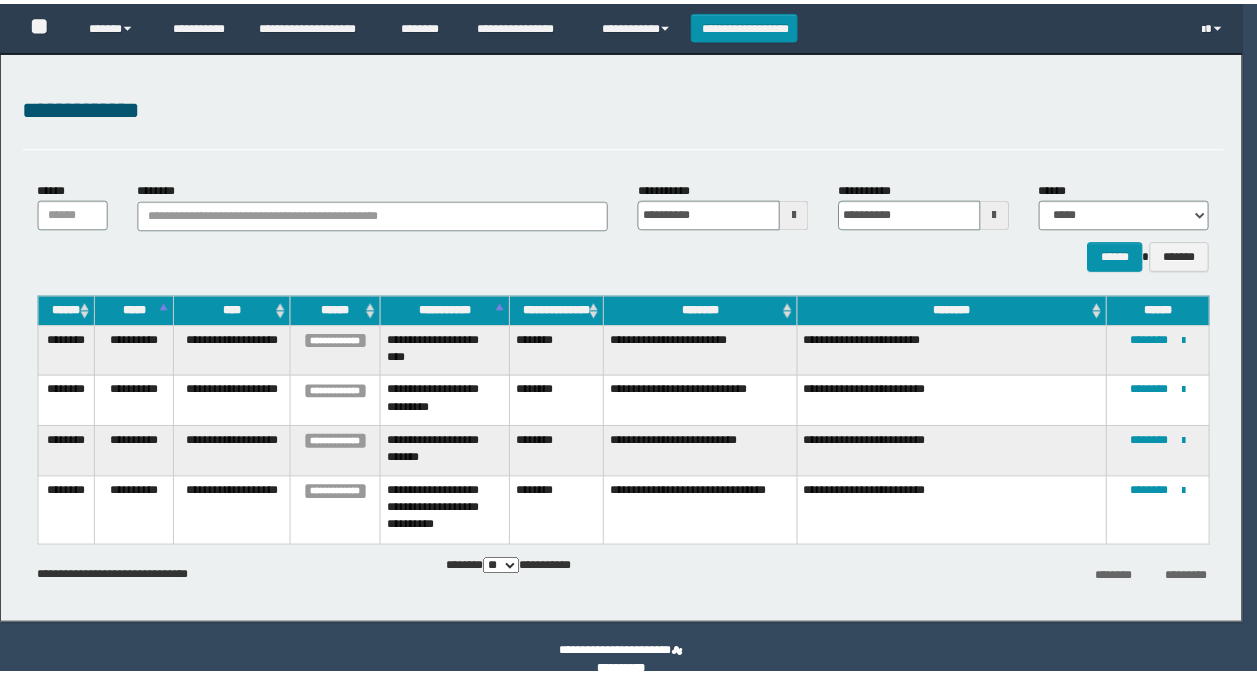 scroll, scrollTop: 0, scrollLeft: 0, axis: both 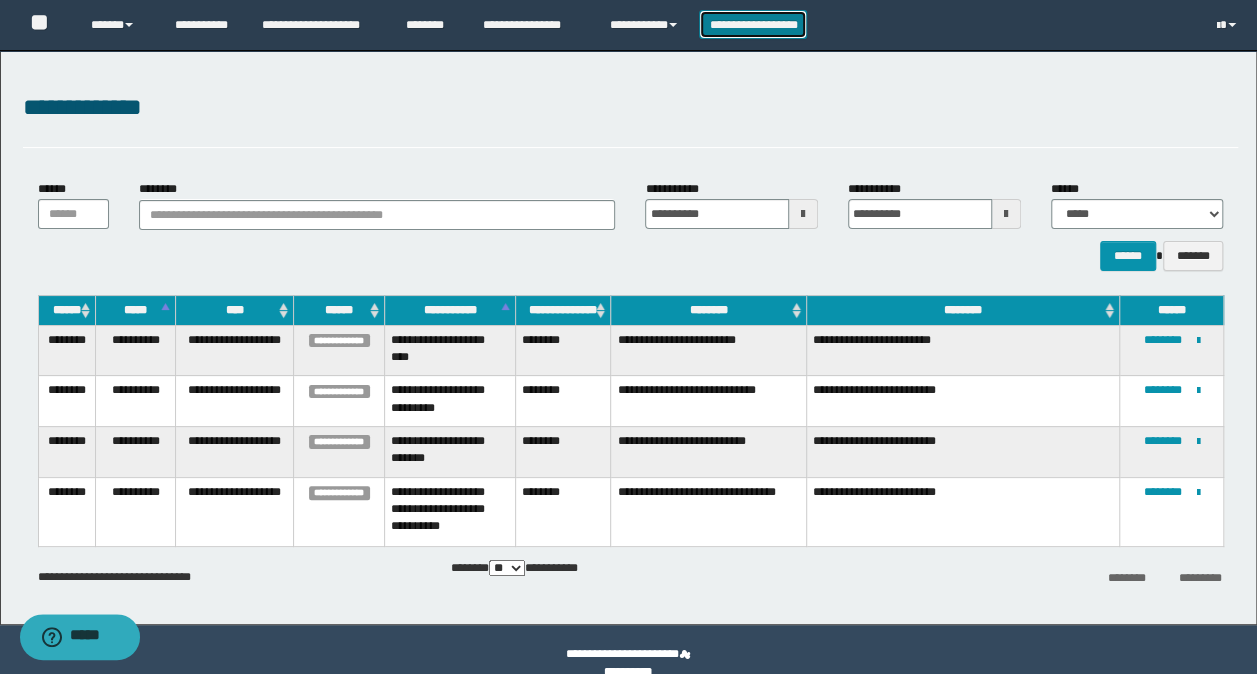 click on "**********" at bounding box center [753, 24] 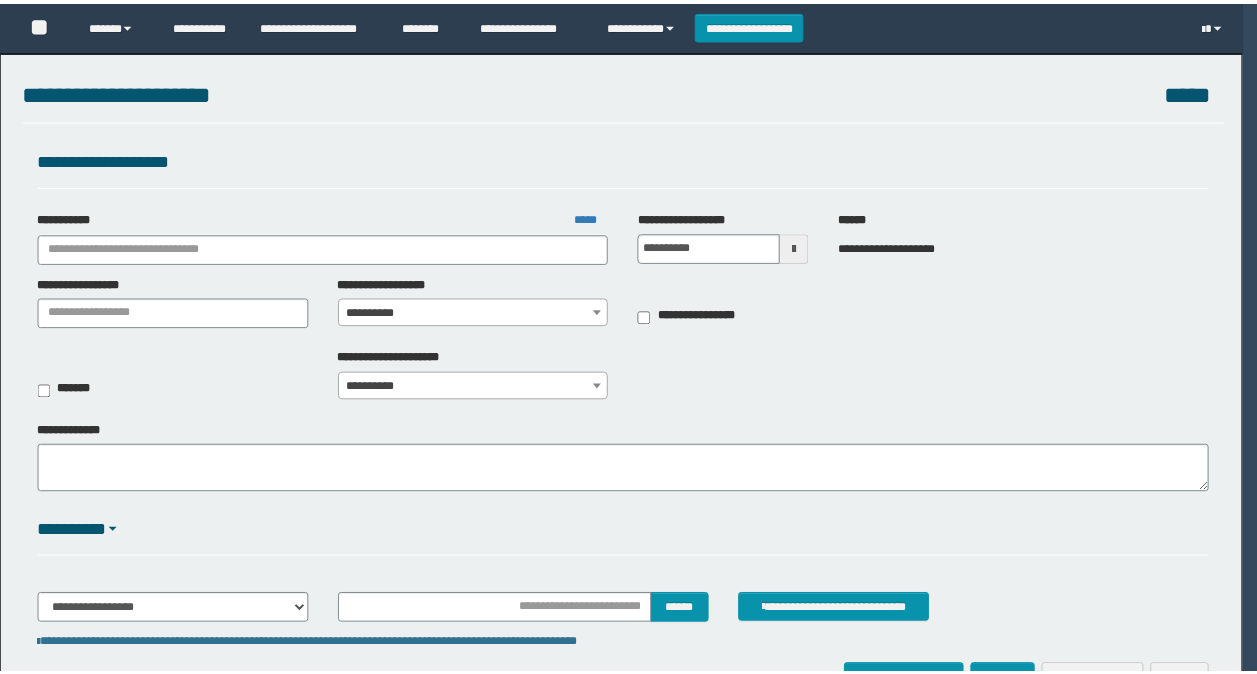 scroll, scrollTop: 0, scrollLeft: 0, axis: both 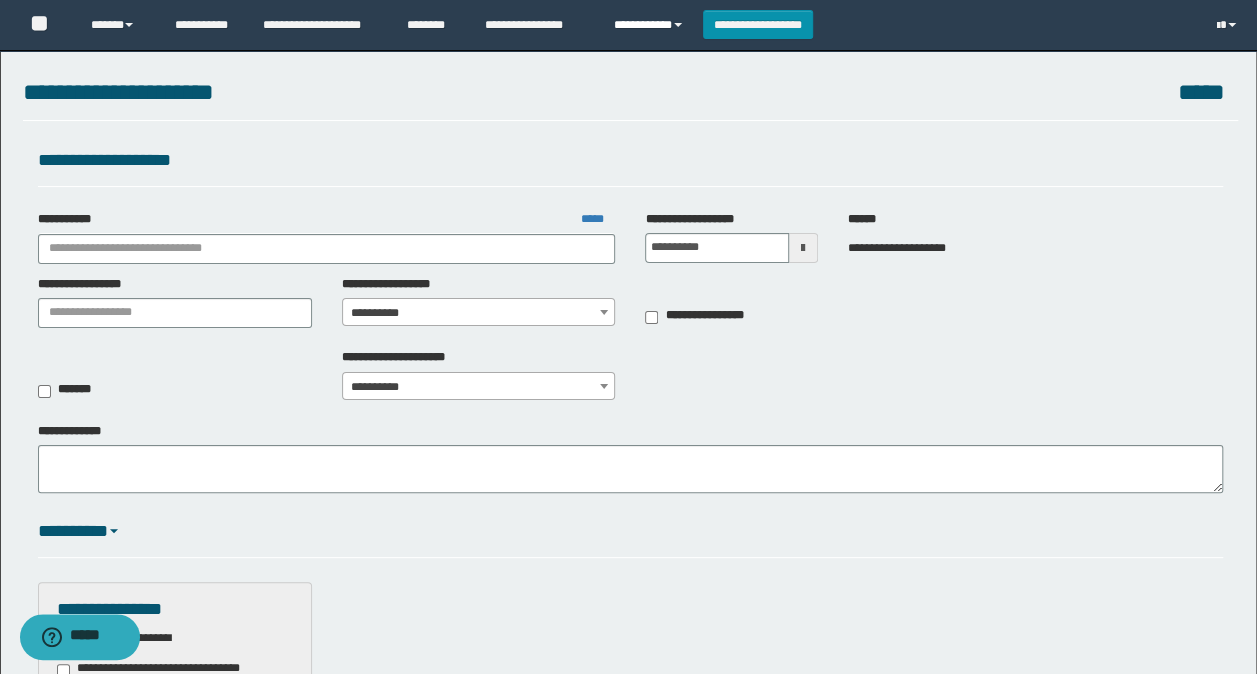 click on "**********" at bounding box center (651, 25) 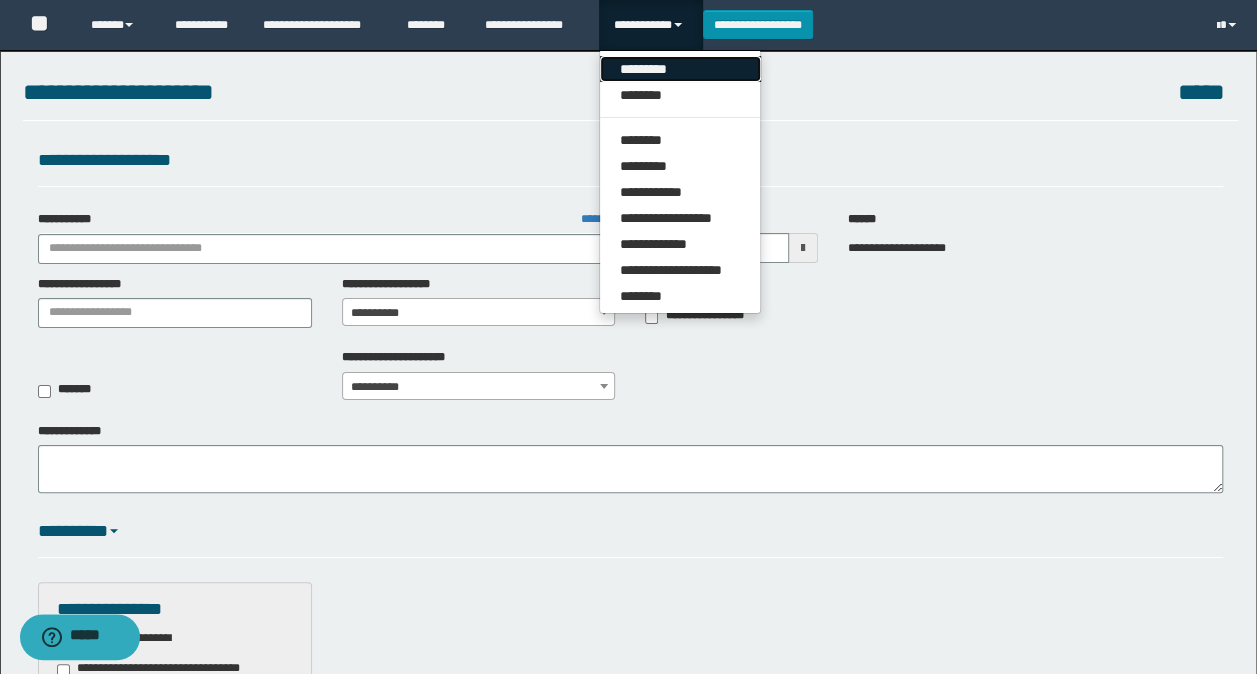 click on "*********" at bounding box center (680, 69) 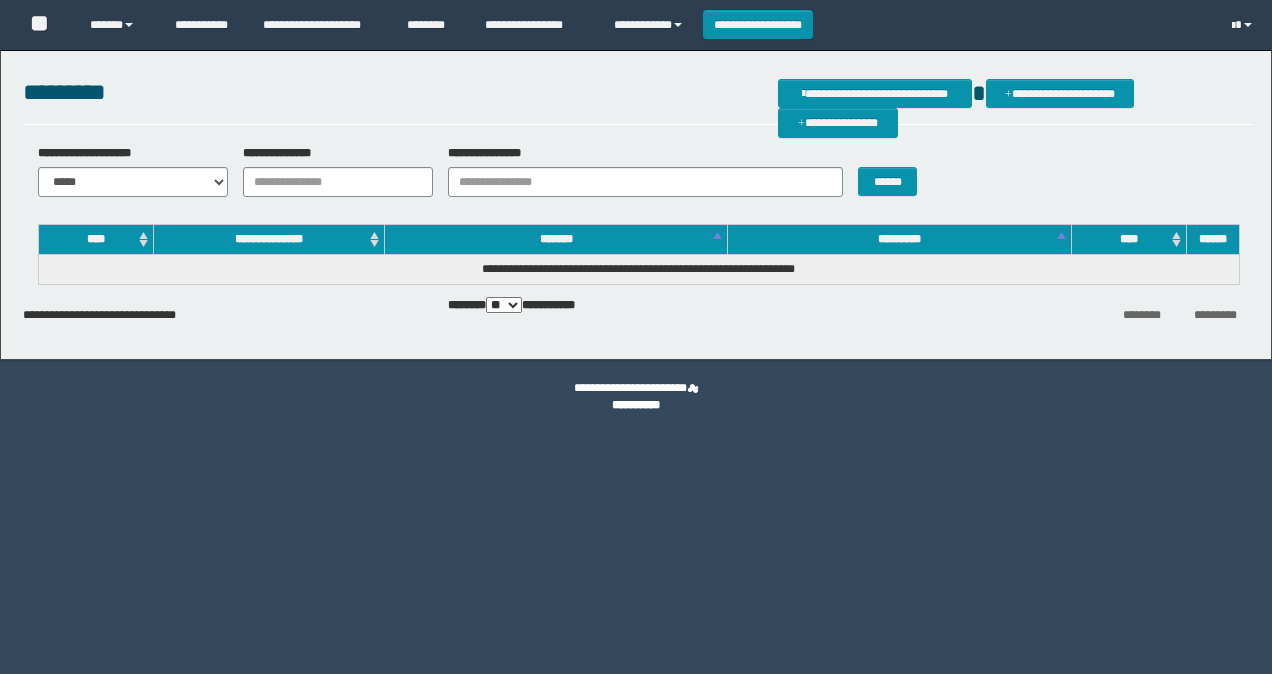 scroll, scrollTop: 0, scrollLeft: 0, axis: both 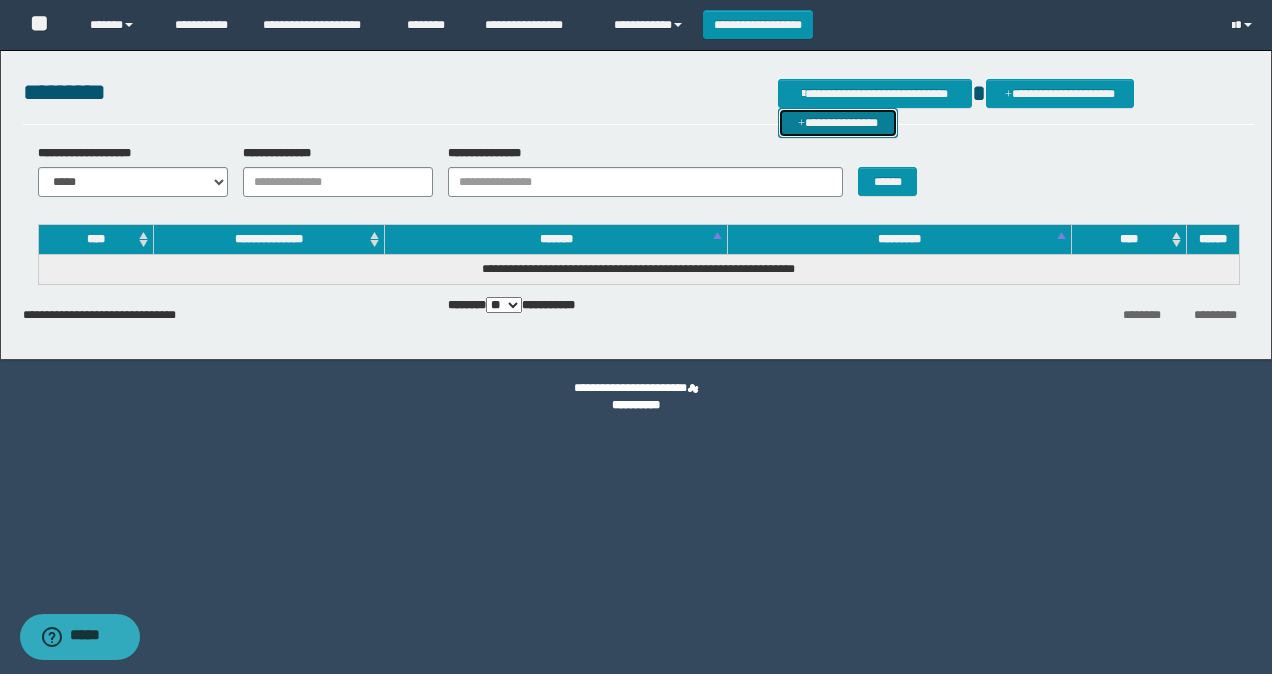 click on "**********" at bounding box center (838, 122) 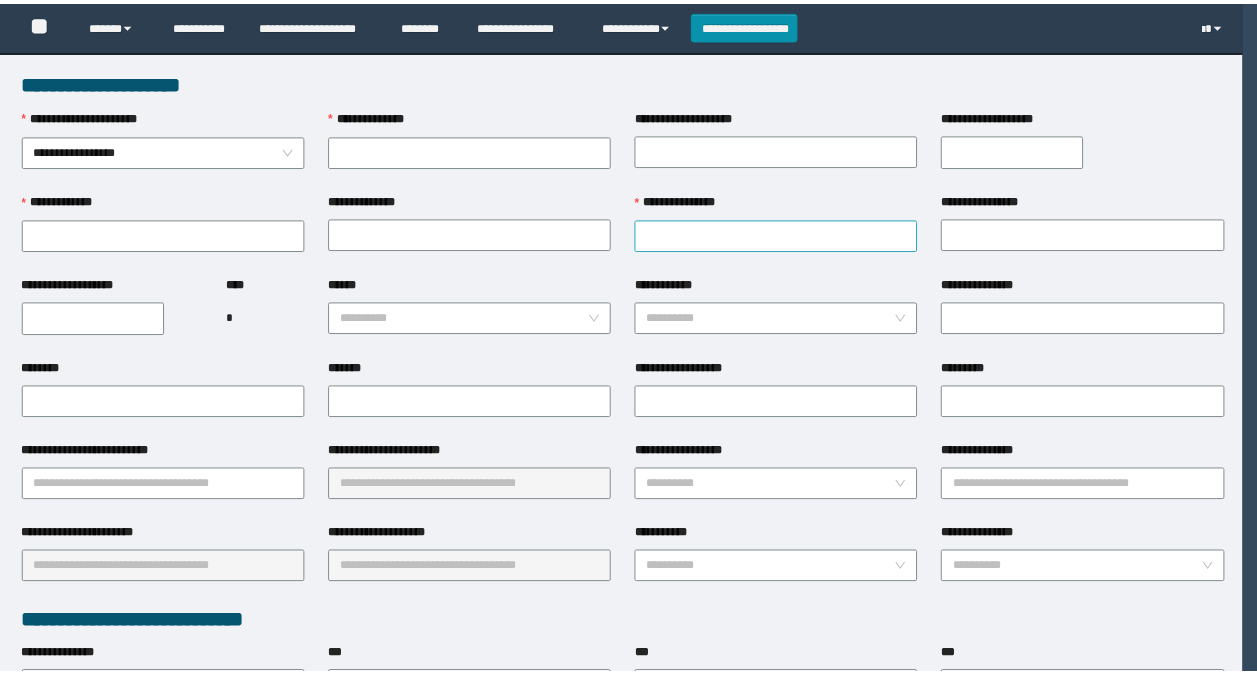 scroll, scrollTop: 0, scrollLeft: 0, axis: both 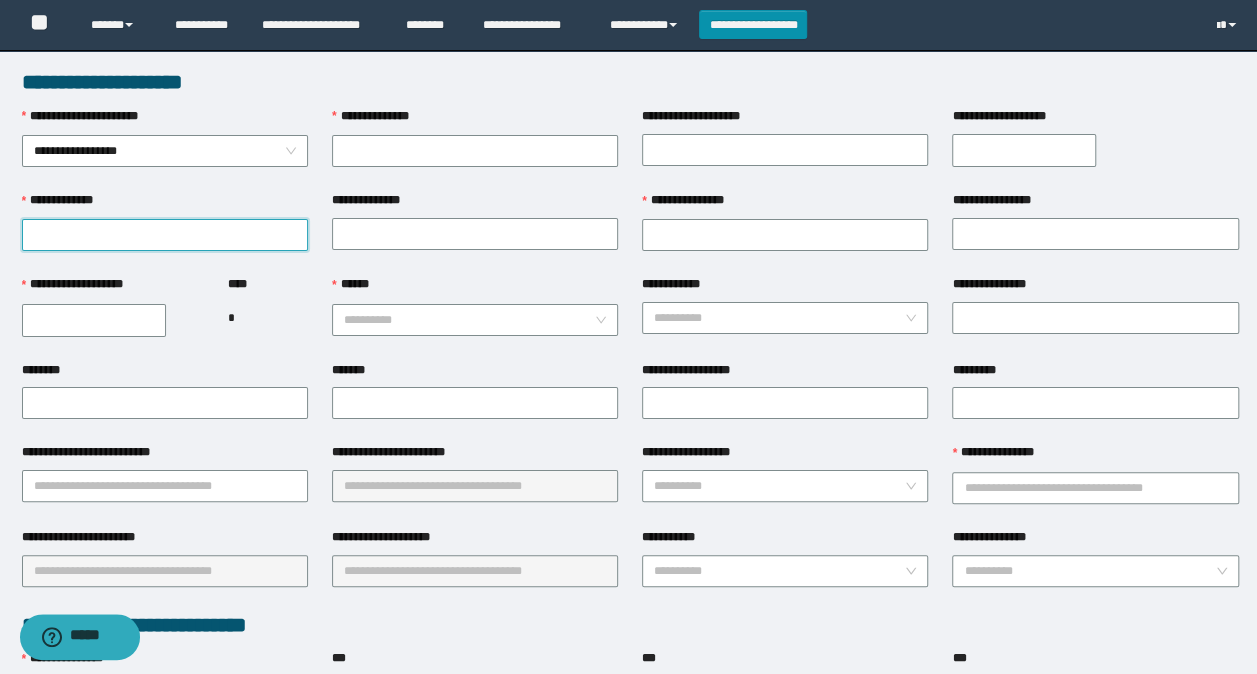 click on "**********" at bounding box center (165, 235) 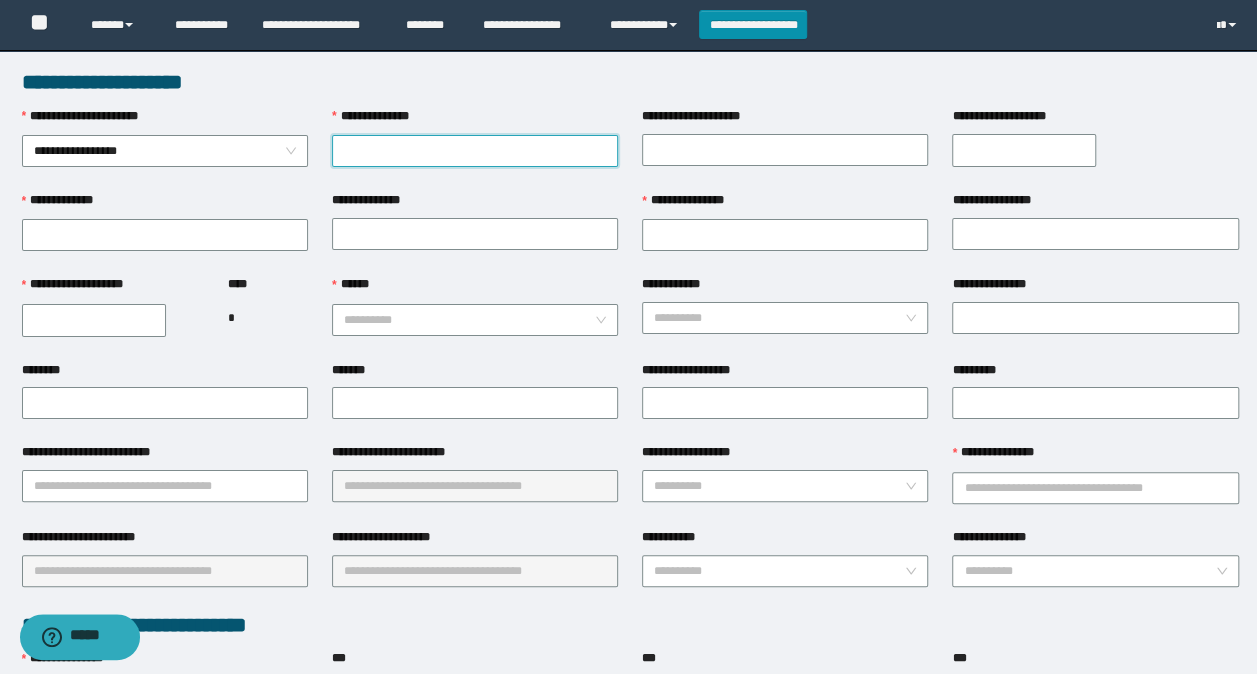 click on "**********" at bounding box center [475, 151] 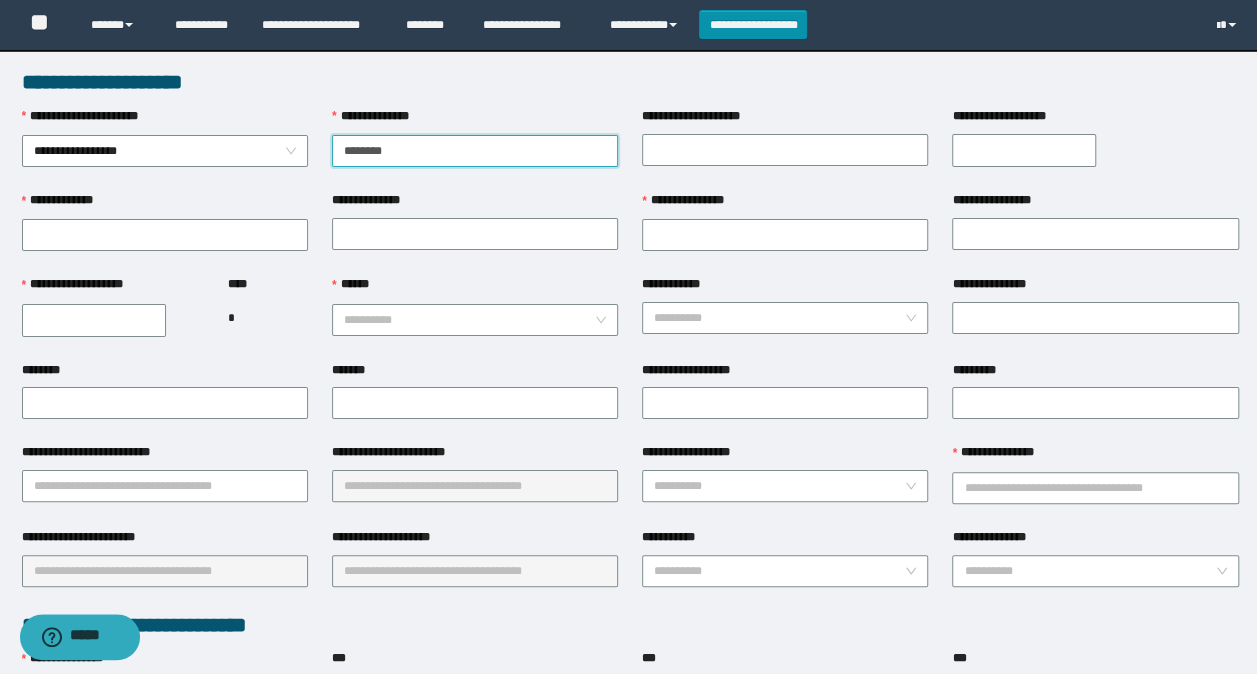 type on "********" 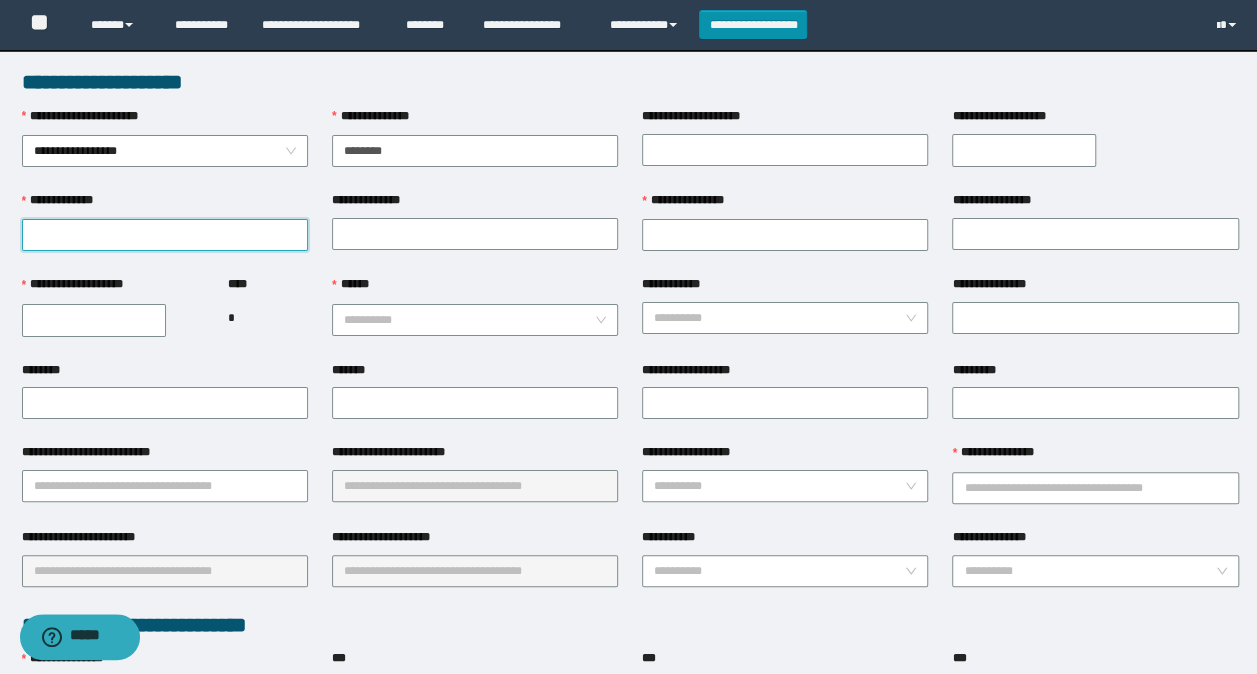 click on "**********" at bounding box center (165, 235) 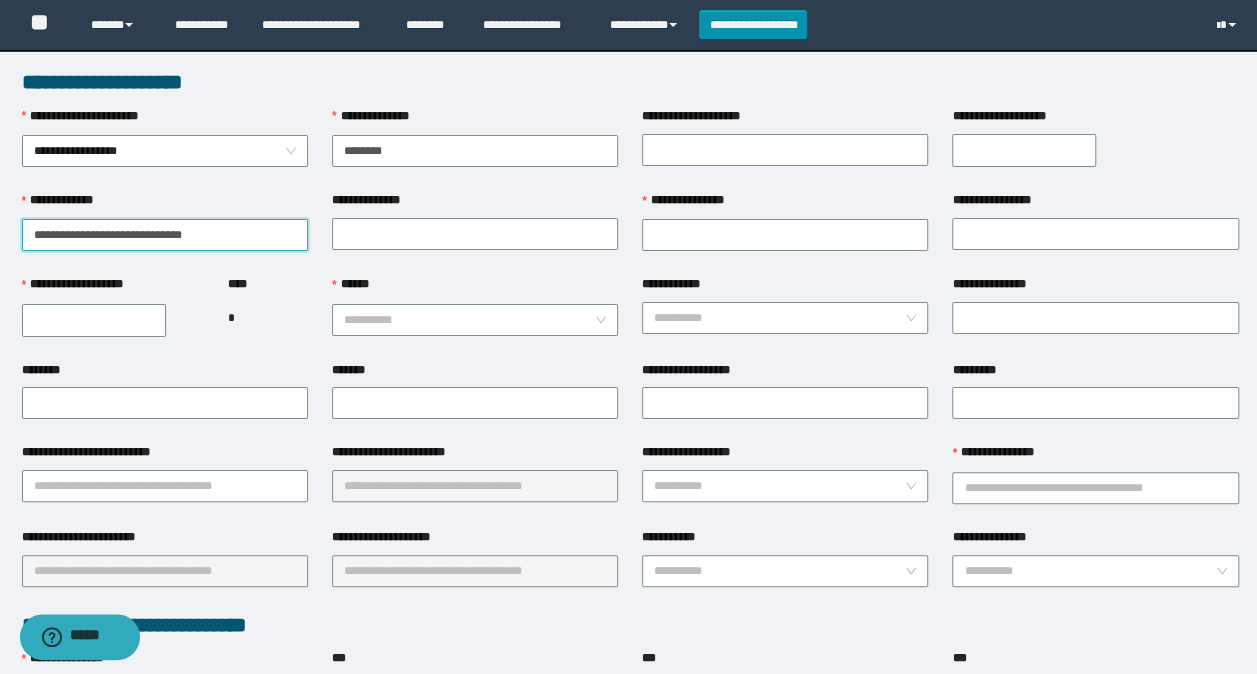 drag, startPoint x: 240, startPoint y: 236, endPoint x: 76, endPoint y: 230, distance: 164.10973 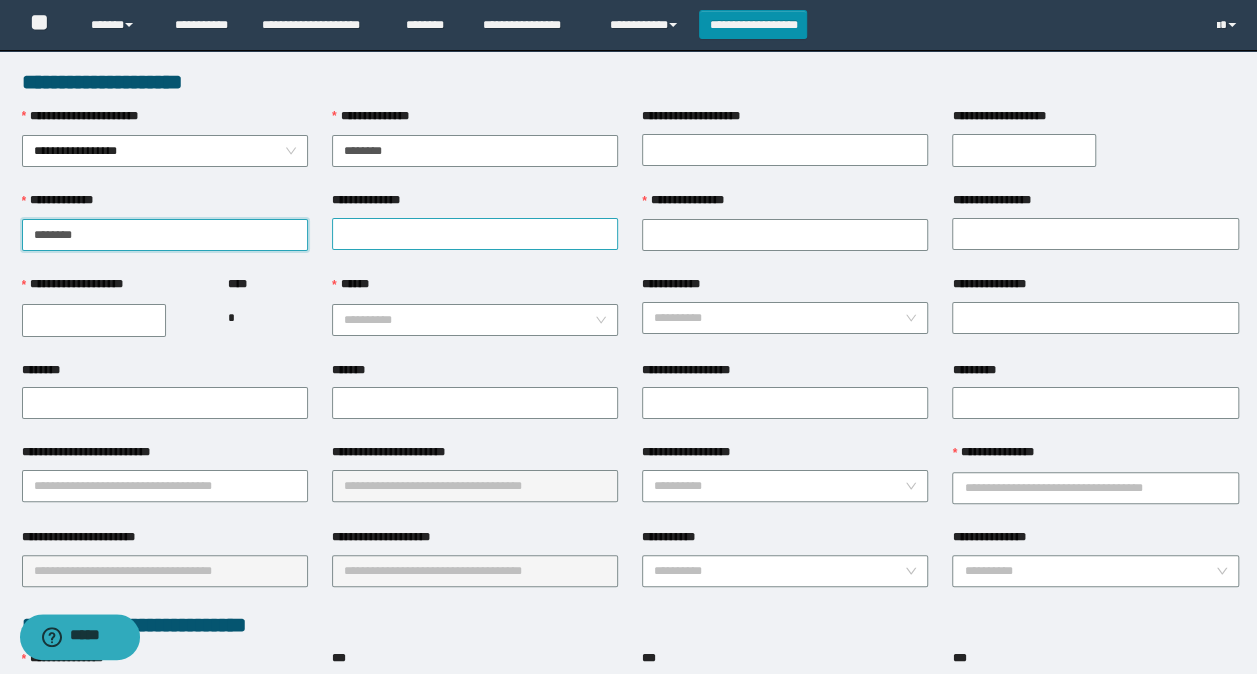 type on "*******" 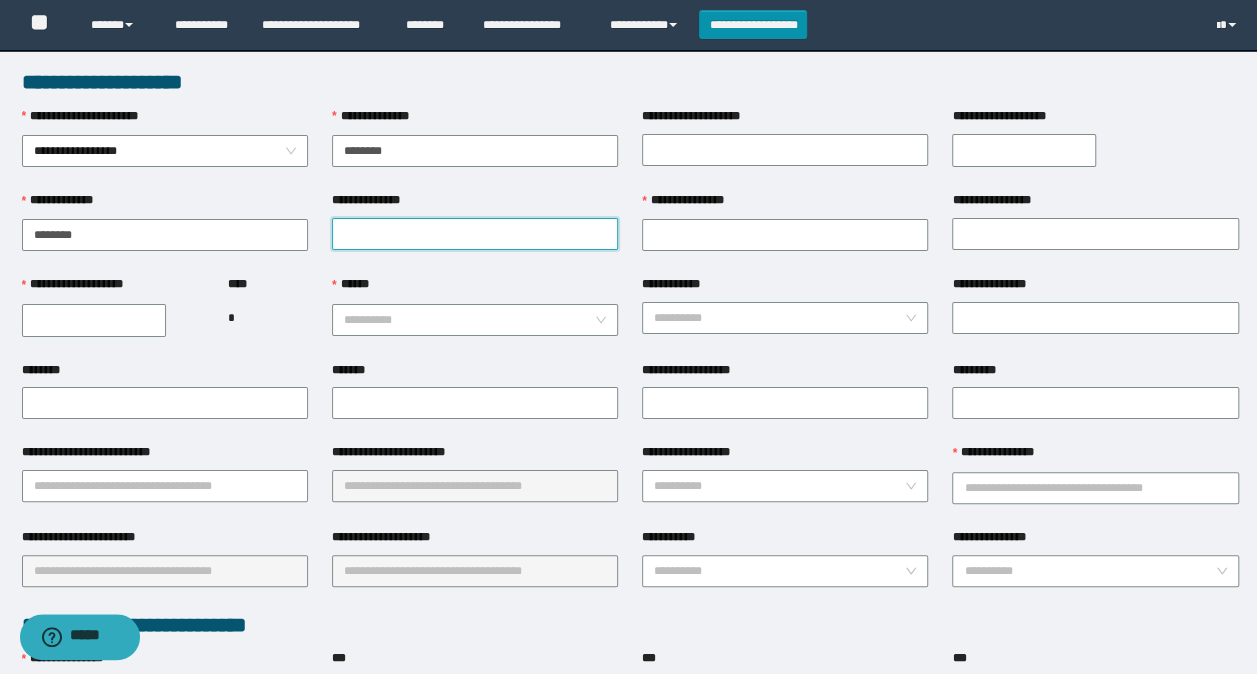 click on "**********" at bounding box center [475, 234] 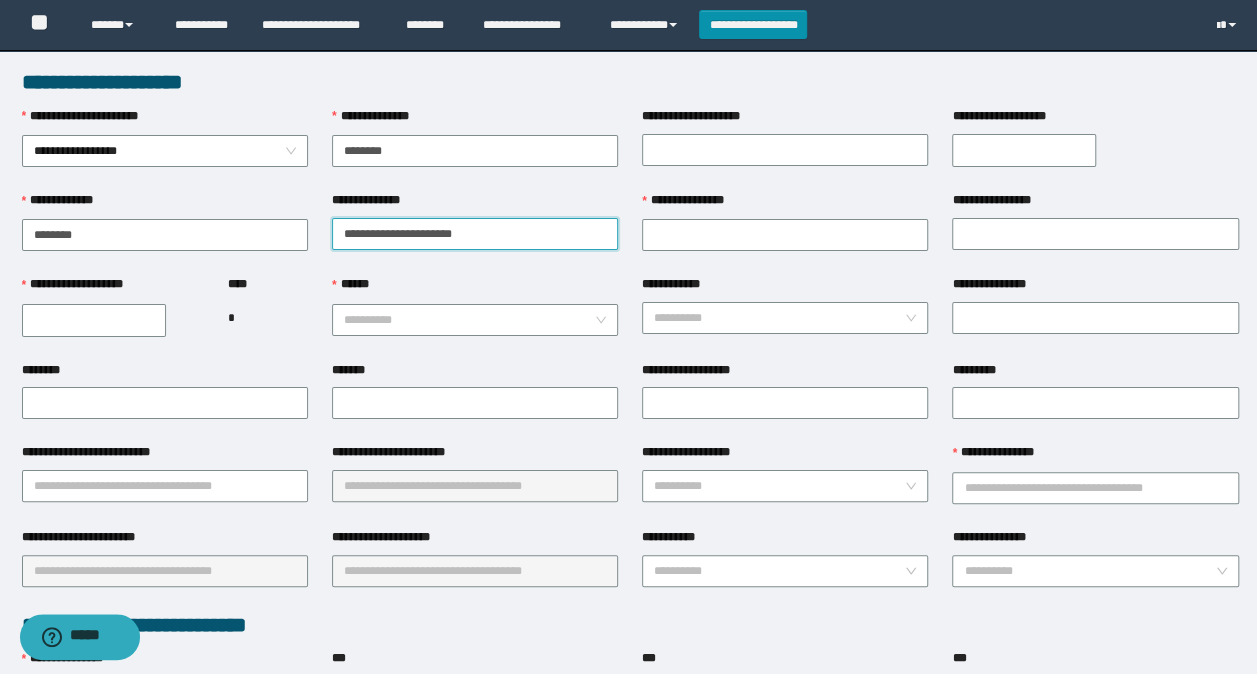 drag, startPoint x: 512, startPoint y: 241, endPoint x: 383, endPoint y: 237, distance: 129.062 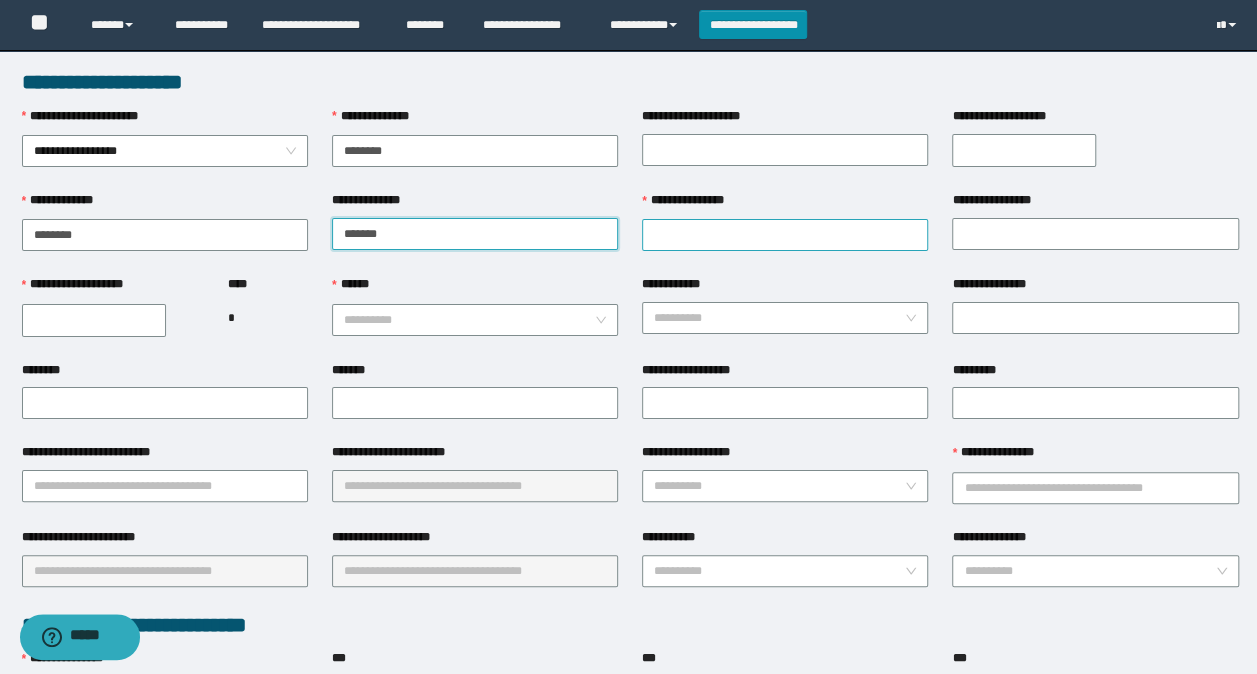 type on "*******" 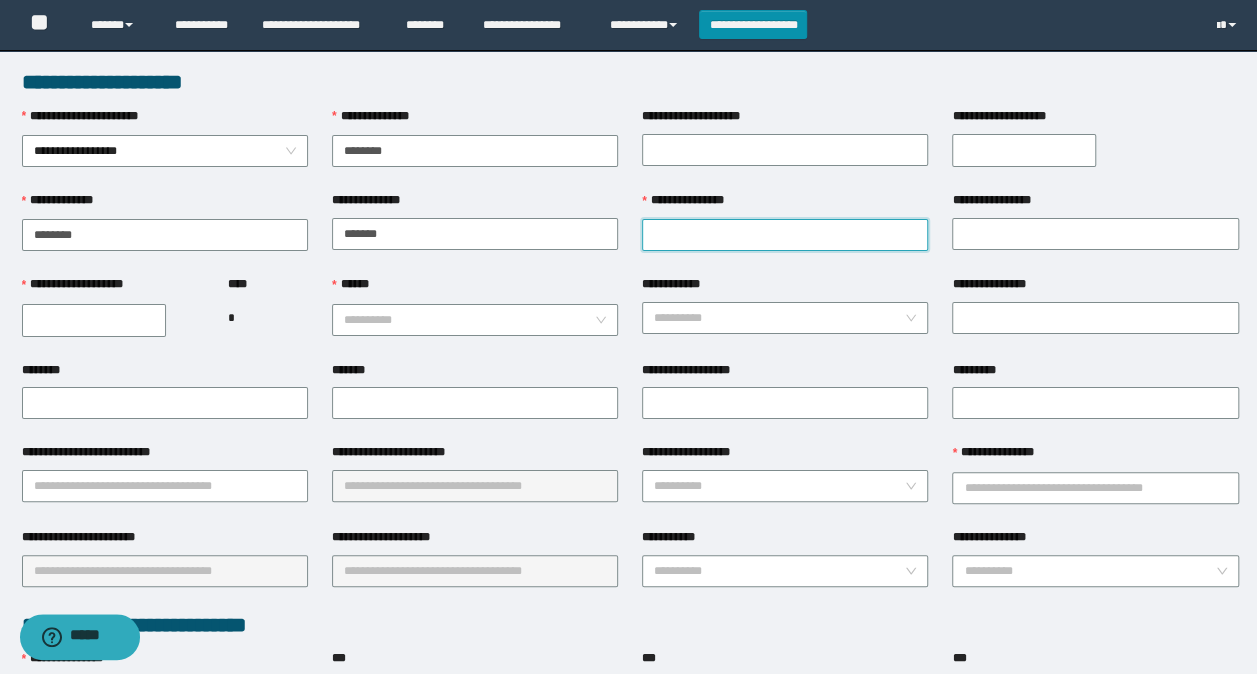 click on "**********" at bounding box center [785, 235] 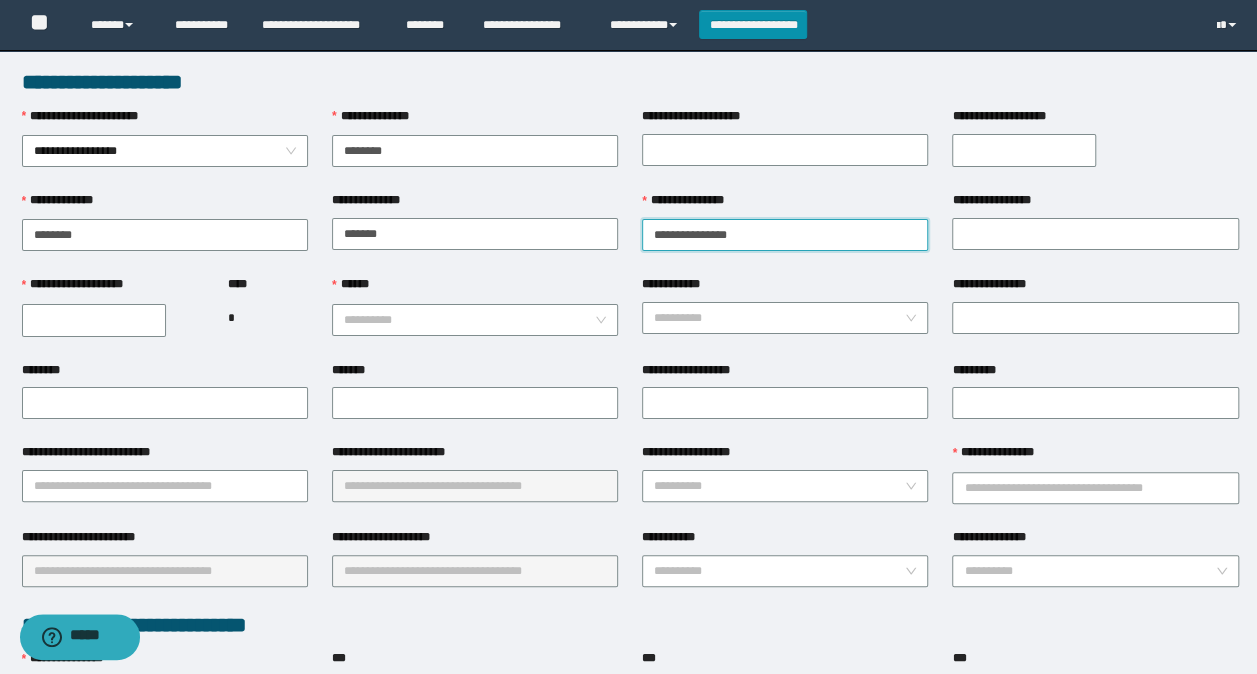 drag, startPoint x: 793, startPoint y: 239, endPoint x: 700, endPoint y: 239, distance: 93 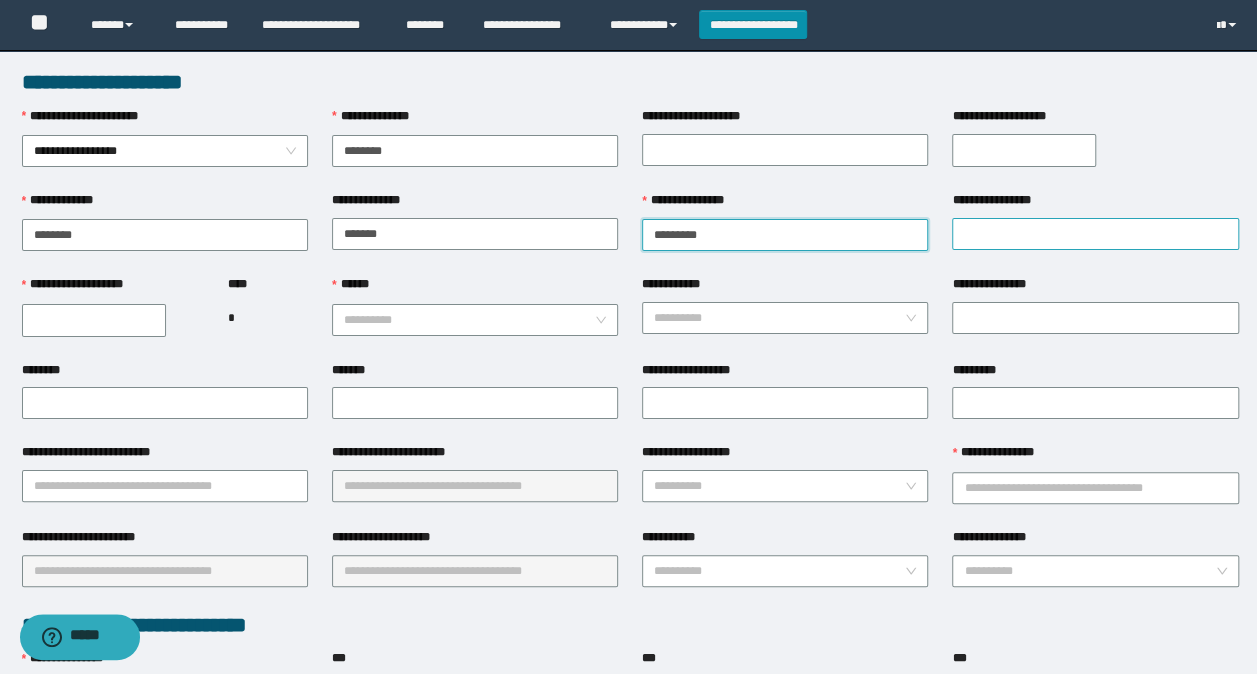 type on "*******" 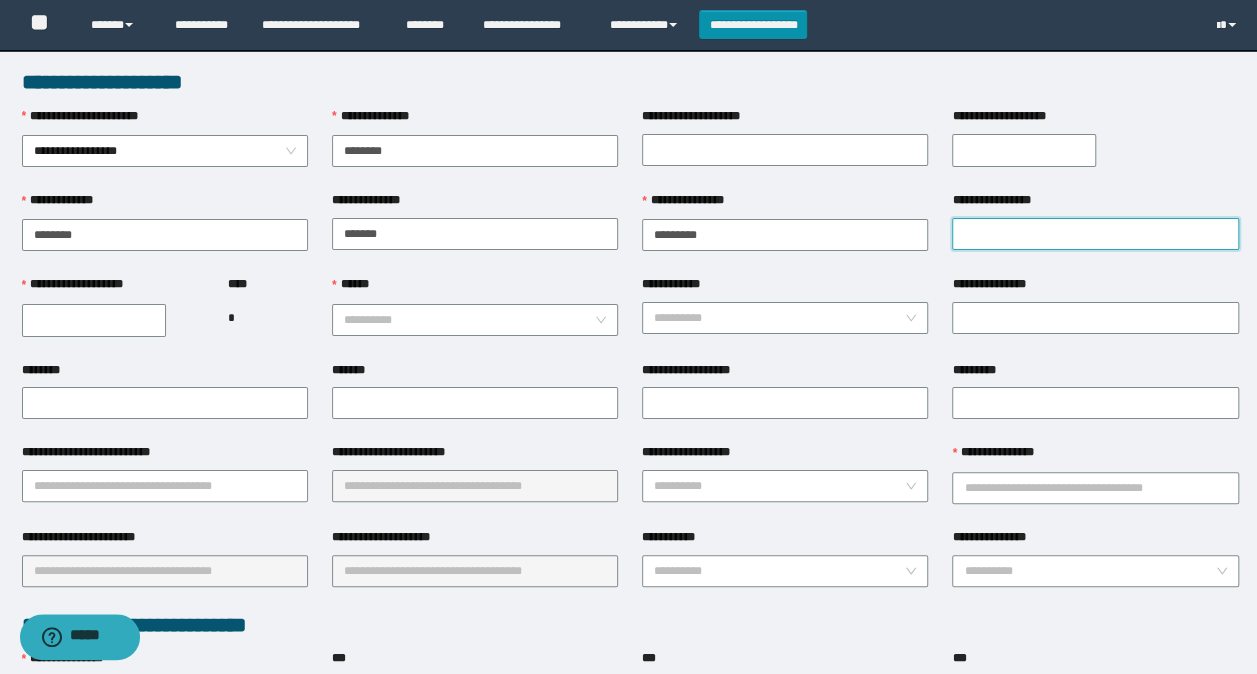 click on "**********" at bounding box center [1095, 234] 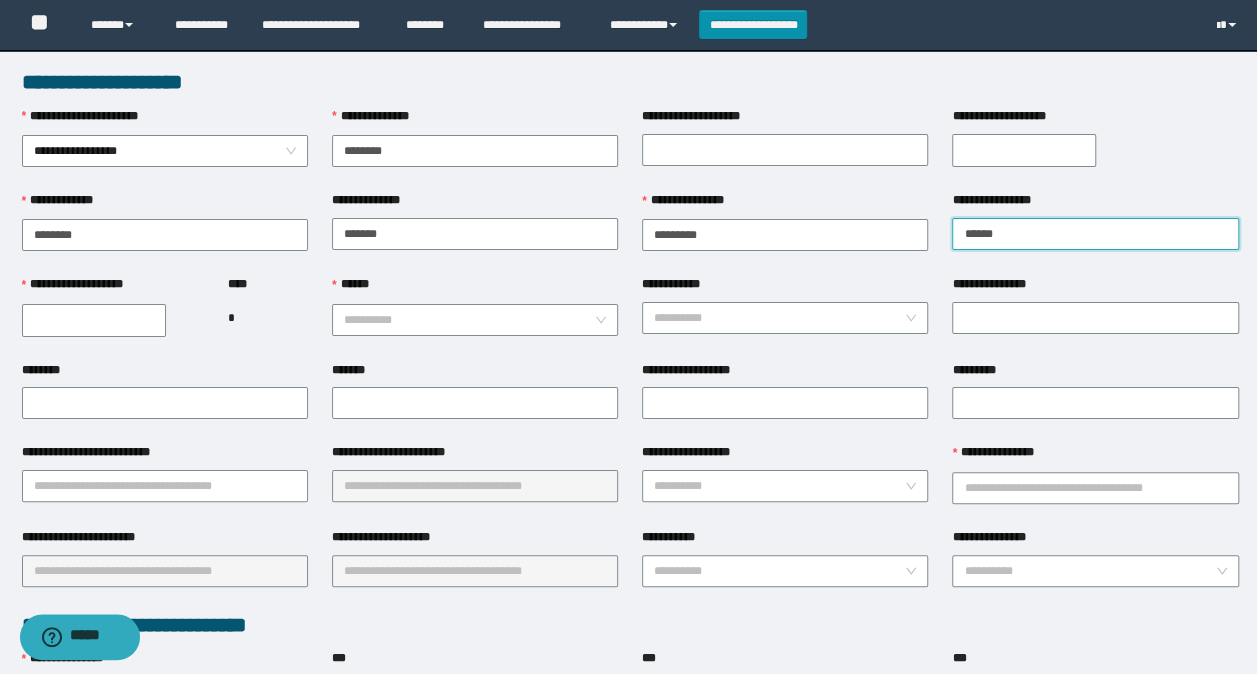 type on "******" 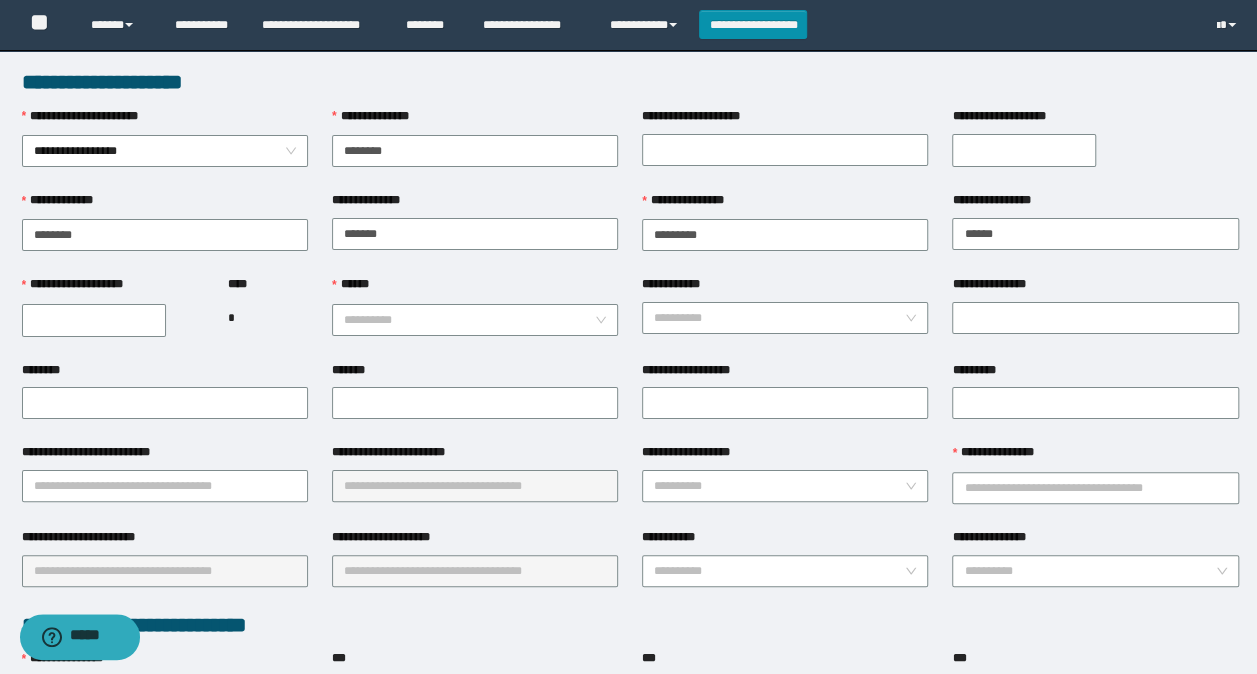 click on "**********" at bounding box center (94, 320) 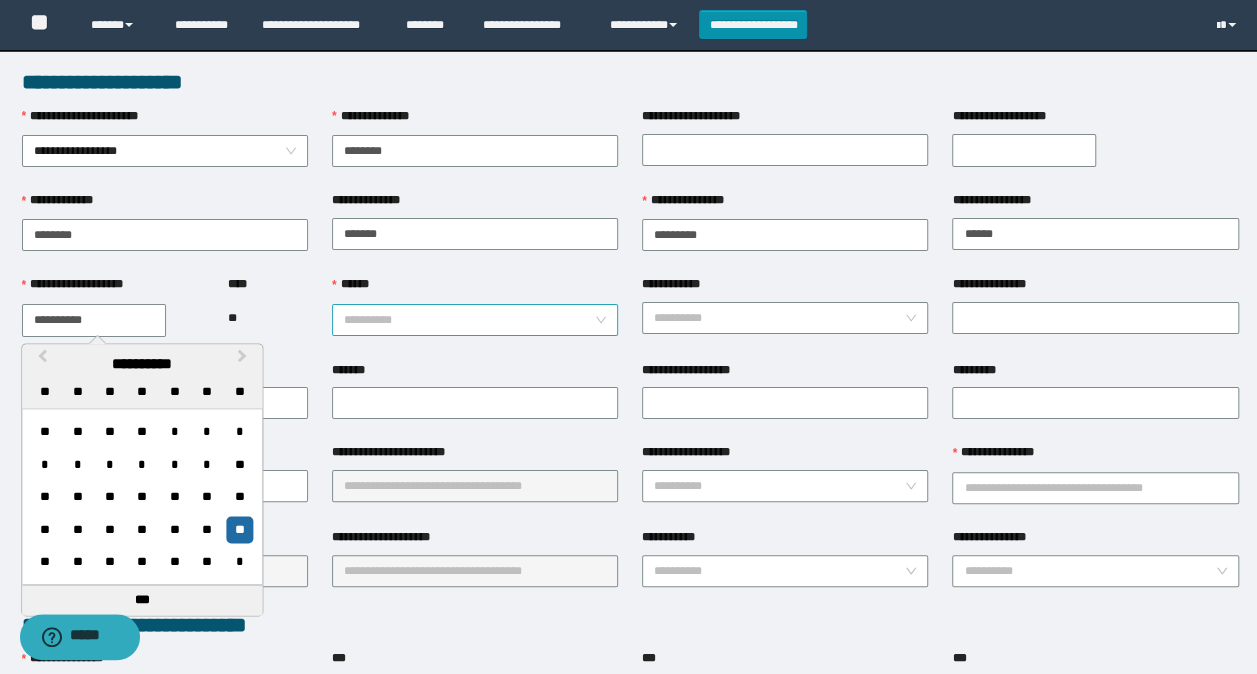 type on "**********" 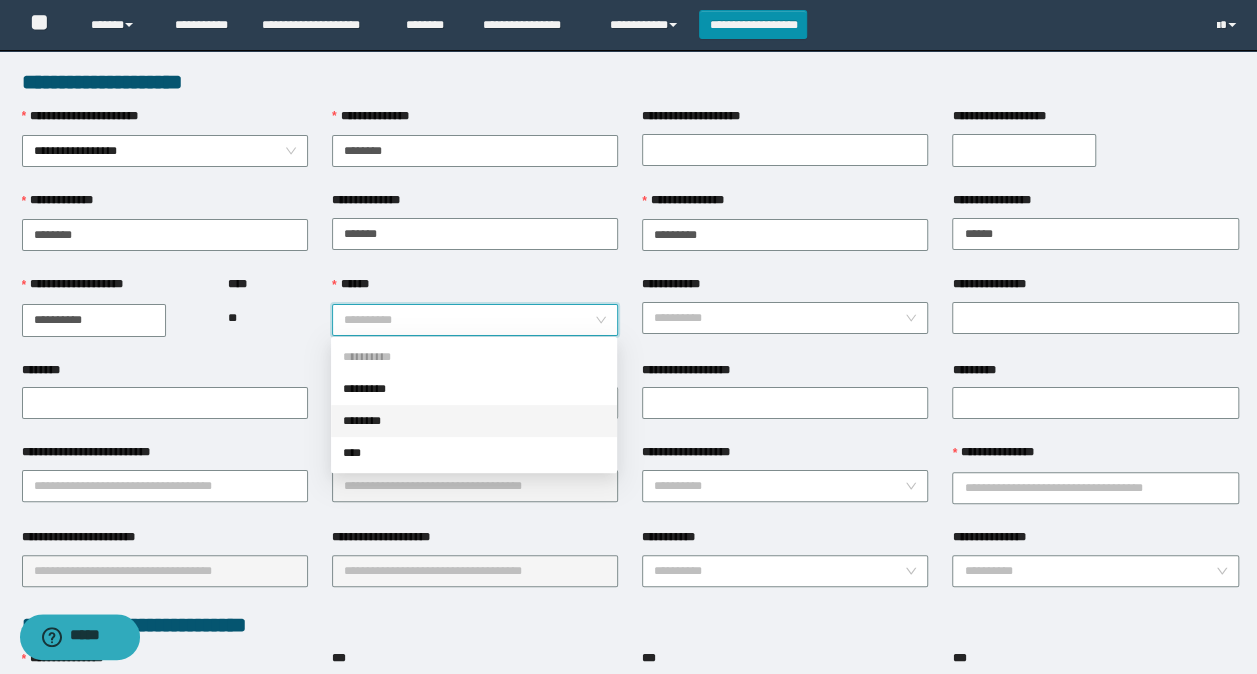 click on "********" at bounding box center (474, 421) 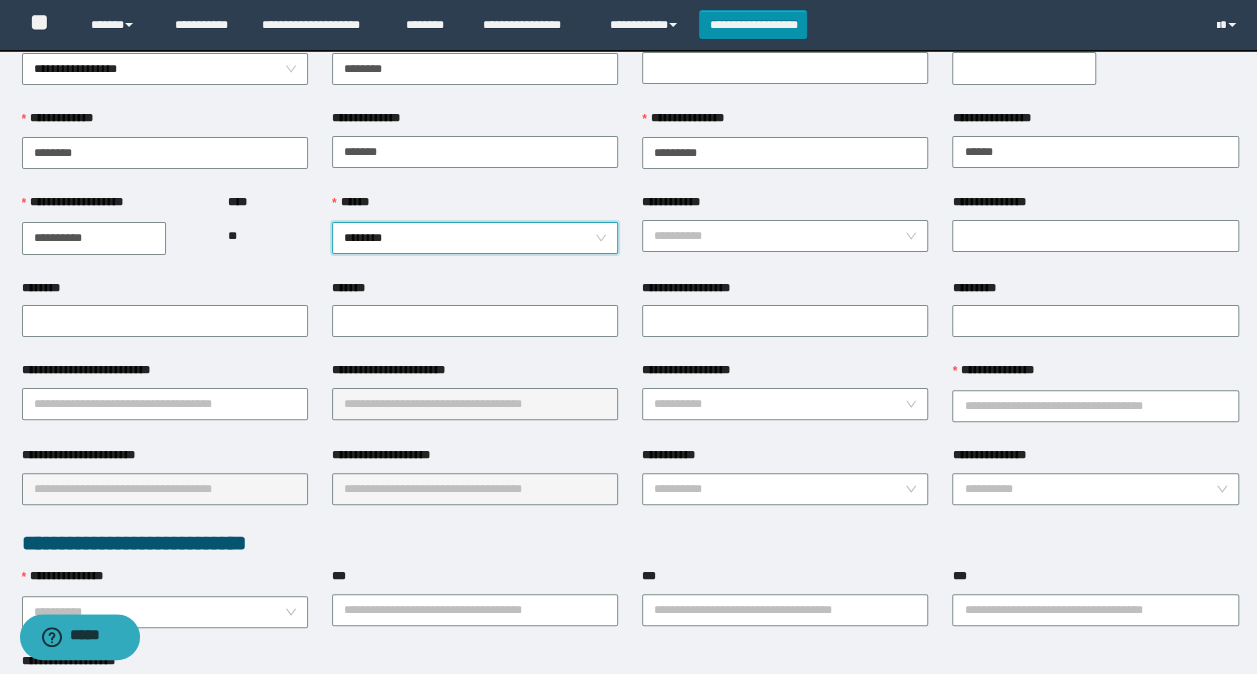 scroll, scrollTop: 100, scrollLeft: 0, axis: vertical 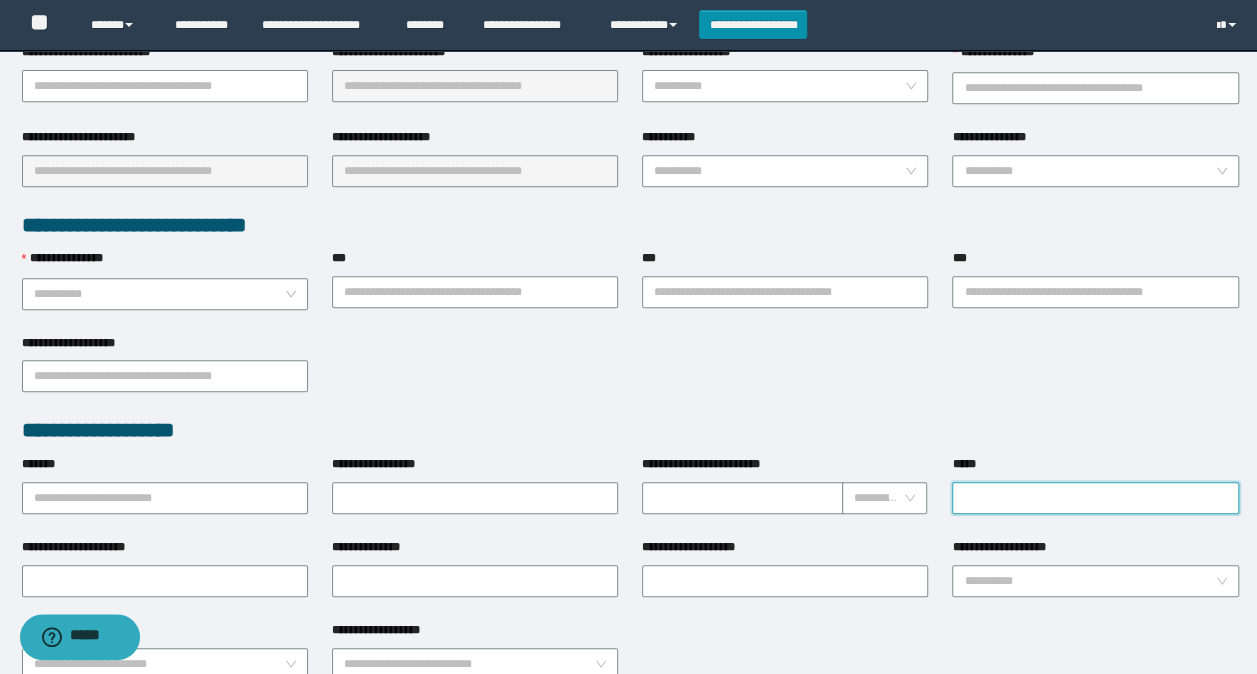 click on "*****" at bounding box center [1095, 498] 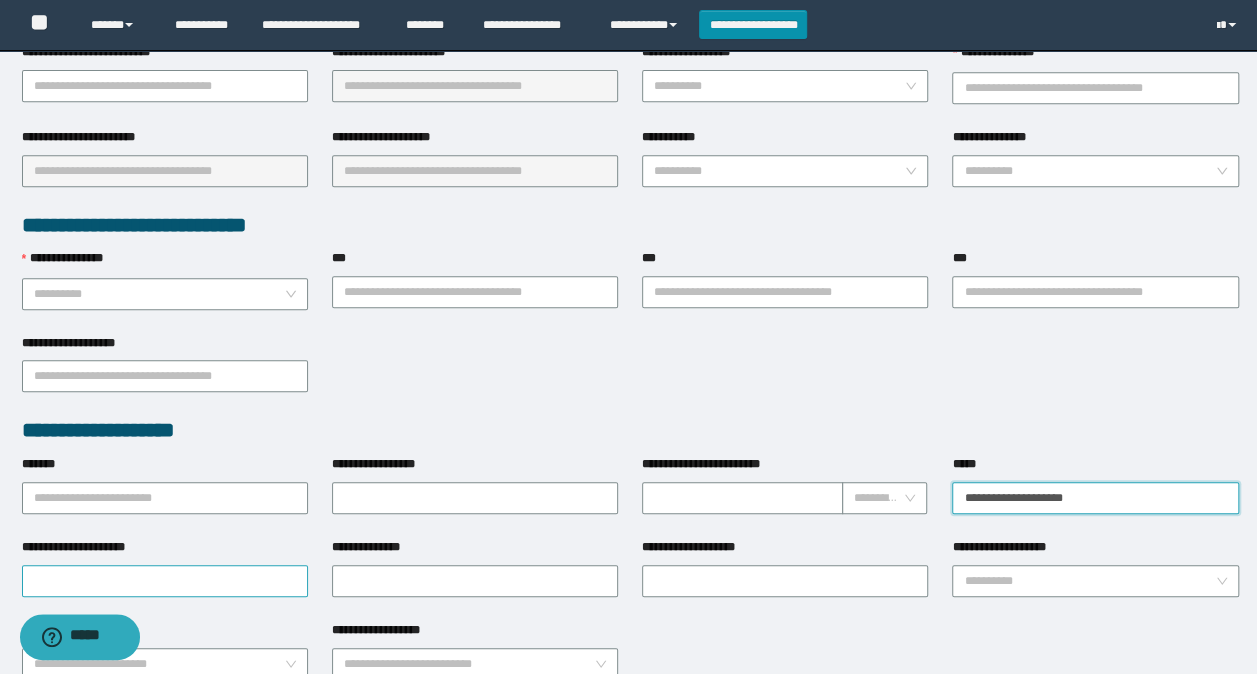 type on "**********" 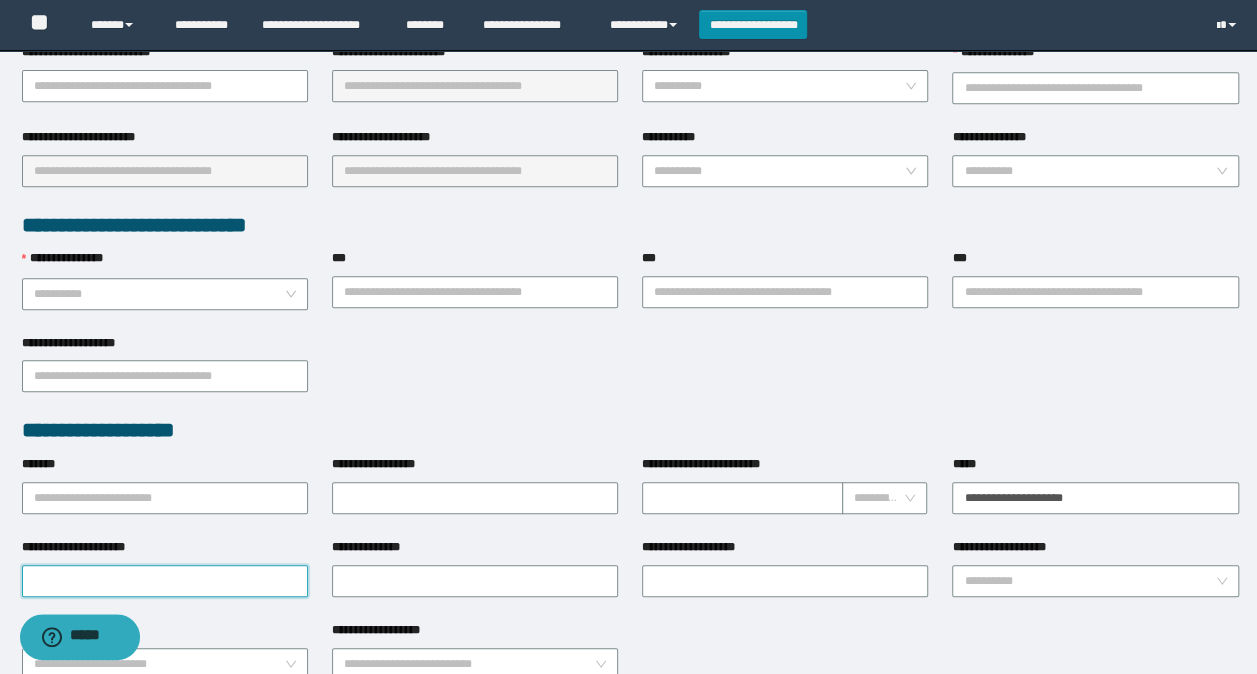 click on "**********" at bounding box center [165, 581] 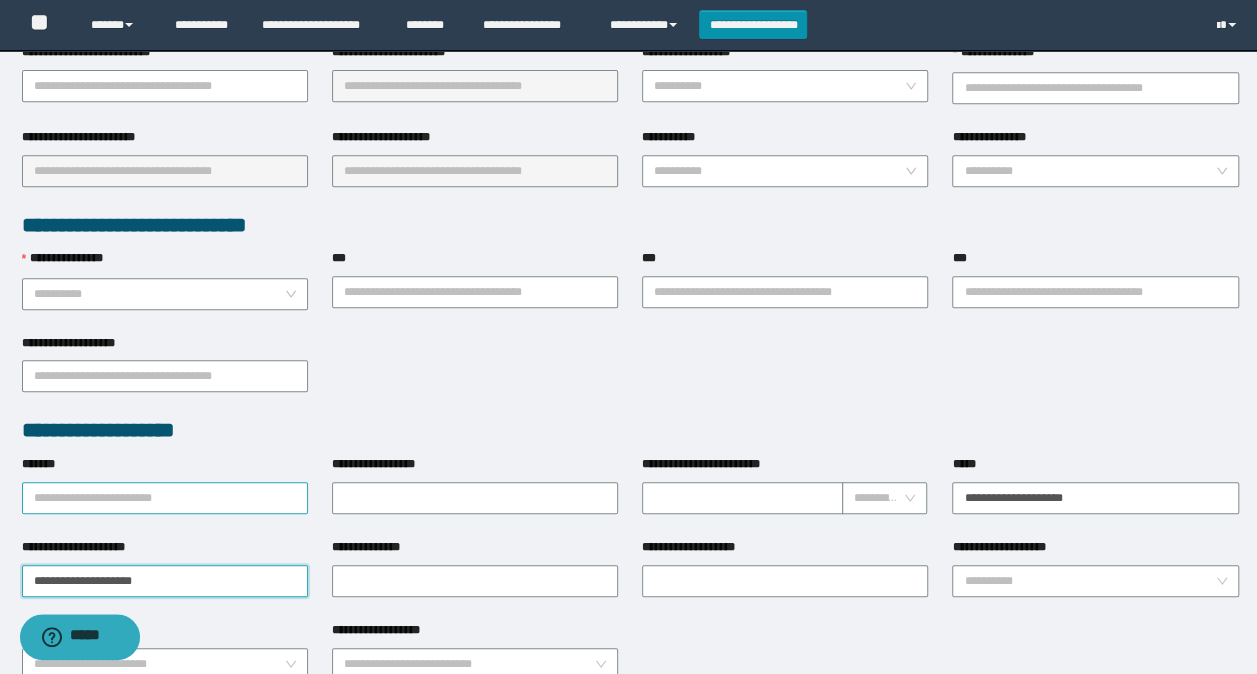 type on "**********" 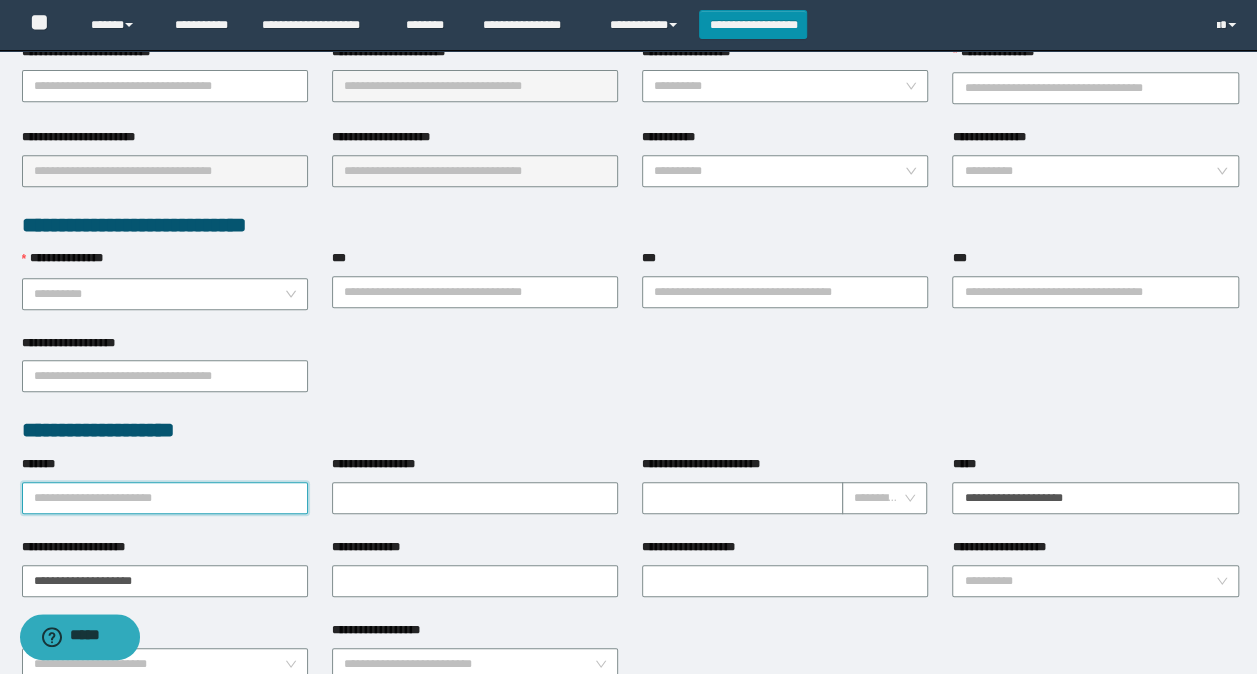 drag, startPoint x: 86, startPoint y: 492, endPoint x: 74, endPoint y: 495, distance: 12.369317 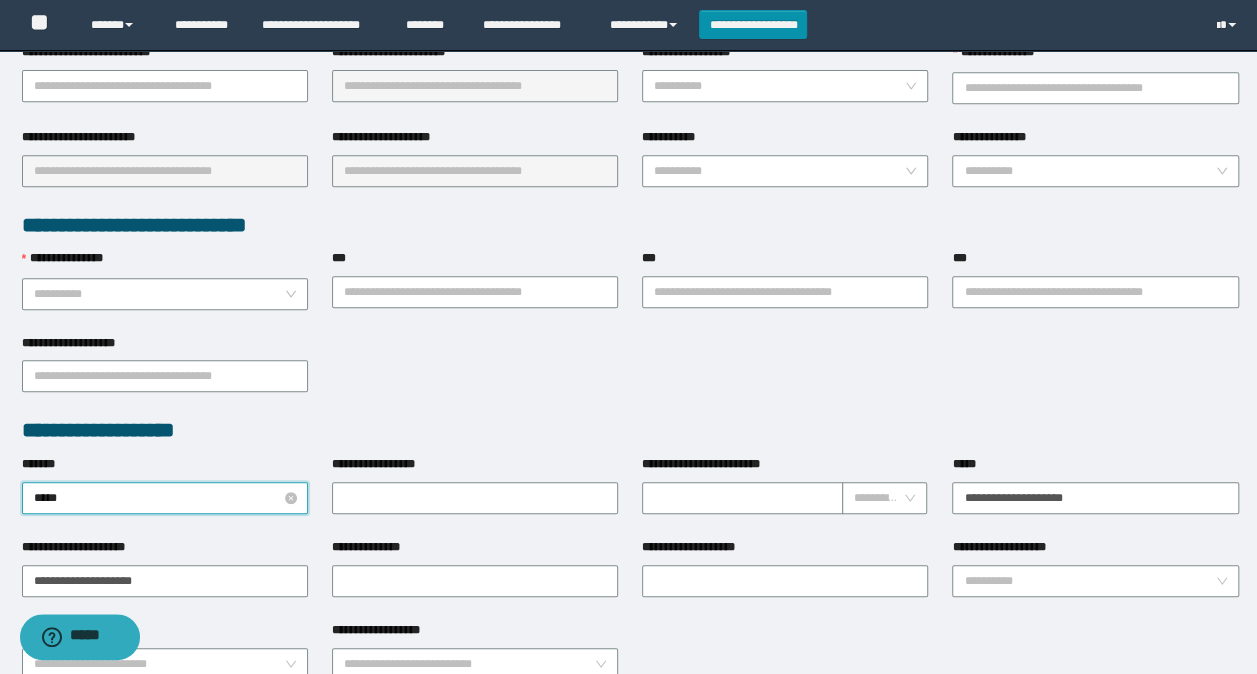 type on "******" 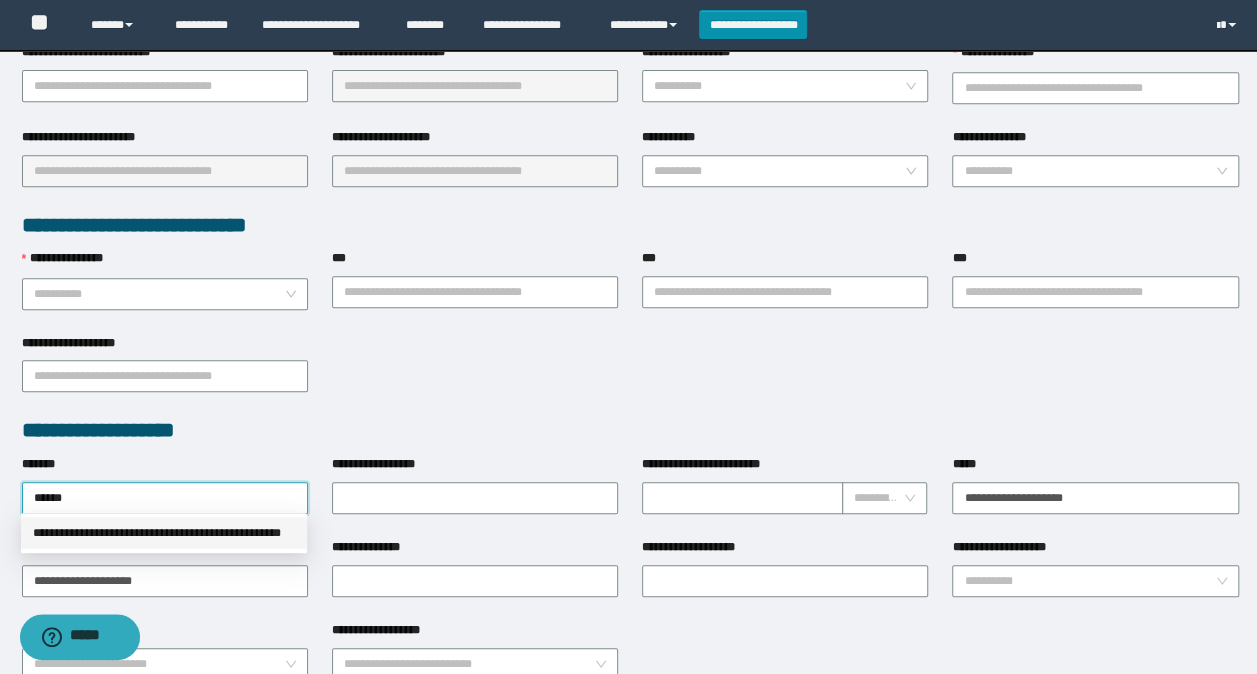 click on "**********" at bounding box center (164, 533) 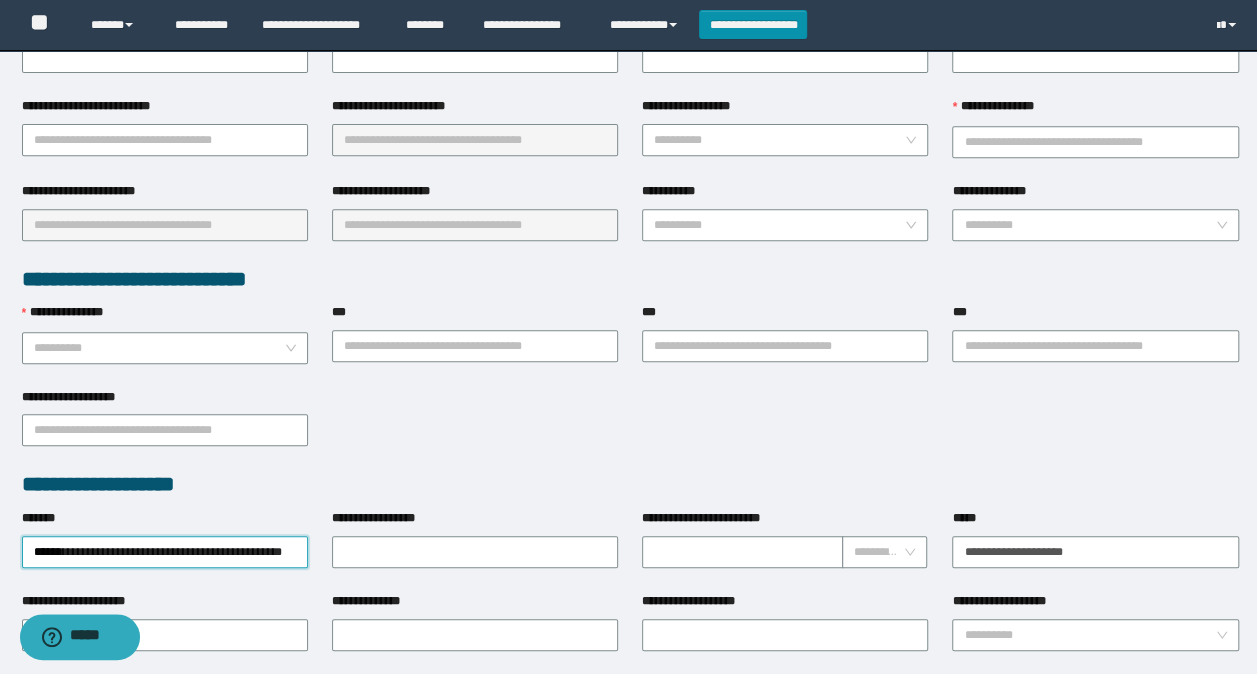 scroll, scrollTop: 300, scrollLeft: 0, axis: vertical 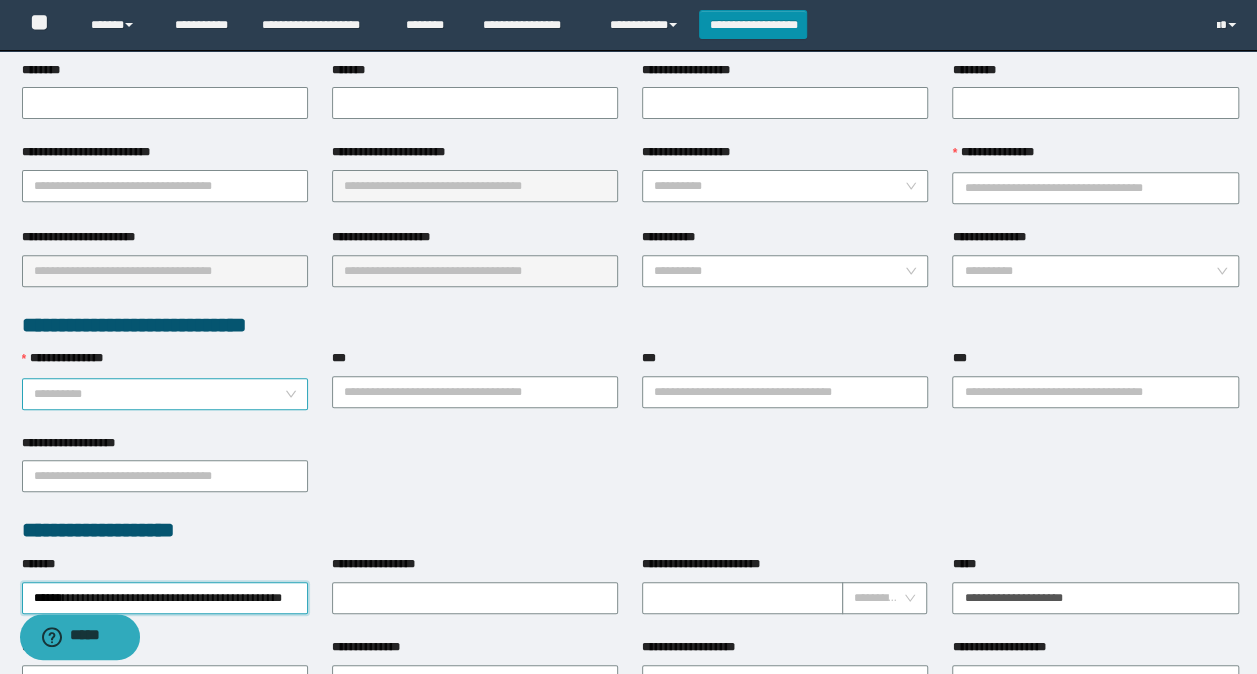 click on "**********" at bounding box center (159, 394) 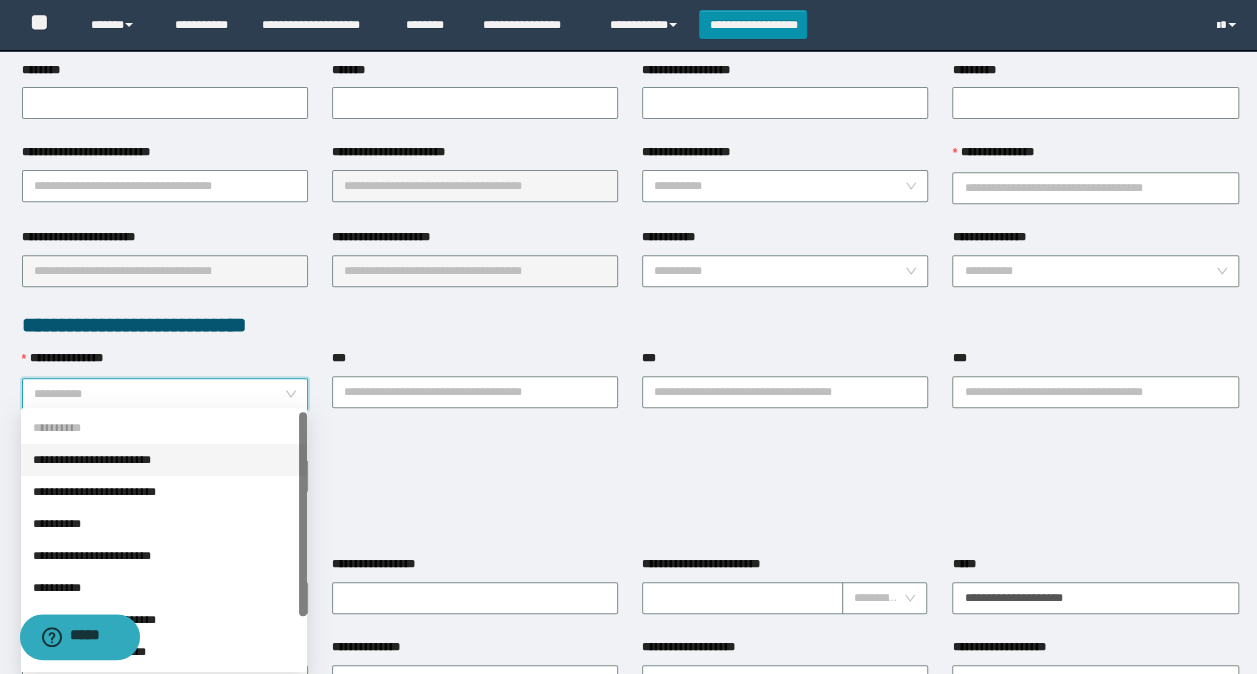click on "**********" at bounding box center (164, 460) 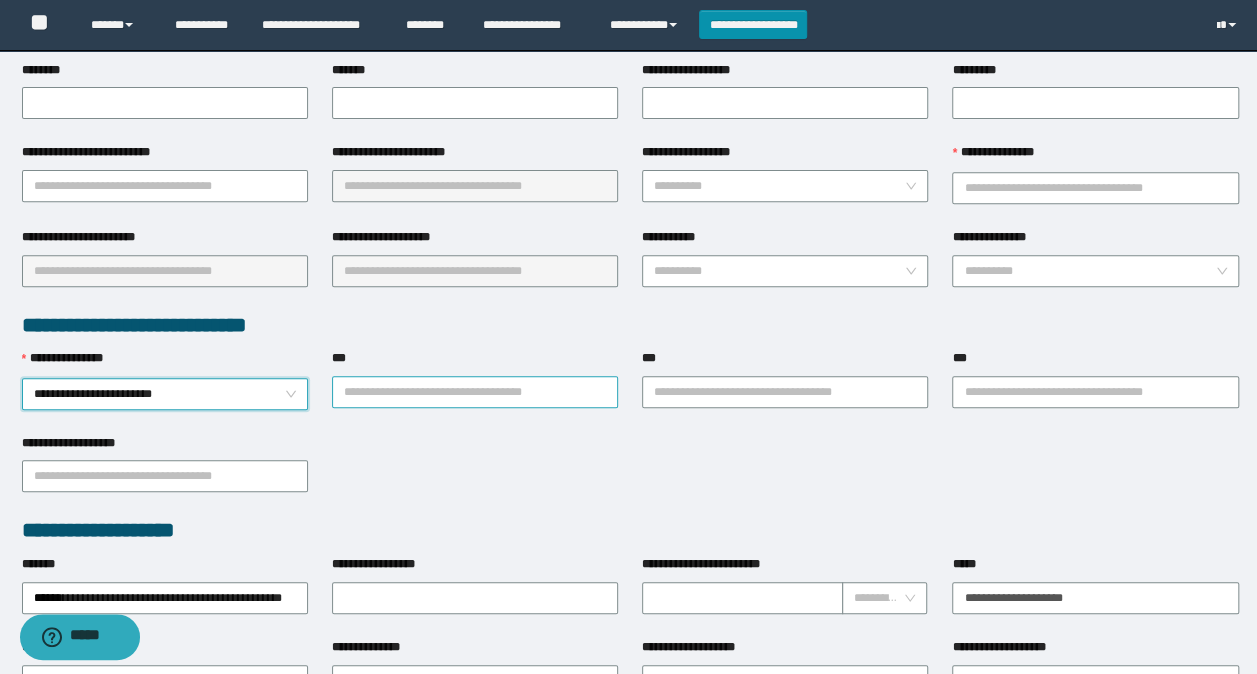 click on "***" at bounding box center (475, 392) 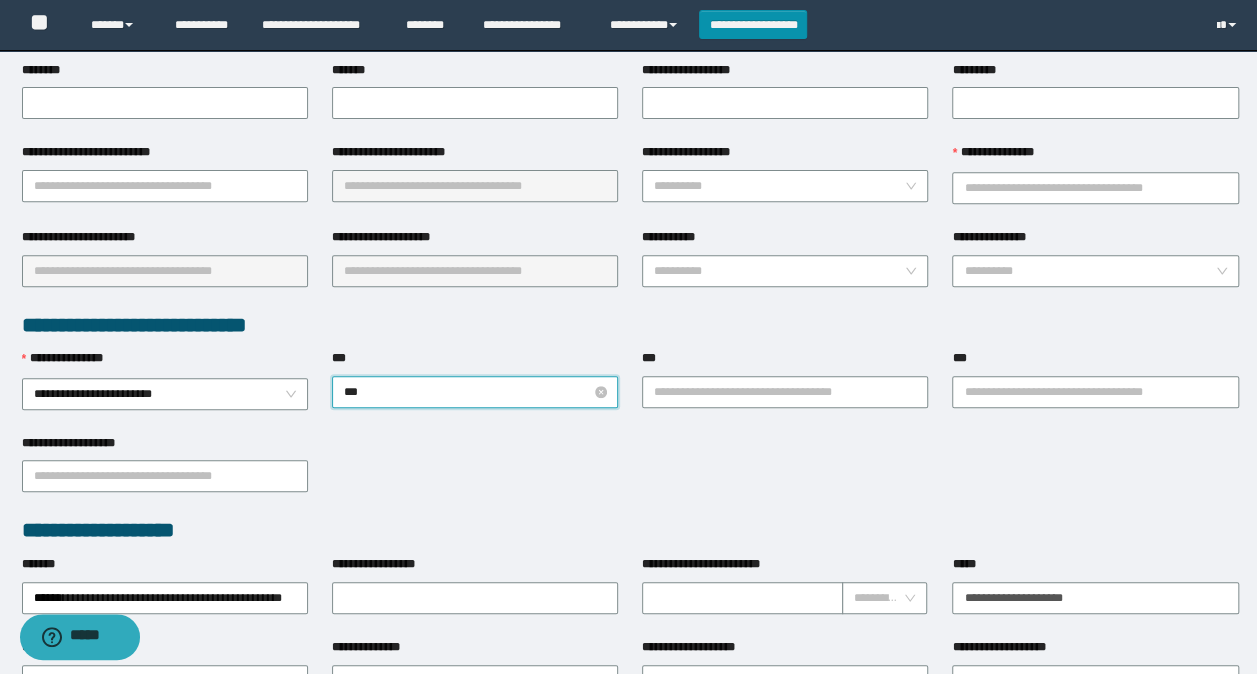 type on "****" 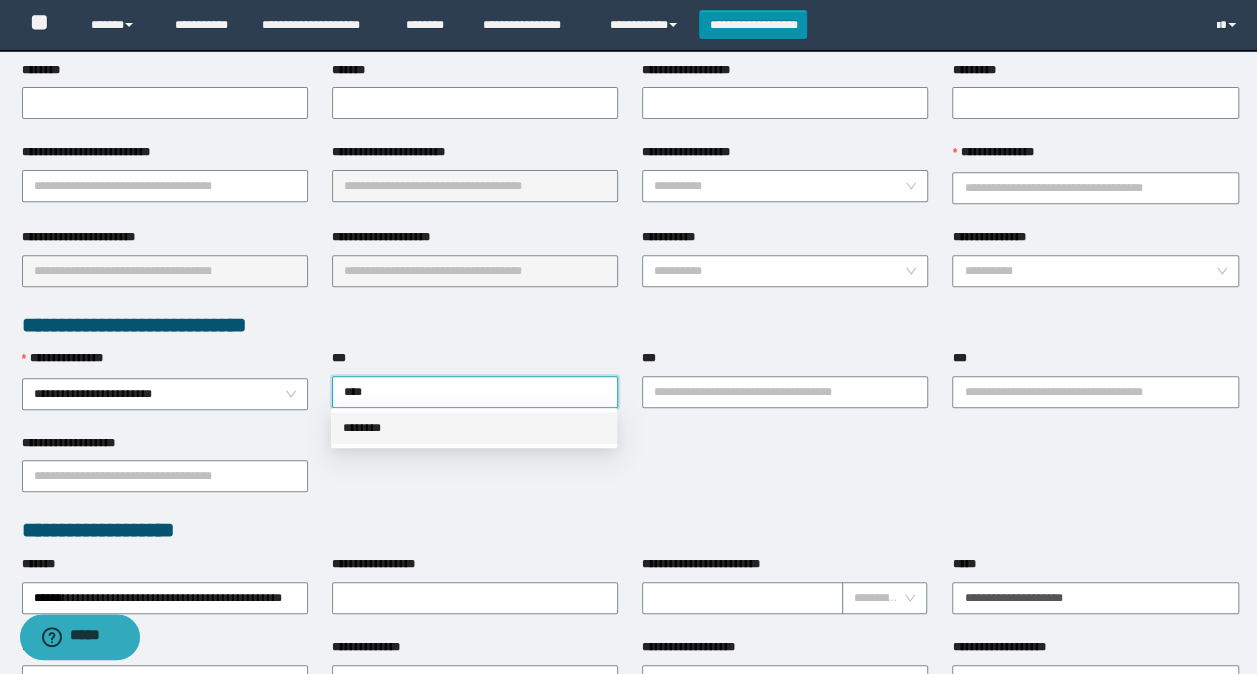 click on "********" at bounding box center [474, 428] 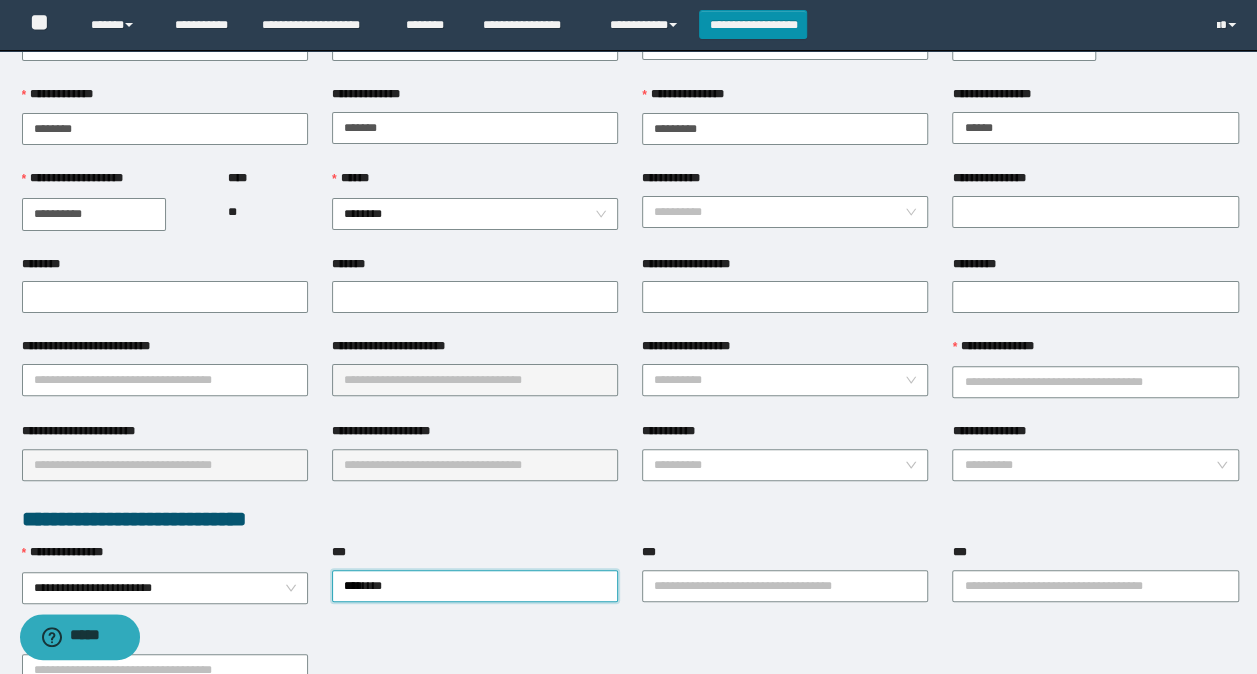scroll, scrollTop: 100, scrollLeft: 0, axis: vertical 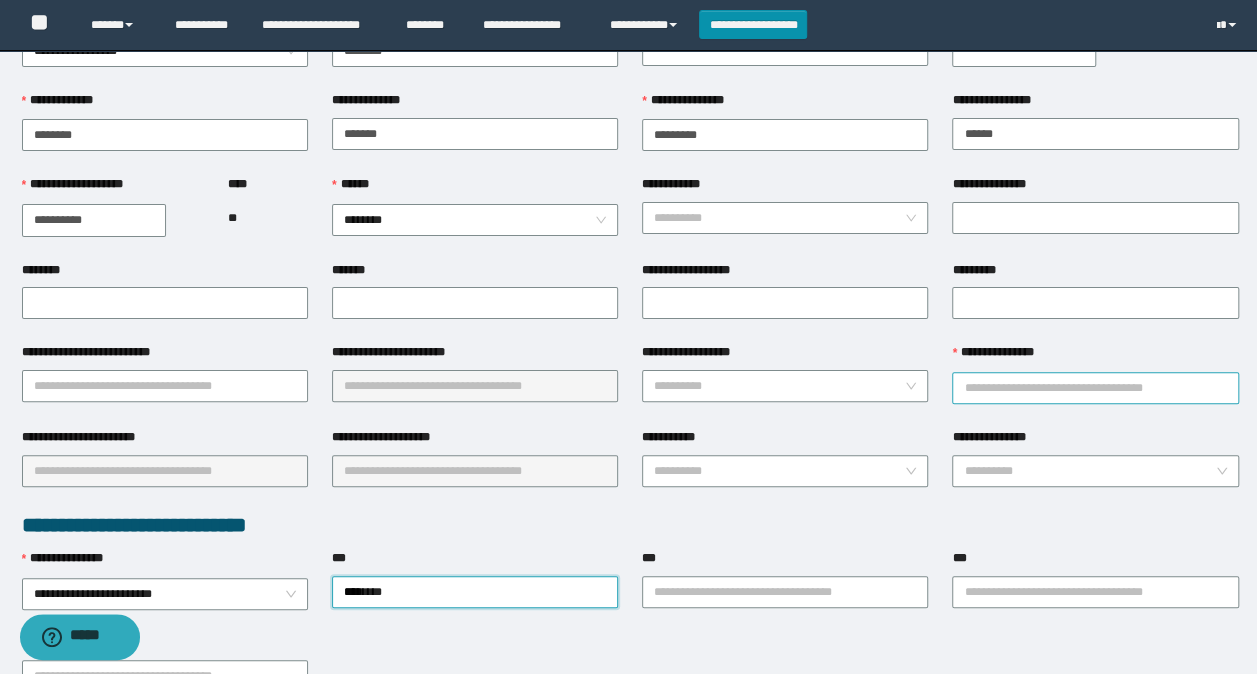 click on "**********" at bounding box center (1095, 388) 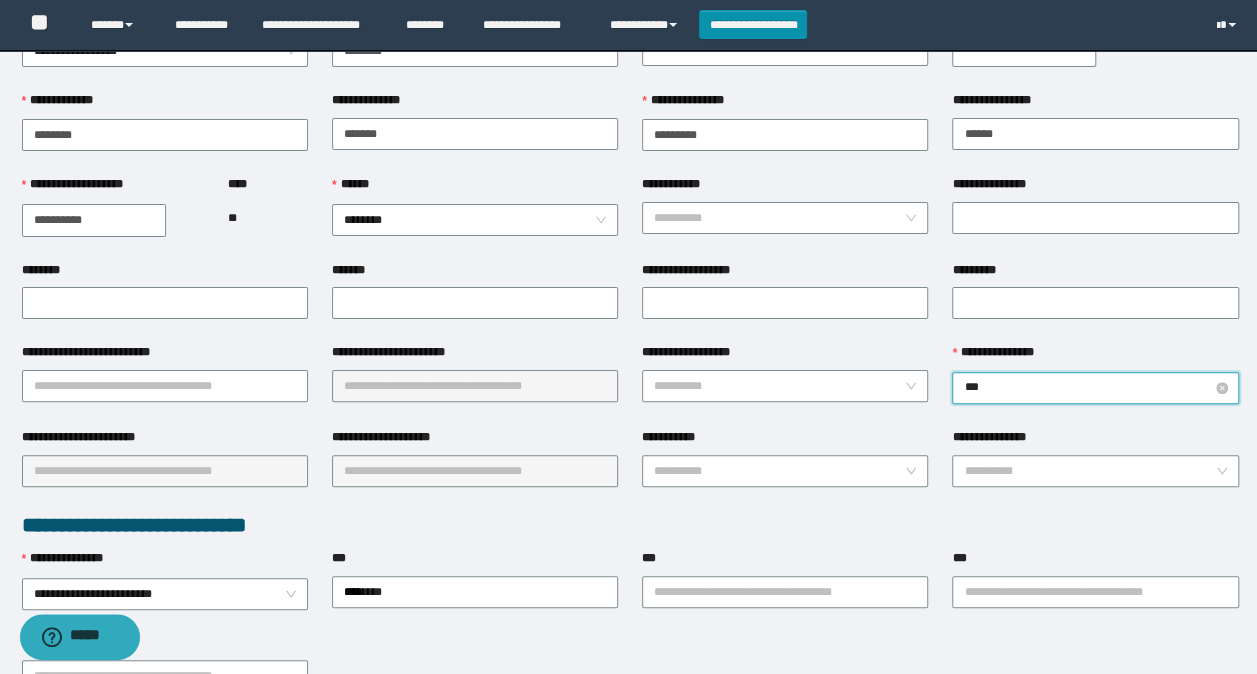 type on "****" 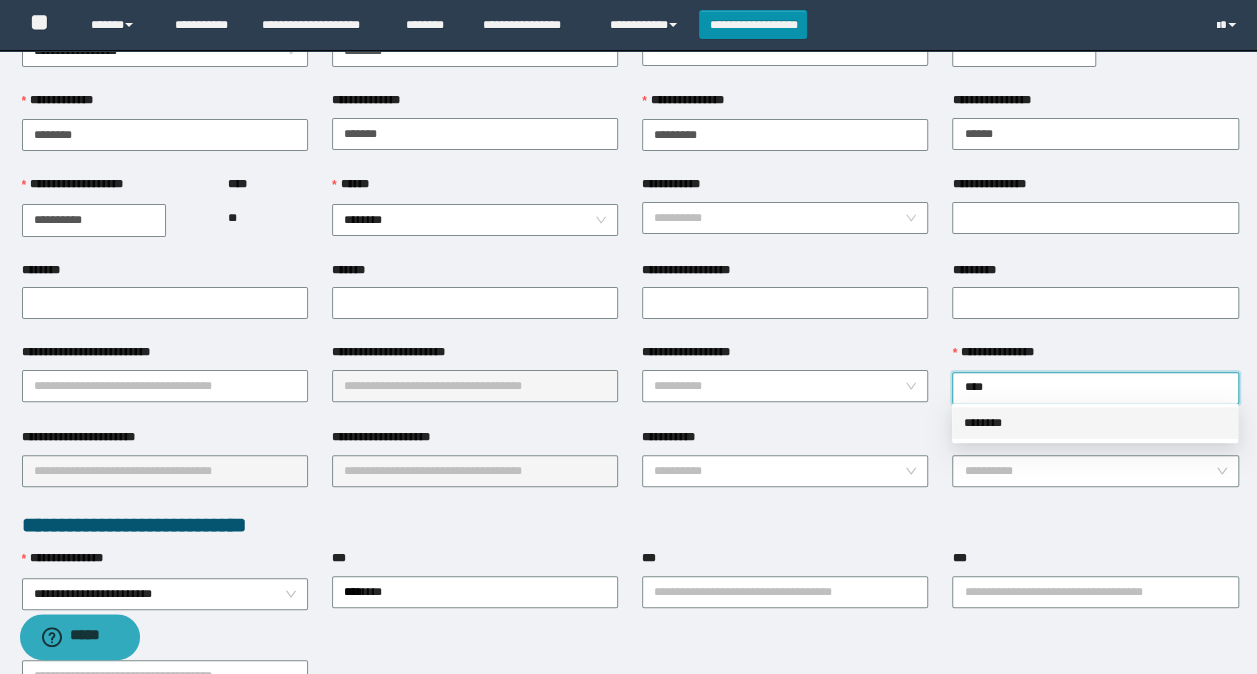 click on "********" at bounding box center [1095, 423] 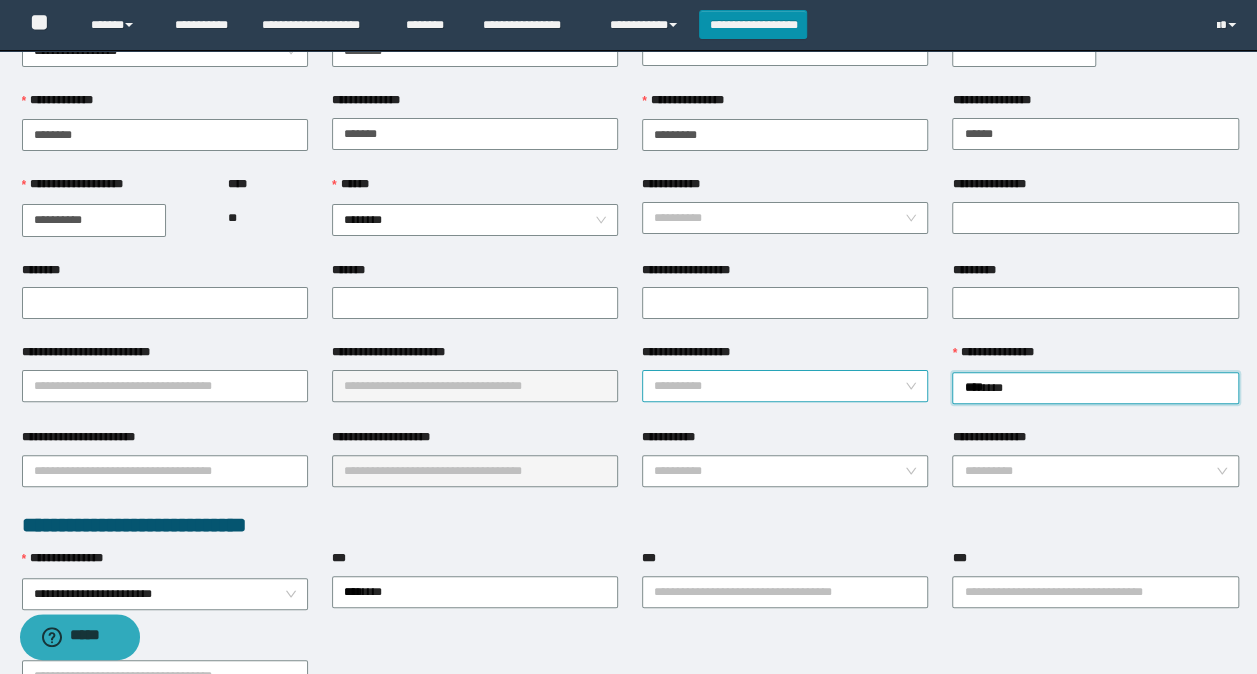 click on "**********" at bounding box center (779, 386) 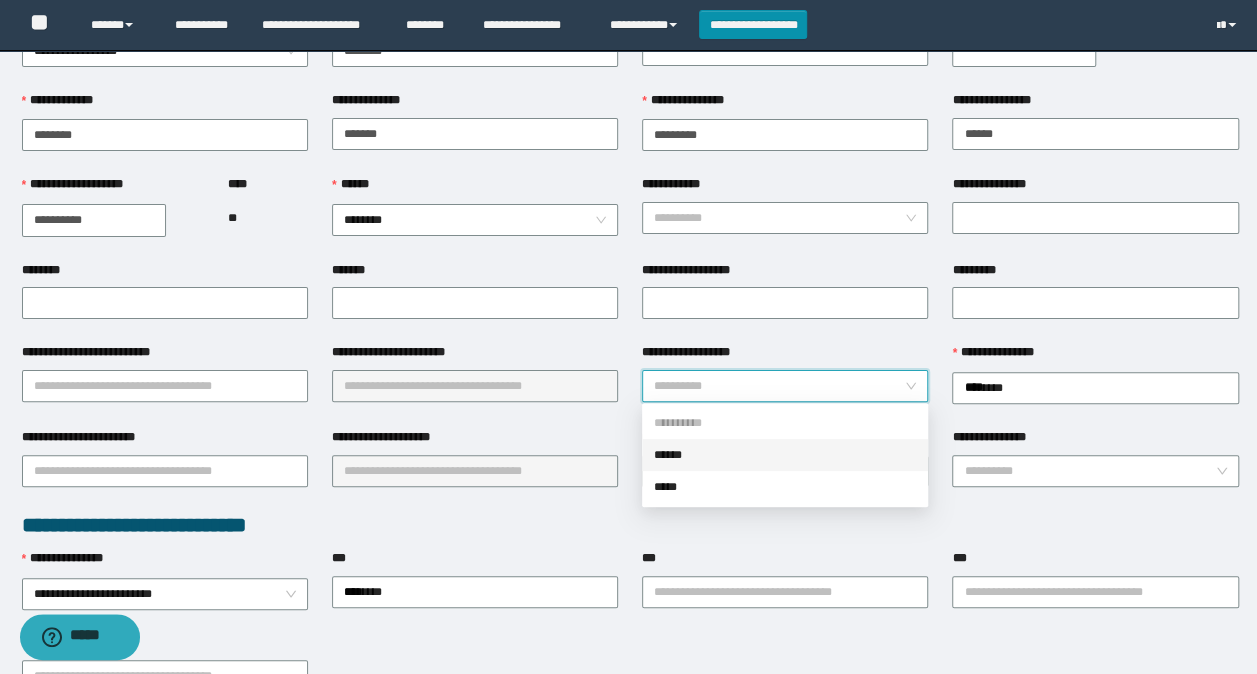 click on "******" at bounding box center (785, 455) 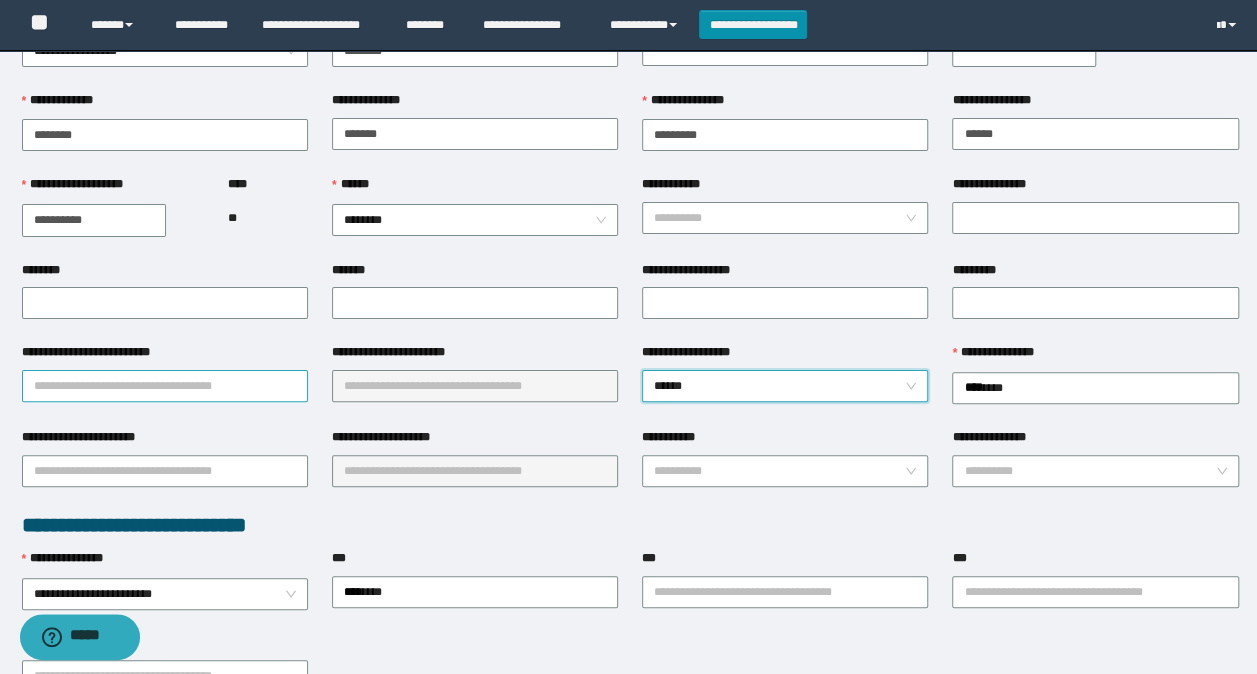 click on "**********" at bounding box center [165, 386] 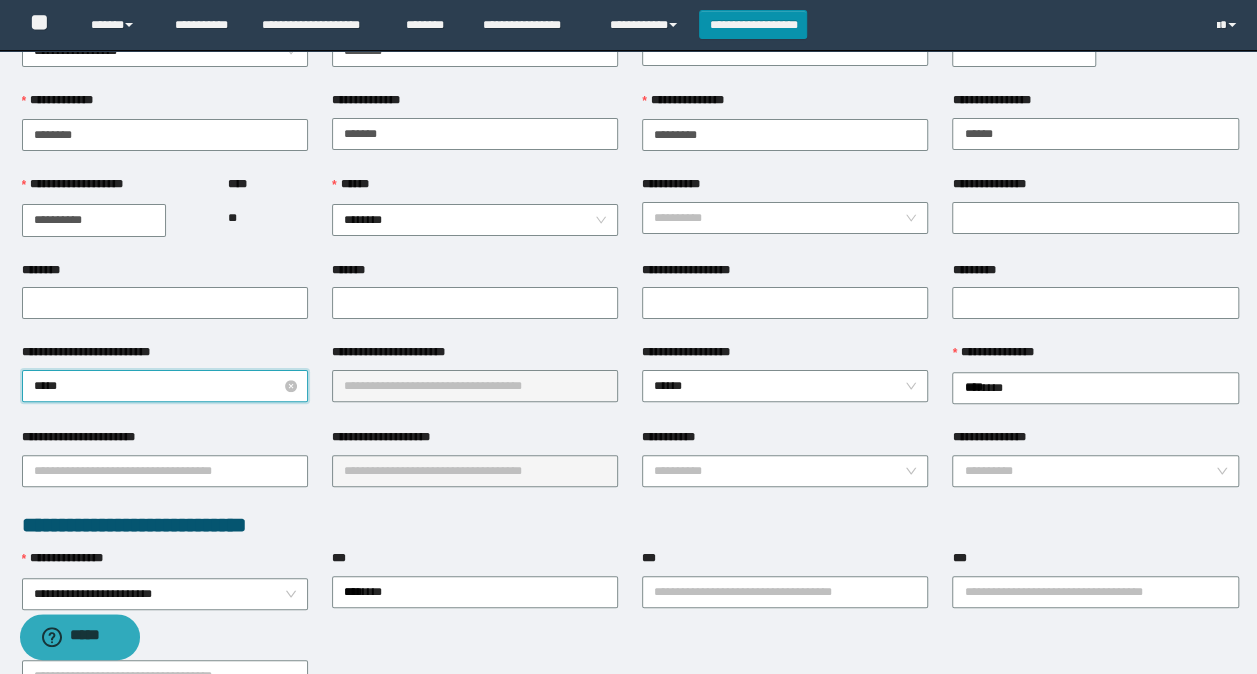 type on "******" 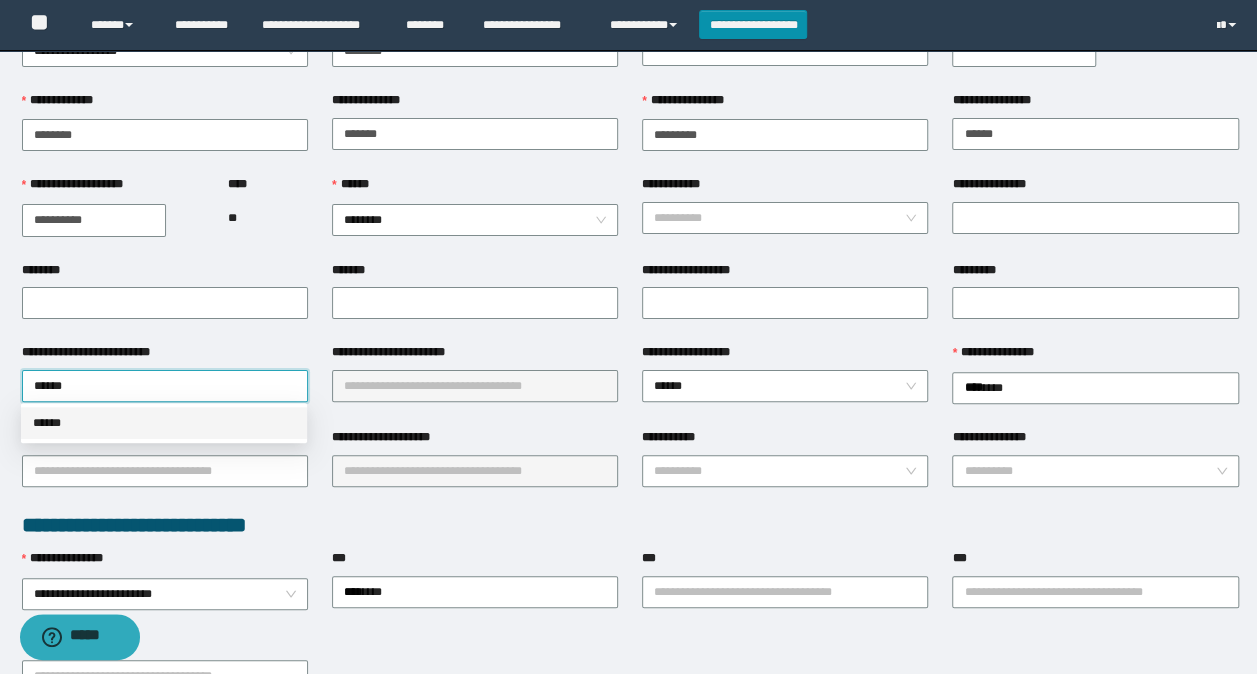 click on "******" at bounding box center (164, 423) 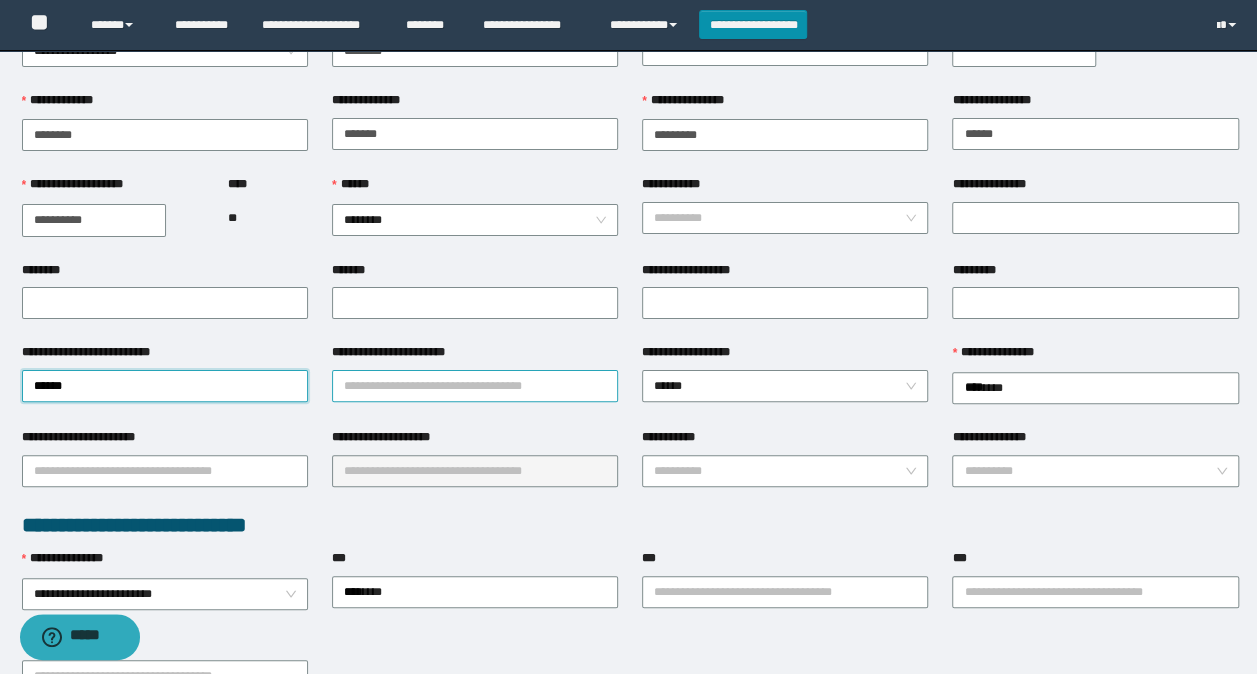 click on "**********" at bounding box center (475, 386) 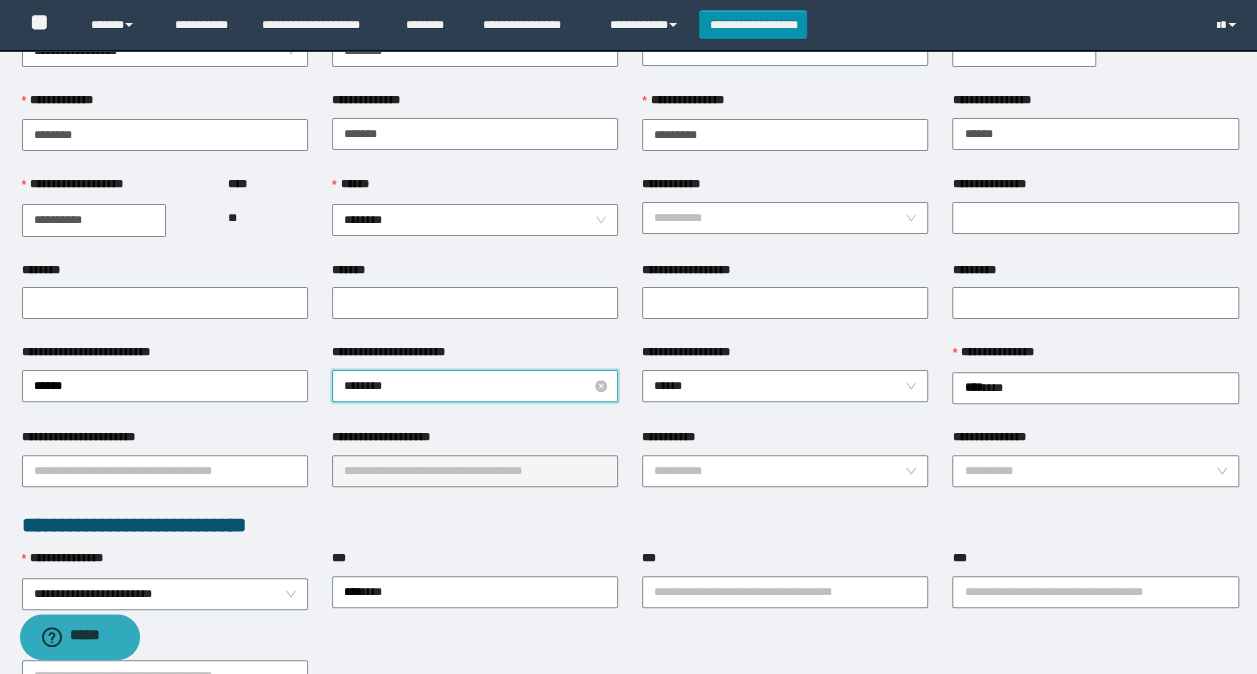 type on "*********" 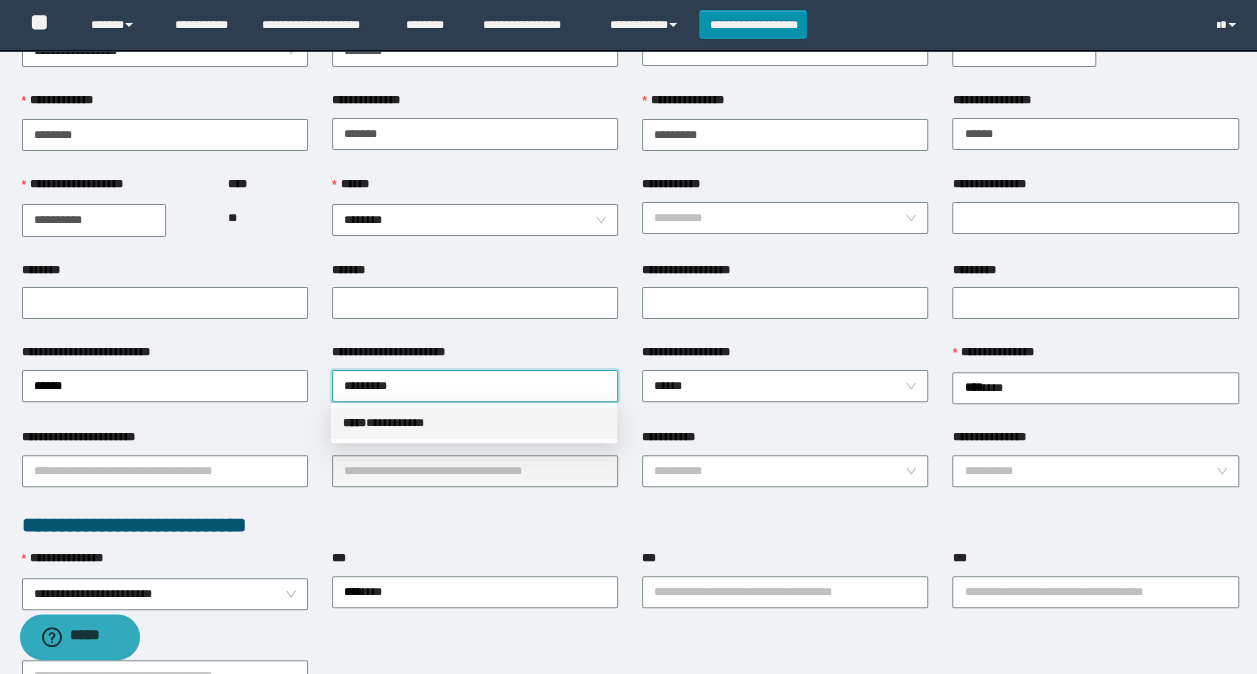 click on "***** * *********" at bounding box center [474, 423] 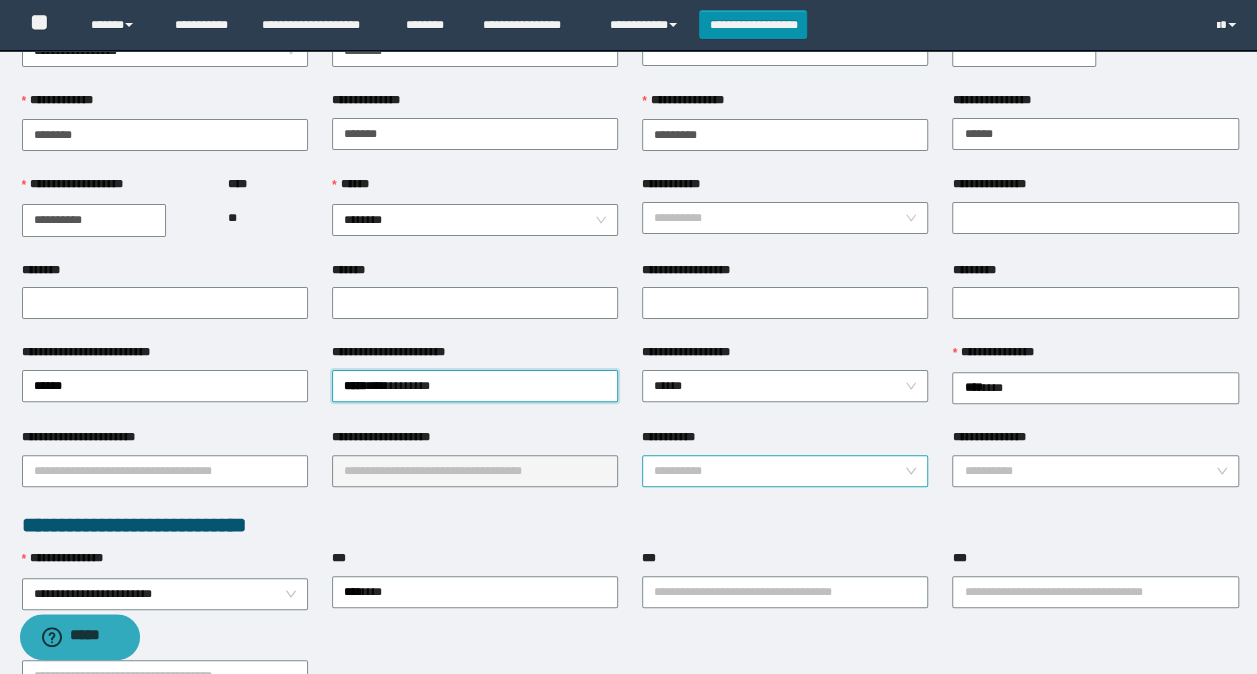 click on "**********" at bounding box center (779, 471) 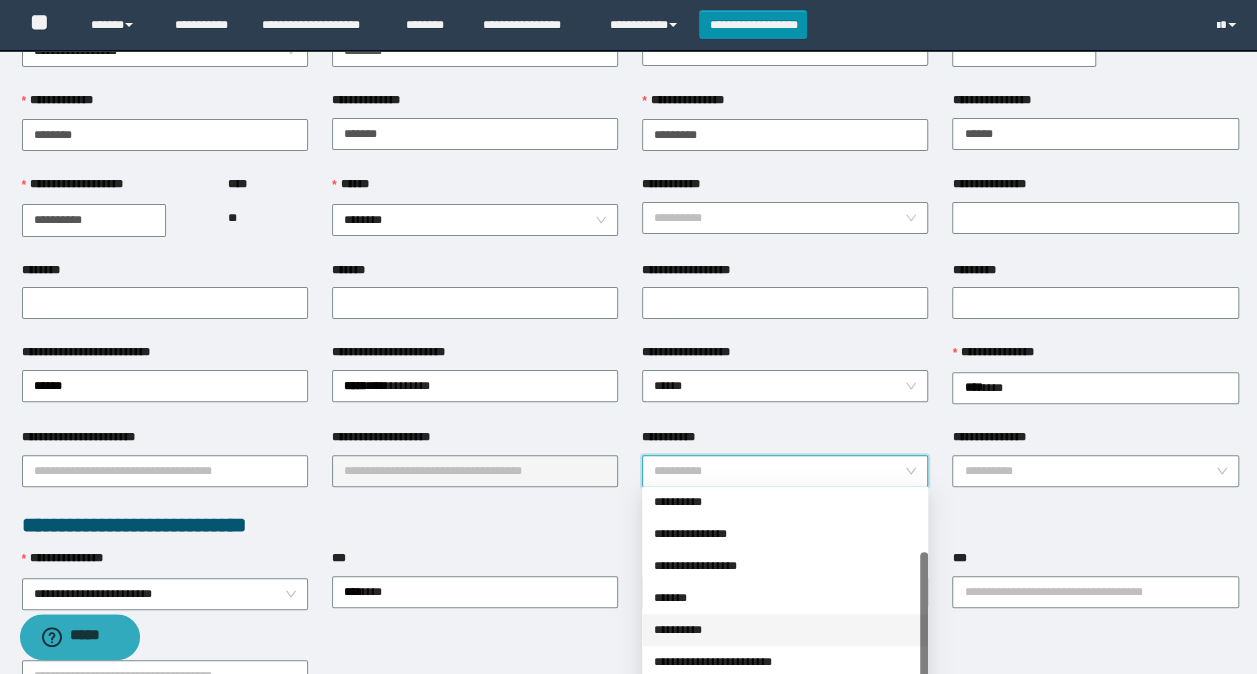 scroll, scrollTop: 160, scrollLeft: 0, axis: vertical 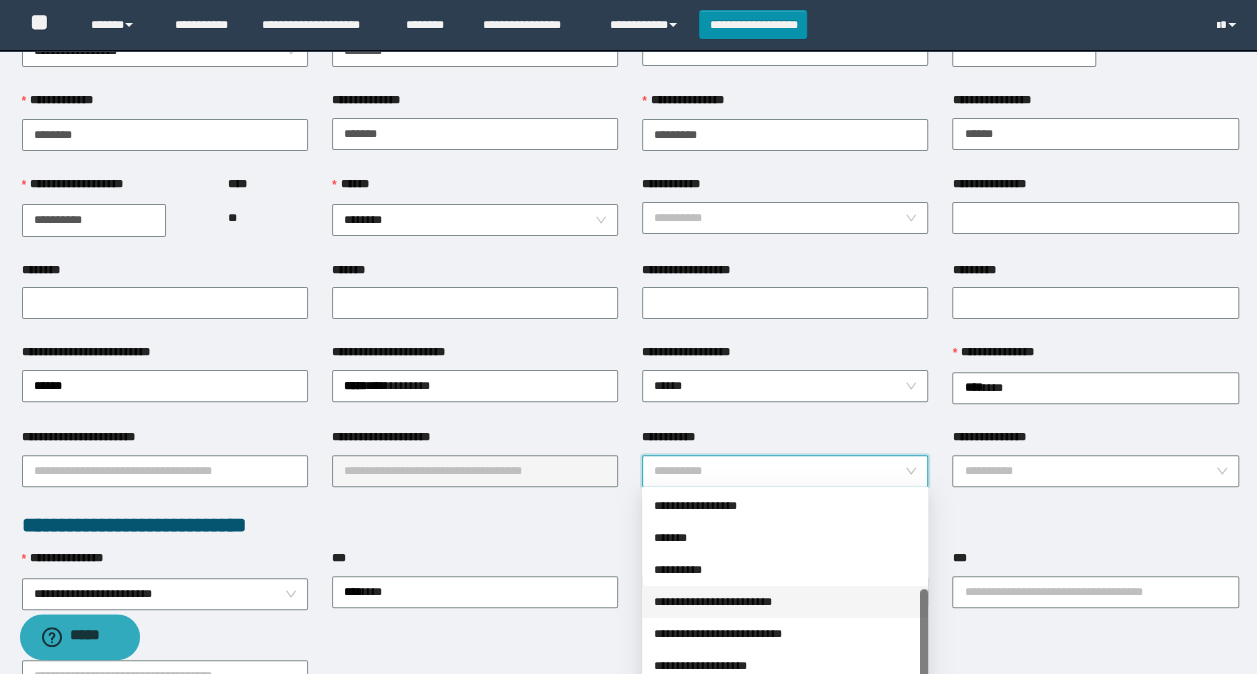 click on "**********" at bounding box center [785, 602] 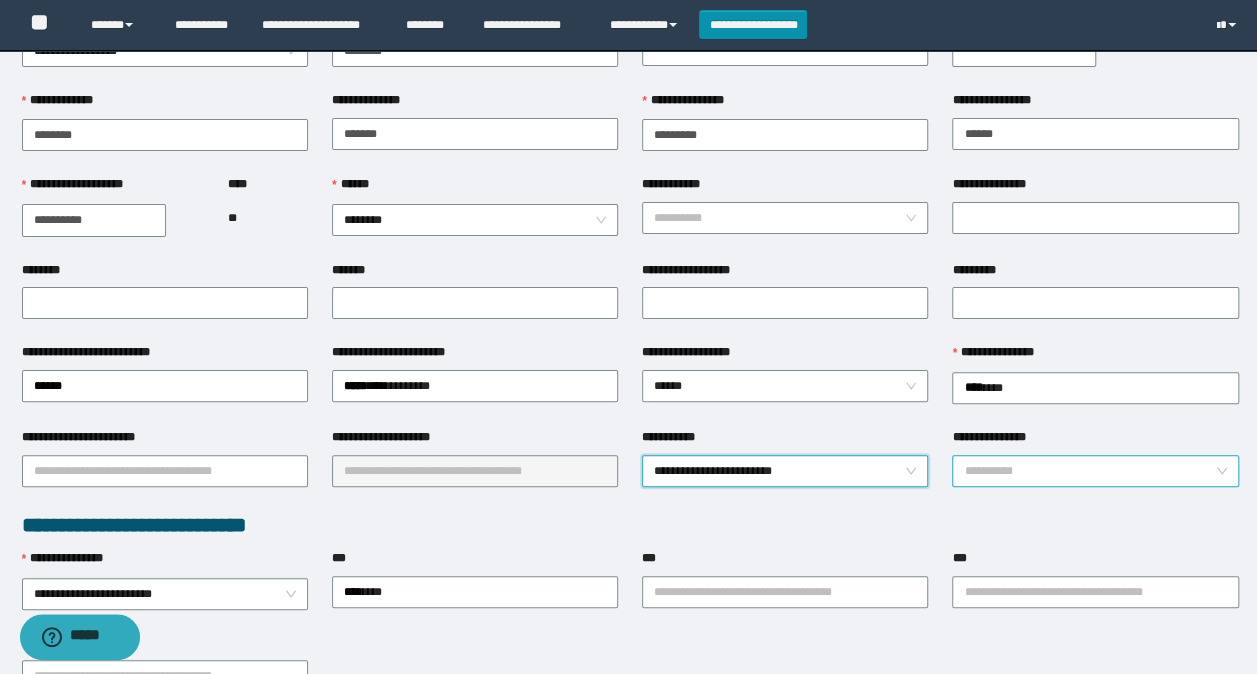 click on "**********" at bounding box center [1089, 471] 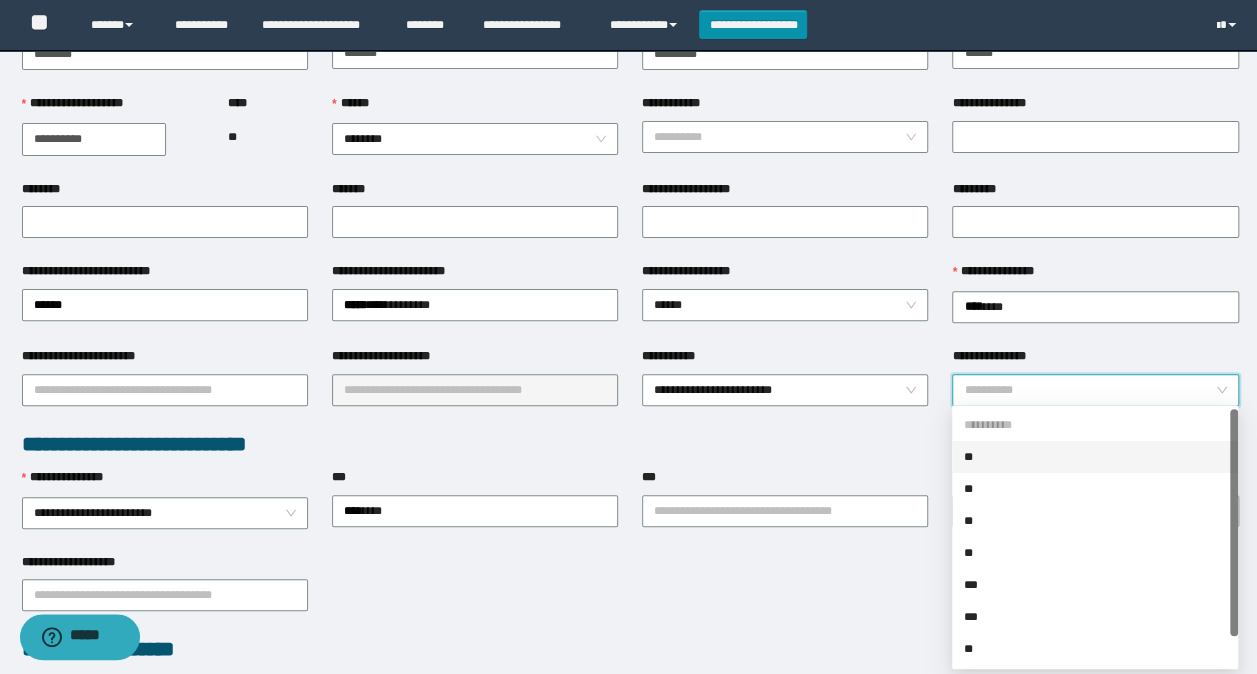 scroll, scrollTop: 200, scrollLeft: 0, axis: vertical 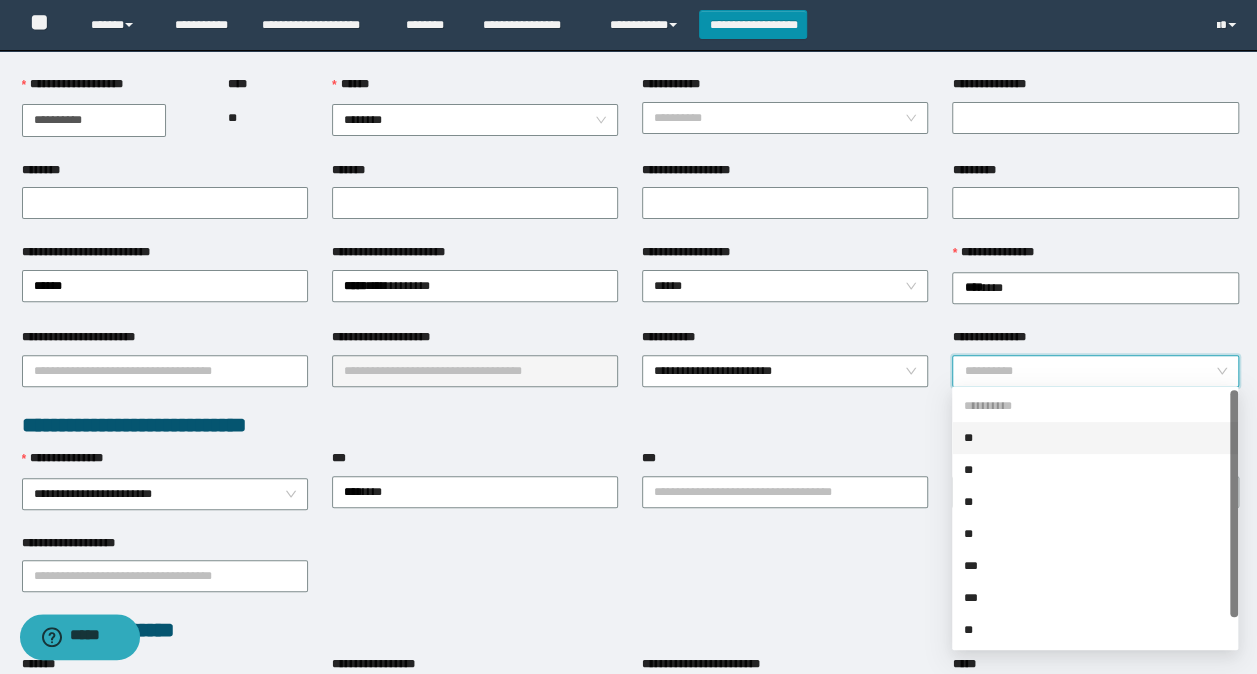 click on "**********" at bounding box center (630, 425) 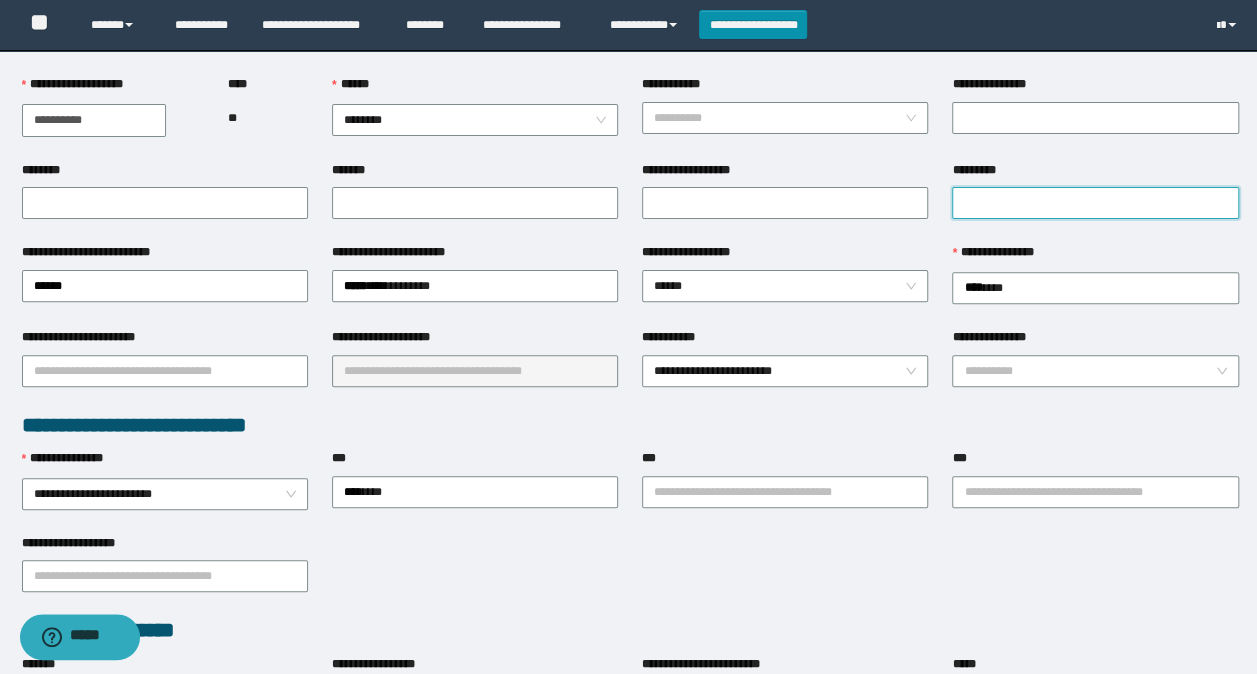 click on "*********" at bounding box center [1095, 203] 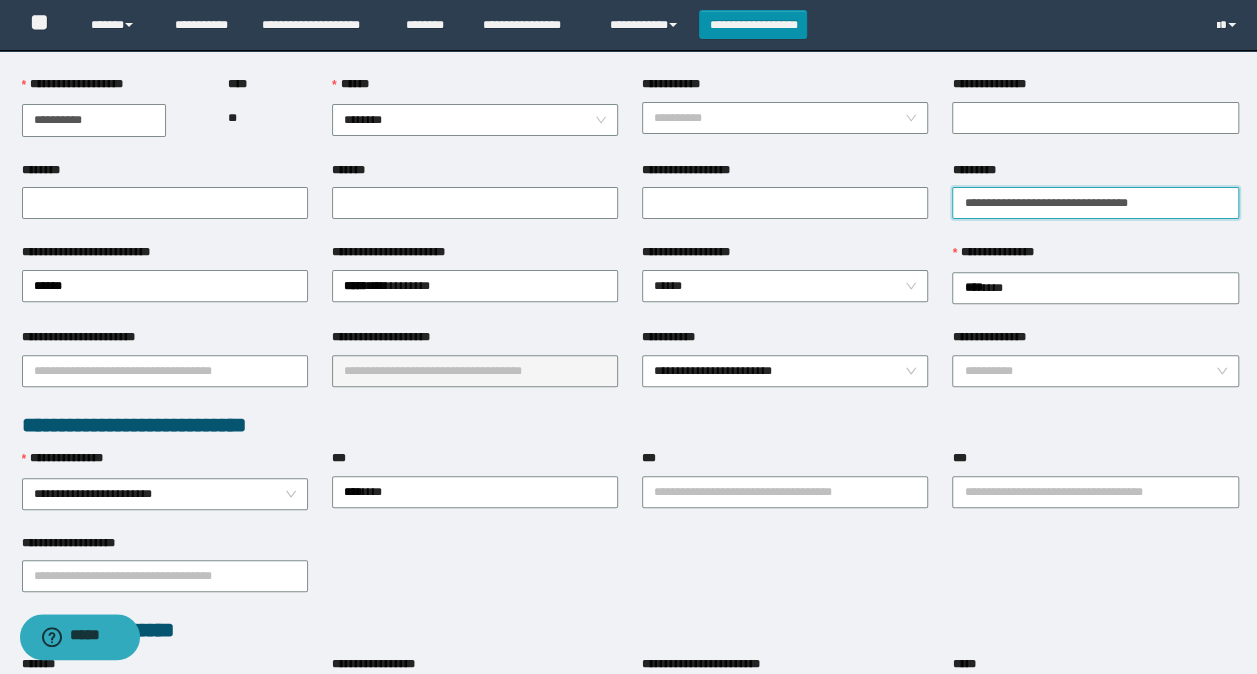 type on "**********" 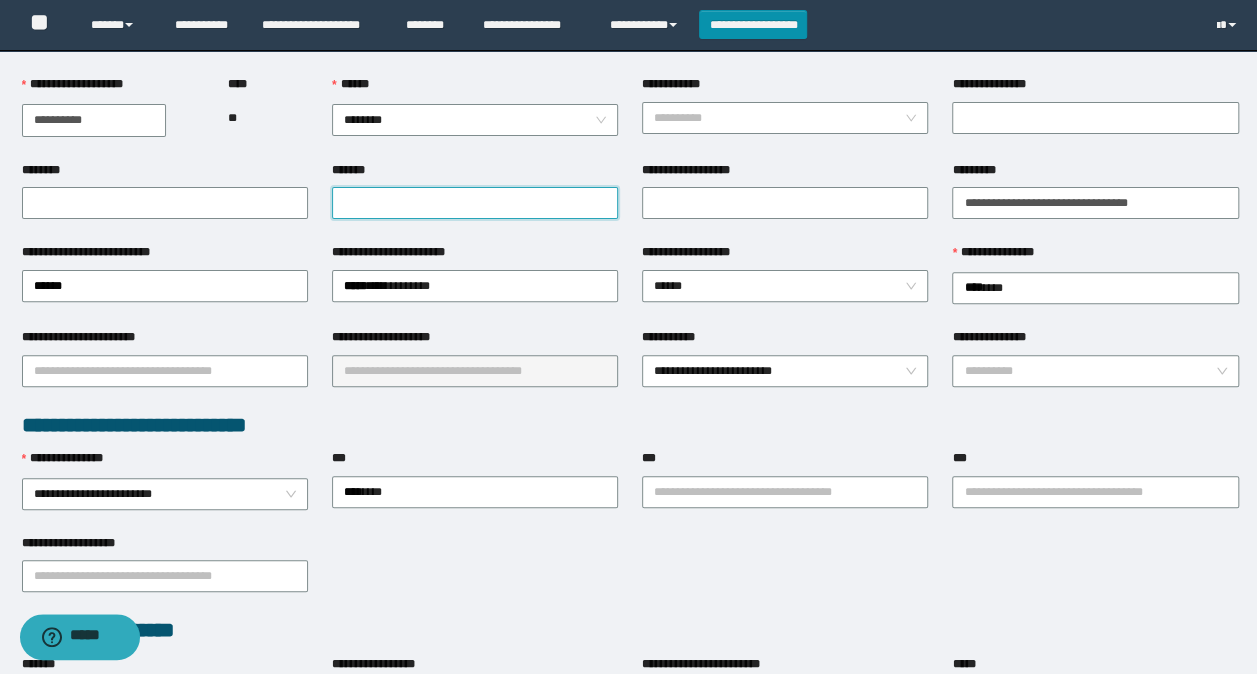 click on "*******" at bounding box center (475, 203) 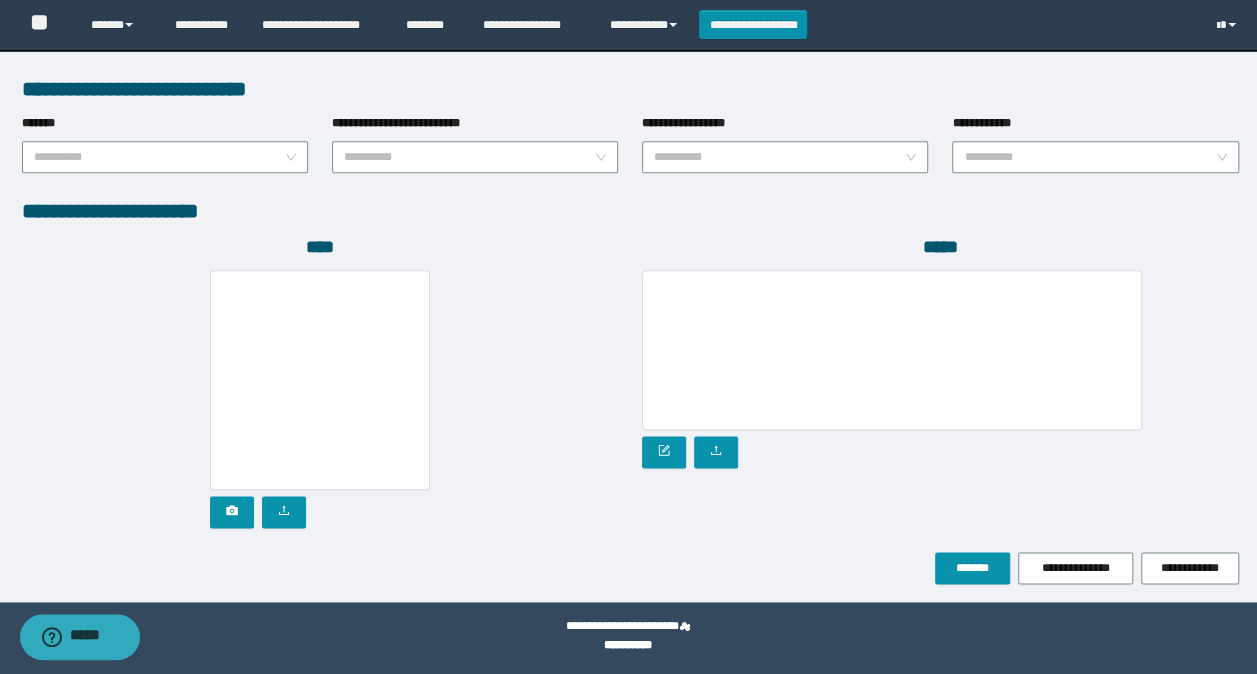 scroll, scrollTop: 1030, scrollLeft: 0, axis: vertical 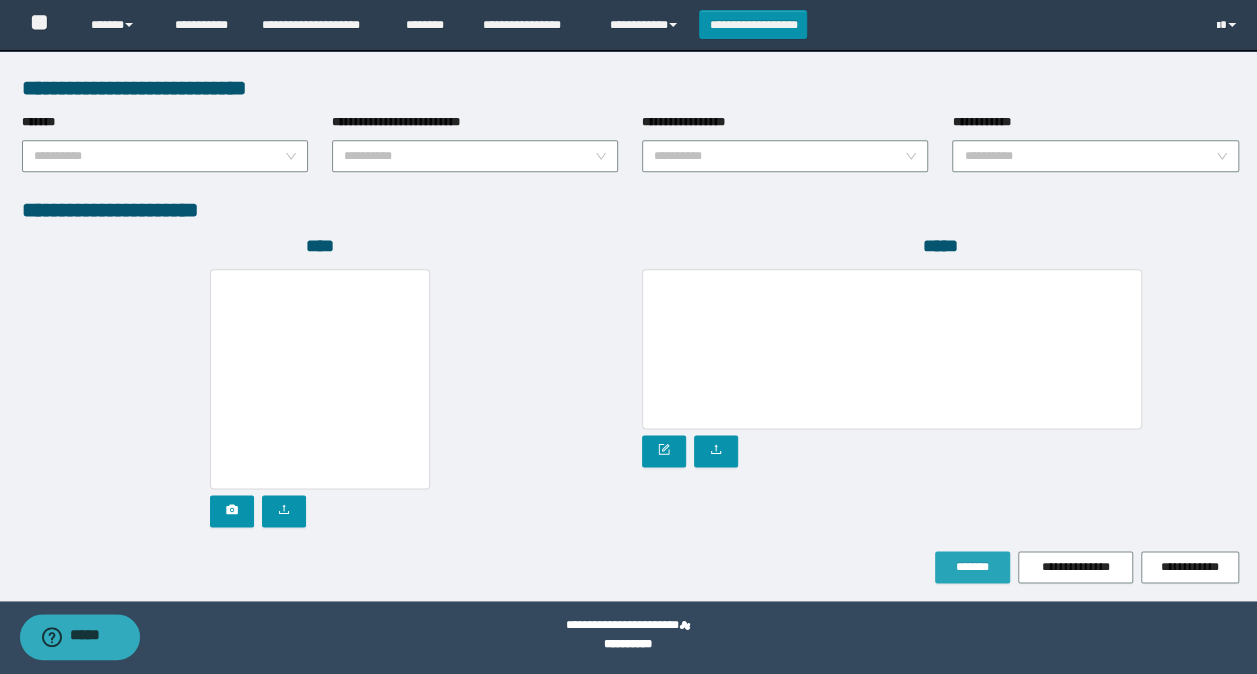 type on "**********" 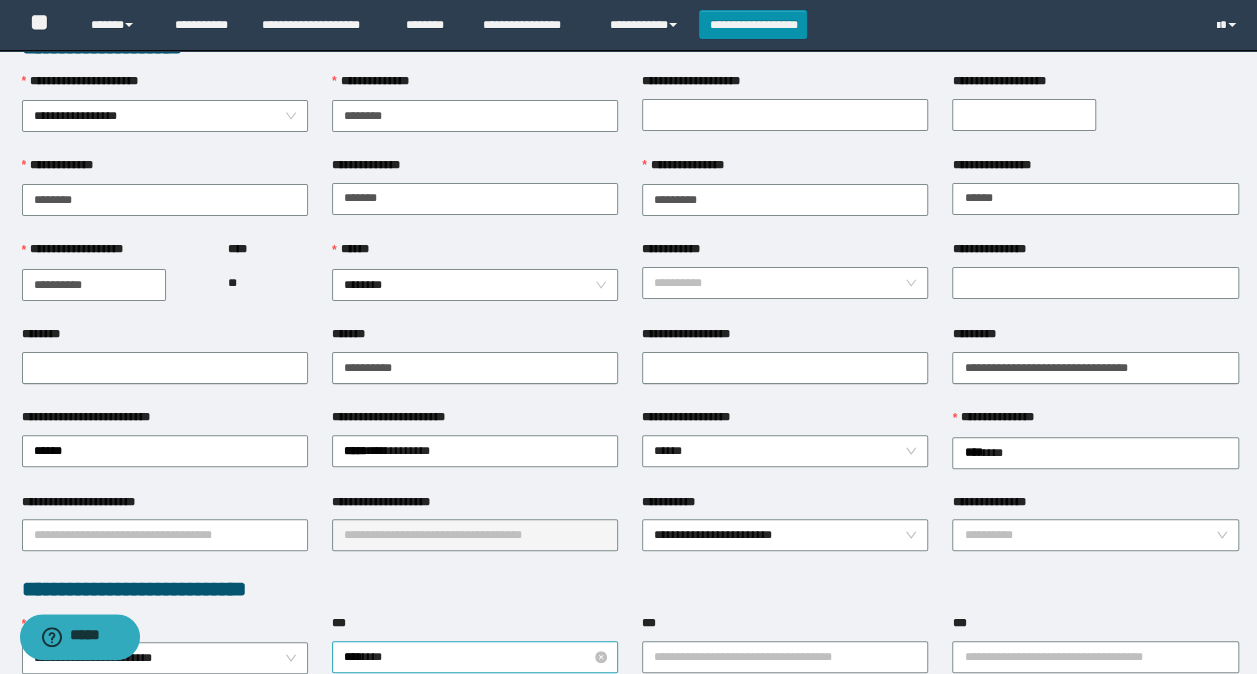 scroll, scrollTop: 82, scrollLeft: 0, axis: vertical 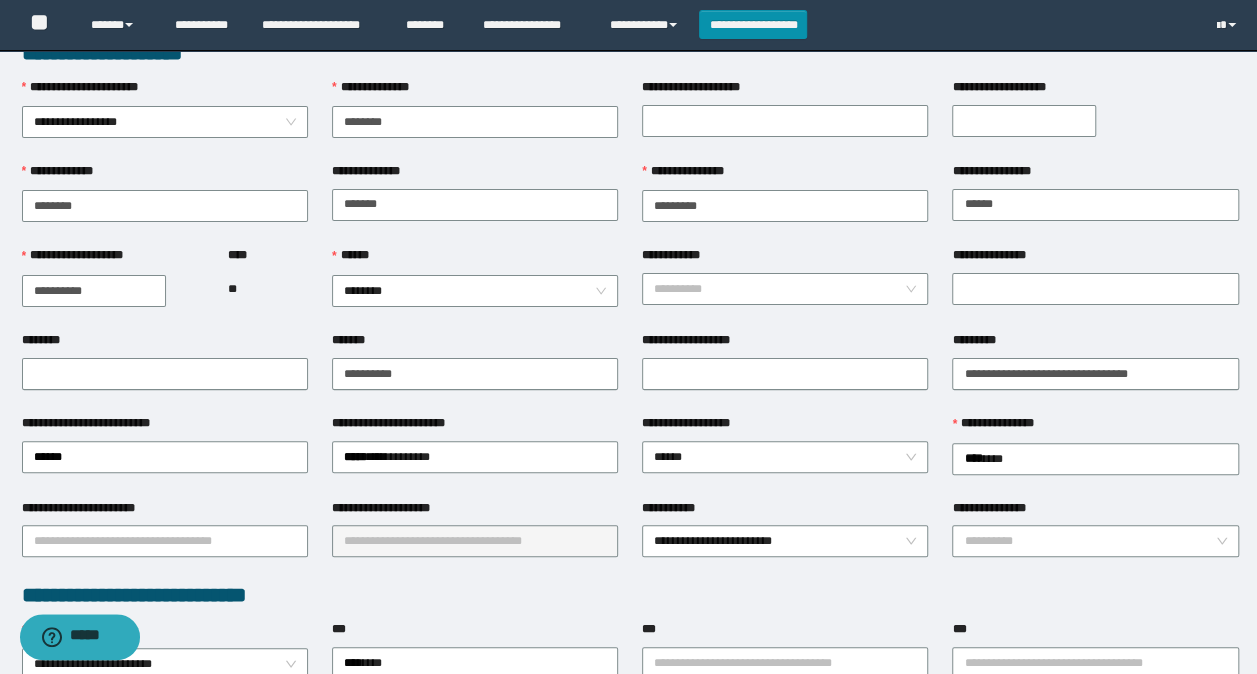 click on "**** **" at bounding box center (267, 288) 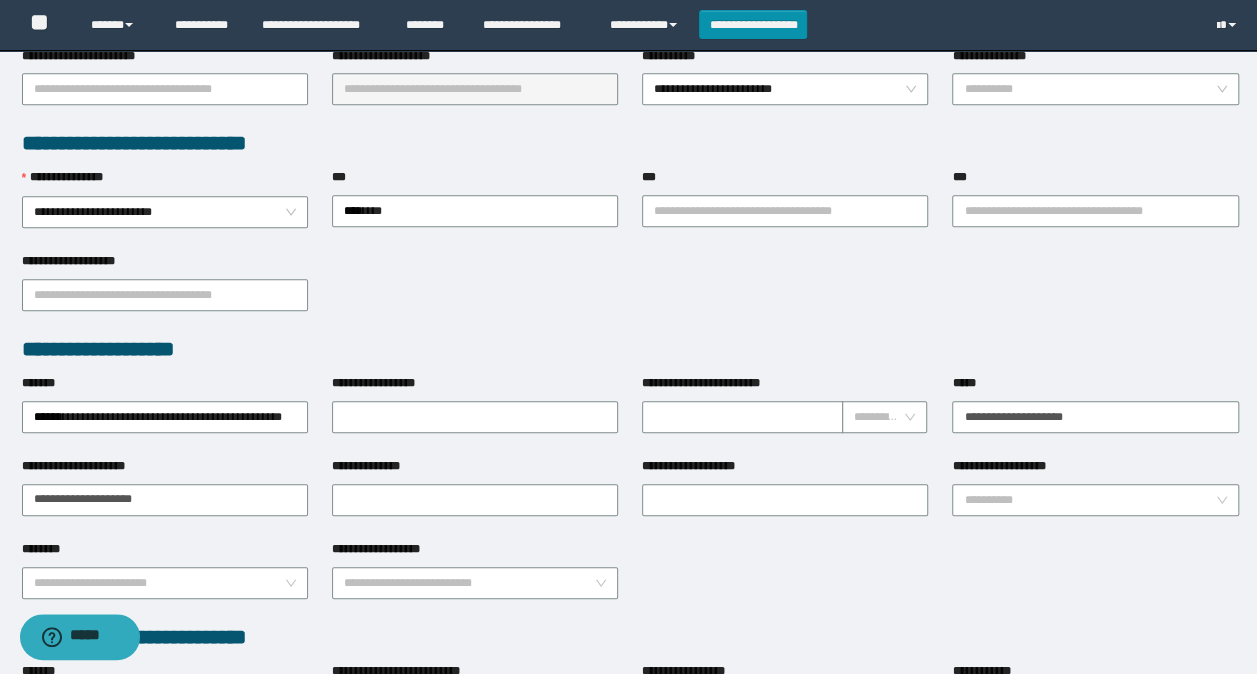 scroll, scrollTop: 434, scrollLeft: 0, axis: vertical 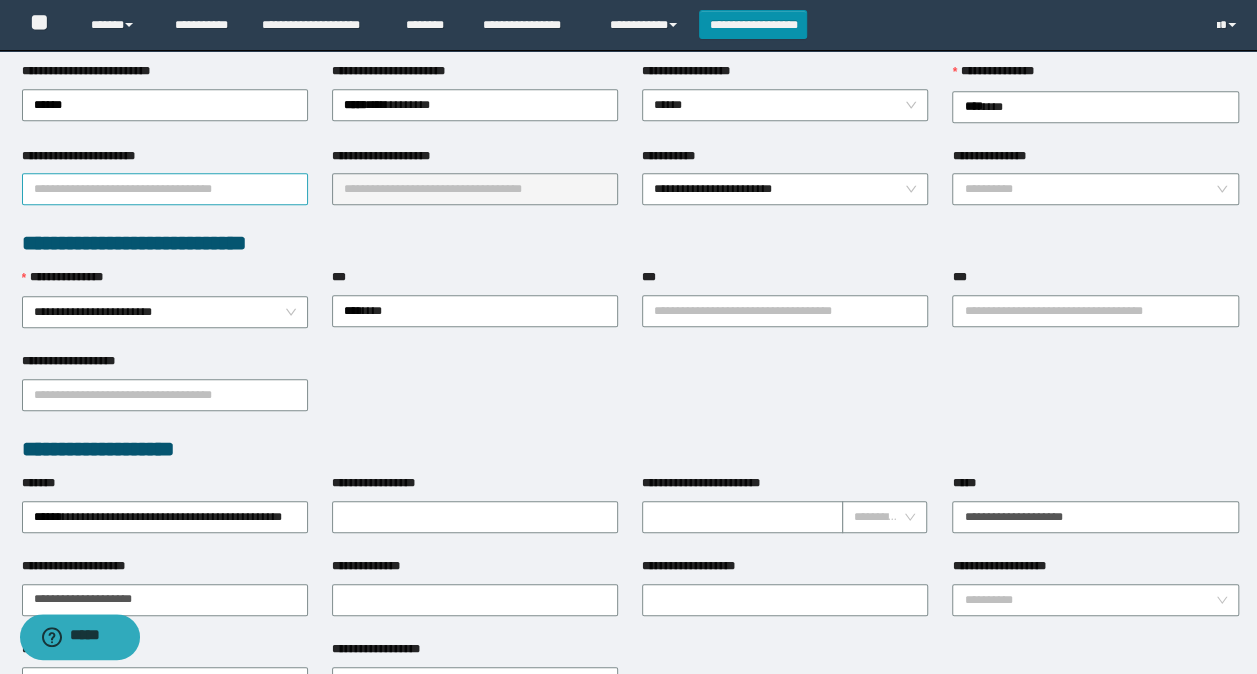 click on "**********" at bounding box center (165, 189) 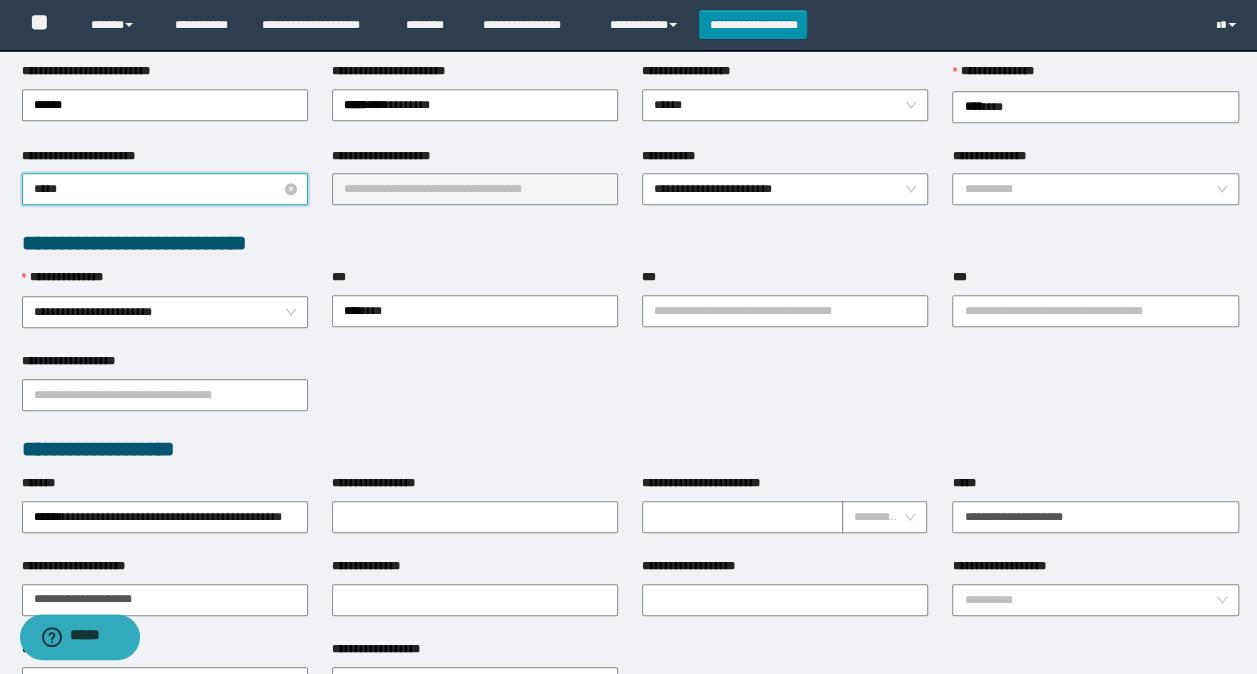 type on "******" 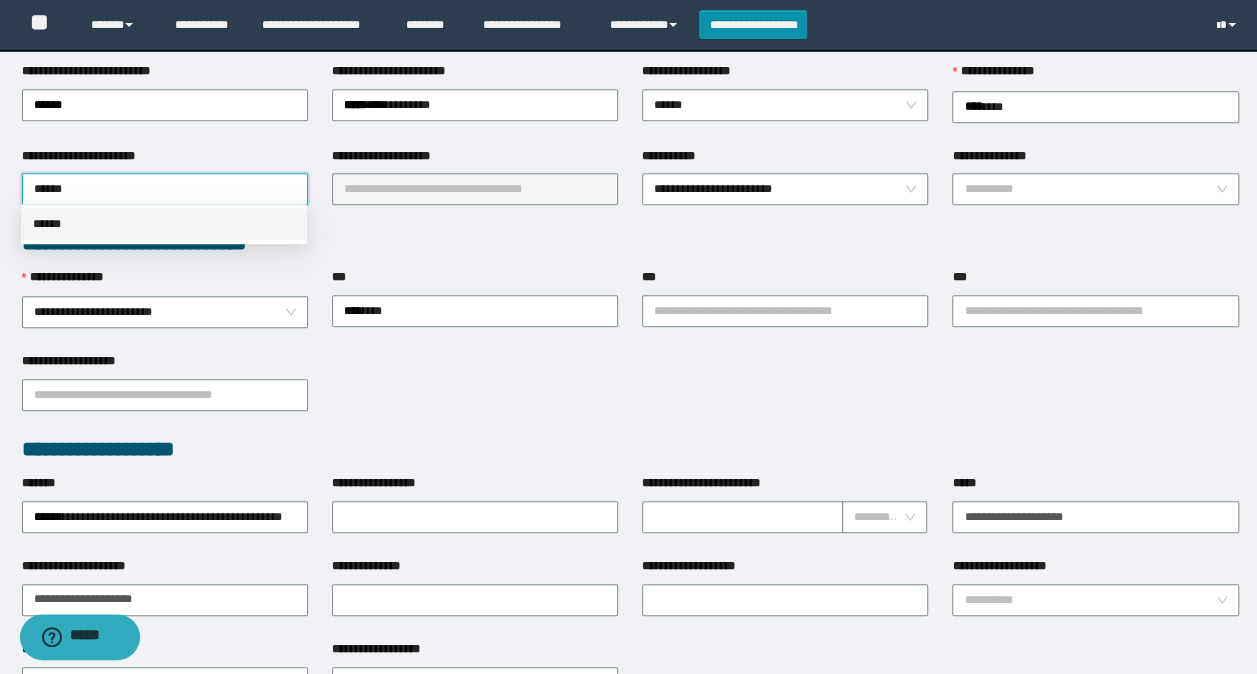 drag, startPoint x: 56, startPoint y: 216, endPoint x: 105, endPoint y: 209, distance: 49.497475 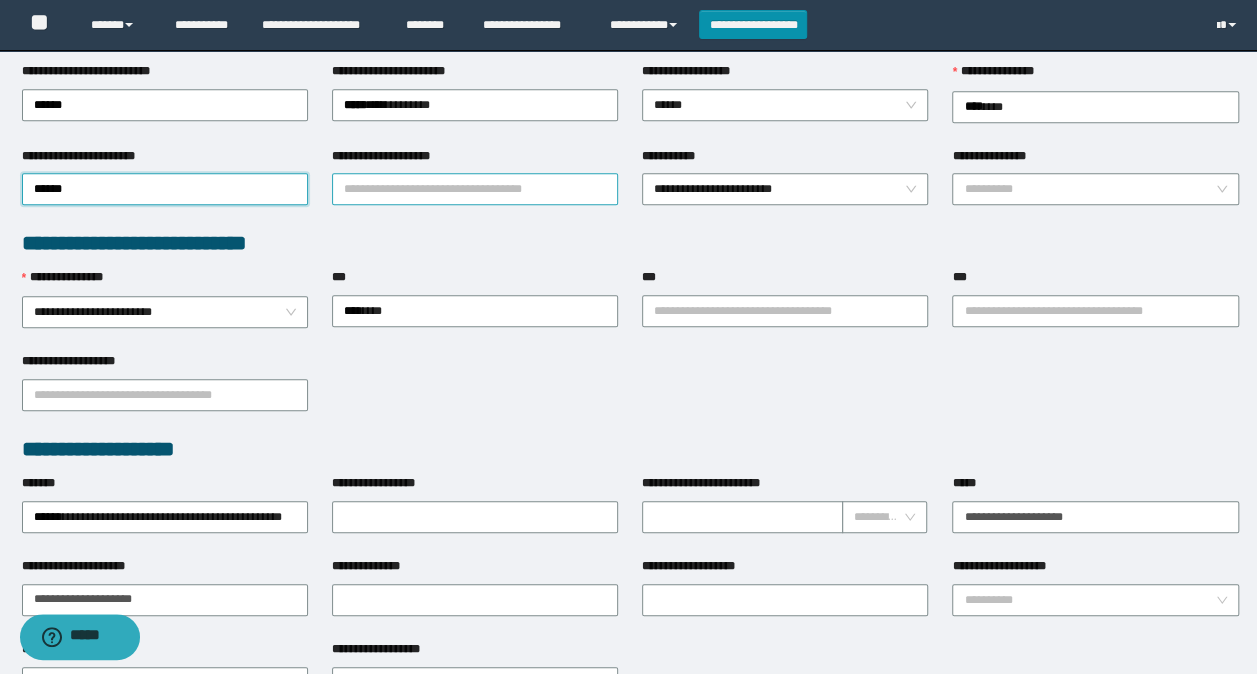 click on "**********" at bounding box center [475, 189] 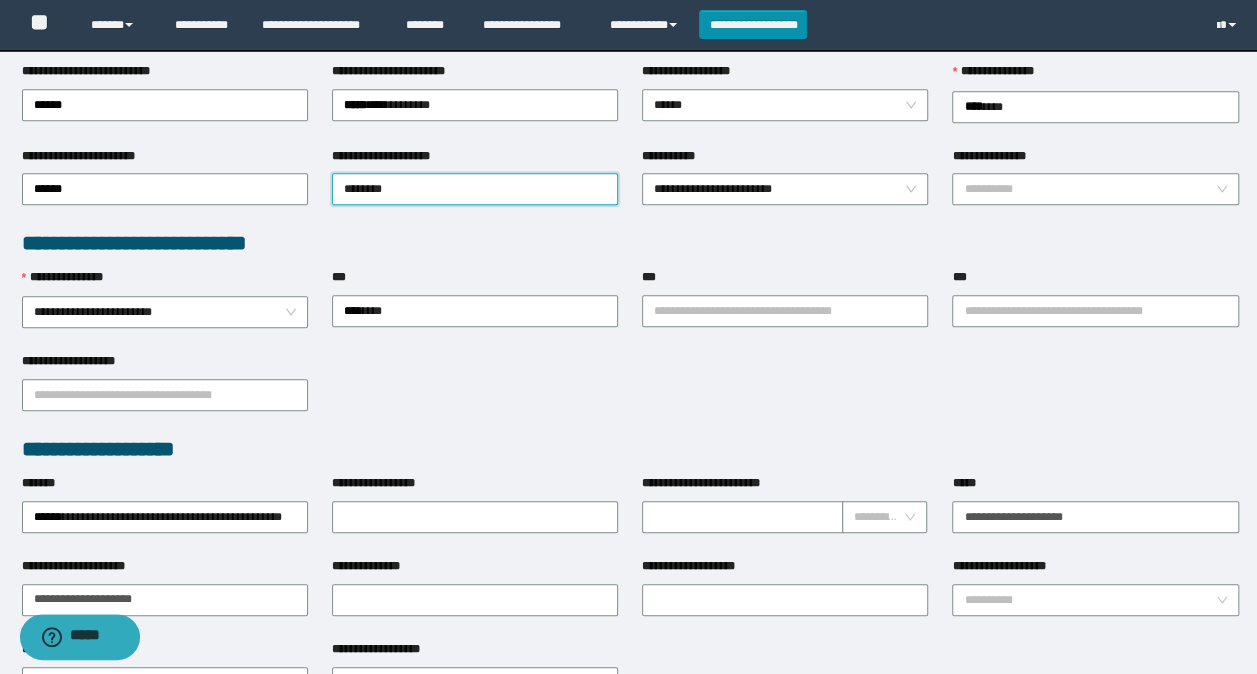type on "*********" 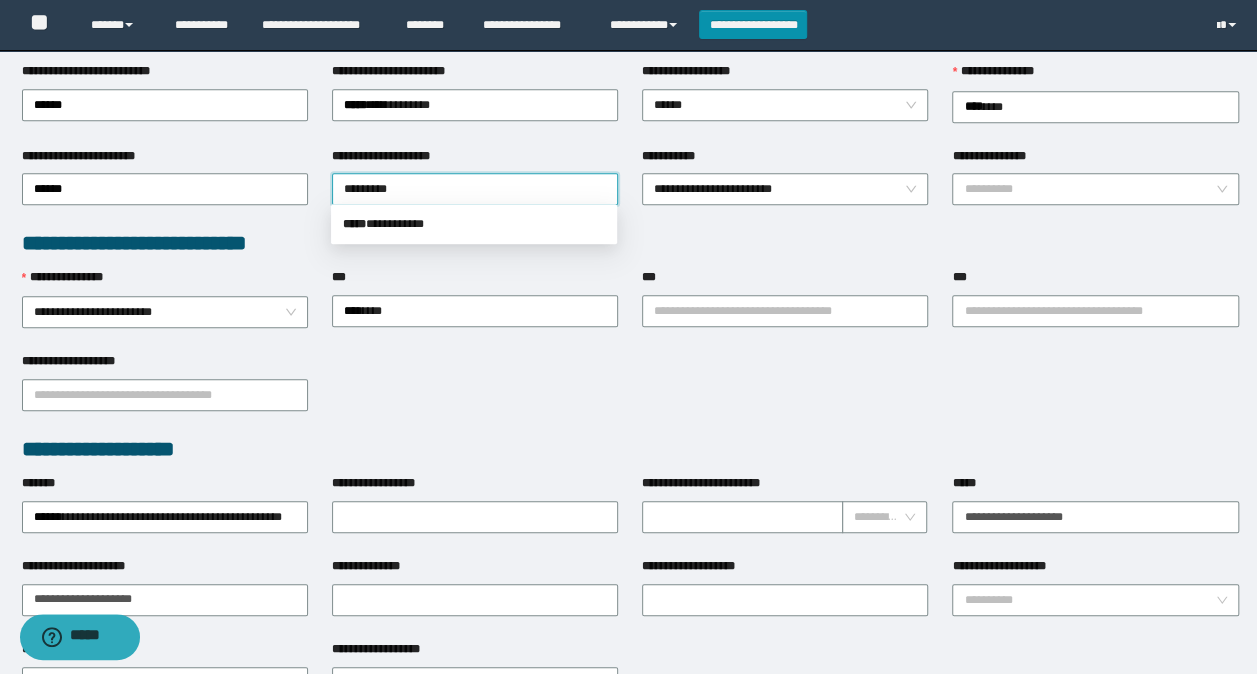 click on "**********" at bounding box center (630, 243) 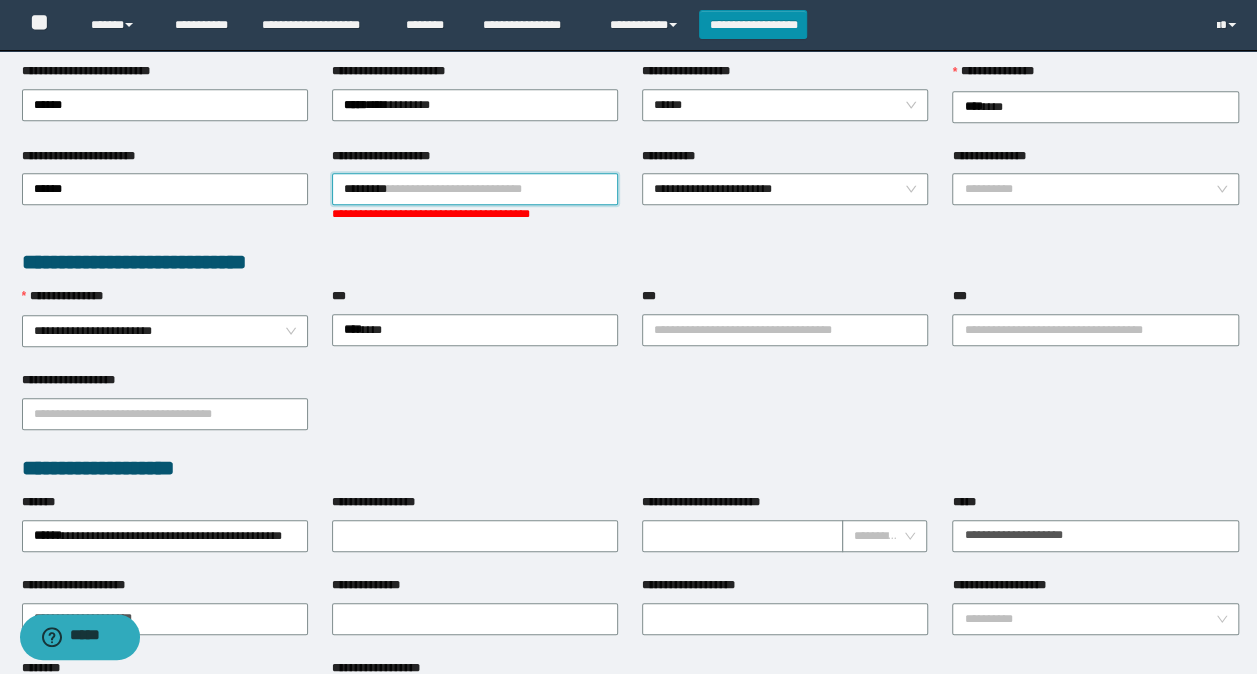 click on "*********" at bounding box center [475, 189] 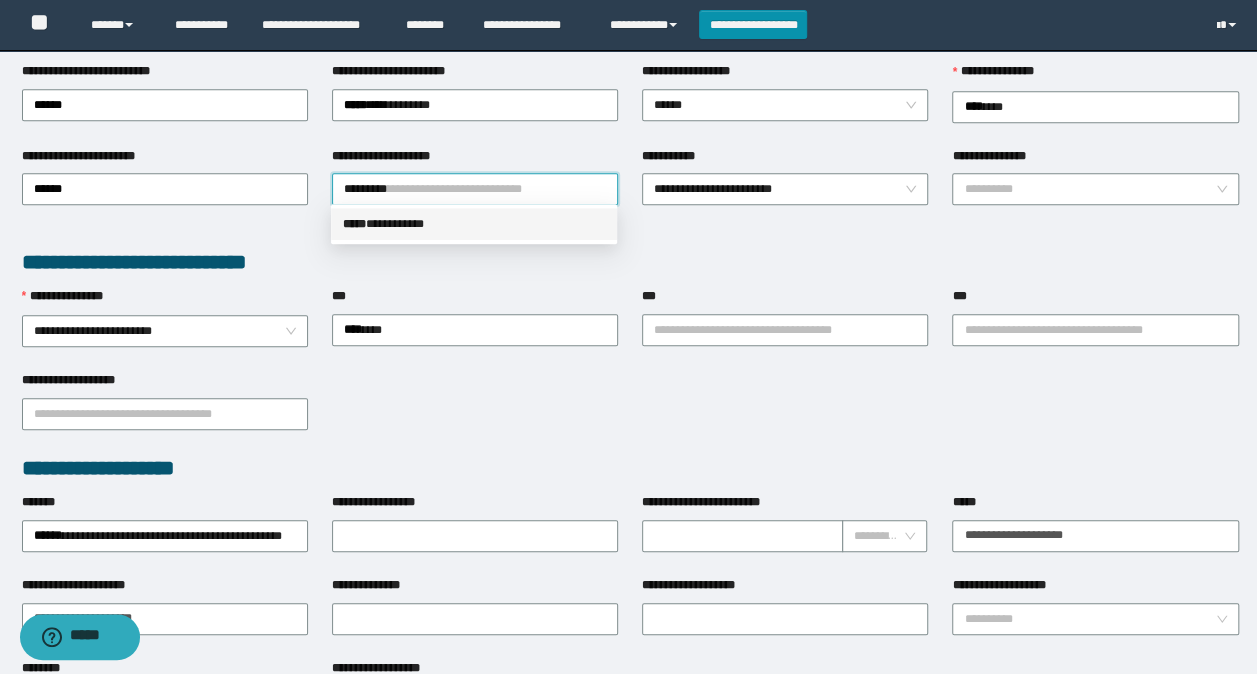 click on "***** * *********" at bounding box center (474, 224) 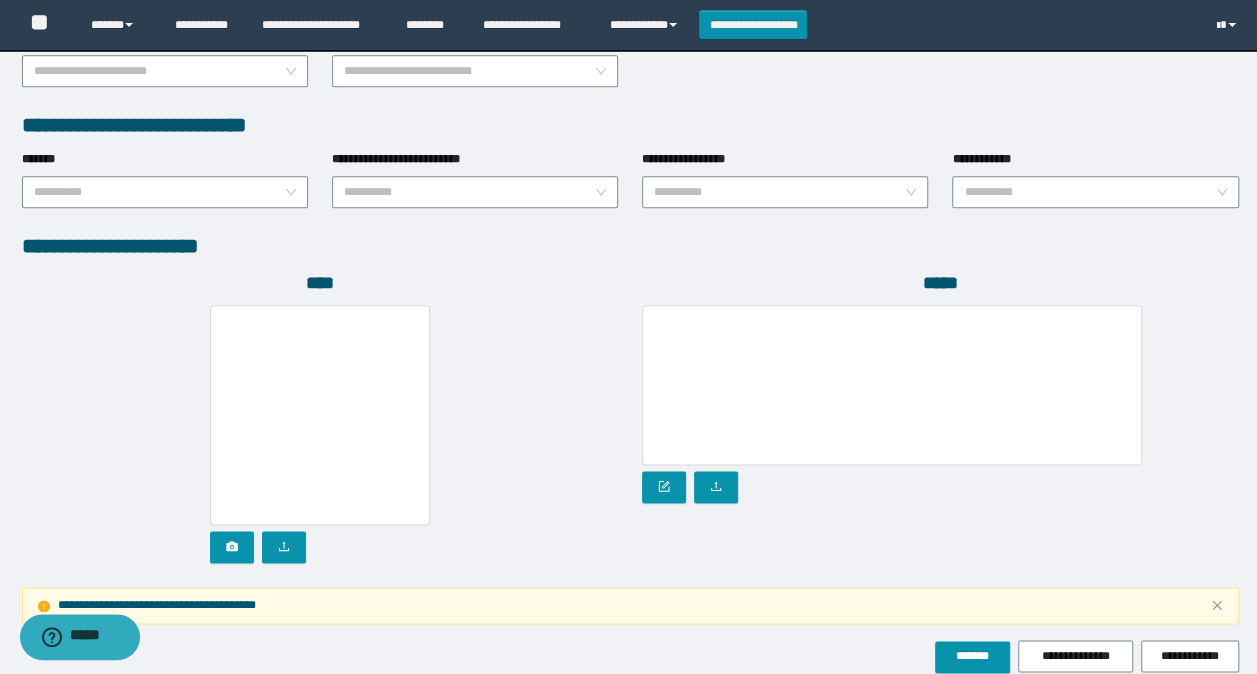 scroll, scrollTop: 1134, scrollLeft: 0, axis: vertical 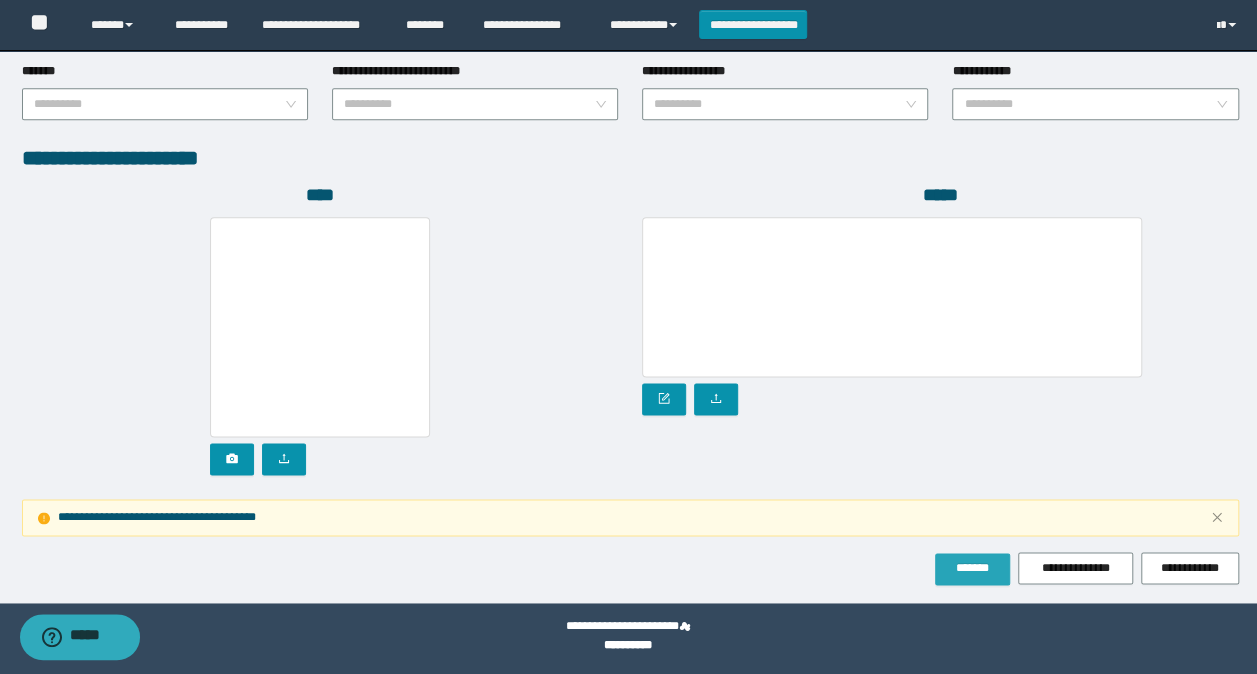 click on "*******" at bounding box center [972, 568] 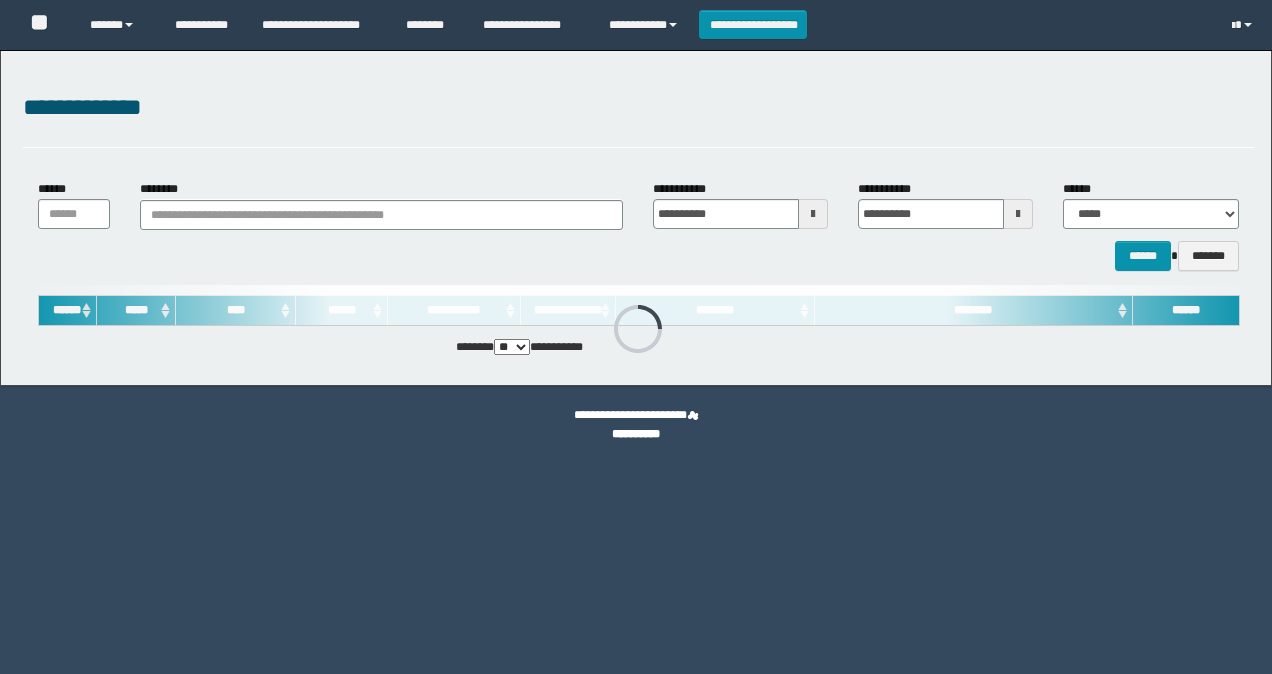 scroll, scrollTop: 0, scrollLeft: 0, axis: both 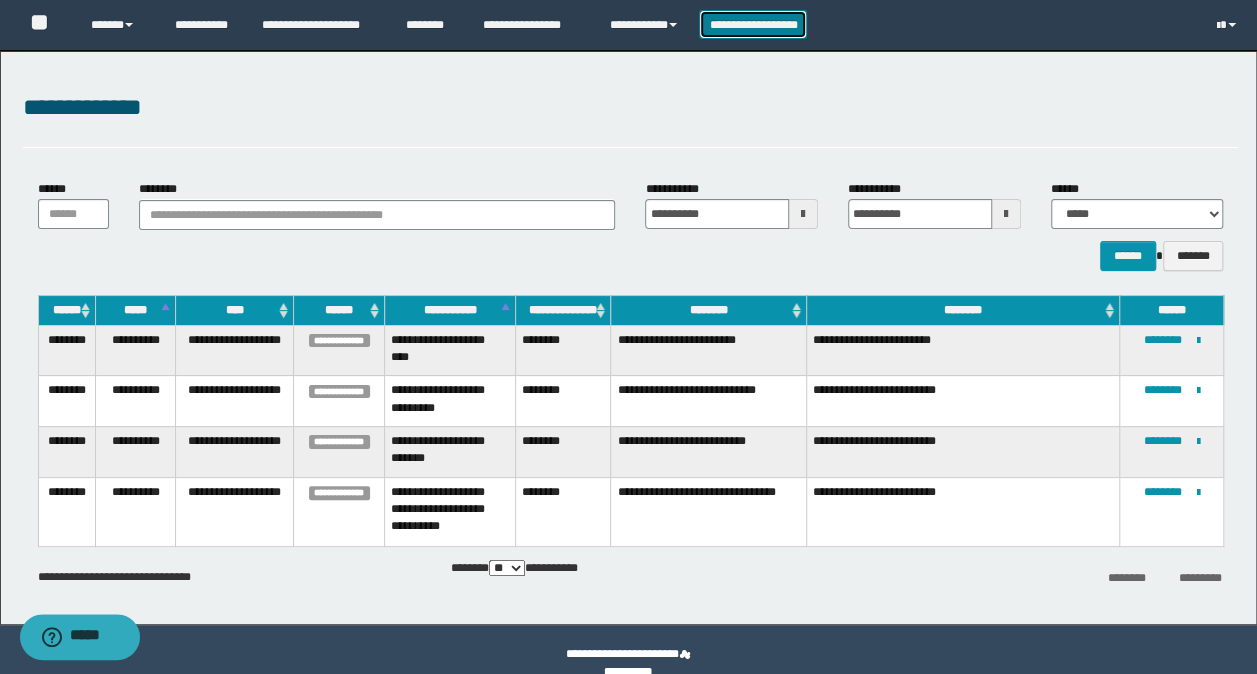 click on "**********" at bounding box center (753, 24) 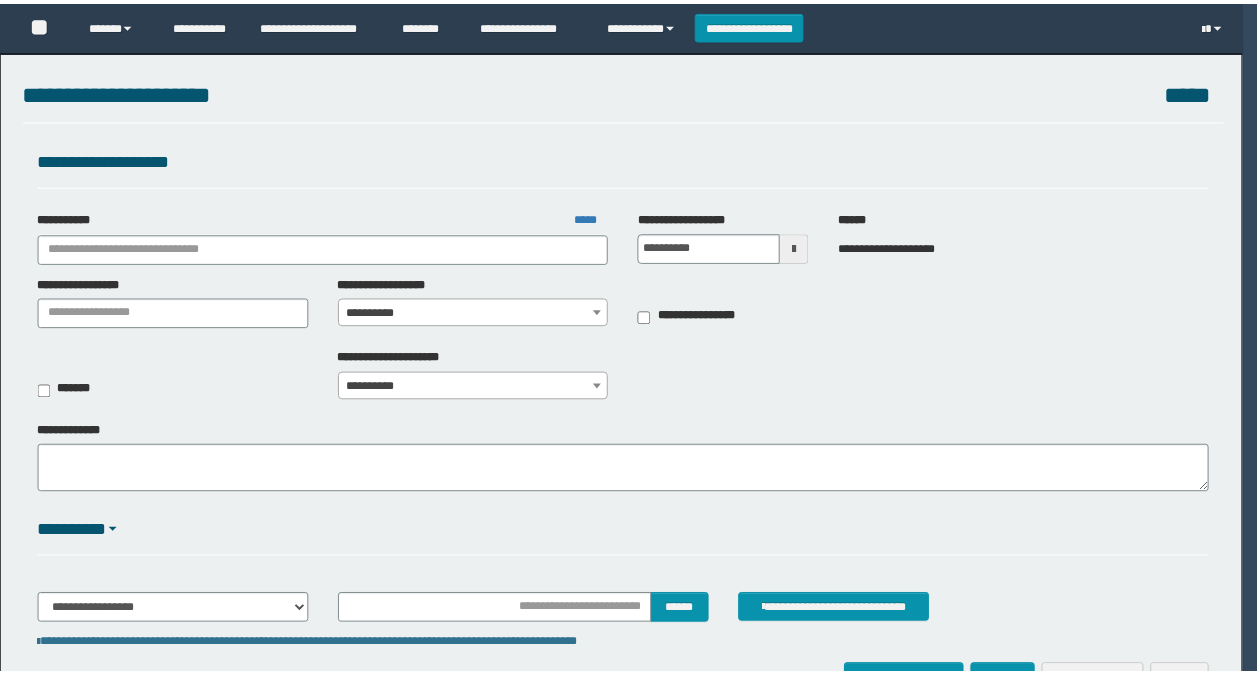 scroll, scrollTop: 0, scrollLeft: 0, axis: both 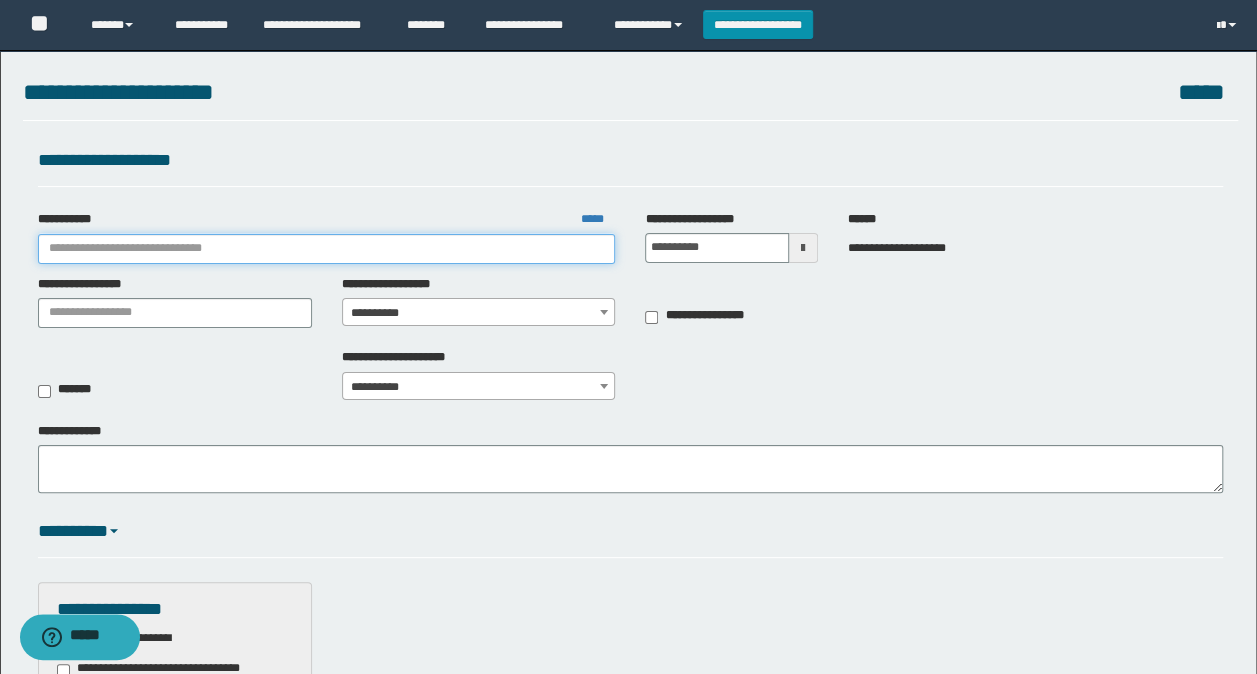 click on "**********" at bounding box center (327, 249) 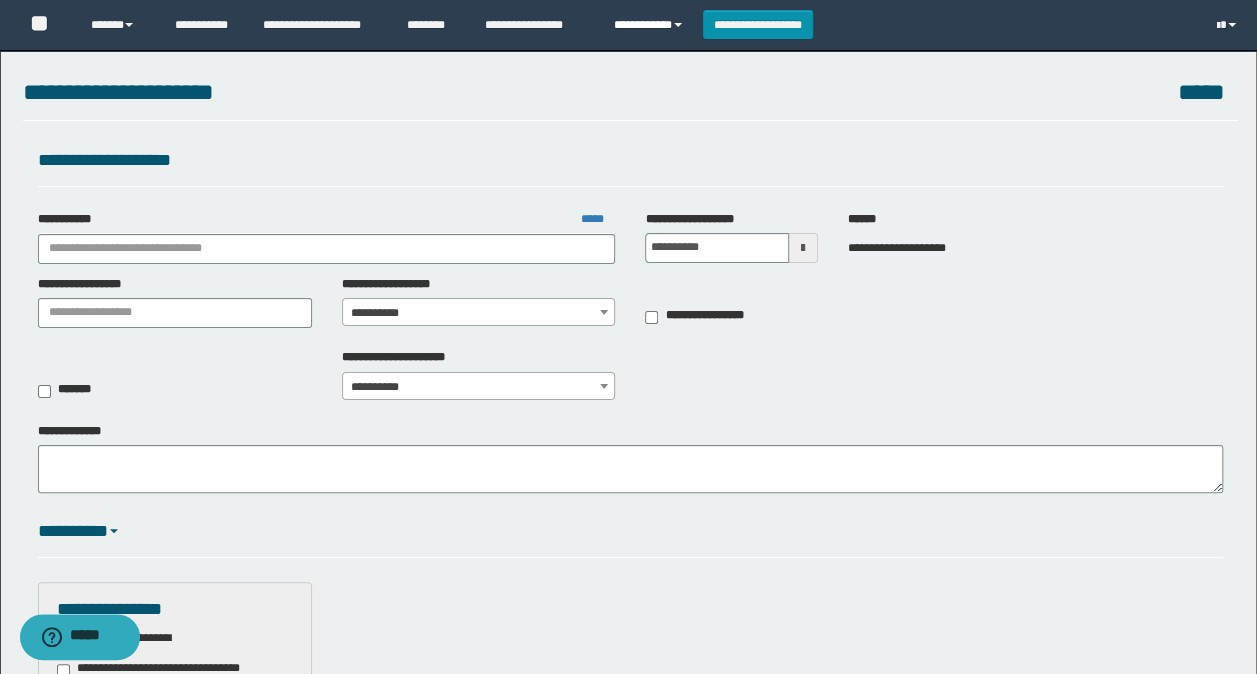 click on "**********" at bounding box center [651, 25] 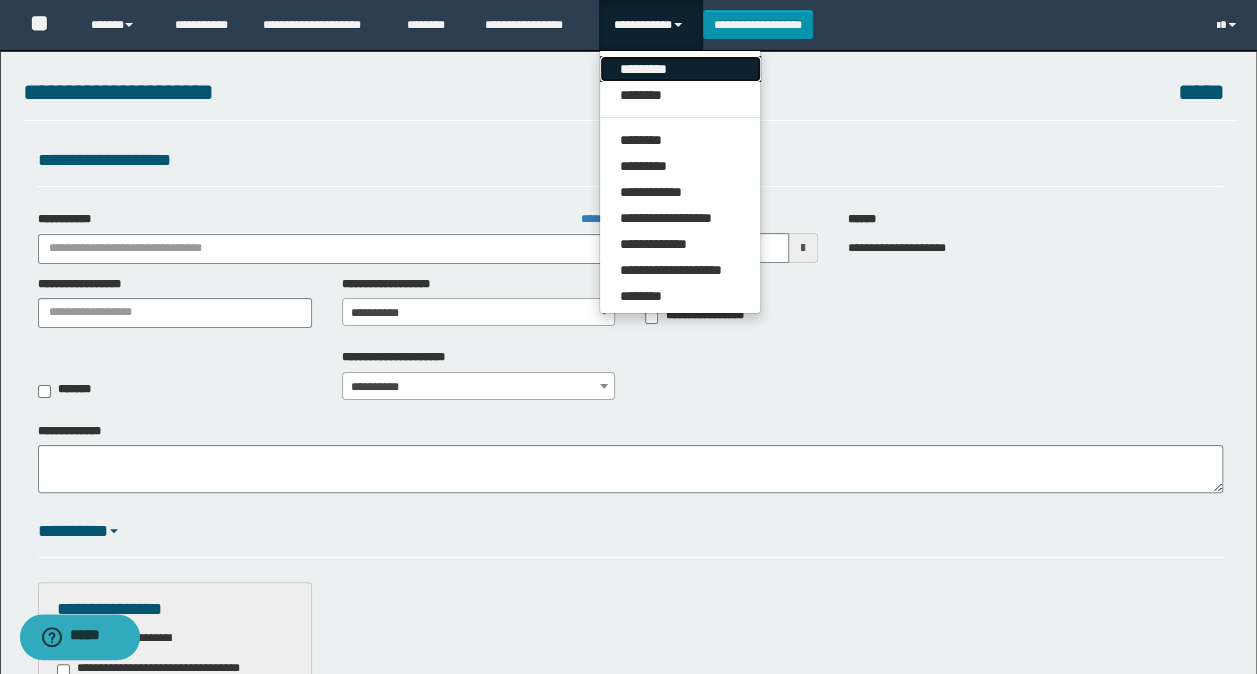 click on "*********" at bounding box center [680, 69] 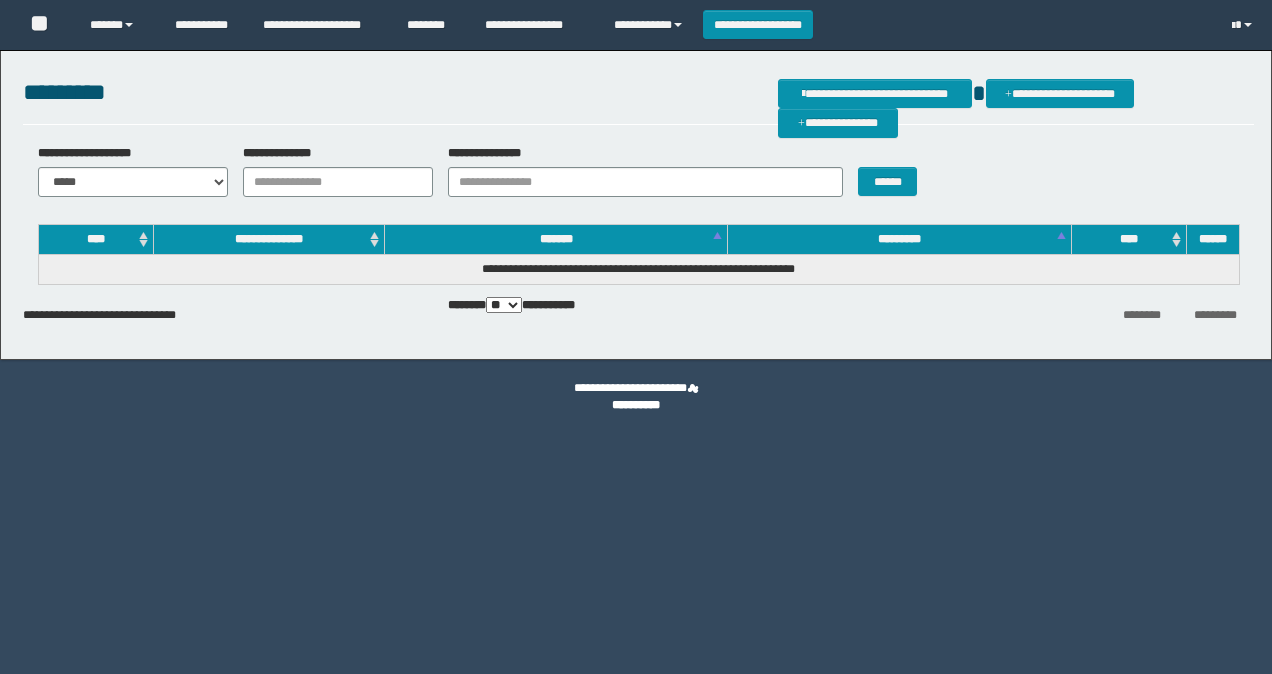scroll, scrollTop: 0, scrollLeft: 0, axis: both 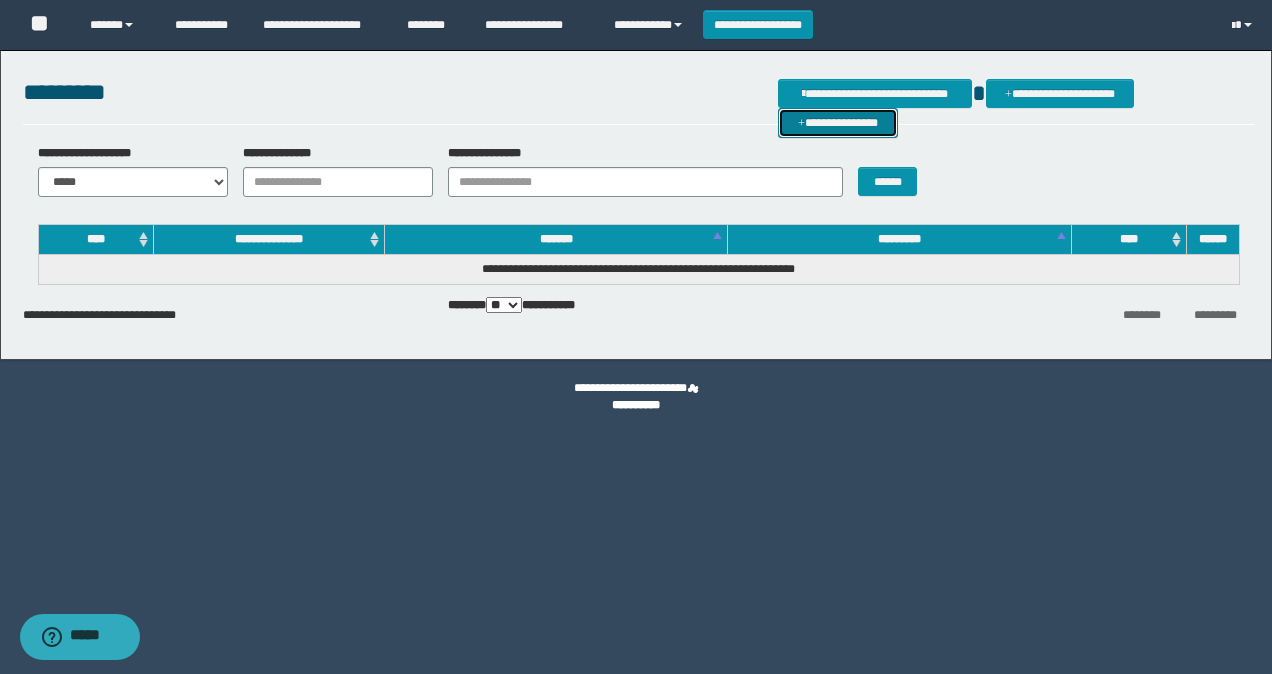 click on "**********" at bounding box center (838, 122) 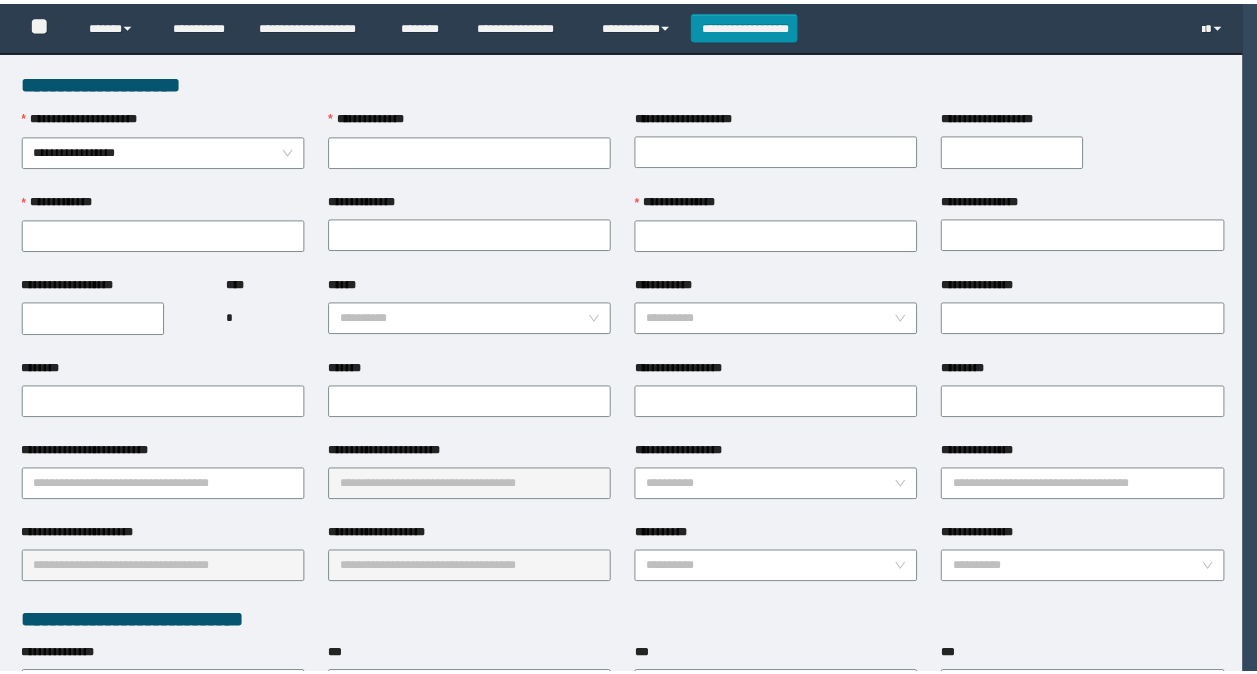 scroll, scrollTop: 0, scrollLeft: 0, axis: both 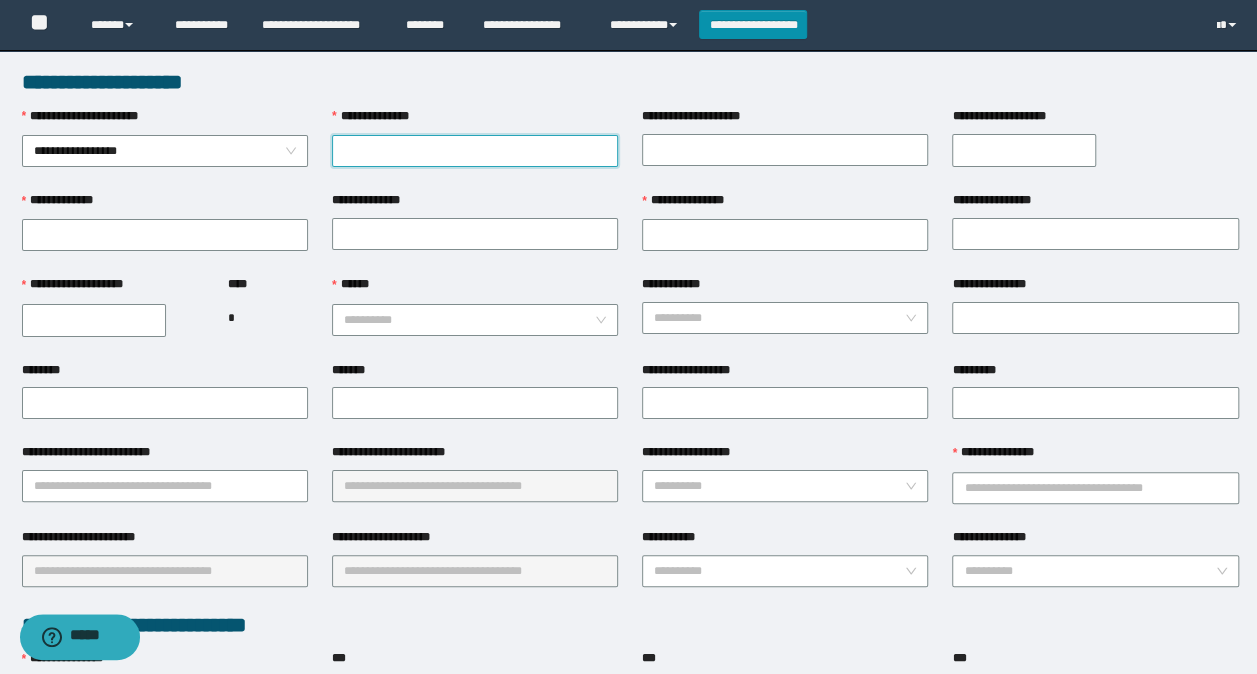 paste on "********" 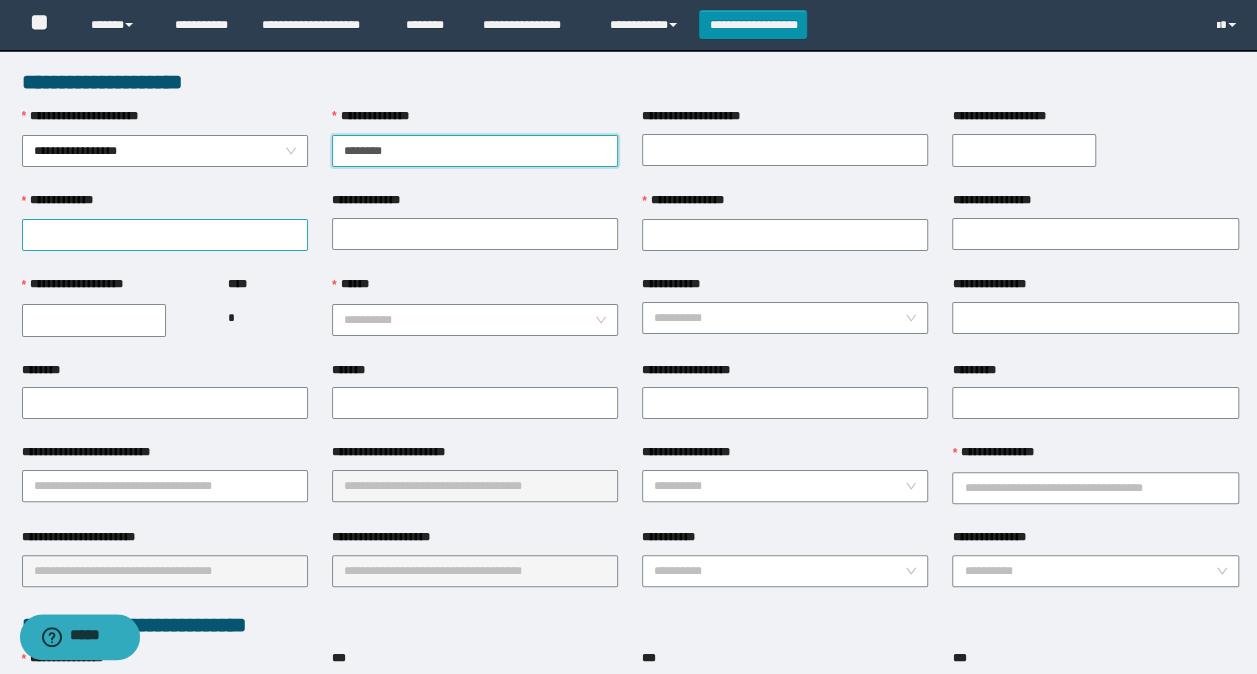 type on "********" 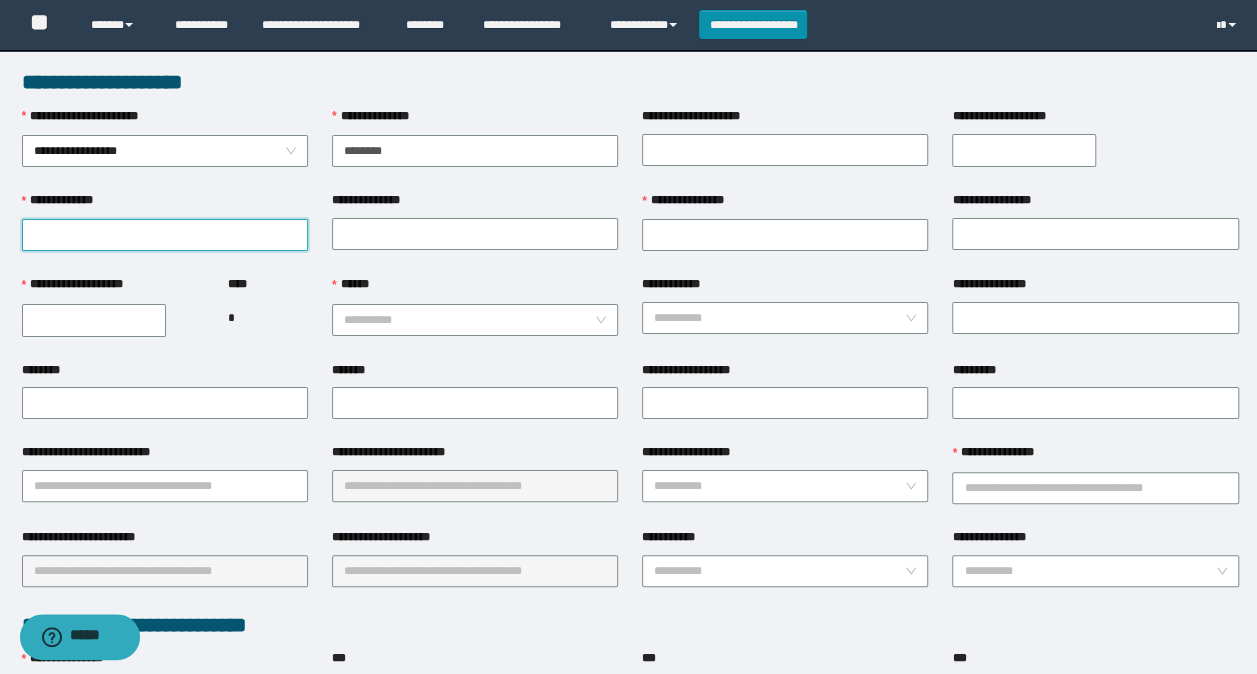 click on "**********" at bounding box center [165, 235] 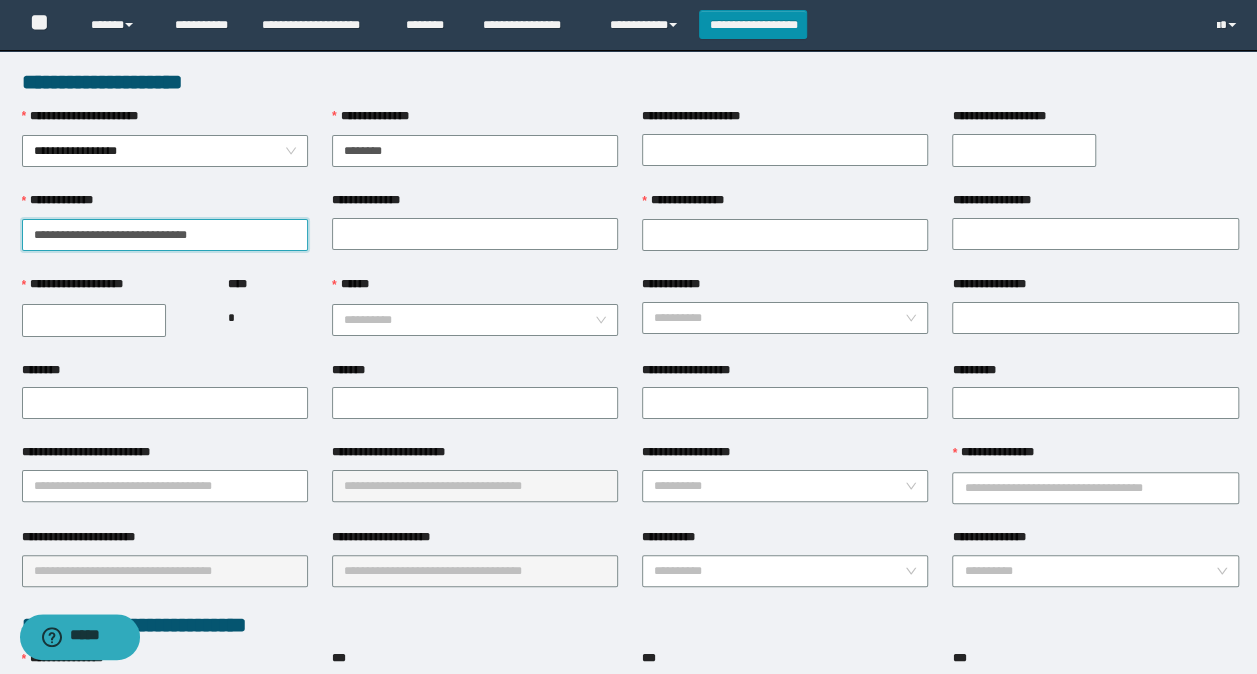 drag, startPoint x: 227, startPoint y: 235, endPoint x: 64, endPoint y: 228, distance: 163.15024 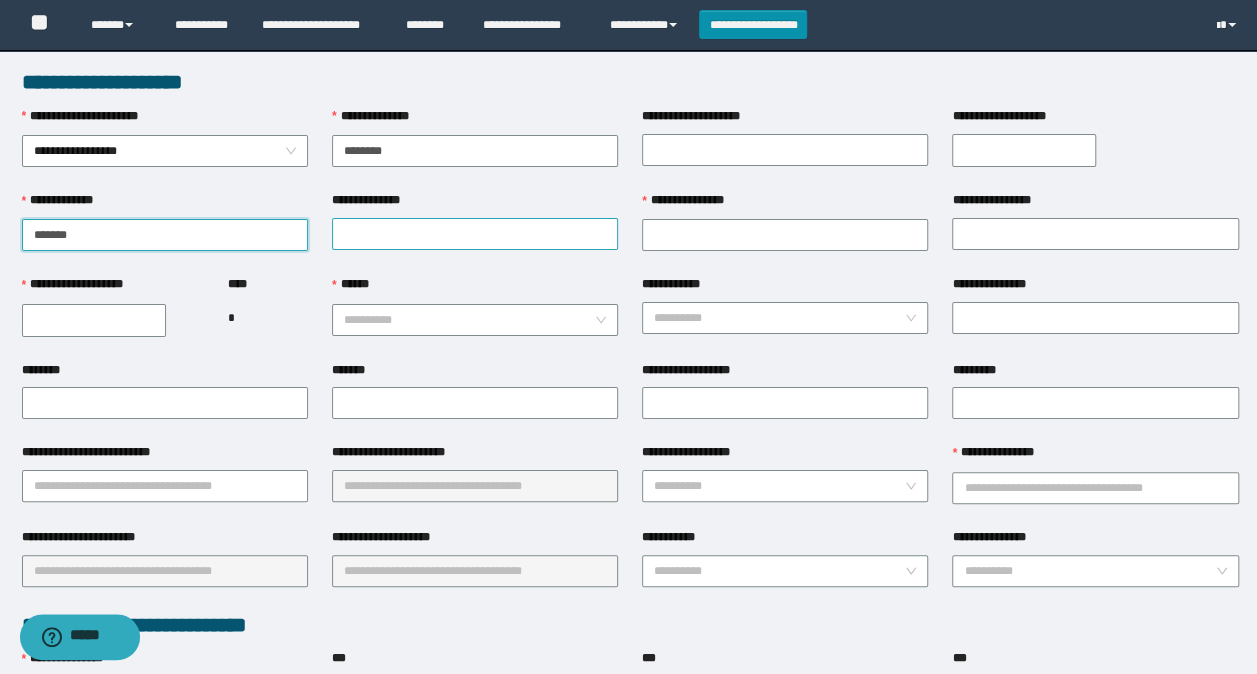 type on "******" 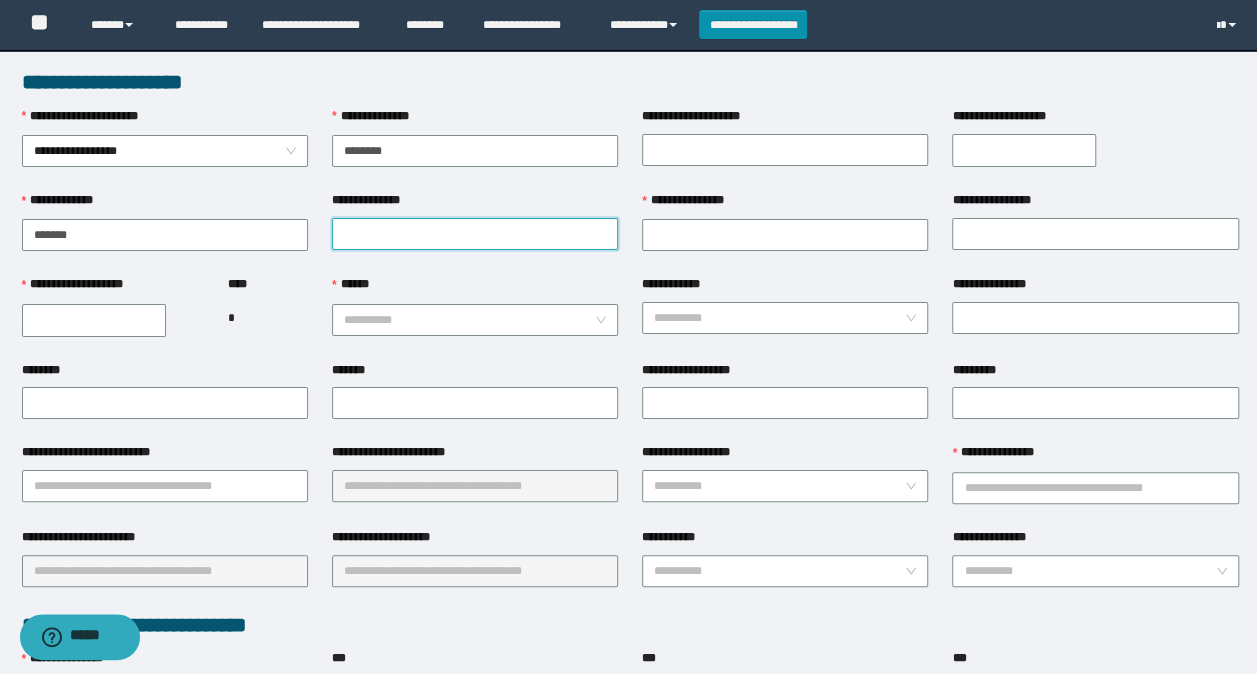 click on "**********" at bounding box center [475, 234] 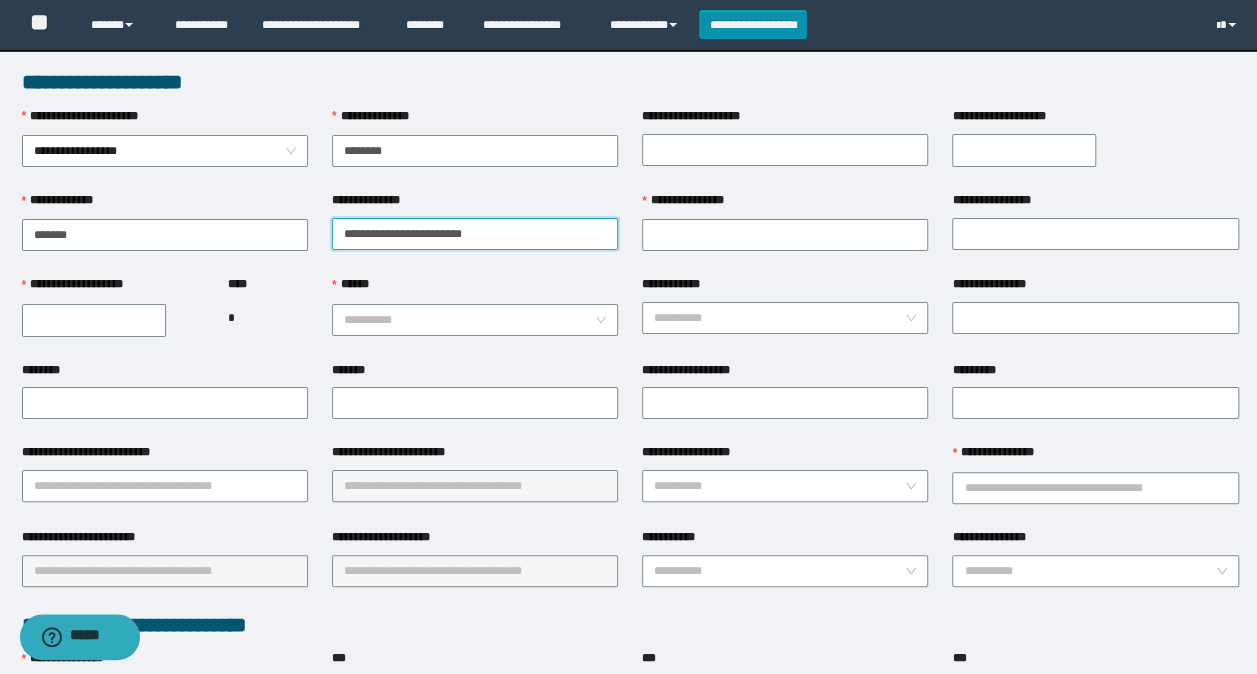 drag, startPoint x: 452, startPoint y: 231, endPoint x: 392, endPoint y: 235, distance: 60.133186 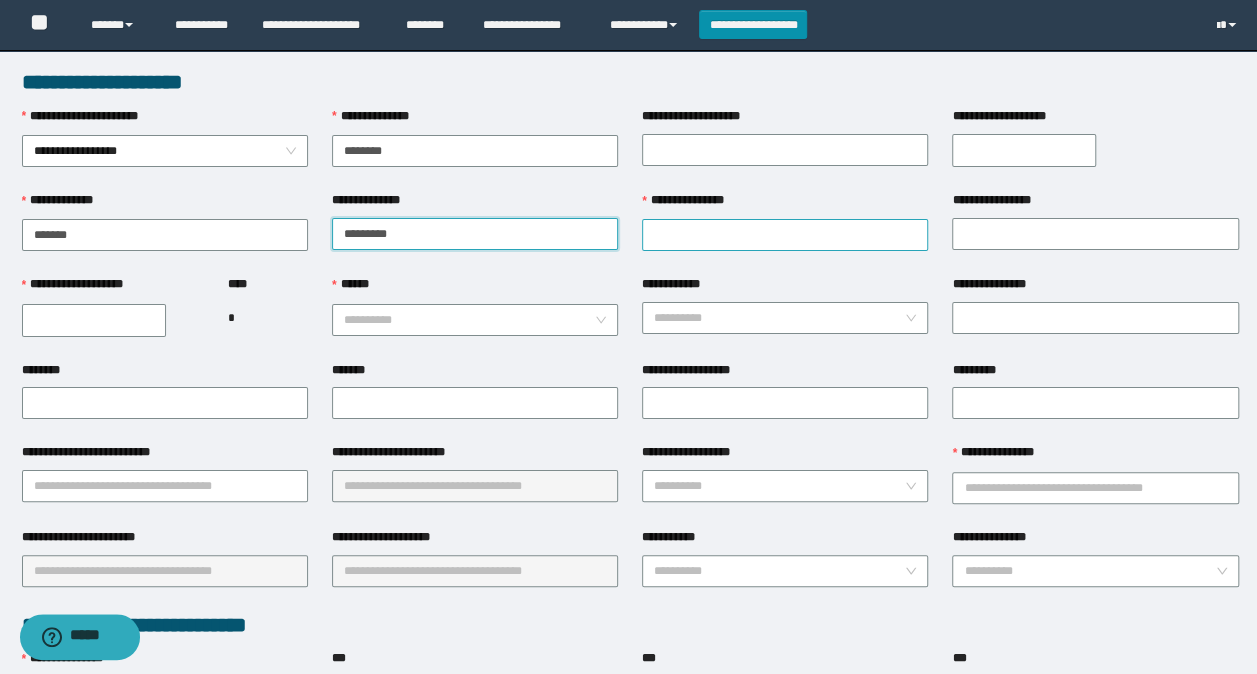 type on "********" 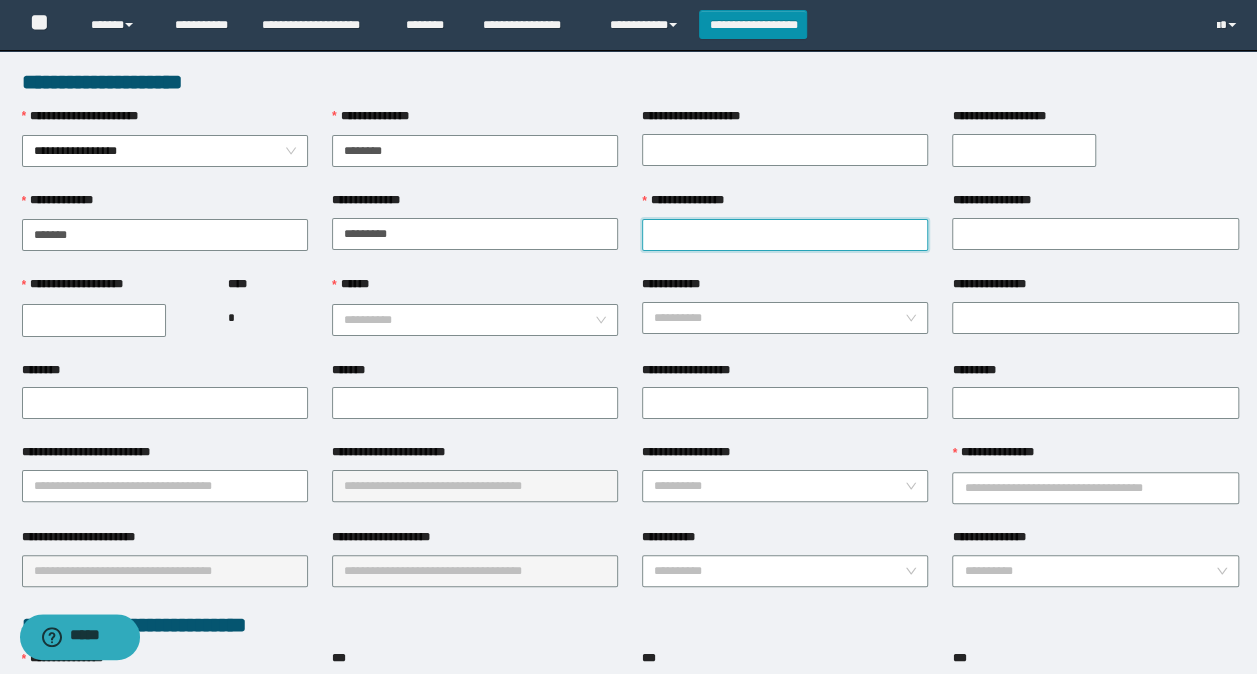 click on "**********" at bounding box center [785, 235] 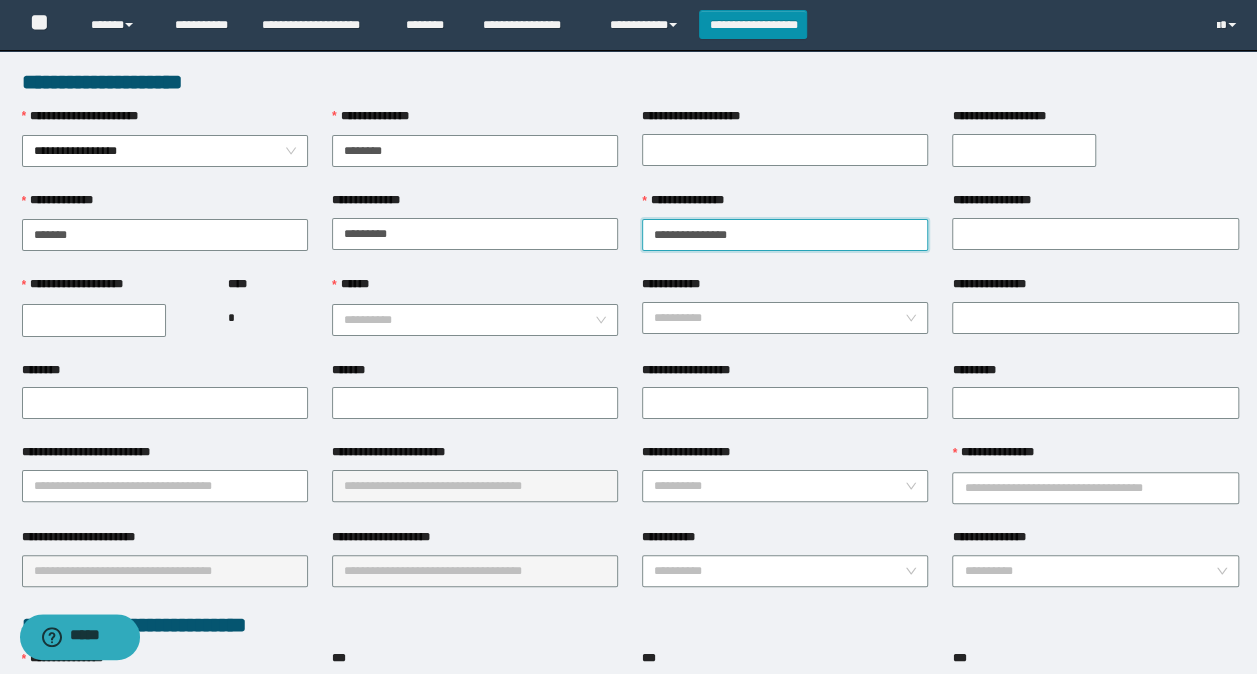 drag, startPoint x: 740, startPoint y: 237, endPoint x: 701, endPoint y: 238, distance: 39.012817 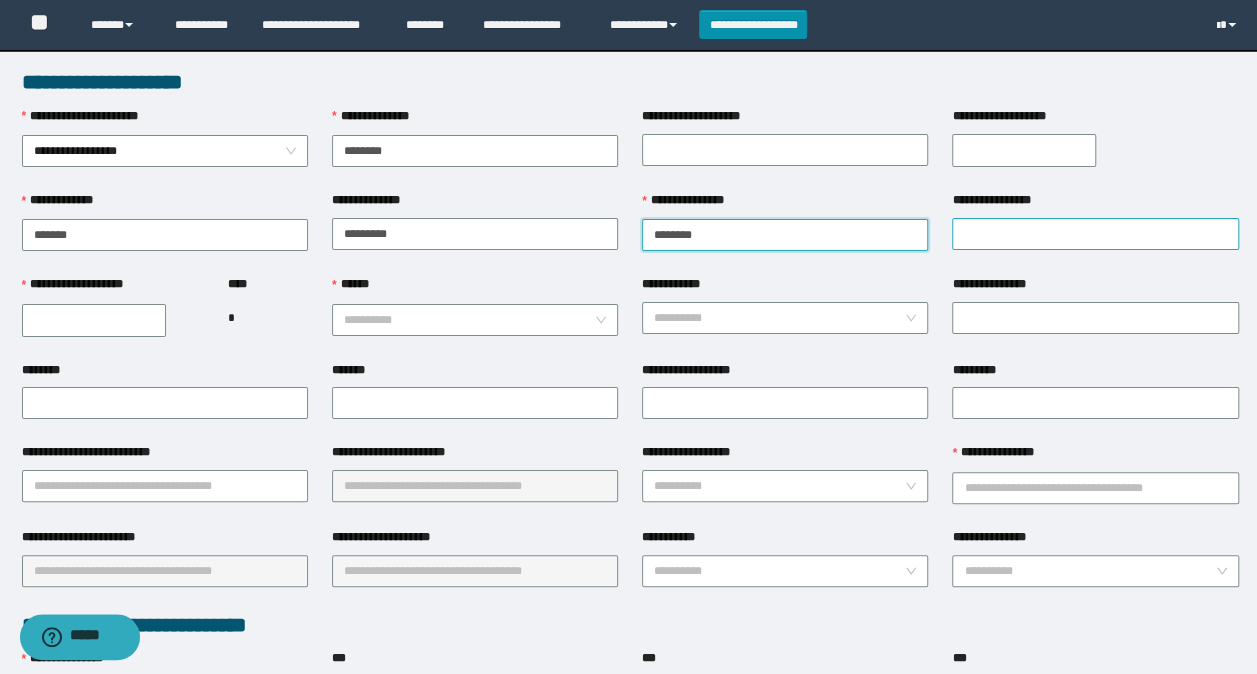type on "*******" 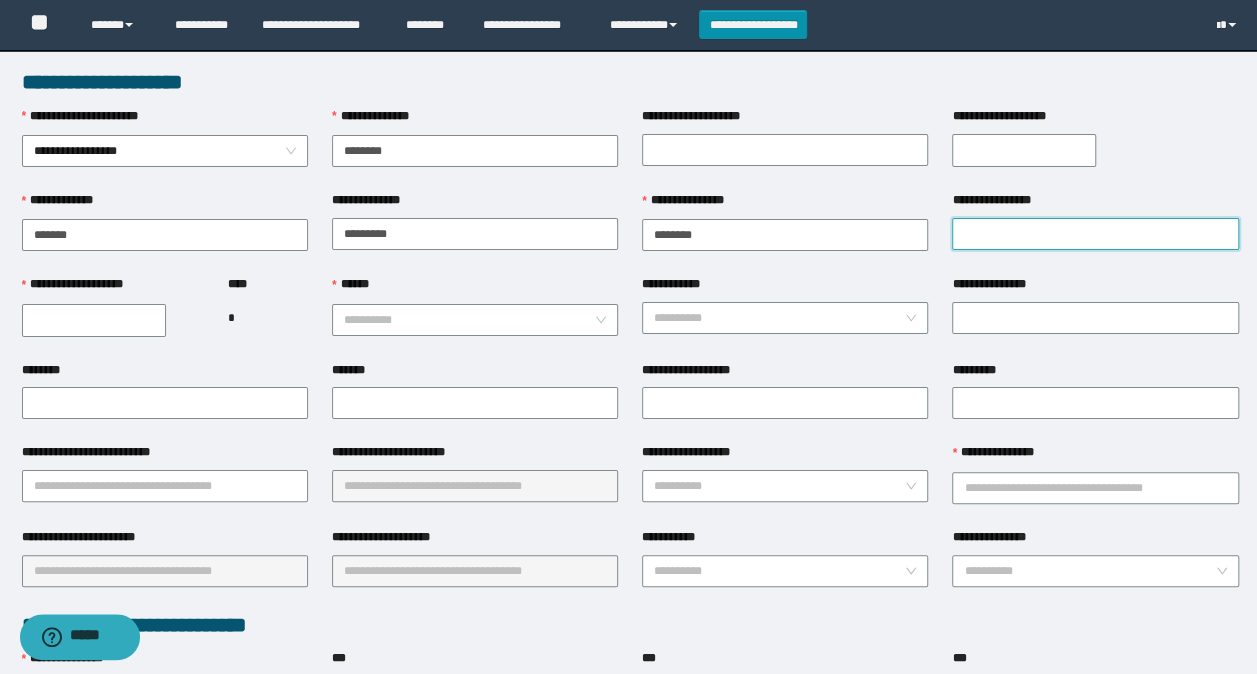 click on "**********" at bounding box center [1095, 234] 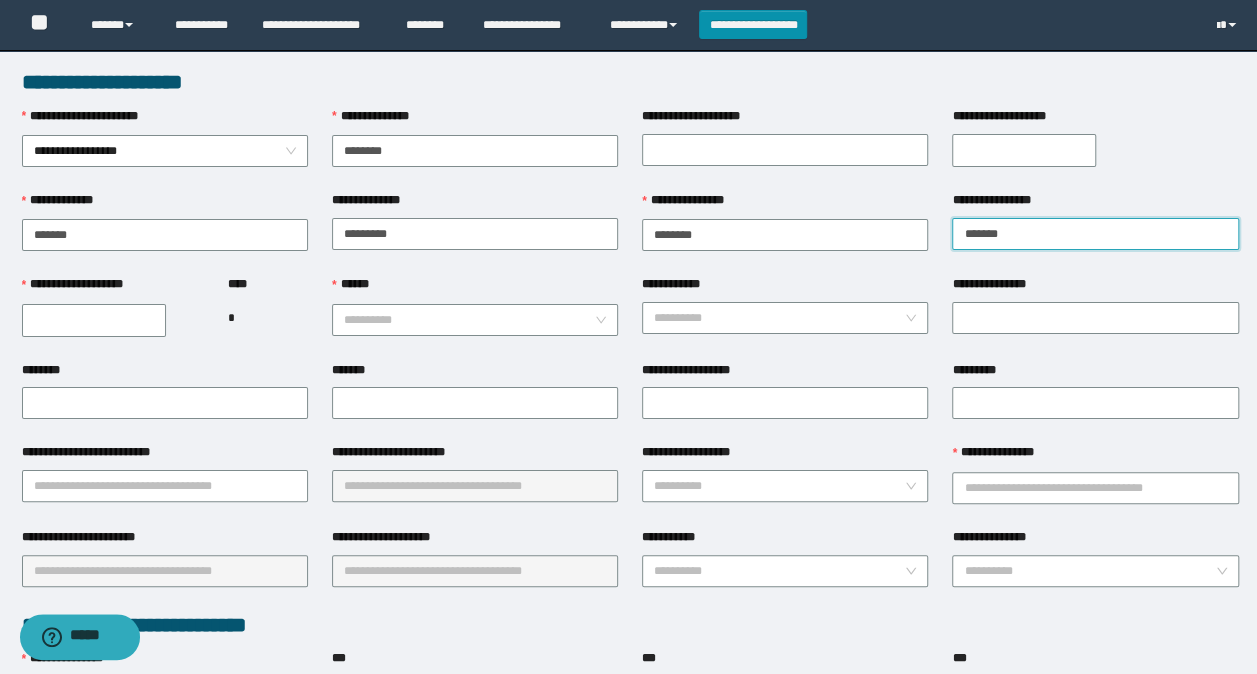 type on "*******" 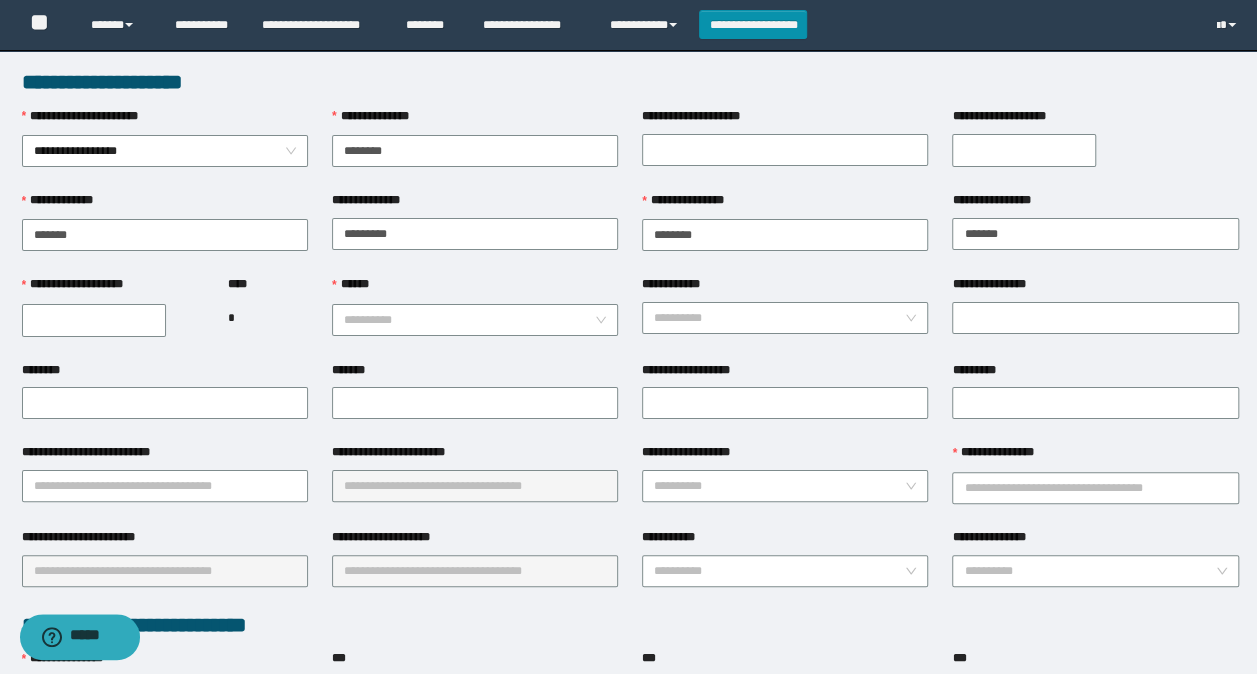 click on "**********" at bounding box center (94, 320) 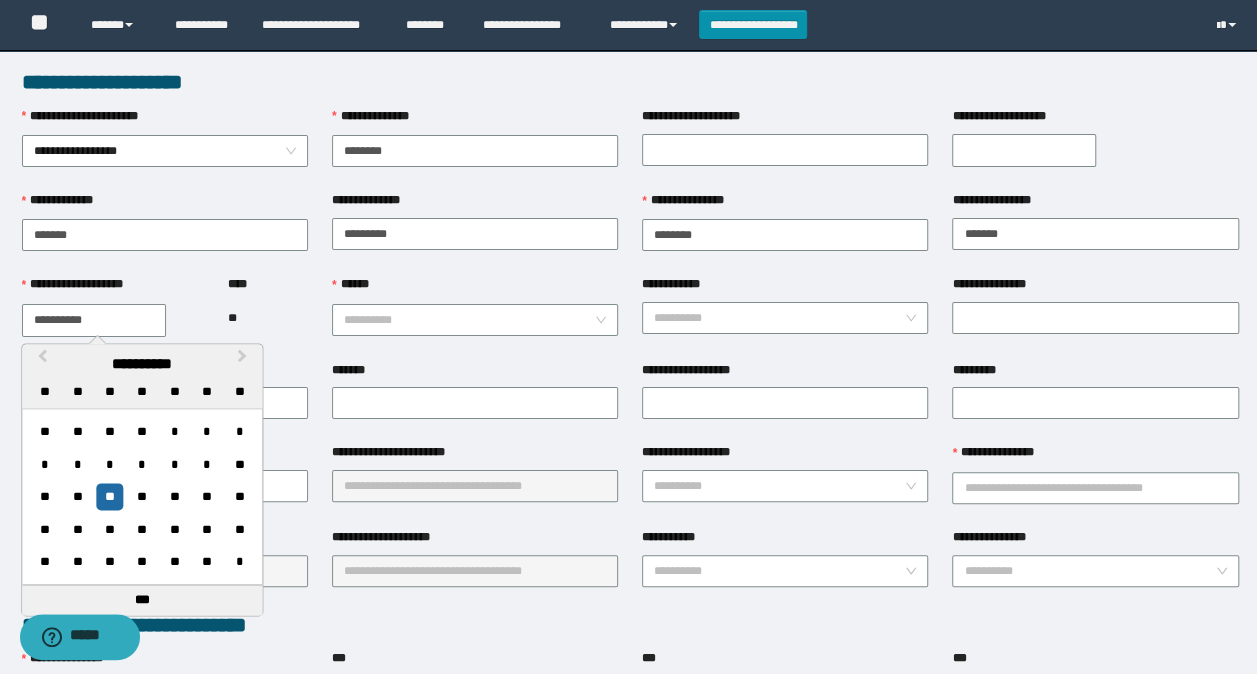 type on "**********" 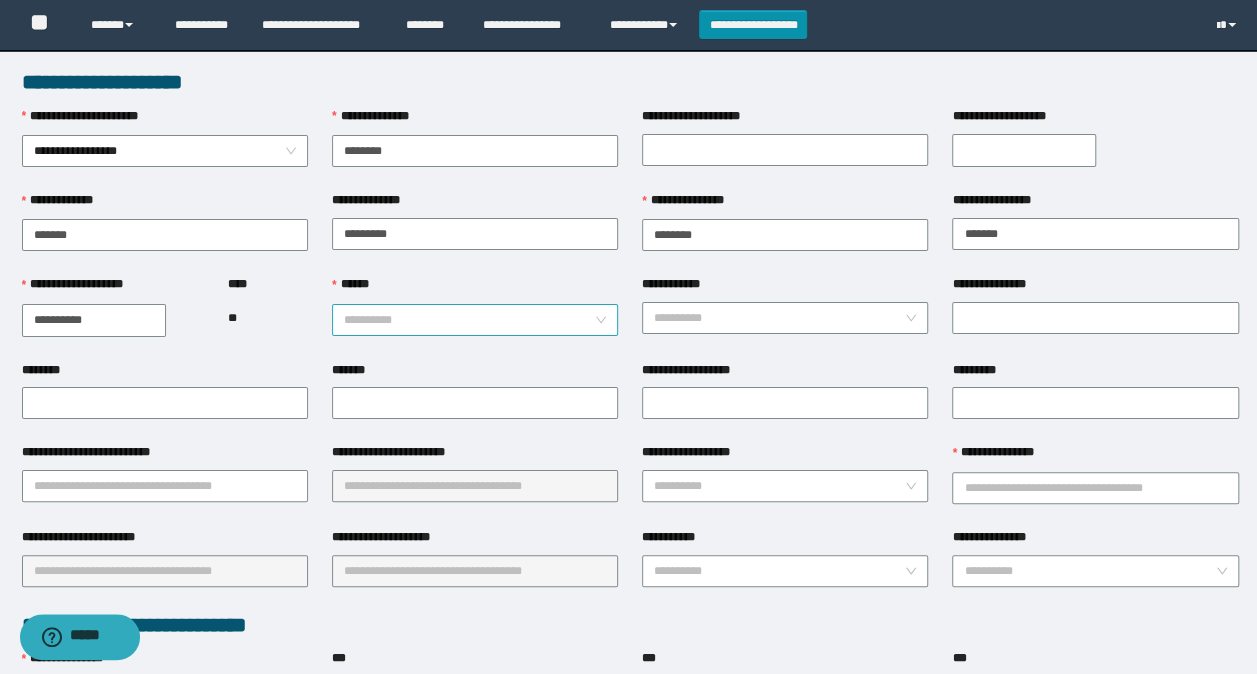 drag, startPoint x: 276, startPoint y: 316, endPoint x: 366, endPoint y: 316, distance: 90 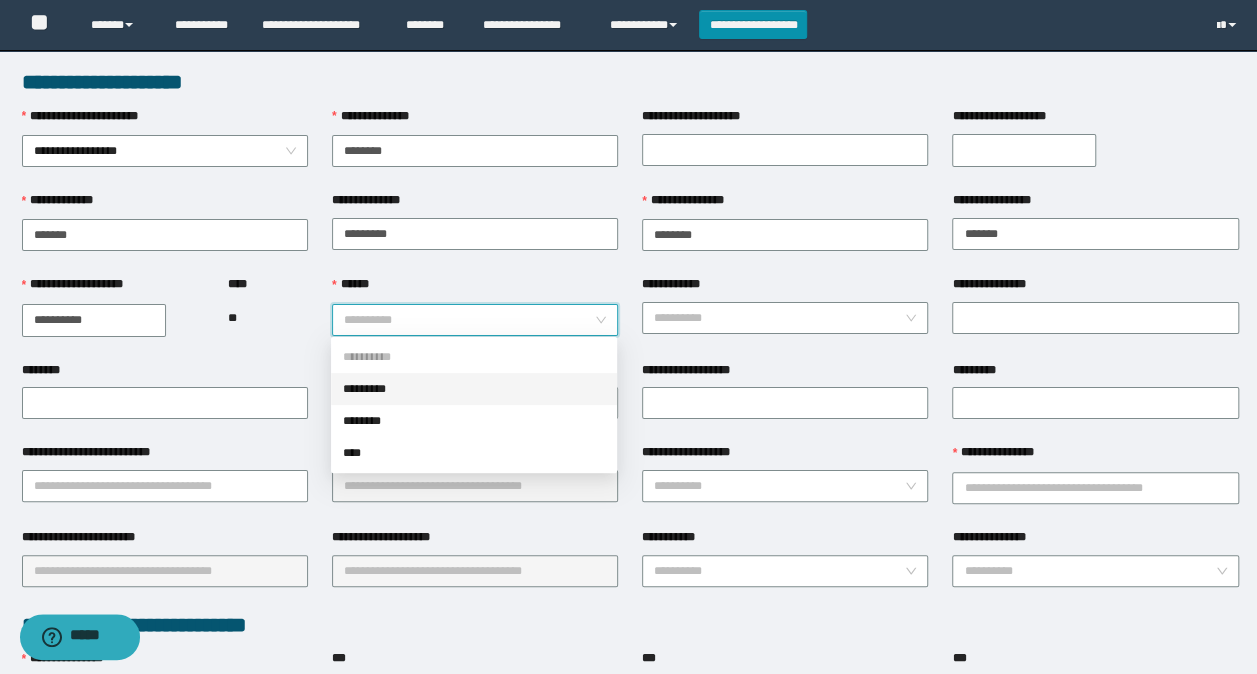 click on "*********" at bounding box center (474, 389) 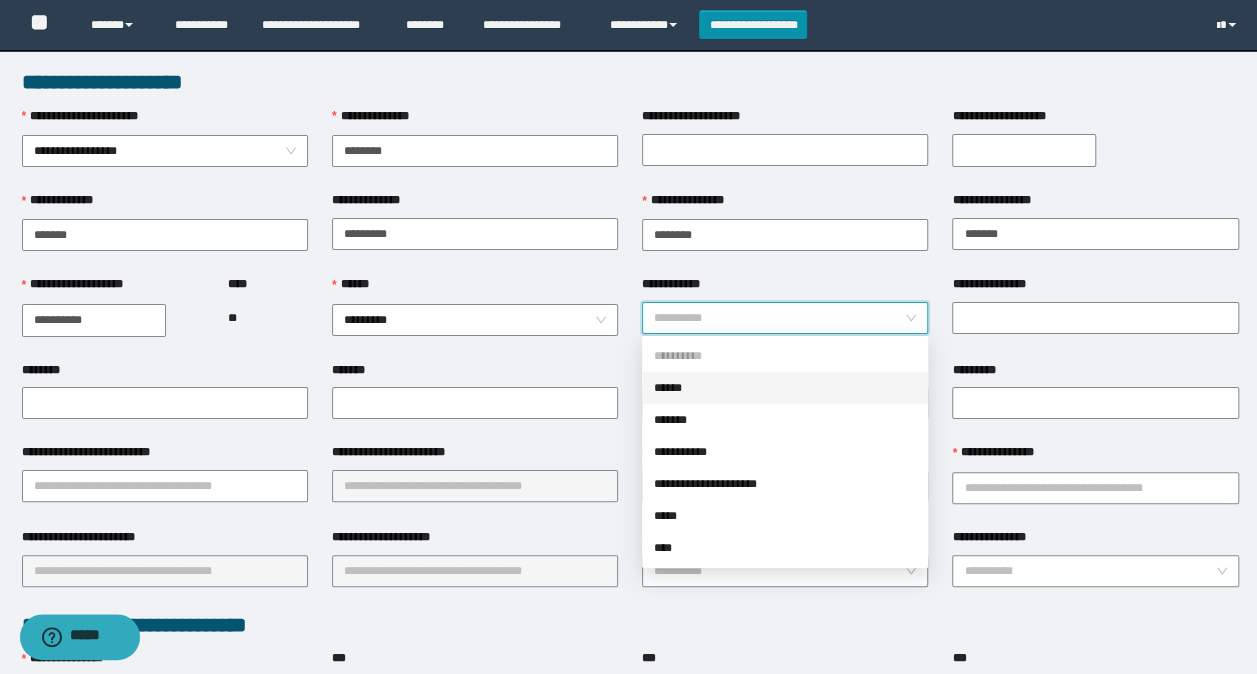 click on "**********" at bounding box center (779, 318) 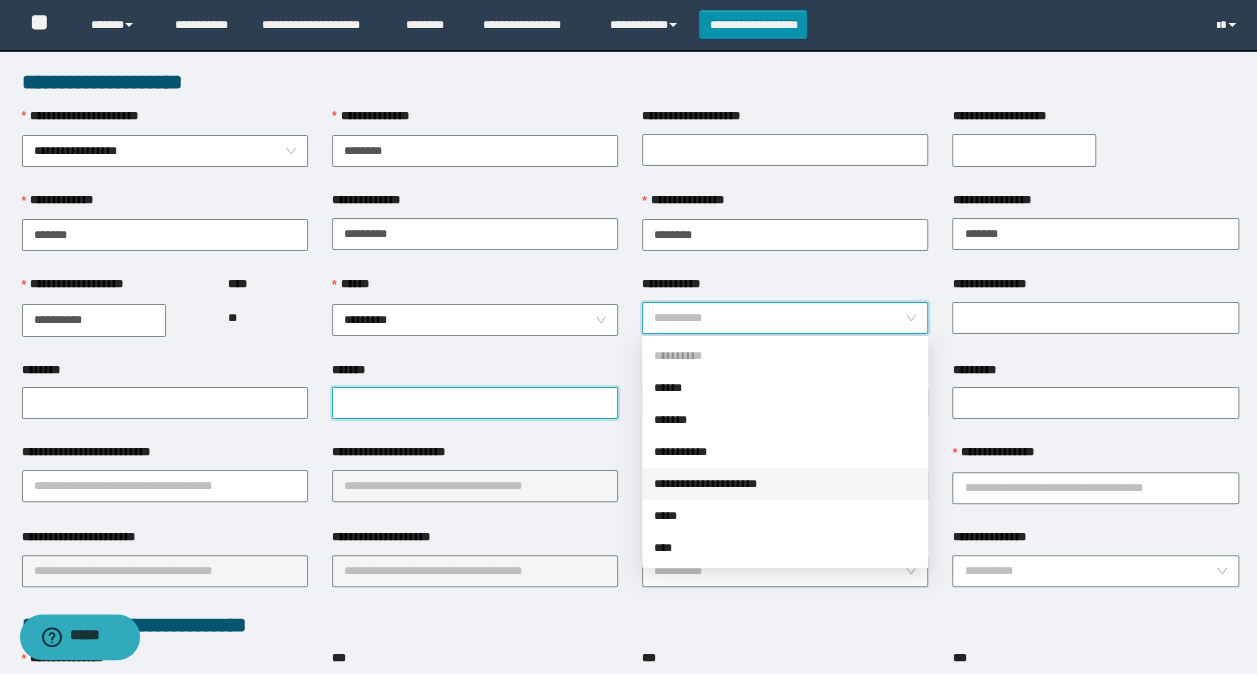 click on "*******" at bounding box center [475, 403] 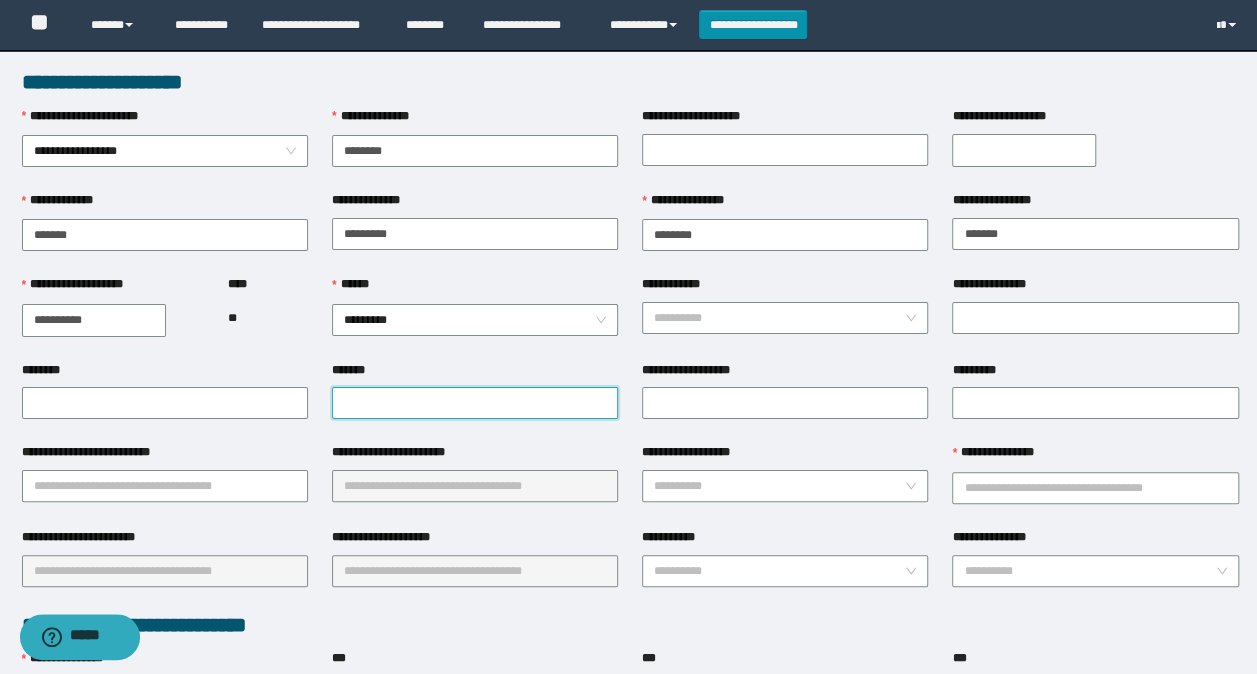 paste on "**********" 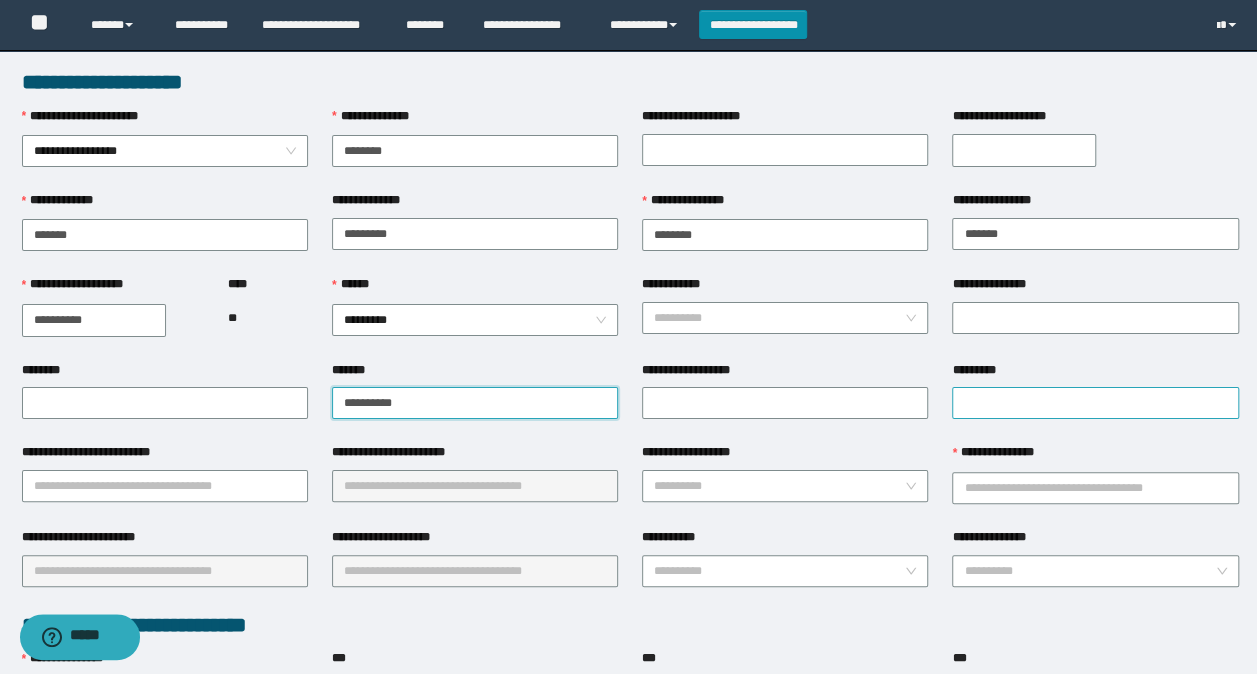 type on "**********" 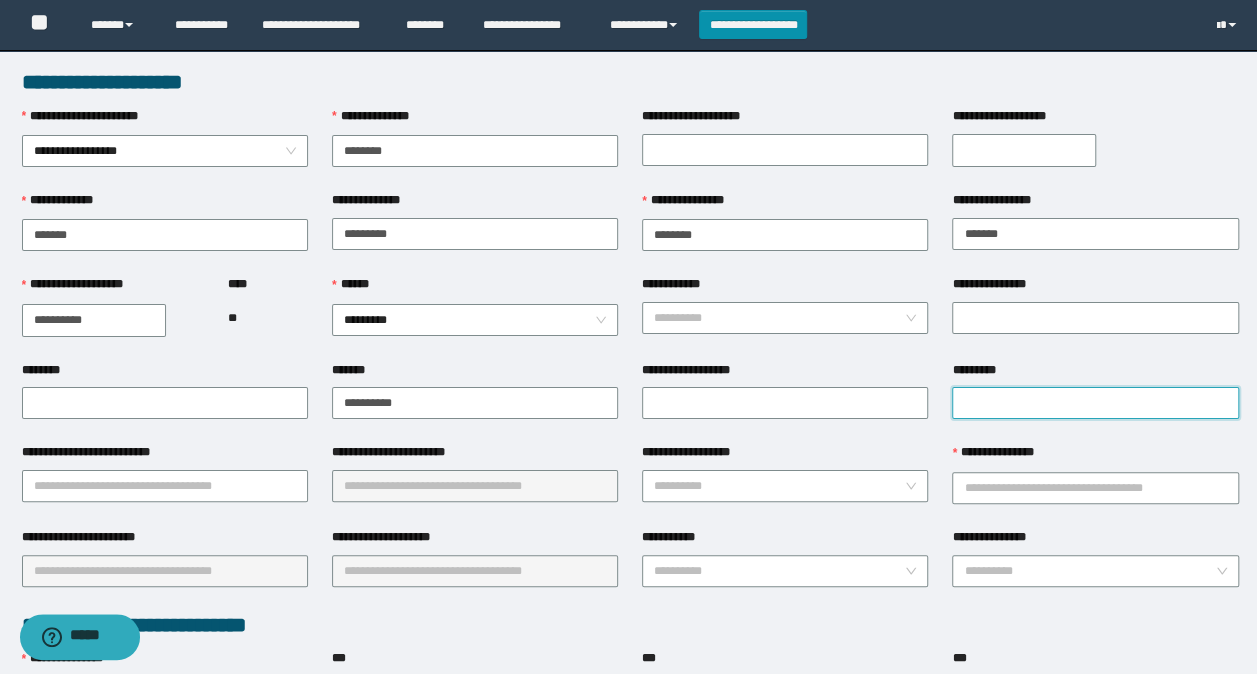 drag, startPoint x: 994, startPoint y: 391, endPoint x: 996, endPoint y: 403, distance: 12.165525 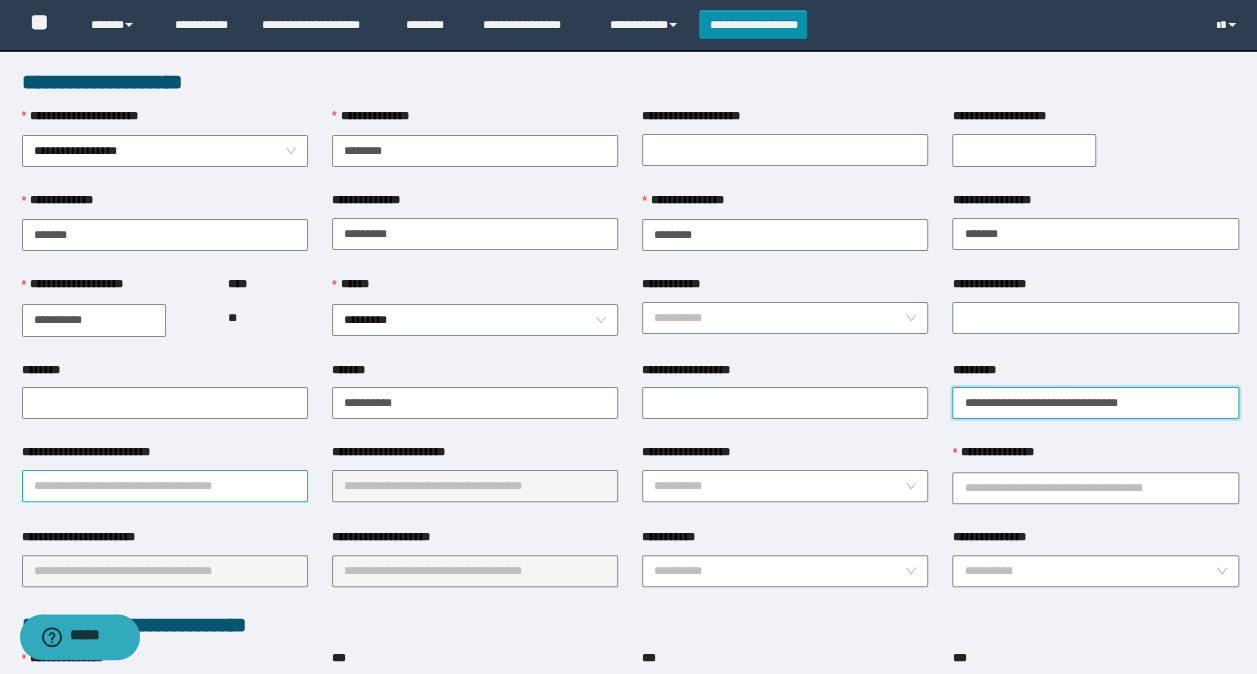 type on "**********" 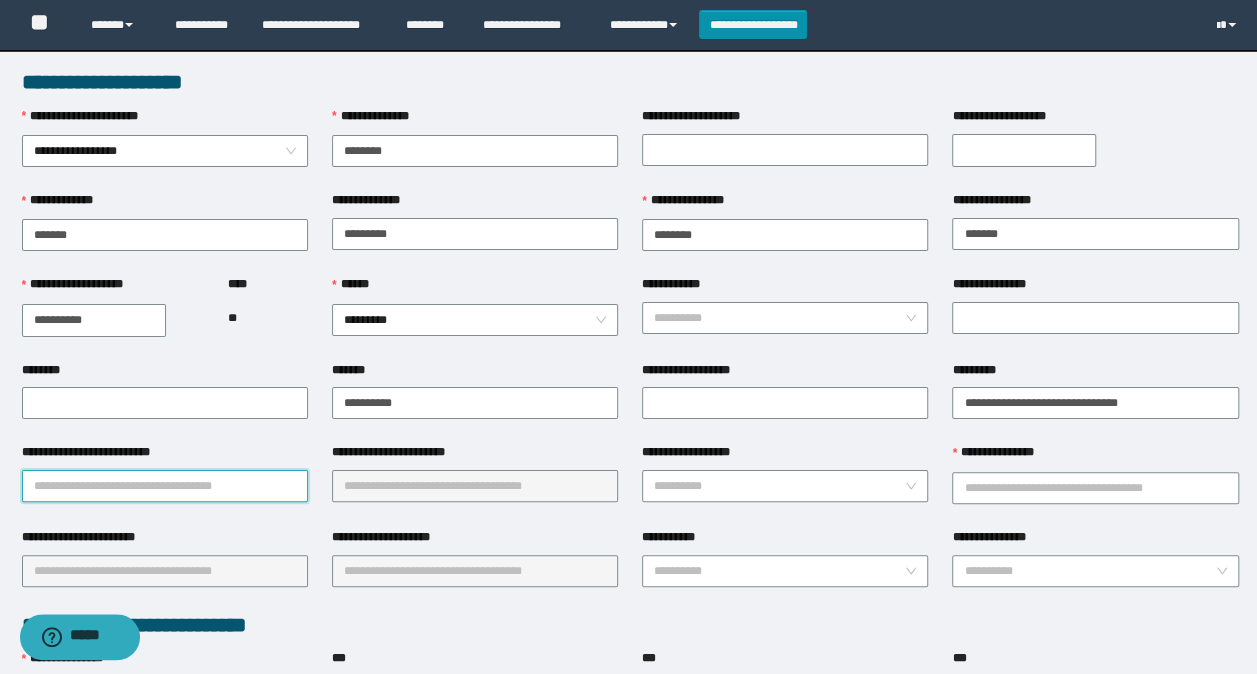 click on "**********" at bounding box center [165, 486] 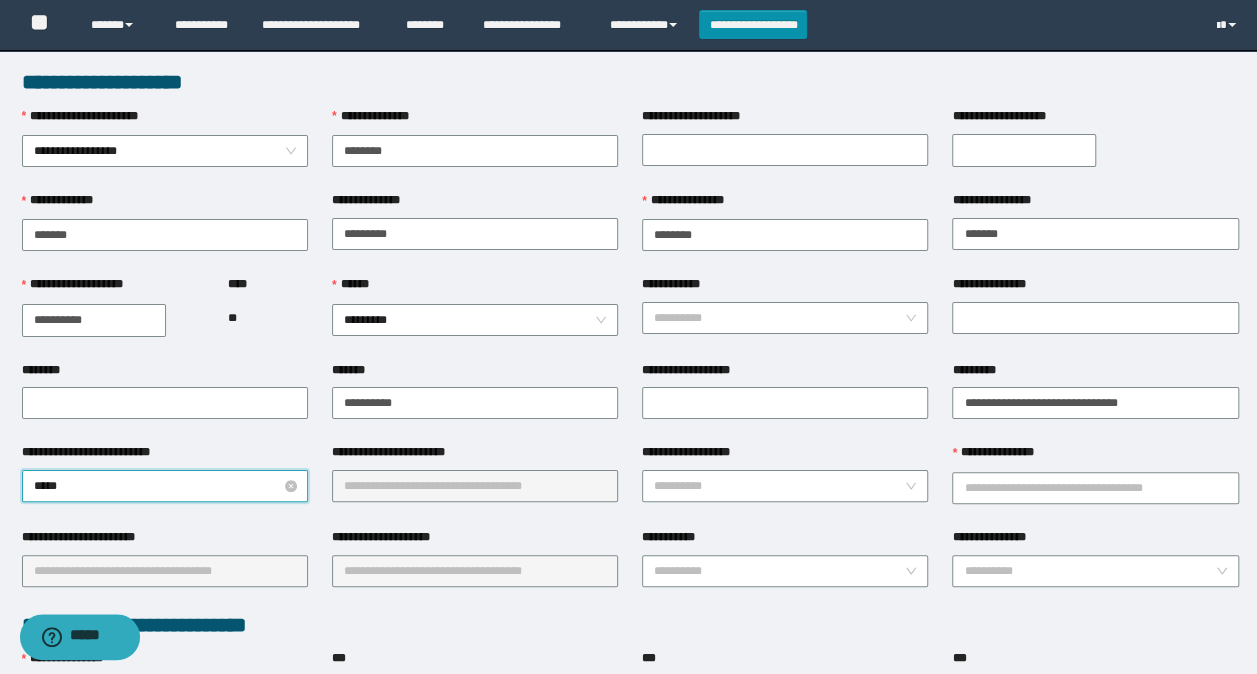 type on "******" 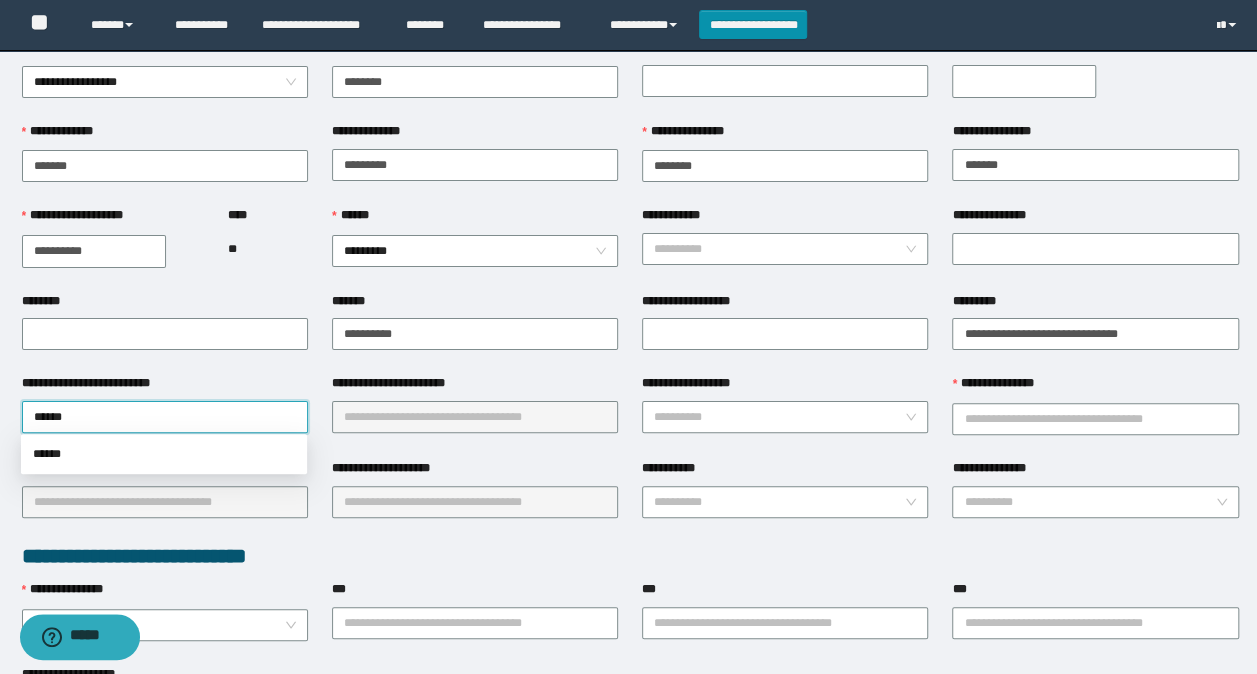 scroll, scrollTop: 100, scrollLeft: 0, axis: vertical 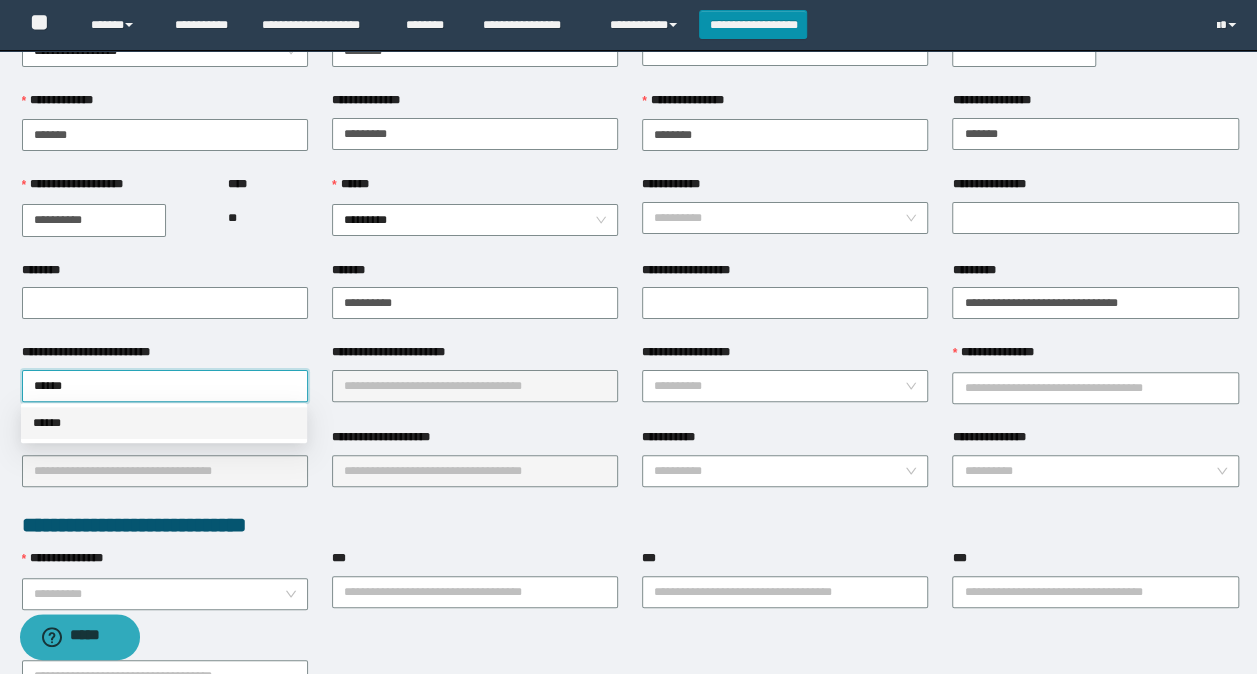 click on "******" at bounding box center [164, 423] 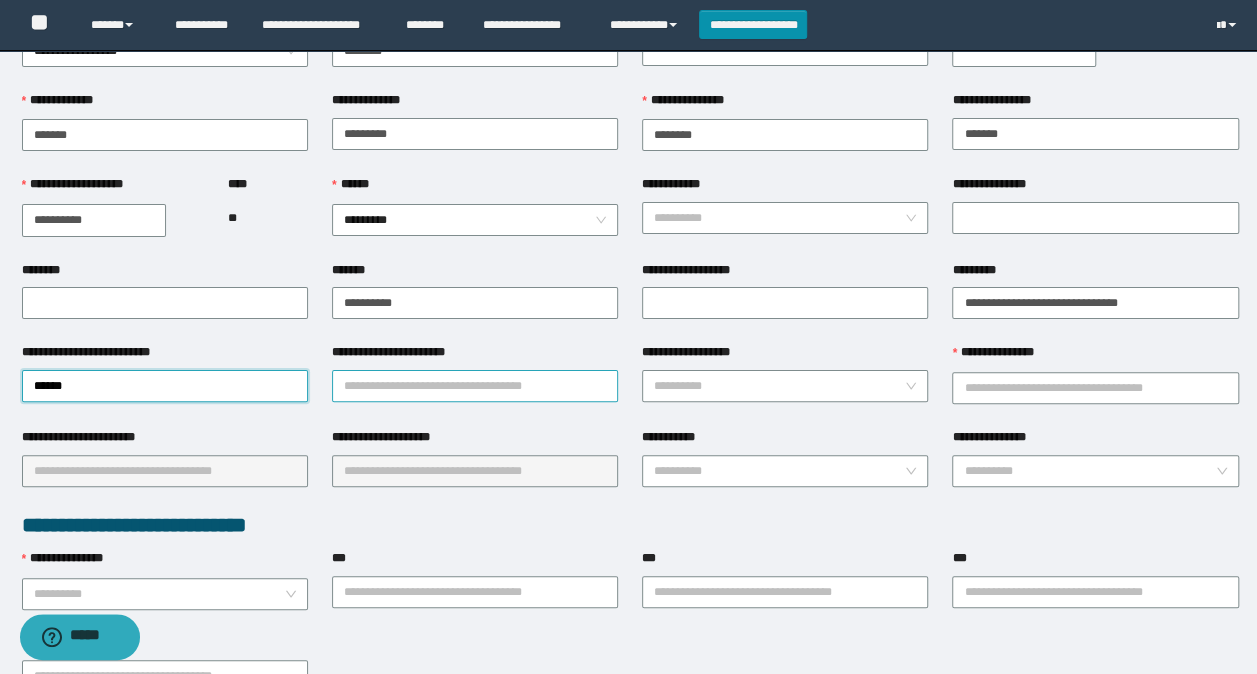 click on "**********" at bounding box center [475, 386] 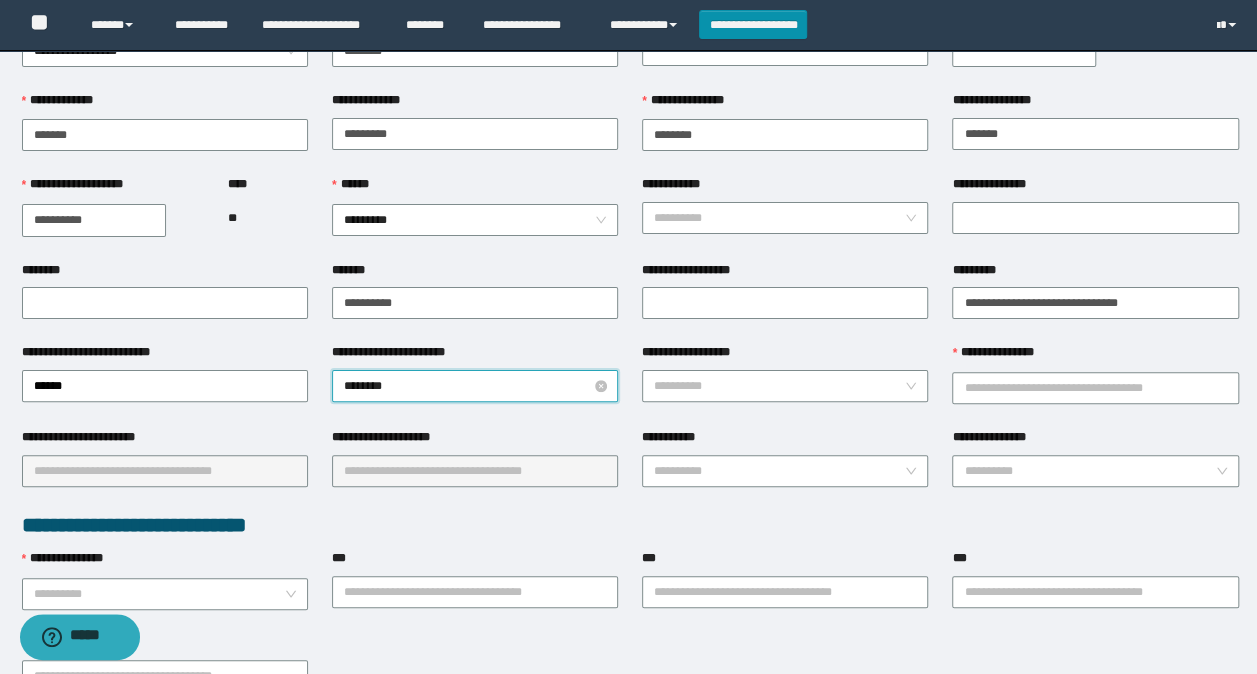 type on "*********" 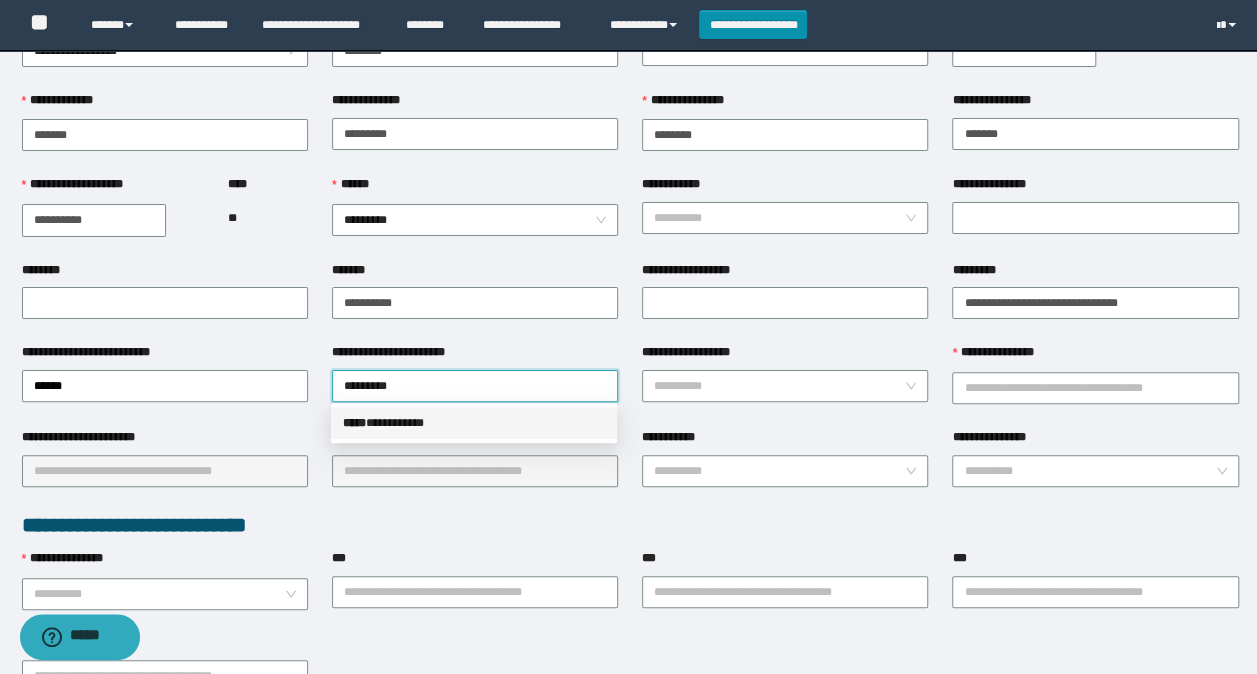 click on "***** * *********" at bounding box center (474, 423) 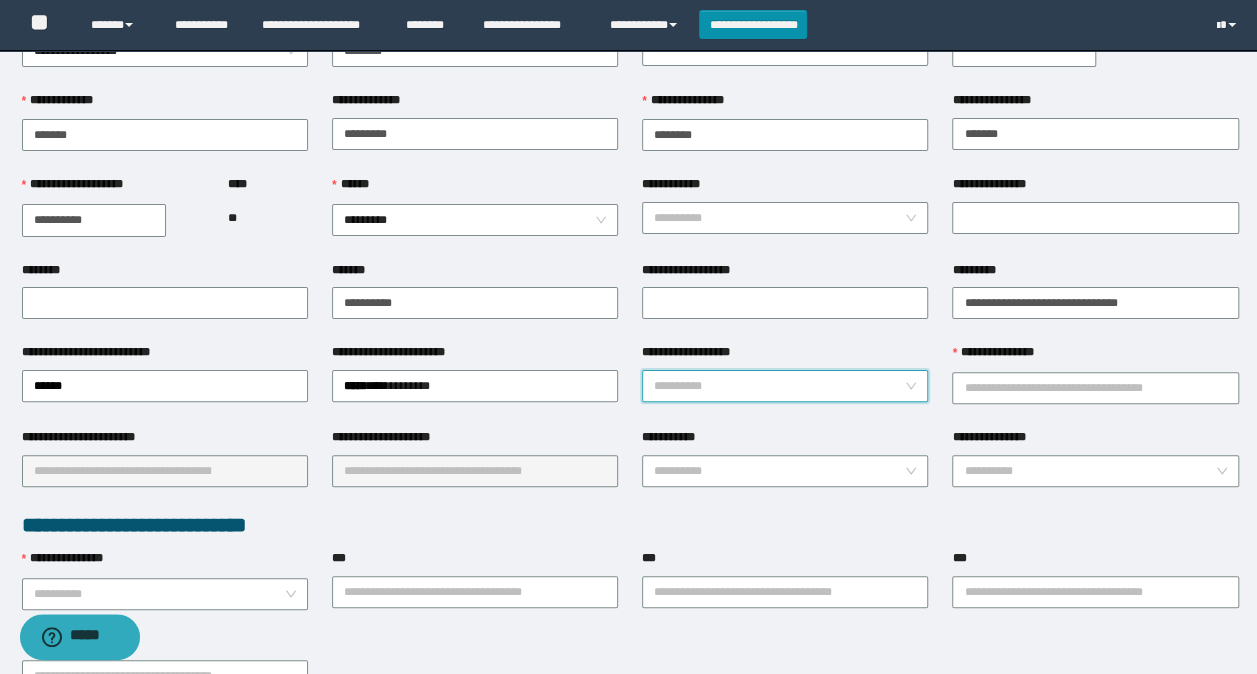 click on "**********" at bounding box center [779, 386] 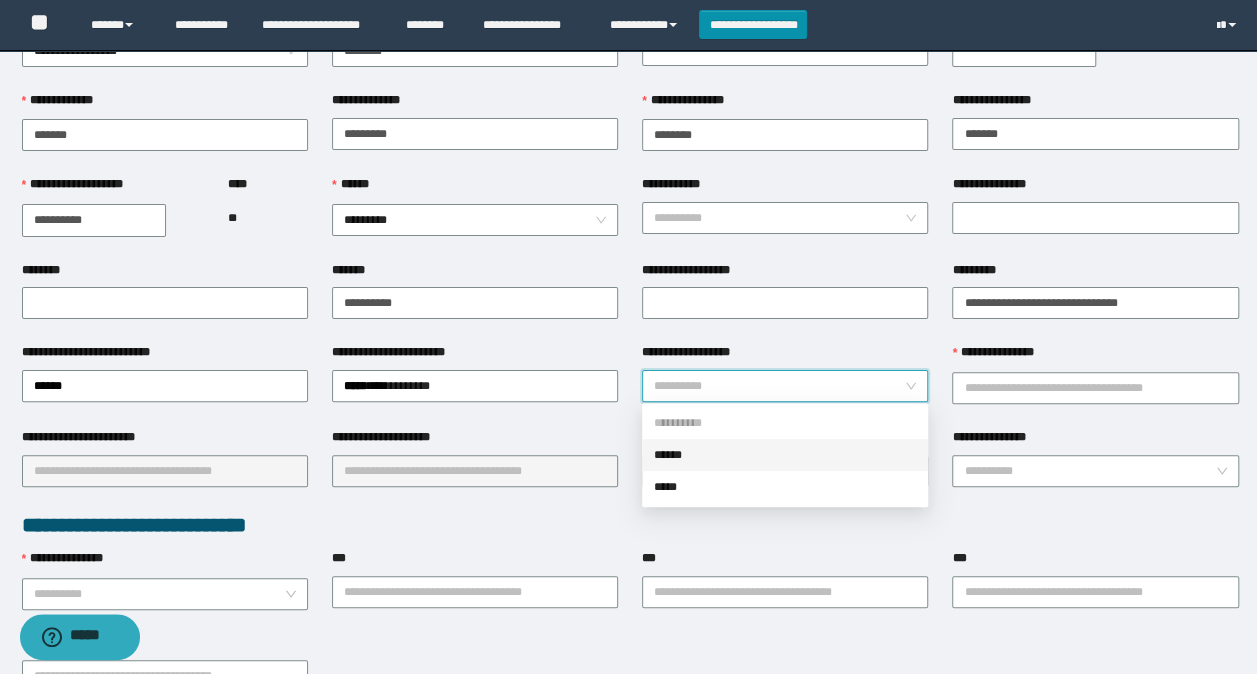 click on "******" at bounding box center [785, 455] 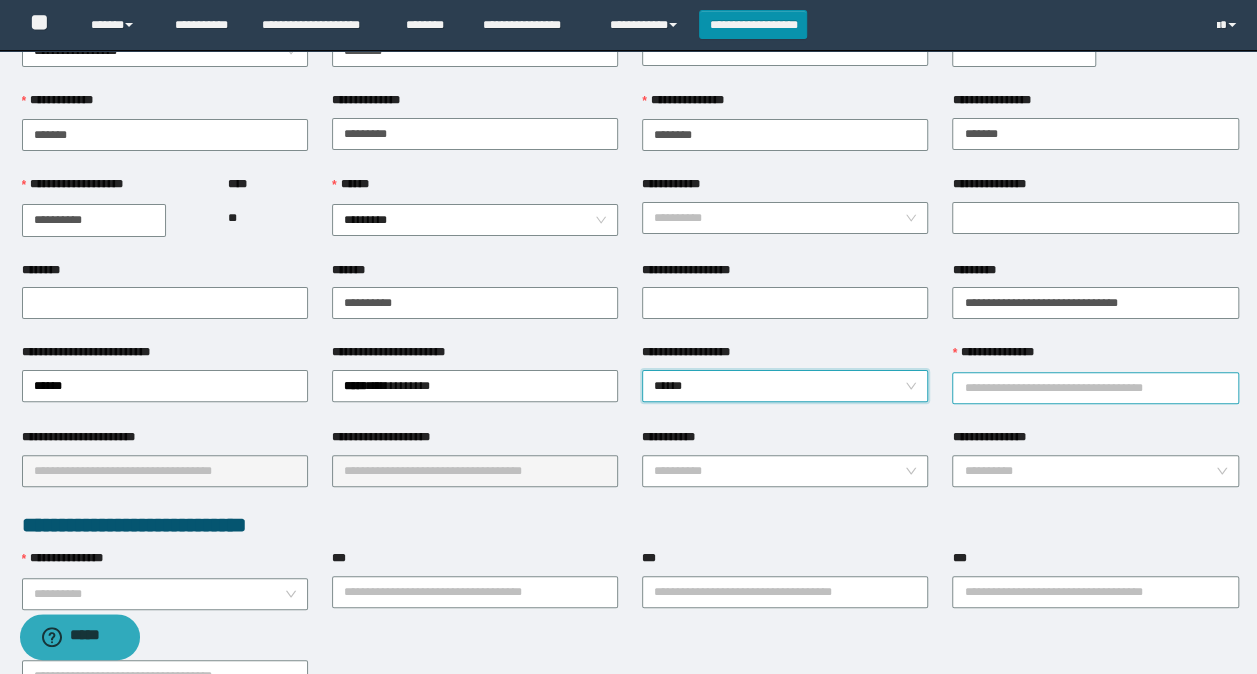 click on "**********" at bounding box center [1095, 388] 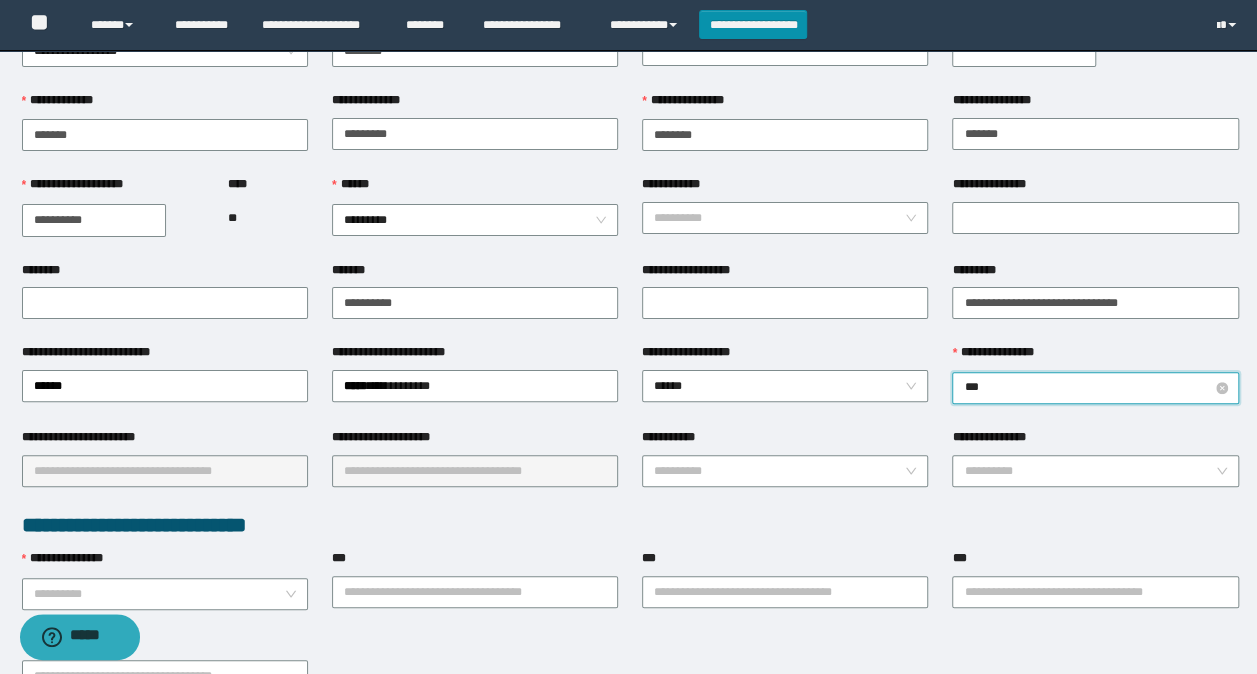 type on "****" 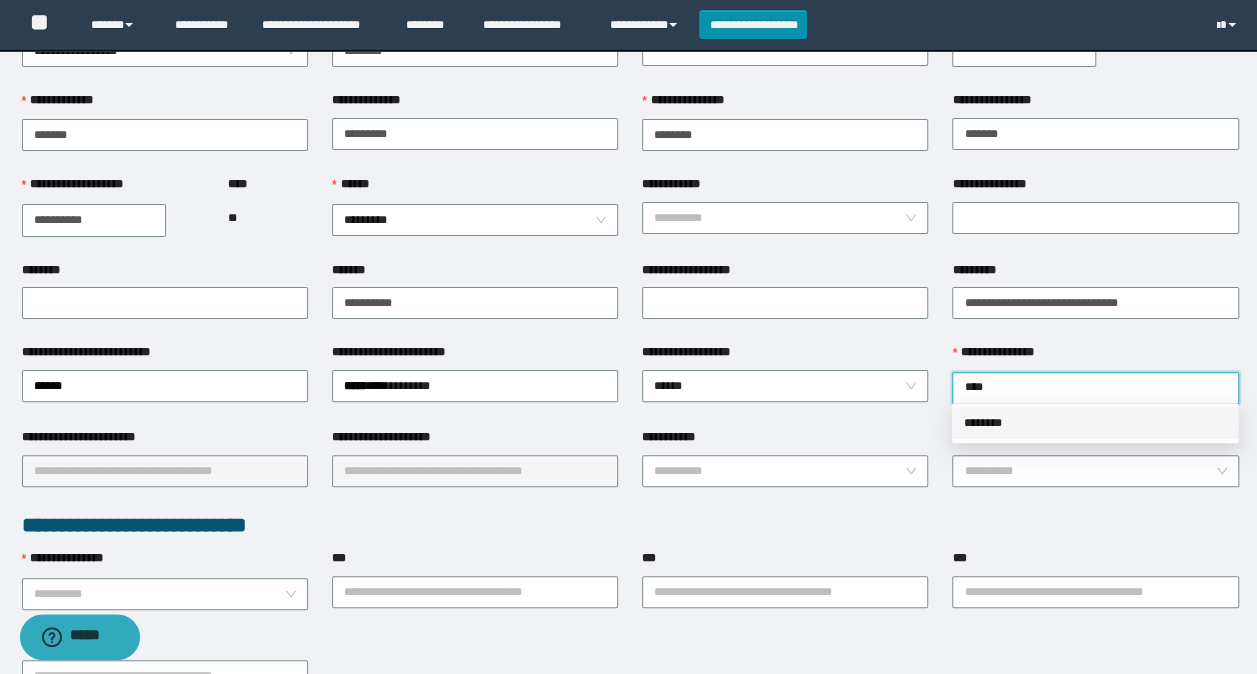 click on "********" at bounding box center (1095, 423) 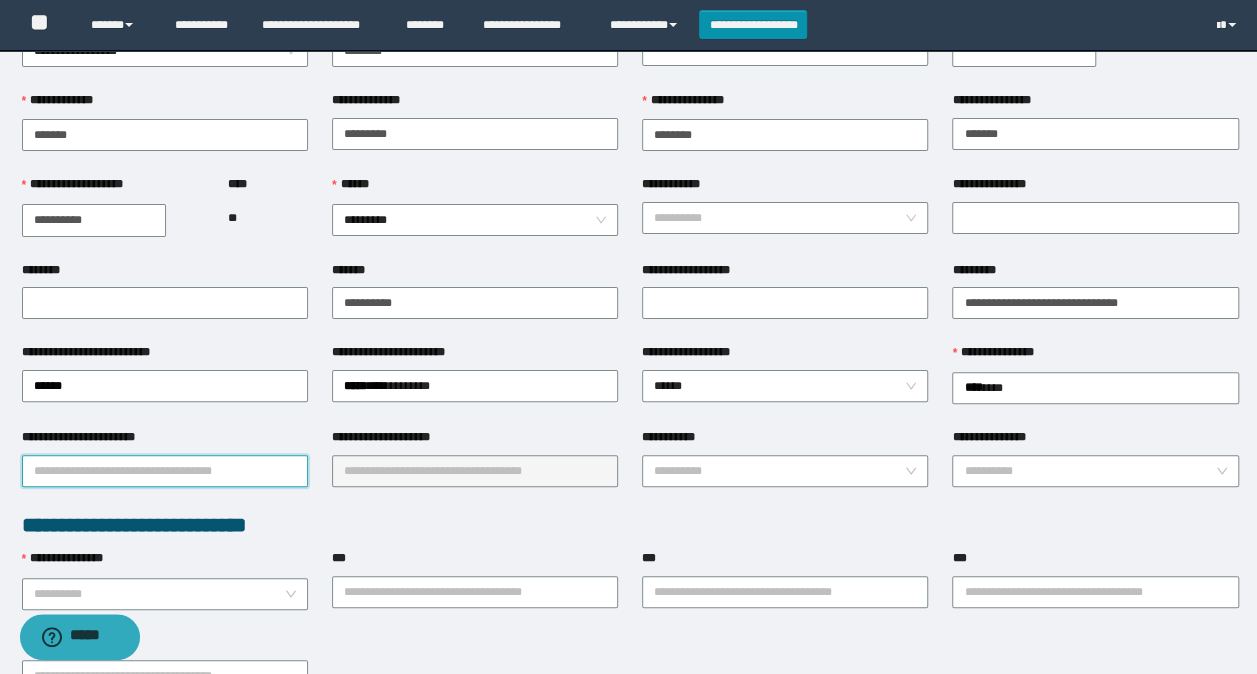 click on "**********" at bounding box center (165, 471) 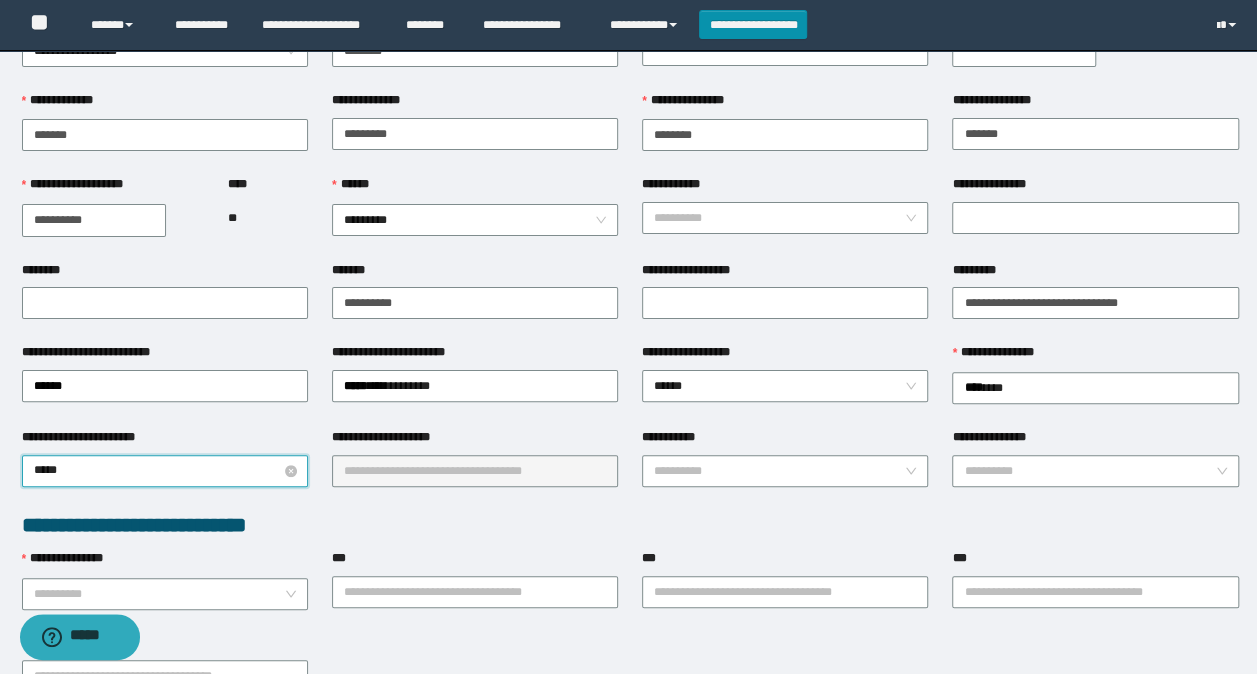 type on "******" 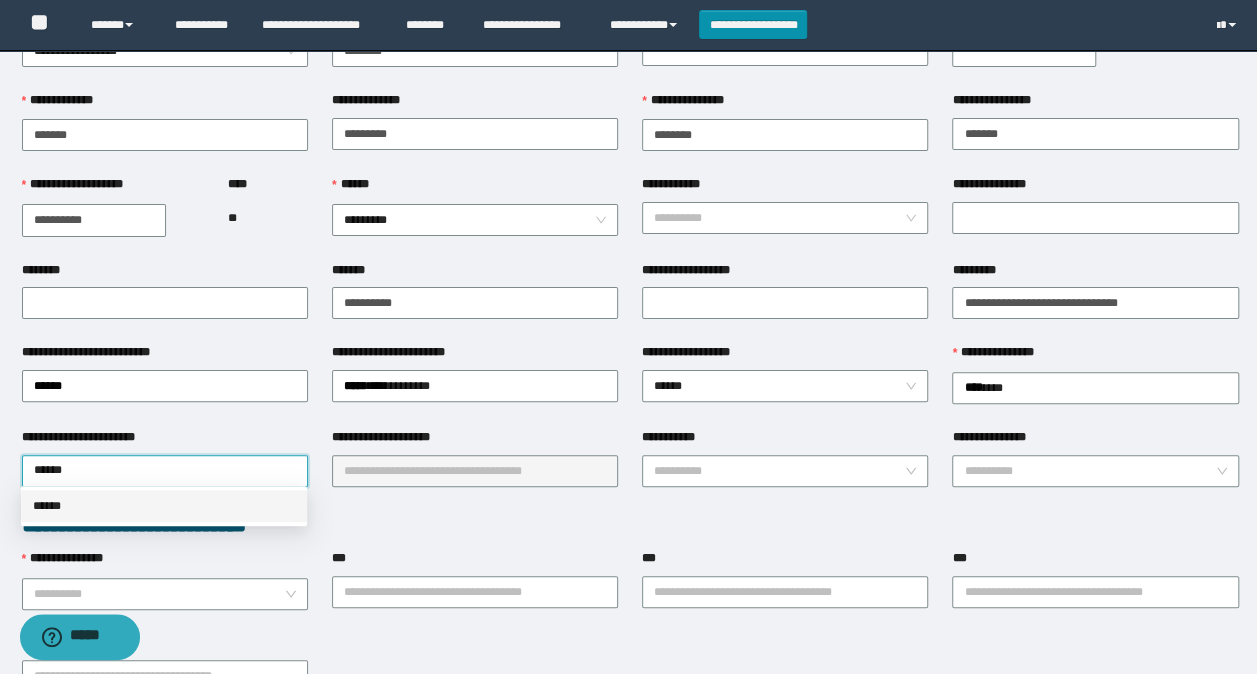 click on "******" at bounding box center (164, 506) 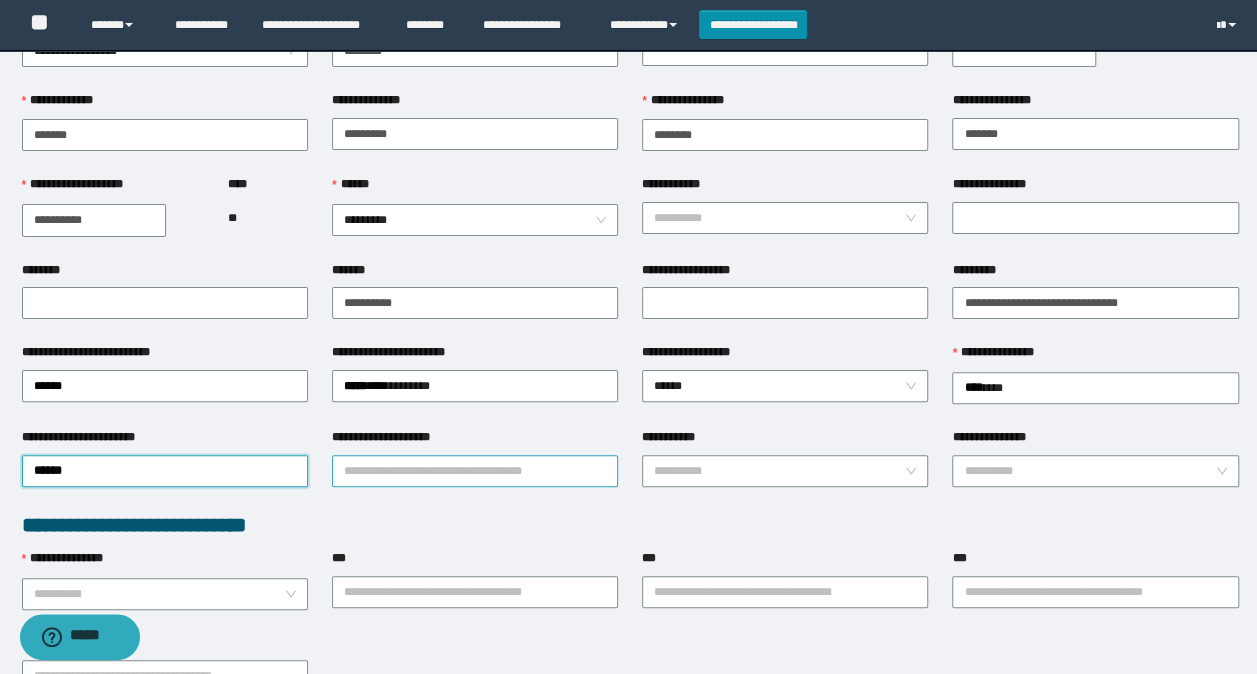 drag, startPoint x: 391, startPoint y: 466, endPoint x: 371, endPoint y: 453, distance: 23.853722 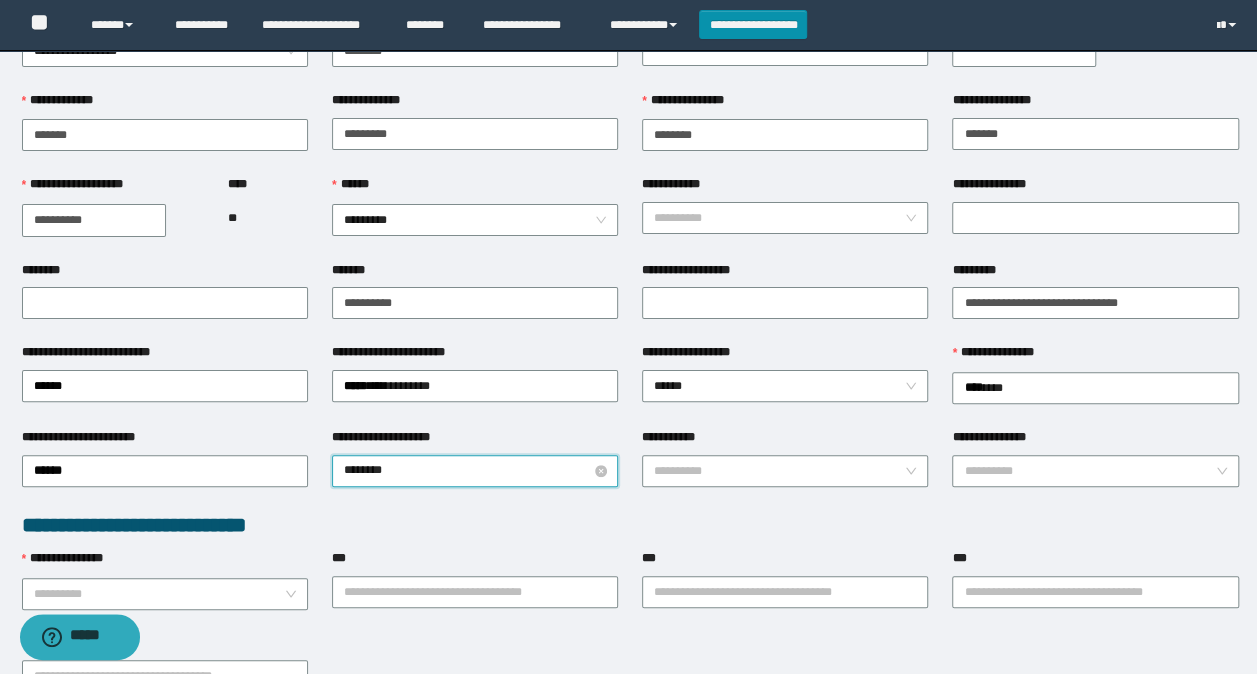 type on "*********" 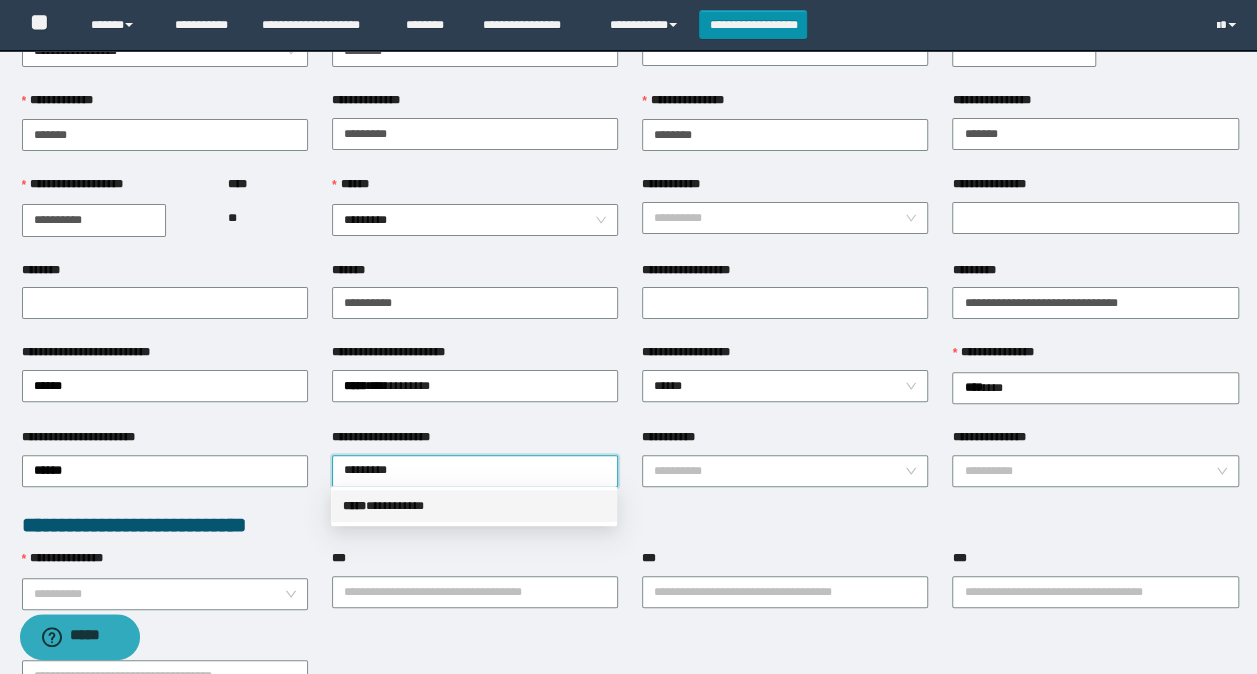 click on "***** * *********" at bounding box center (474, 506) 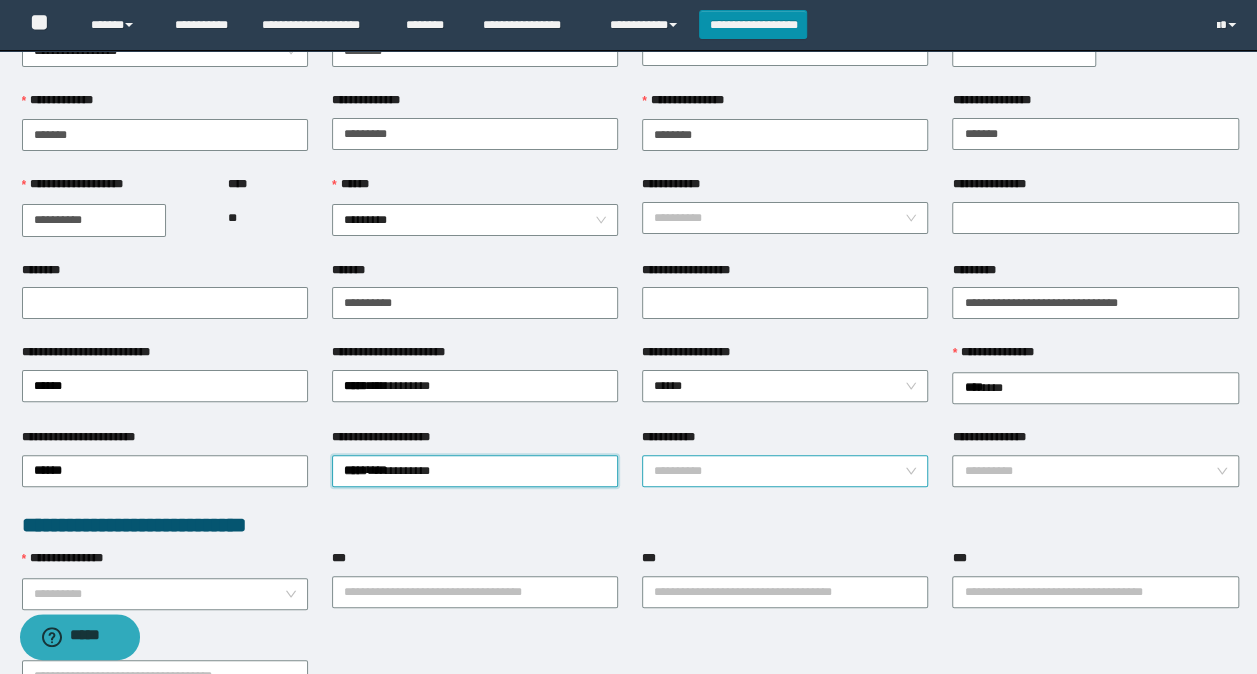 click on "**********" at bounding box center (779, 471) 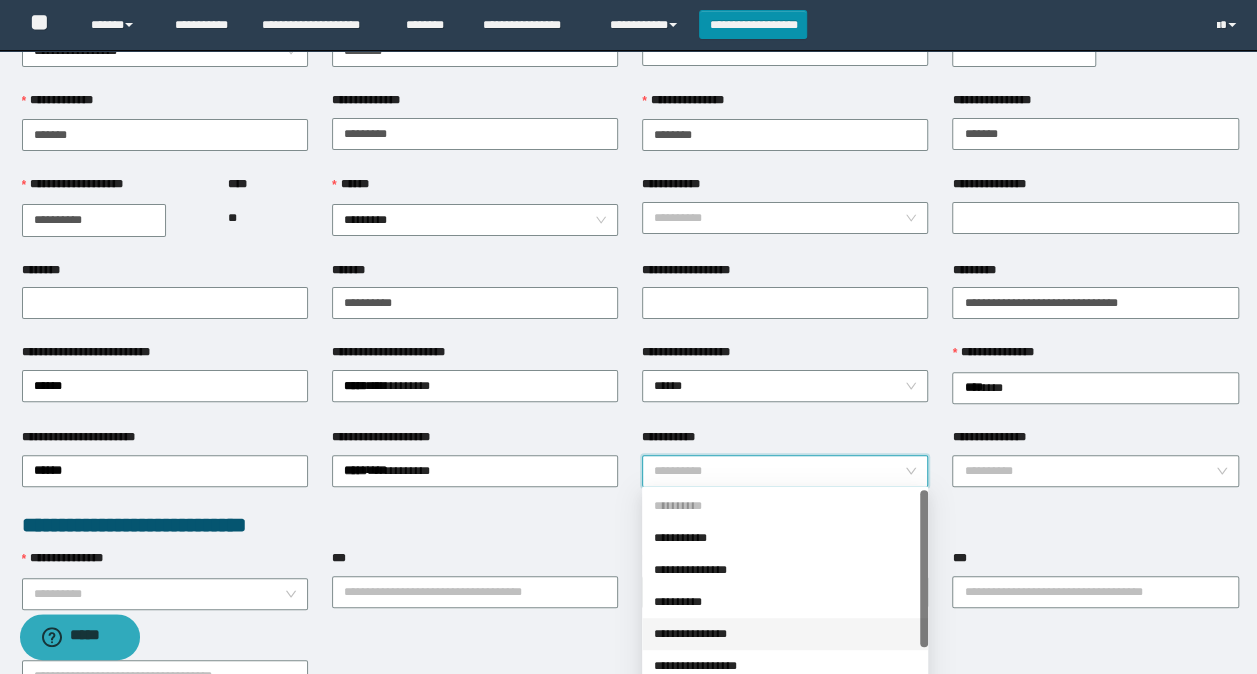 scroll, scrollTop: 160, scrollLeft: 0, axis: vertical 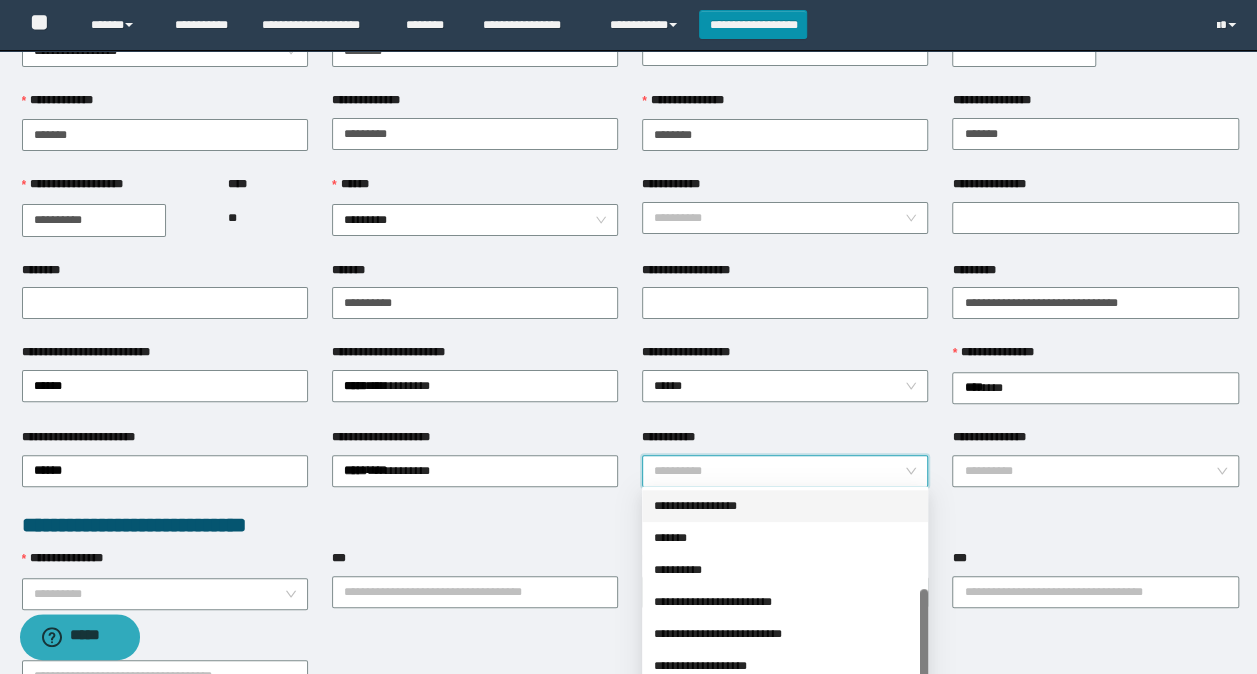 click on "**********" at bounding box center [785, 506] 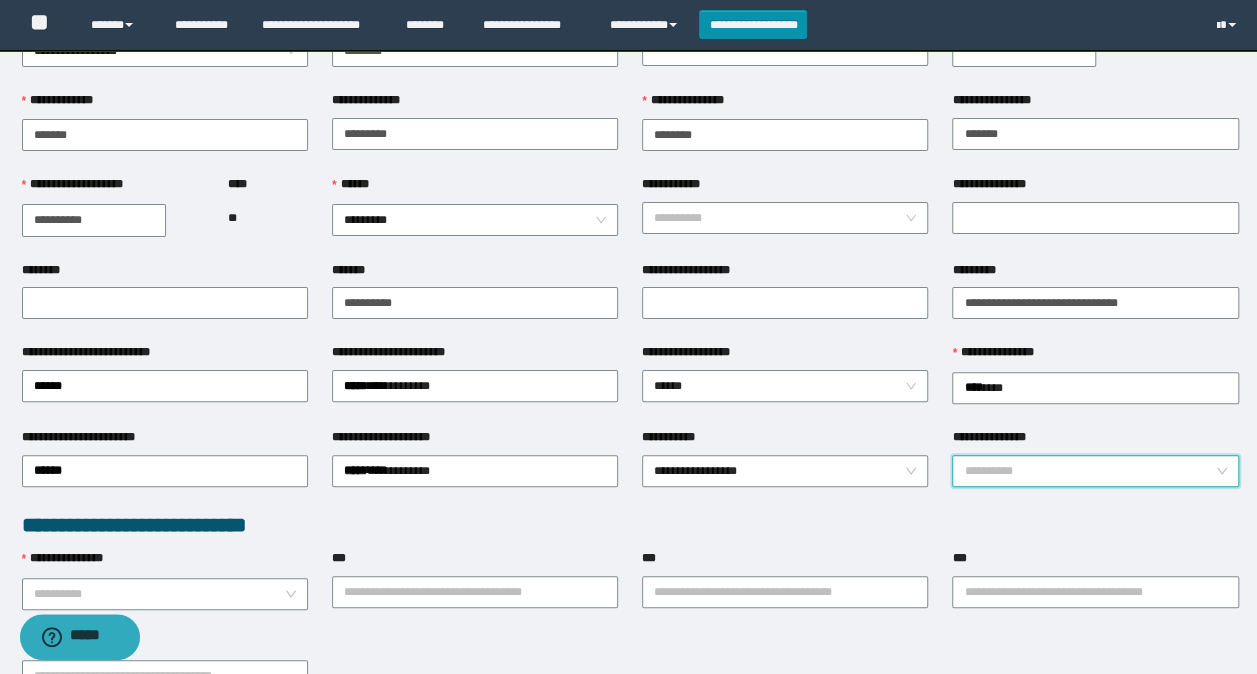 click on "**********" at bounding box center [1089, 471] 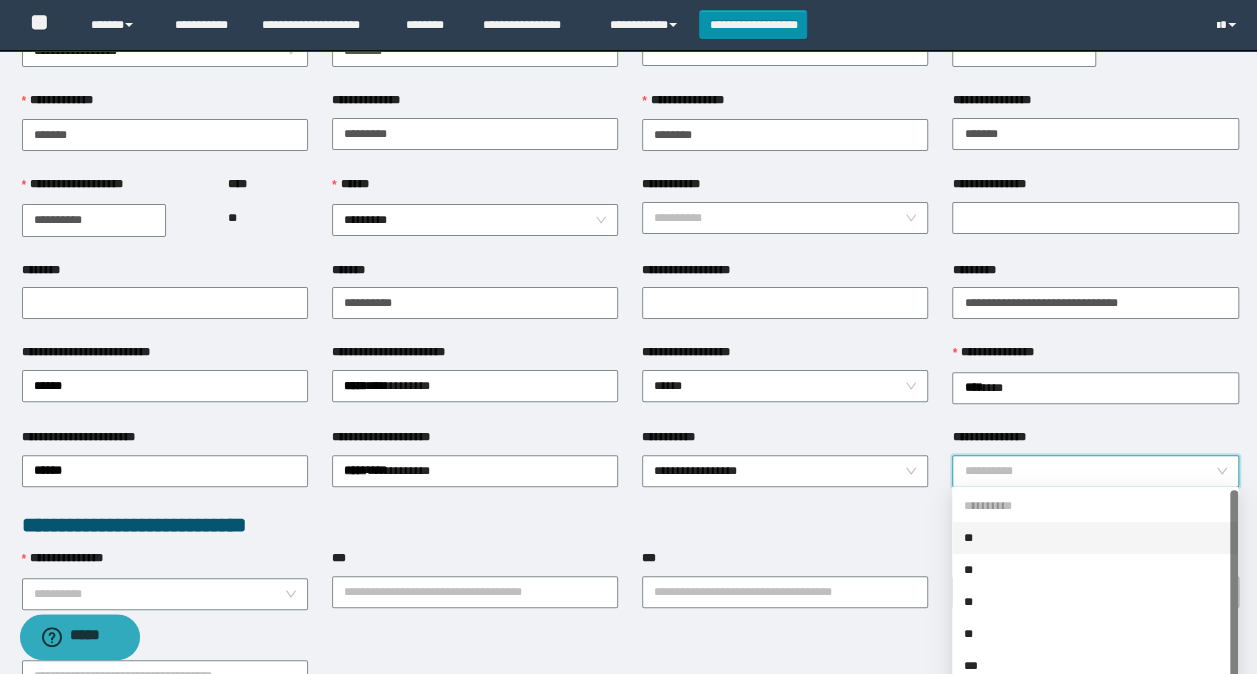 click on "**********" at bounding box center [785, 469] 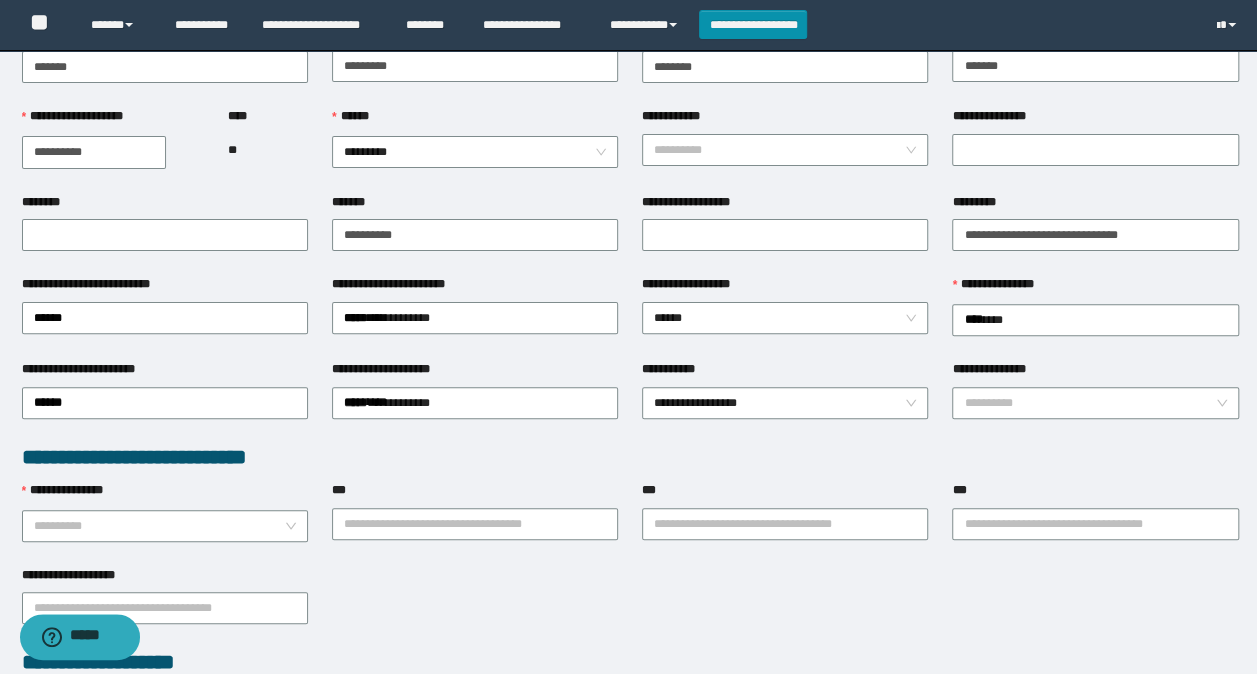 scroll, scrollTop: 200, scrollLeft: 0, axis: vertical 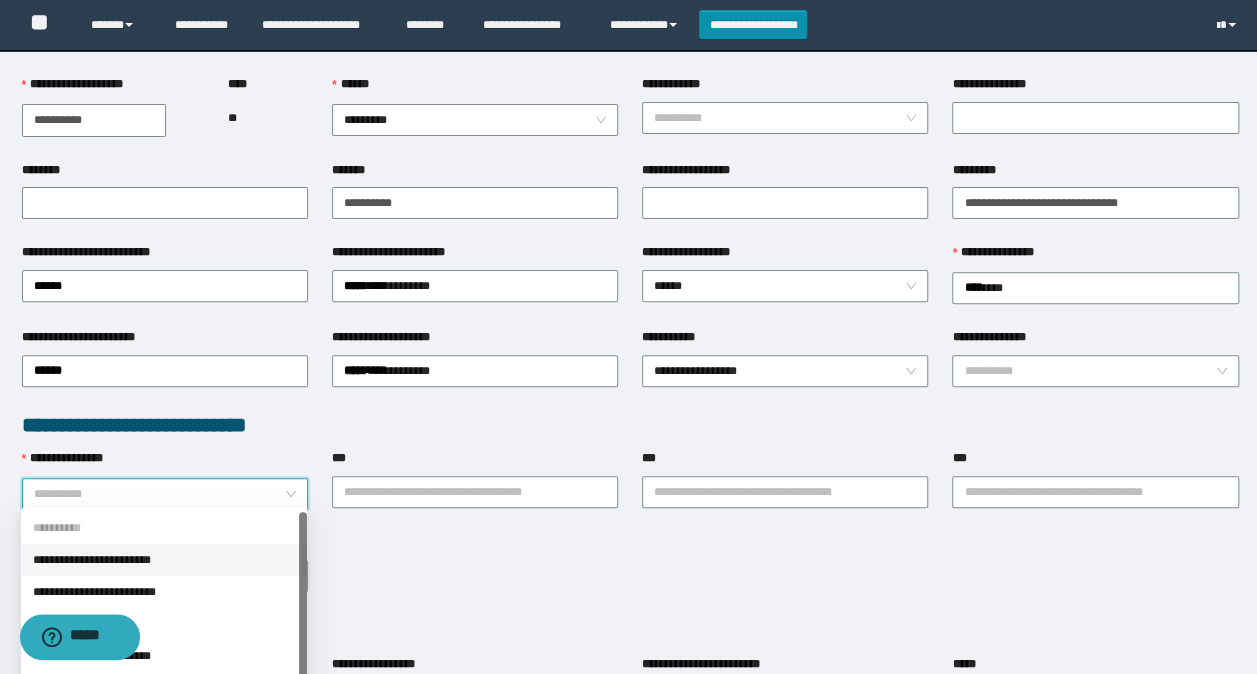 click on "**********" at bounding box center [159, 494] 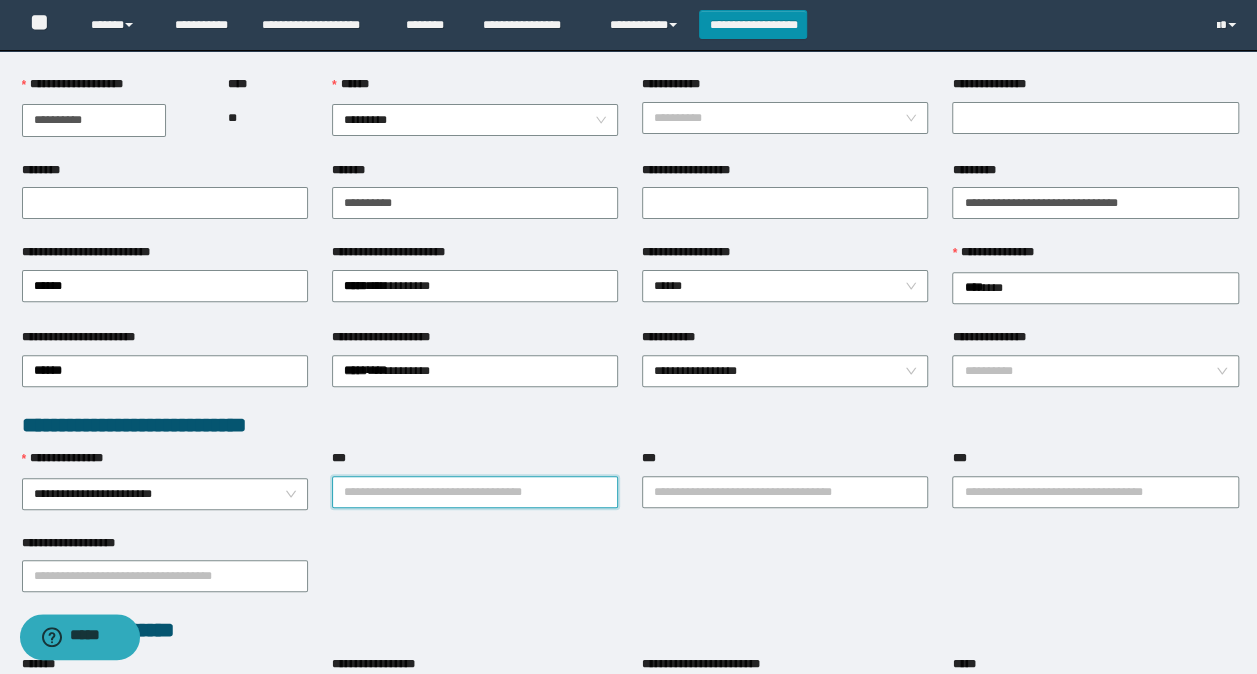 click on "***" at bounding box center [475, 492] 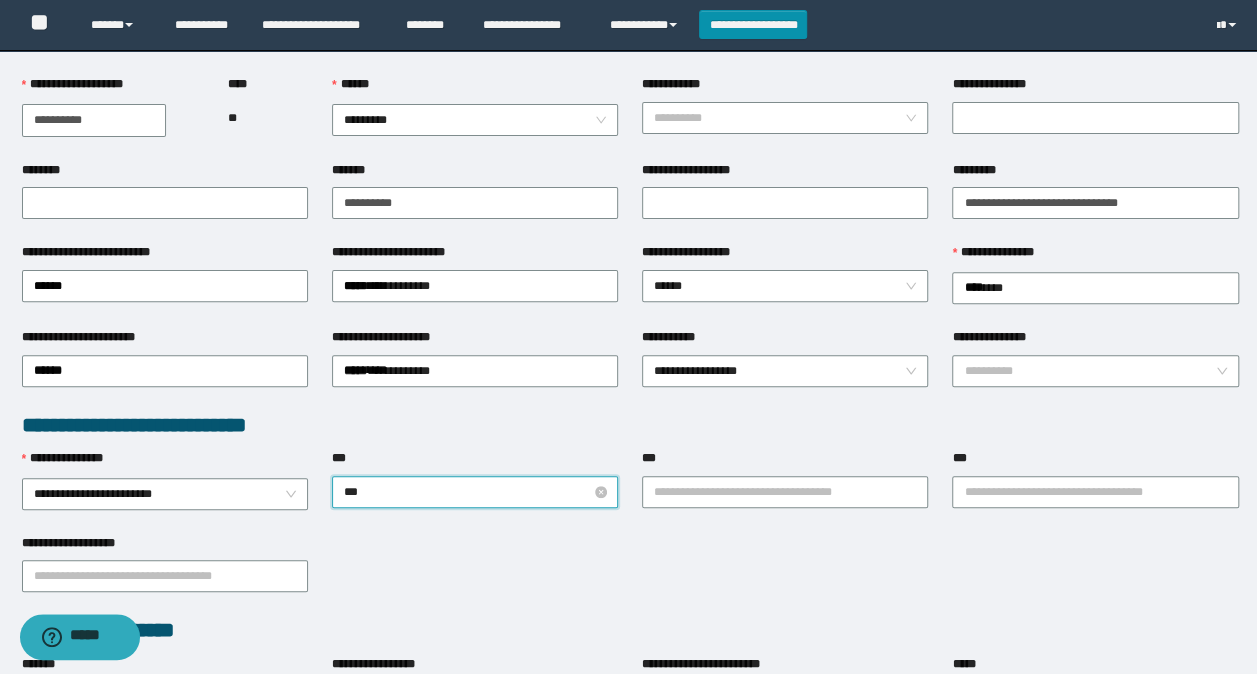 type on "****" 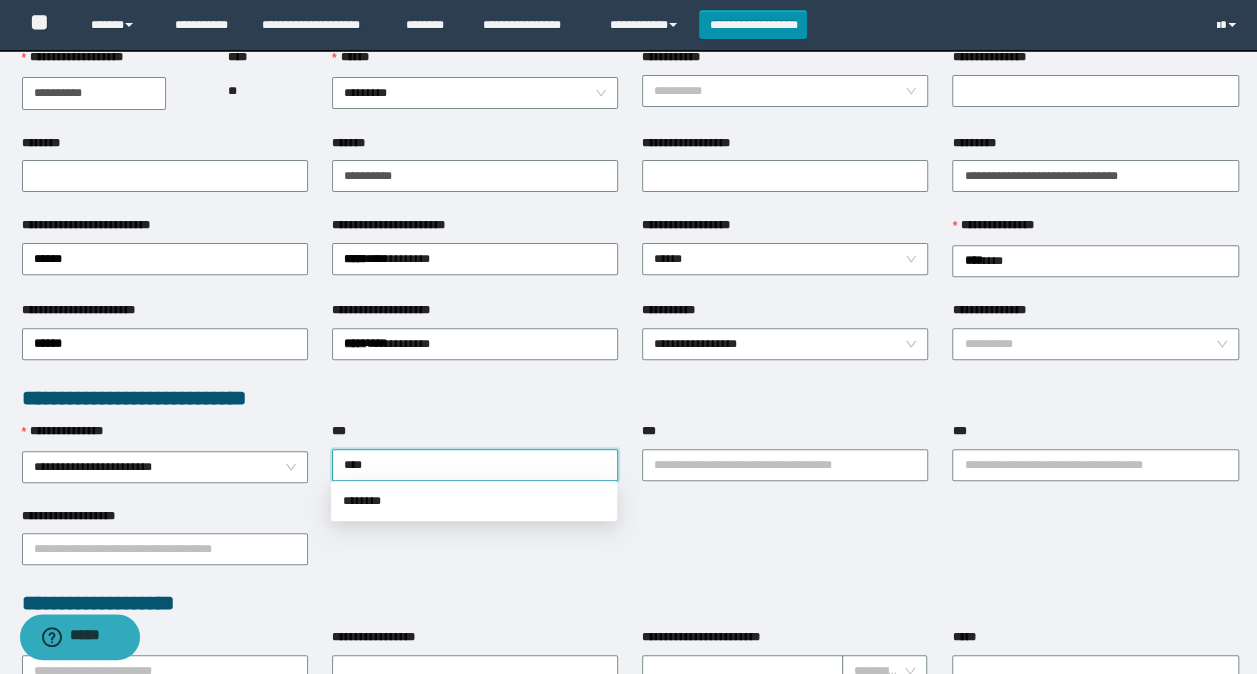 scroll, scrollTop: 400, scrollLeft: 0, axis: vertical 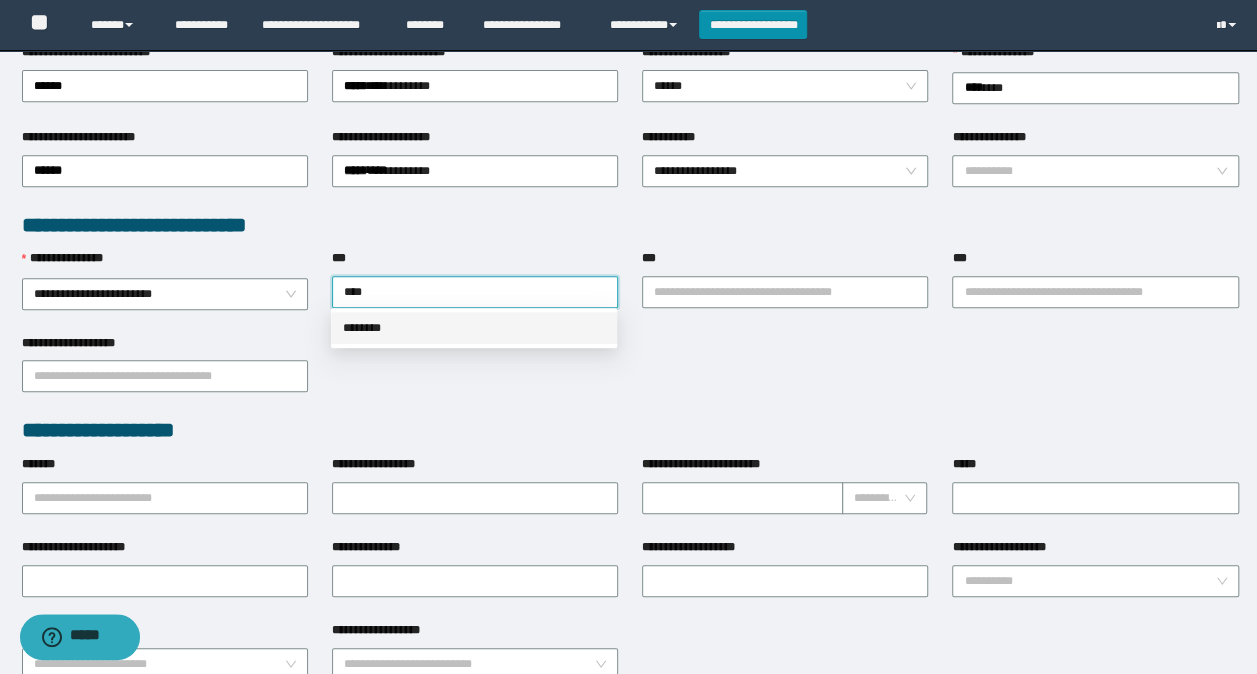 click on "********" at bounding box center [474, 328] 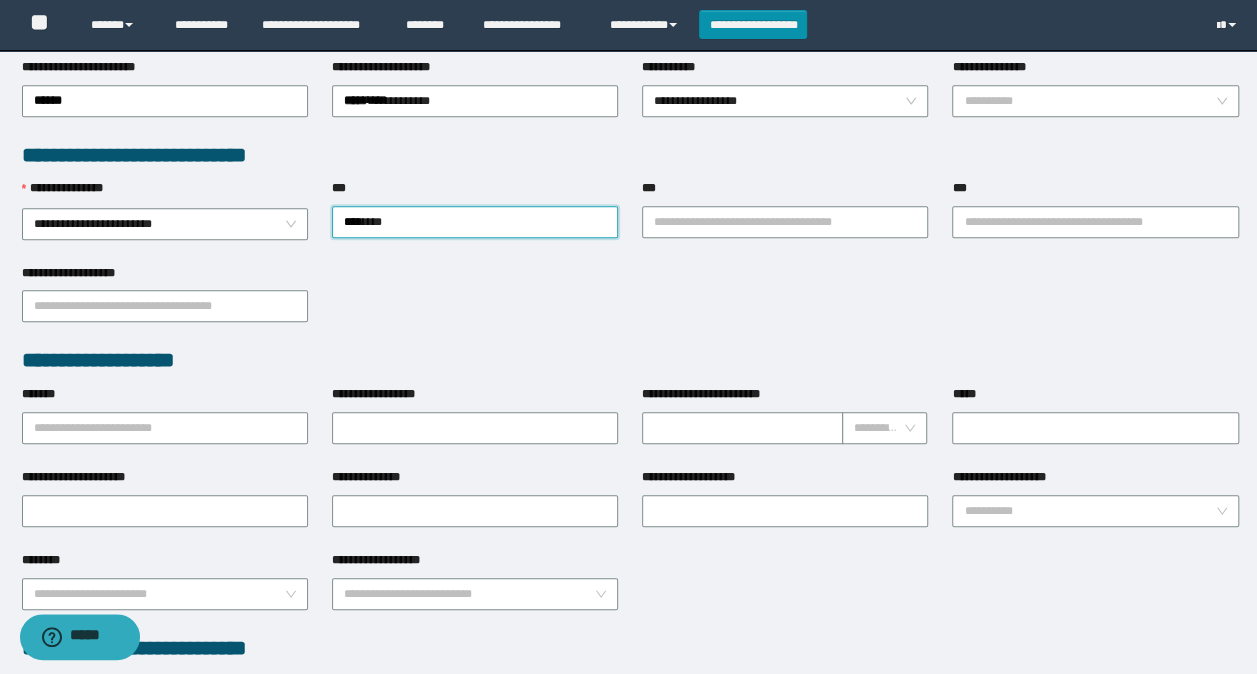 scroll, scrollTop: 500, scrollLeft: 0, axis: vertical 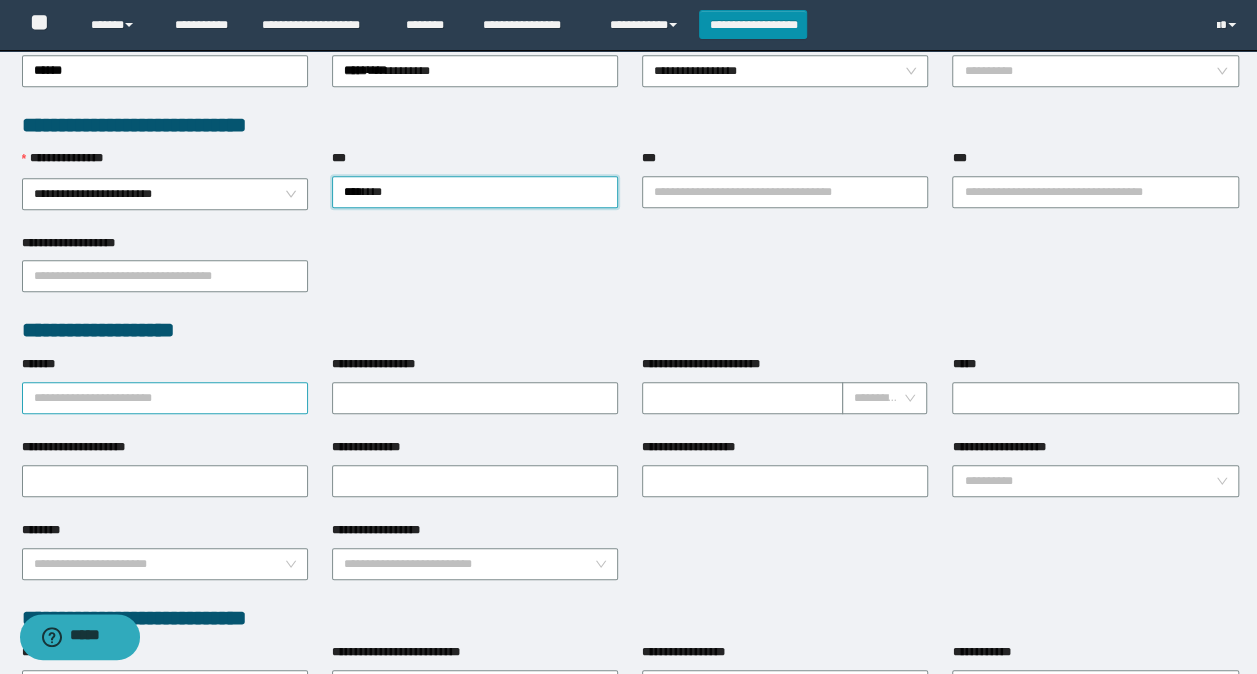 click on "*******" at bounding box center (165, 398) 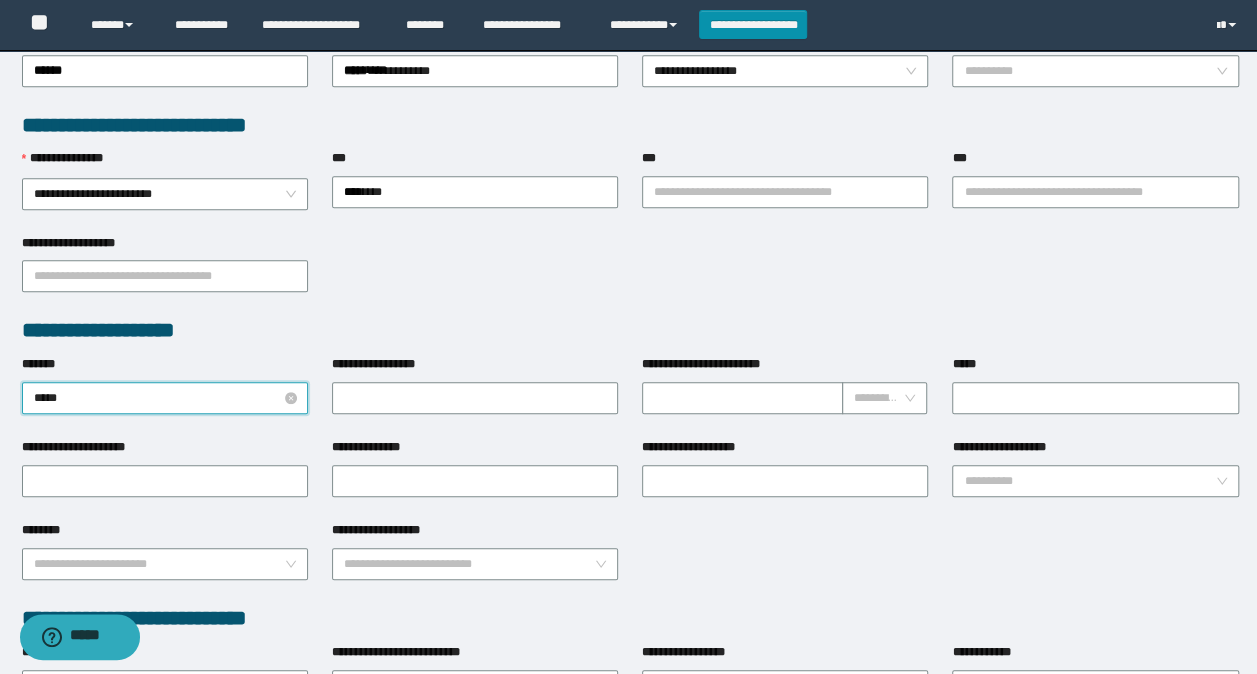 type on "******" 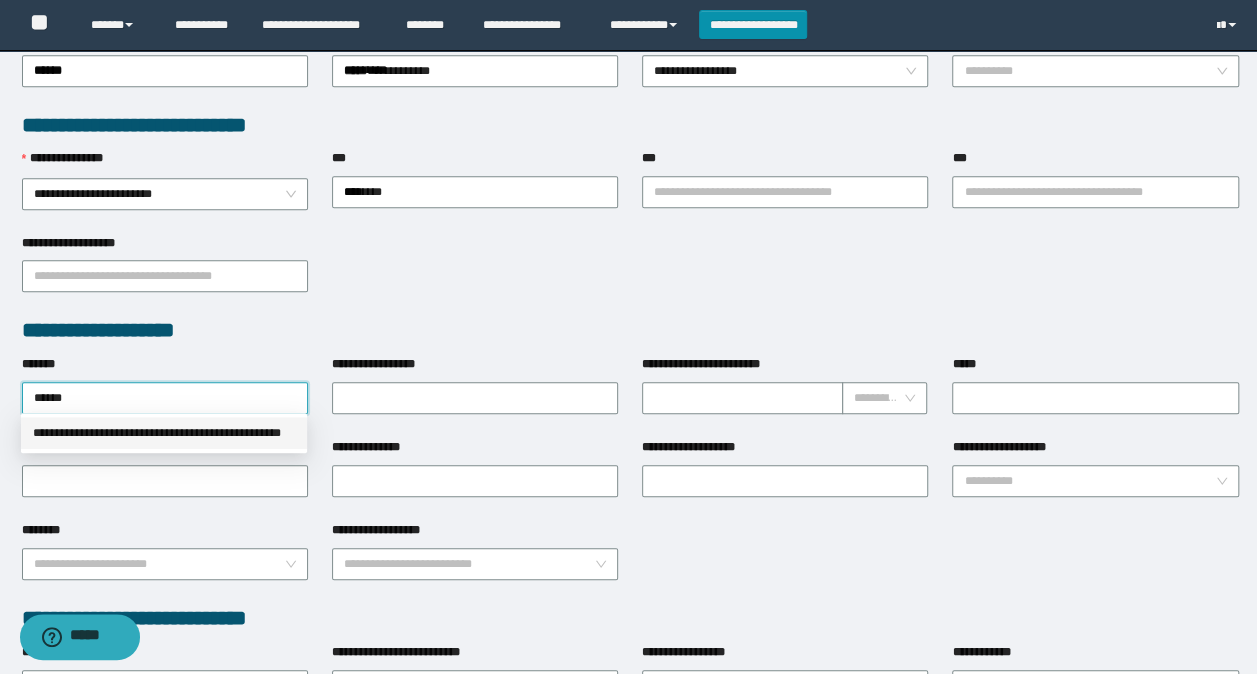 click on "**********" at bounding box center (164, 433) 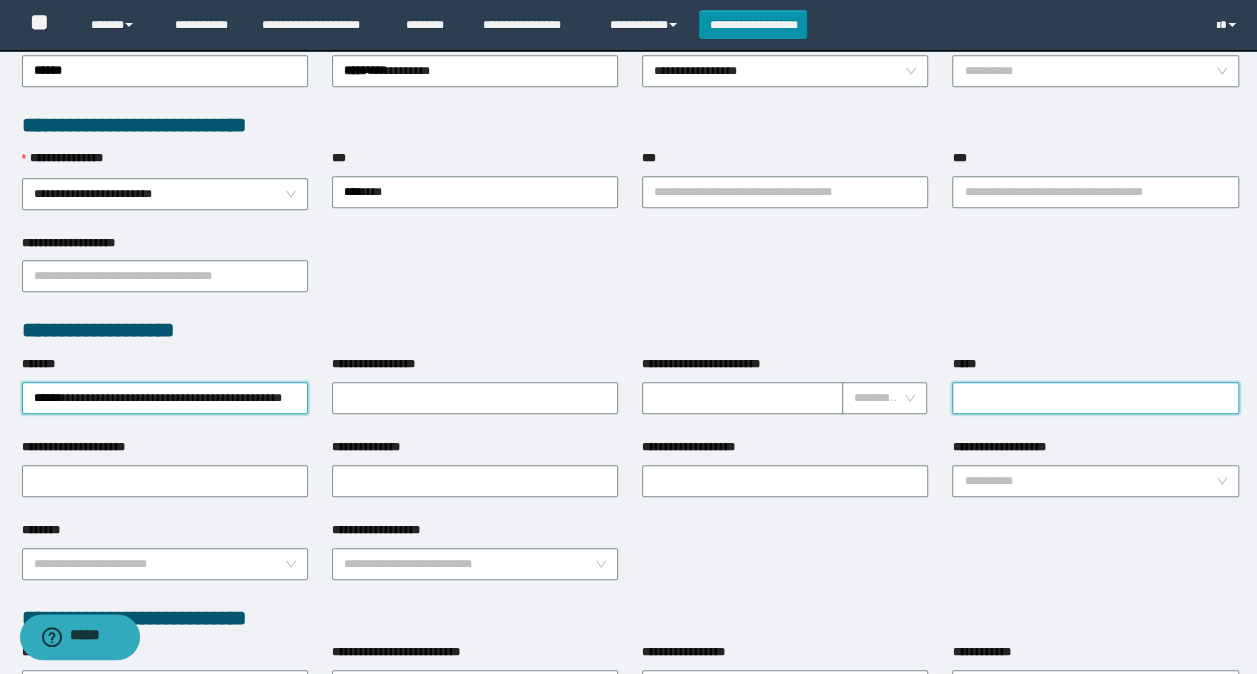 click on "*****" at bounding box center (1095, 398) 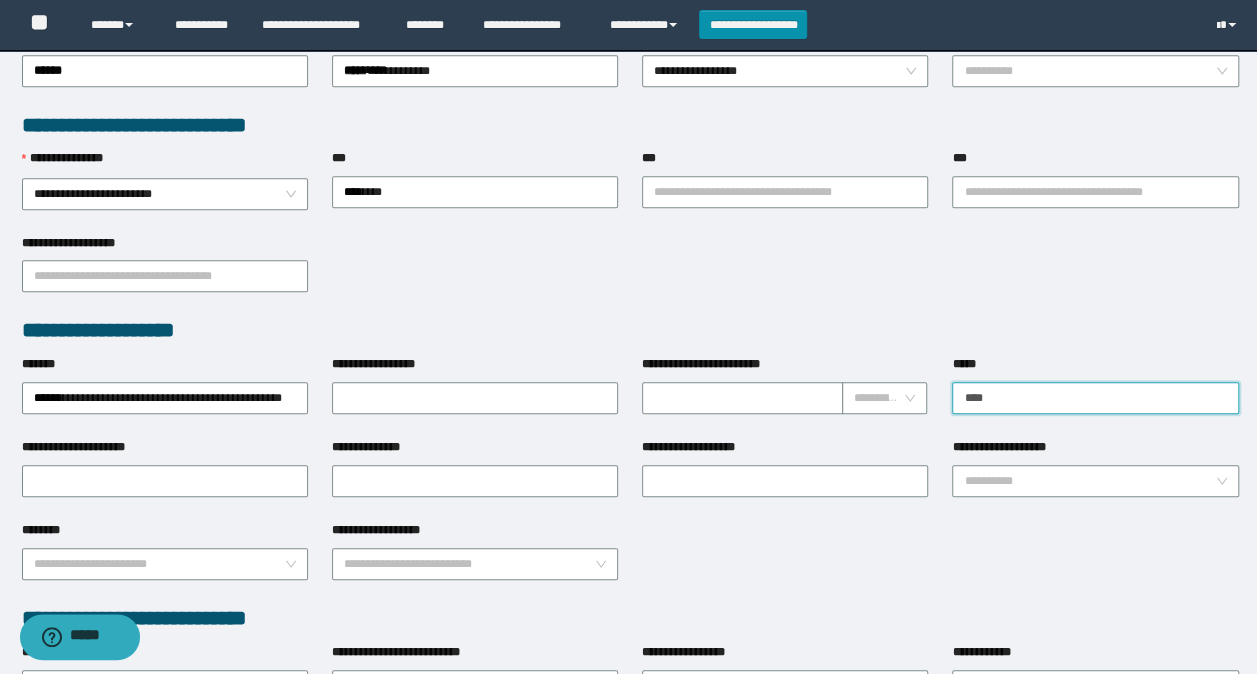 type on "**********" 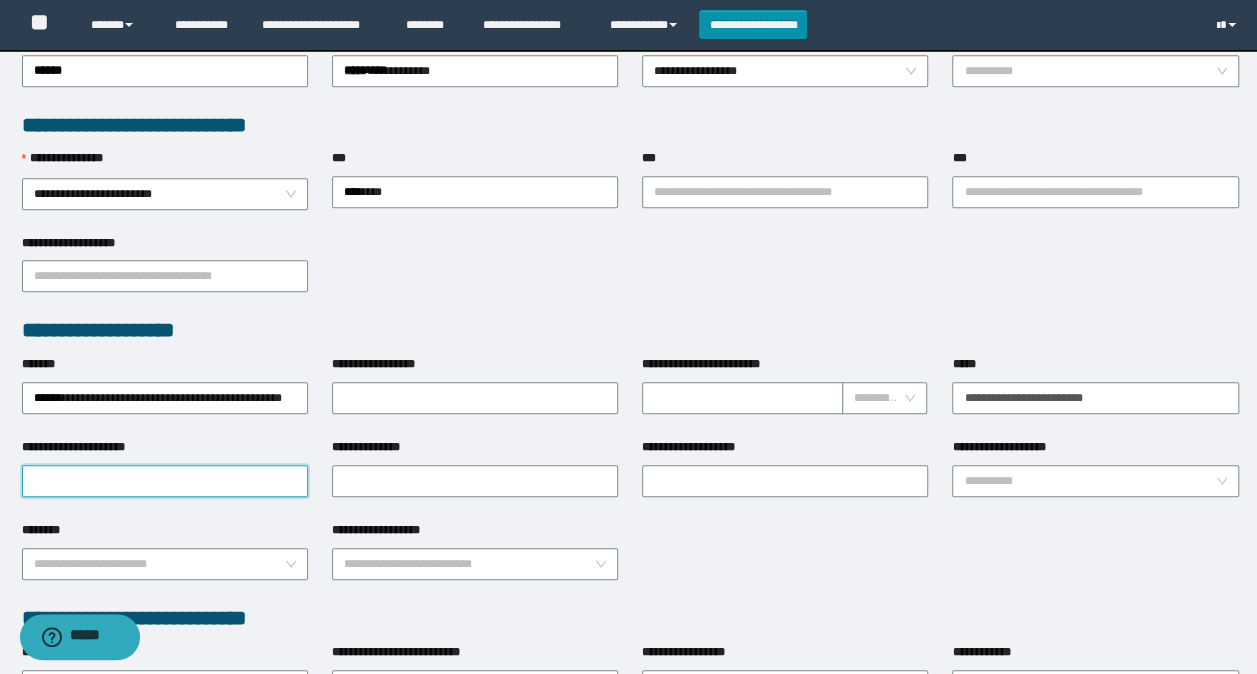 click on "**********" at bounding box center (165, 481) 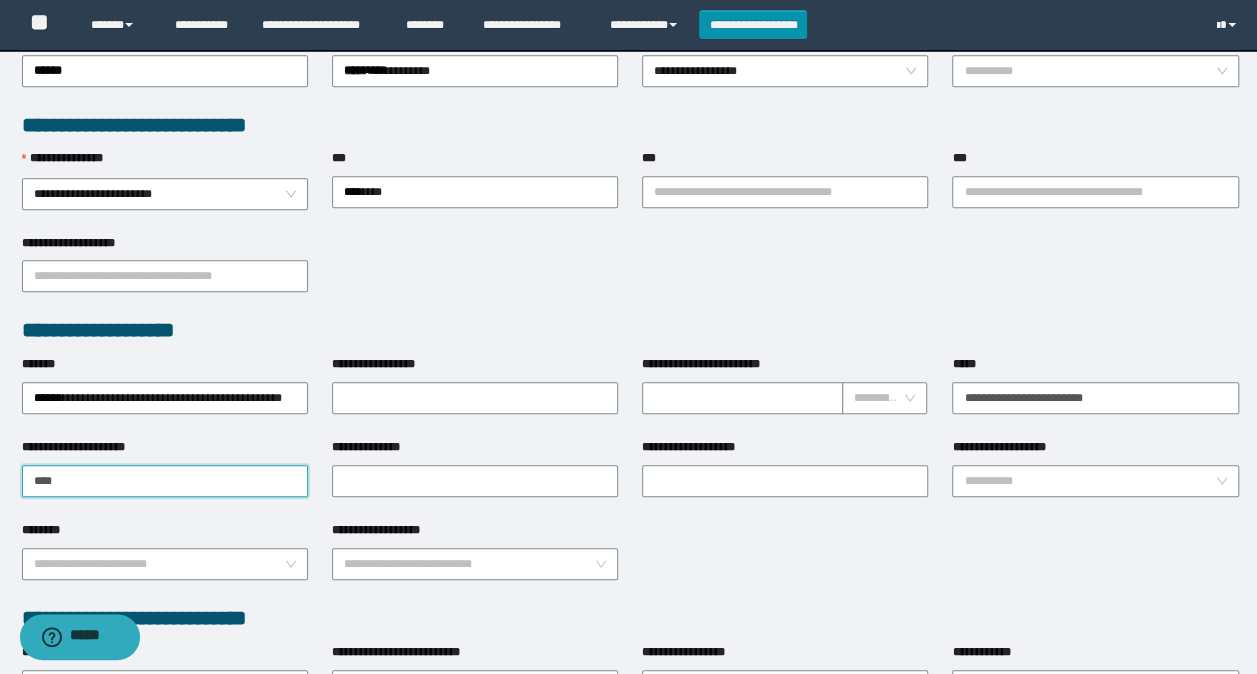 type on "**********" 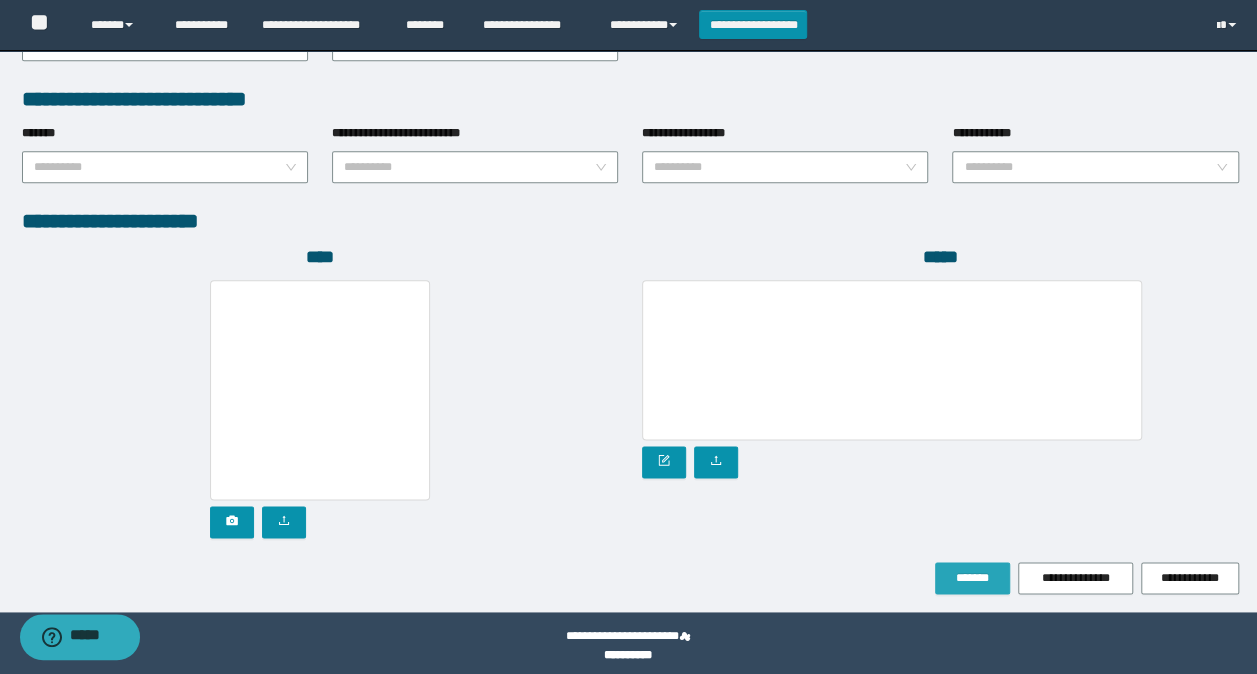 scroll, scrollTop: 1030, scrollLeft: 0, axis: vertical 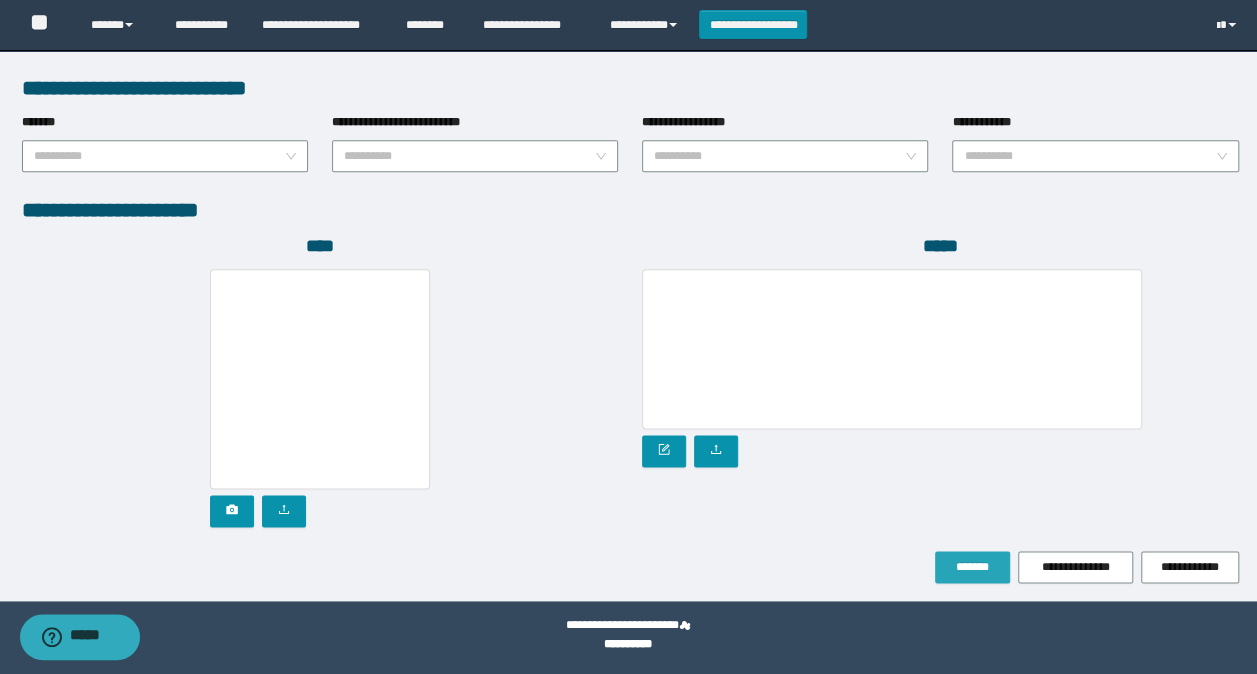 click on "*******" at bounding box center (972, 567) 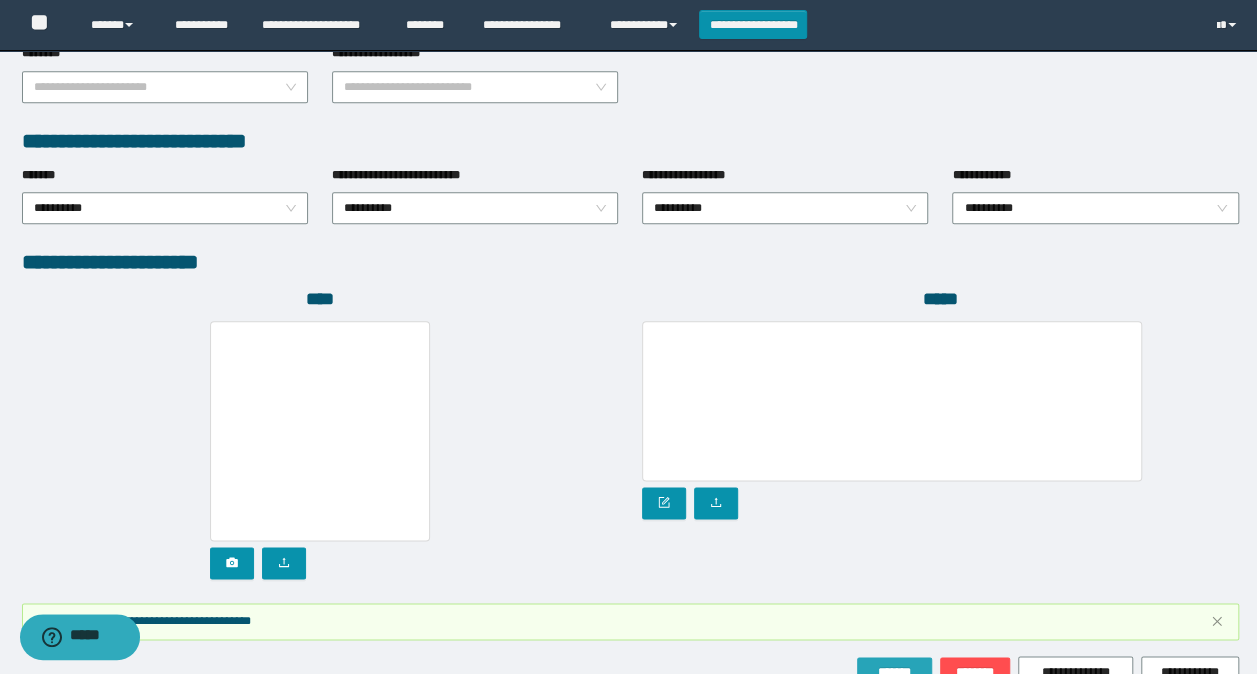 scroll, scrollTop: 1082, scrollLeft: 0, axis: vertical 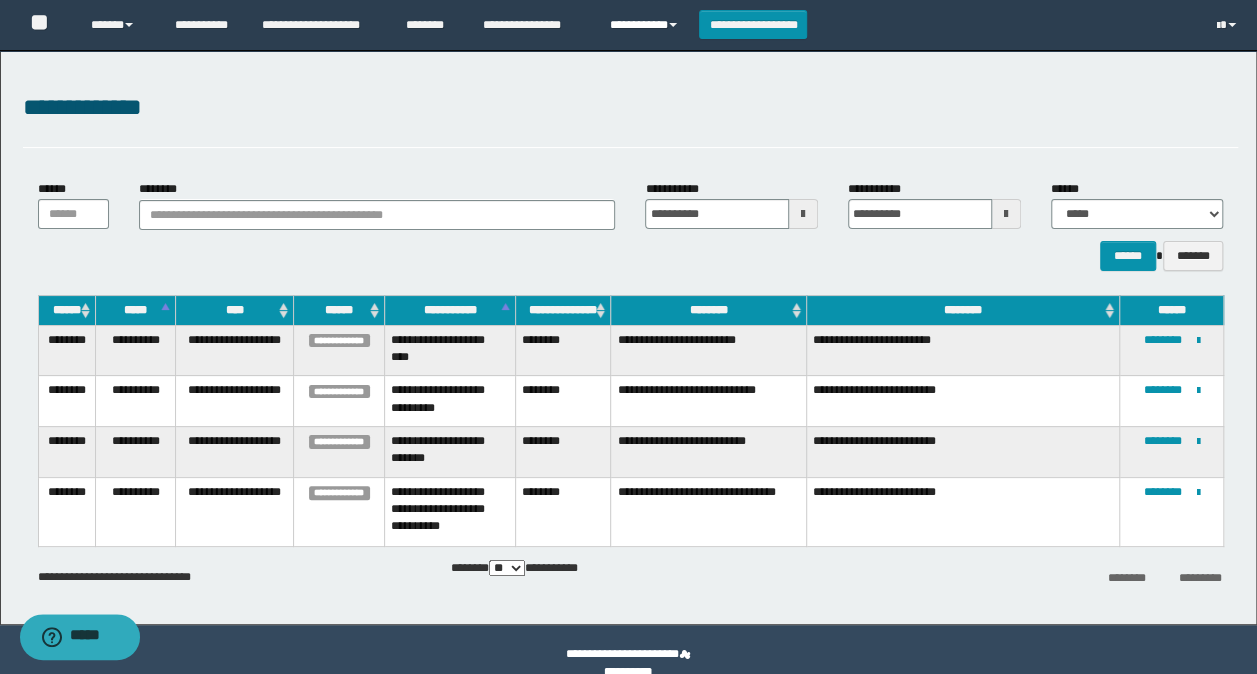click on "**********" at bounding box center [646, 25] 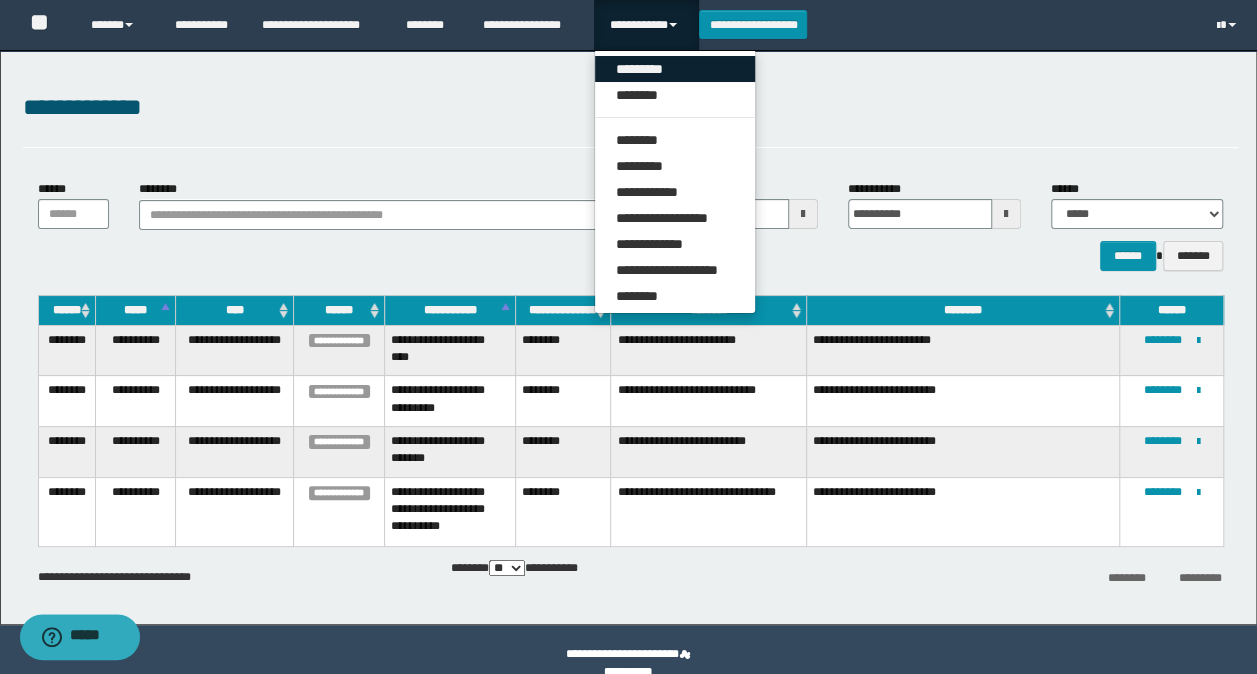 click on "*********" at bounding box center [675, 69] 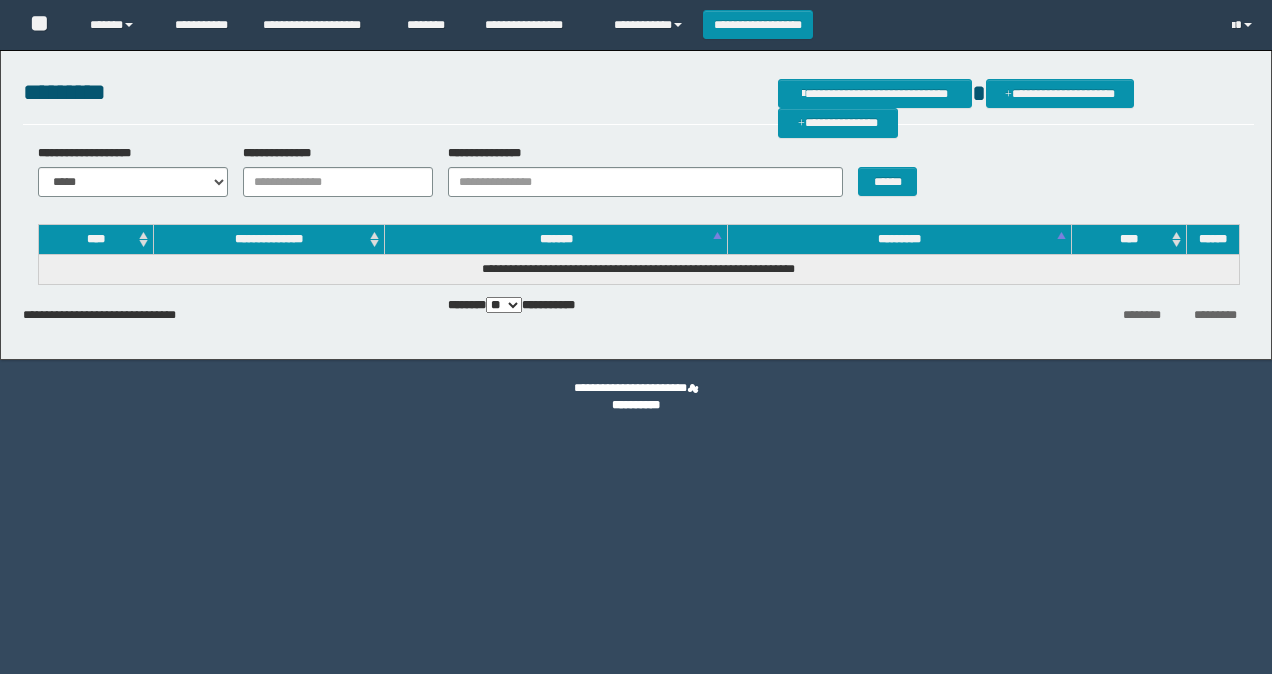 scroll, scrollTop: 0, scrollLeft: 0, axis: both 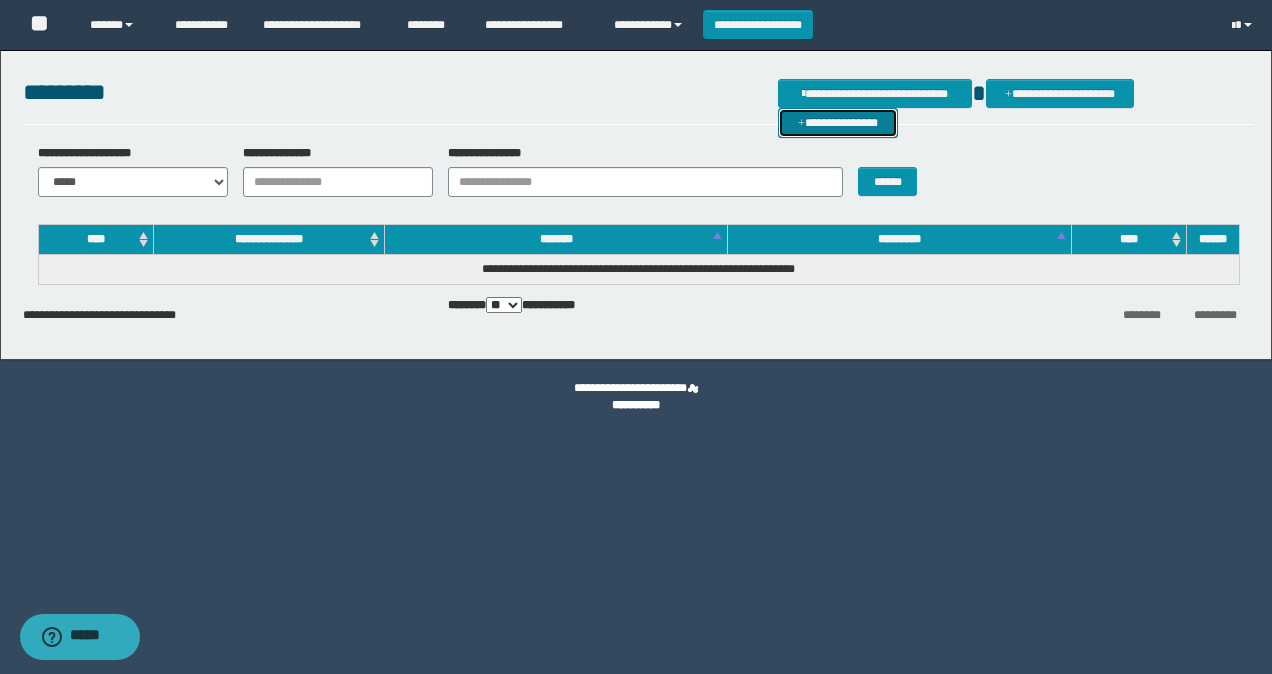 click on "**********" at bounding box center [838, 122] 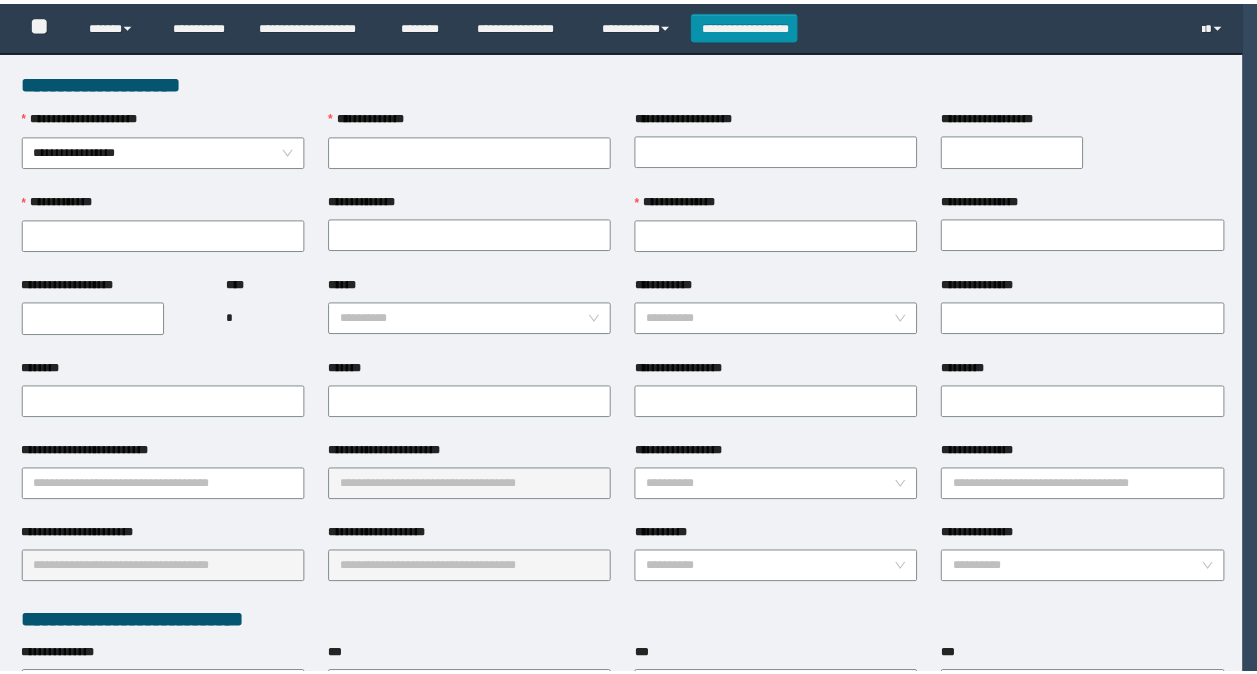 scroll, scrollTop: 0, scrollLeft: 0, axis: both 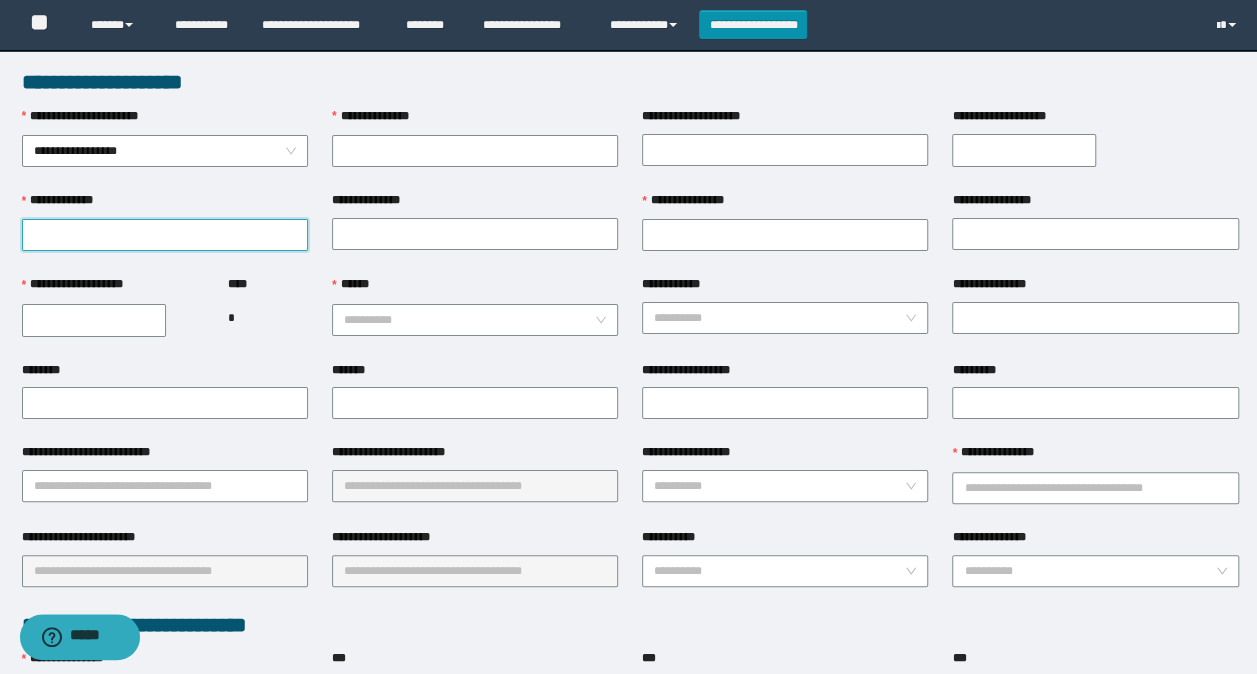 click on "**********" at bounding box center (165, 235) 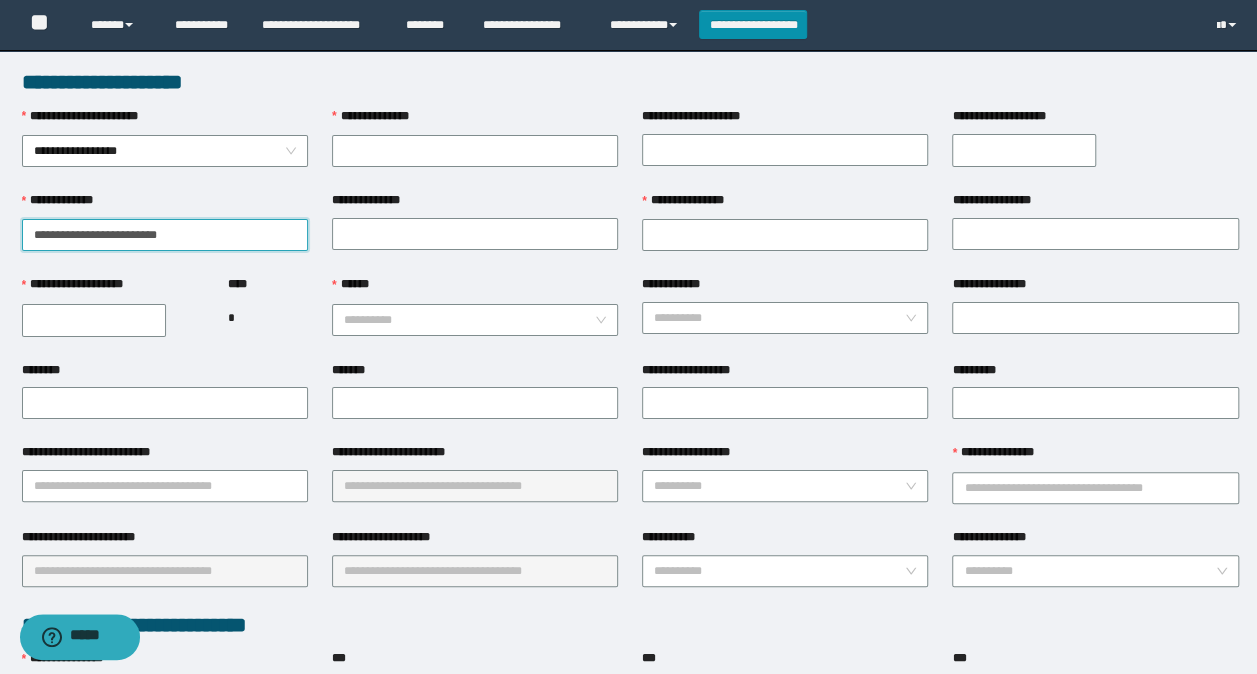 drag, startPoint x: 116, startPoint y: 225, endPoint x: 84, endPoint y: 226, distance: 32.01562 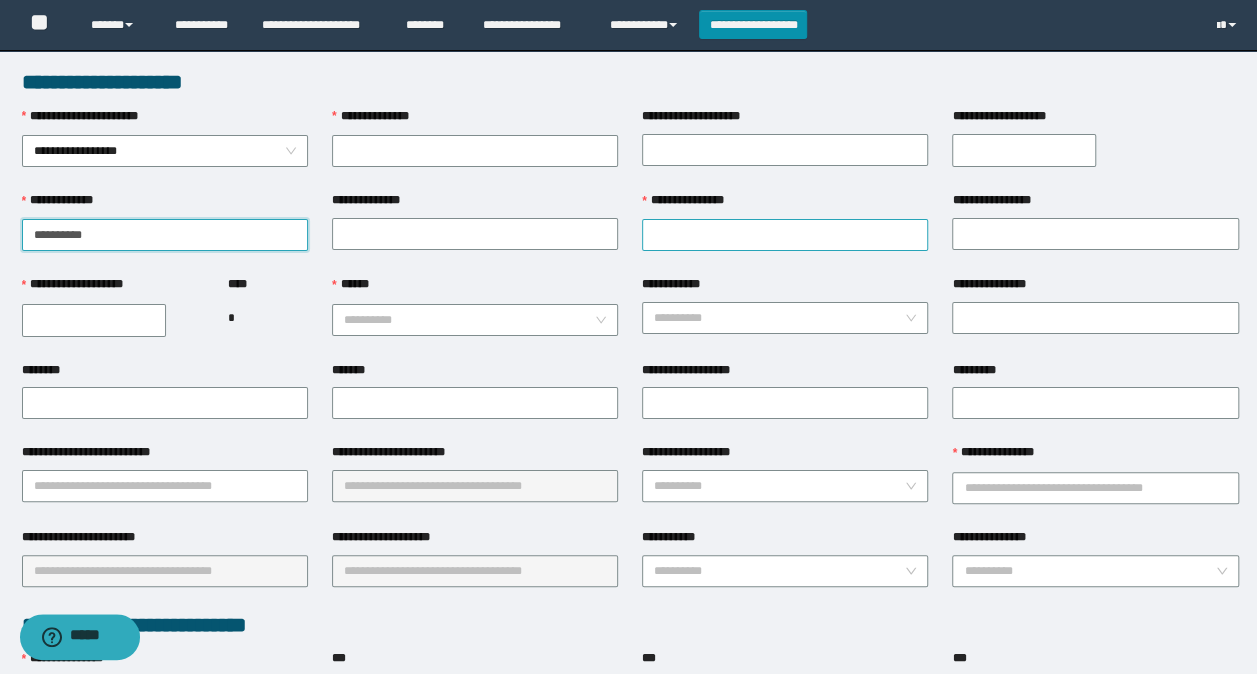 type on "*********" 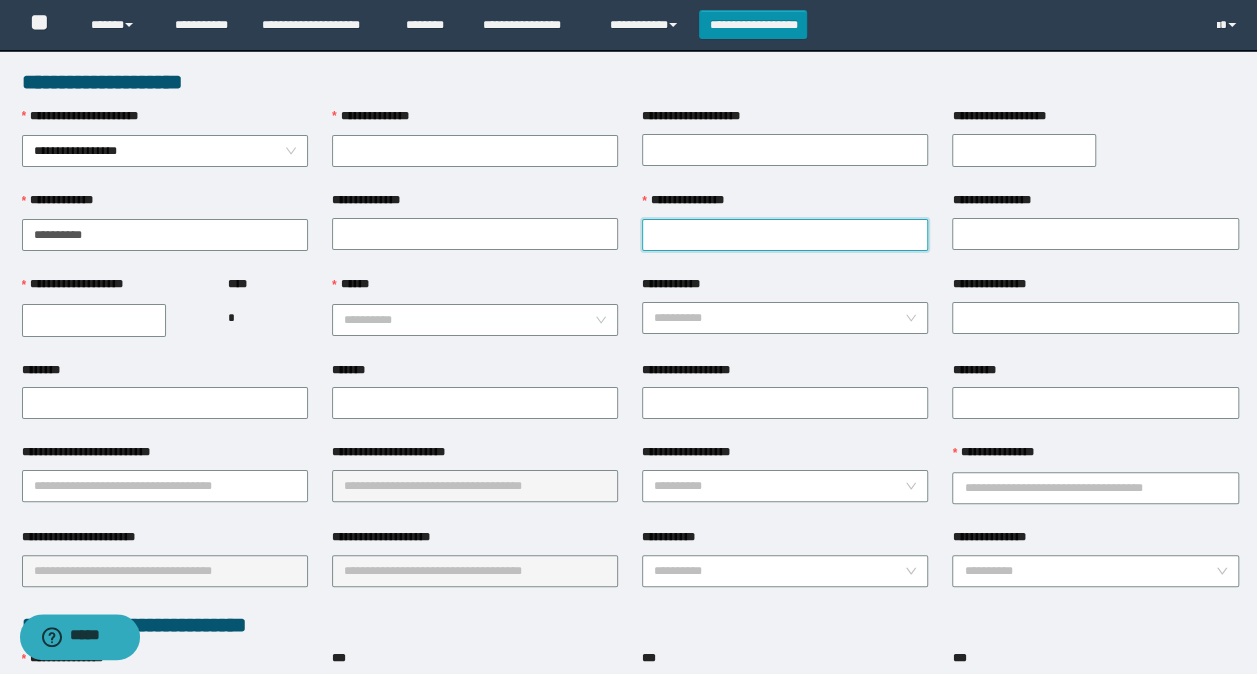 click on "**********" at bounding box center [785, 235] 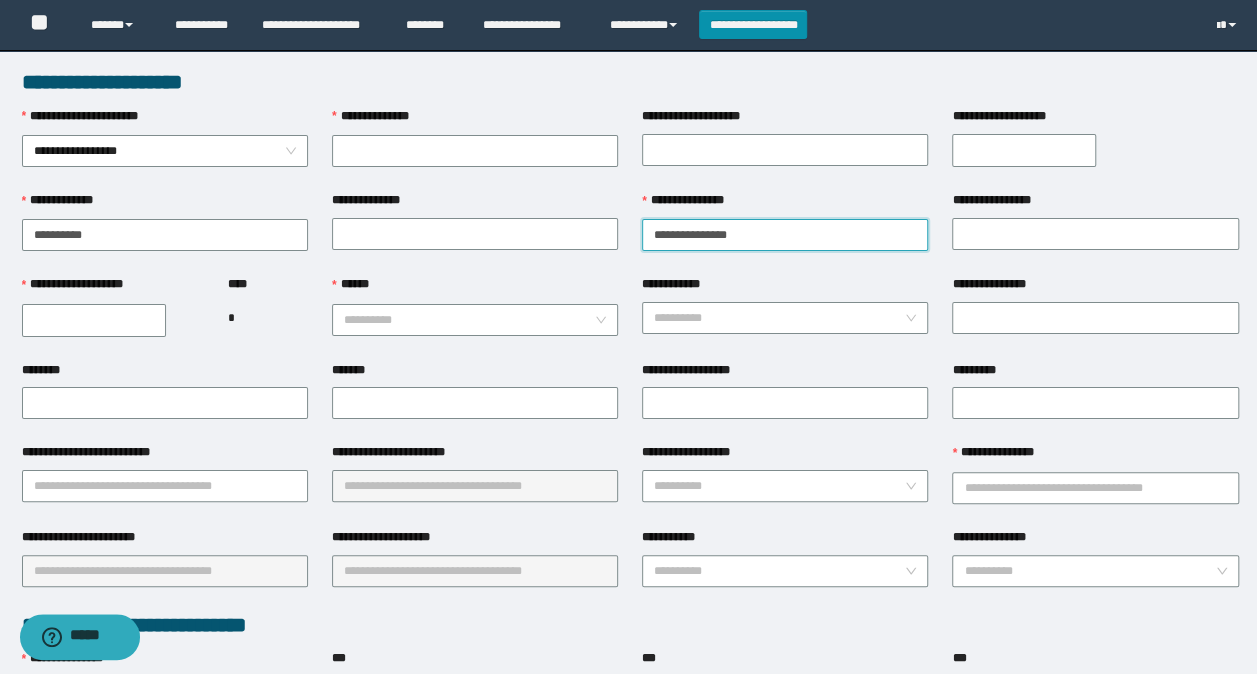 drag, startPoint x: 764, startPoint y: 238, endPoint x: 706, endPoint y: 228, distance: 58.855755 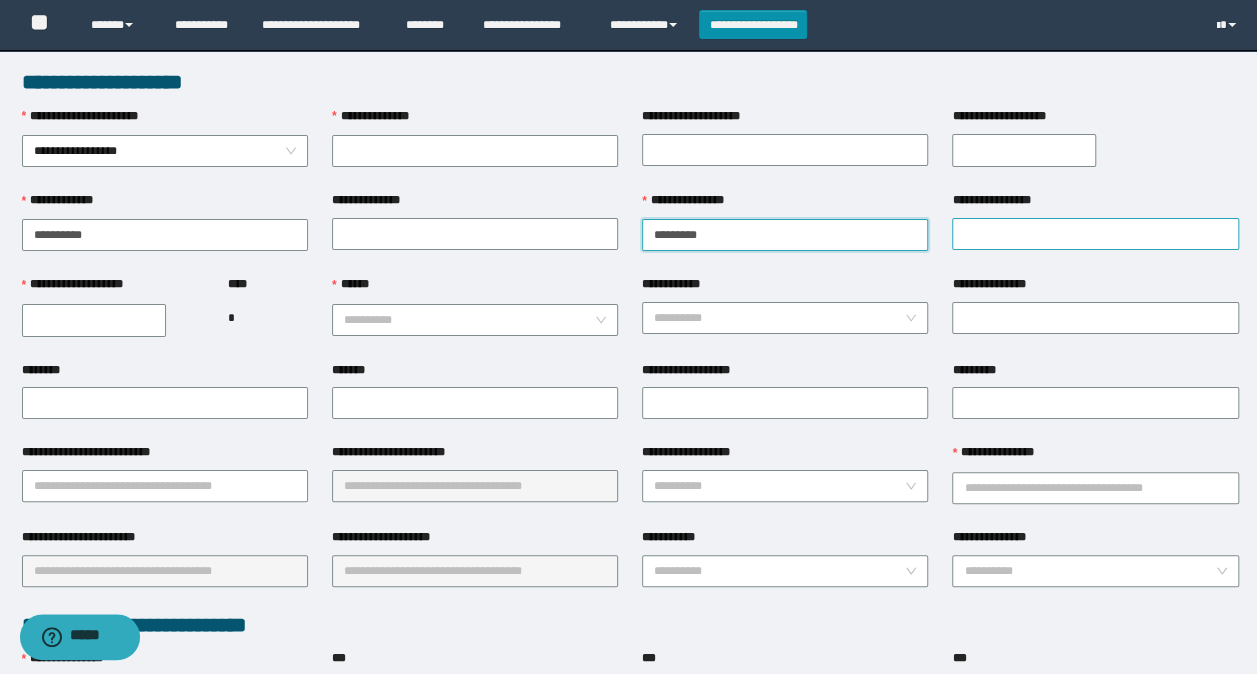 type on "********" 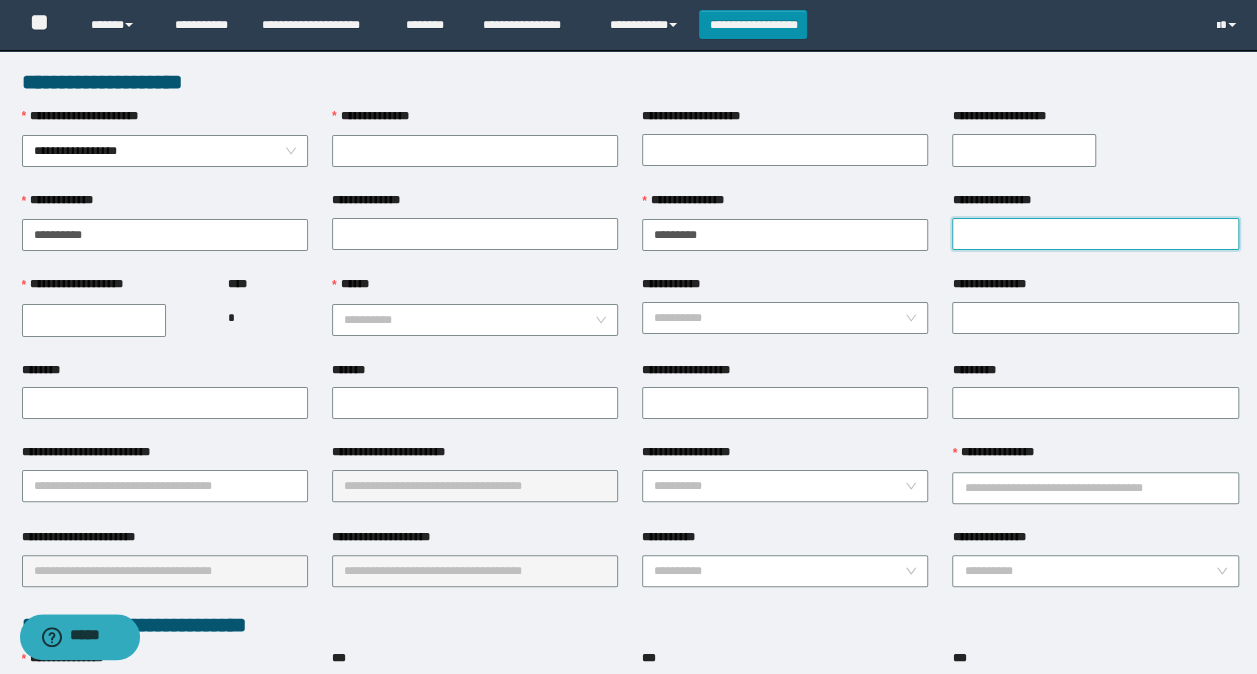click on "**********" at bounding box center [1095, 234] 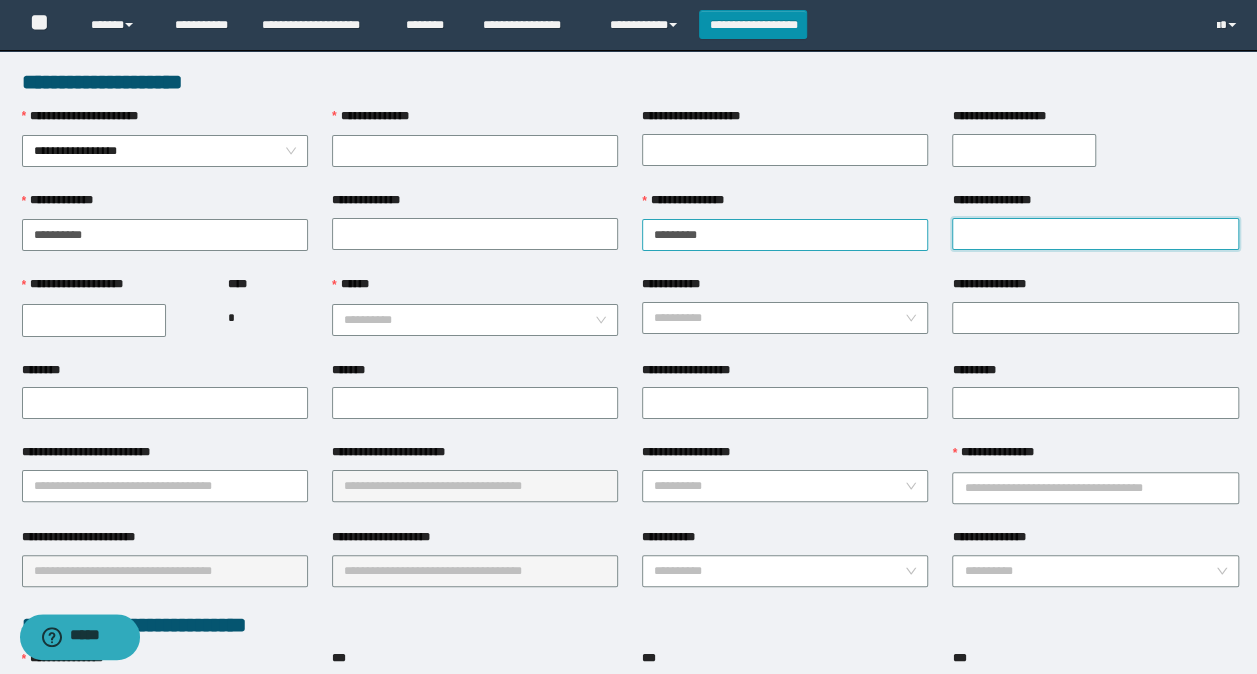 paste on "******" 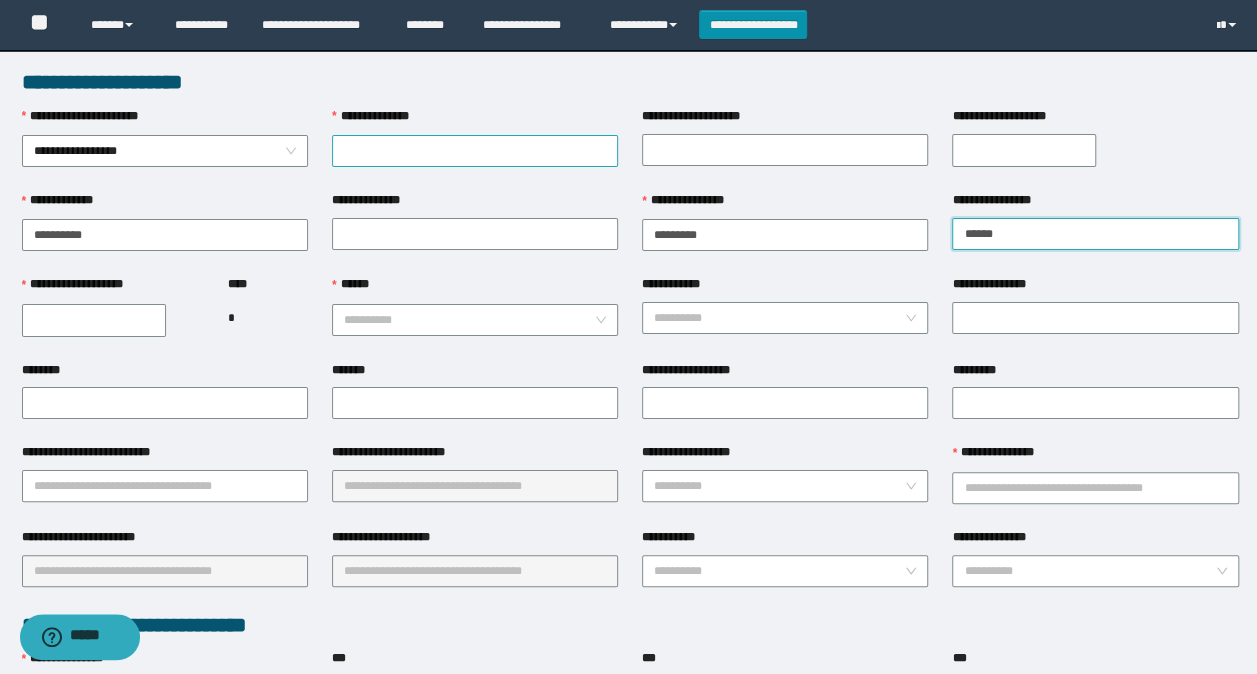 type on "******" 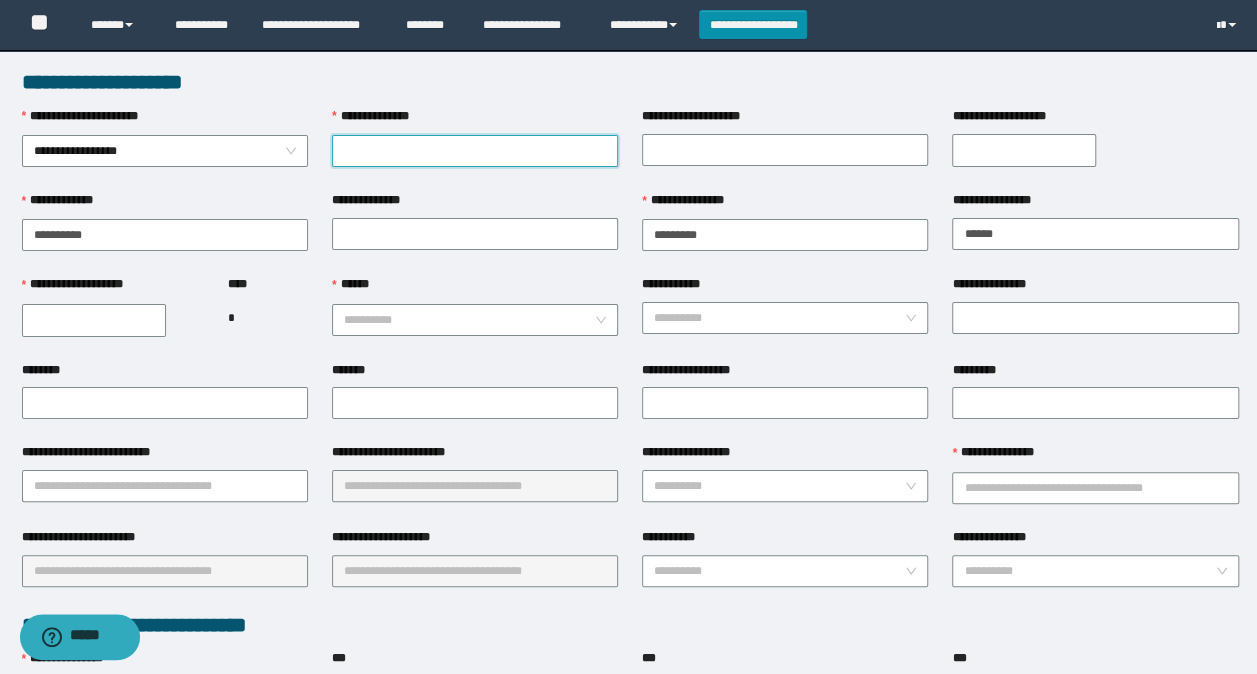 click on "**********" at bounding box center (475, 151) 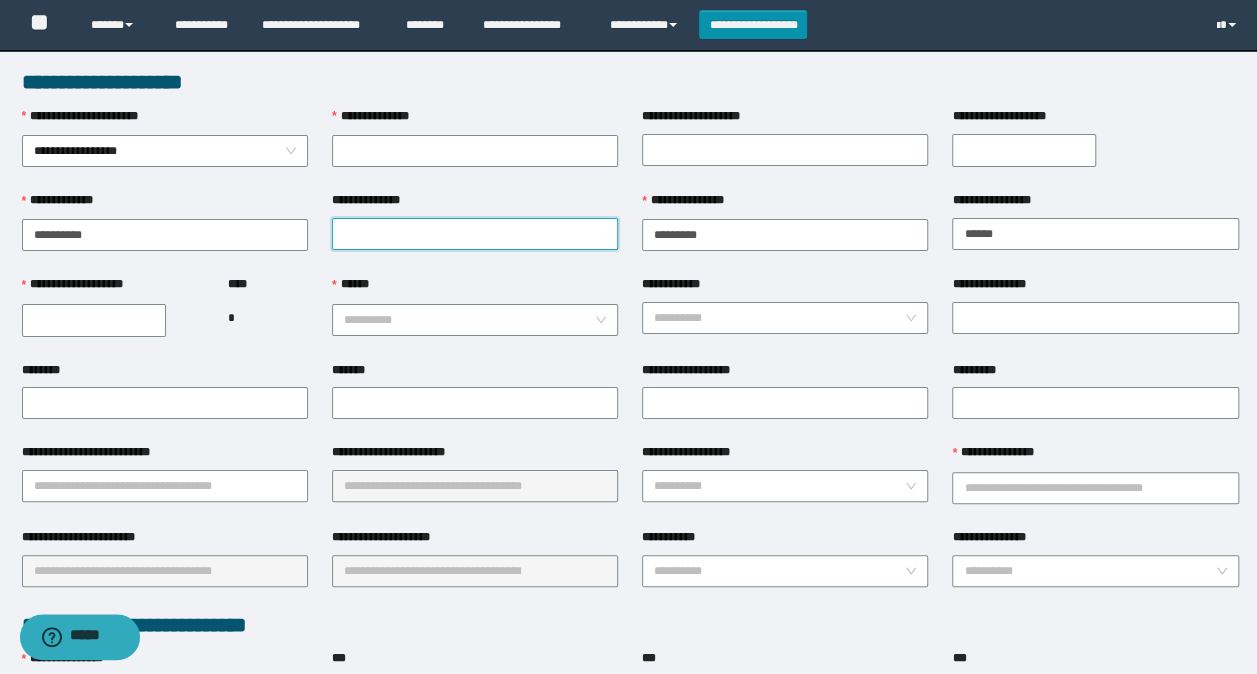 click on "**********" at bounding box center [475, 234] 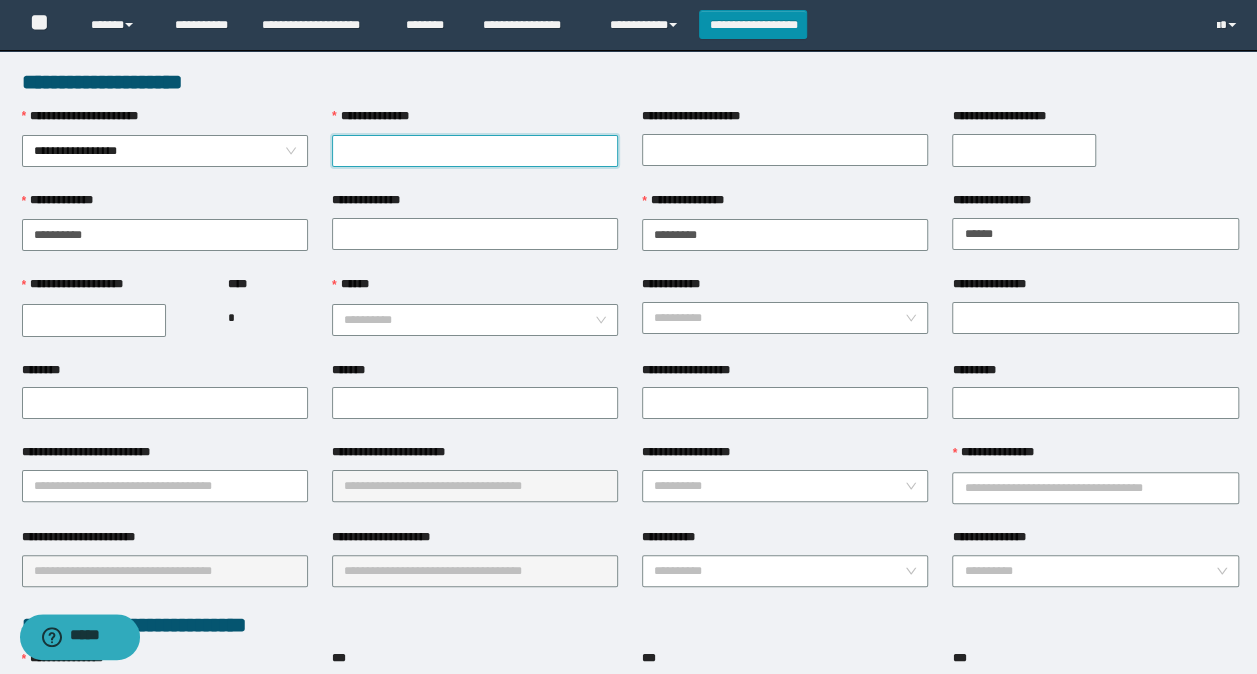 click on "**********" at bounding box center (475, 151) 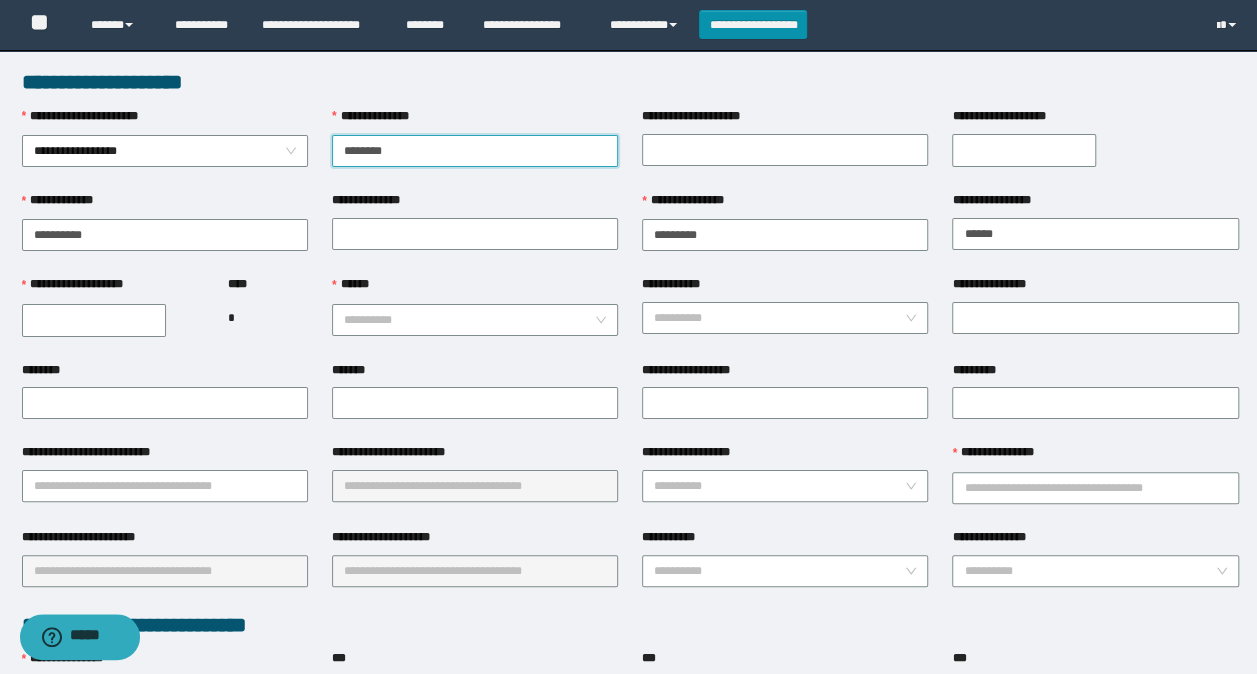 type on "********" 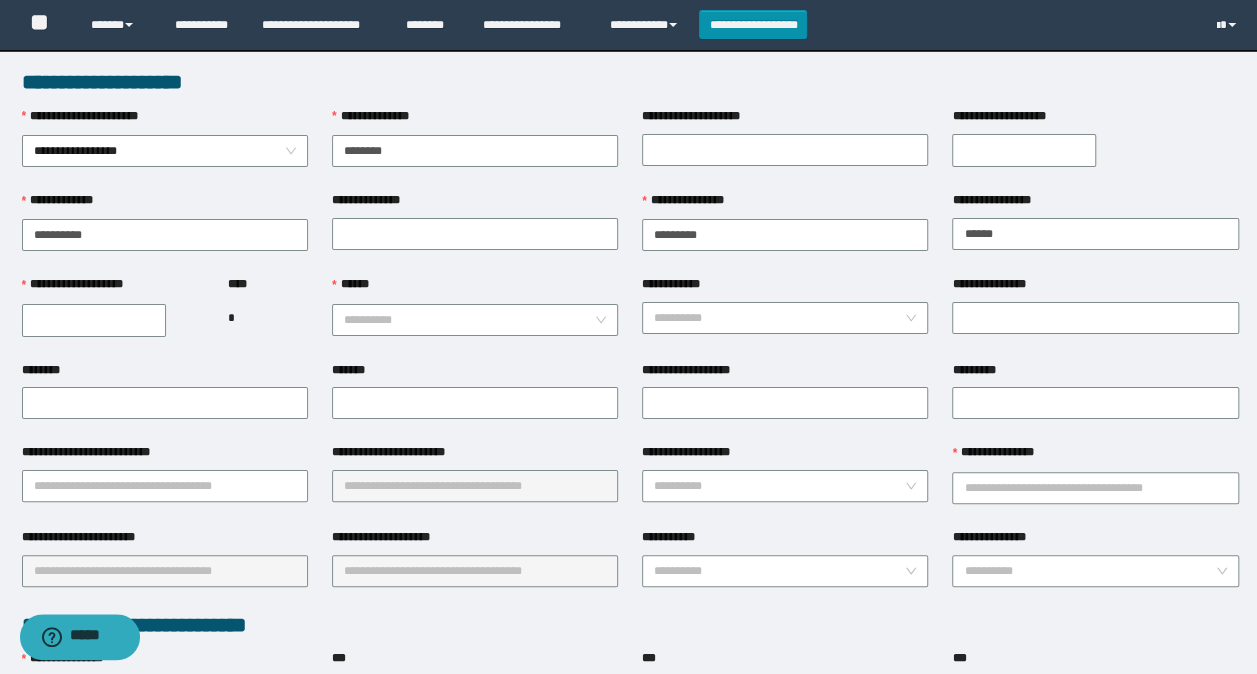 click on "**********" at bounding box center (94, 320) 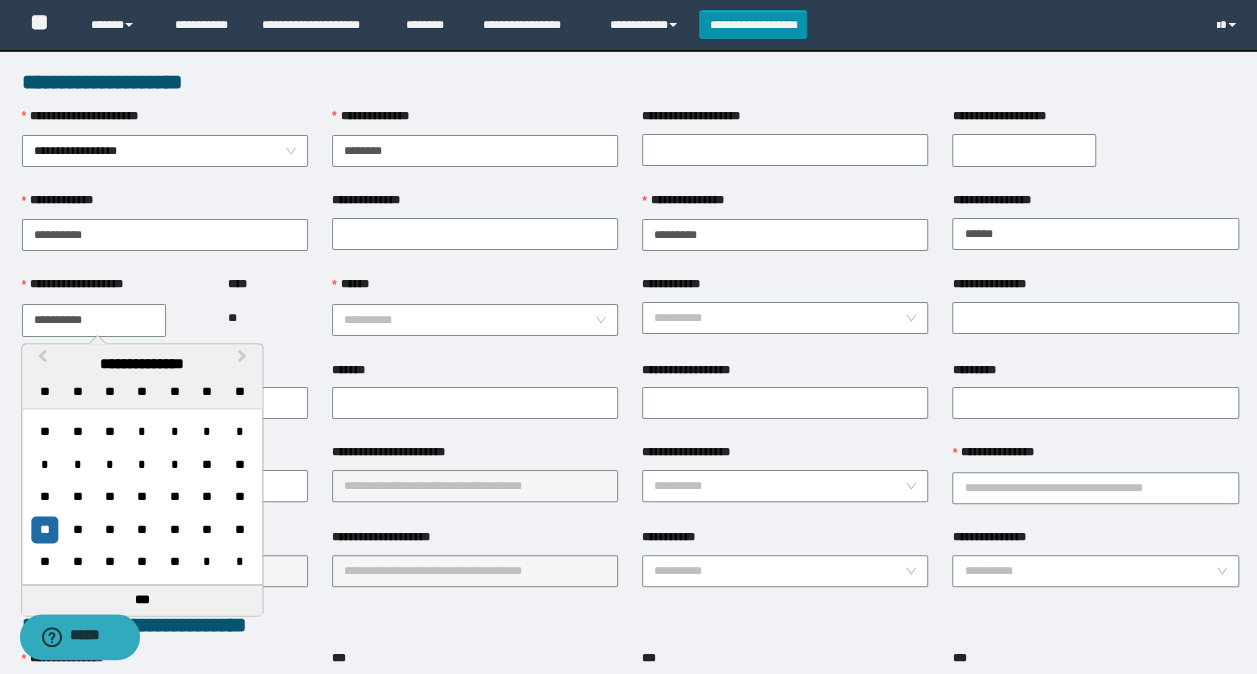 type on "**********" 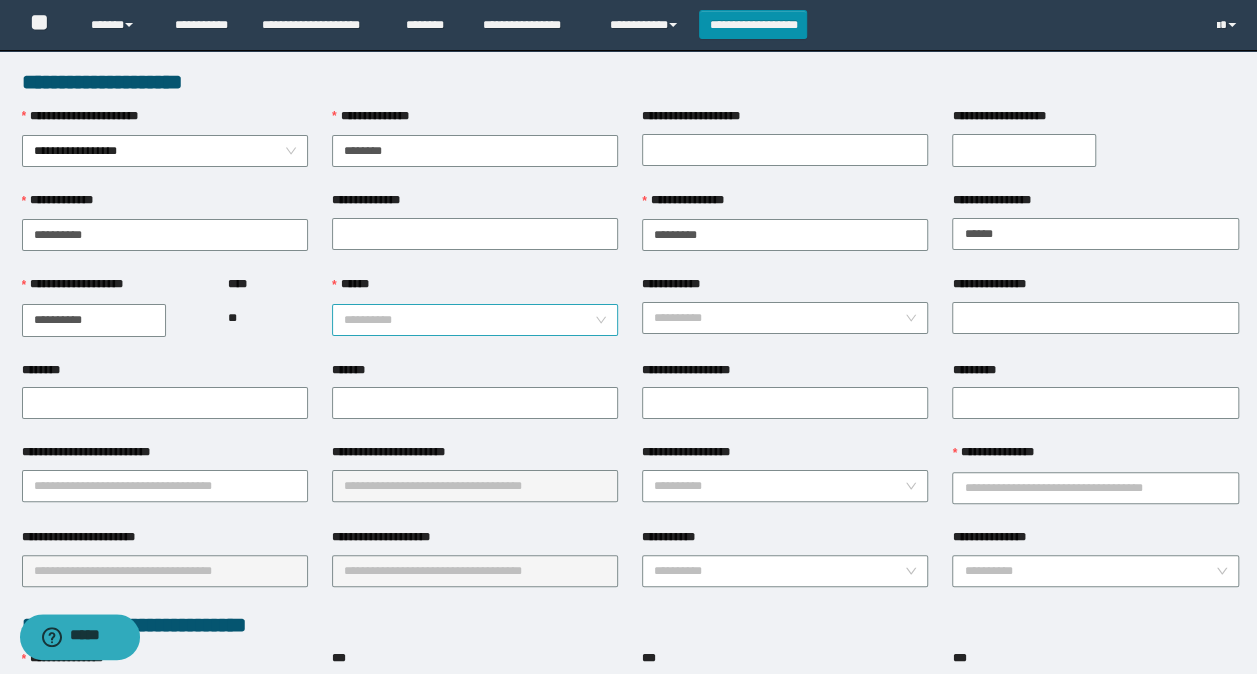 click on "******" at bounding box center (469, 320) 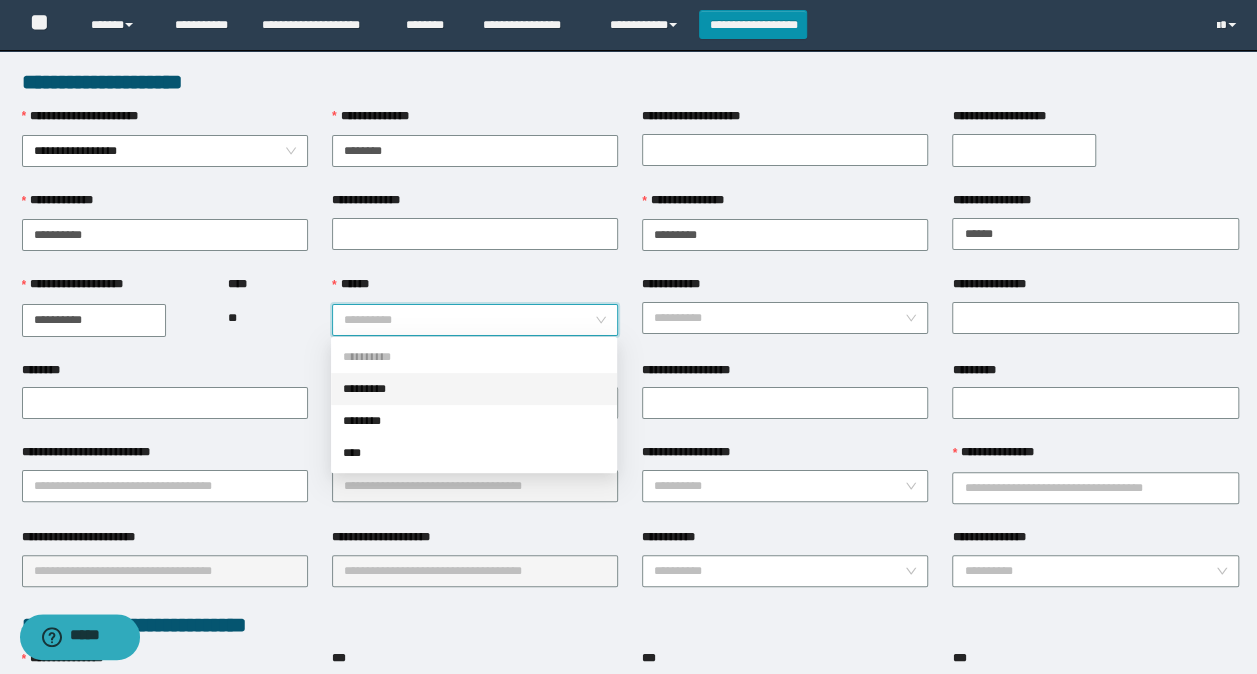 click on "*********" at bounding box center [474, 389] 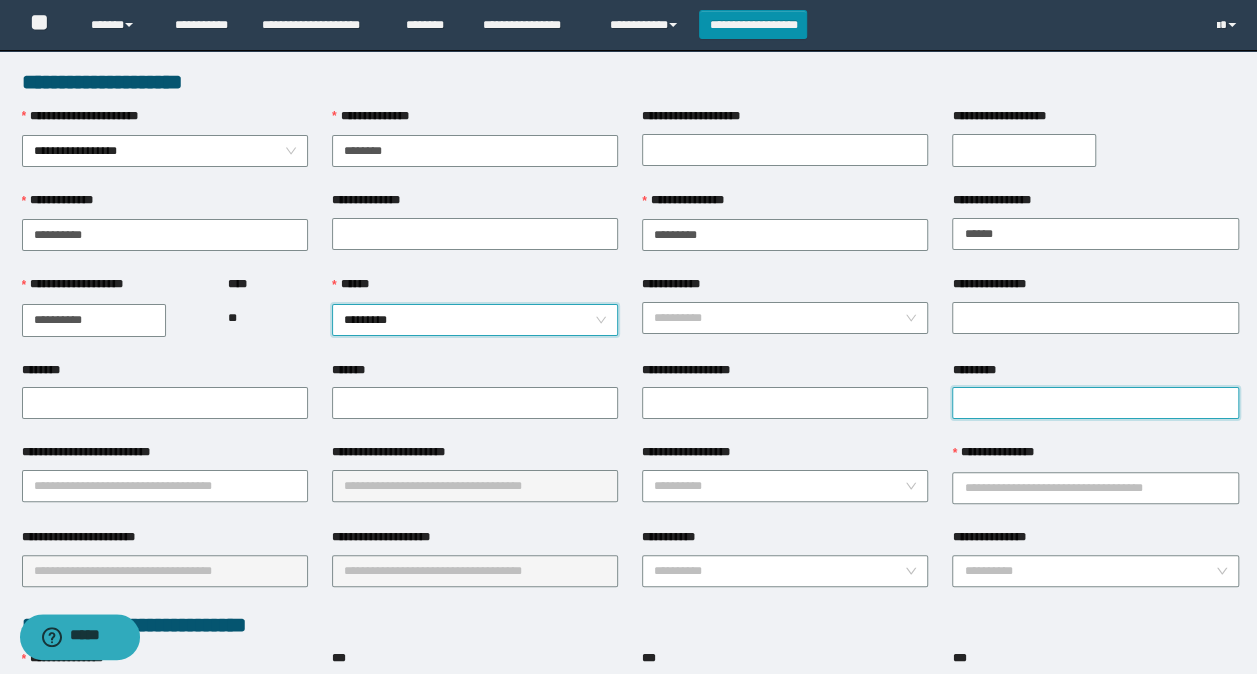 drag, startPoint x: 1002, startPoint y: 394, endPoint x: 990, endPoint y: 399, distance: 13 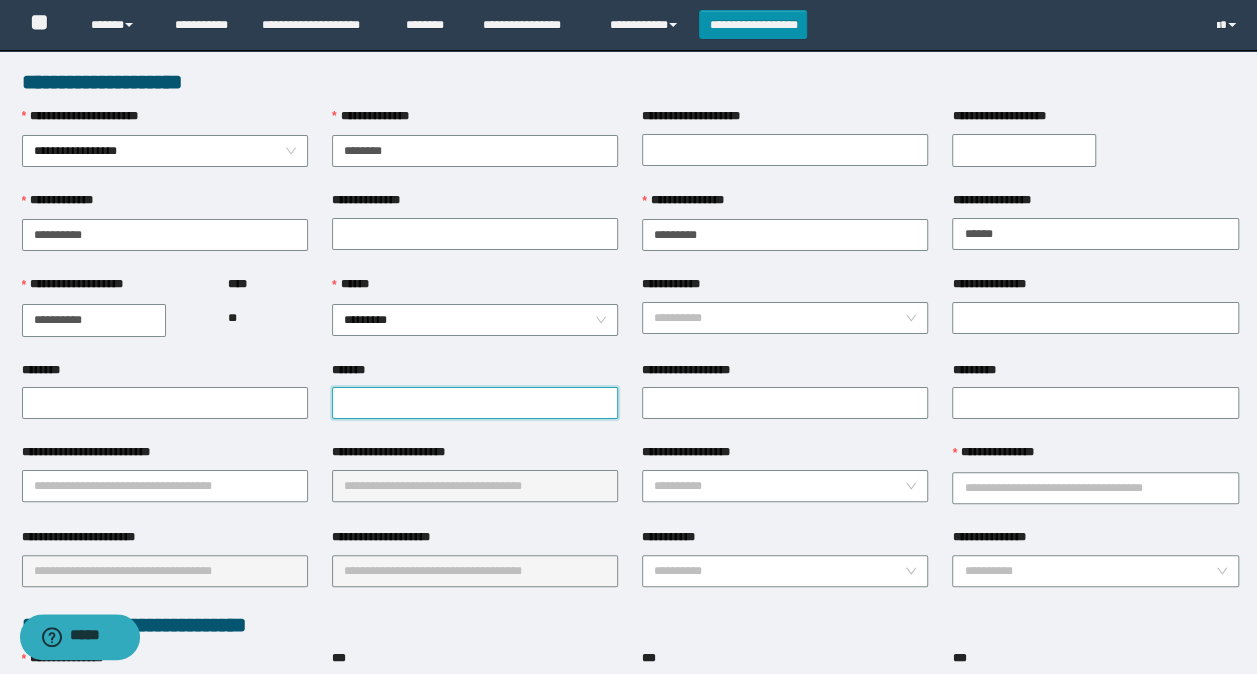 click on "*******" at bounding box center (475, 403) 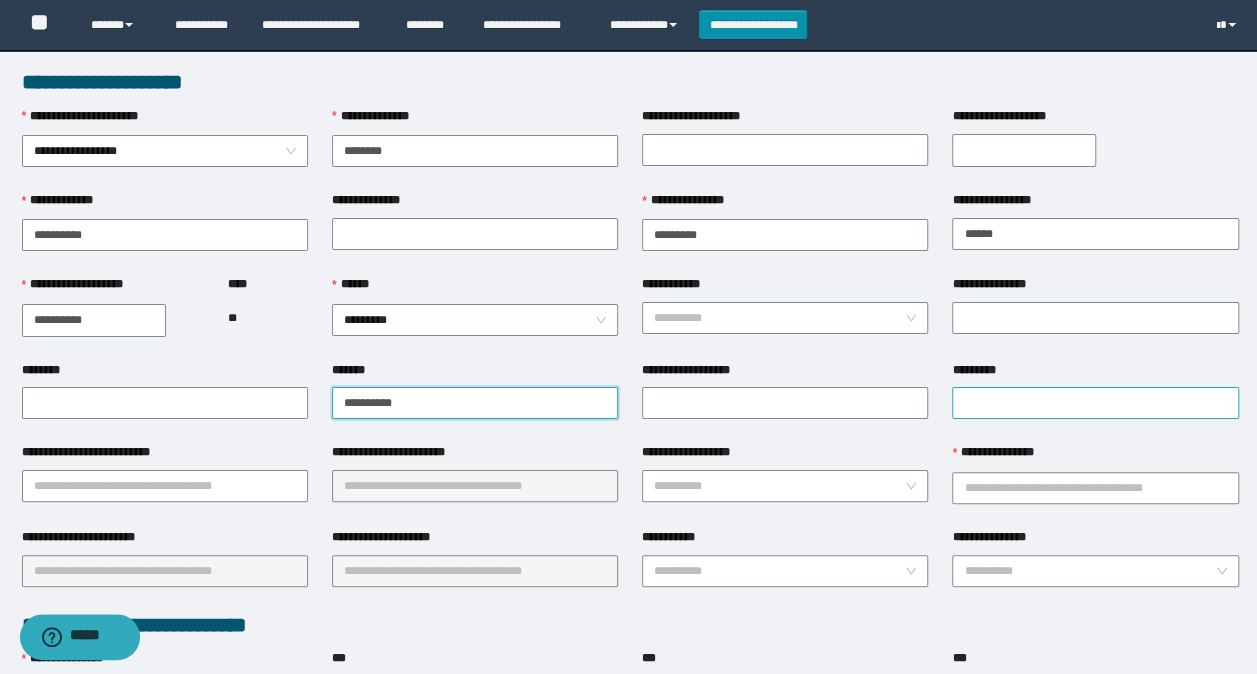 type on "**********" 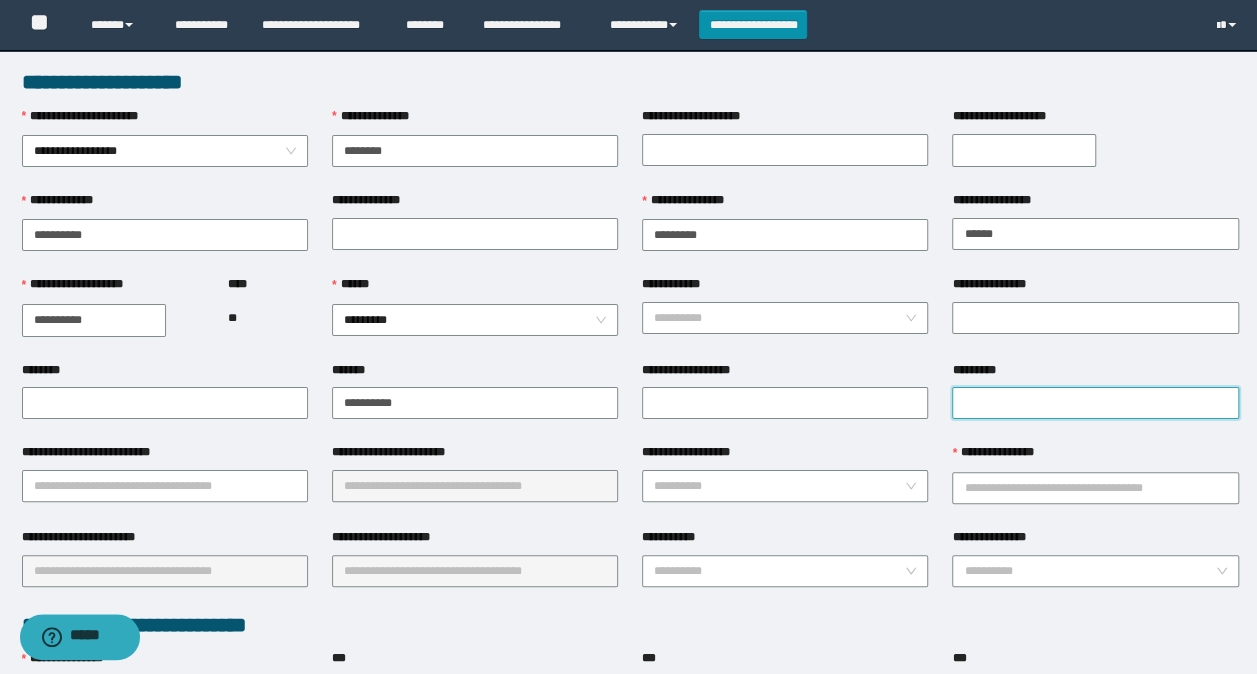 click on "*********" at bounding box center (1095, 403) 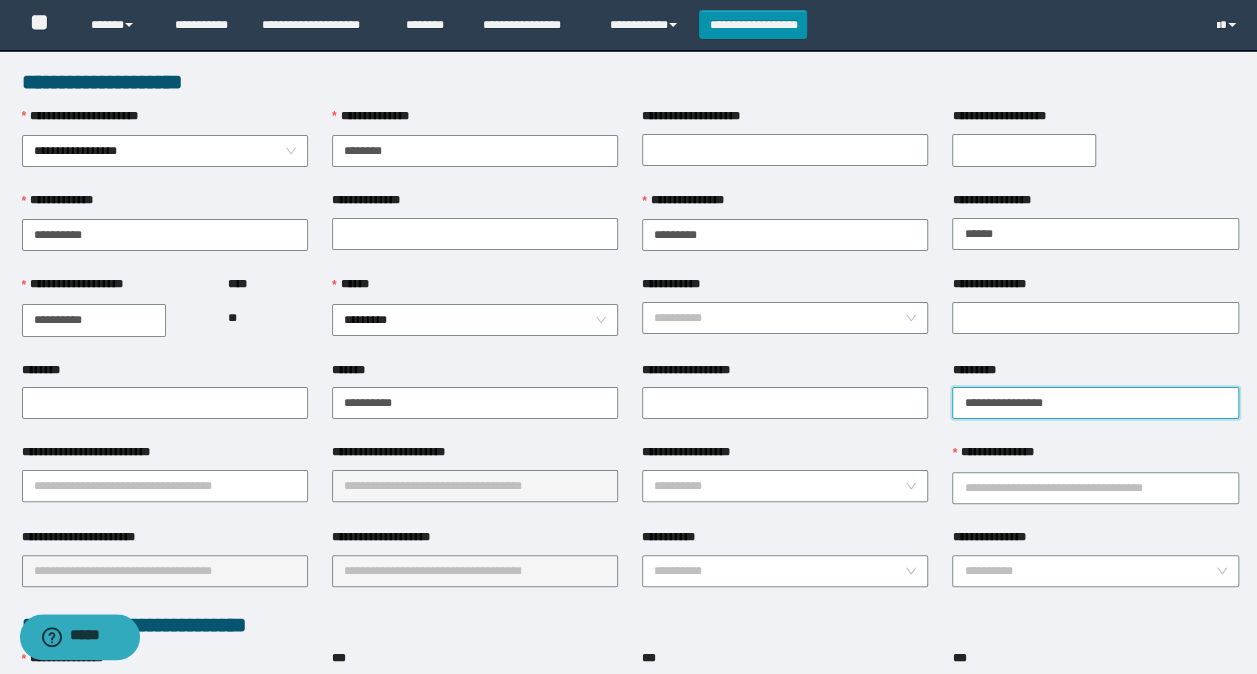 type on "**********" 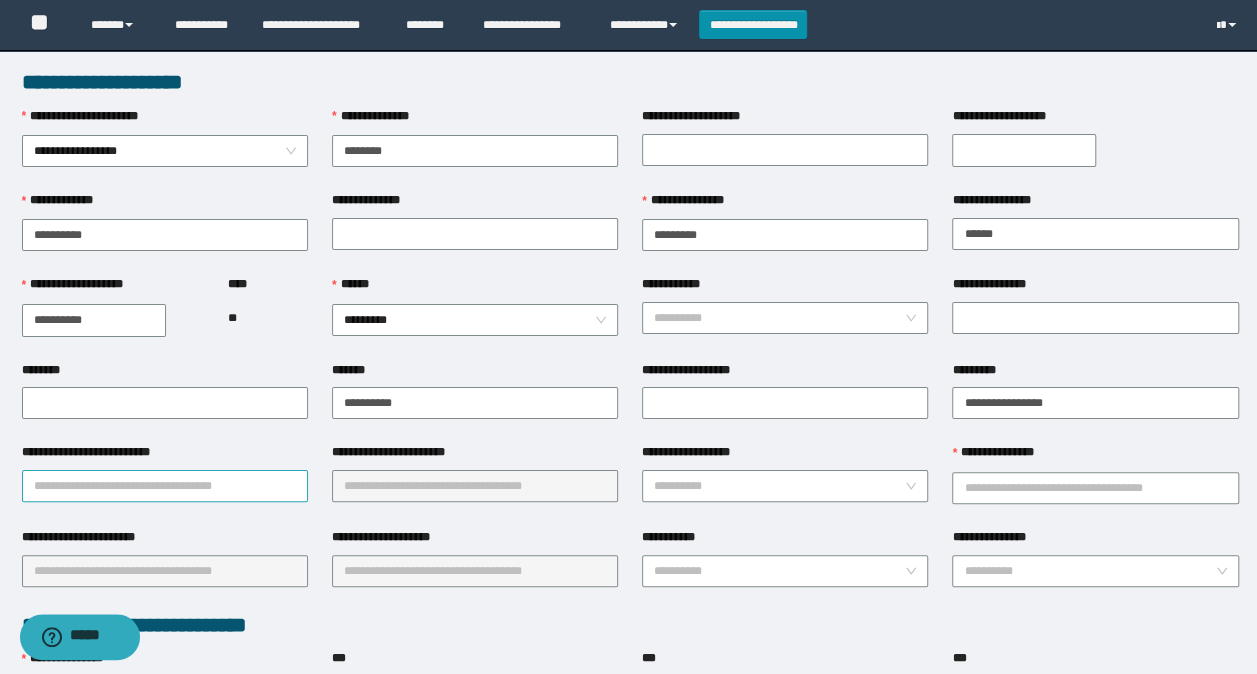 drag, startPoint x: 172, startPoint y: 451, endPoint x: 125, endPoint y: 480, distance: 55.226807 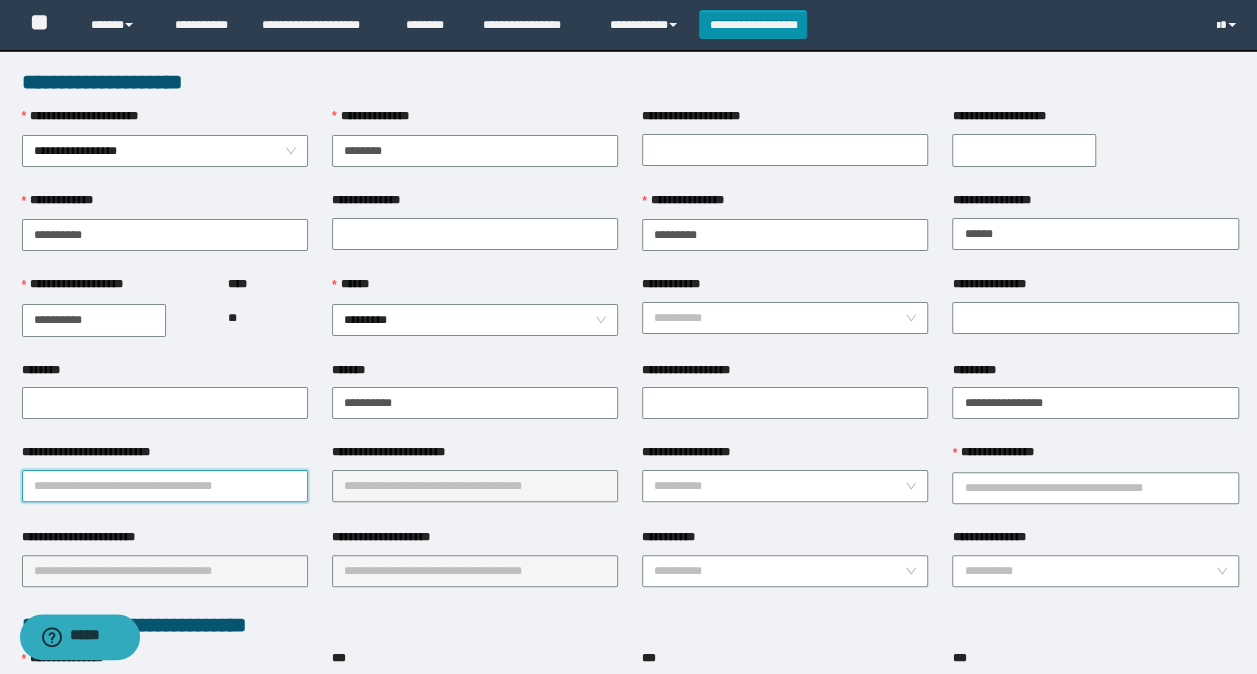 click on "**********" at bounding box center (165, 486) 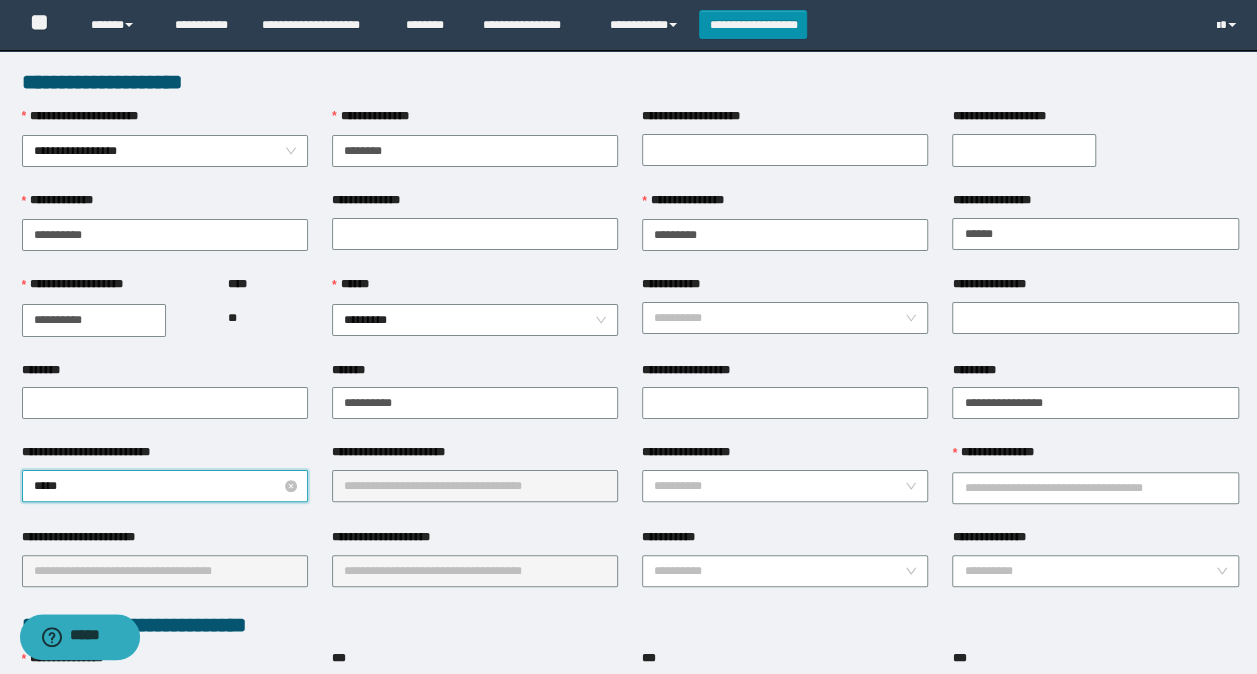 type on "******" 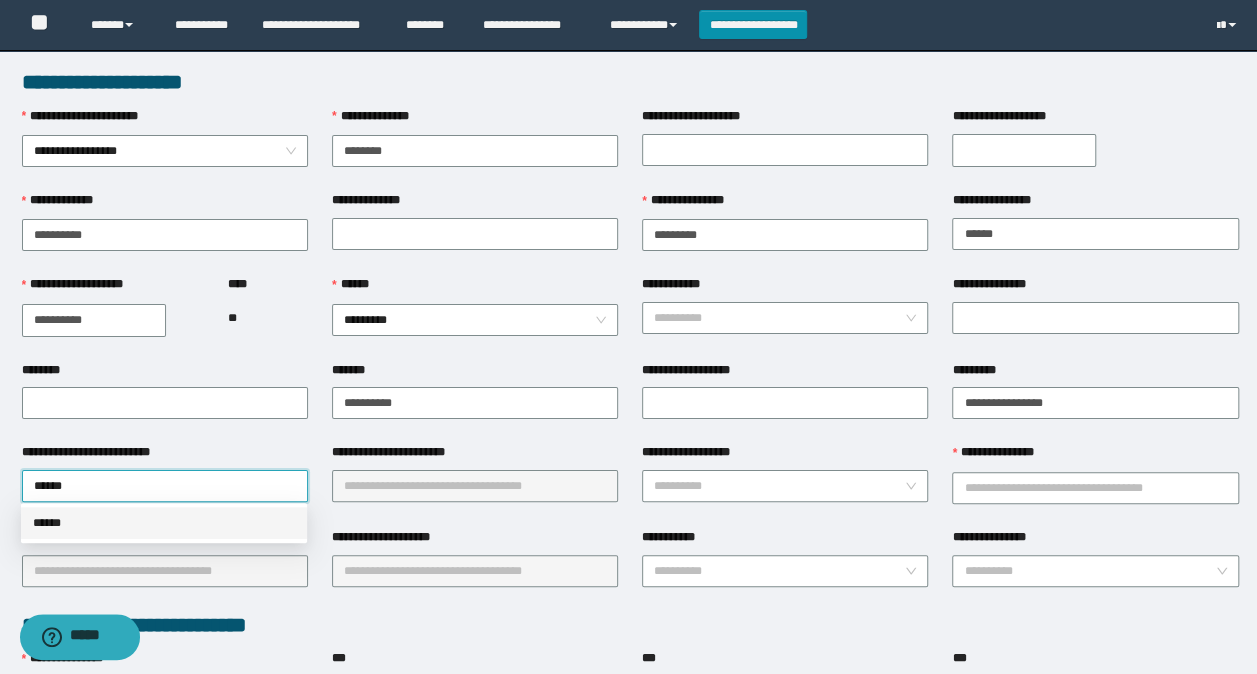 click on "******" at bounding box center (164, 523) 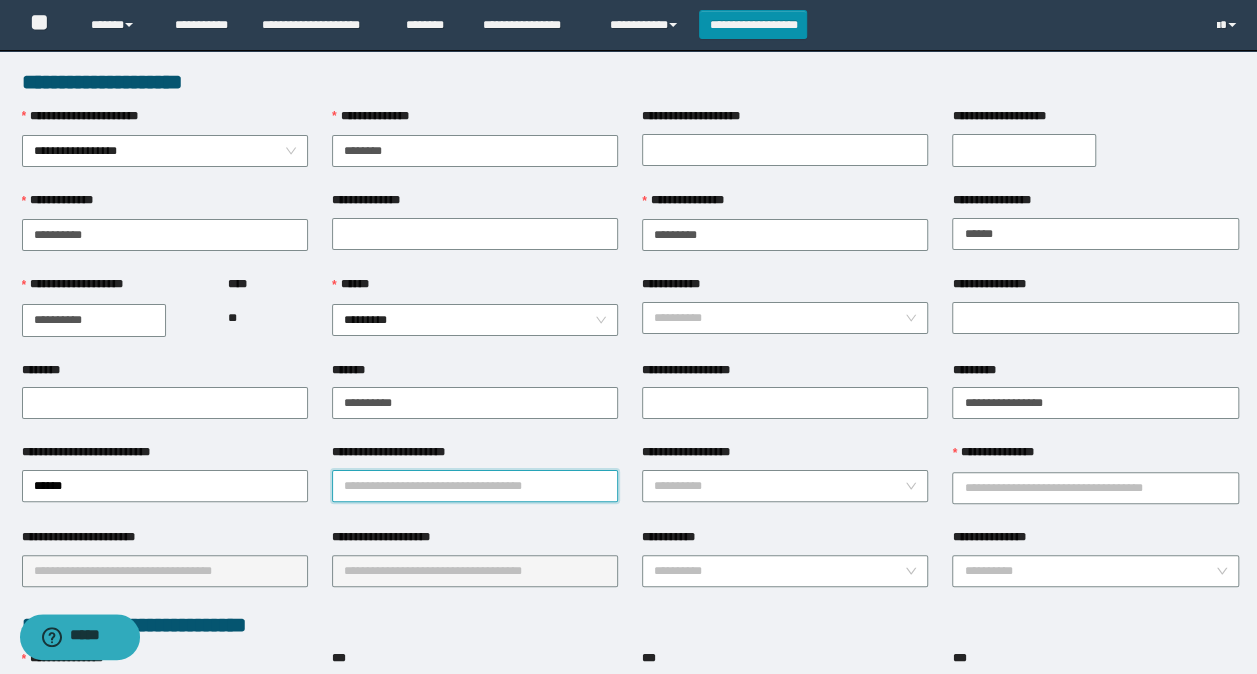 click on "**********" at bounding box center (475, 486) 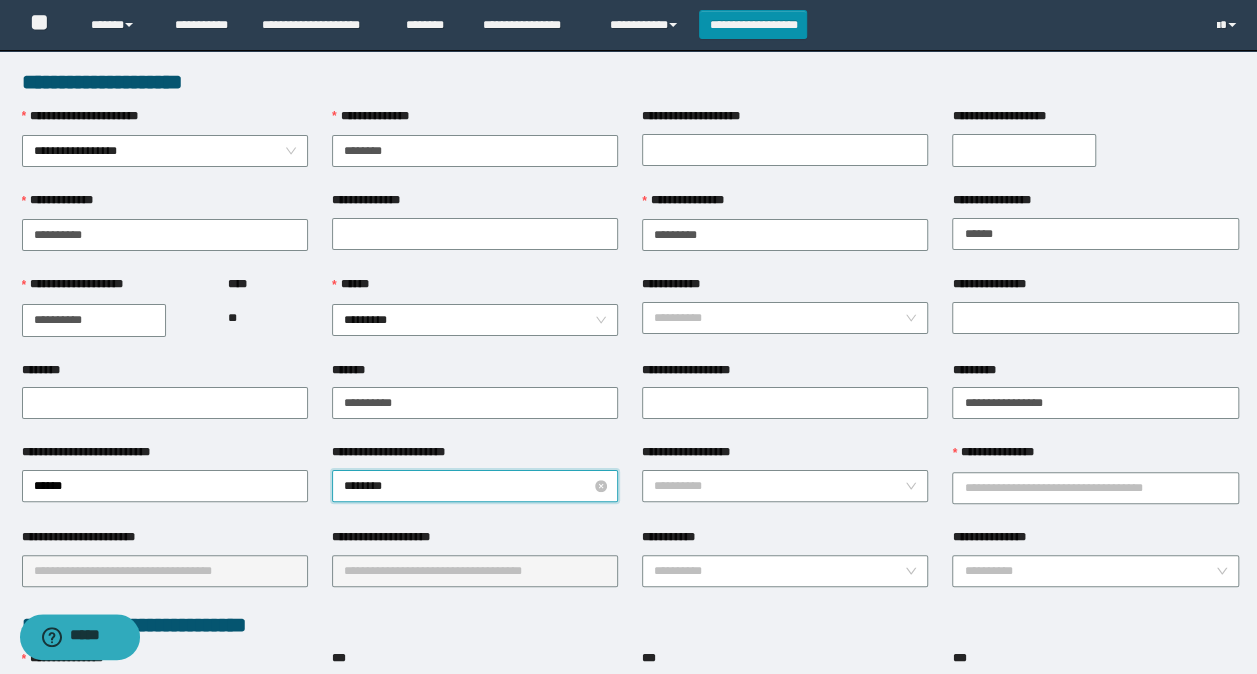 type on "*********" 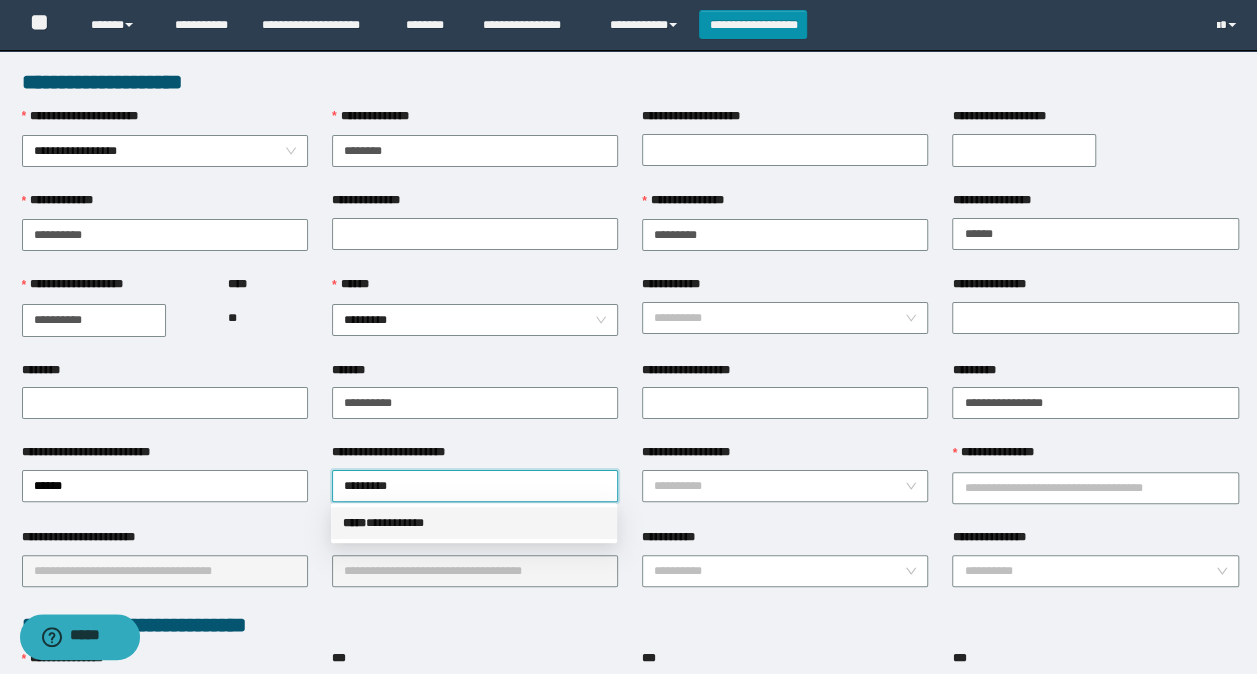click on "***** * *********" at bounding box center (474, 523) 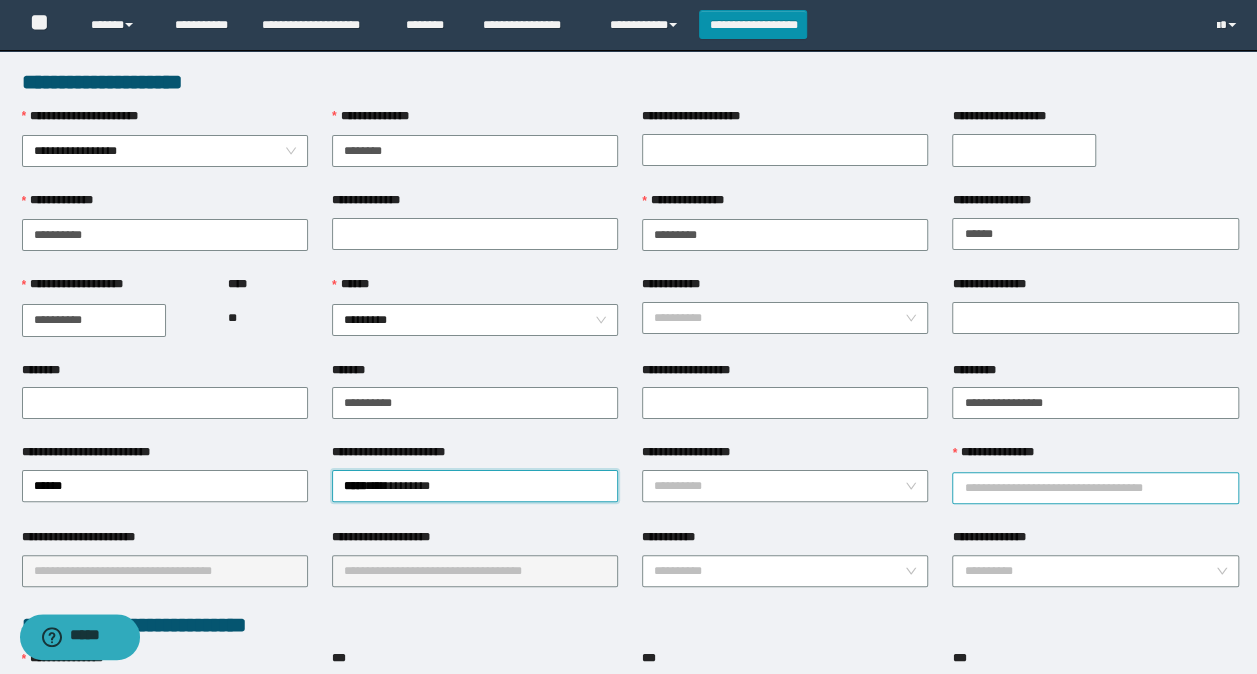 click on "**********" at bounding box center (1095, 488) 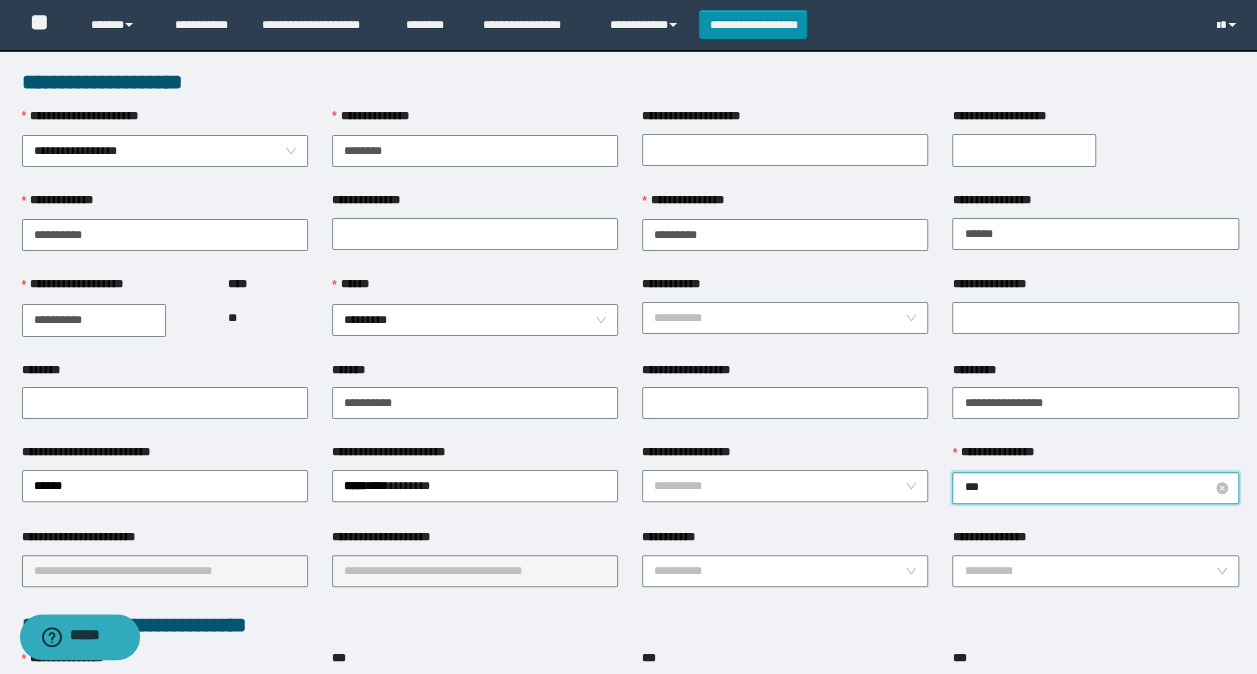 type on "****" 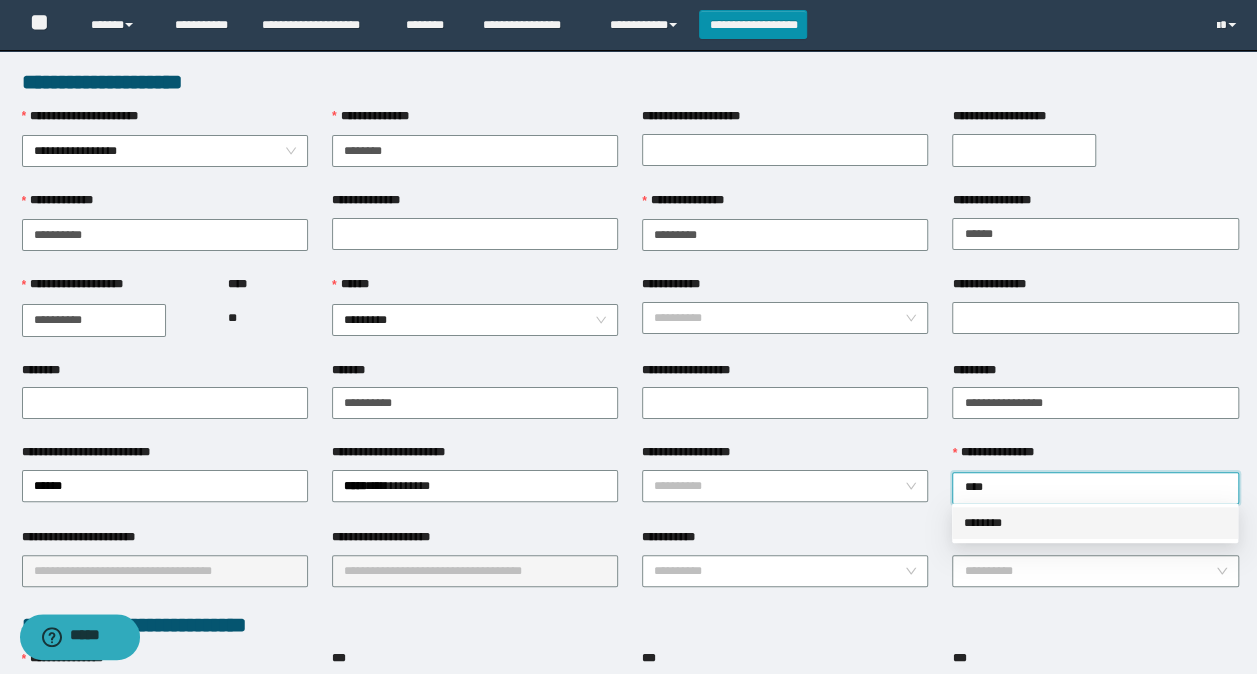 click on "********" at bounding box center [1095, 523] 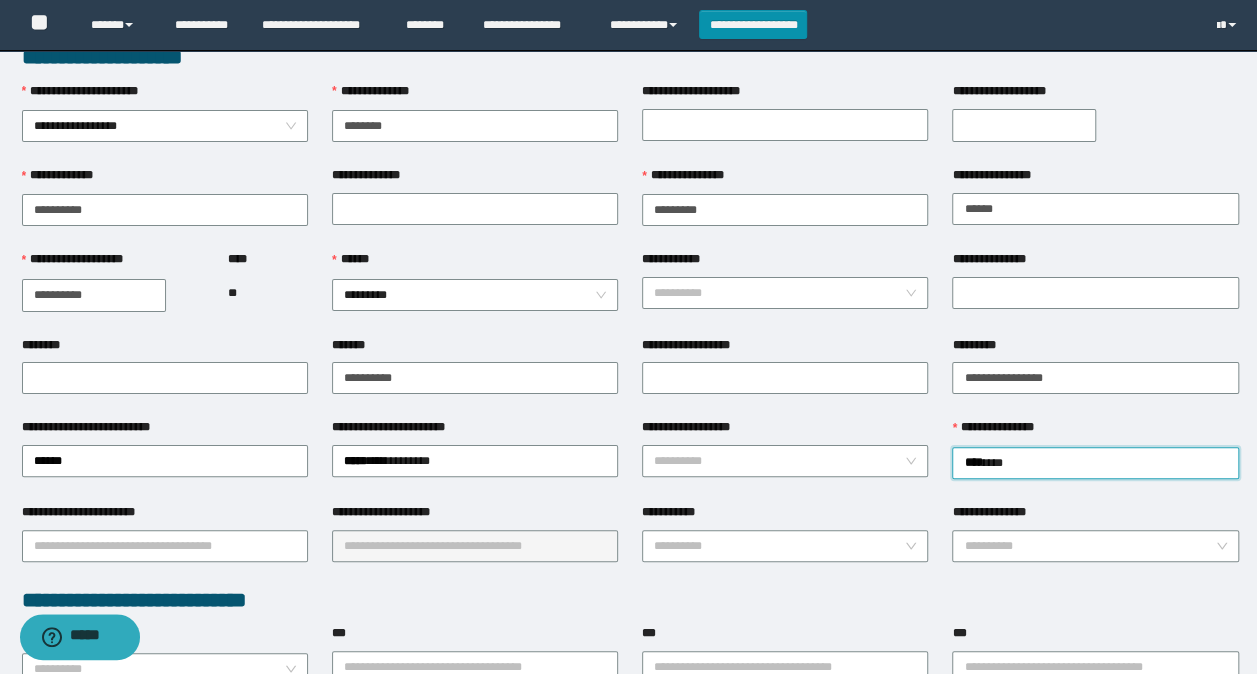 scroll, scrollTop: 200, scrollLeft: 0, axis: vertical 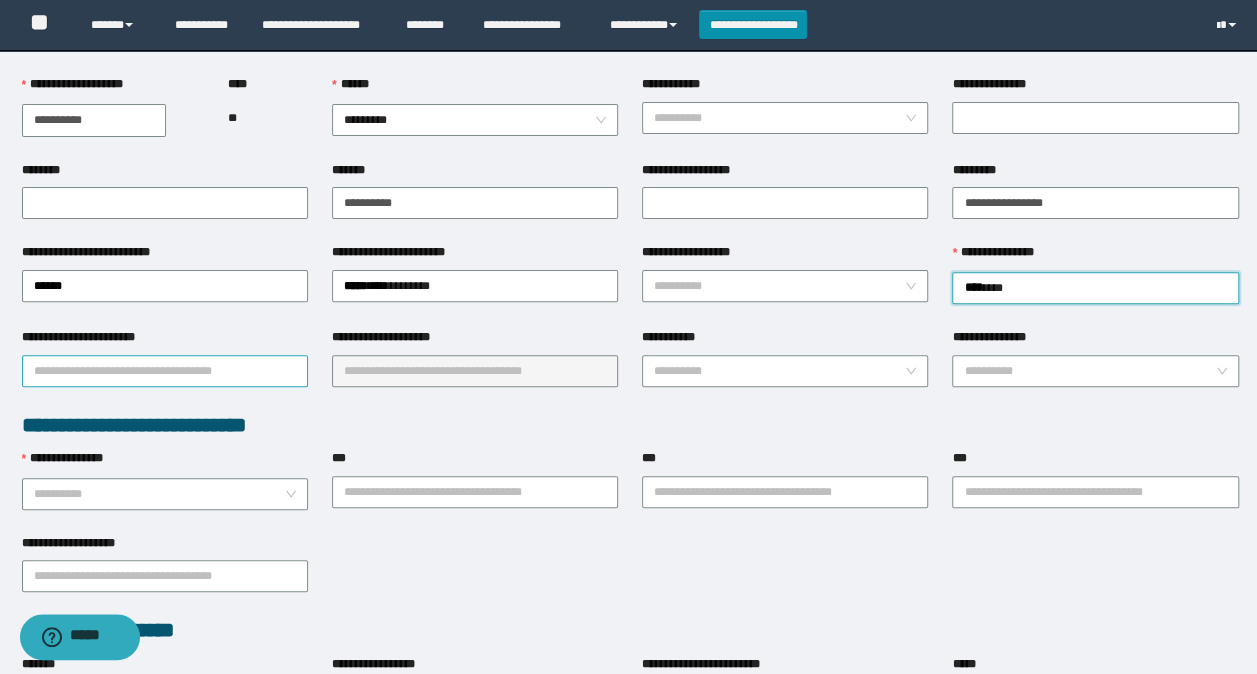 click on "**********" at bounding box center [165, 371] 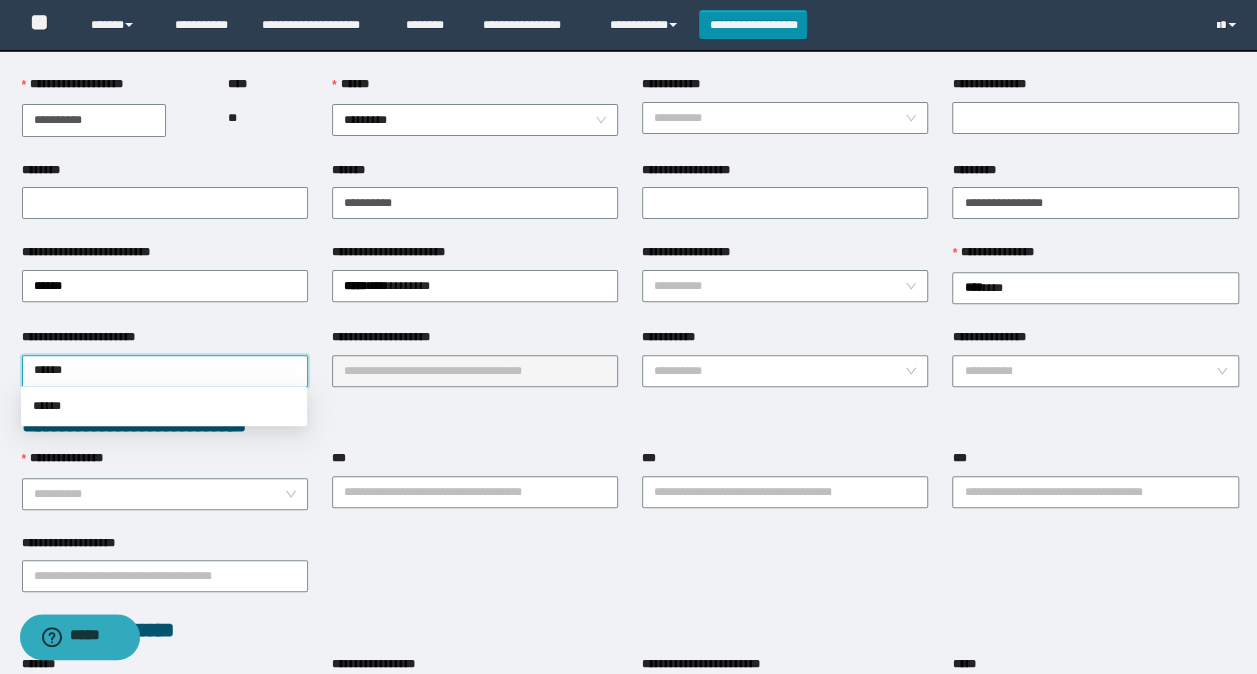 type on "******" 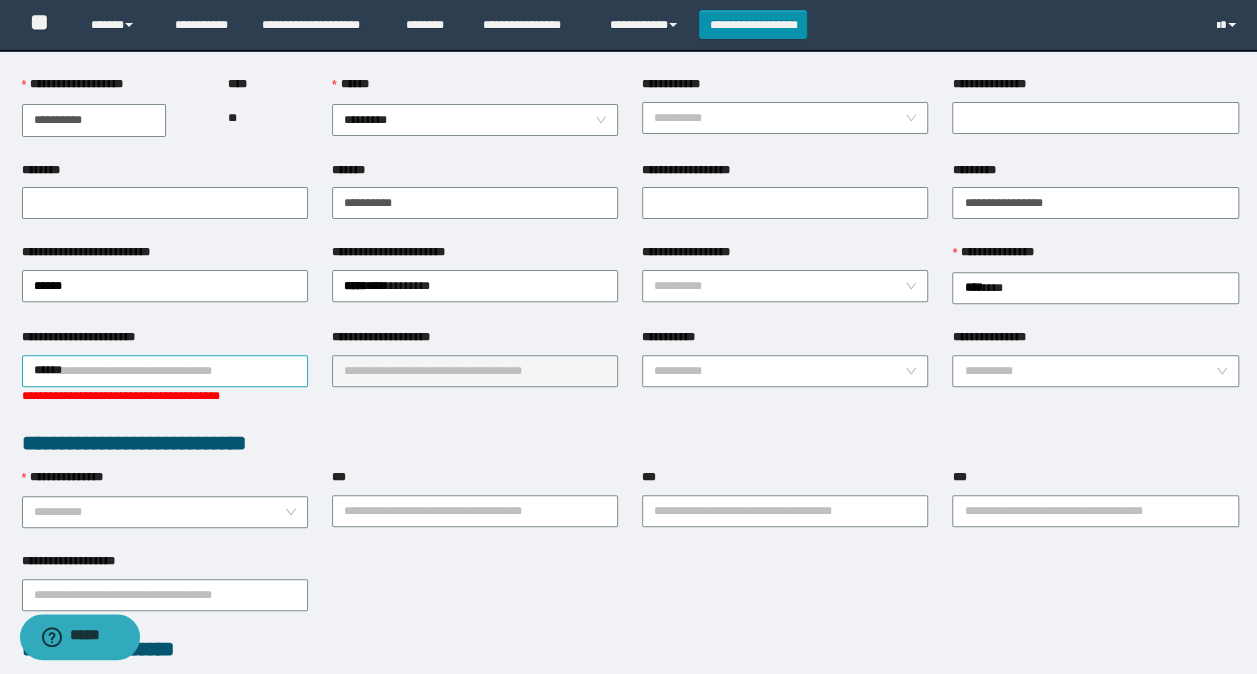 click on "******" at bounding box center [165, 371] 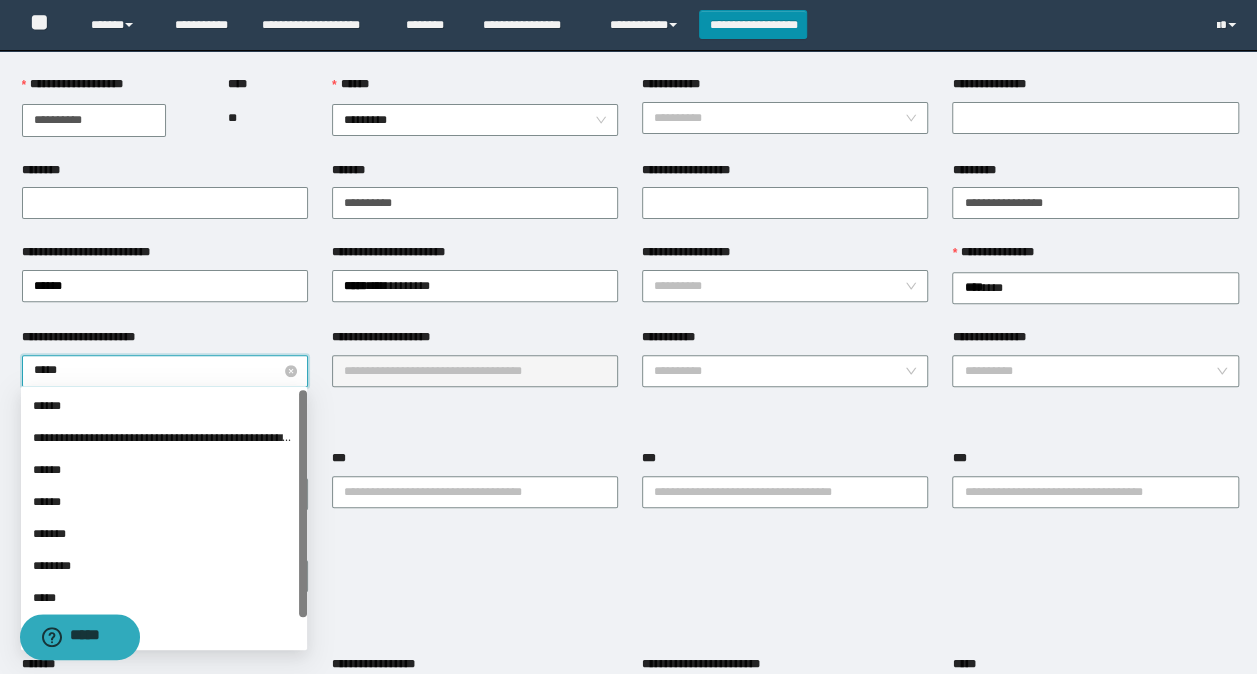type on "******" 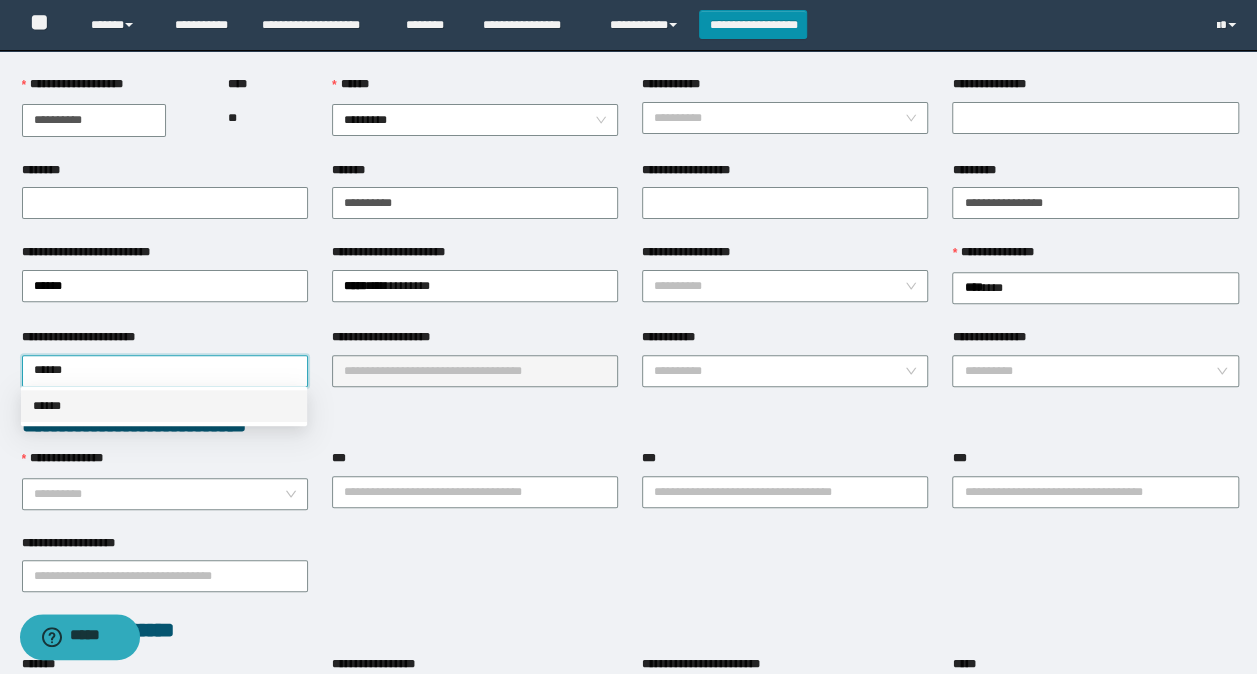 click on "******" at bounding box center (164, 406) 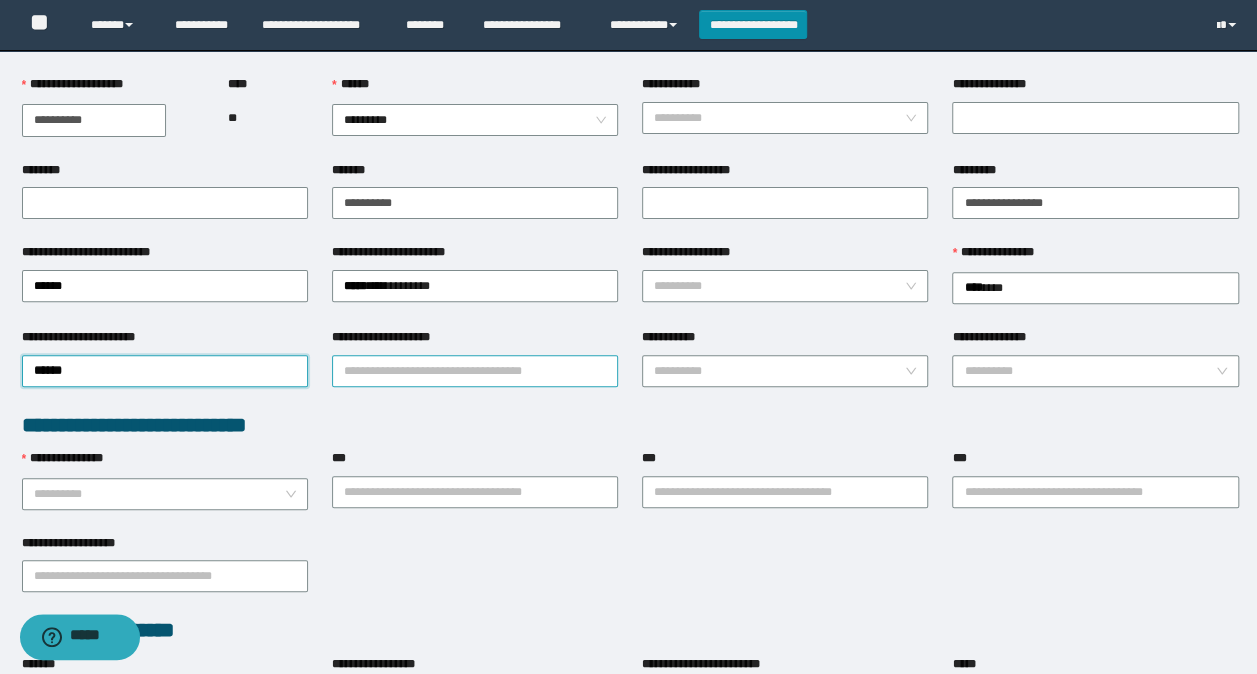 click on "**********" at bounding box center (475, 371) 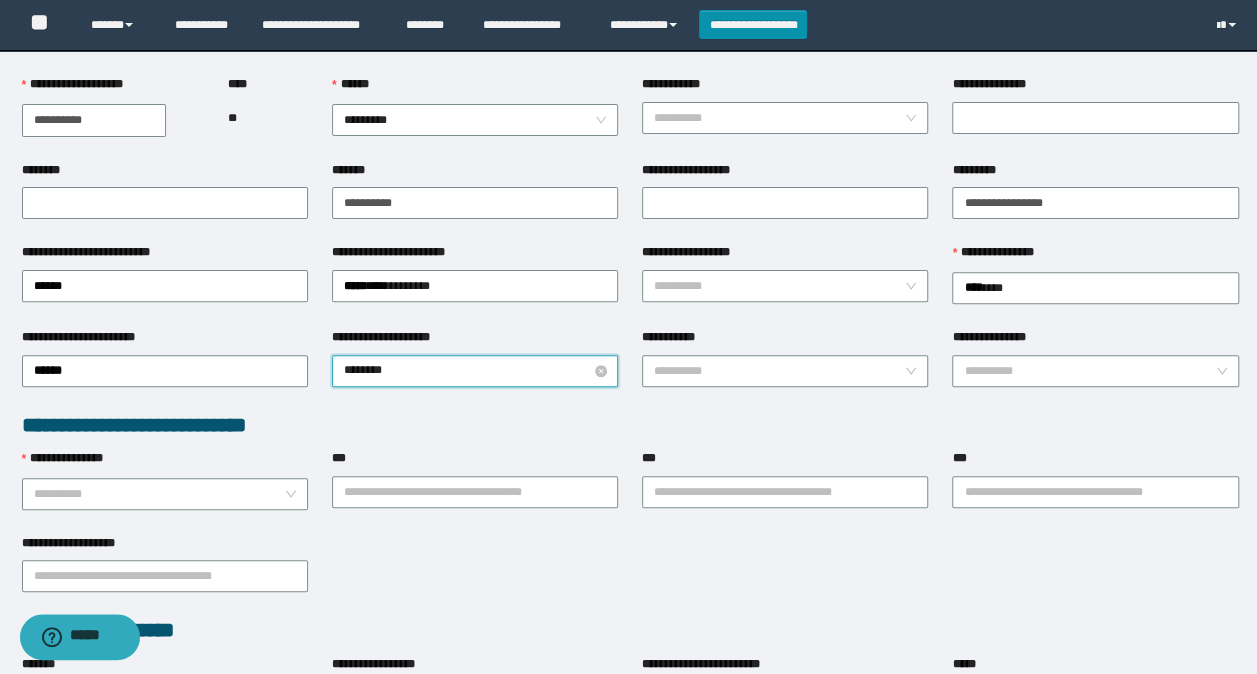 type on "*********" 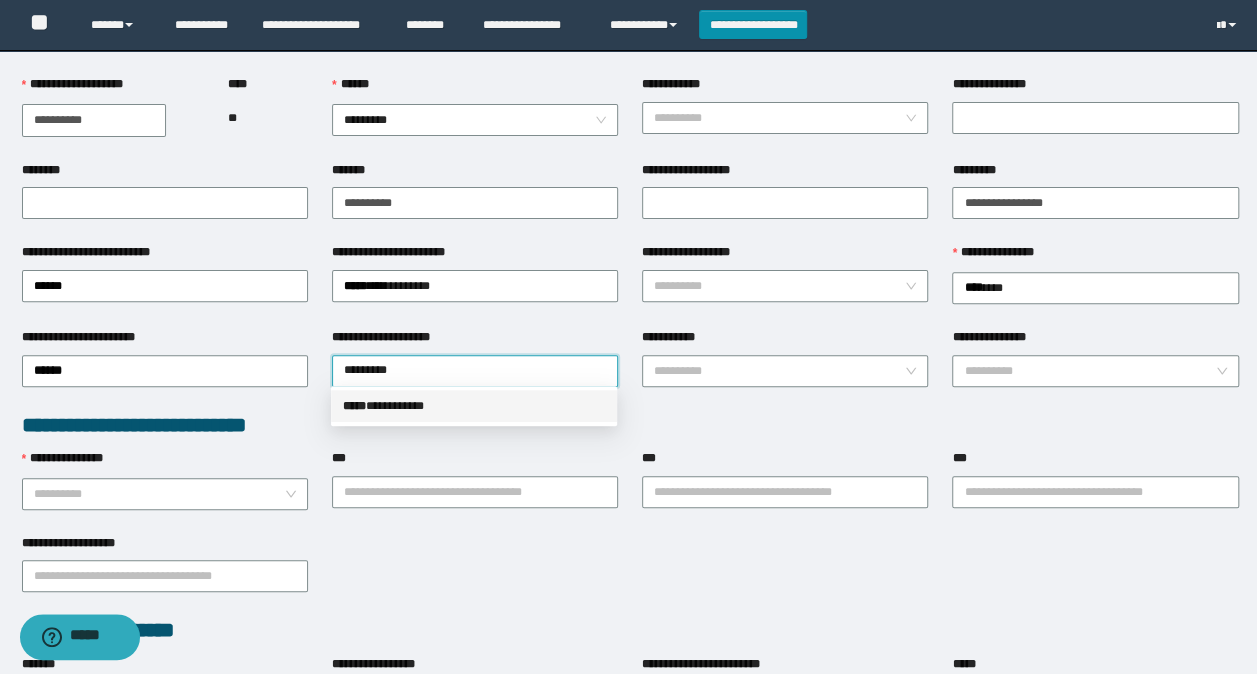 click on "***** * *********" at bounding box center [474, 406] 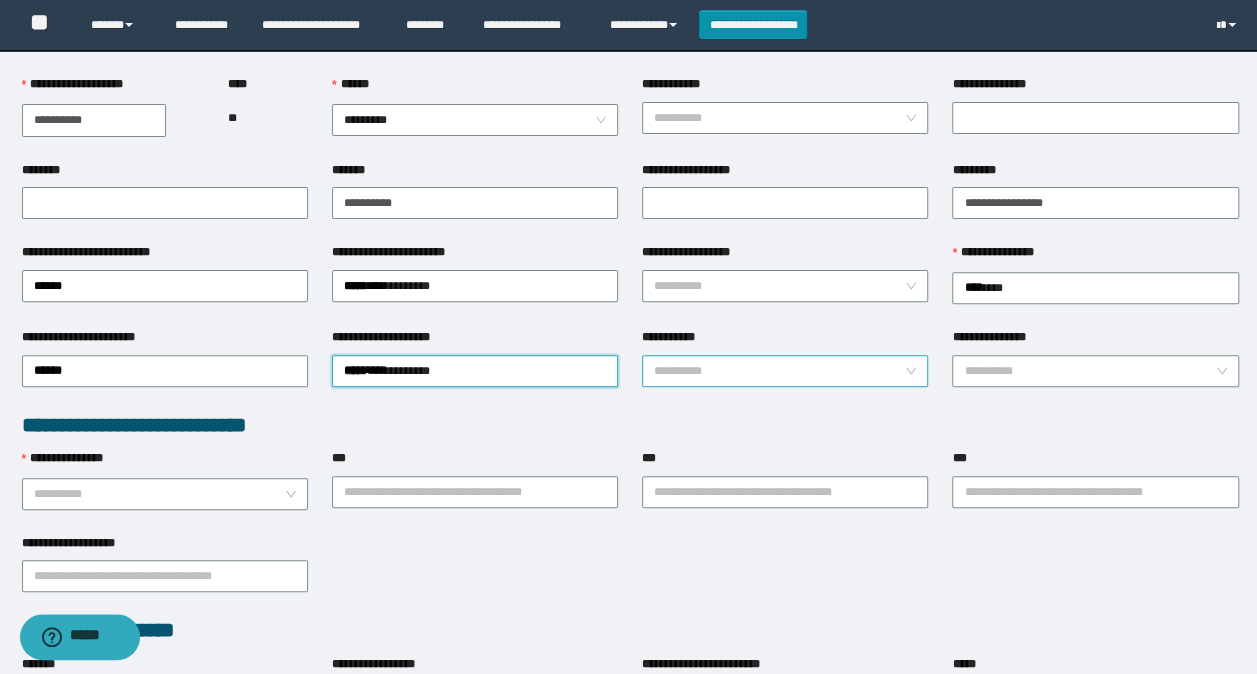 click on "**********" at bounding box center (779, 371) 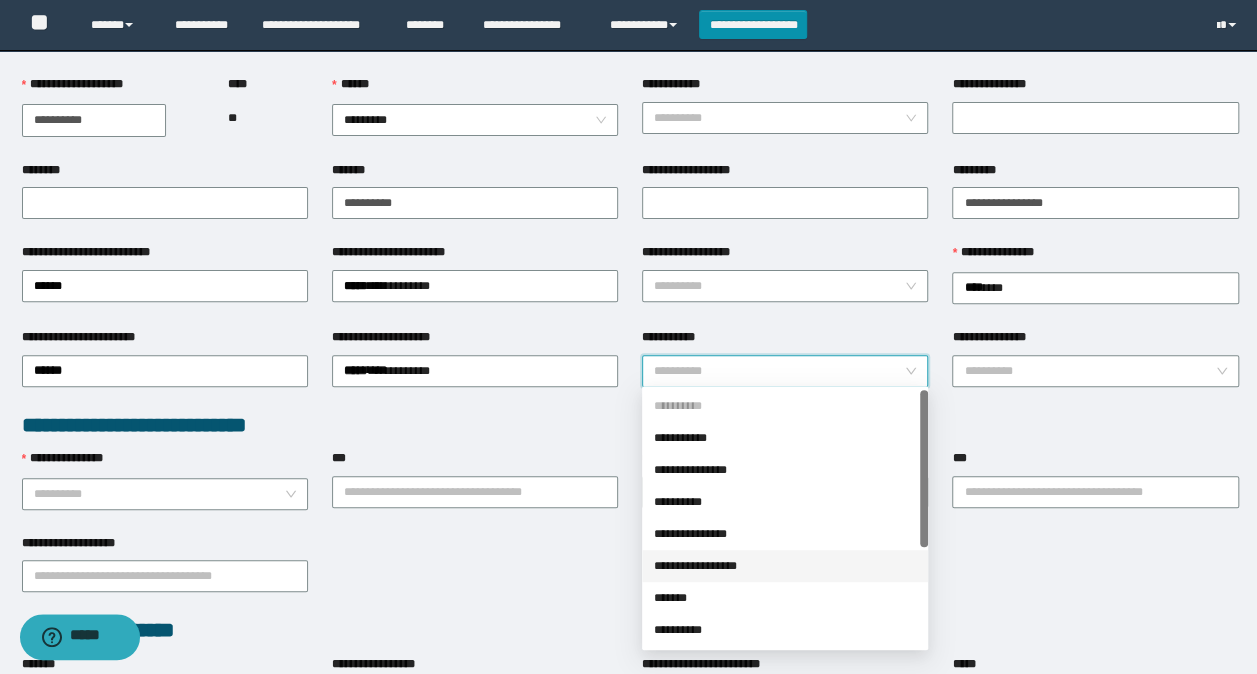 click on "**********" at bounding box center [785, 566] 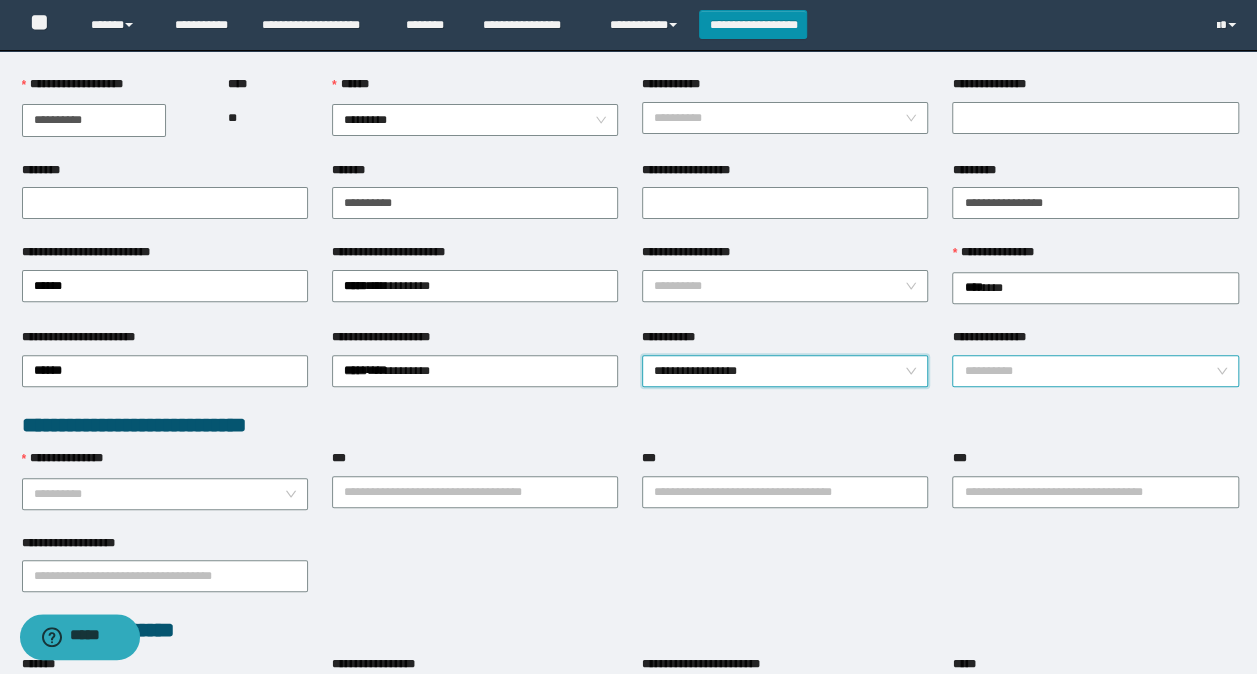 click on "**********" at bounding box center [1089, 371] 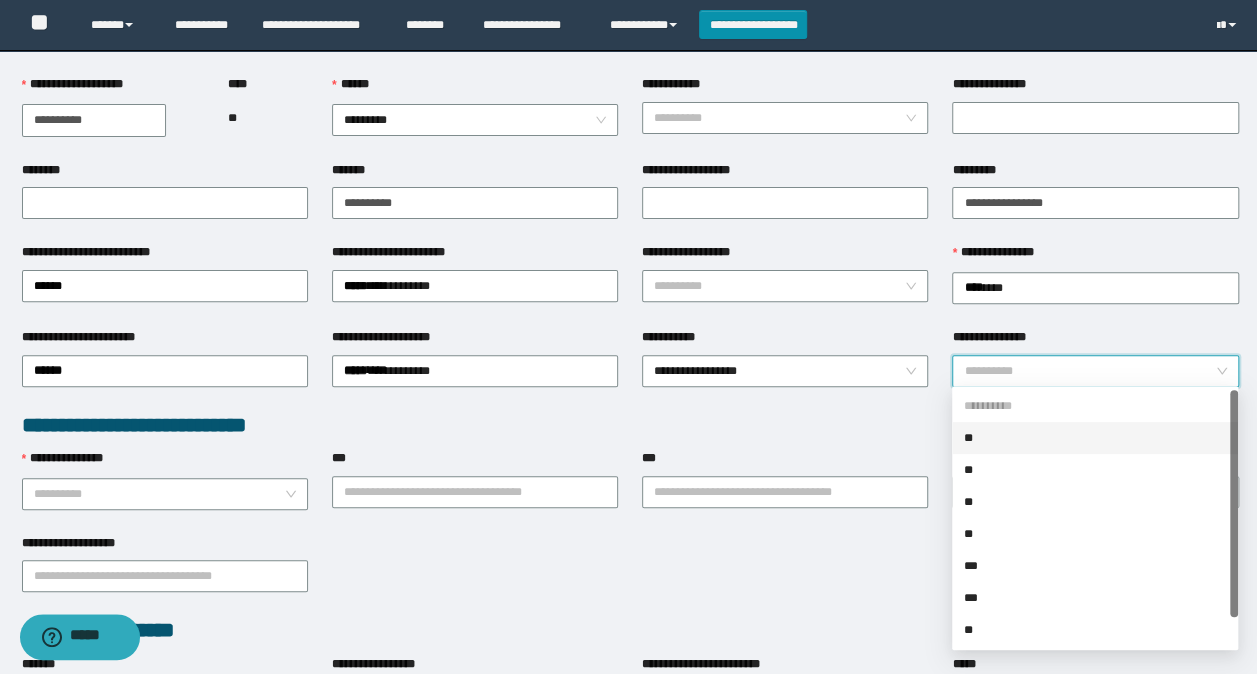 click on "**********" at bounding box center [785, 369] 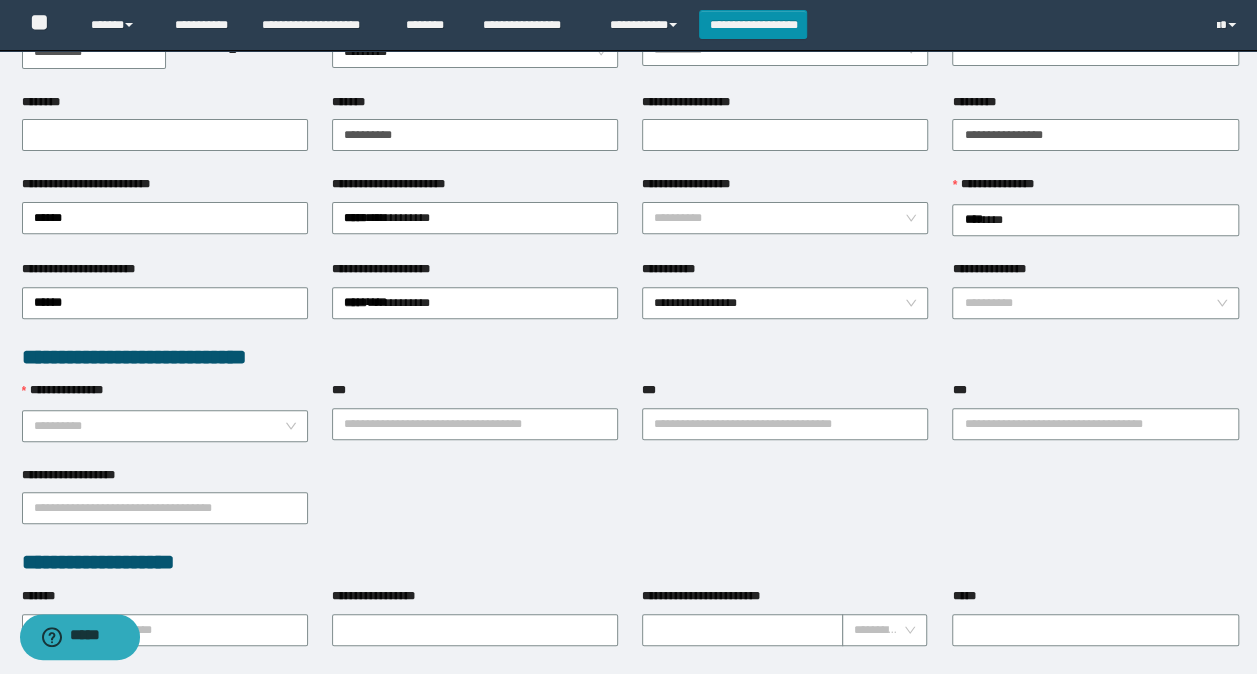 scroll, scrollTop: 300, scrollLeft: 0, axis: vertical 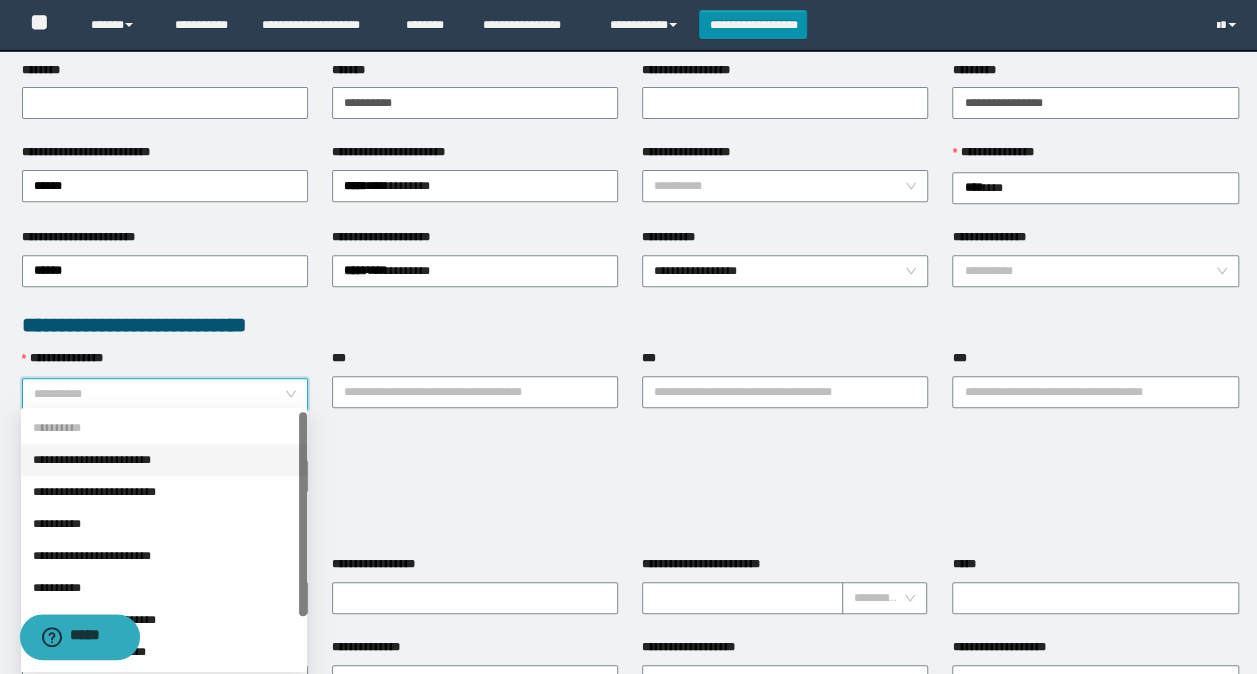 click on "**********" at bounding box center [159, 394] 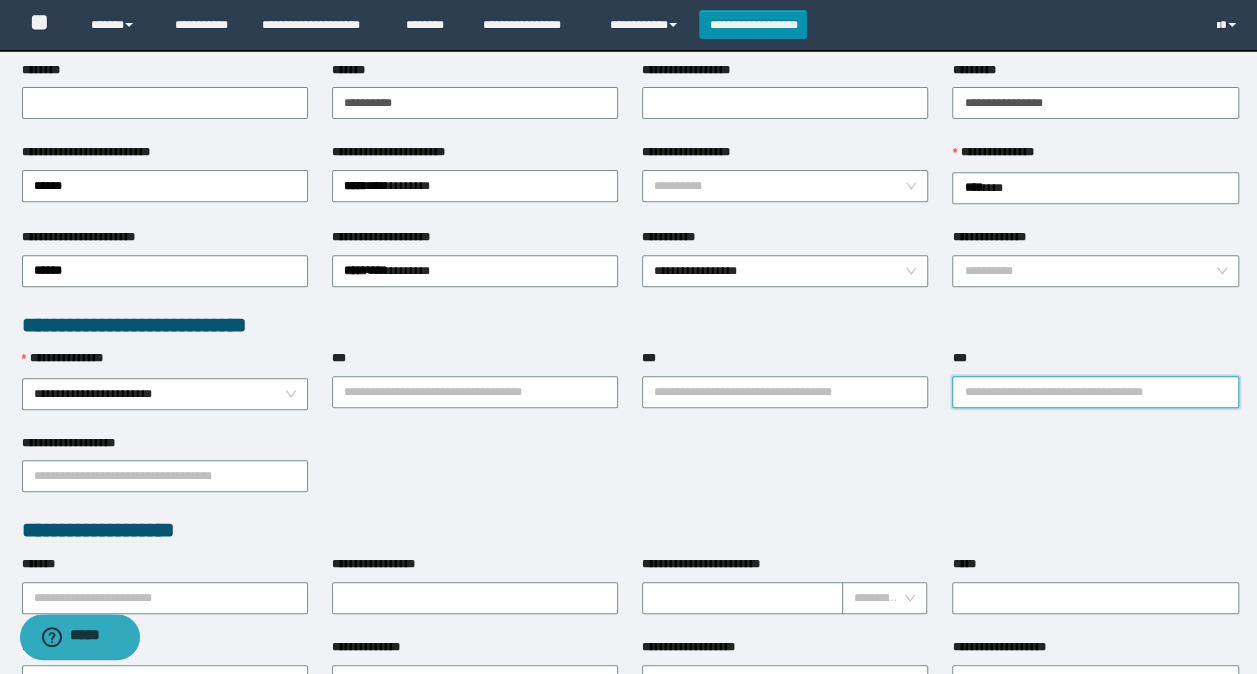 drag, startPoint x: 1003, startPoint y: 393, endPoint x: 630, endPoint y: 410, distance: 373.3872 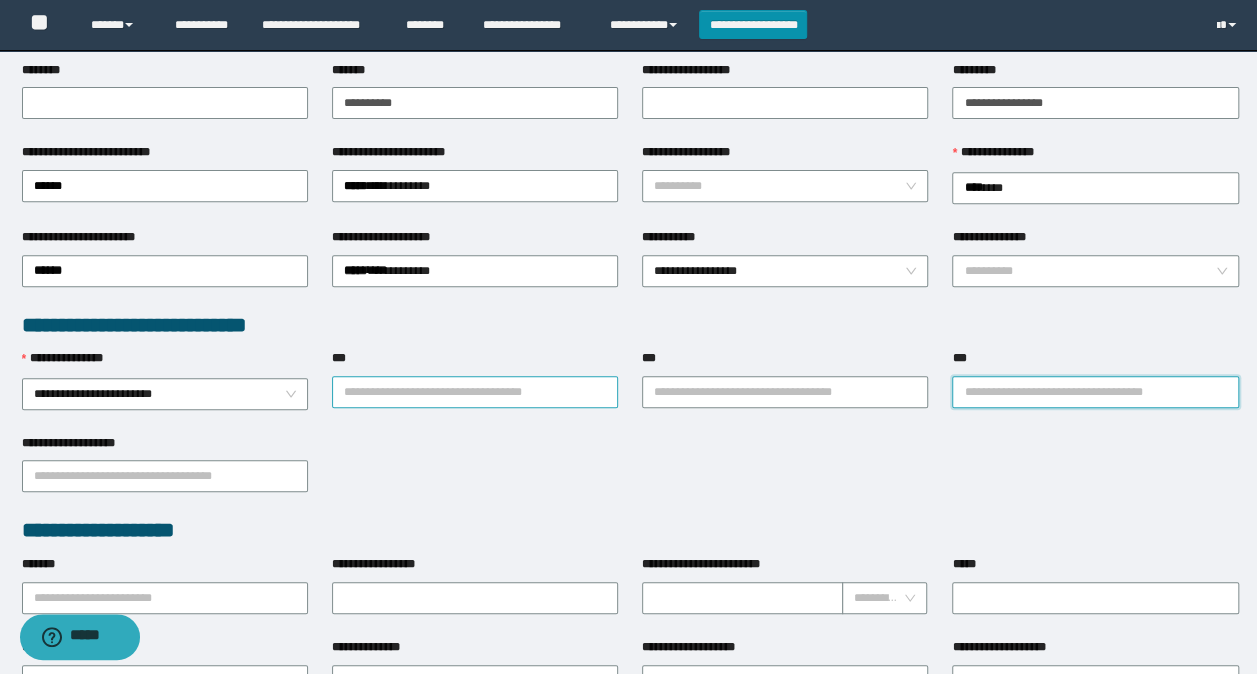 click on "***" at bounding box center [475, 392] 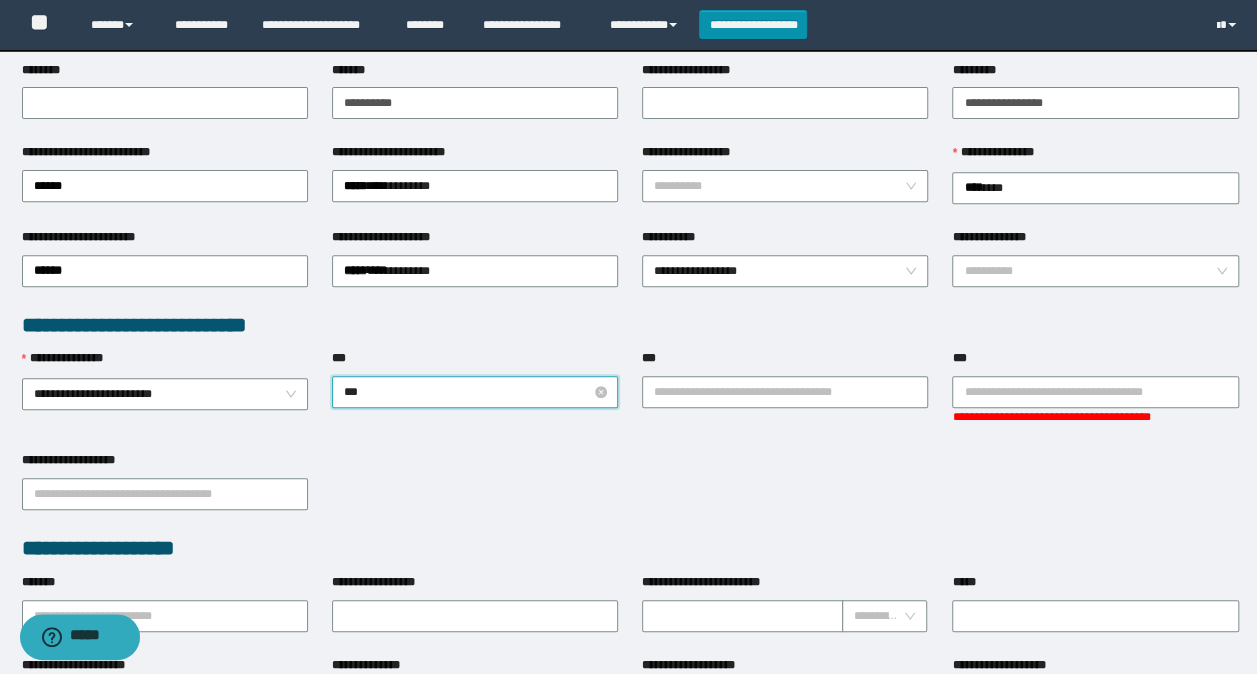 type on "****" 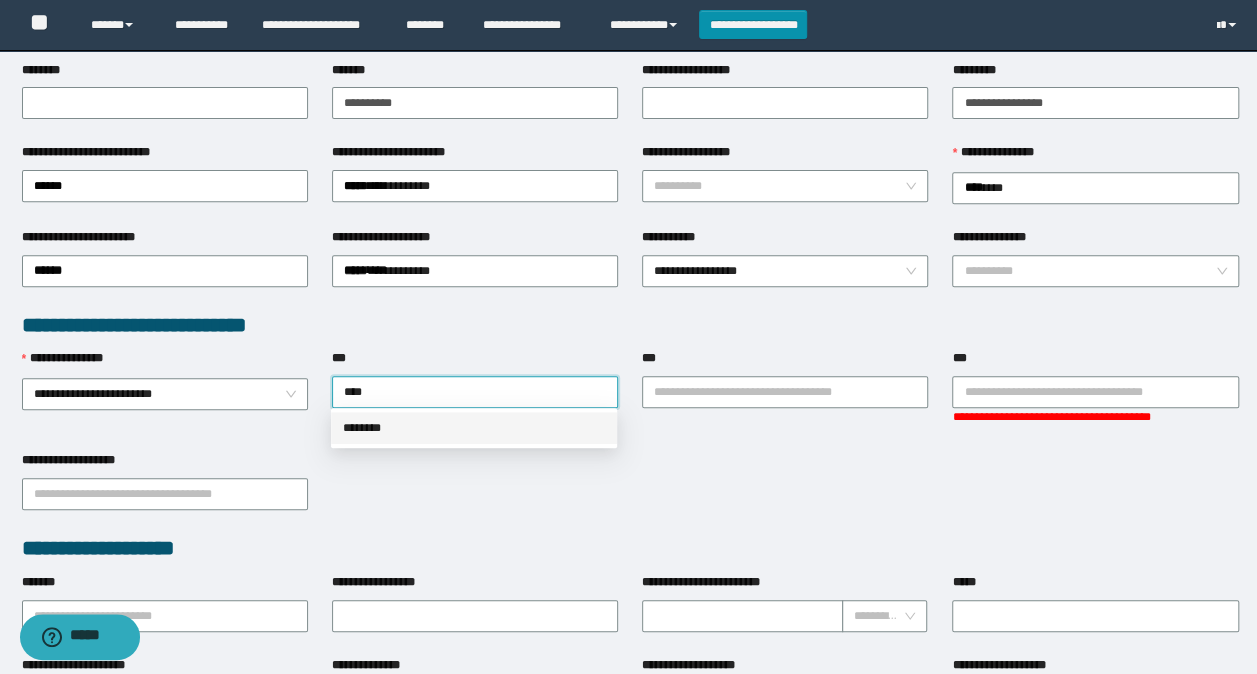 click on "********" at bounding box center (474, 428) 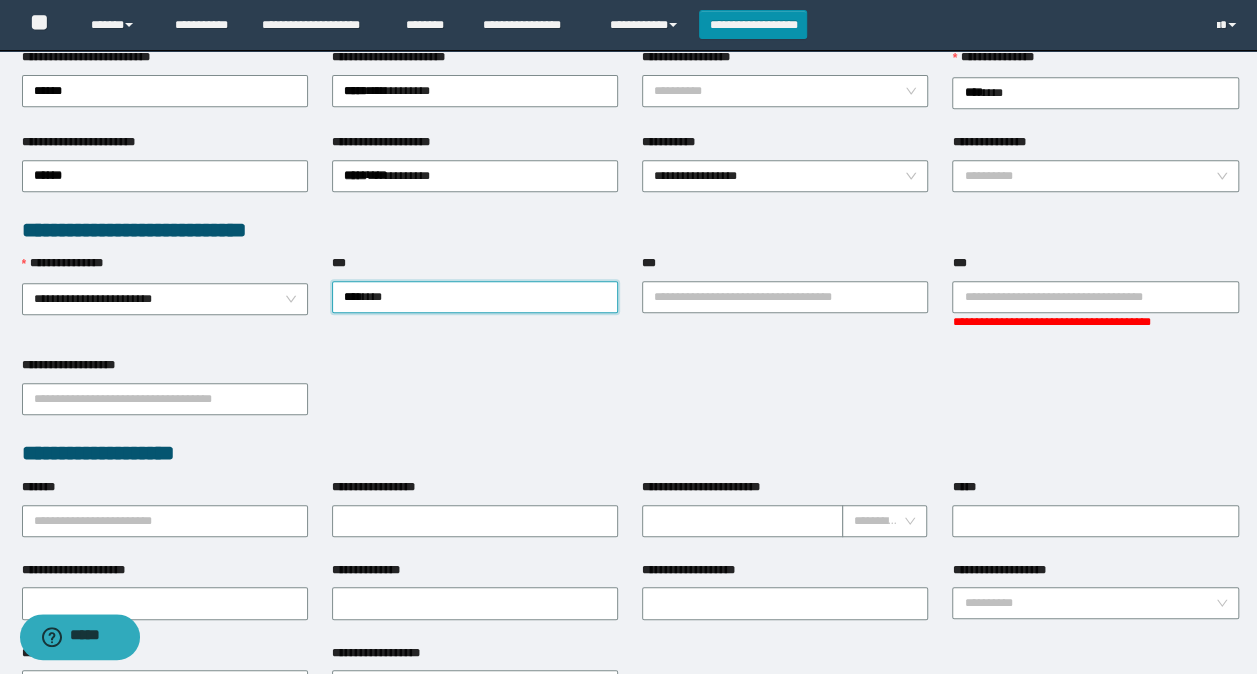 scroll, scrollTop: 500, scrollLeft: 0, axis: vertical 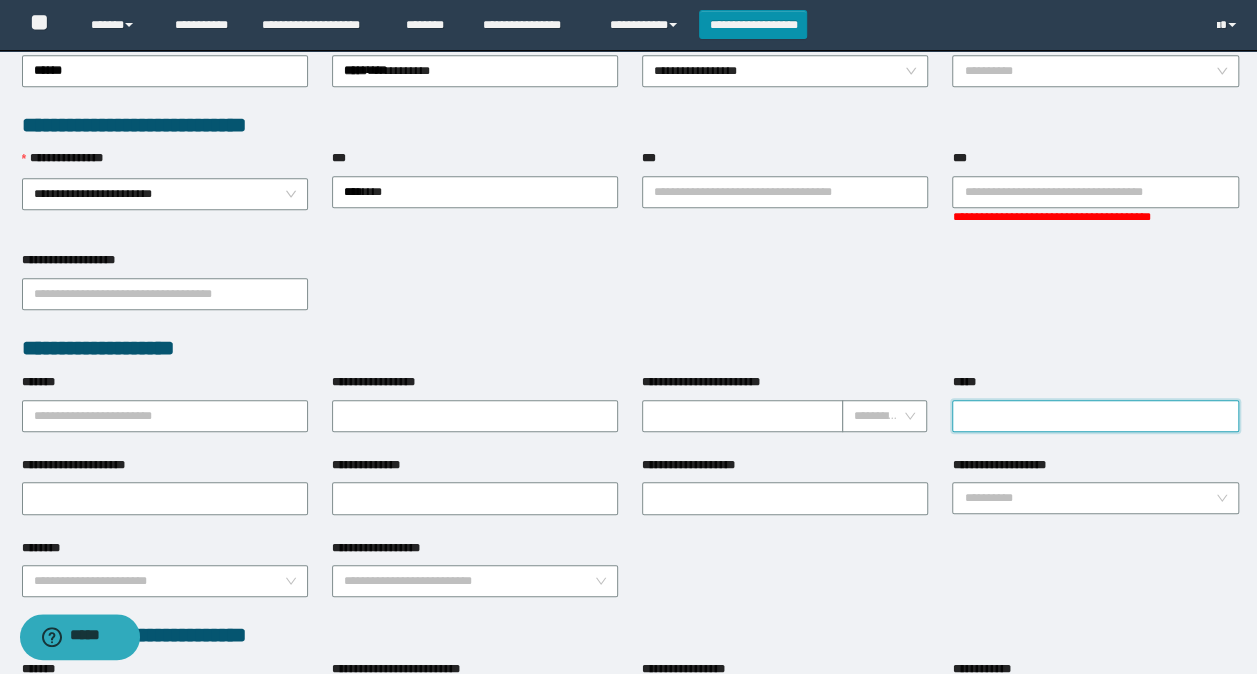 click on "*****" at bounding box center (1095, 416) 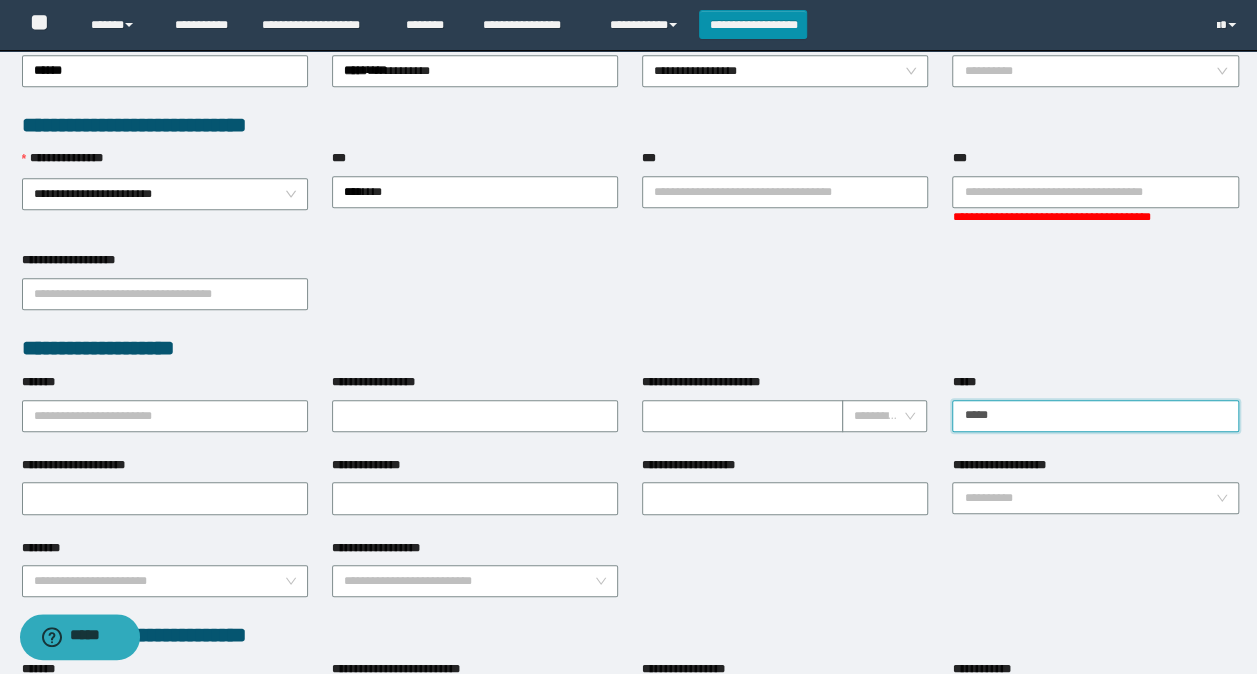 type on "**********" 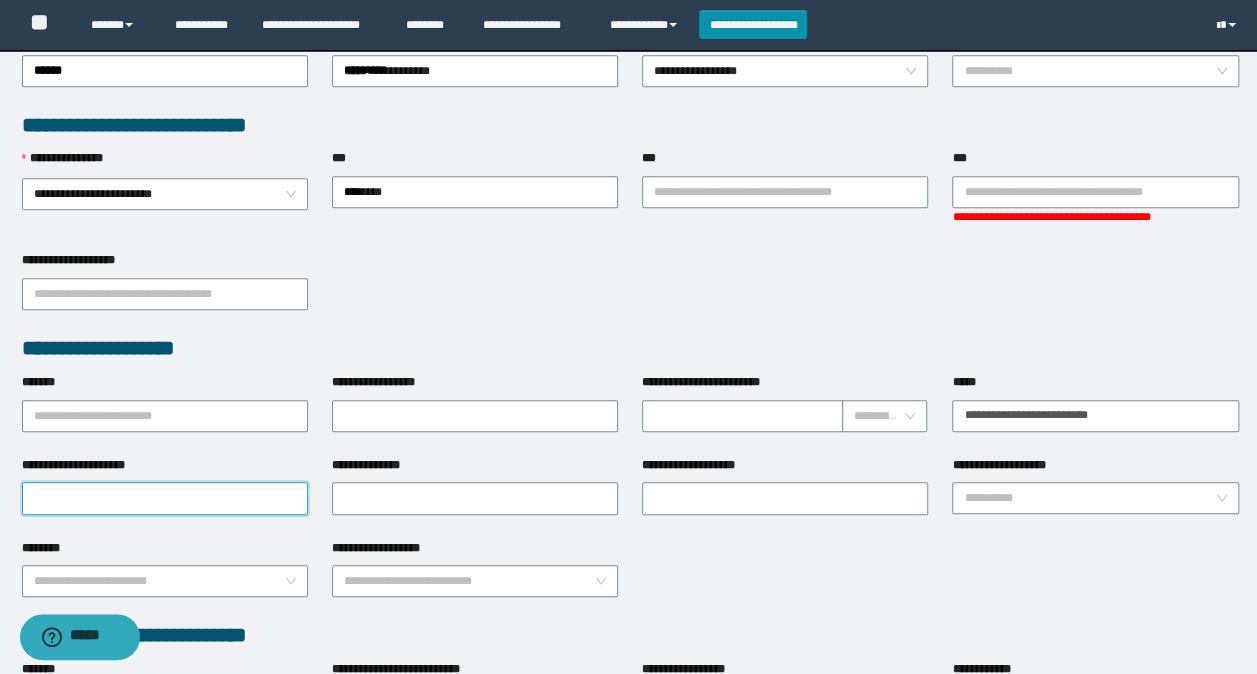 click on "**********" at bounding box center [165, 498] 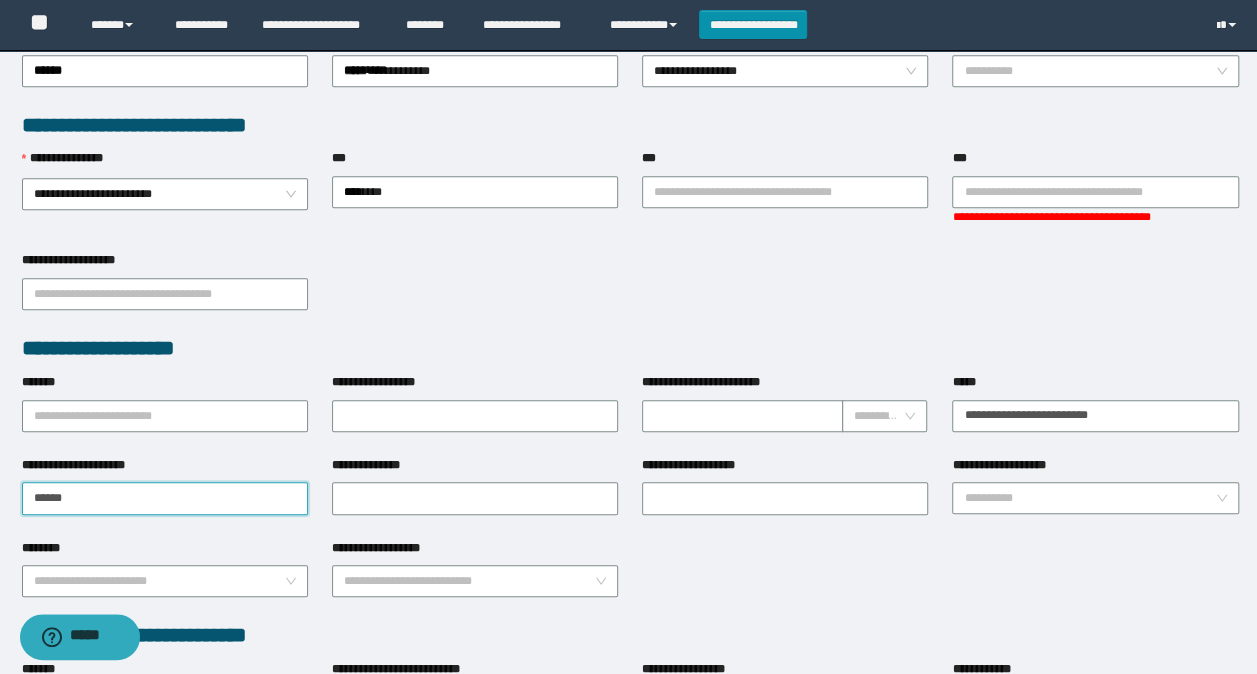 type on "**********" 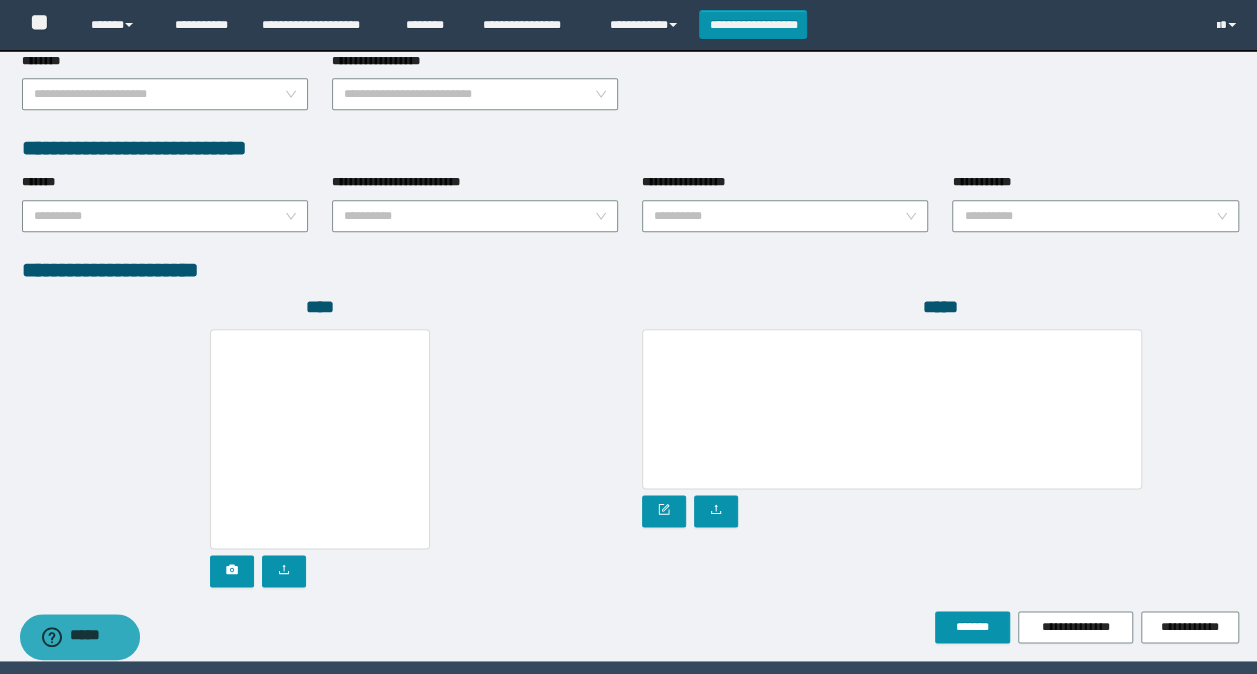 scroll, scrollTop: 1048, scrollLeft: 0, axis: vertical 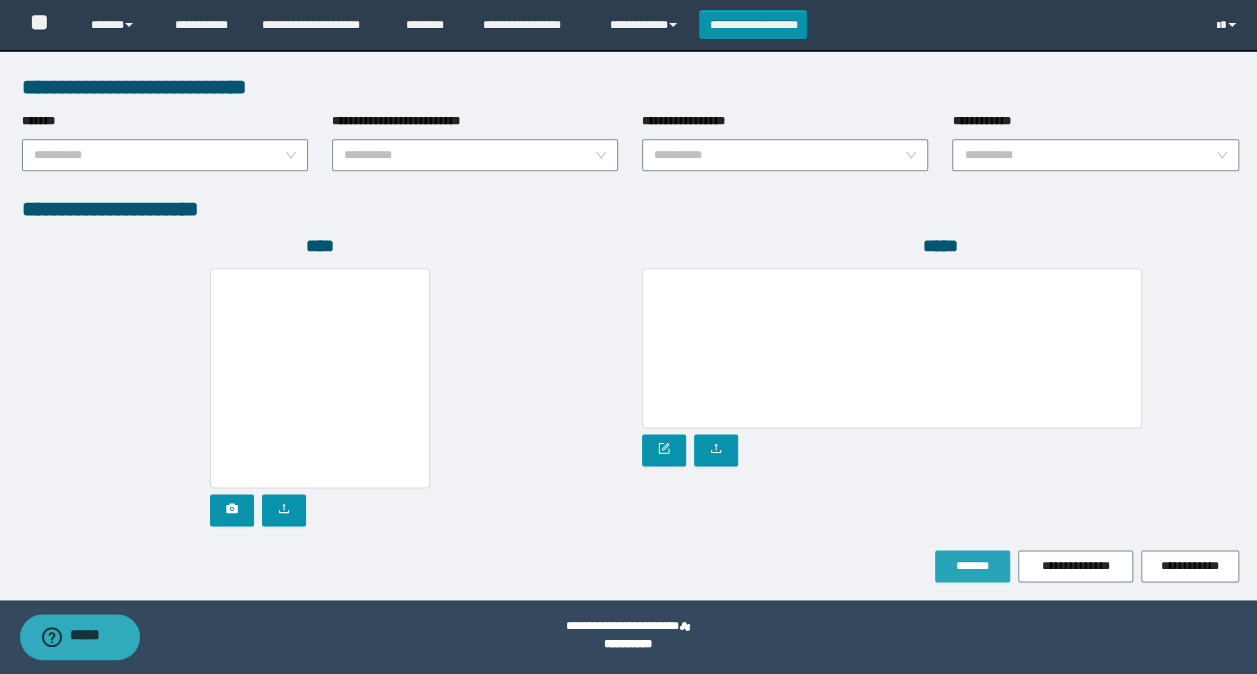 click on "*******" at bounding box center (972, 566) 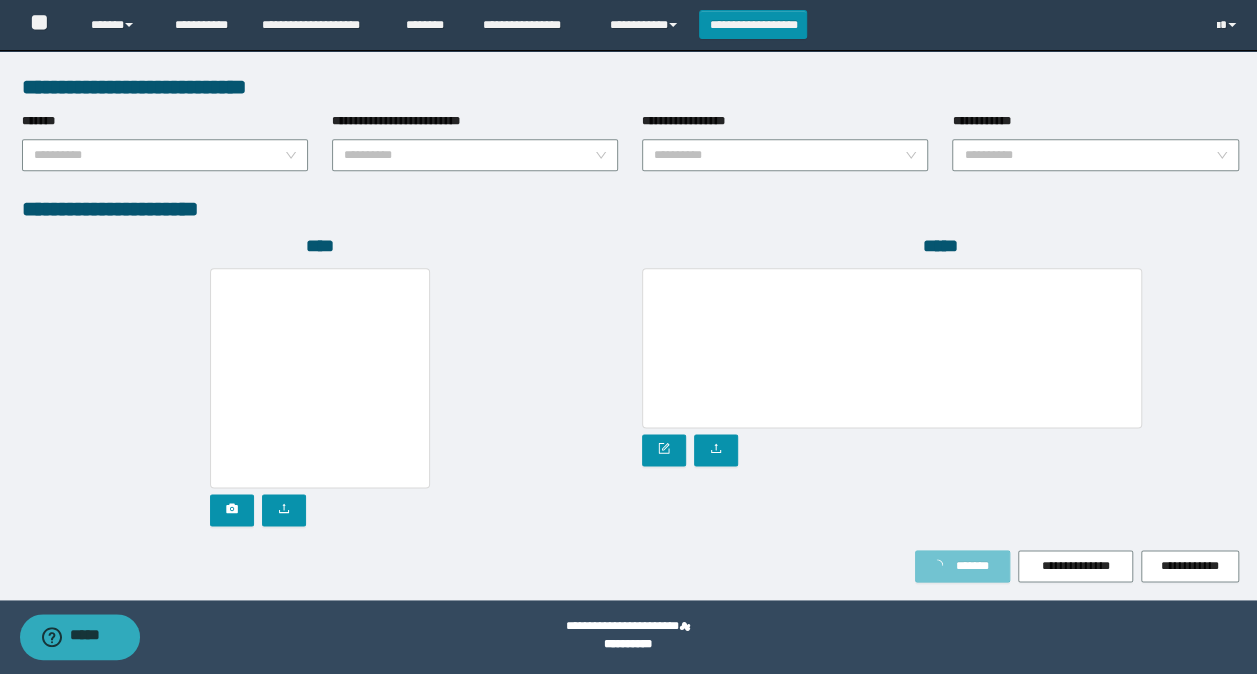 scroll, scrollTop: 1100, scrollLeft: 0, axis: vertical 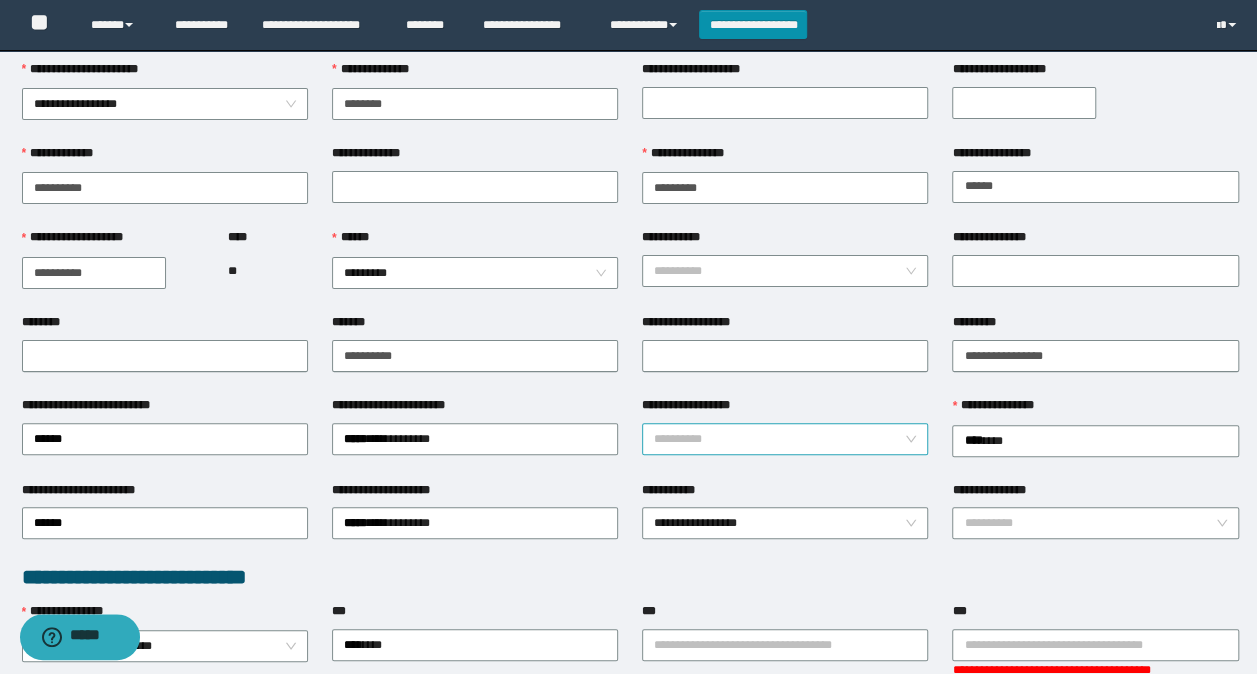 click on "**********" at bounding box center [779, 439] 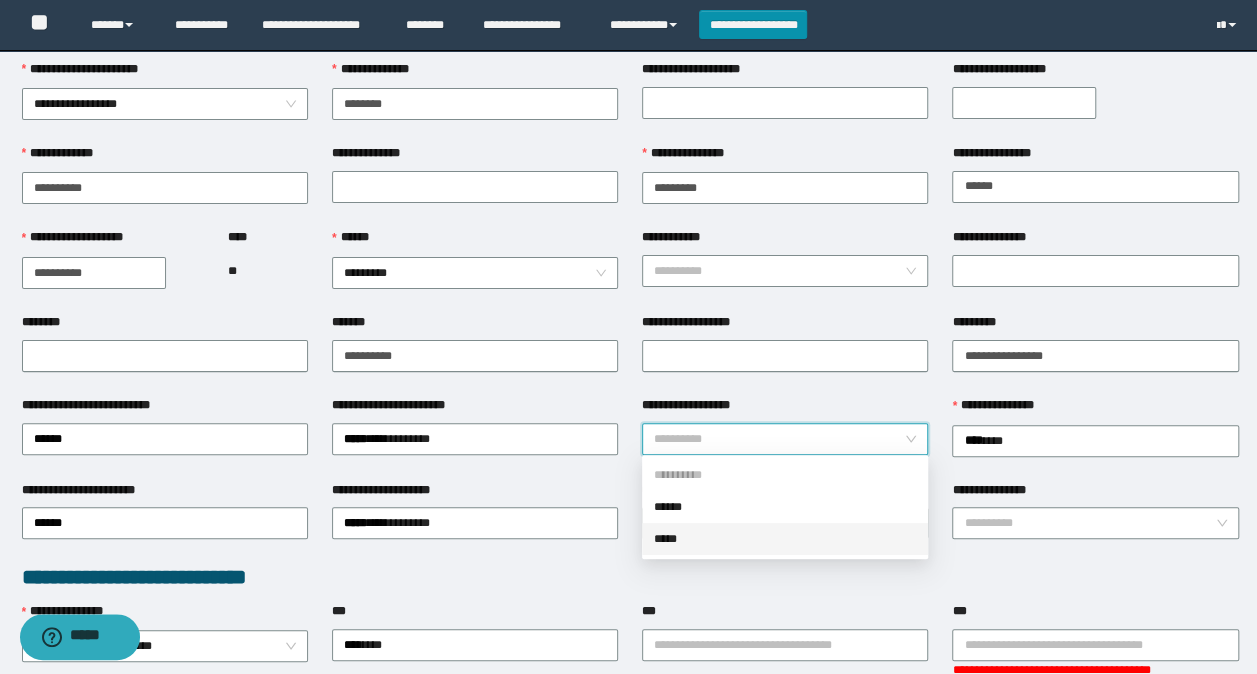 click on "*****" at bounding box center (785, 539) 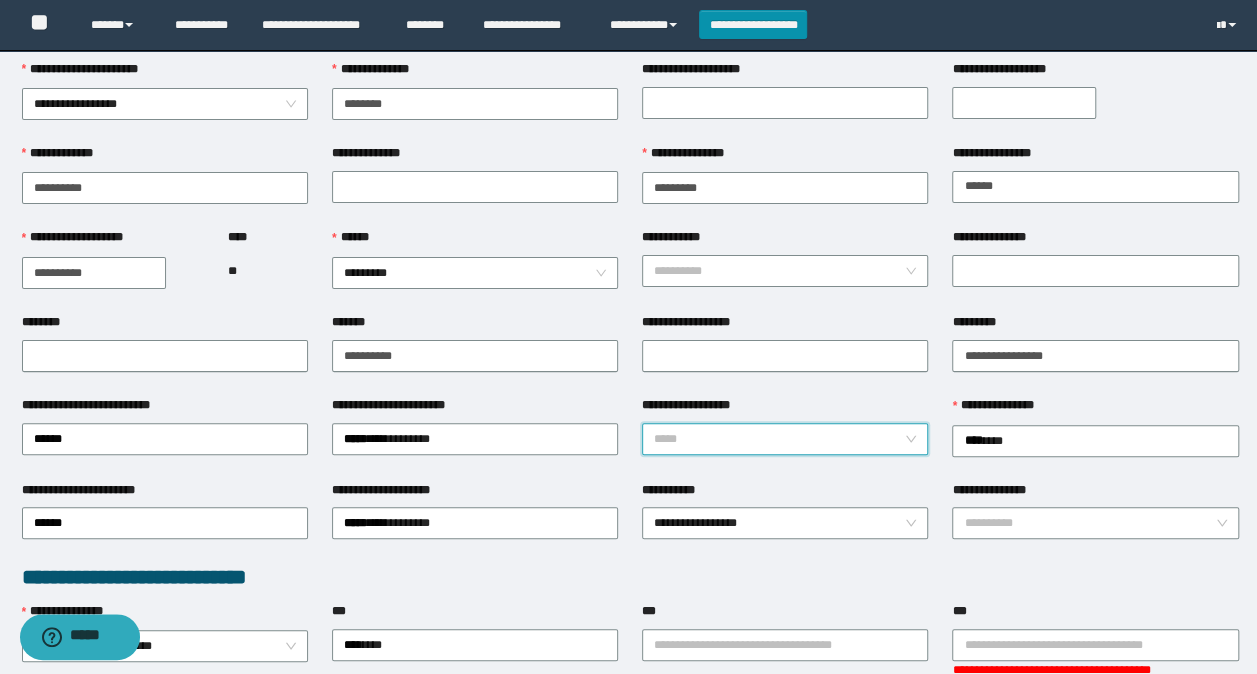 click on "*****" at bounding box center [785, 439] 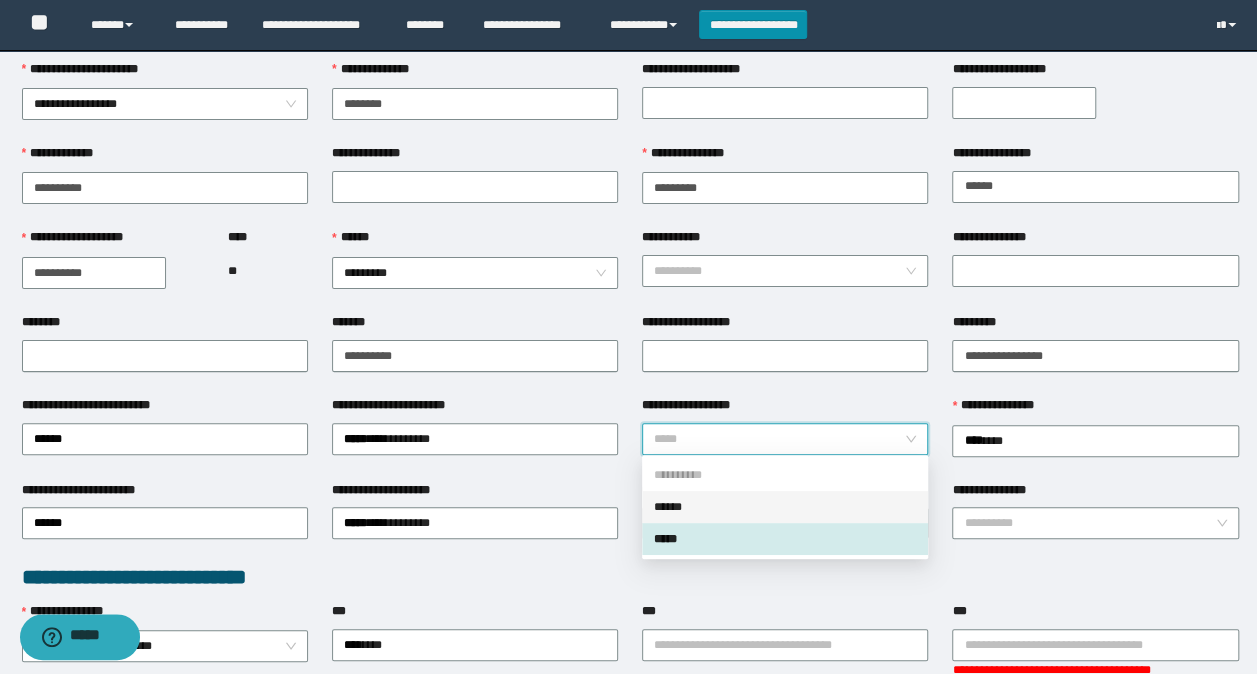 click on "******" at bounding box center (785, 507) 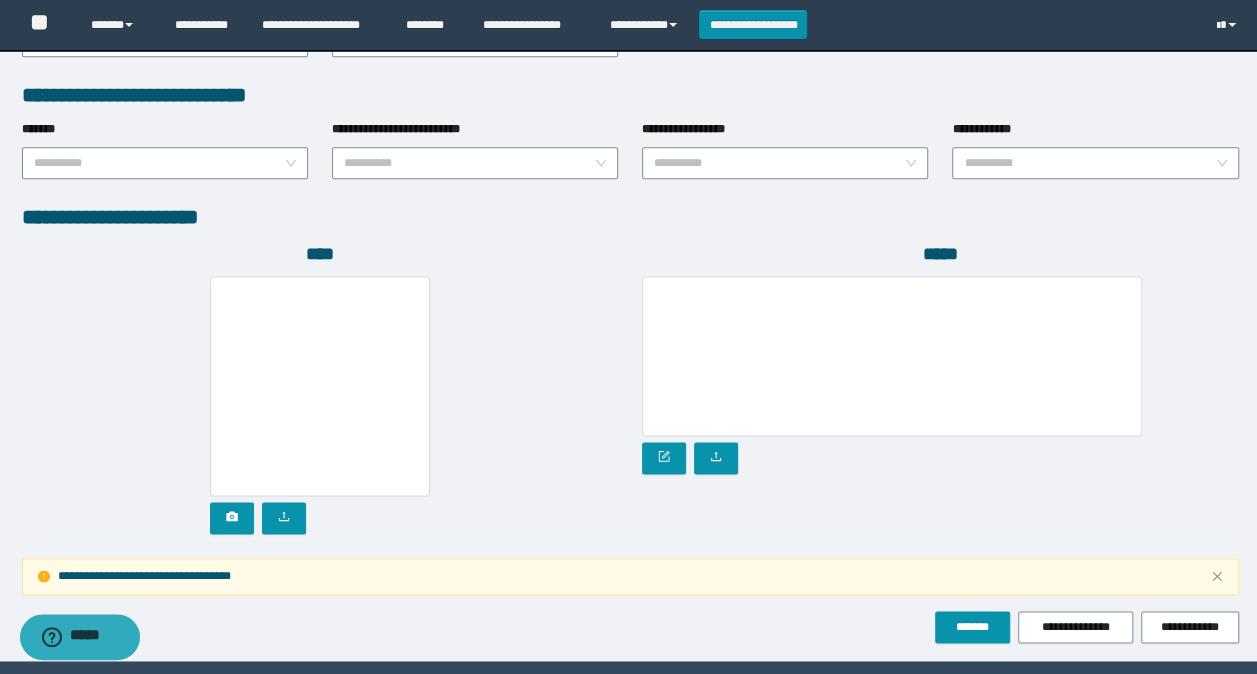 scroll, scrollTop: 1152, scrollLeft: 0, axis: vertical 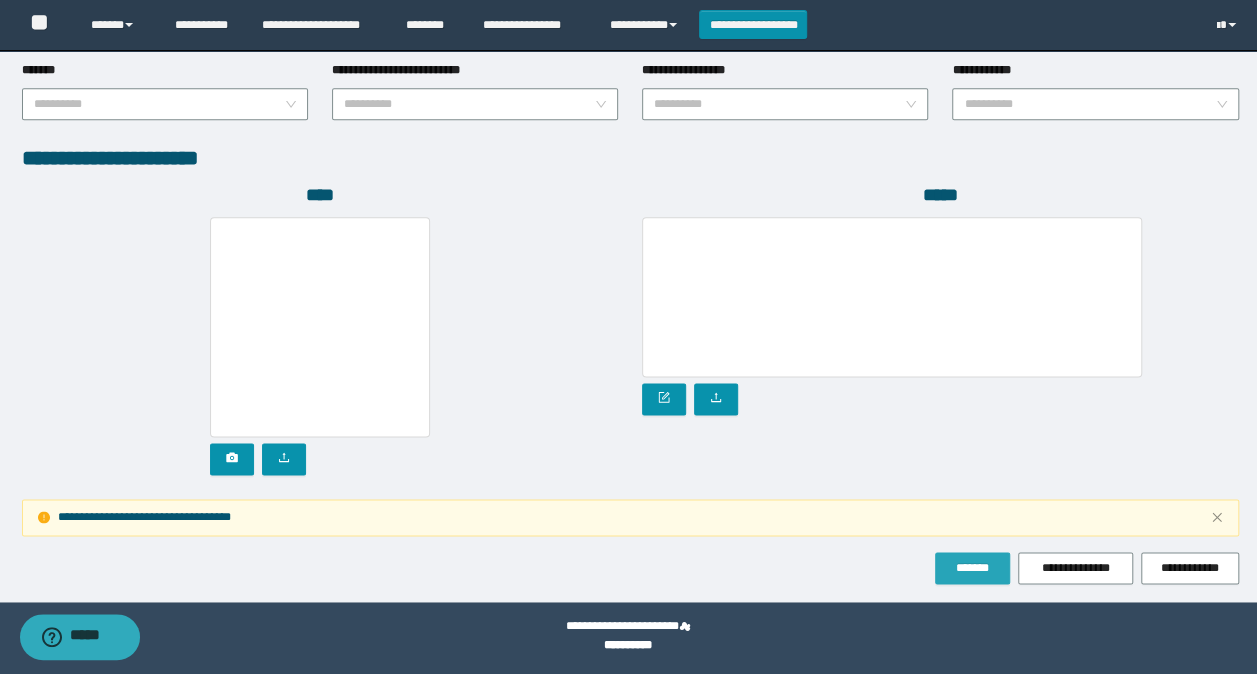click on "*******" at bounding box center (972, 568) 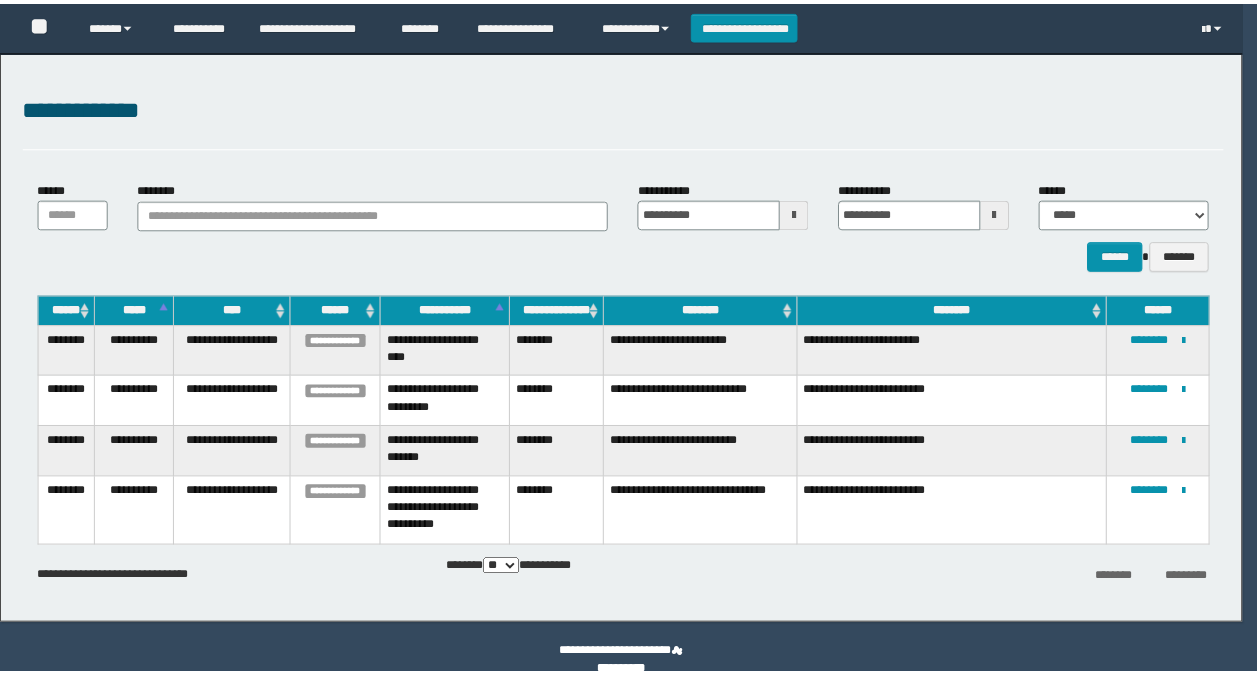 scroll, scrollTop: 0, scrollLeft: 0, axis: both 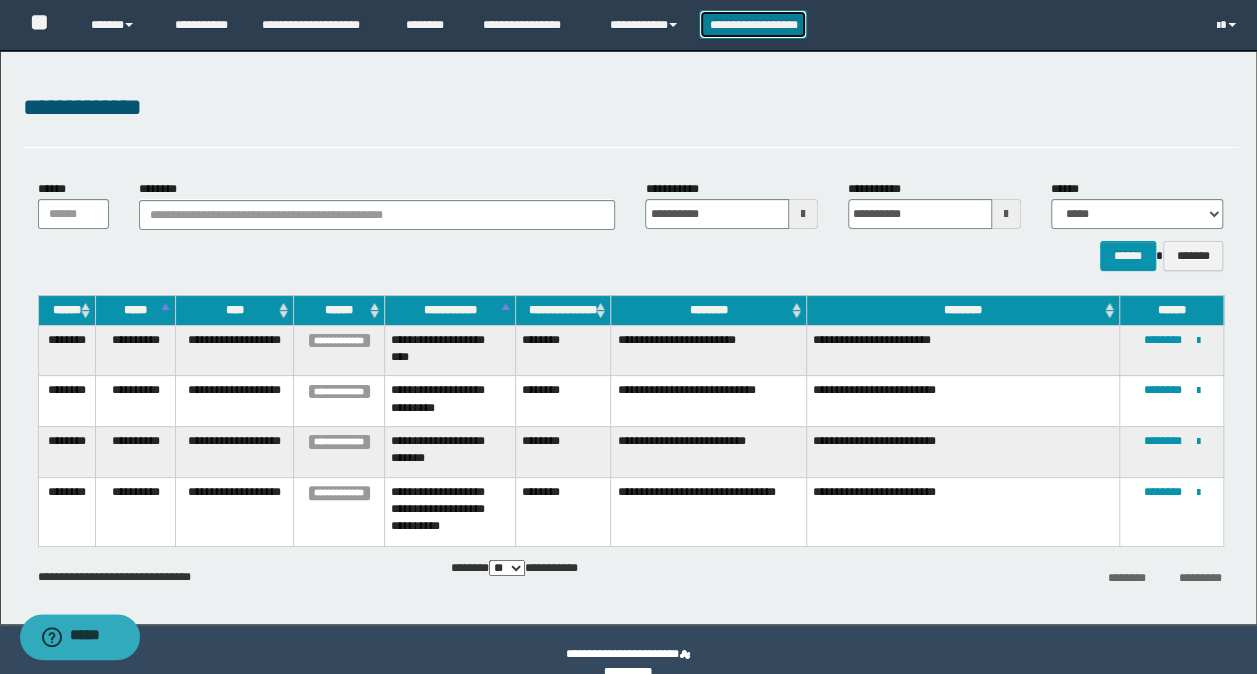 click on "**********" at bounding box center (753, 24) 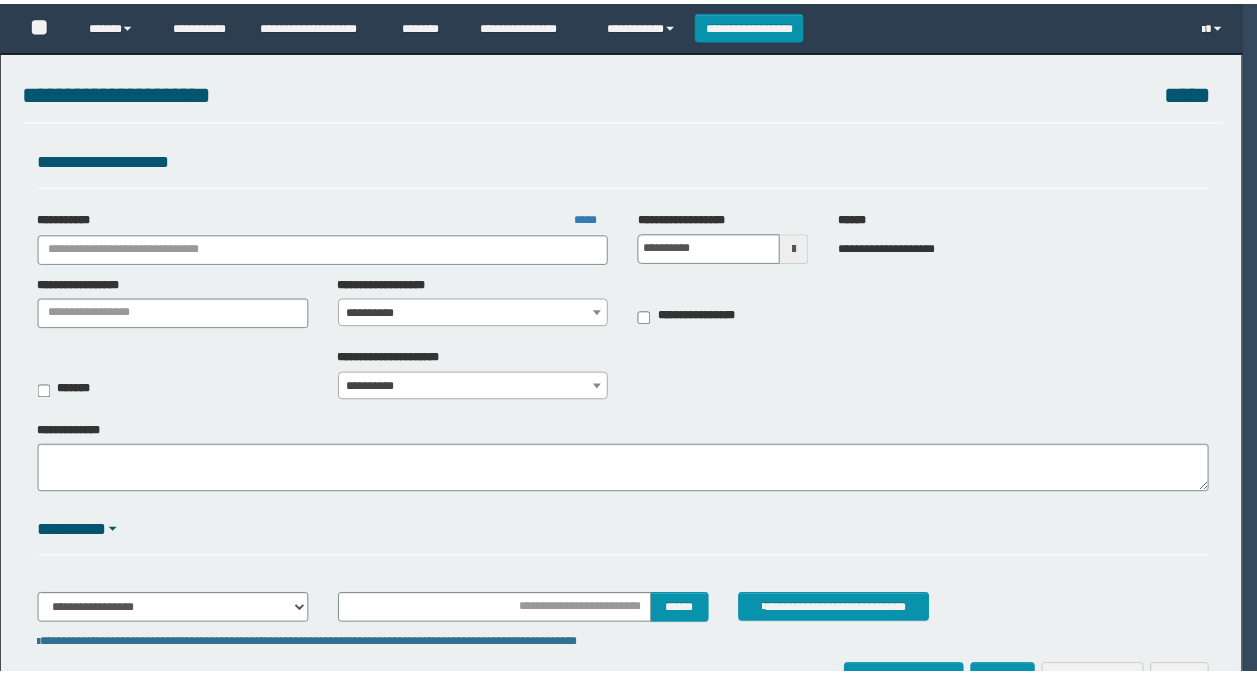 scroll, scrollTop: 0, scrollLeft: 0, axis: both 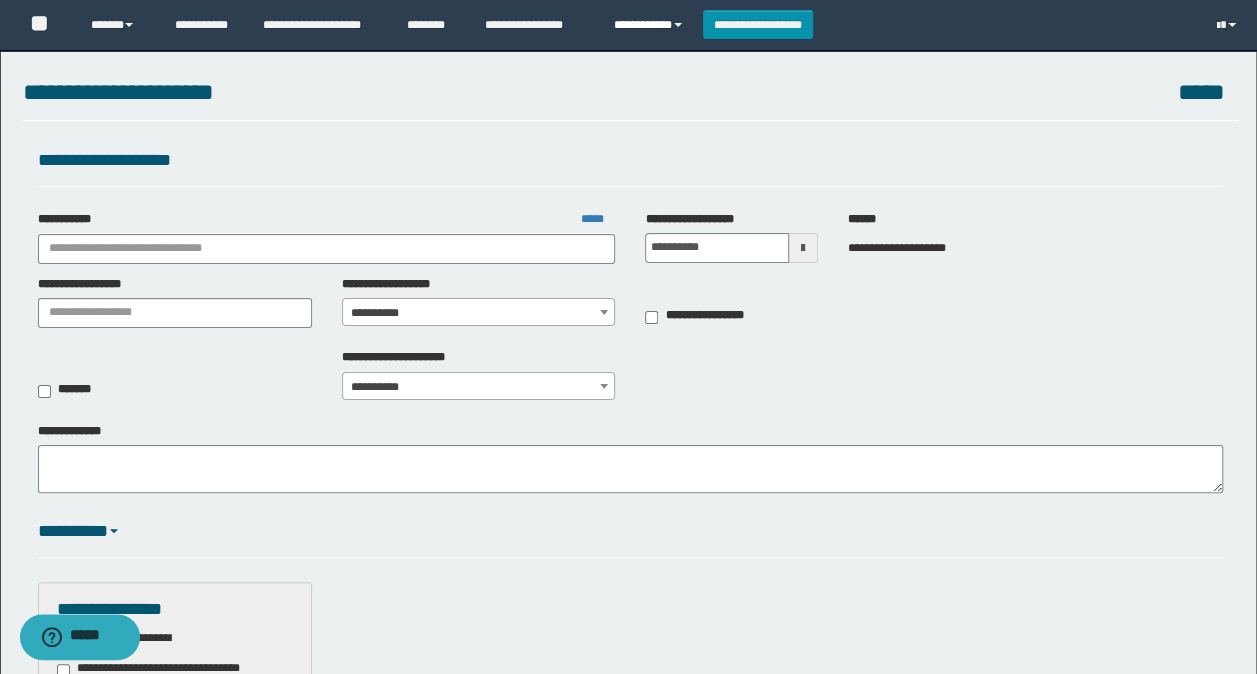click on "**********" at bounding box center [651, 25] 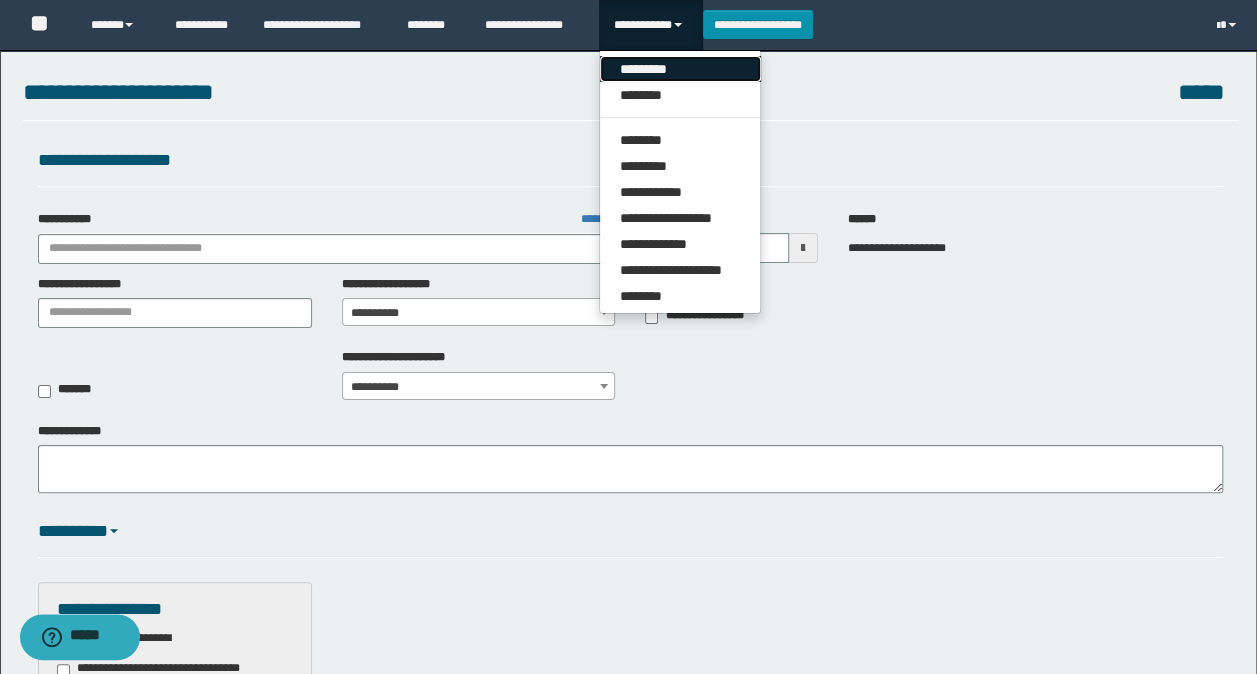 click on "*********" at bounding box center (680, 69) 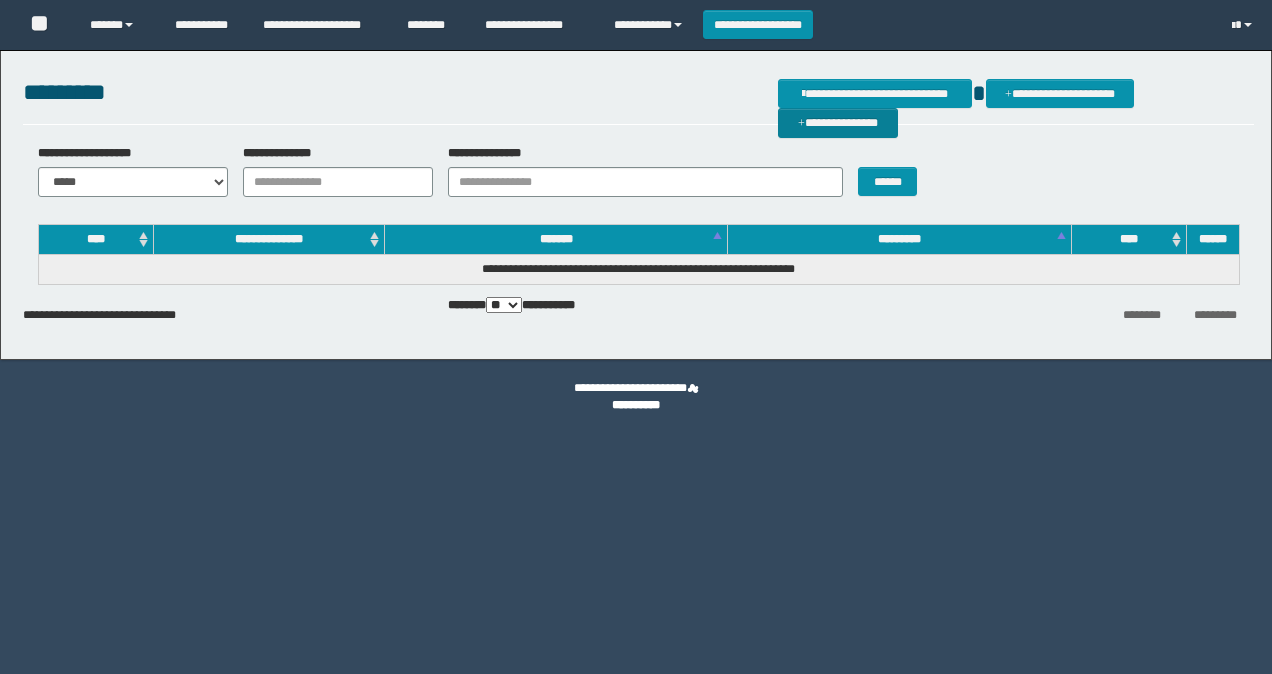scroll, scrollTop: 0, scrollLeft: 0, axis: both 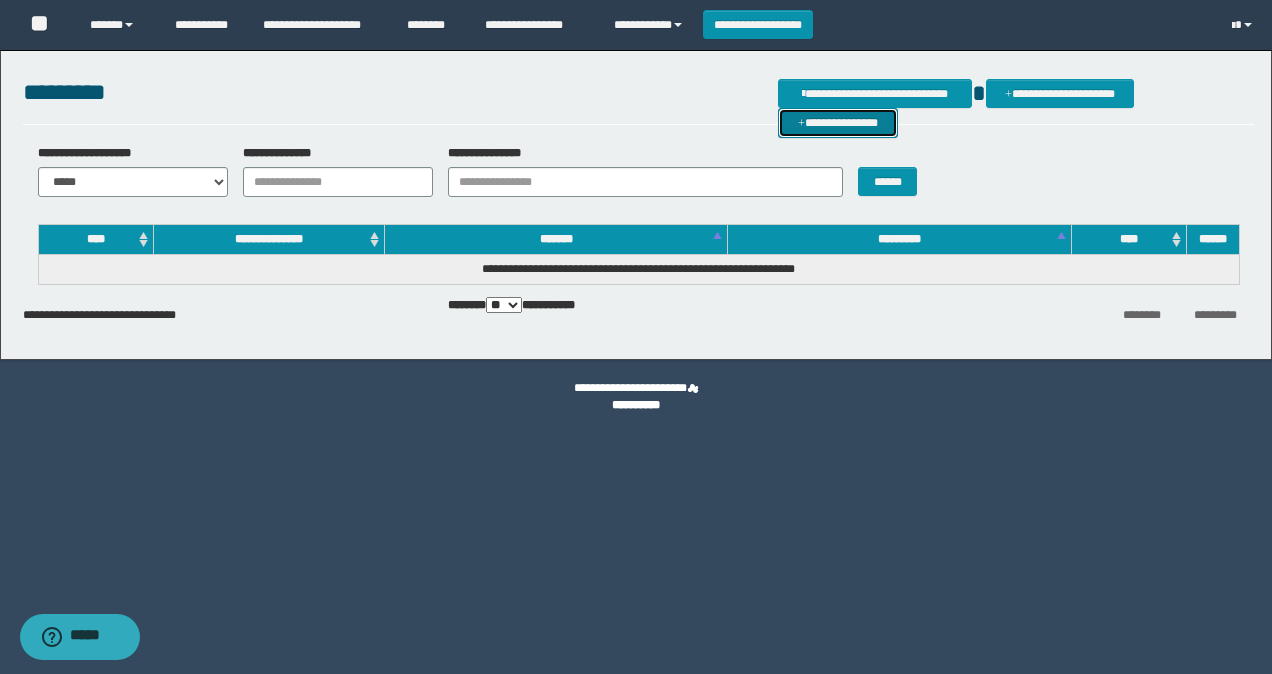 click on "**********" at bounding box center [838, 122] 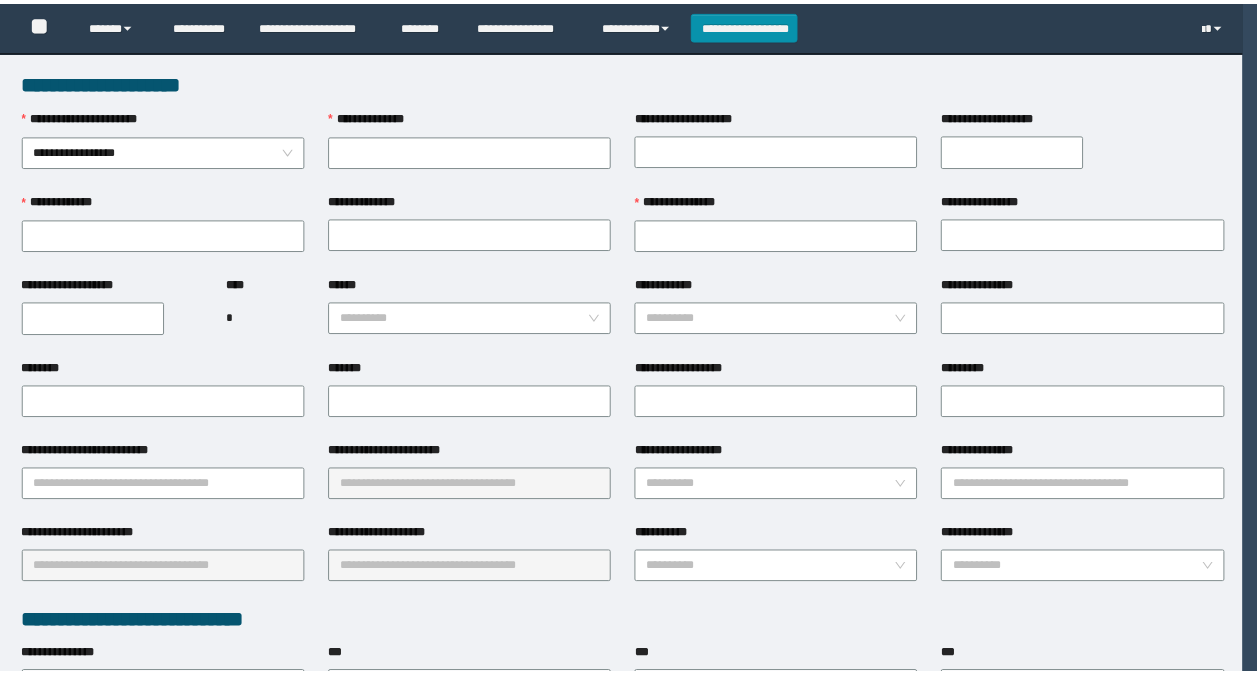scroll, scrollTop: 0, scrollLeft: 0, axis: both 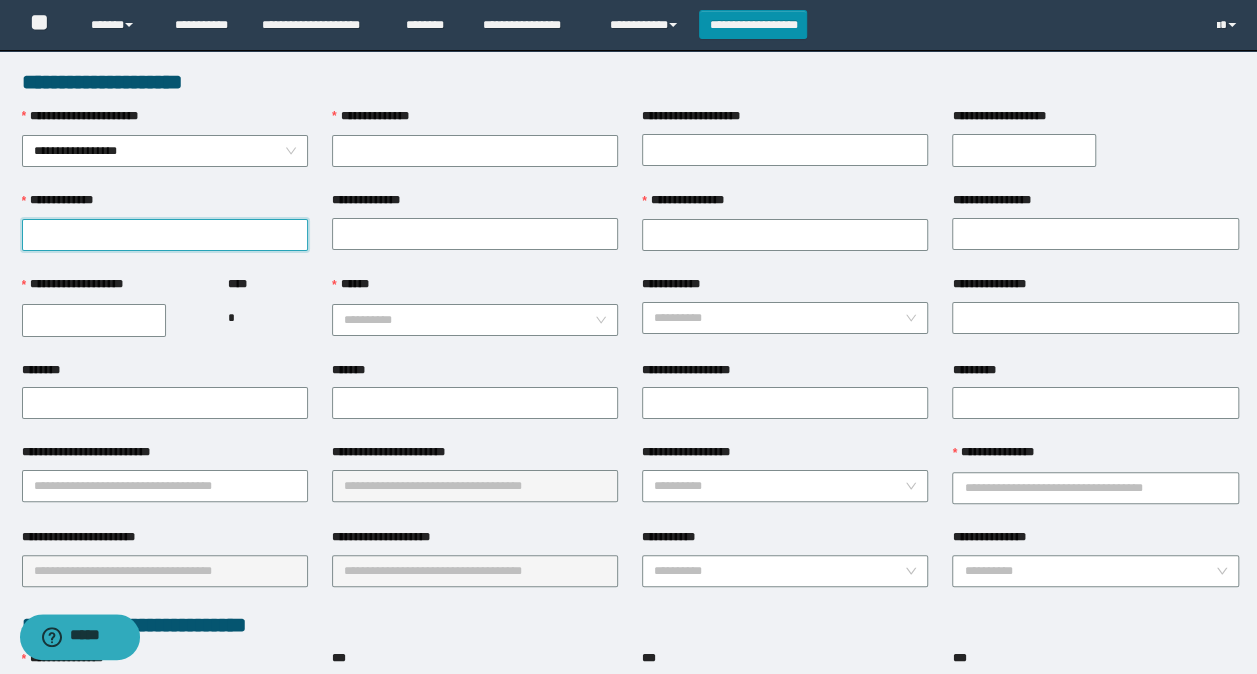 click on "**********" at bounding box center [165, 235] 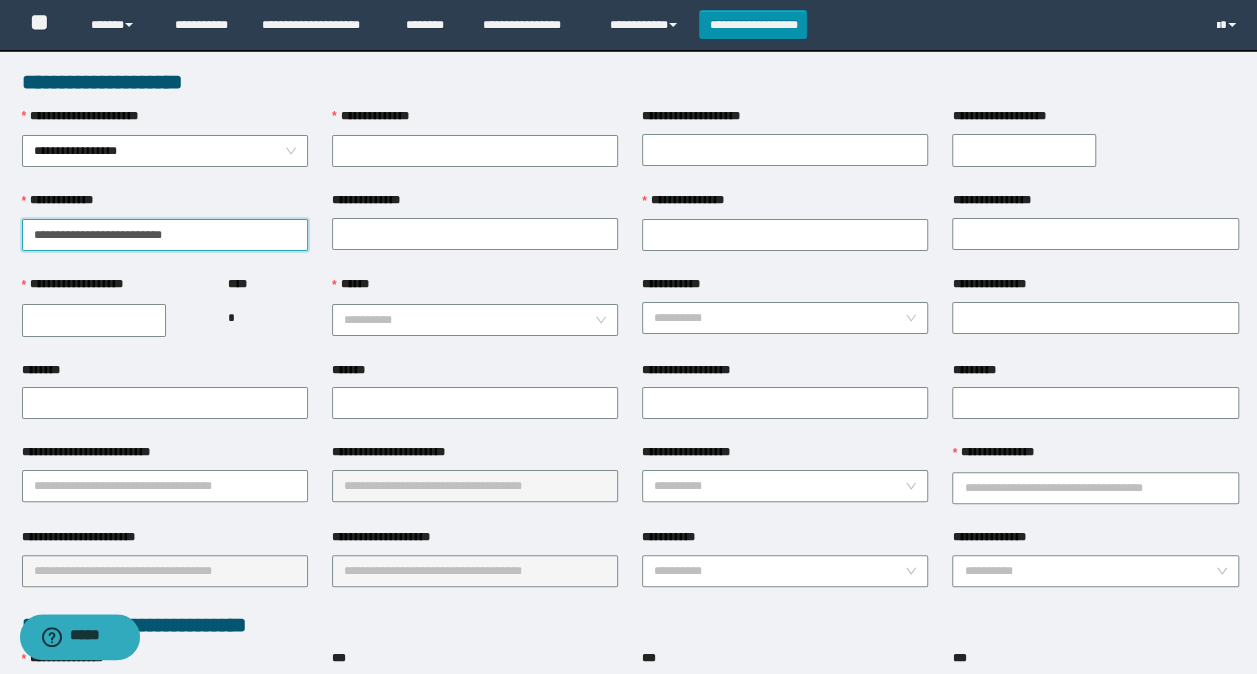 drag, startPoint x: 194, startPoint y: 232, endPoint x: 62, endPoint y: 235, distance: 132.03409 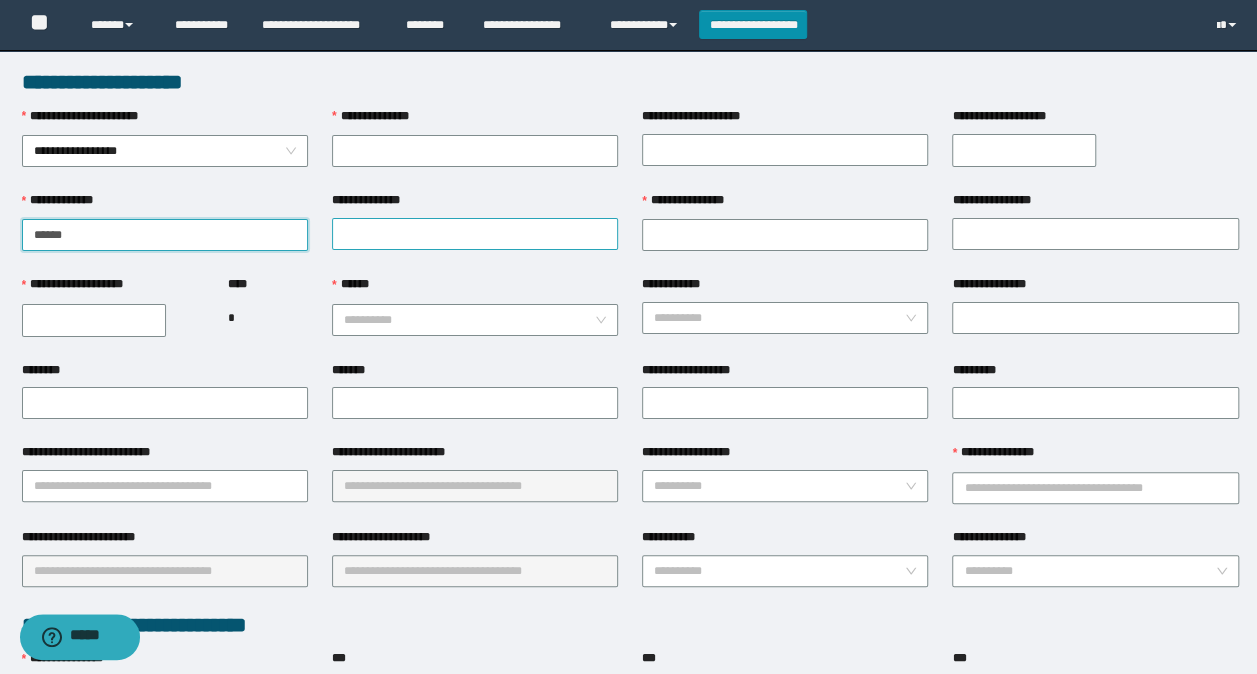 type on "*****" 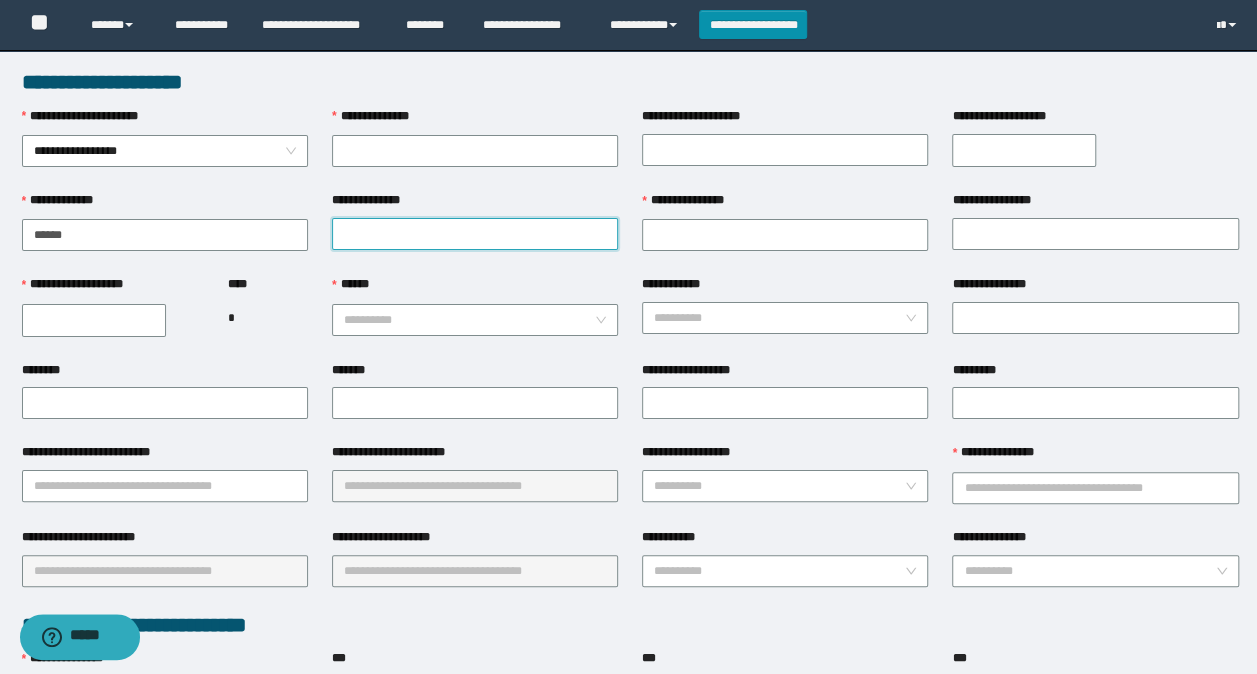 click on "**********" at bounding box center (475, 234) 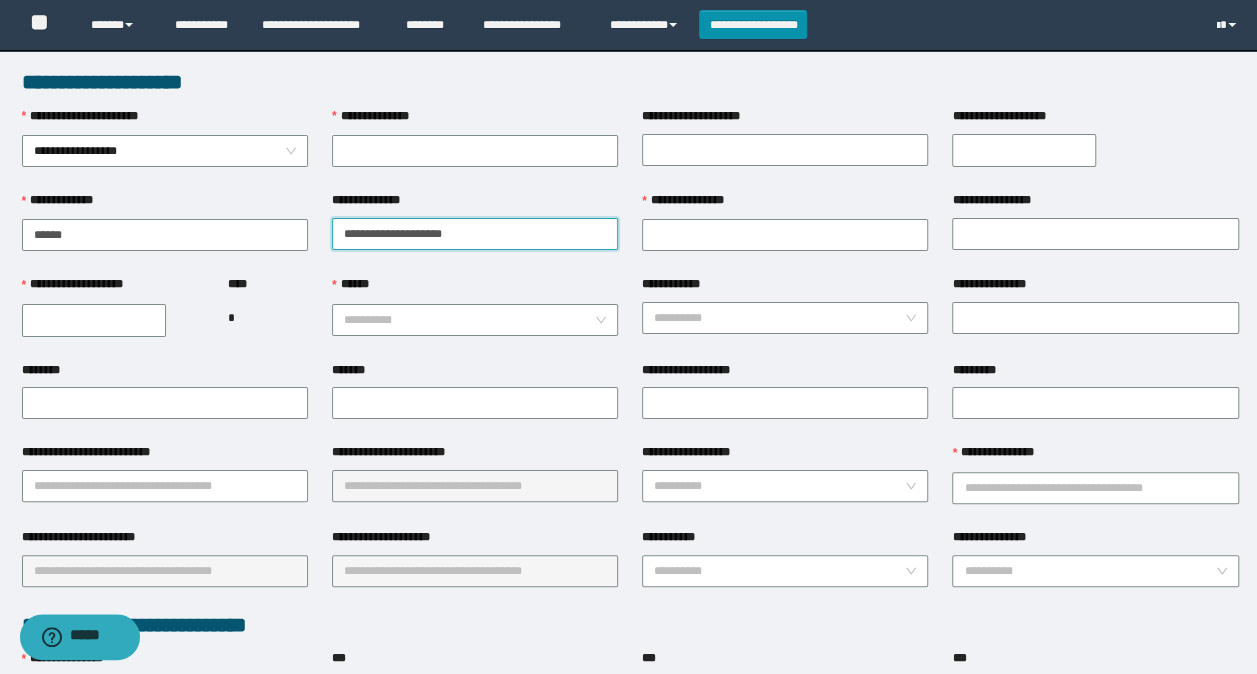 drag, startPoint x: 474, startPoint y: 238, endPoint x: 384, endPoint y: 232, distance: 90.199776 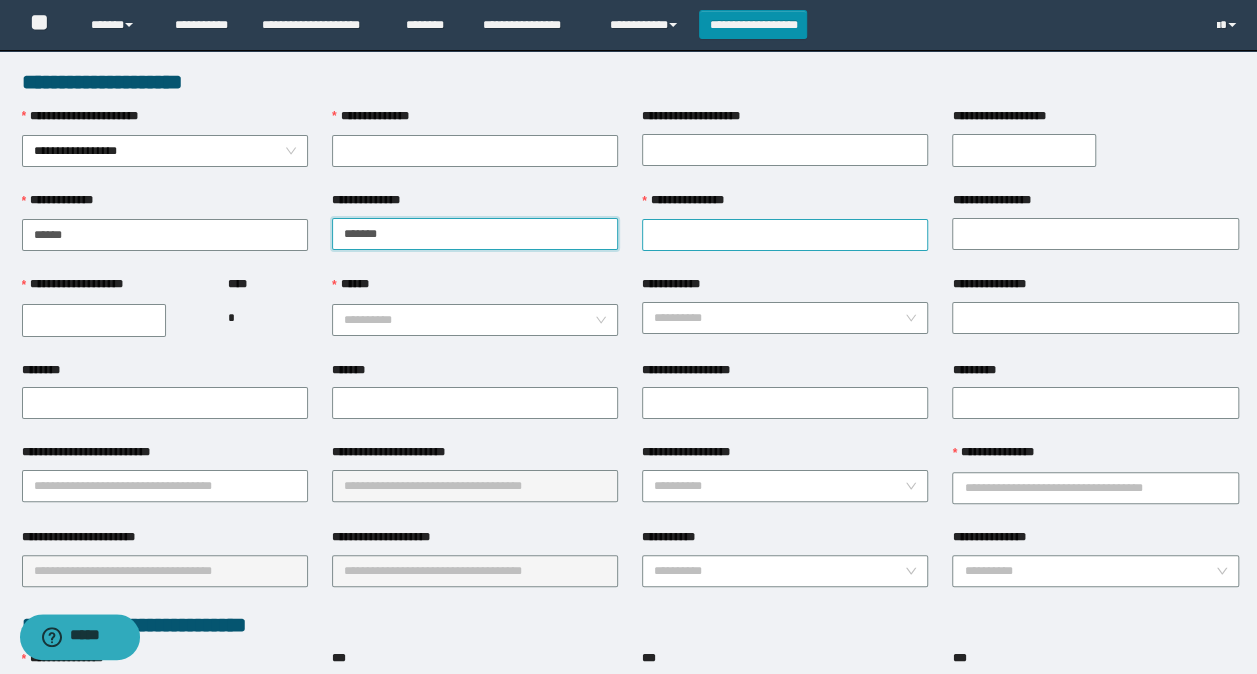 type on "*******" 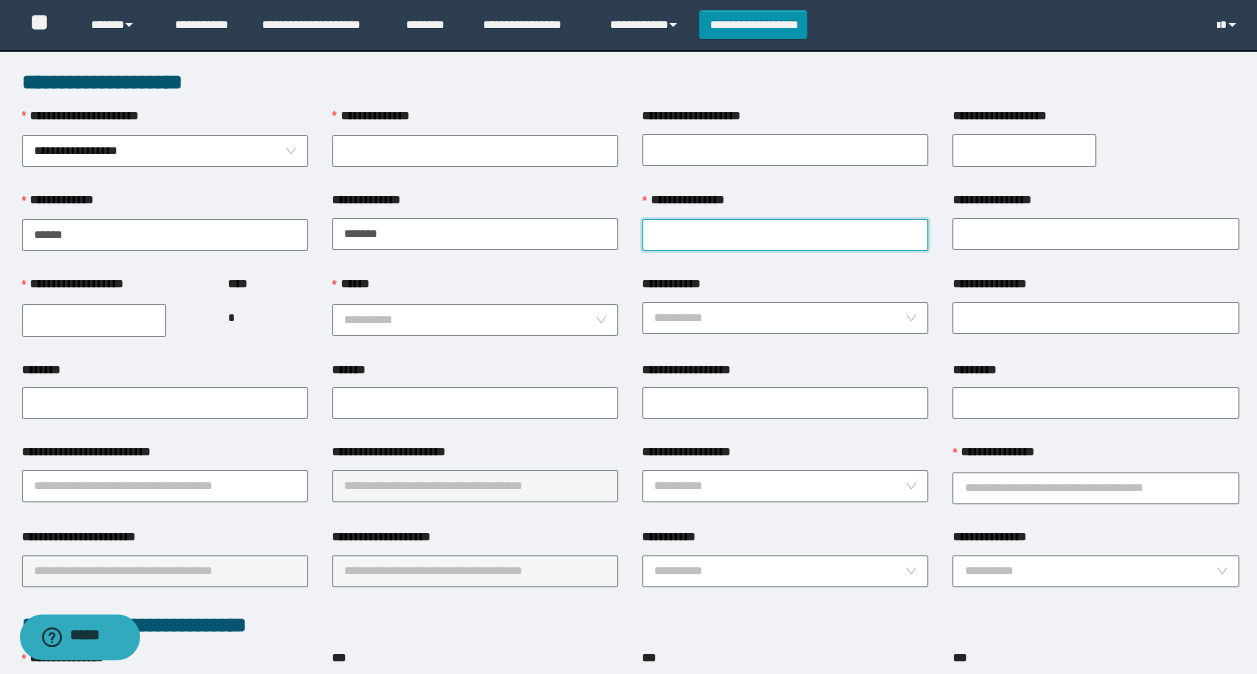 click on "**********" at bounding box center (785, 235) 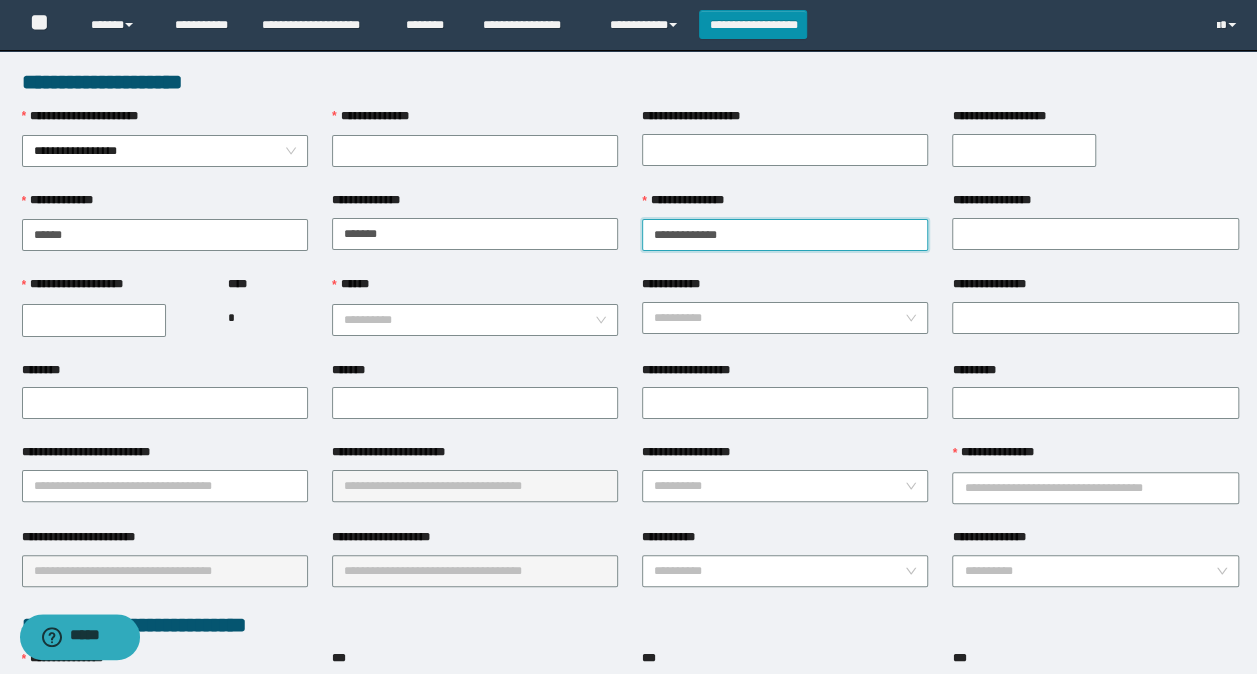 drag, startPoint x: 734, startPoint y: 234, endPoint x: 700, endPoint y: 234, distance: 34 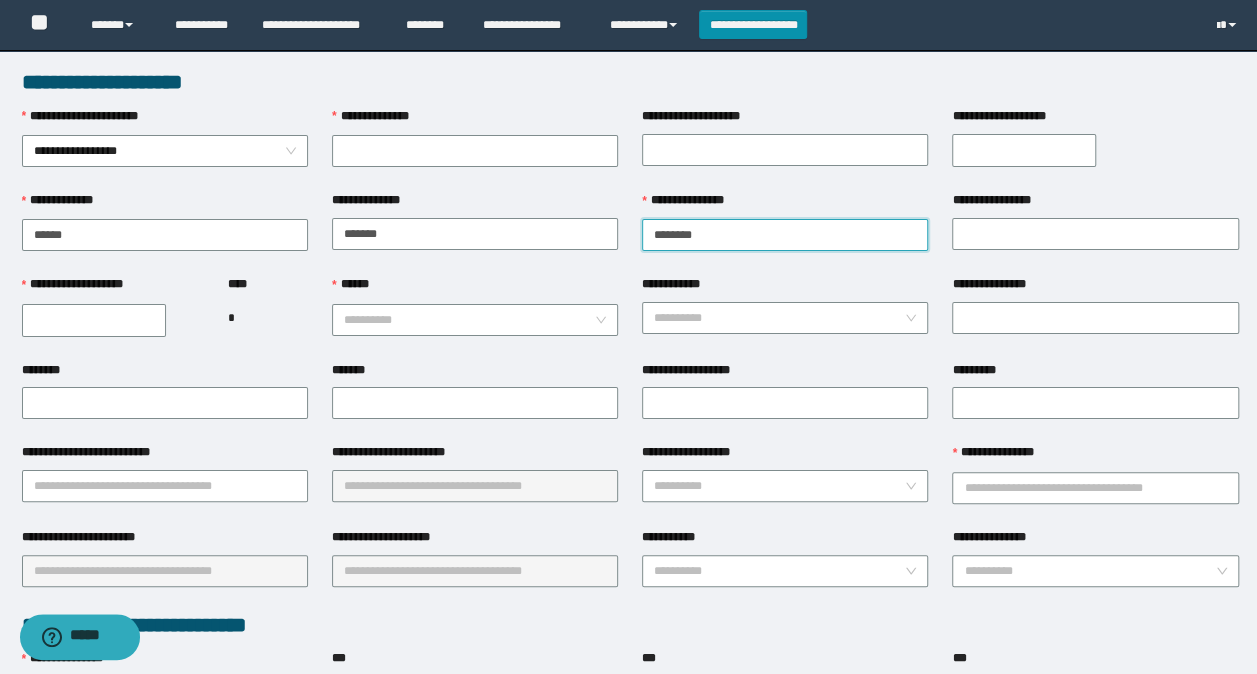 type on "******" 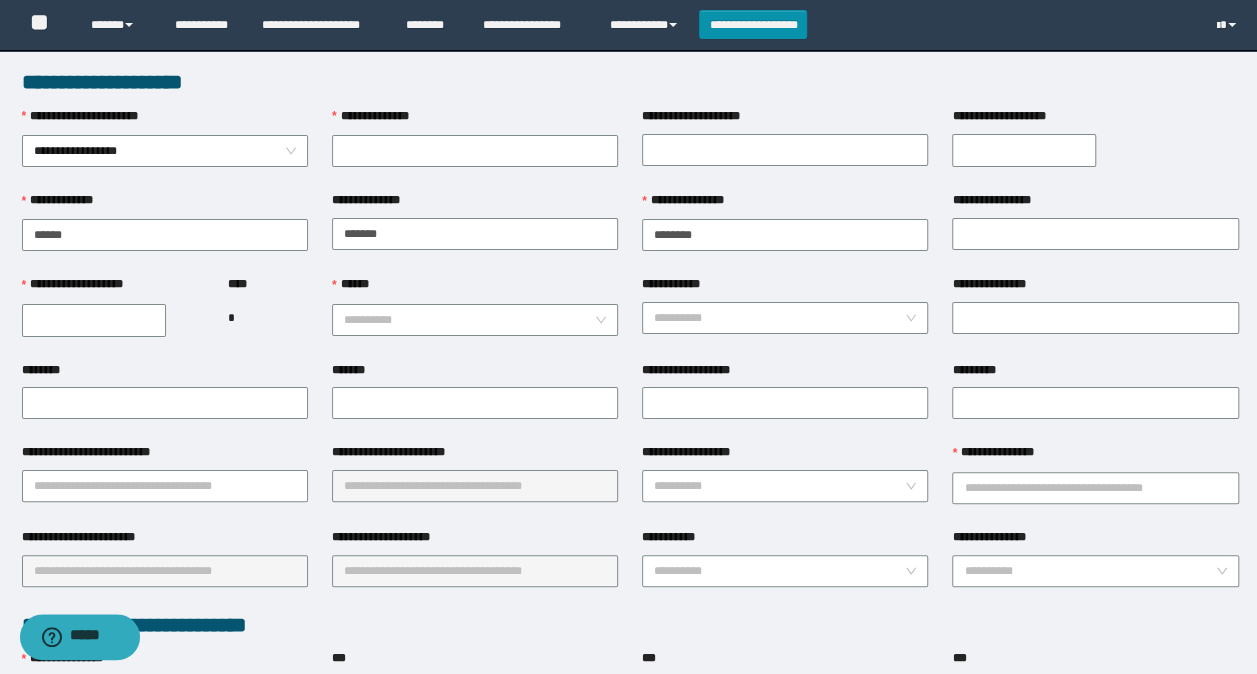 drag, startPoint x: 947, startPoint y: 241, endPoint x: 982, endPoint y: 246, distance: 35.35534 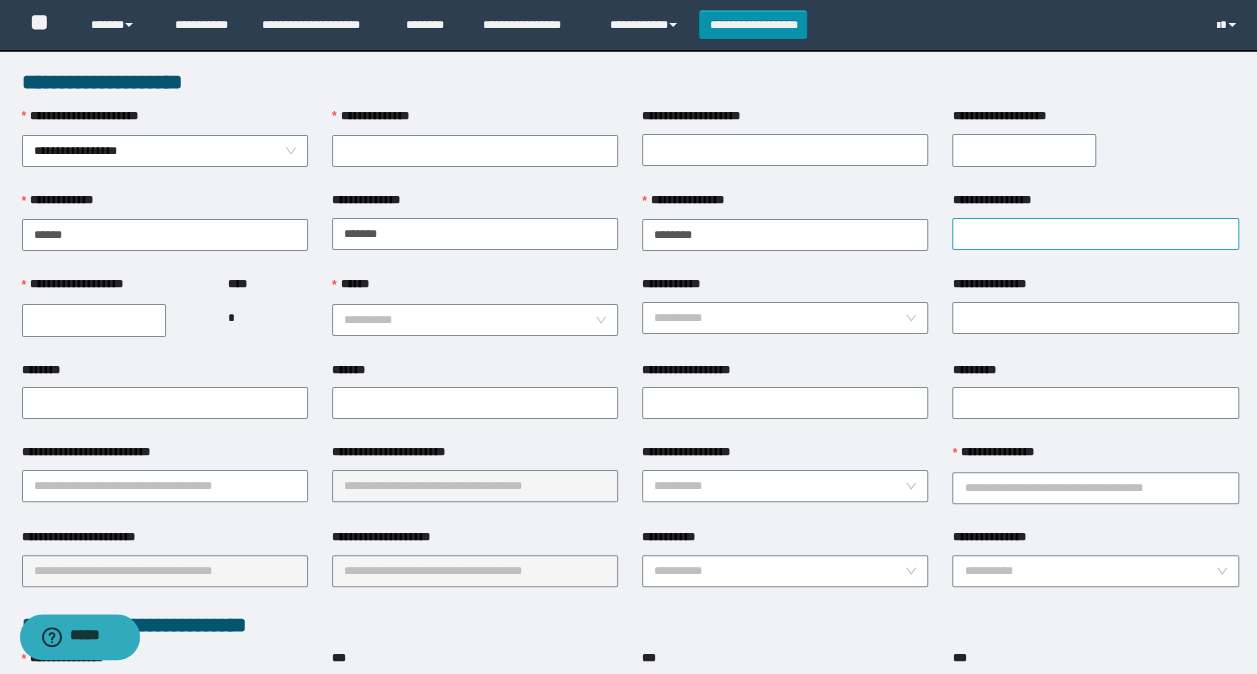 click on "**********" at bounding box center (1095, 233) 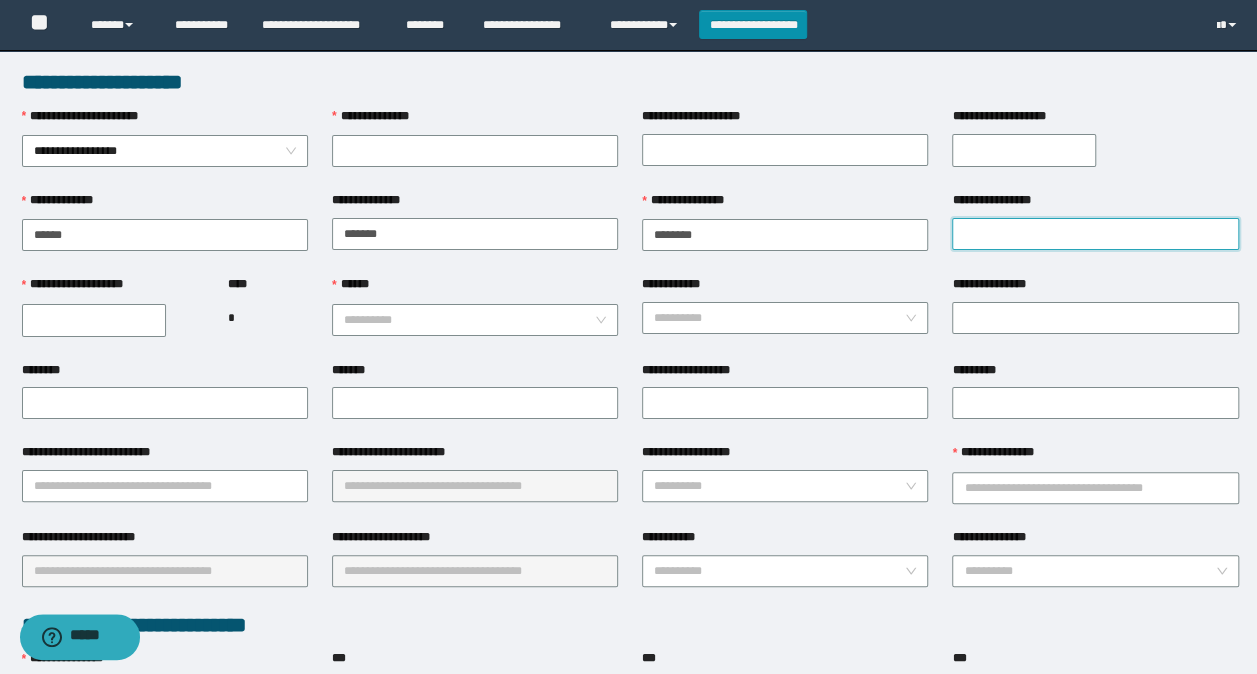click on "**********" at bounding box center (1095, 234) 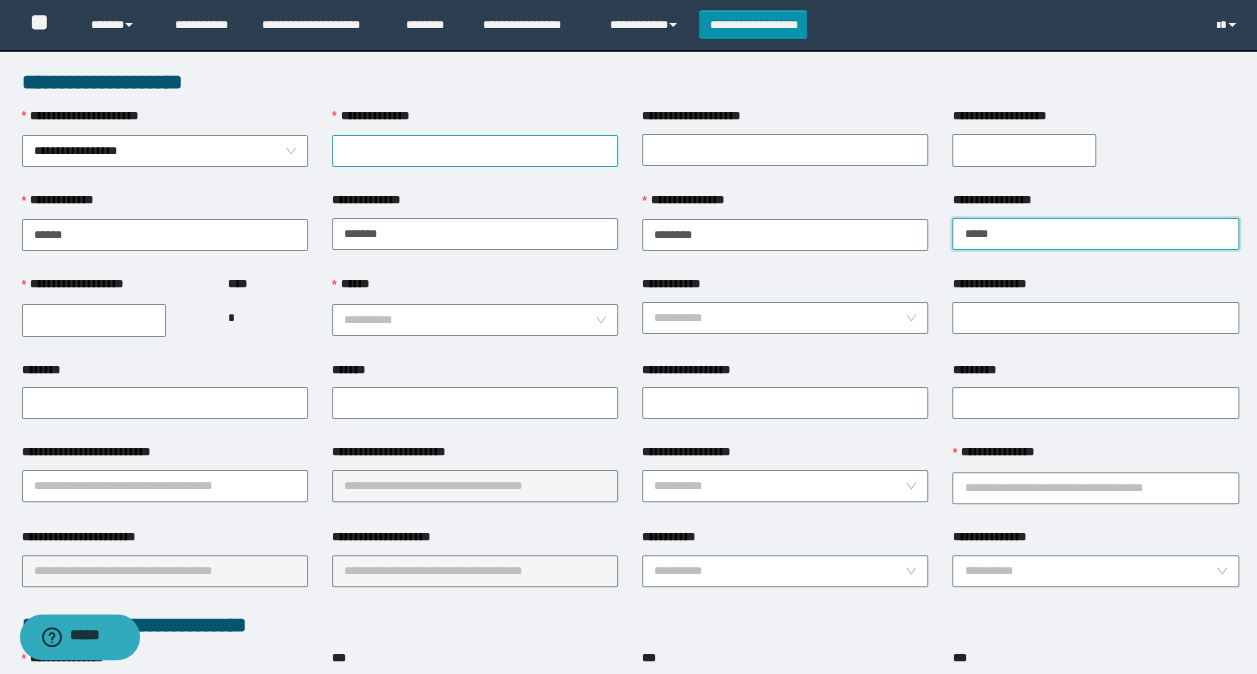 type on "*****" 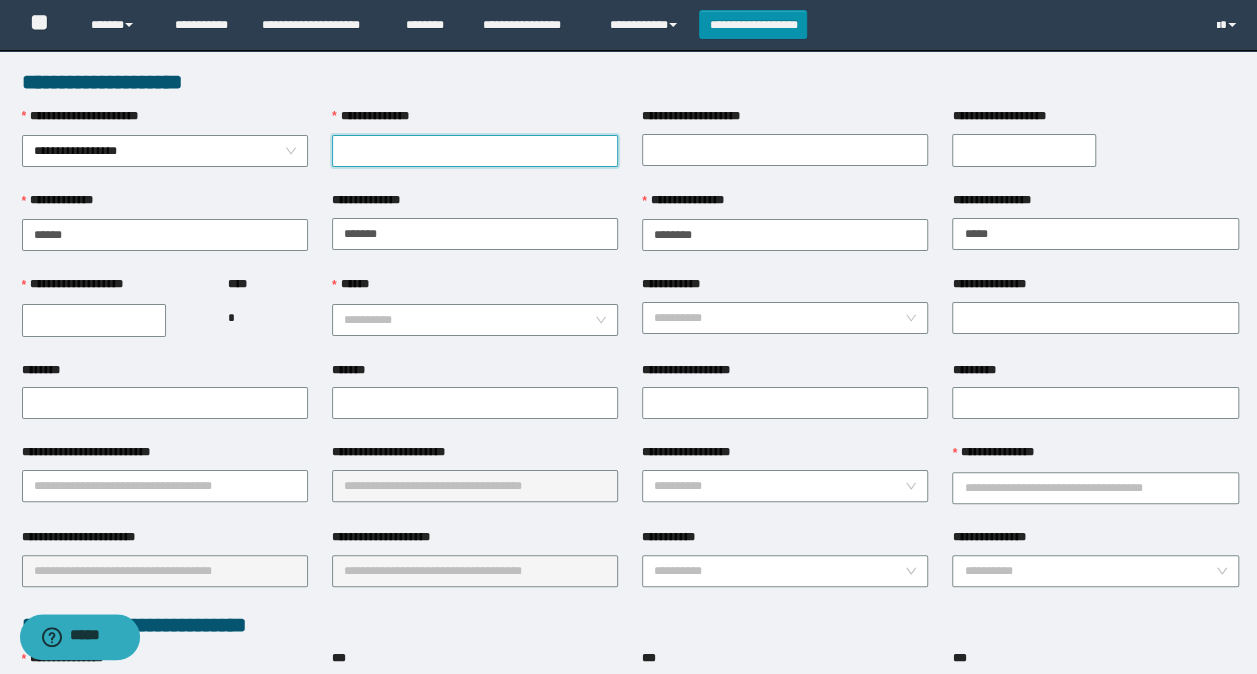 click on "**********" at bounding box center (475, 151) 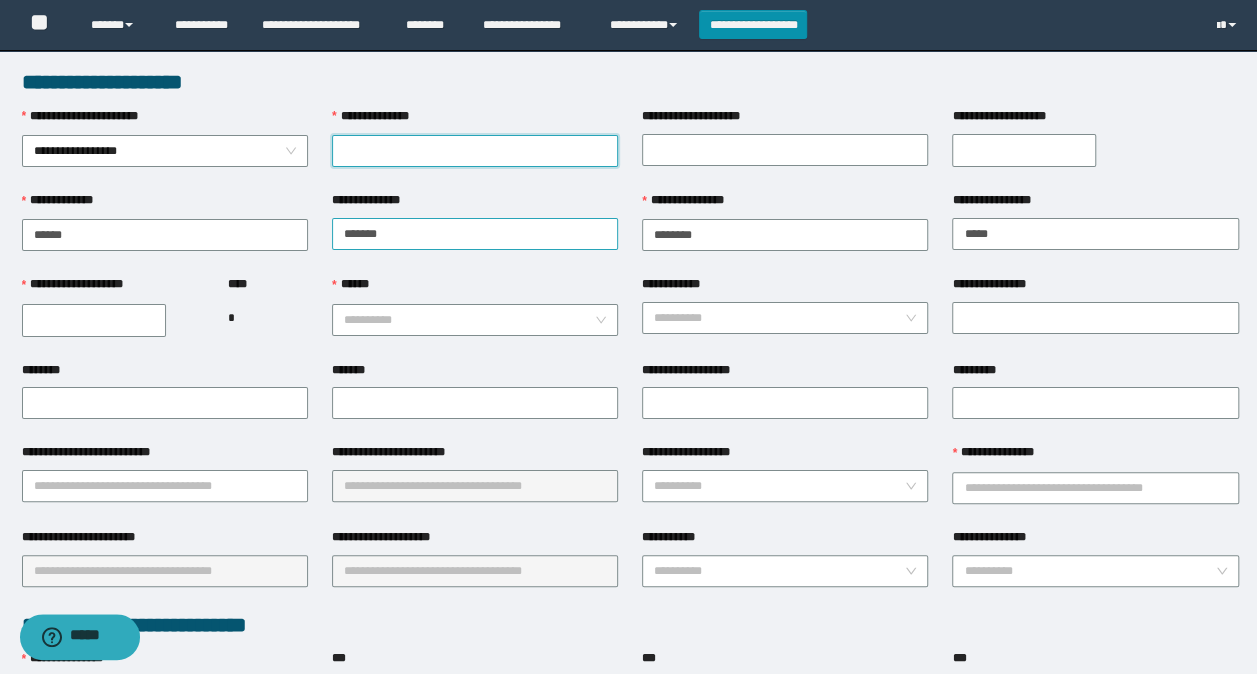 paste on "*******" 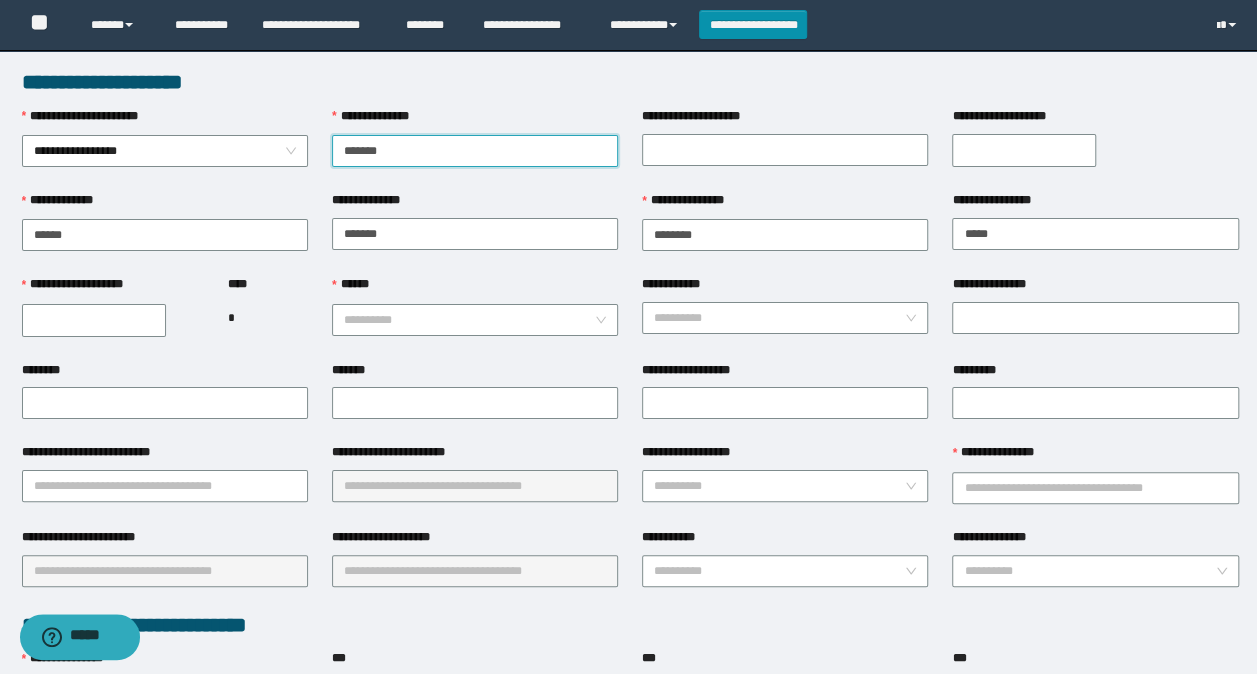 type on "*******" 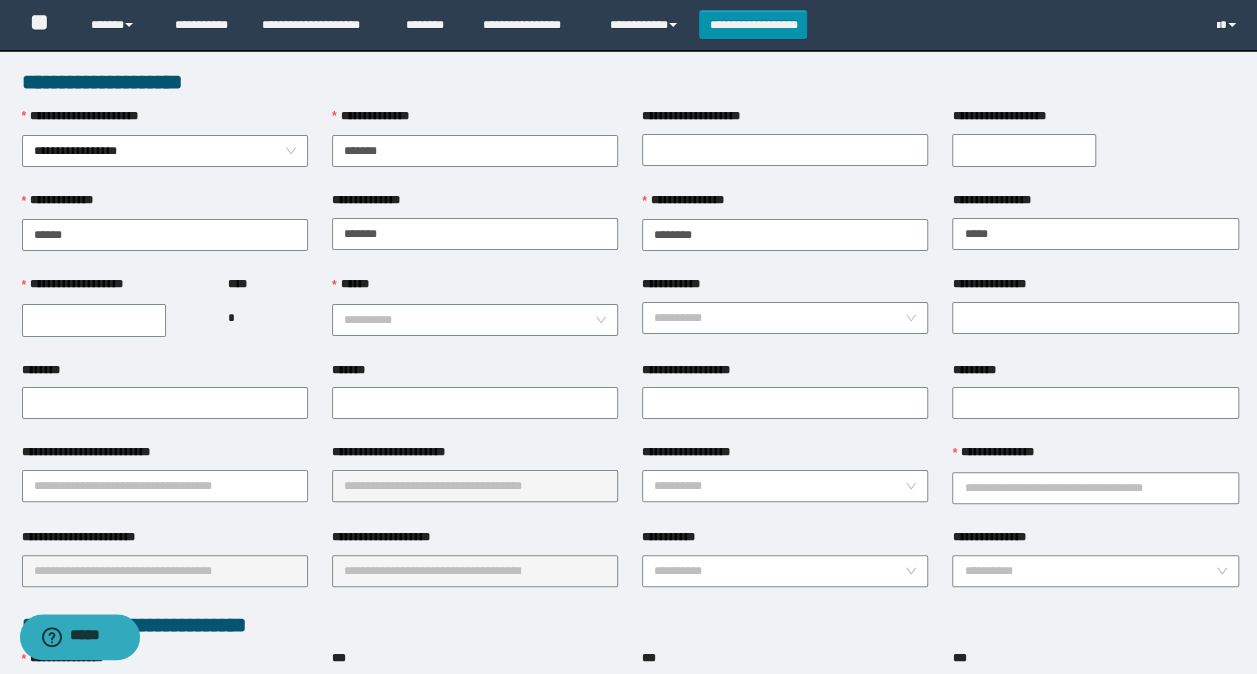 click on "**********" at bounding box center (94, 320) 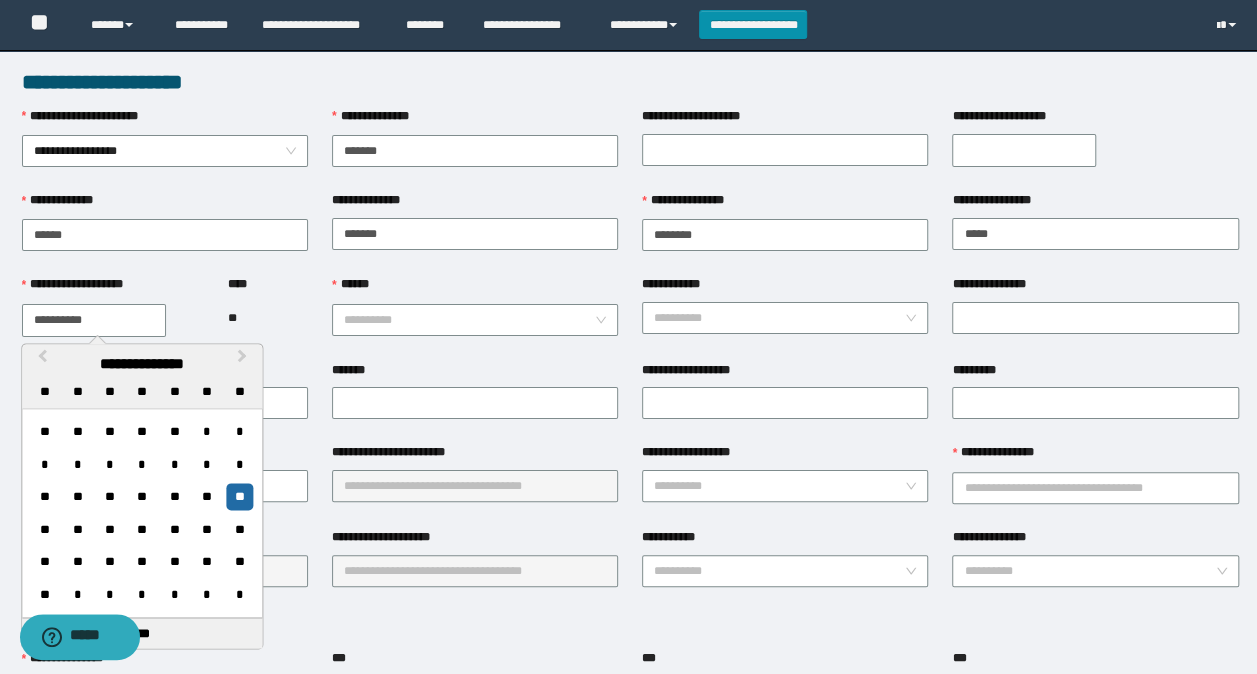 type on "**********" 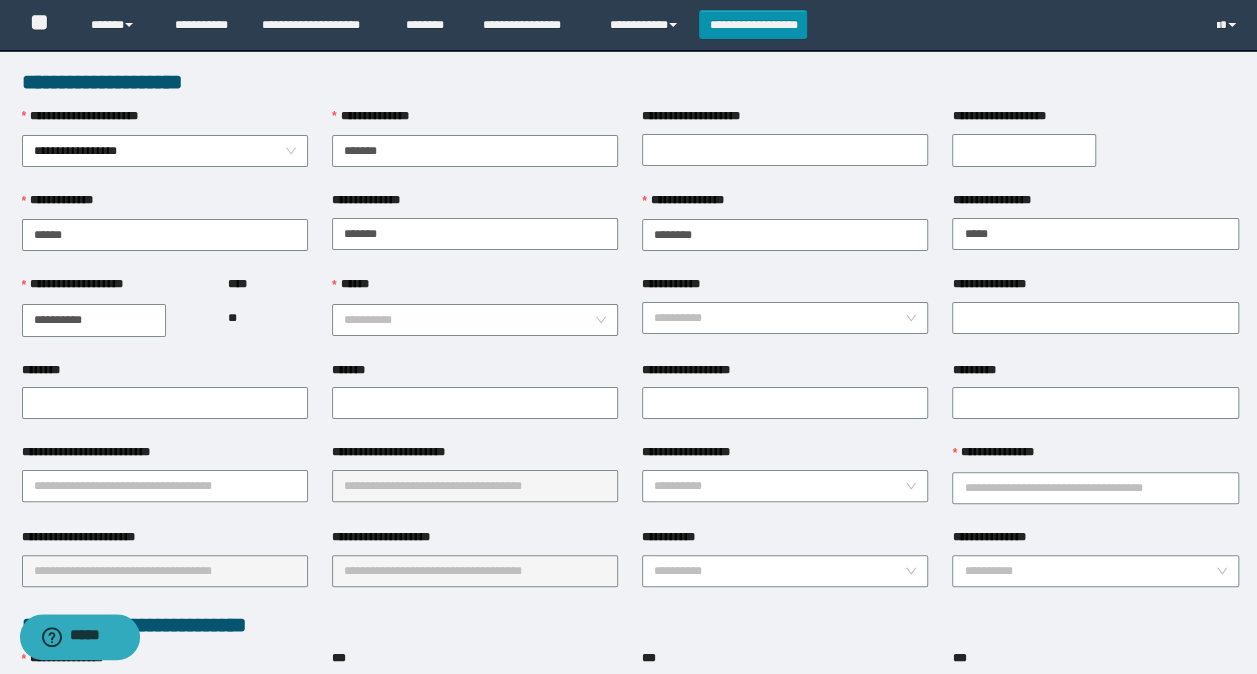 click on "**** **" at bounding box center (267, 317) 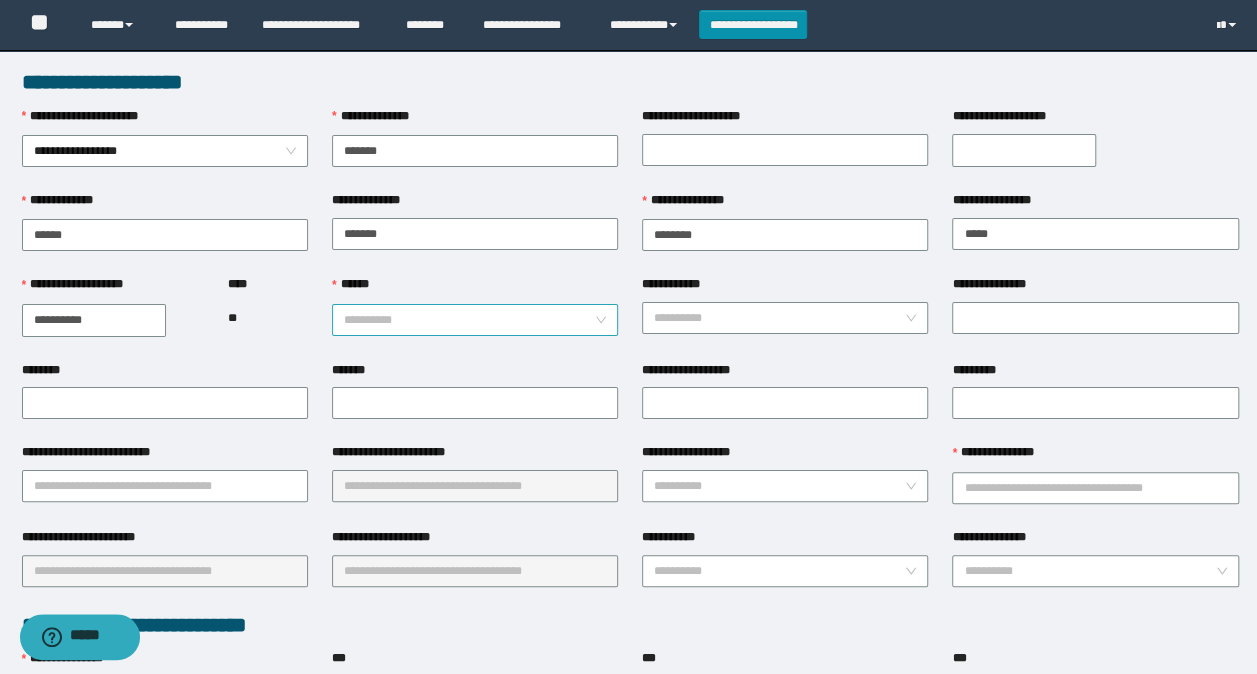 click on "******" at bounding box center [469, 320] 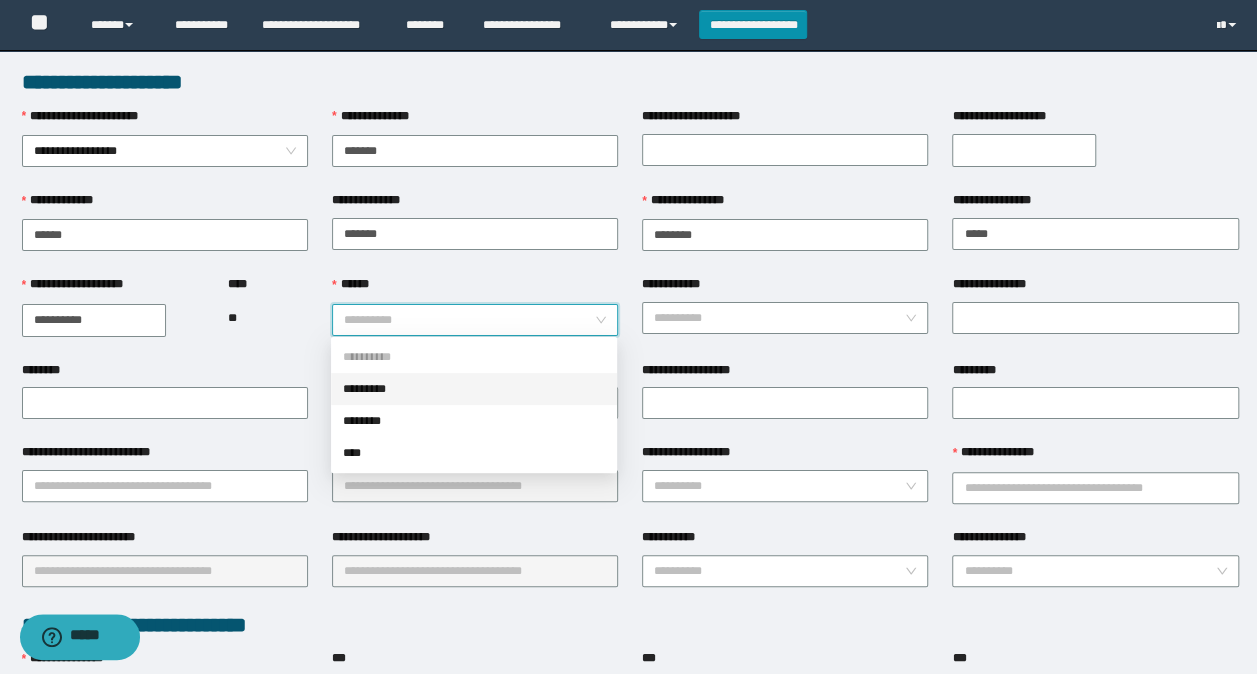 click on "*********" at bounding box center [474, 389] 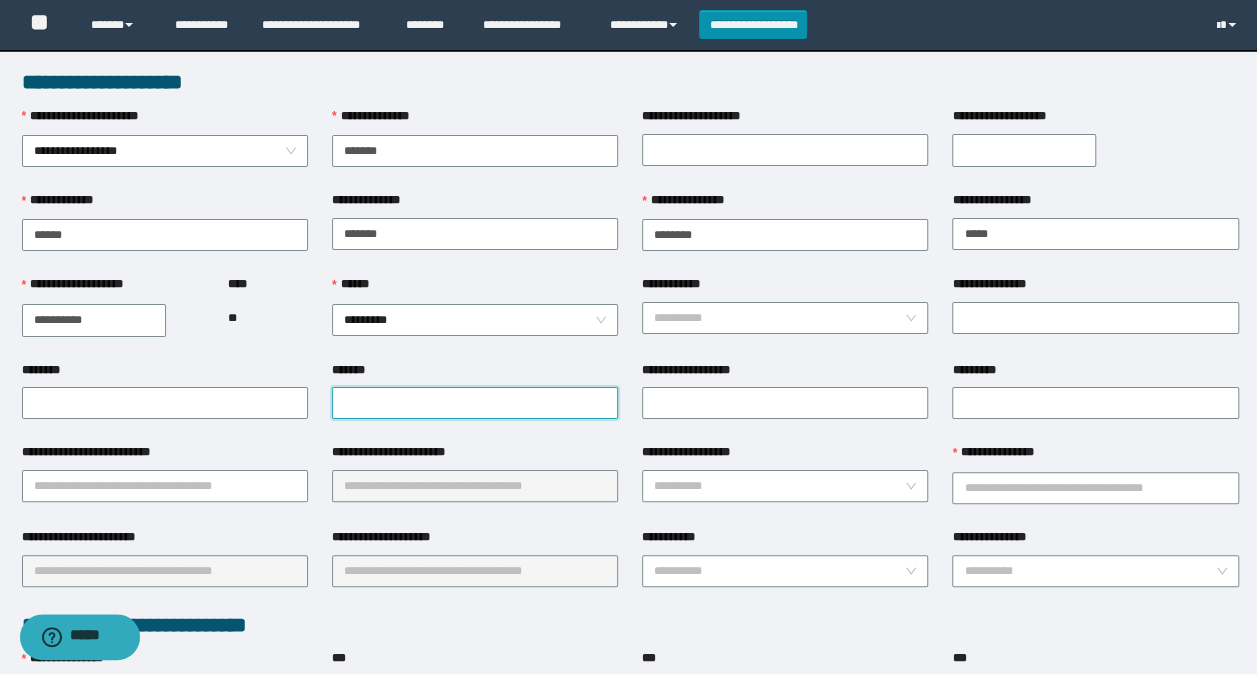 click on "*******" at bounding box center [475, 403] 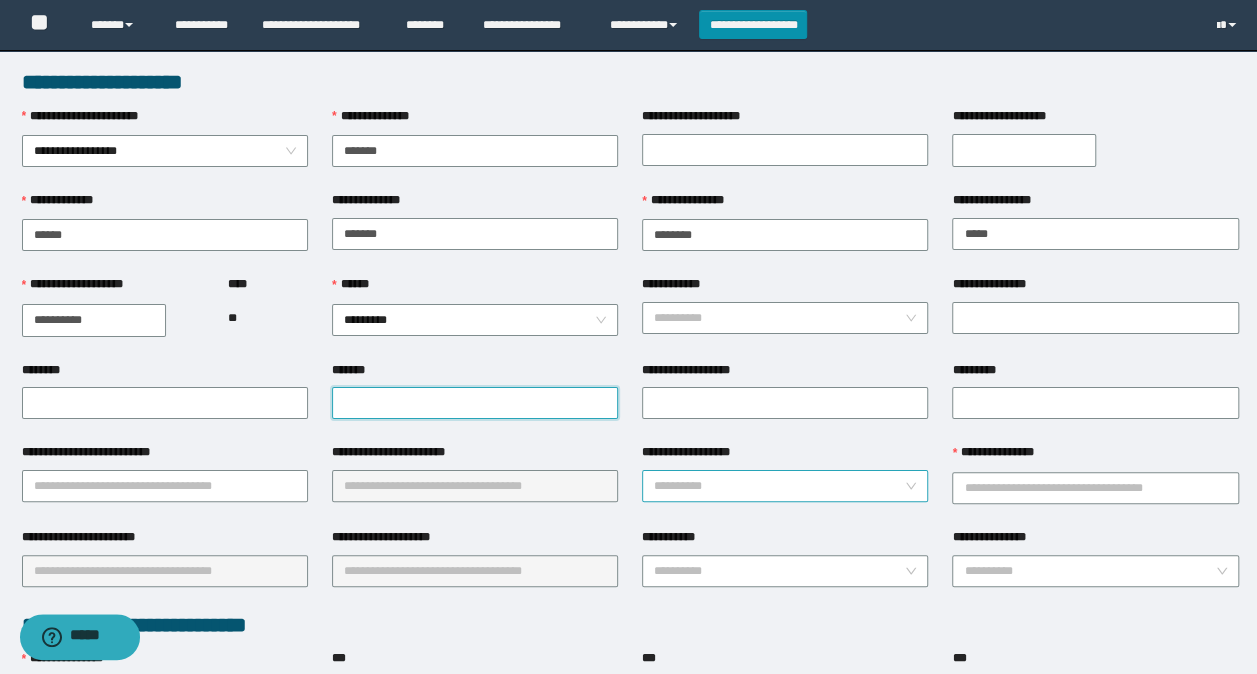 paste on "**********" 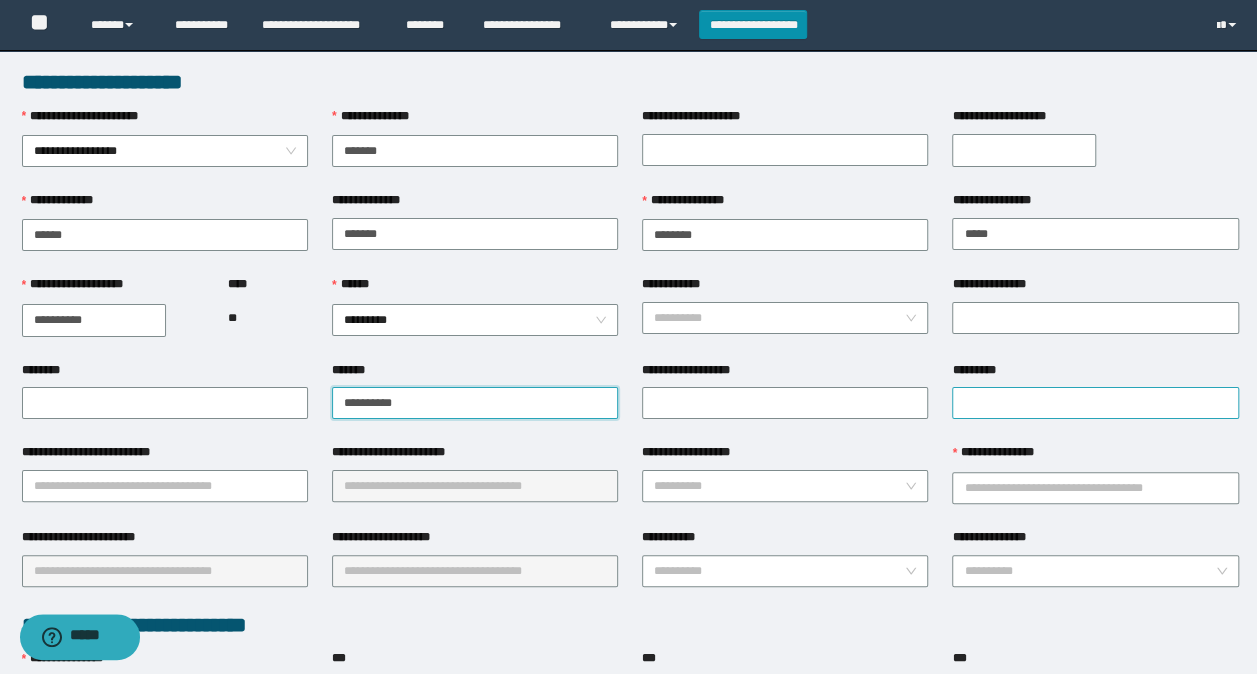 type on "**********" 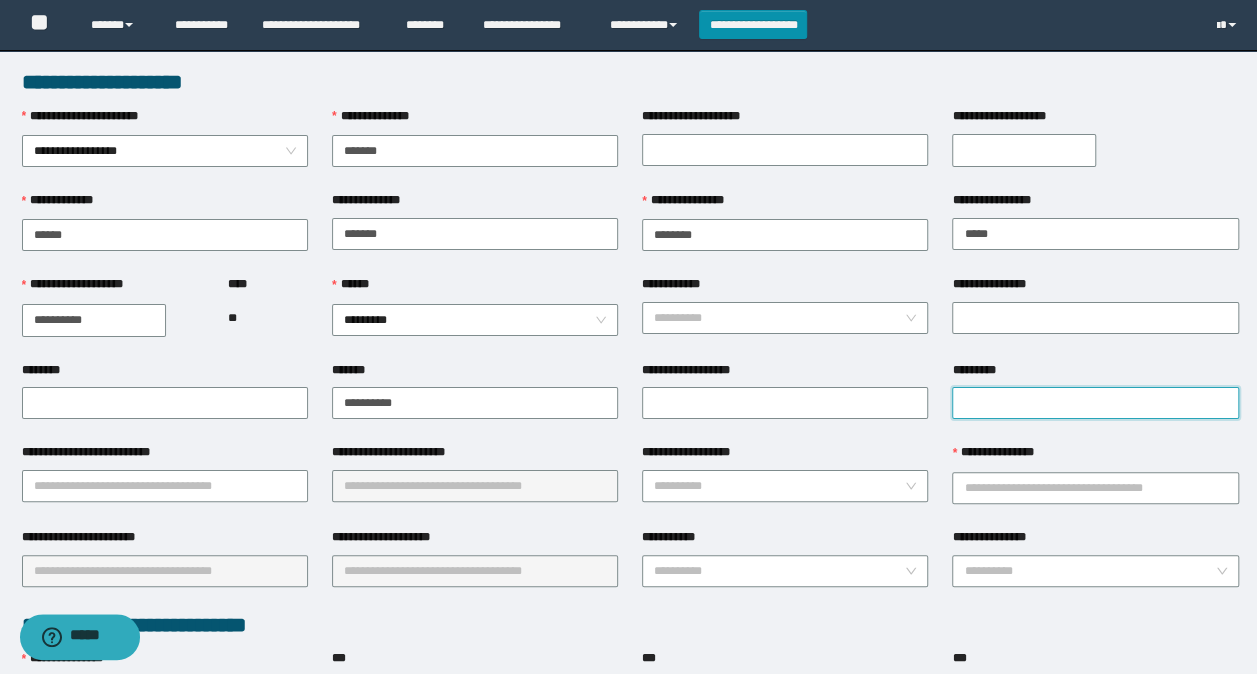drag, startPoint x: 985, startPoint y: 399, endPoint x: 976, endPoint y: 420, distance: 22.847319 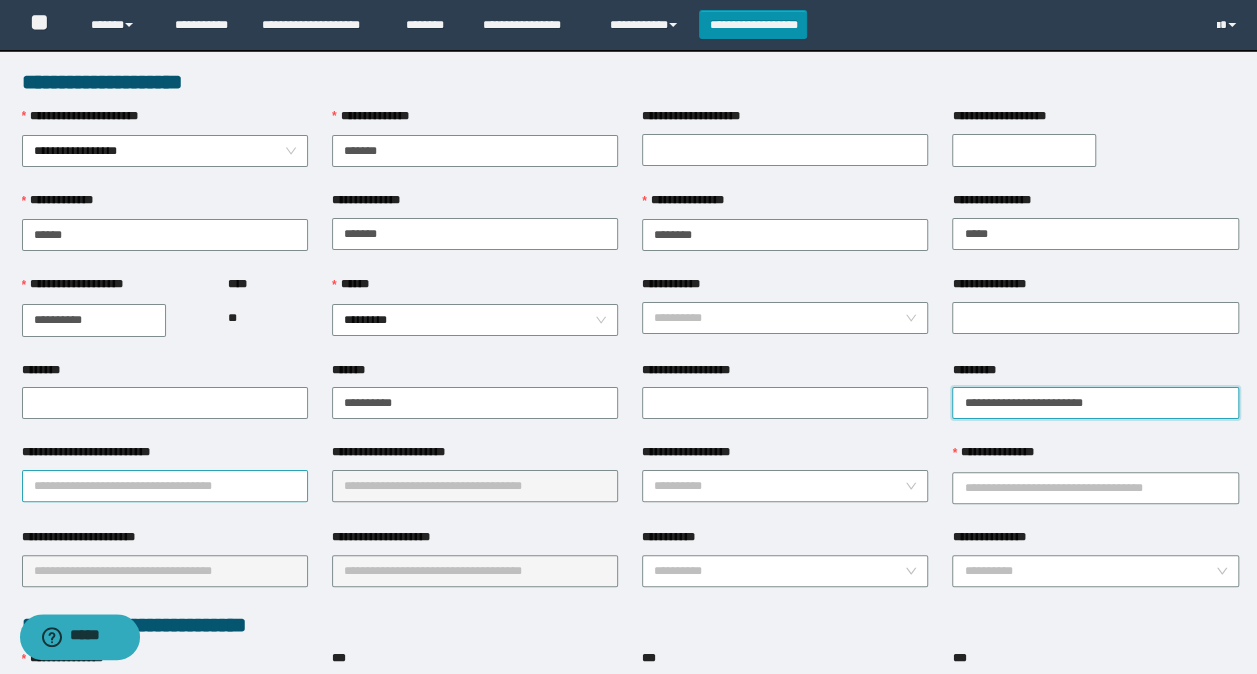 type on "**********" 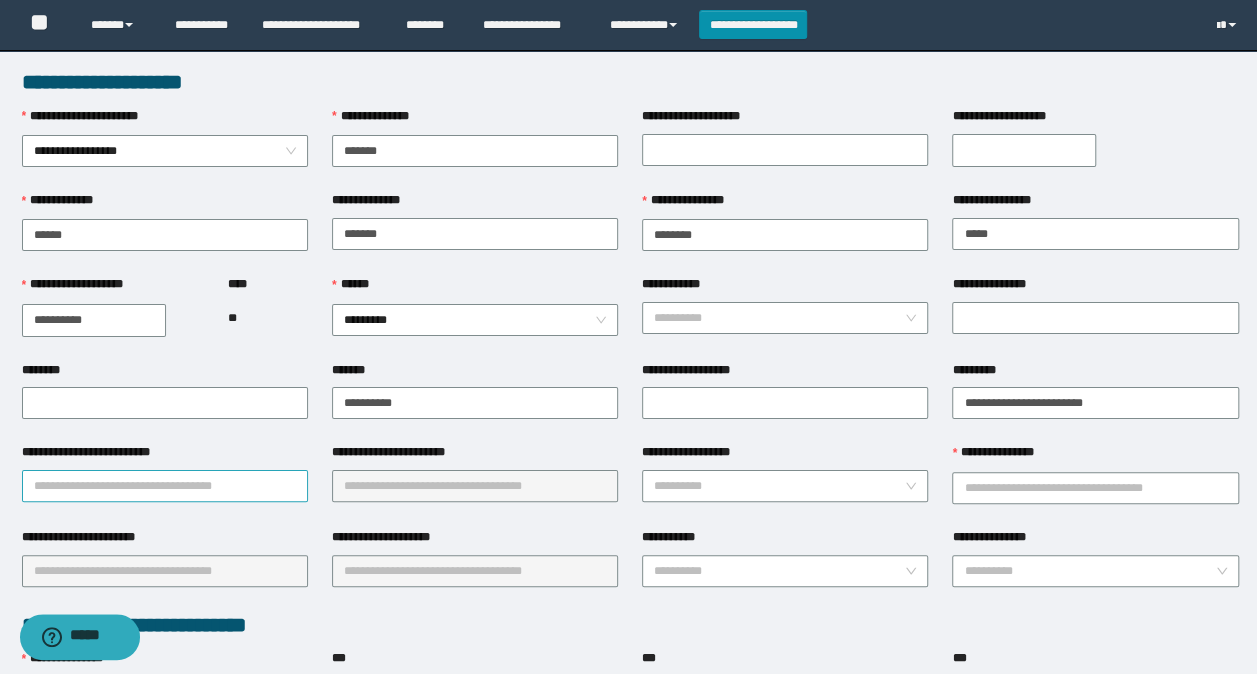 click on "**********" at bounding box center (165, 486) 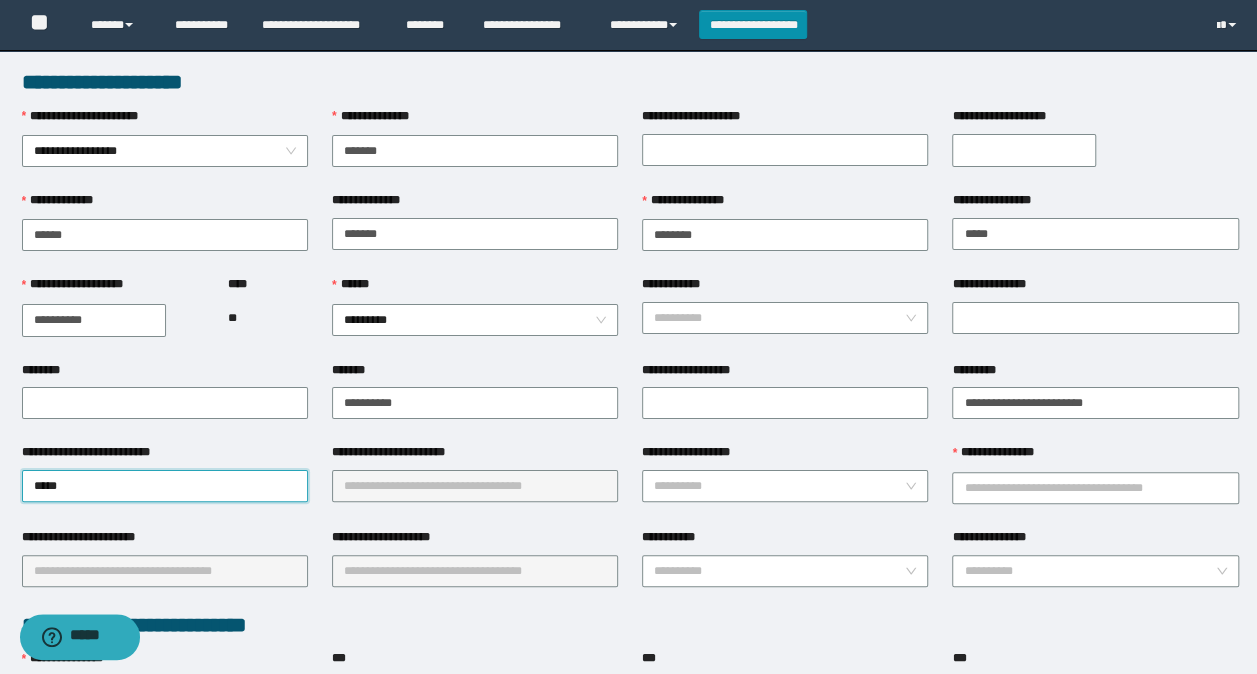 type on "******" 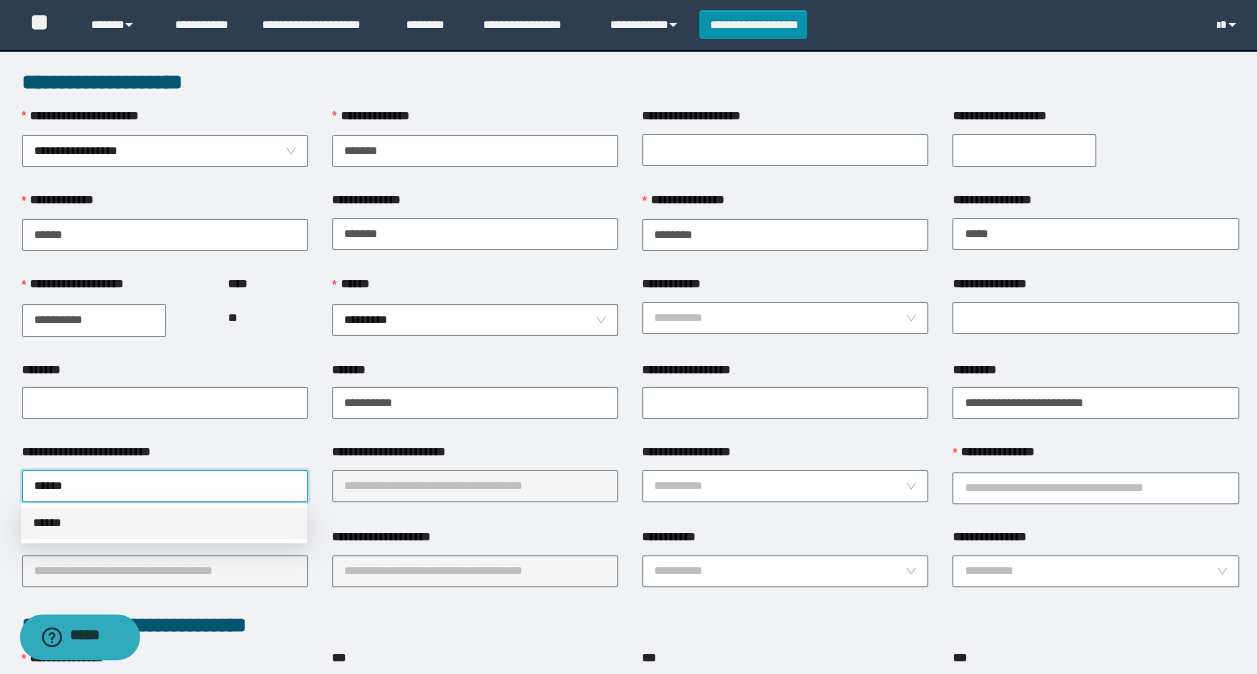 click on "******" at bounding box center (164, 523) 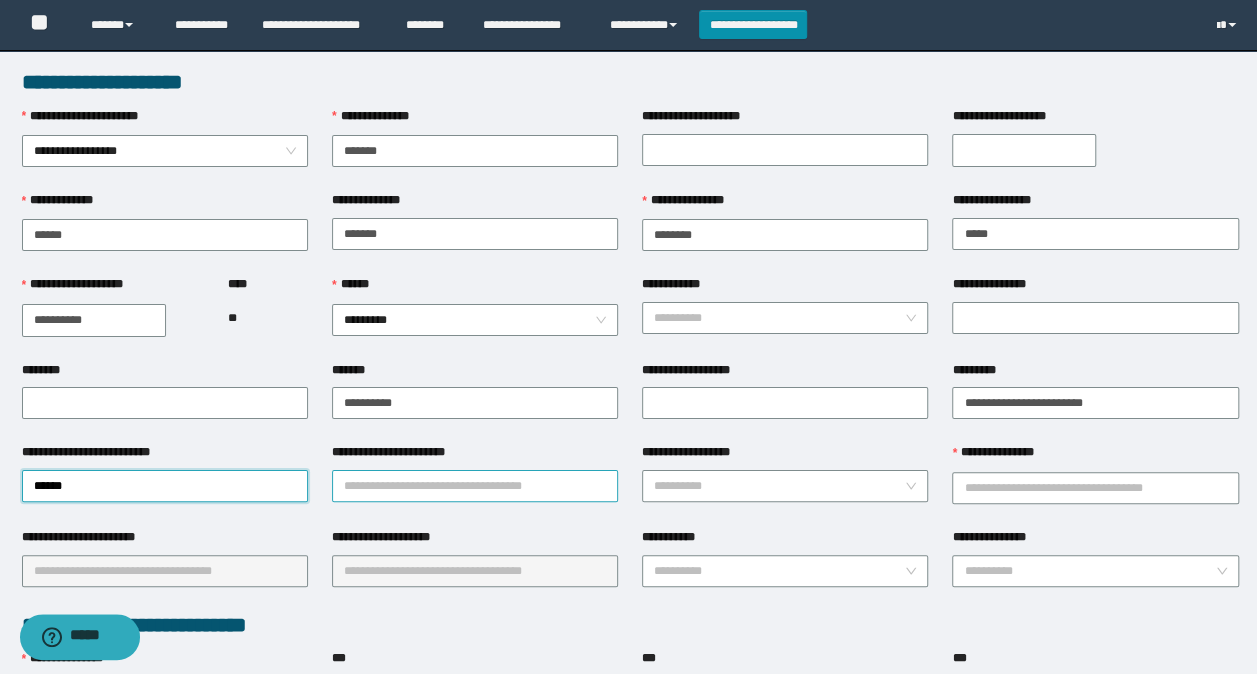 click on "**********" at bounding box center (475, 486) 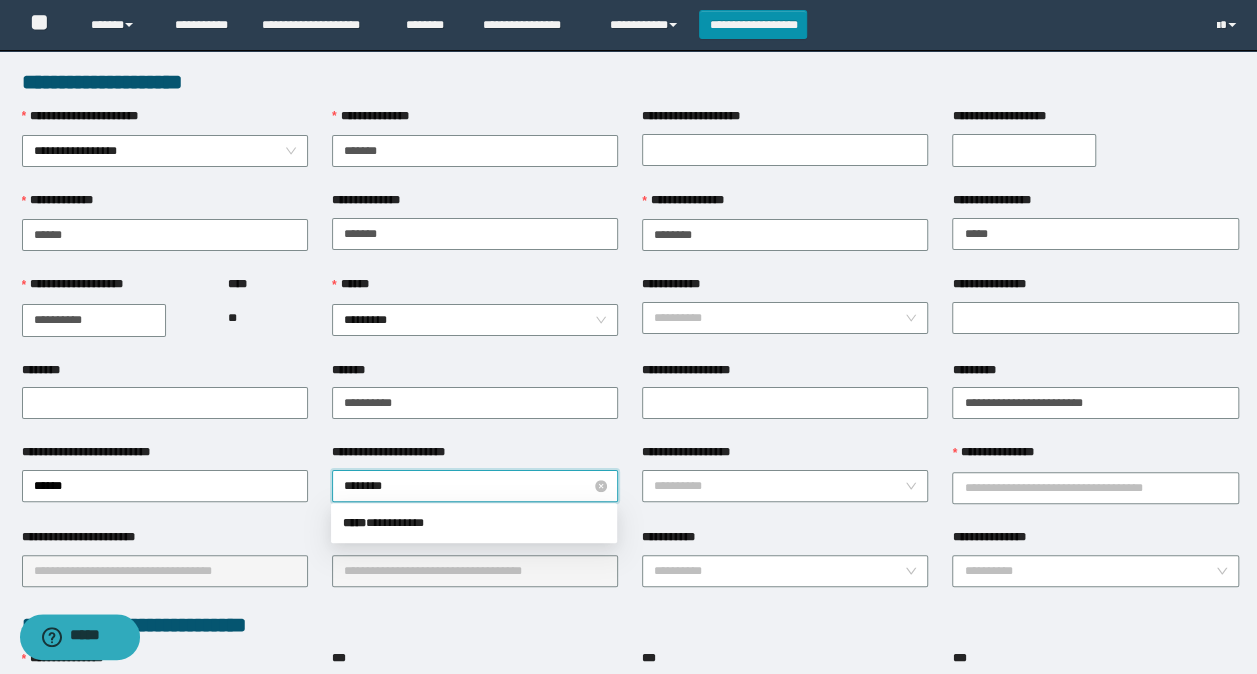 type on "*********" 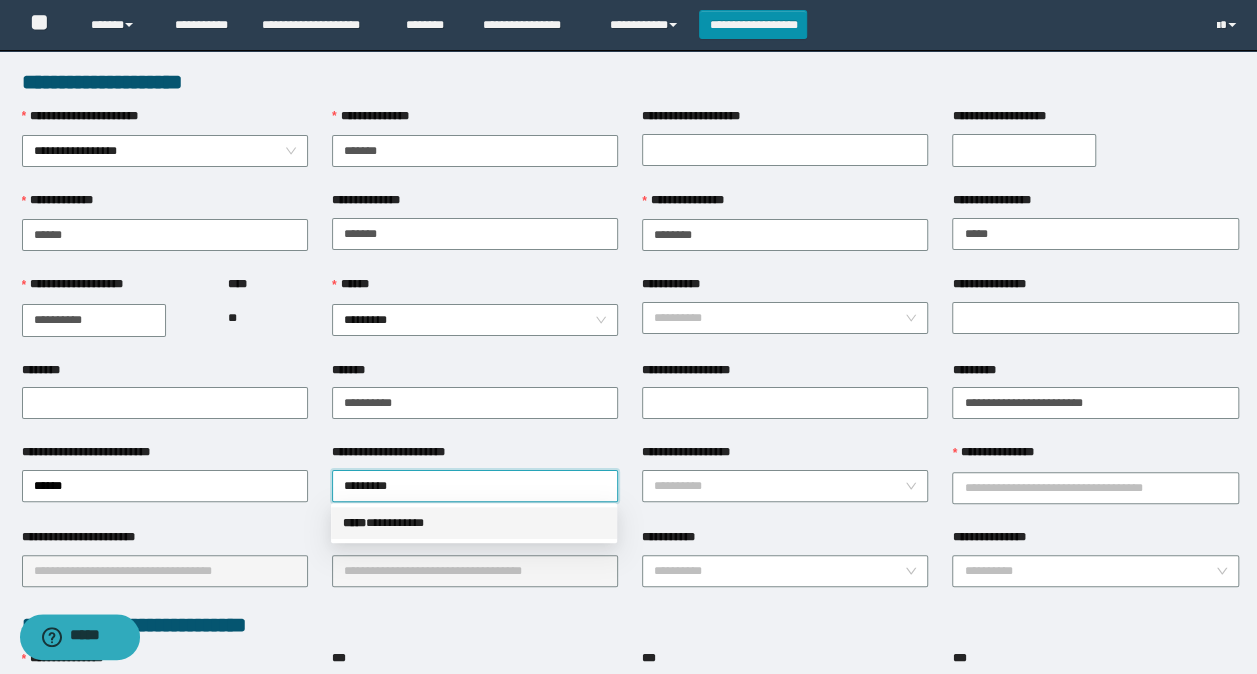 click on "***** * *********" at bounding box center [474, 523] 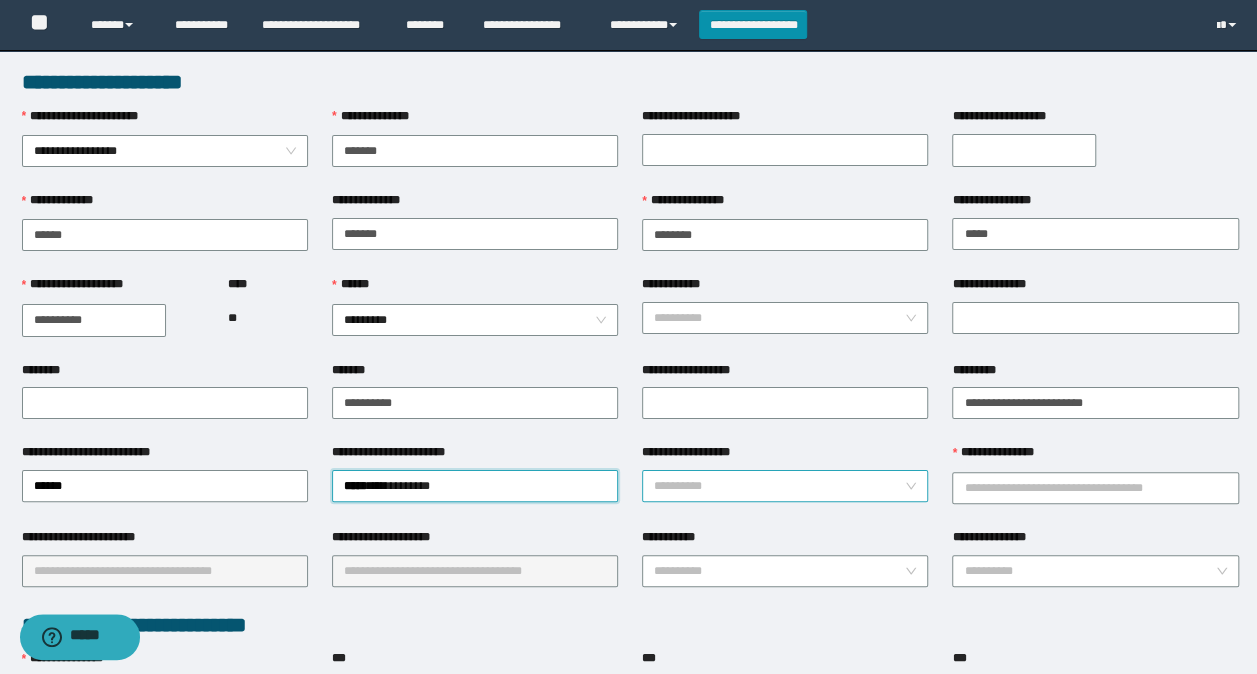 click on "**********" at bounding box center (779, 486) 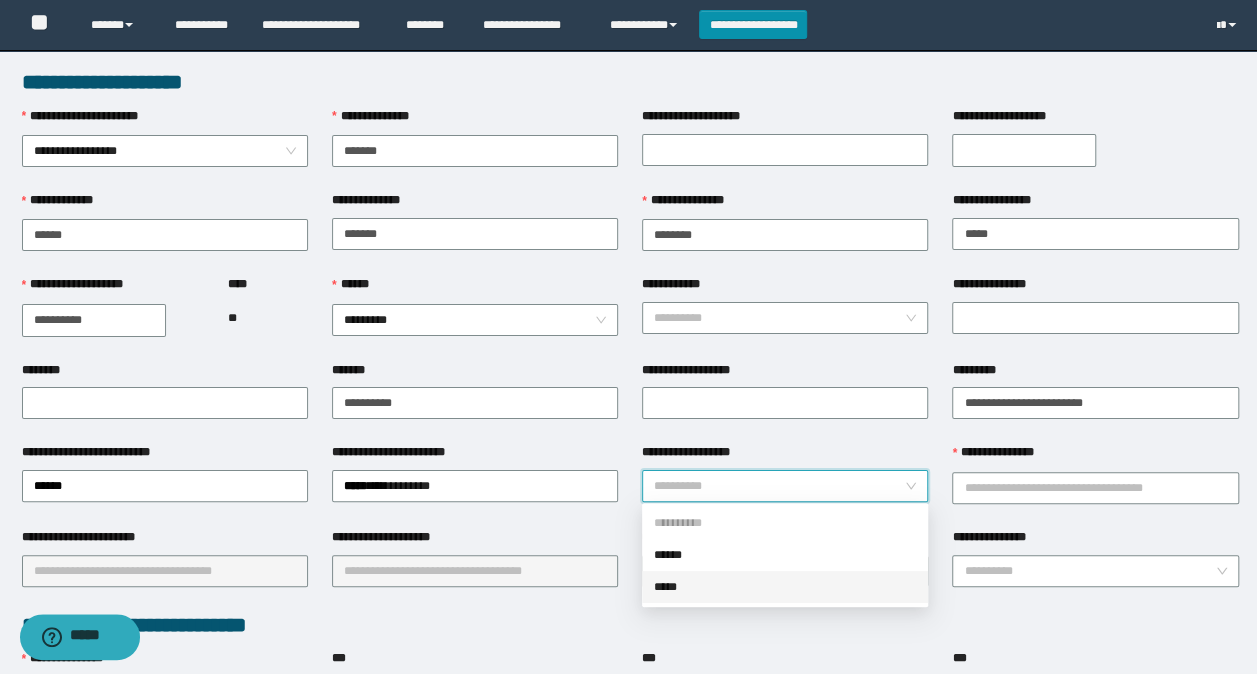 click on "*****" at bounding box center [785, 587] 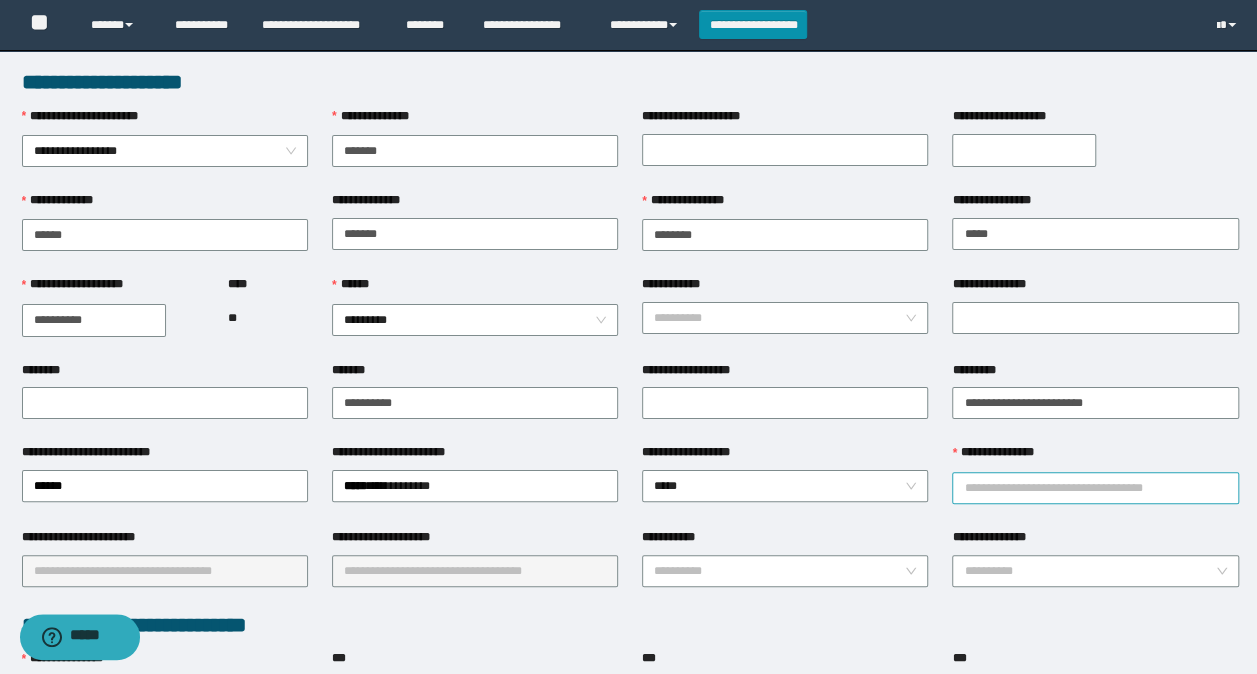 click on "**********" at bounding box center [1095, 488] 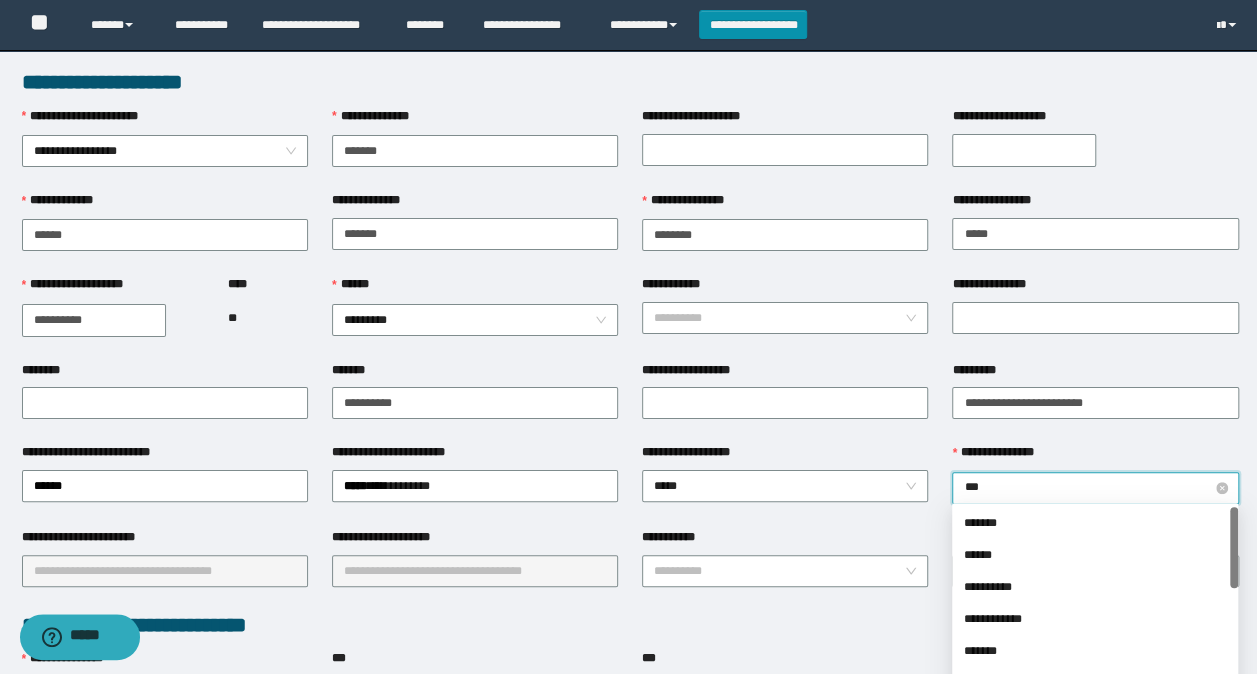 type on "****" 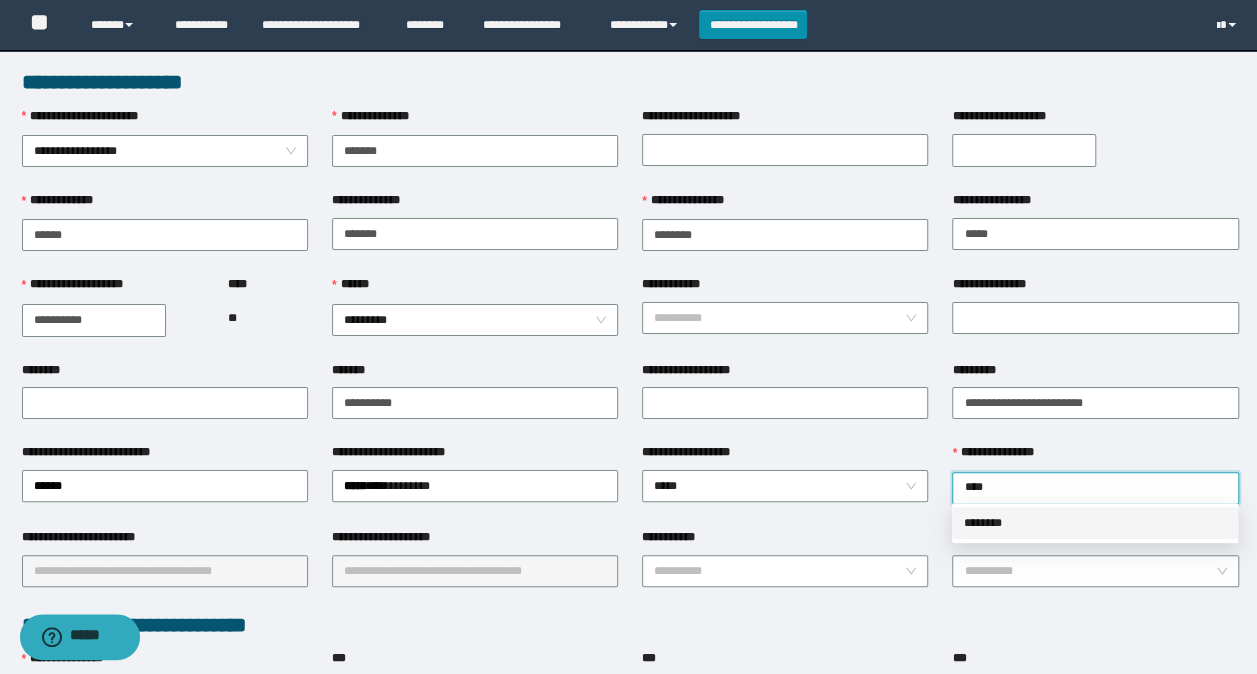 click on "********" at bounding box center [1095, 523] 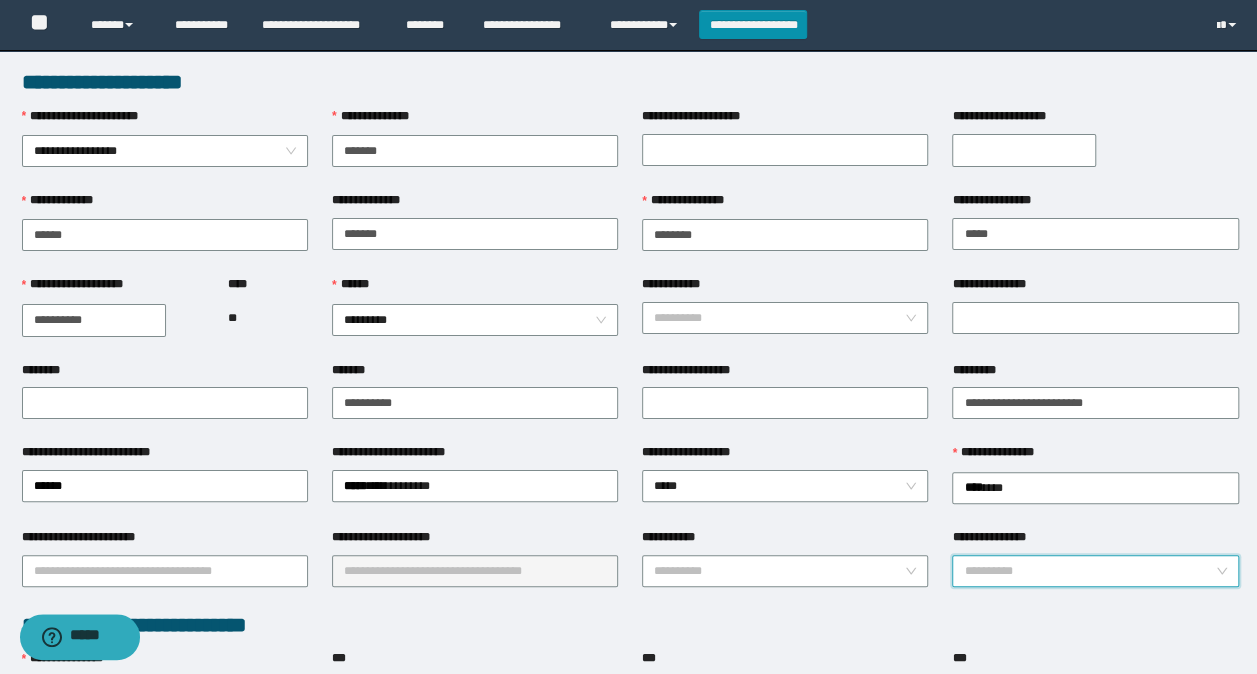 click on "**********" at bounding box center (1089, 571) 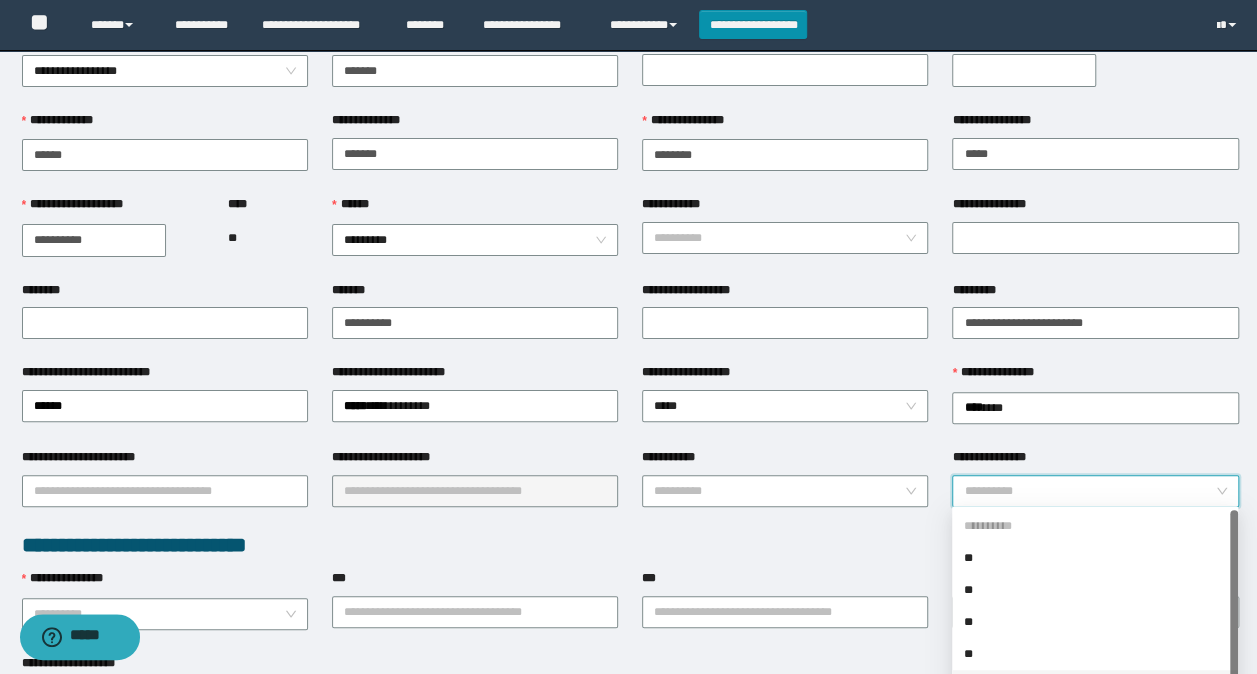 scroll, scrollTop: 200, scrollLeft: 0, axis: vertical 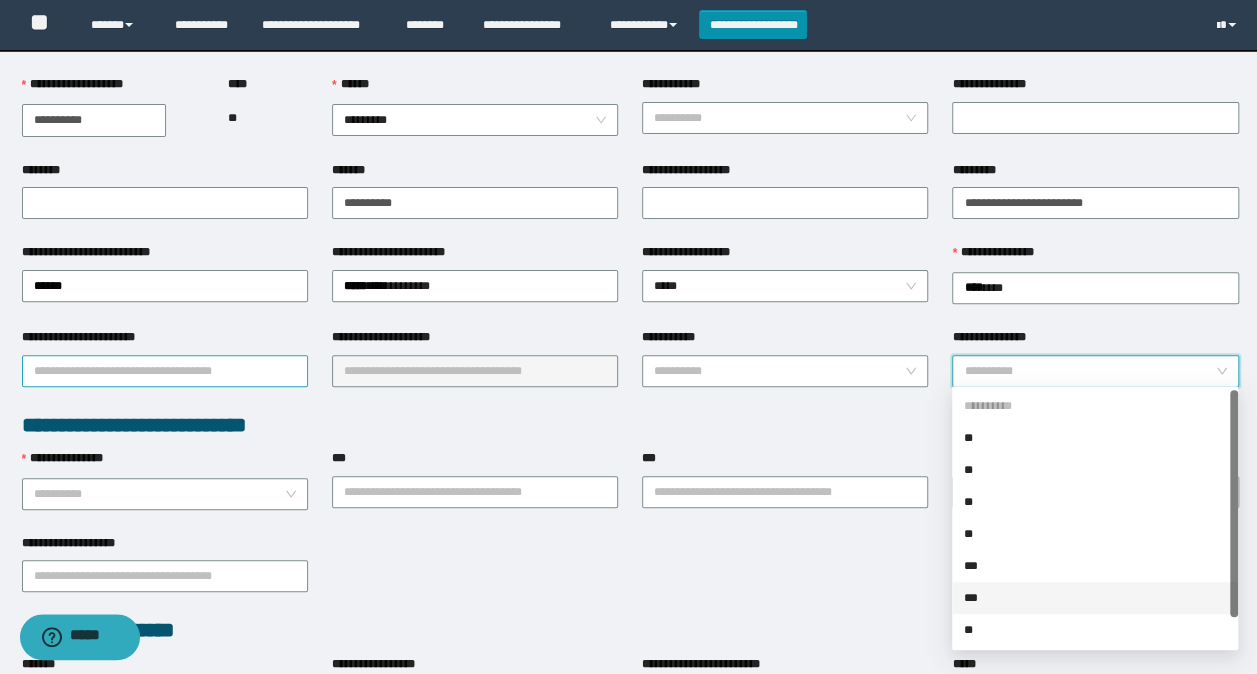 click on "**********" at bounding box center [165, 371] 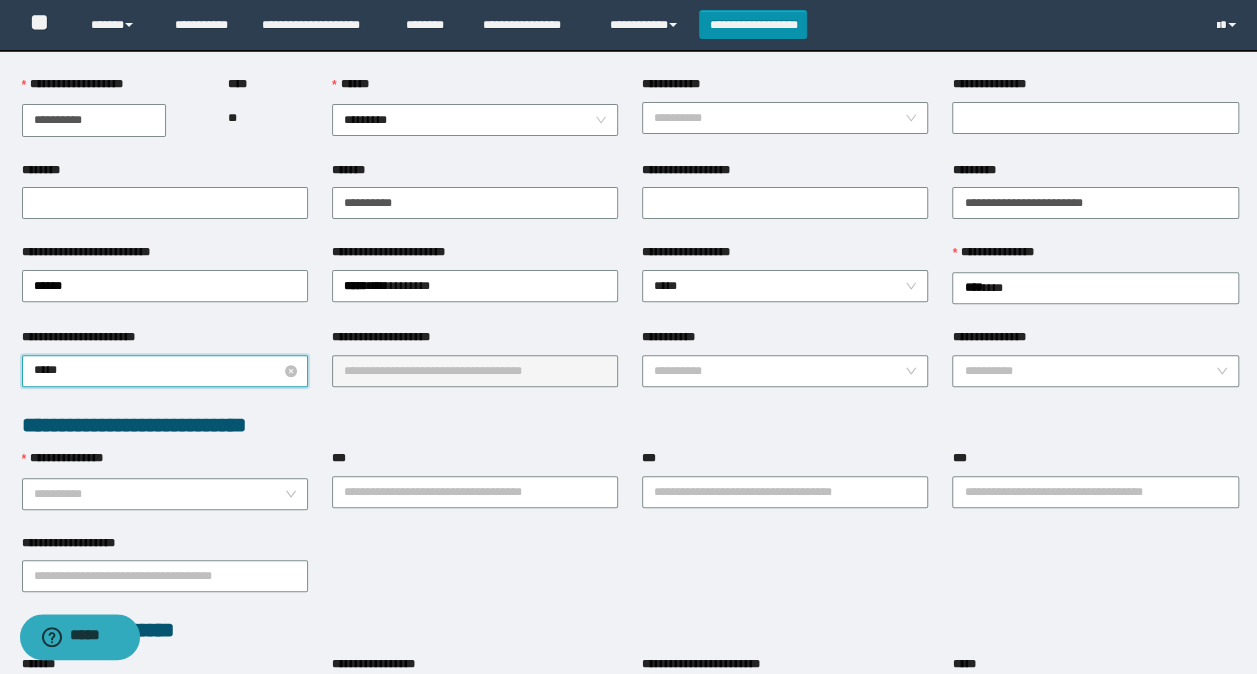 type on "******" 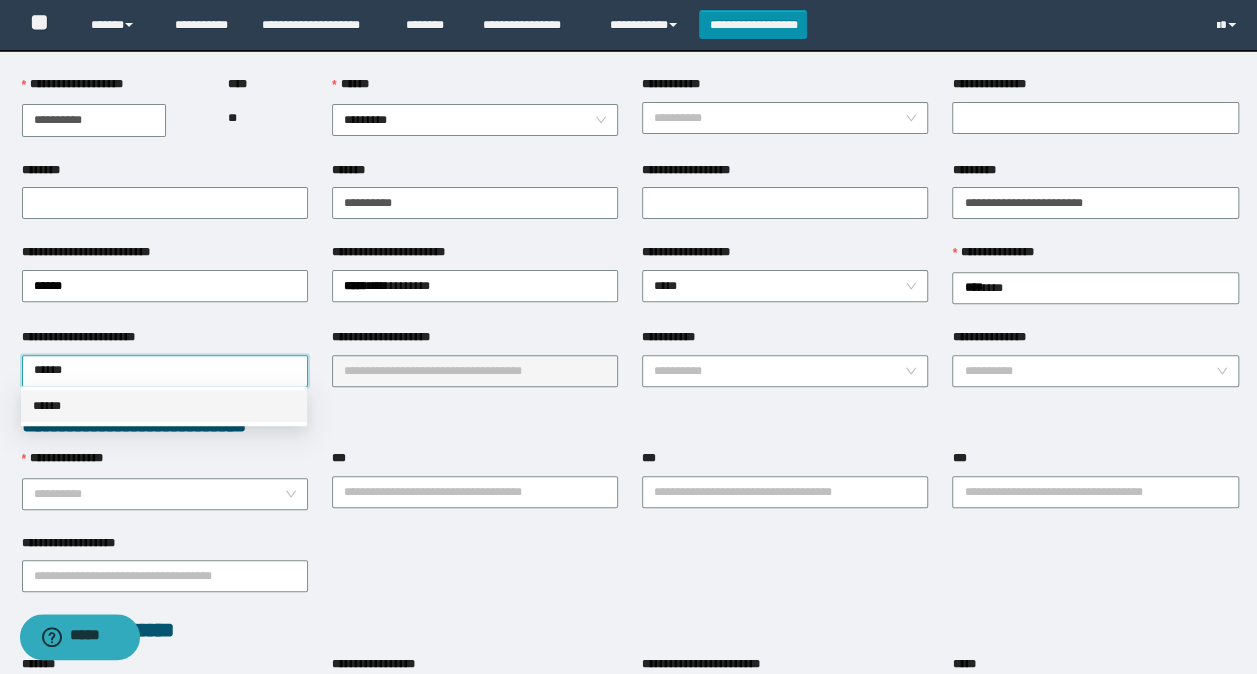 click on "******" at bounding box center (164, 406) 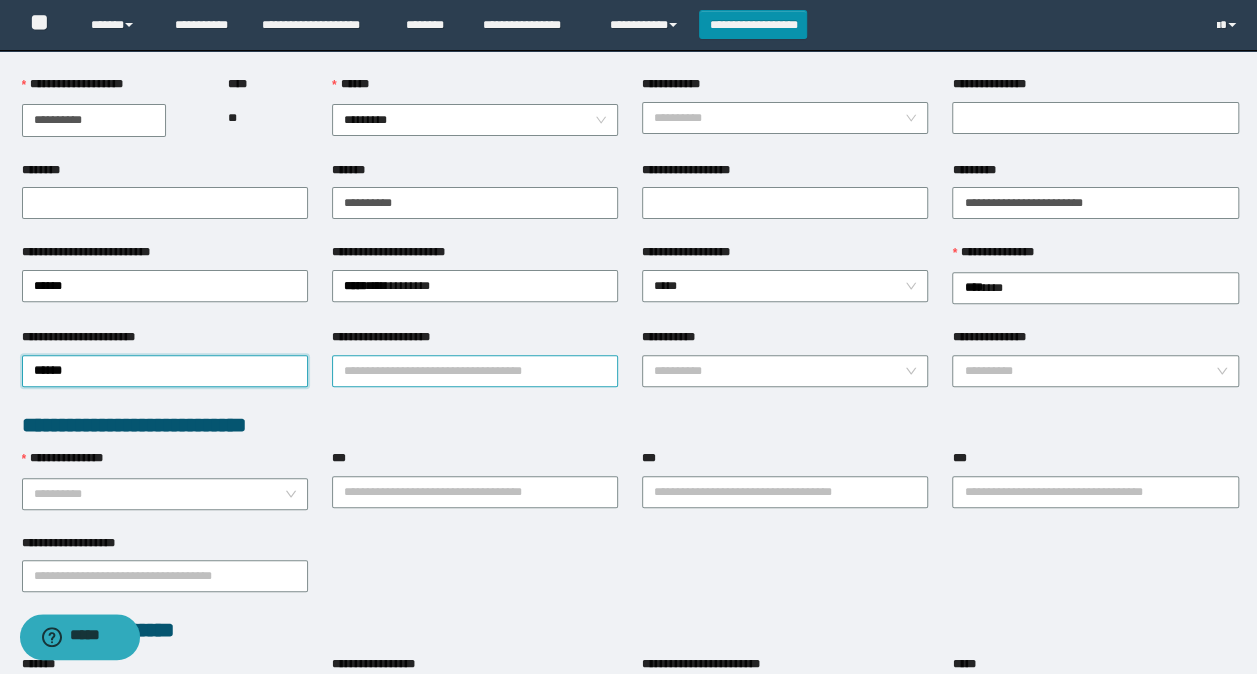 click on "**********" at bounding box center (475, 371) 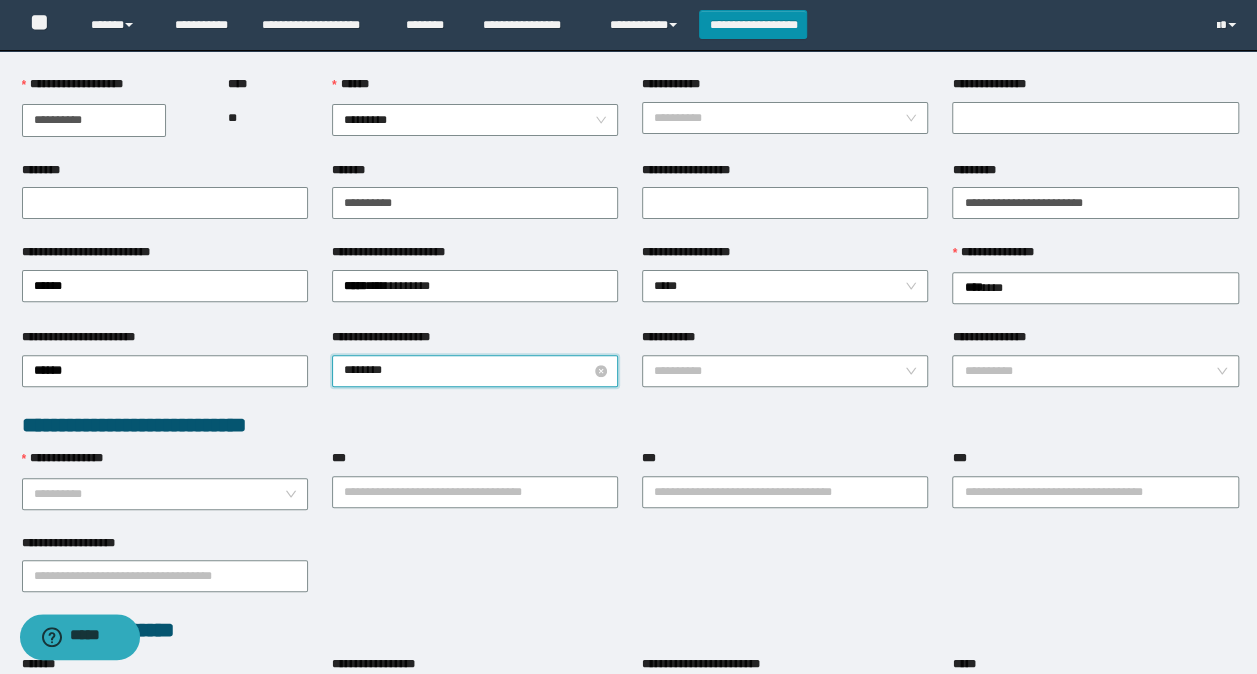 type on "*********" 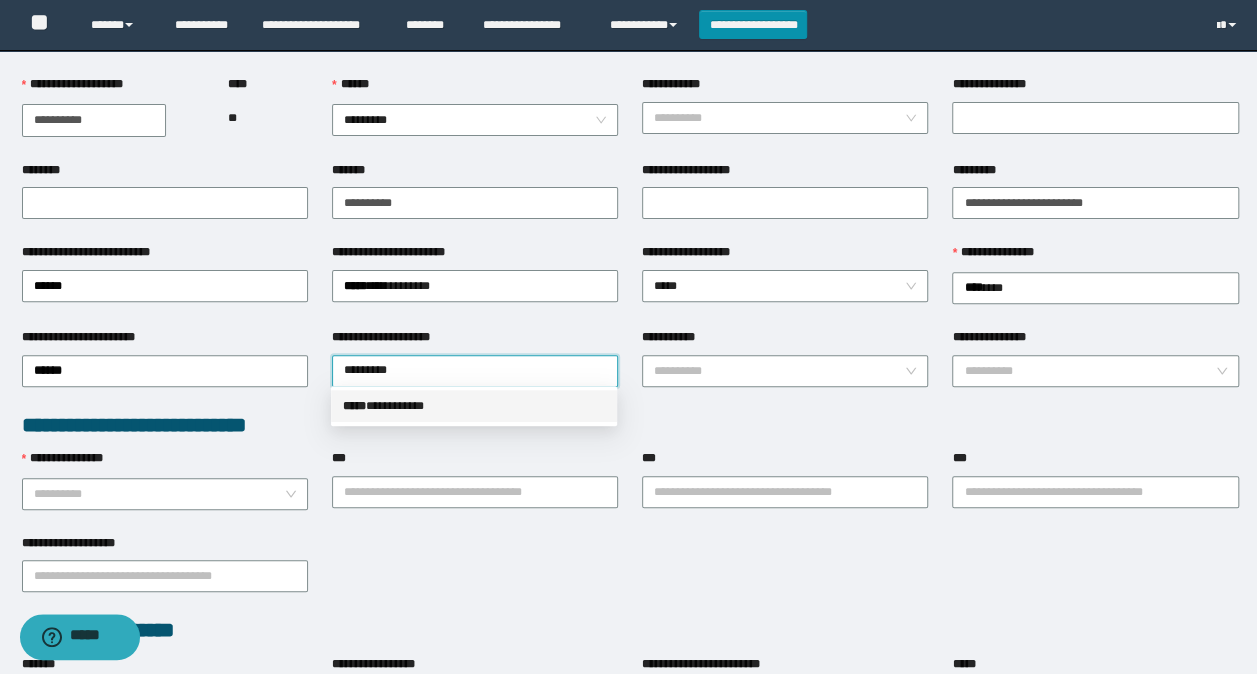 drag, startPoint x: 412, startPoint y: 404, endPoint x: 597, endPoint y: 398, distance: 185.09727 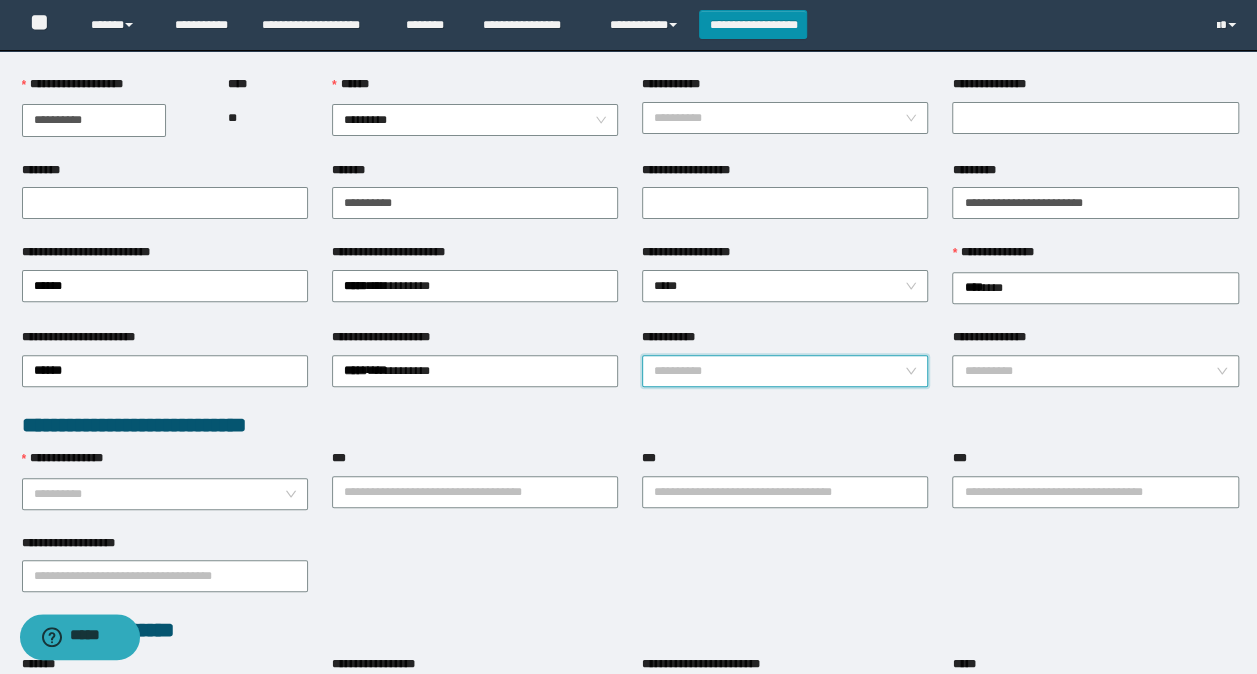 click on "**********" at bounding box center [779, 371] 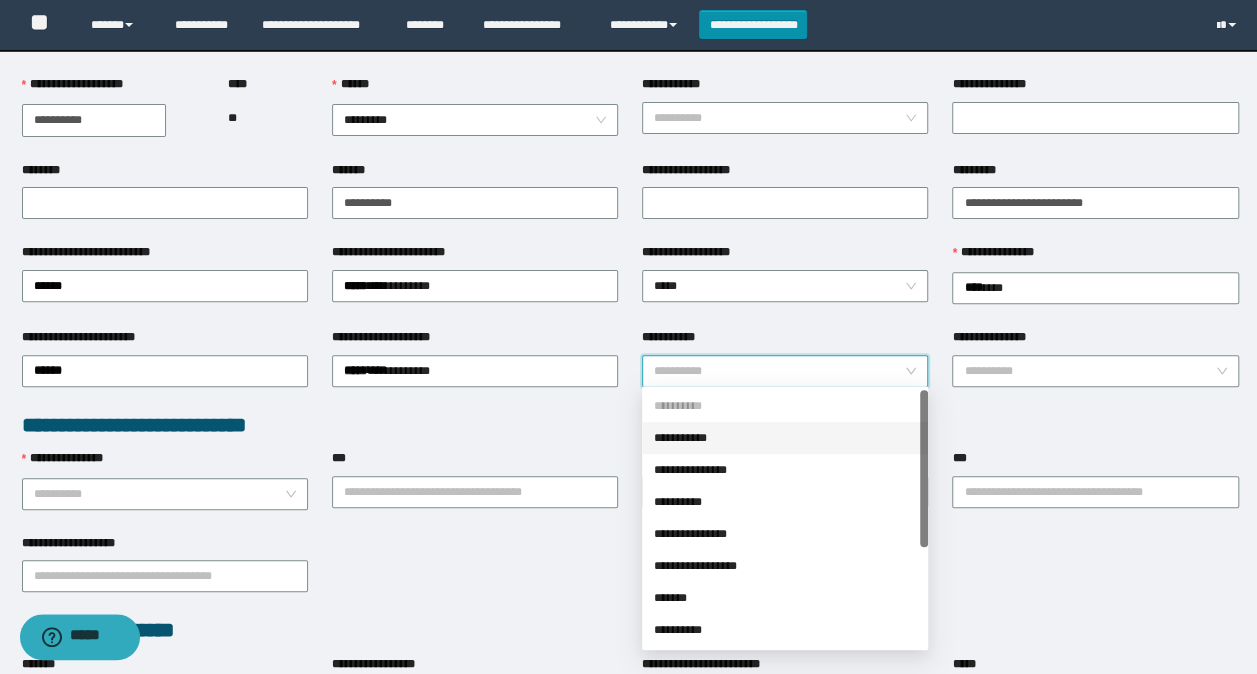 click on "**********" at bounding box center [630, 425] 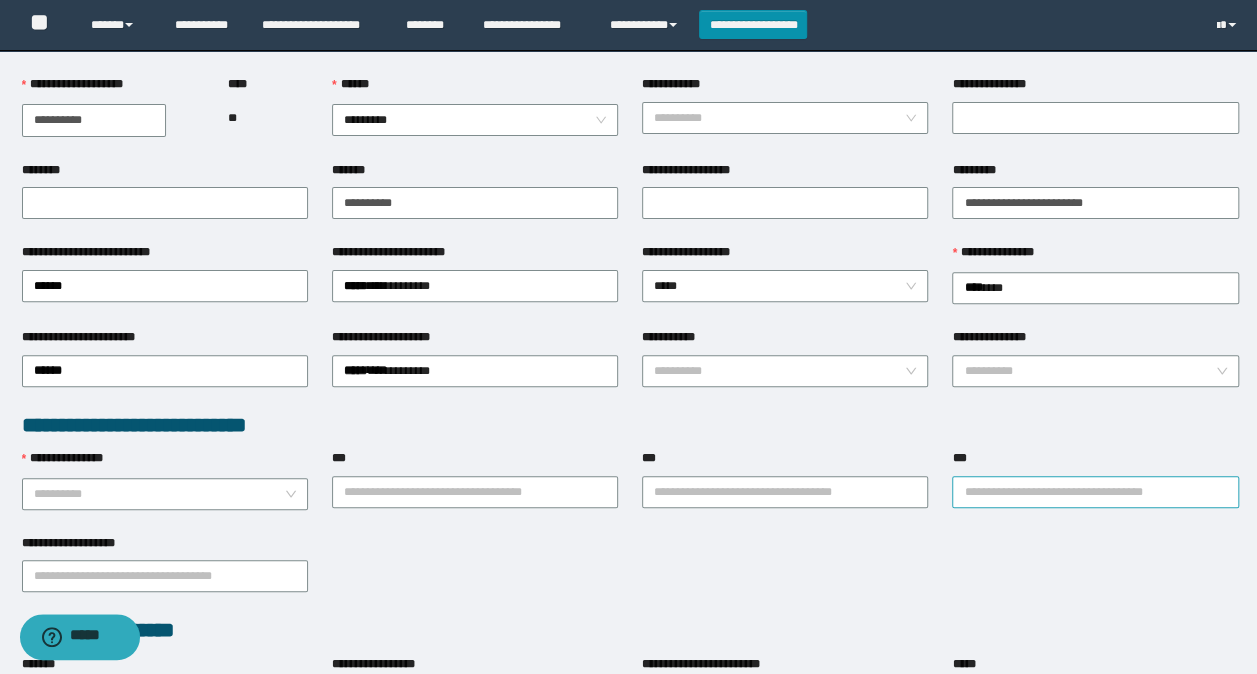 click on "***" at bounding box center [1095, 492] 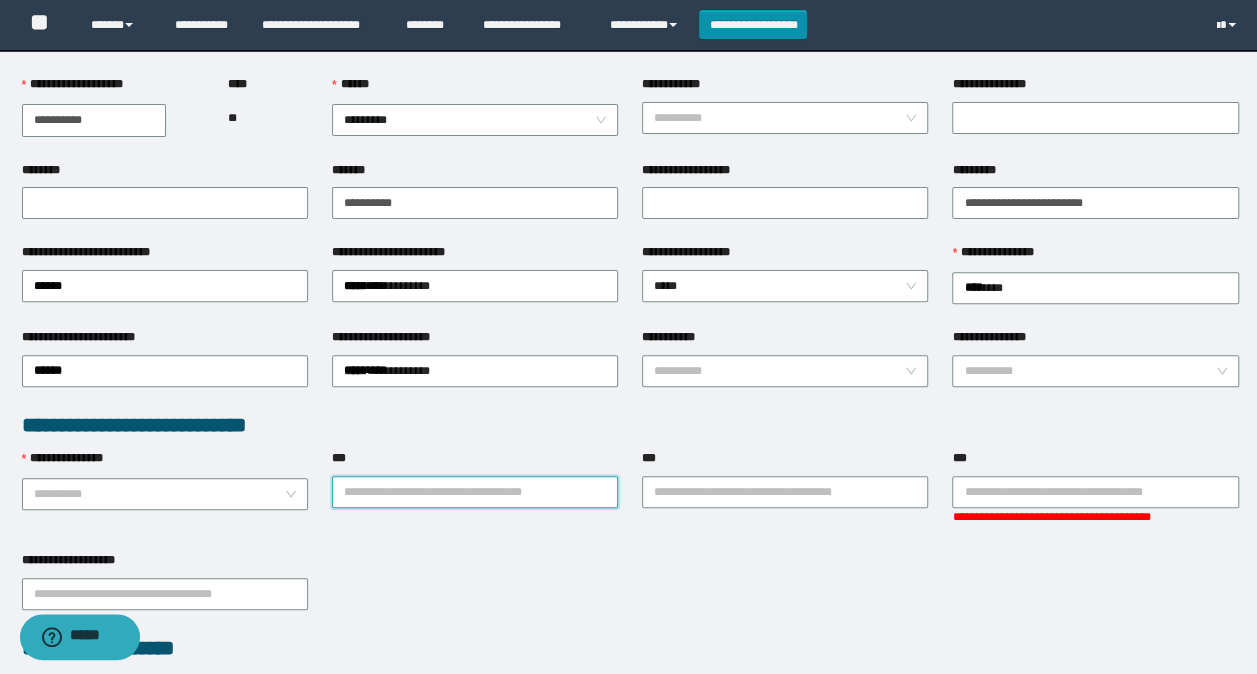 click on "***" at bounding box center (475, 492) 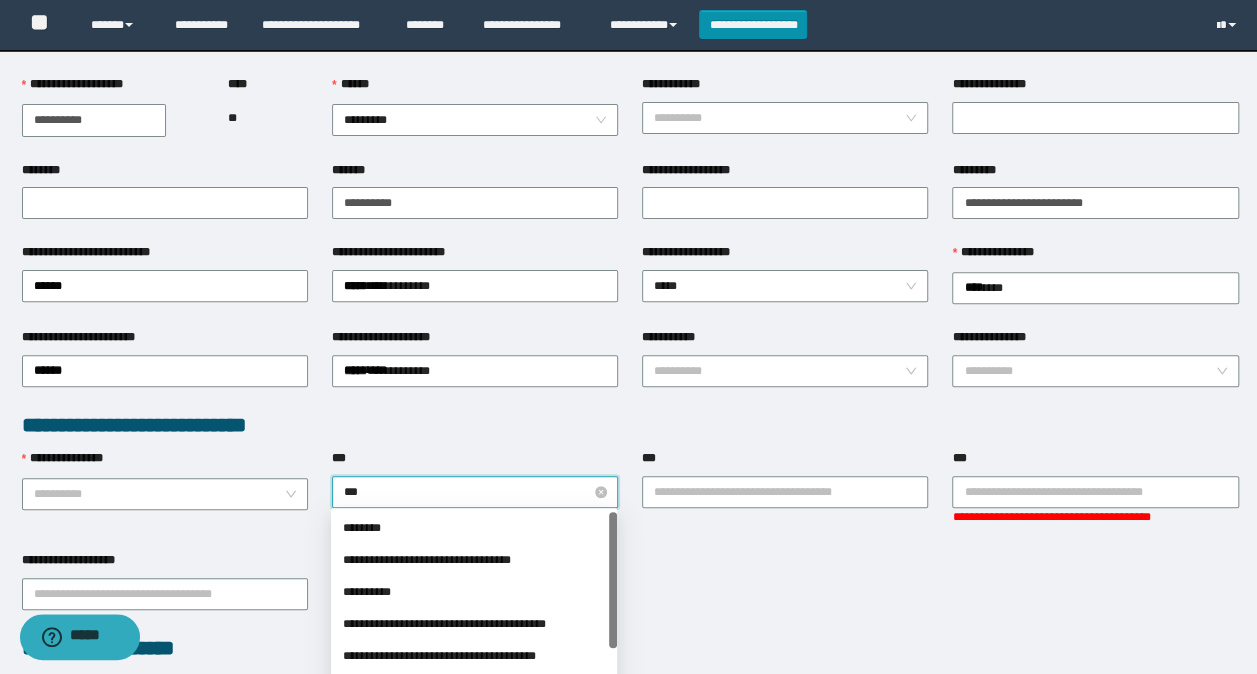 type on "****" 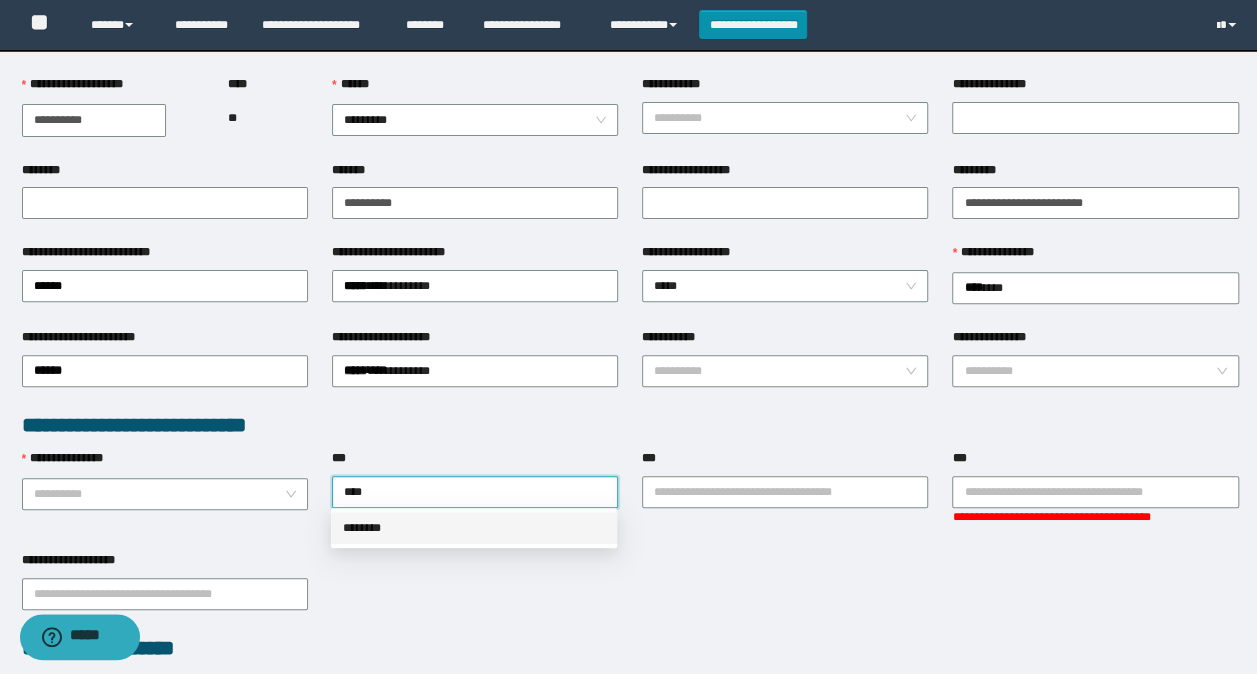 click on "********" at bounding box center [474, 528] 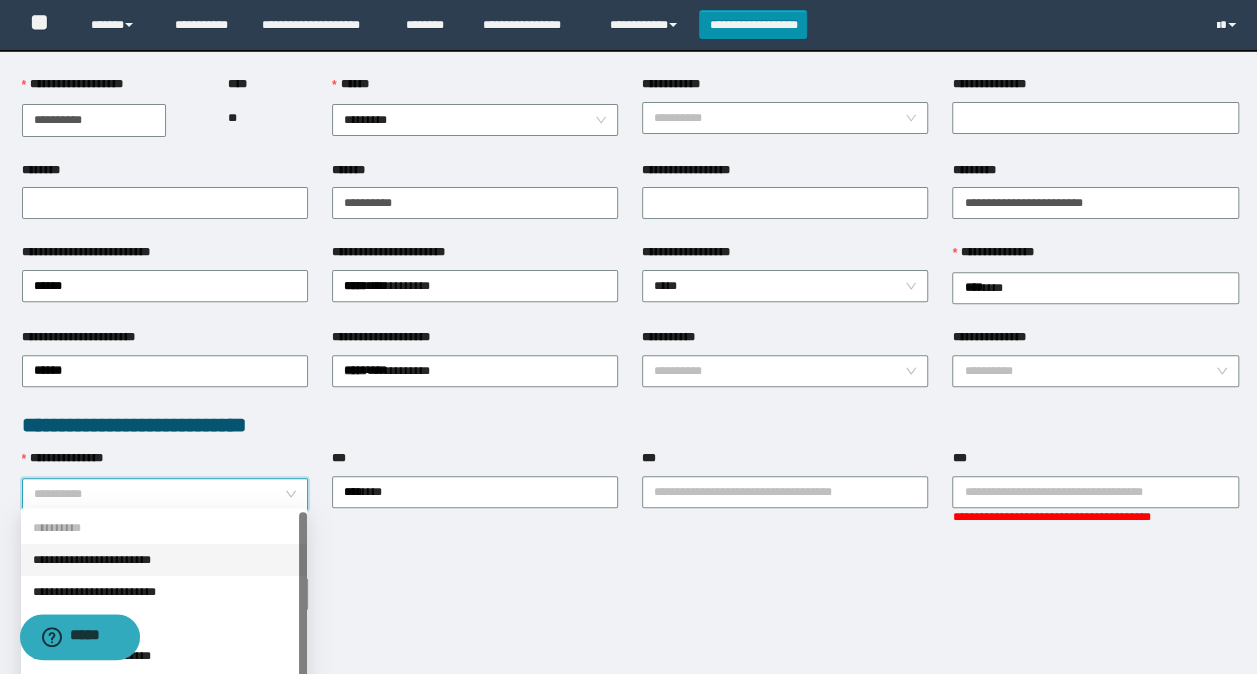 click on "**********" at bounding box center [159, 494] 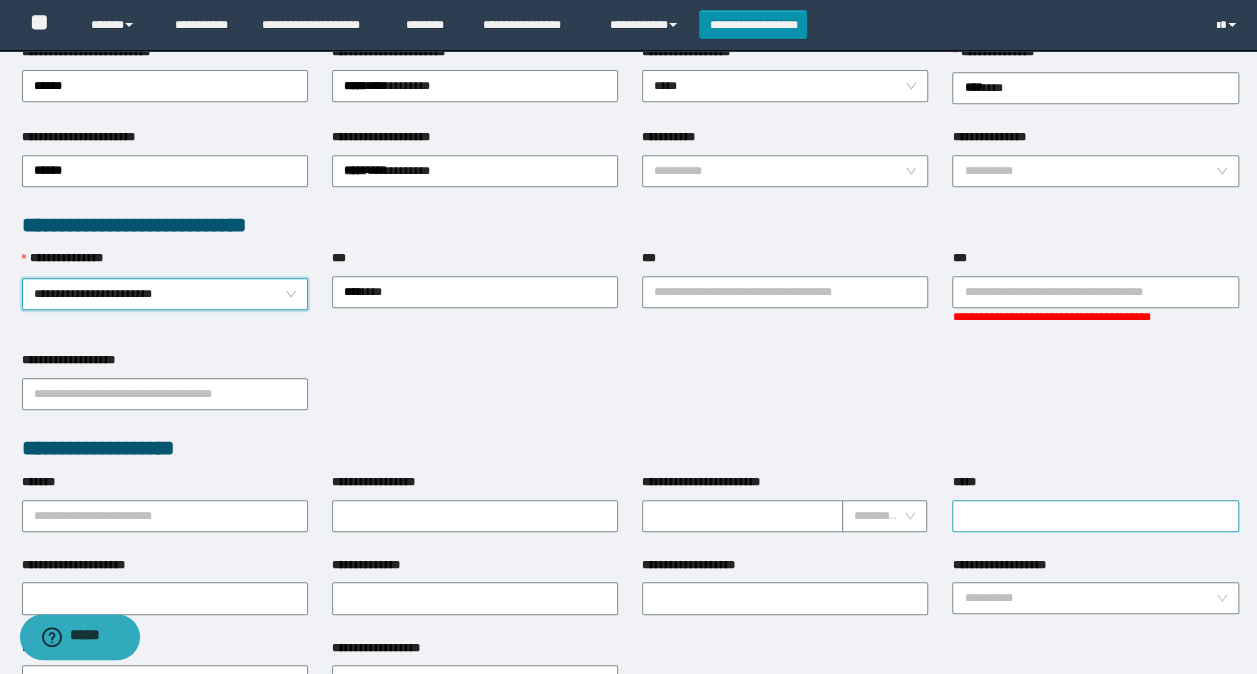 scroll, scrollTop: 500, scrollLeft: 0, axis: vertical 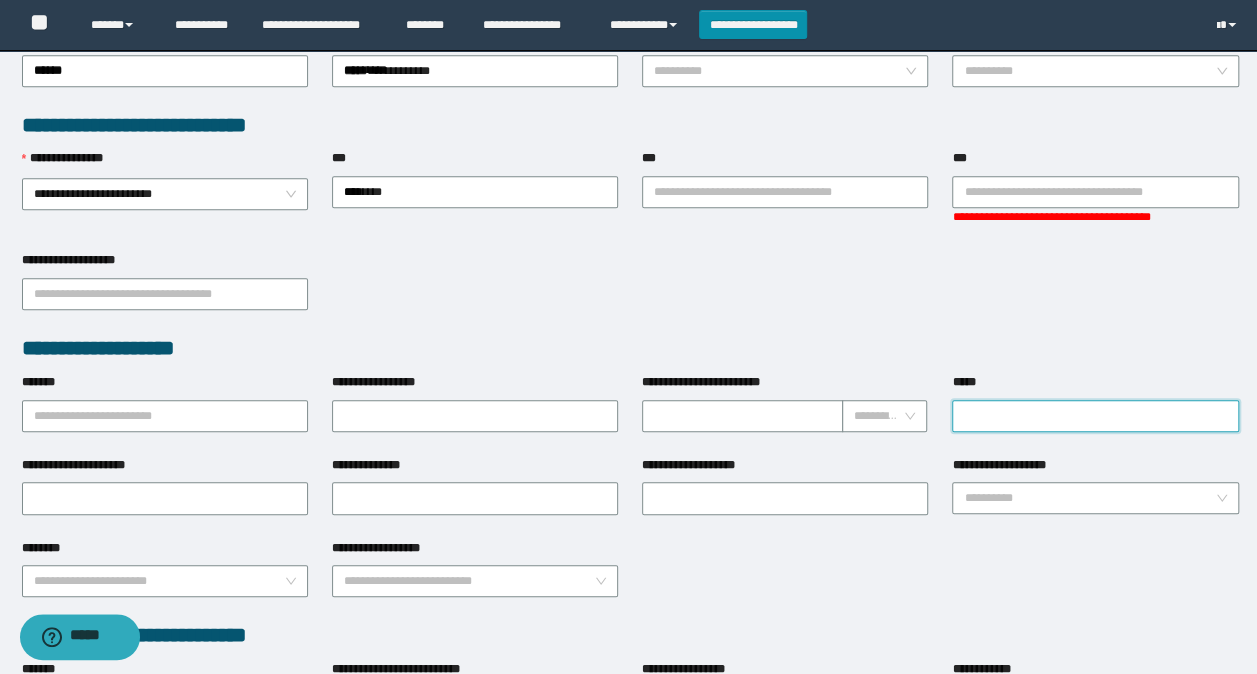 click on "*****" at bounding box center [1095, 416] 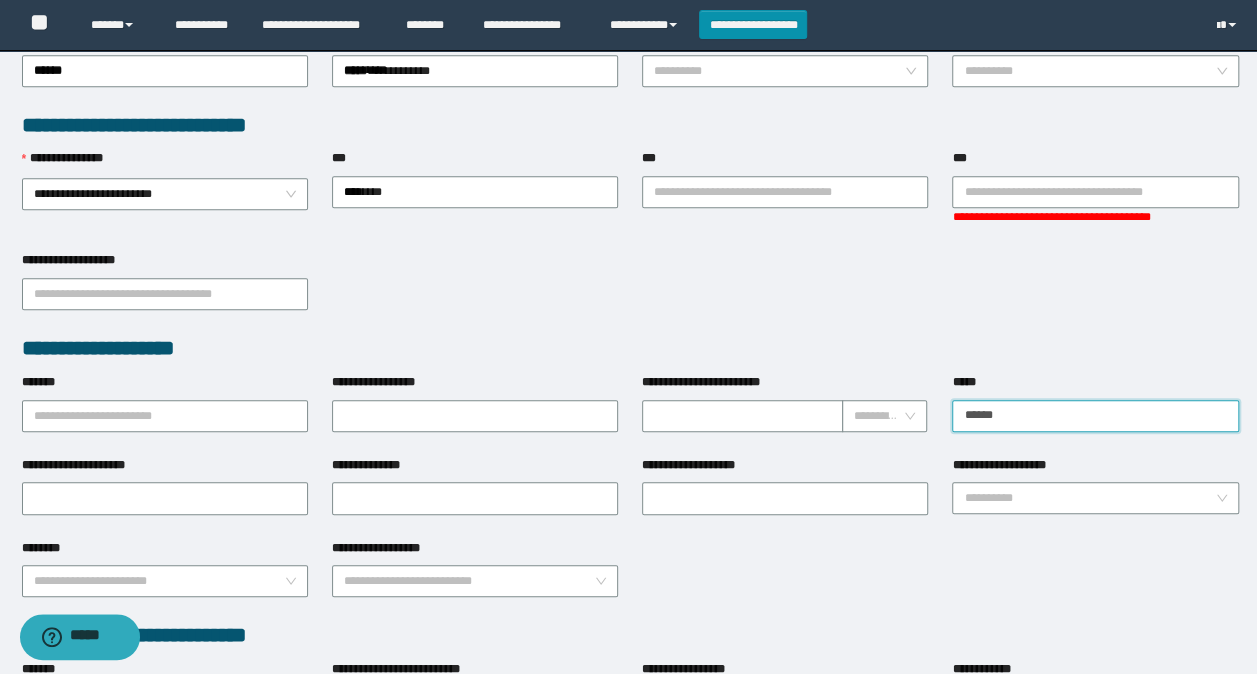 type on "**********" 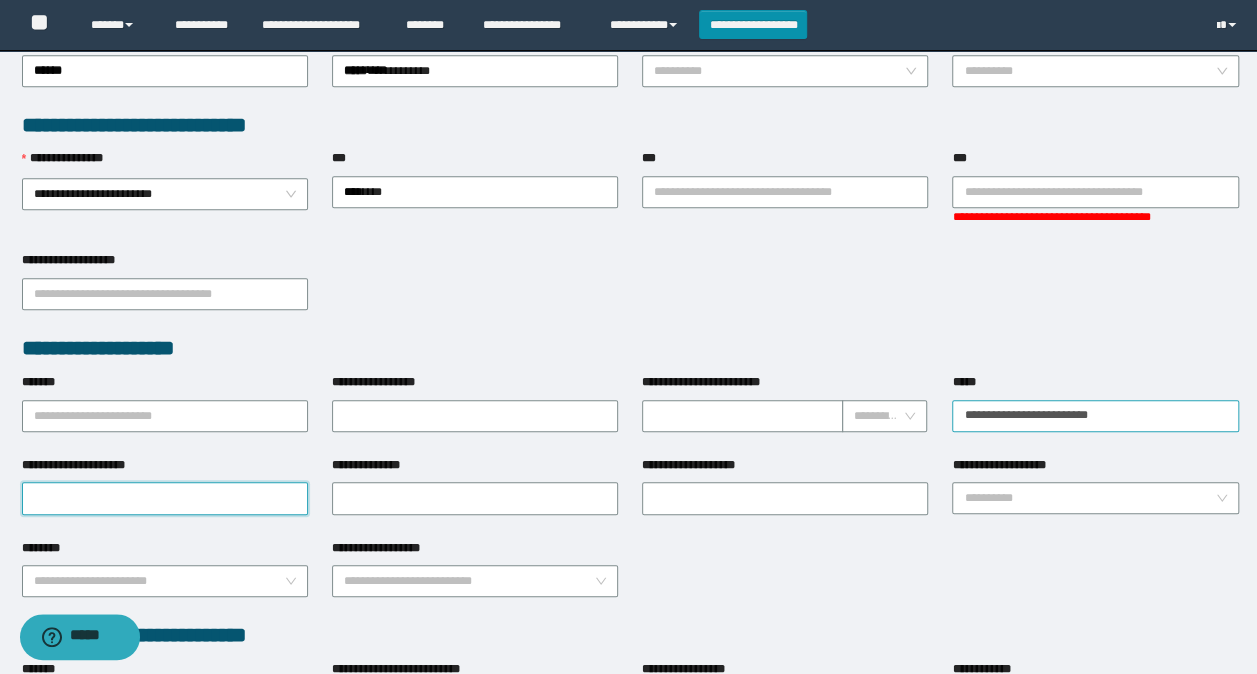 type on "**********" 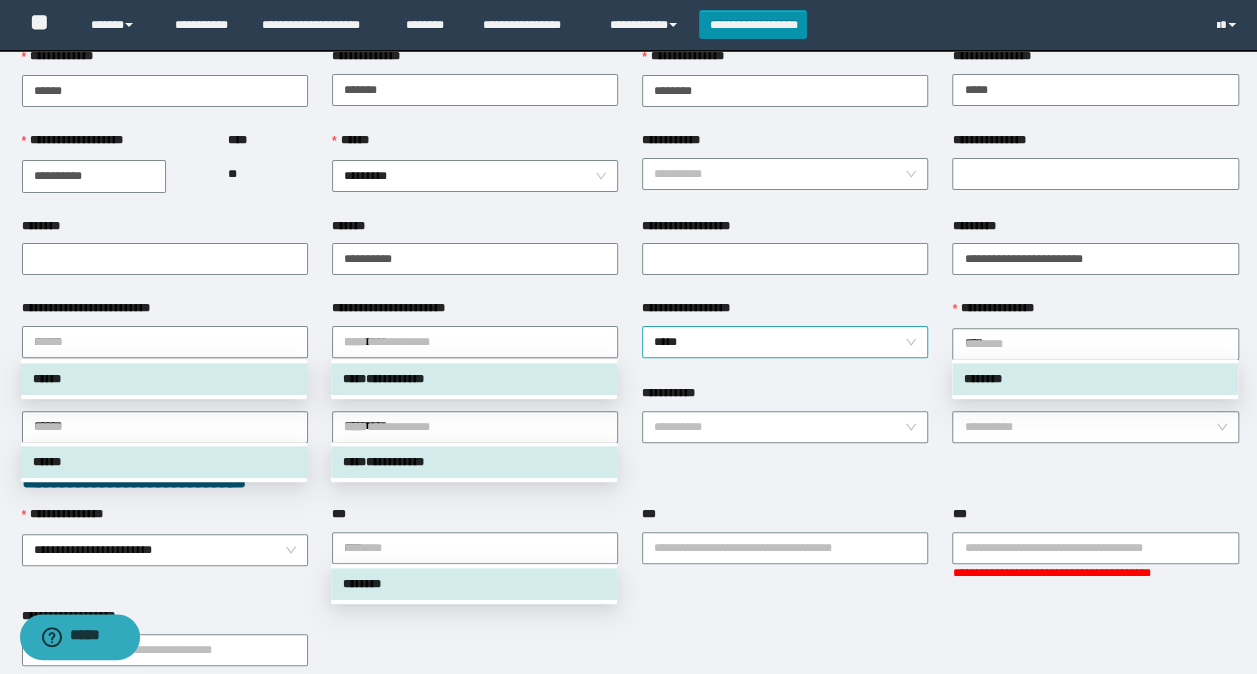 scroll, scrollTop: 100, scrollLeft: 0, axis: vertical 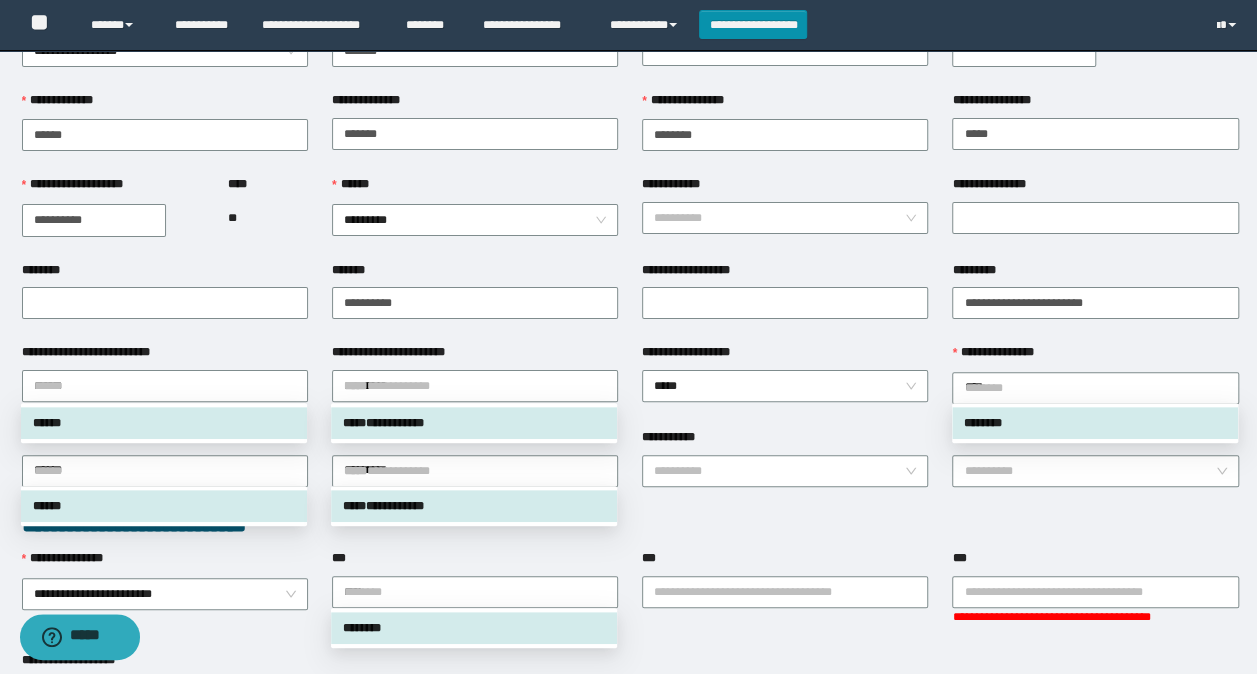 click on "**********" at bounding box center [630, 525] 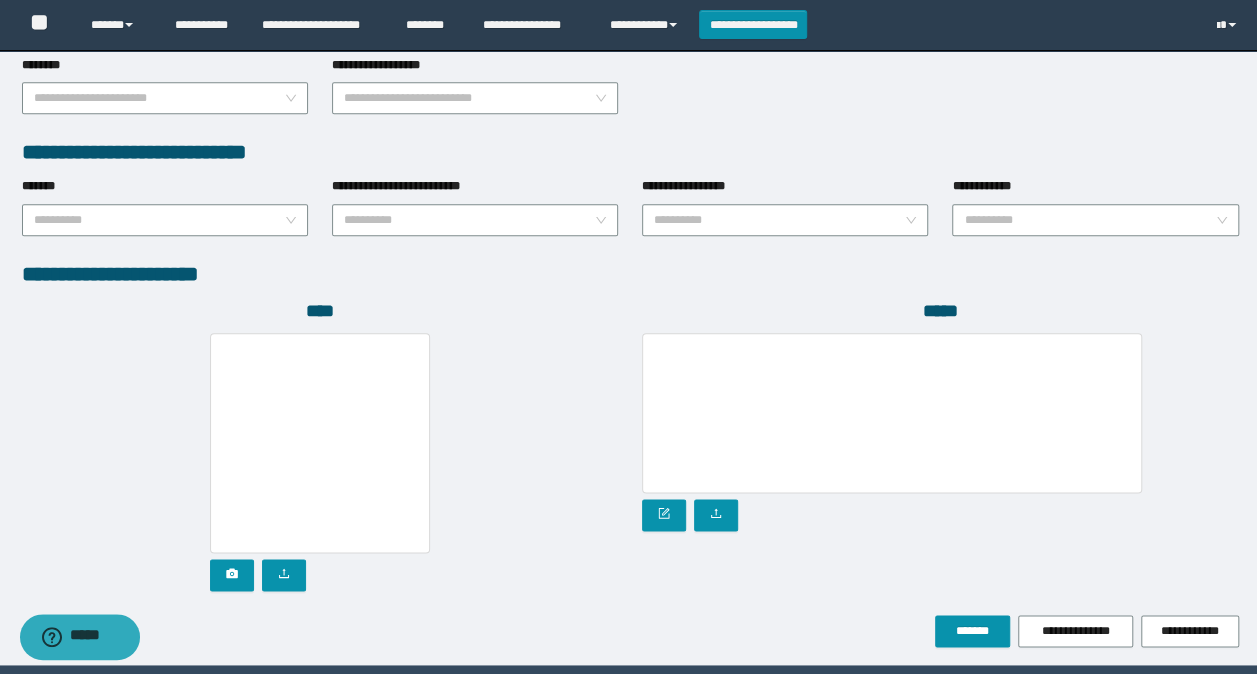 scroll, scrollTop: 1048, scrollLeft: 0, axis: vertical 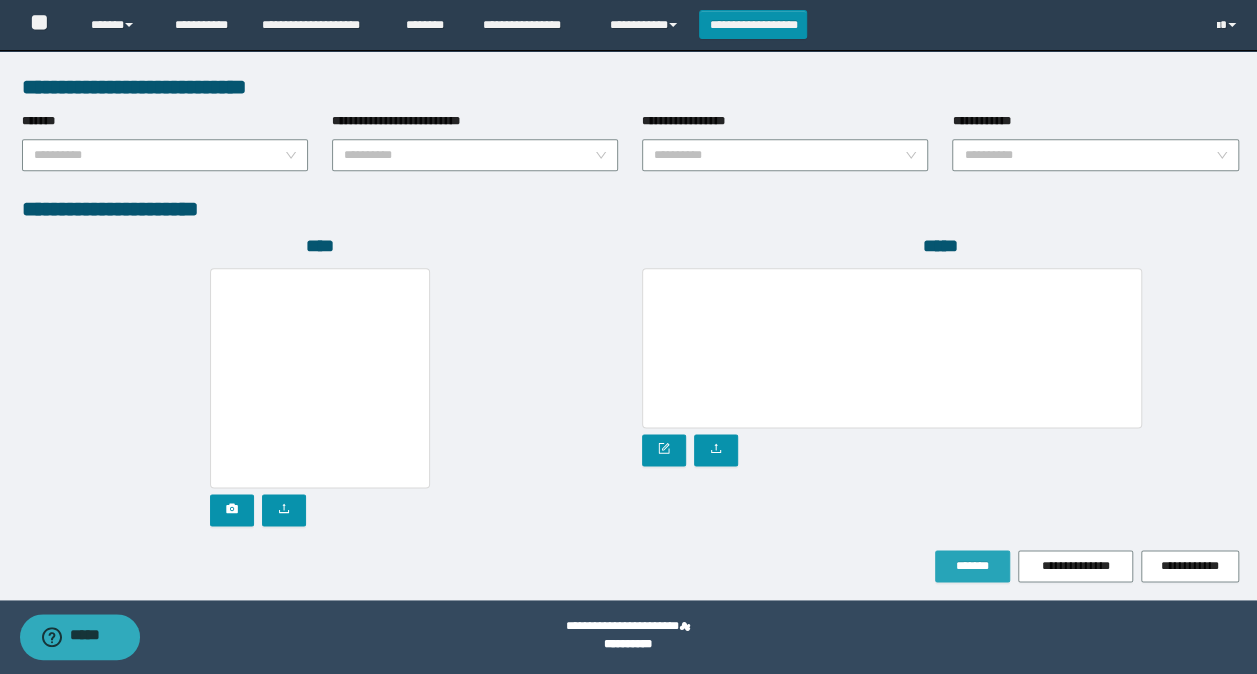 click on "*******" at bounding box center (972, 566) 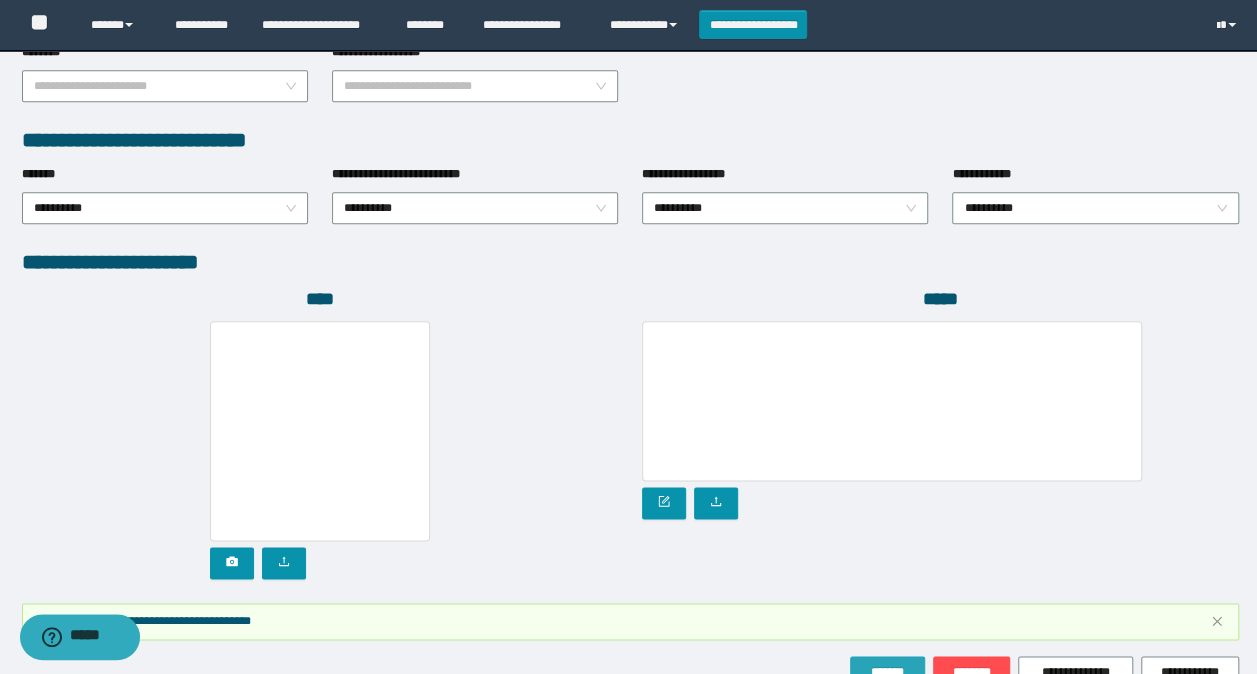 scroll, scrollTop: 1100, scrollLeft: 0, axis: vertical 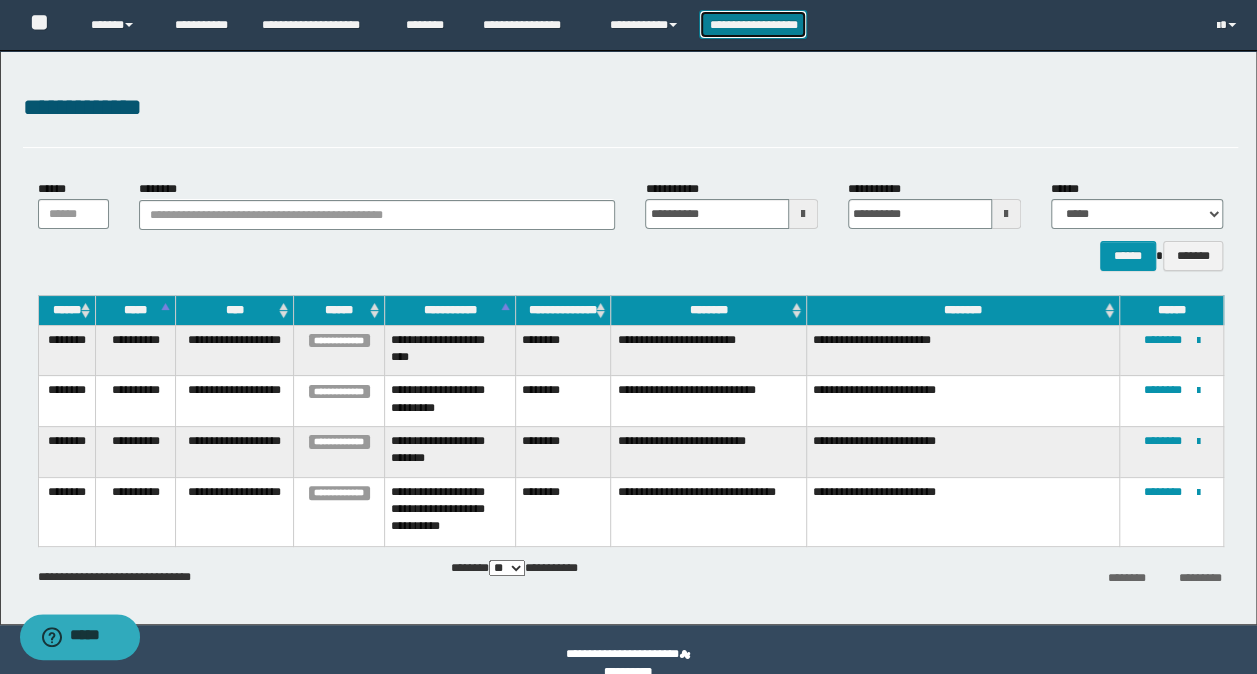 click on "**********" at bounding box center (753, 24) 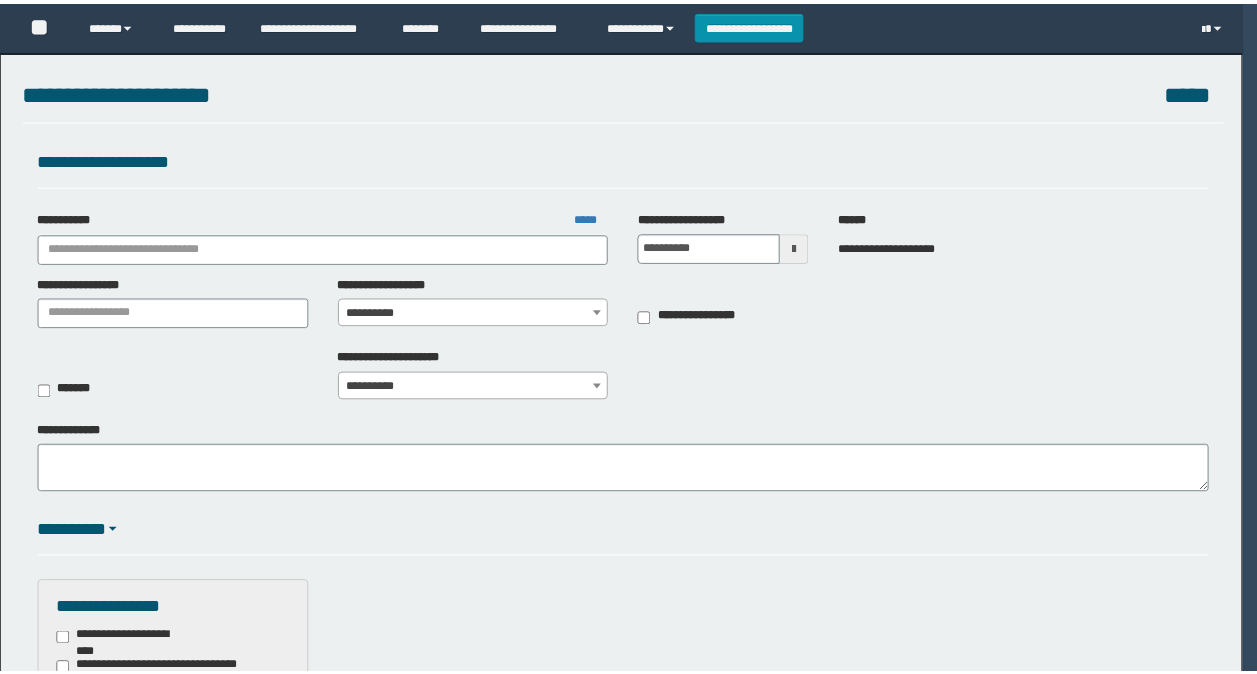 scroll, scrollTop: 0, scrollLeft: 0, axis: both 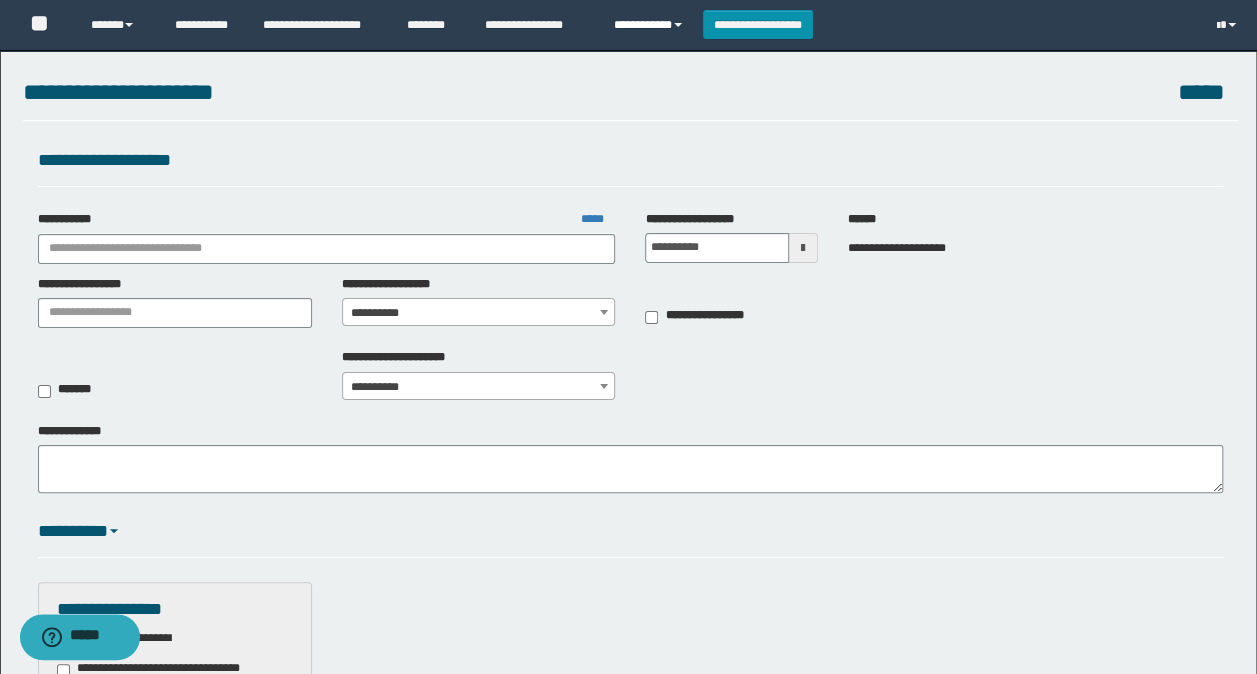 click on "**********" at bounding box center (651, 25) 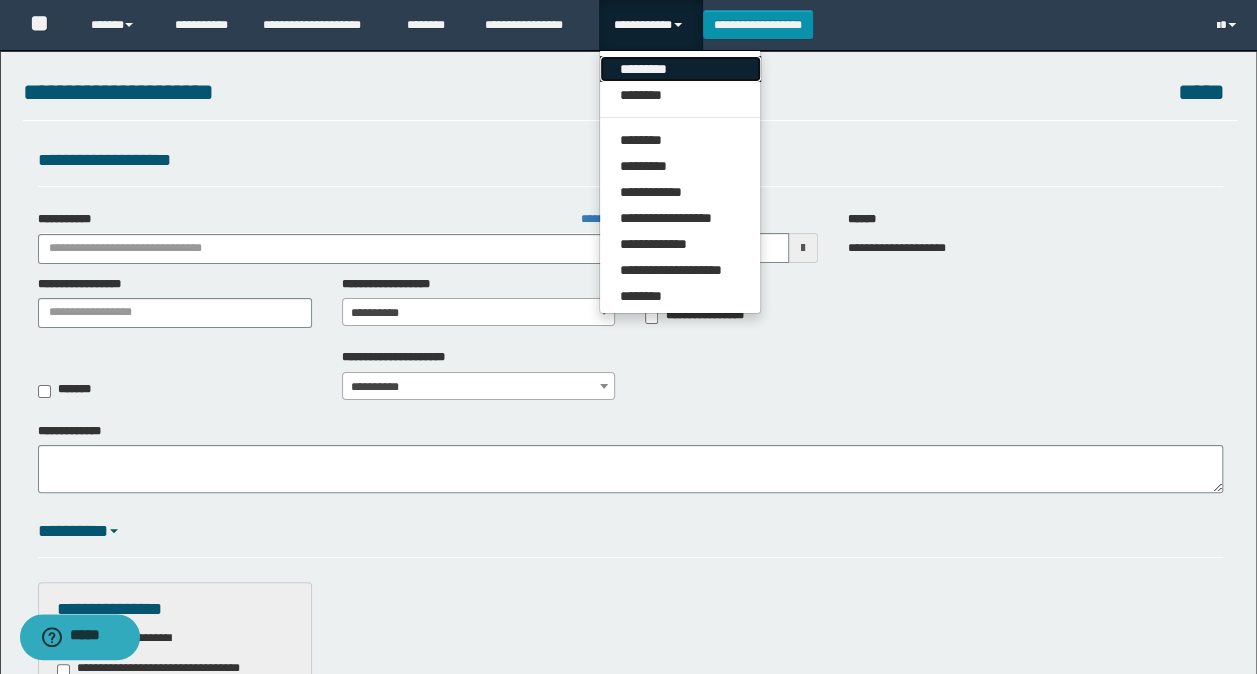 click on "*********" at bounding box center (680, 69) 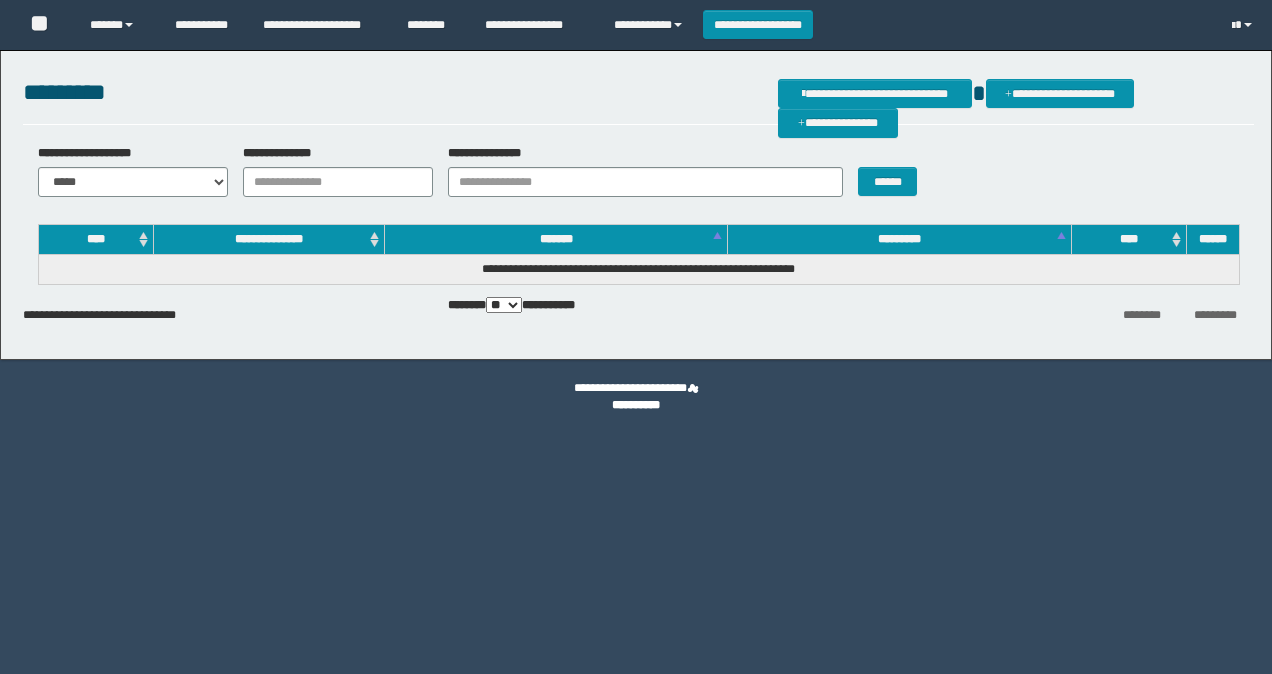 scroll, scrollTop: 0, scrollLeft: 0, axis: both 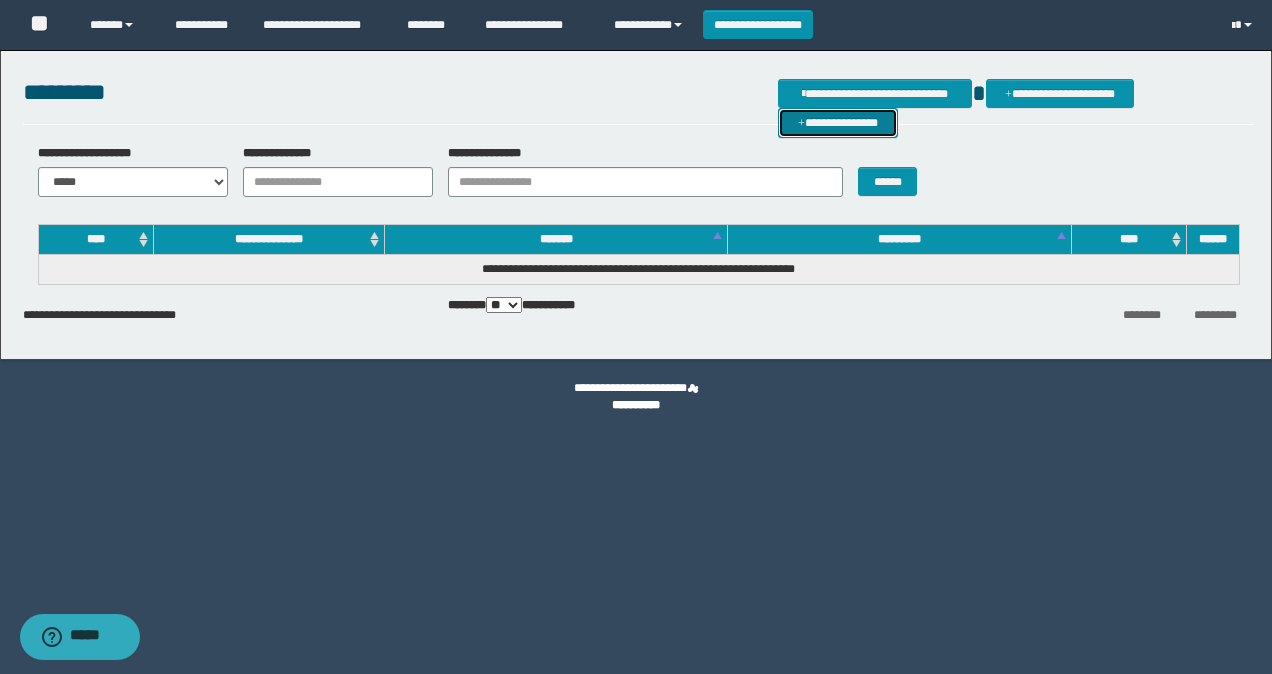 click on "**********" at bounding box center (838, 122) 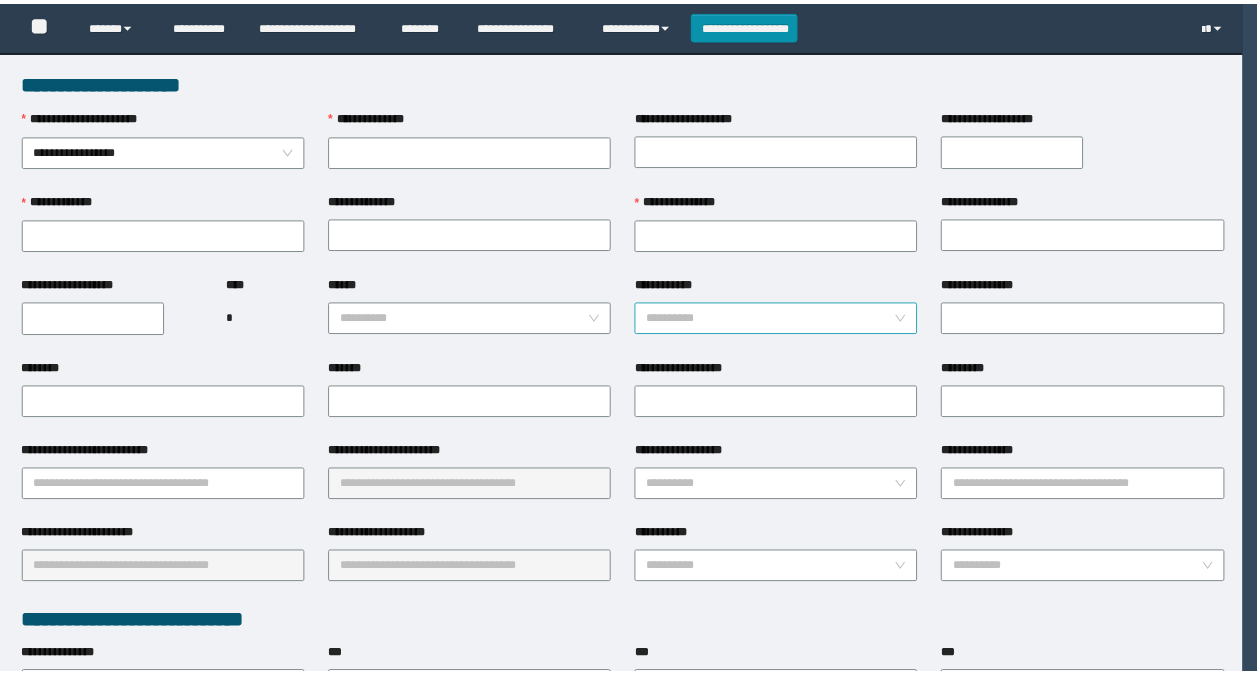 scroll, scrollTop: 0, scrollLeft: 0, axis: both 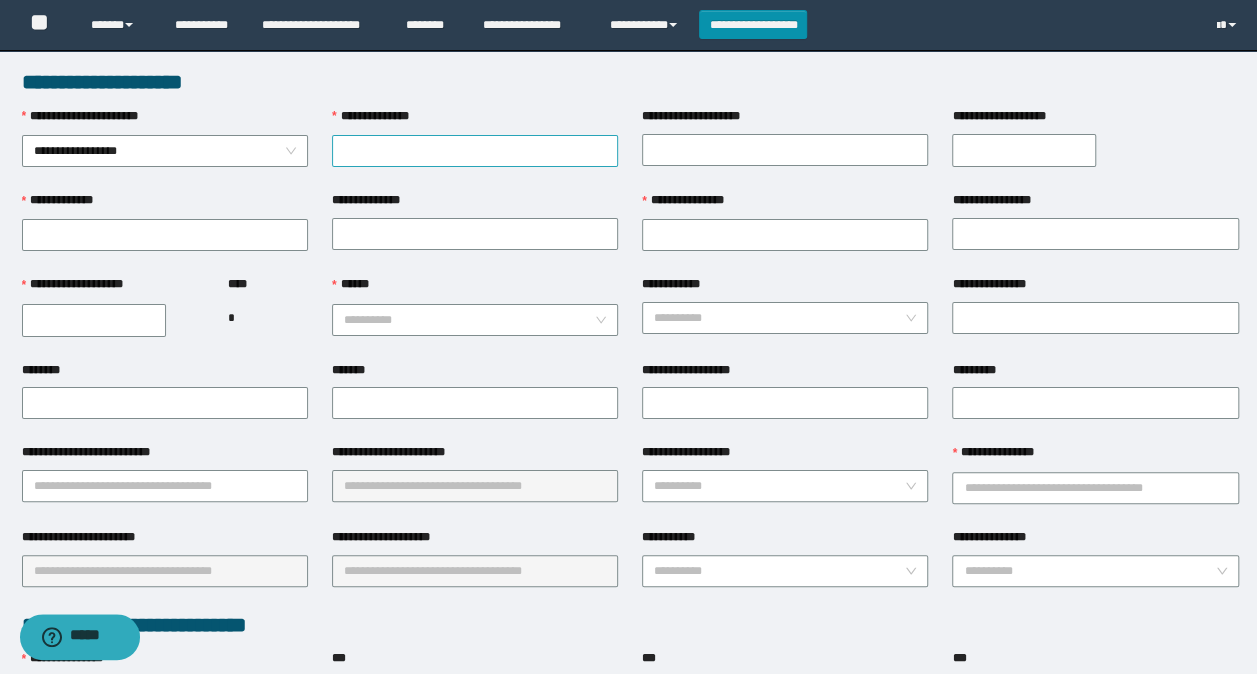 click on "**********" at bounding box center (475, 151) 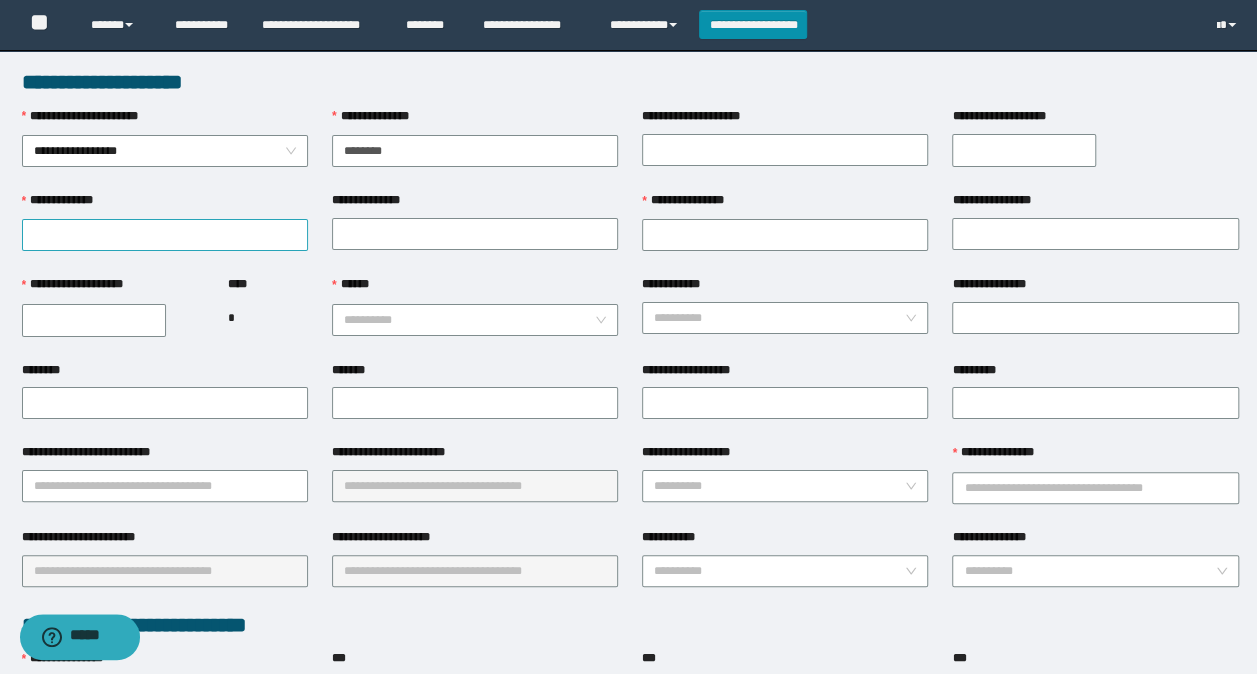 type on "********" 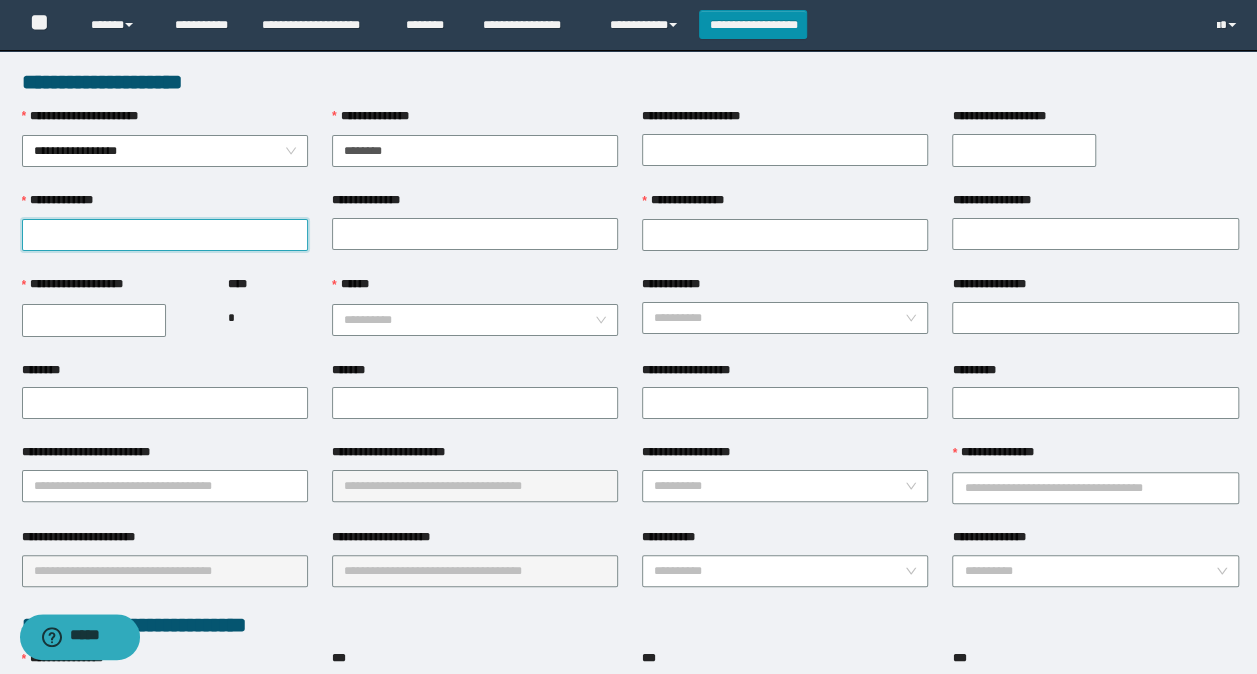 click on "**********" at bounding box center (165, 235) 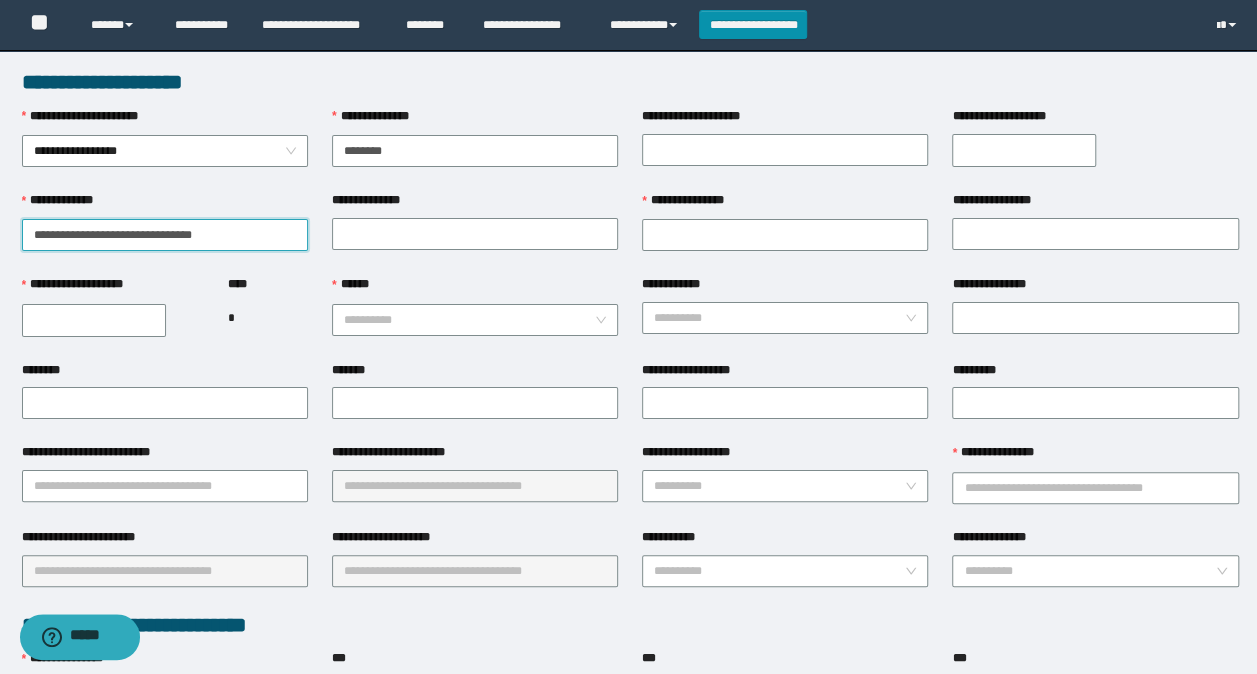 drag, startPoint x: 222, startPoint y: 230, endPoint x: 78, endPoint y: 230, distance: 144 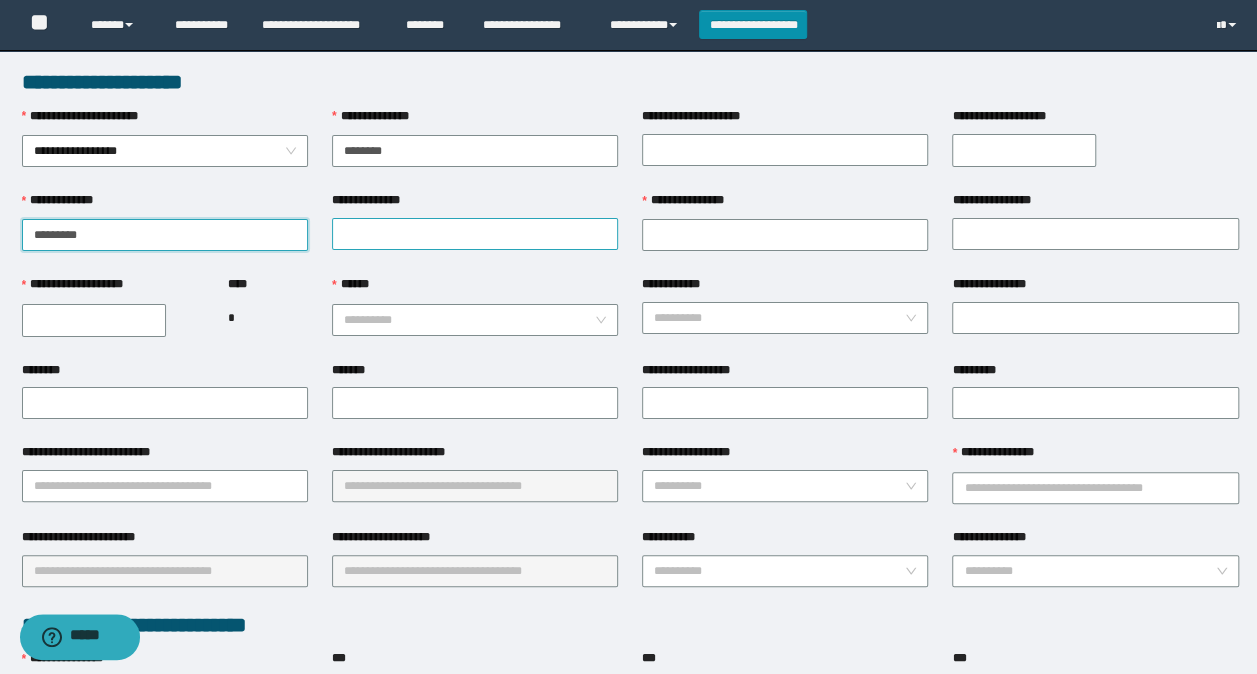 type on "********" 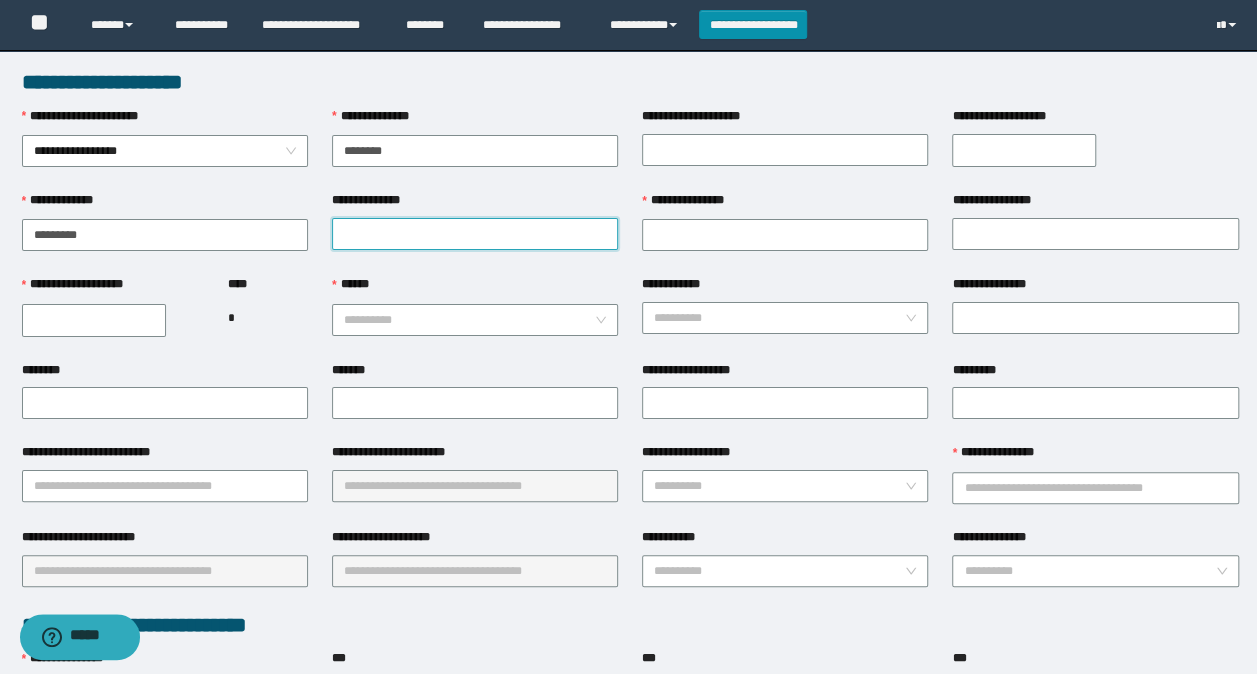 click on "**********" at bounding box center [475, 234] 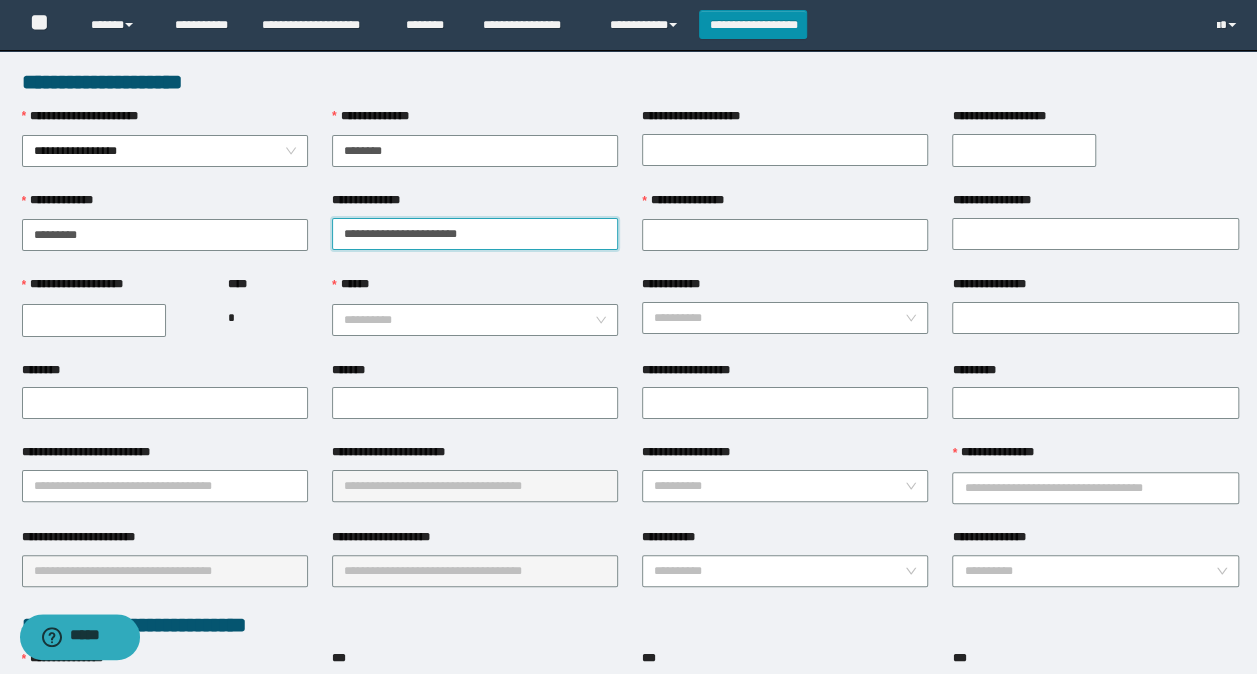 drag, startPoint x: 512, startPoint y: 232, endPoint x: 391, endPoint y: 233, distance: 121.004135 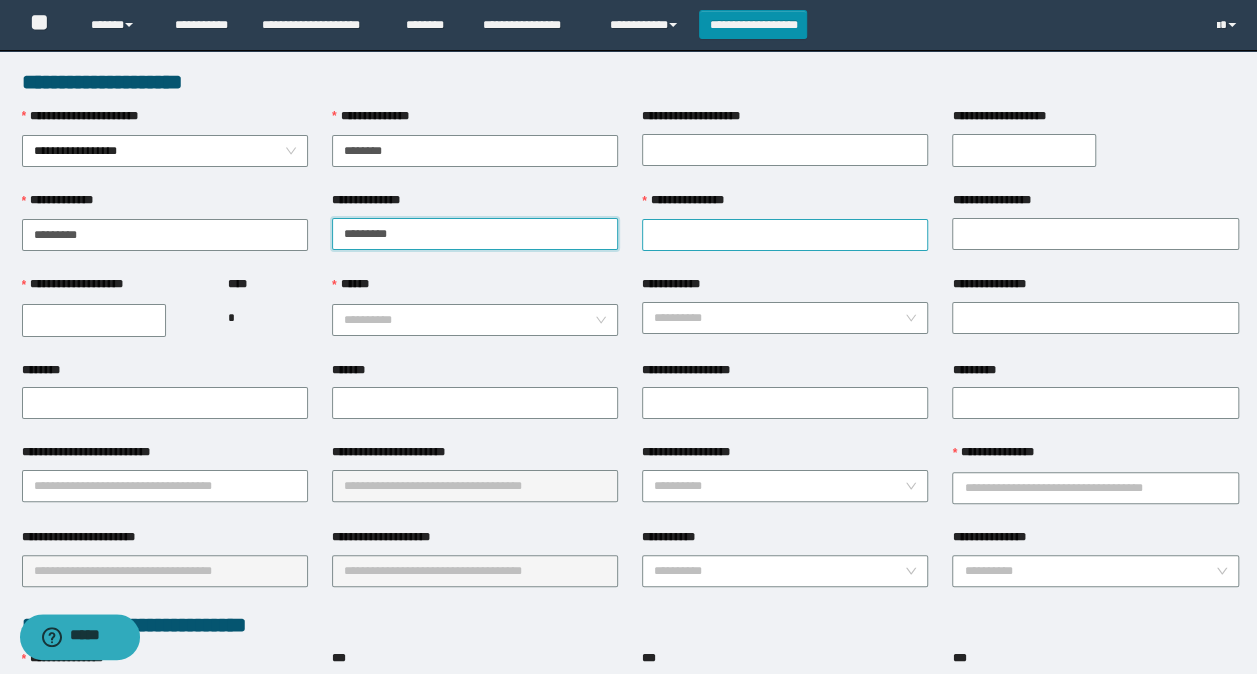 type on "********" 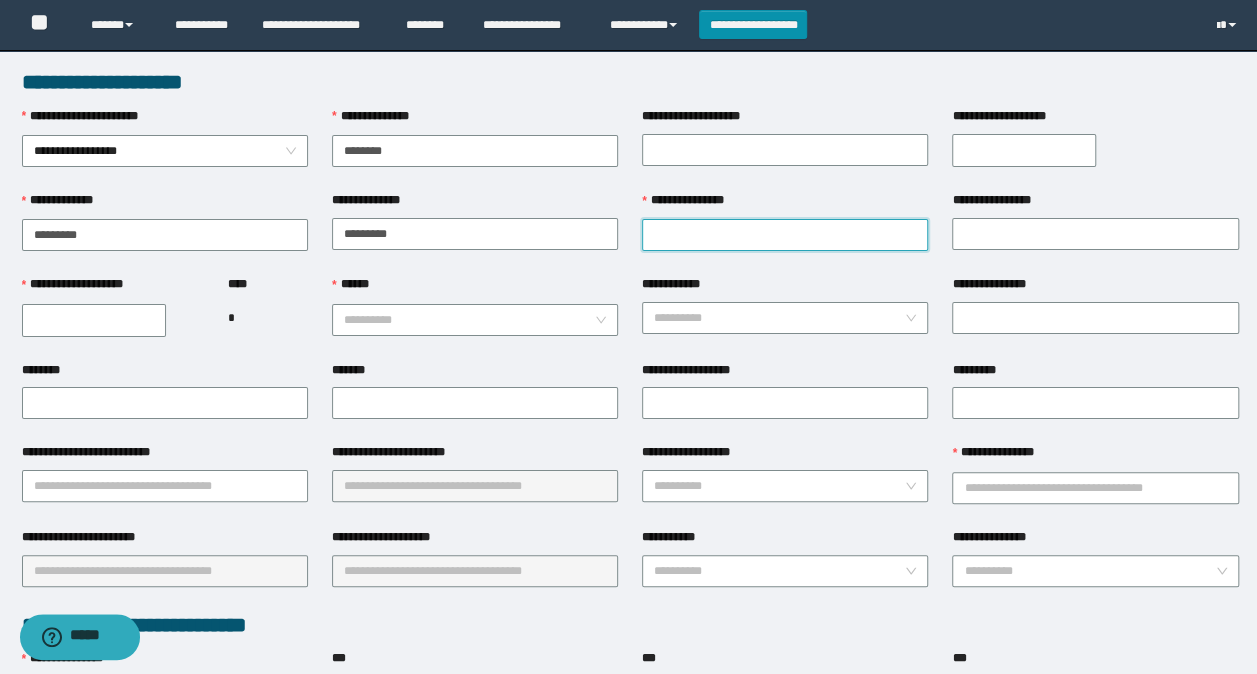 click on "**********" at bounding box center (785, 235) 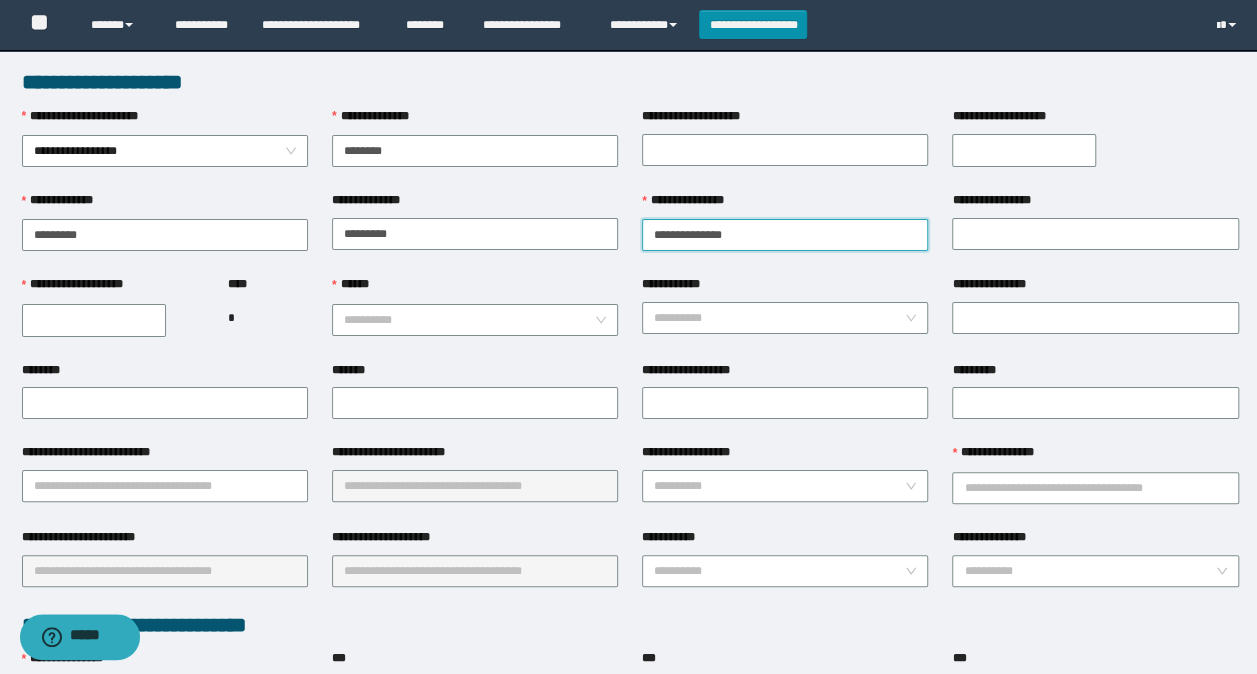 drag, startPoint x: 750, startPoint y: 236, endPoint x: 693, endPoint y: 232, distance: 57.14018 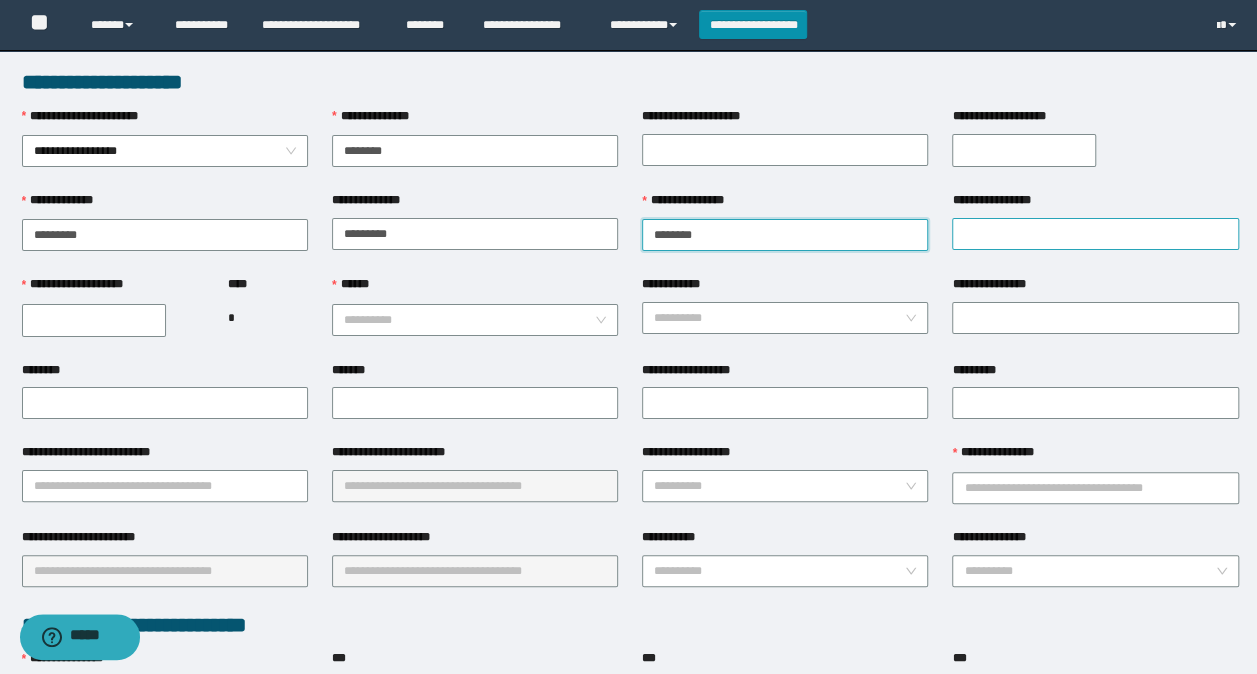 type on "*******" 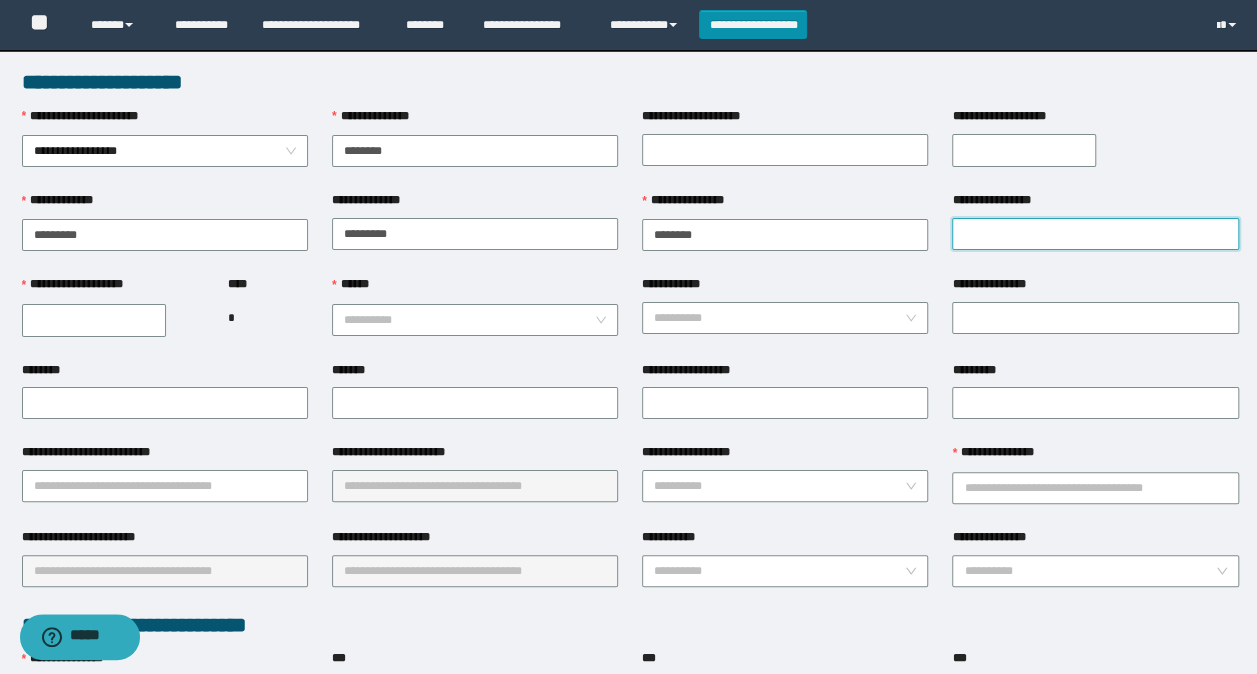 click on "**********" at bounding box center (1095, 234) 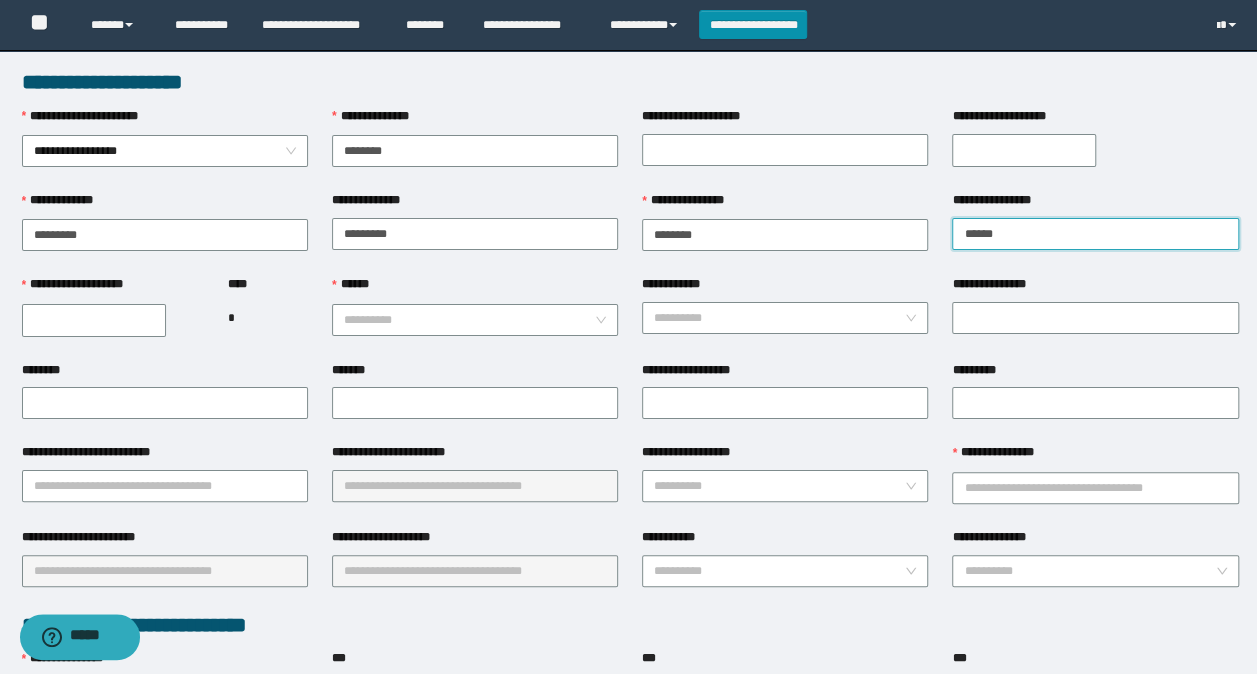 type on "******" 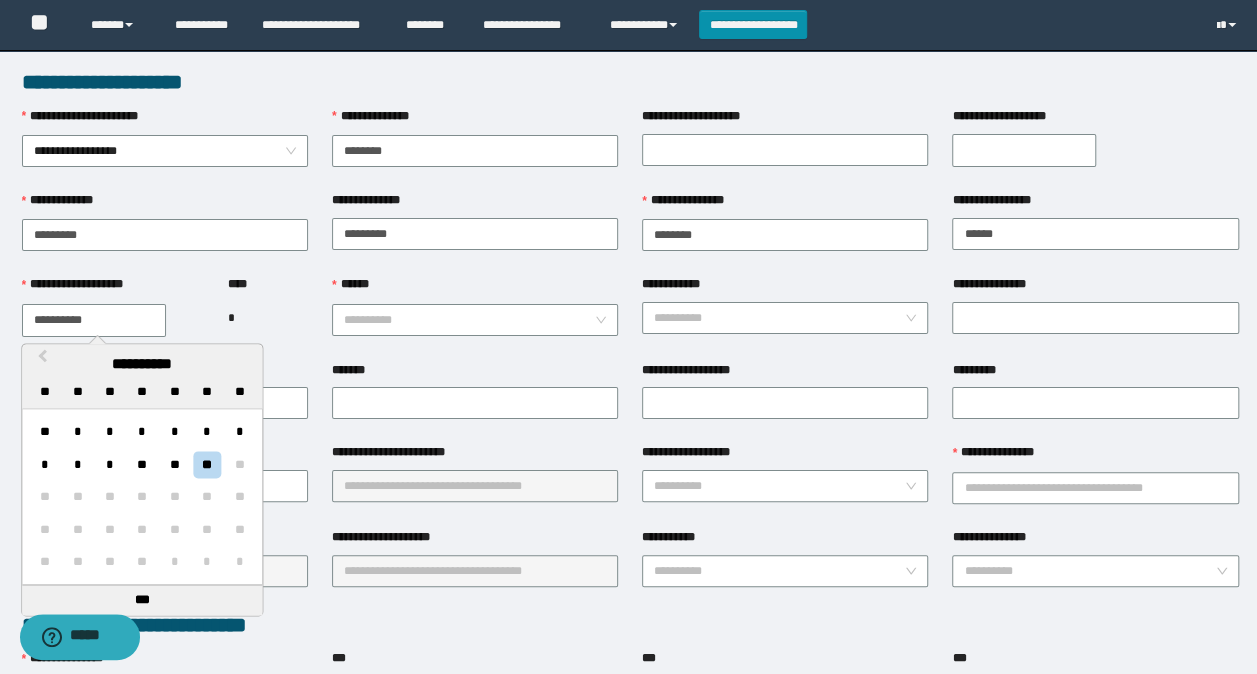 click on "**********" at bounding box center (94, 320) 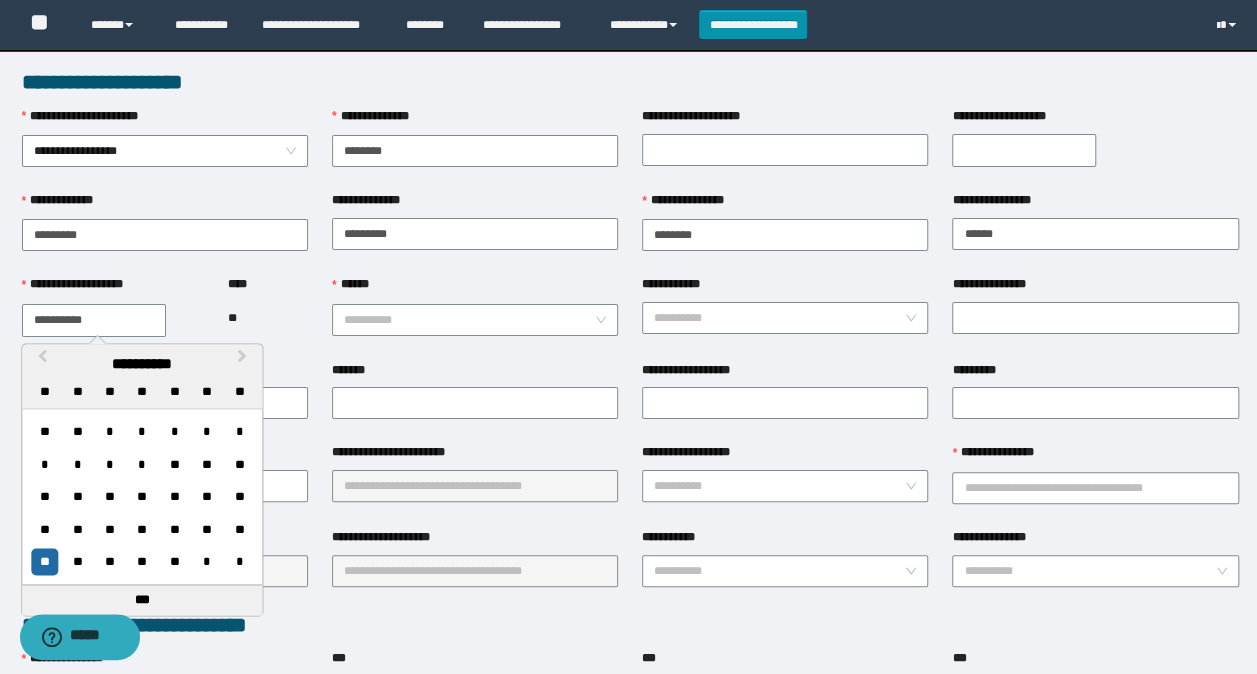 type on "**********" 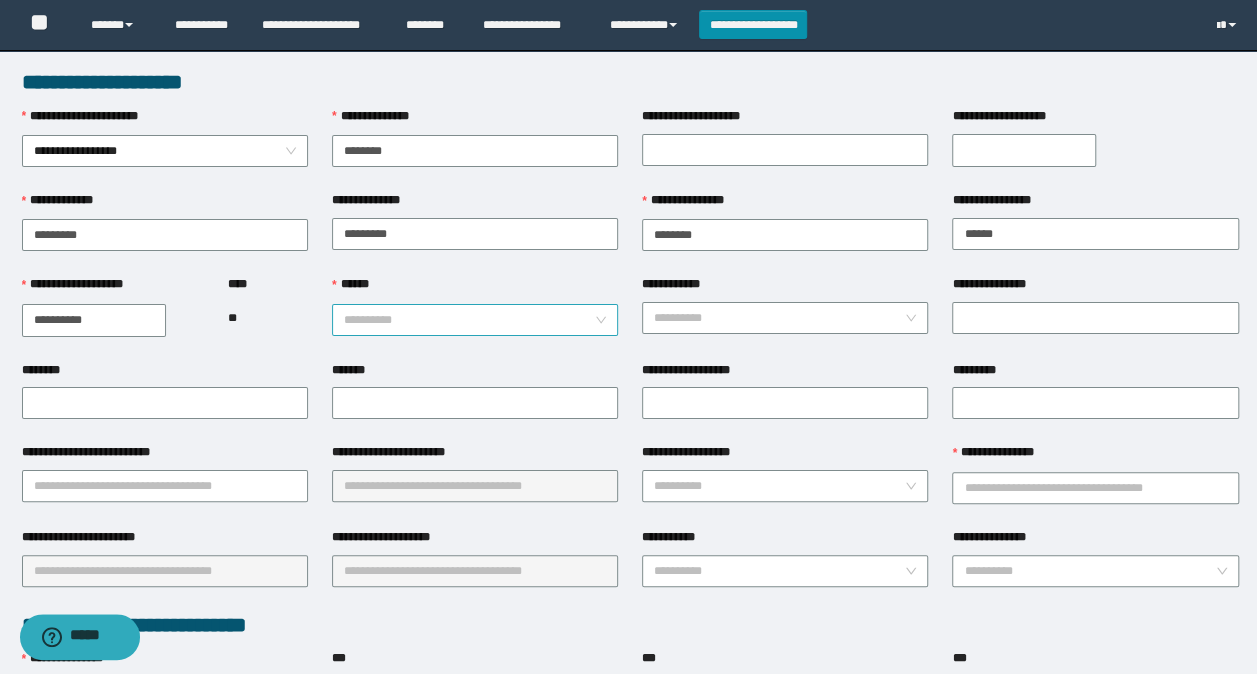 click on "******" at bounding box center [469, 320] 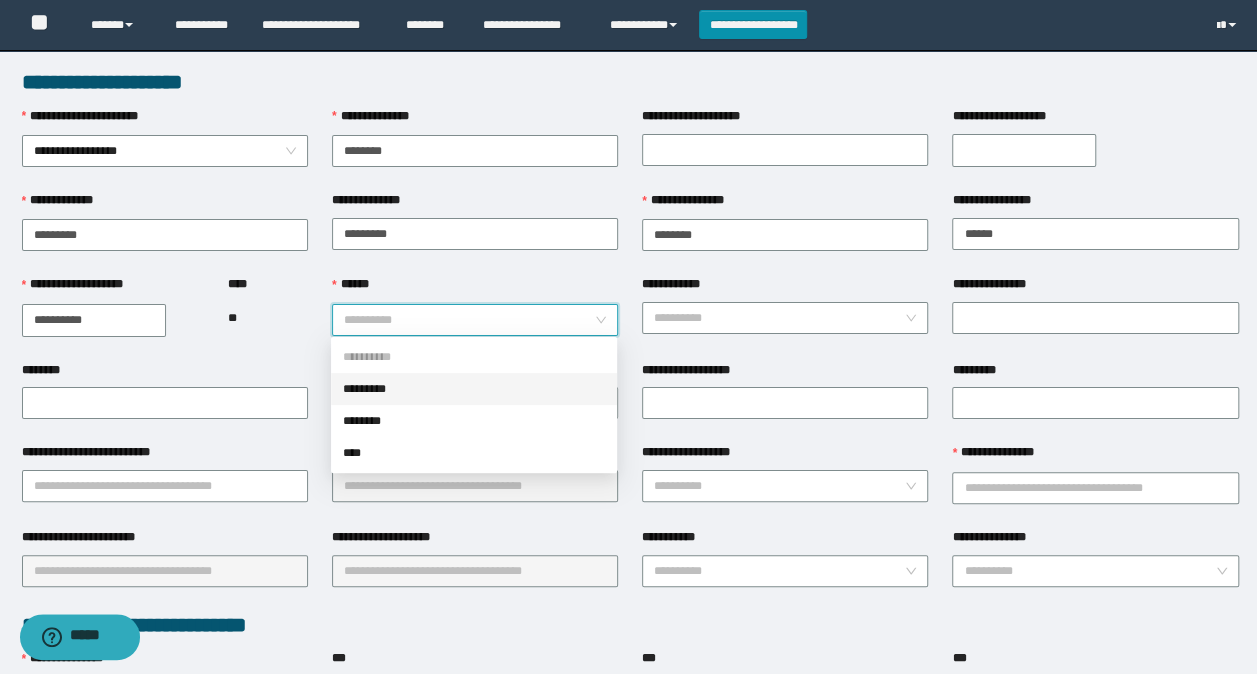 click on "*********" at bounding box center (474, 389) 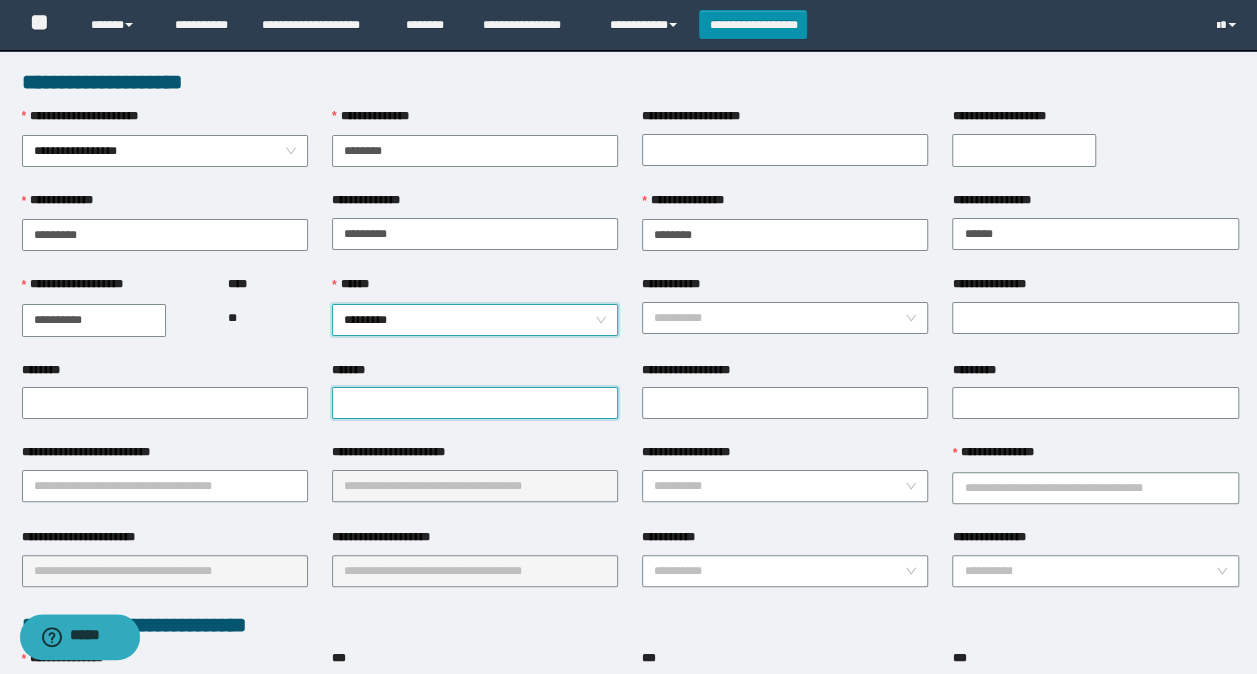 click on "*******" at bounding box center (475, 403) 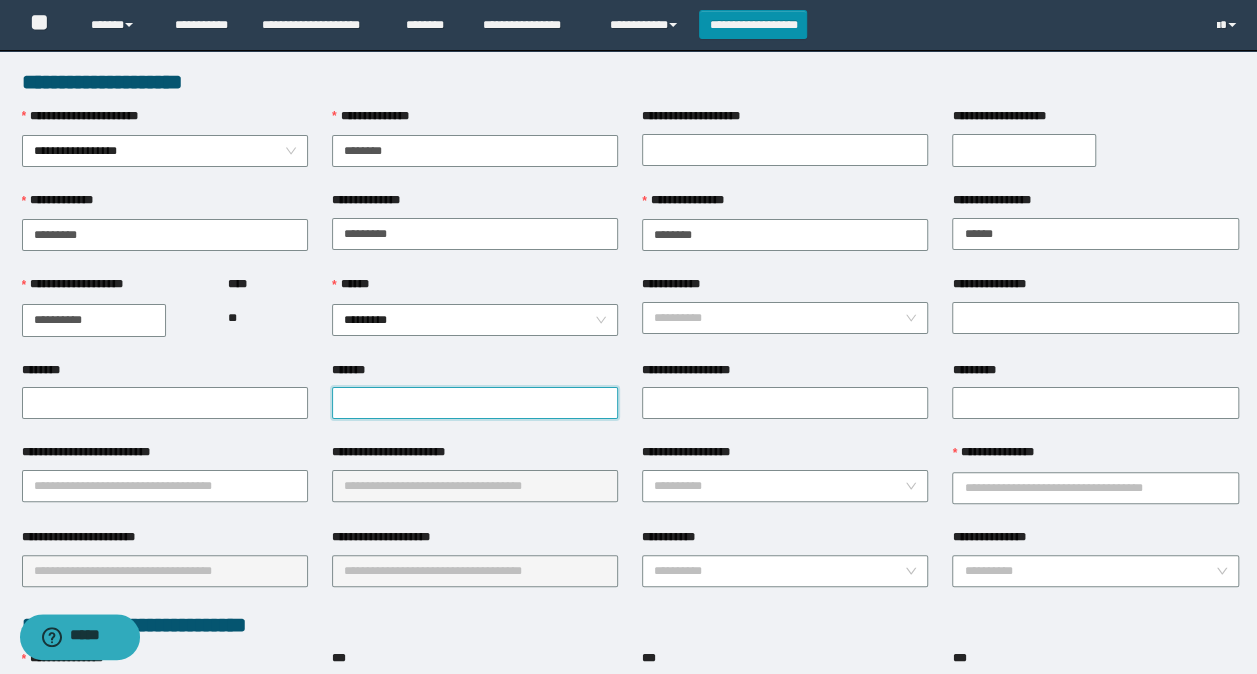 paste on "**********" 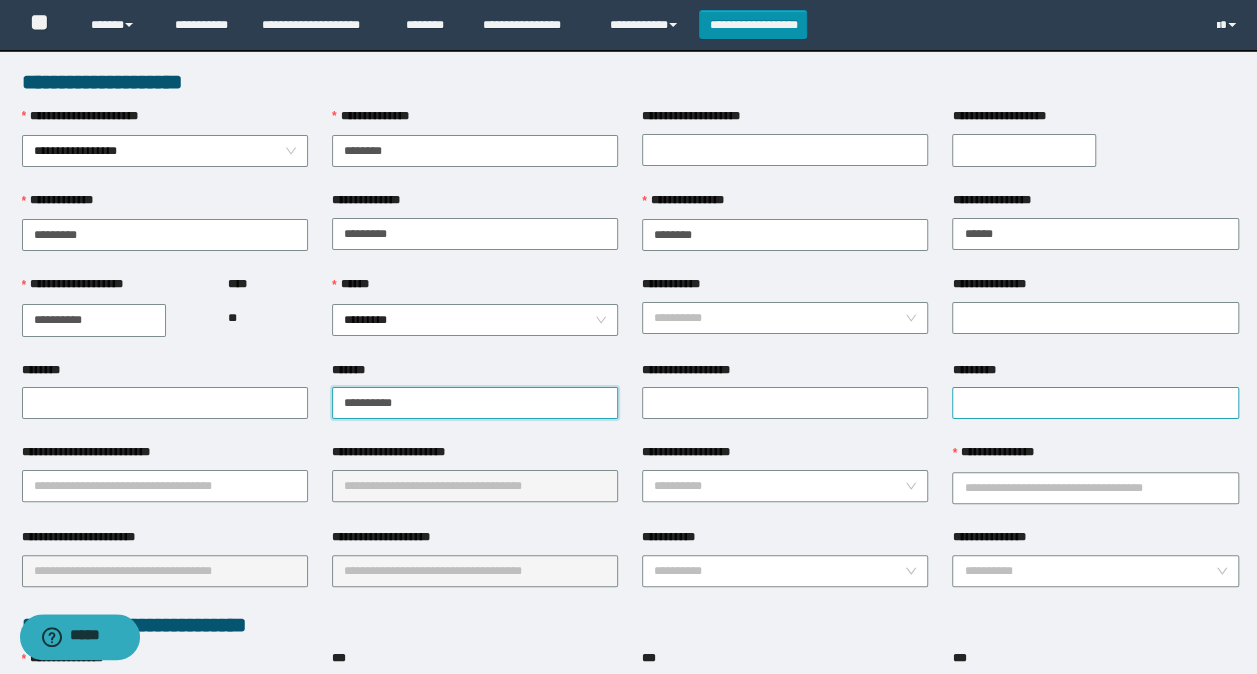 type on "**********" 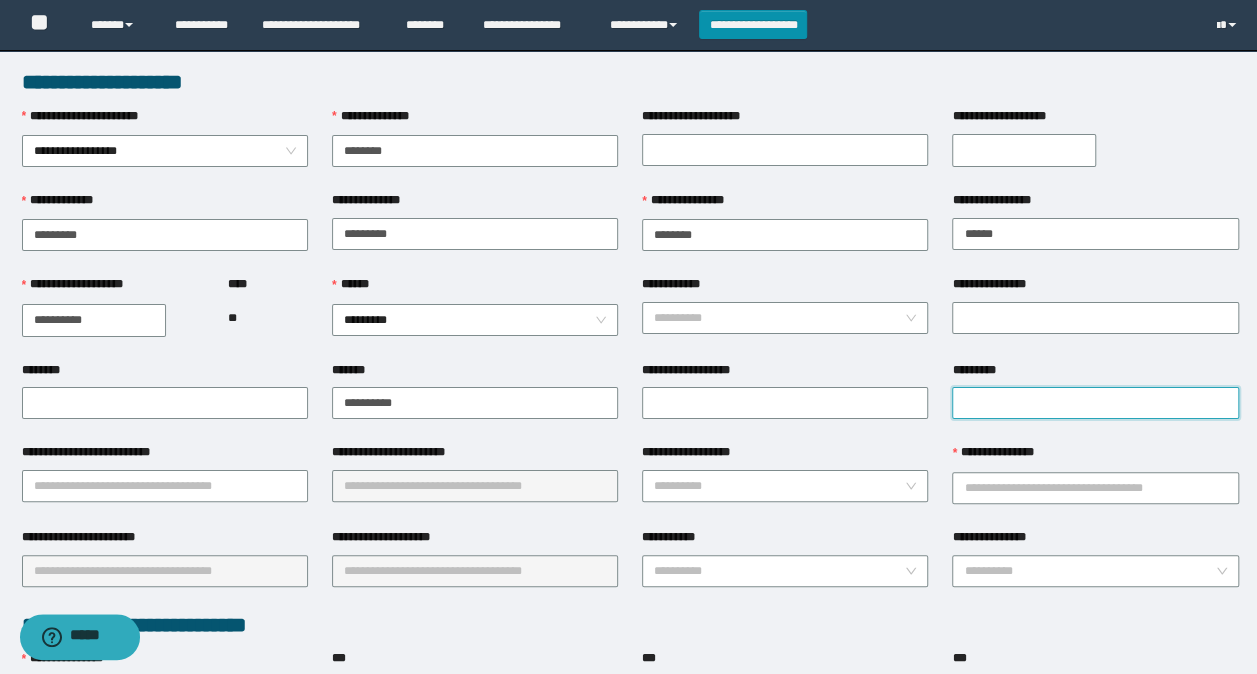 click on "*********" at bounding box center (1095, 403) 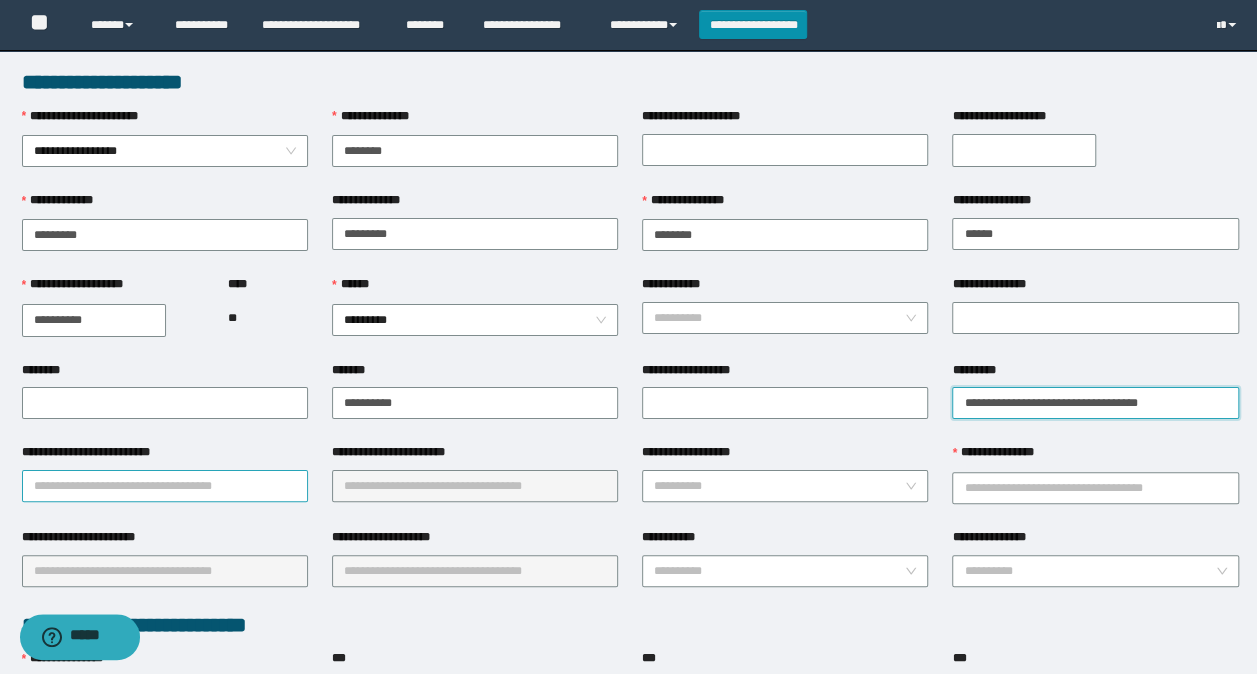 type on "**********" 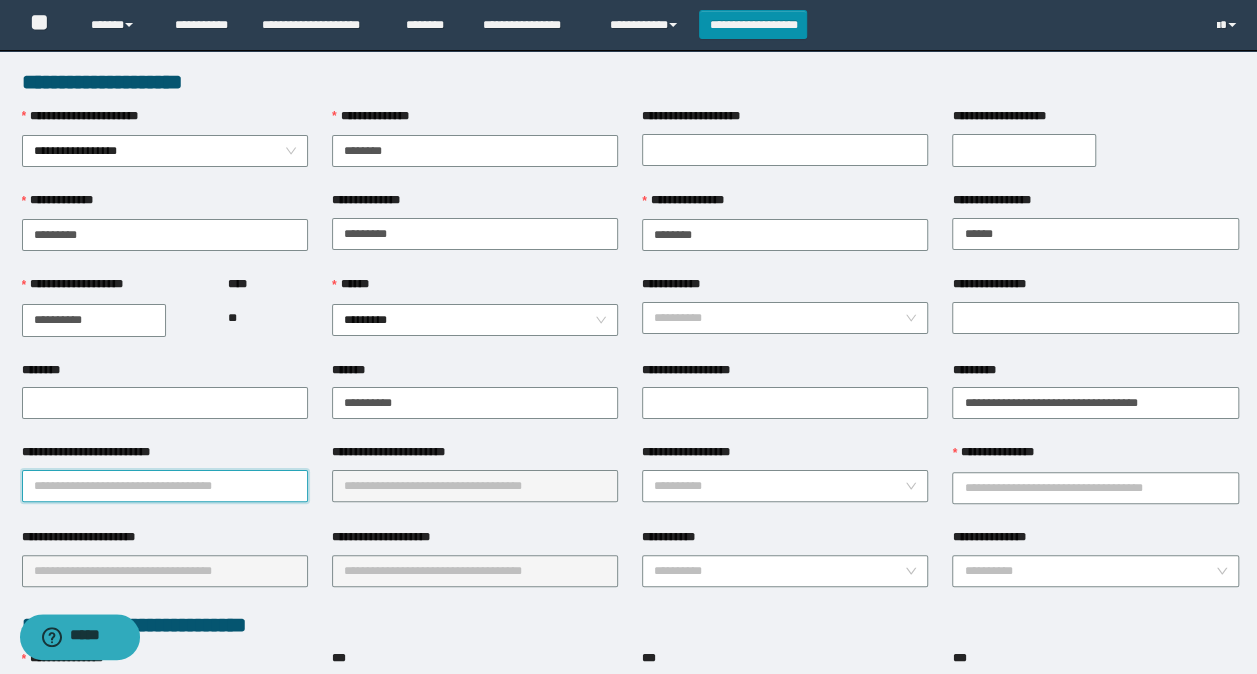 click on "**********" at bounding box center (165, 486) 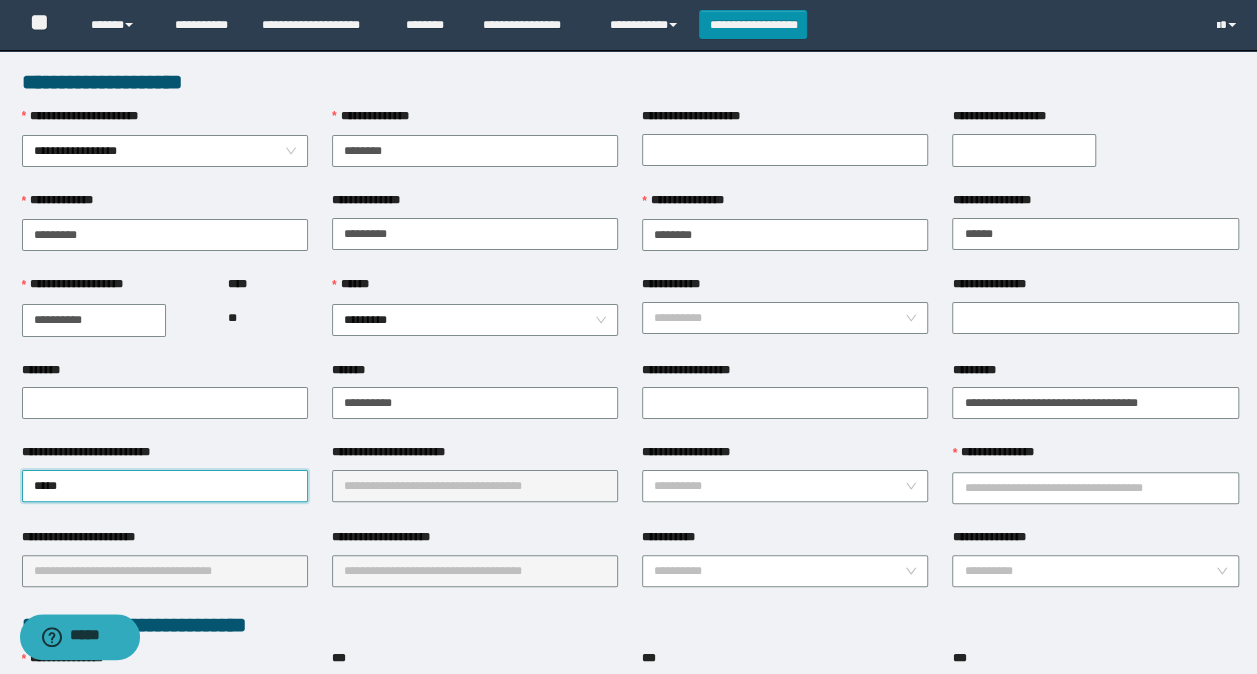type on "******" 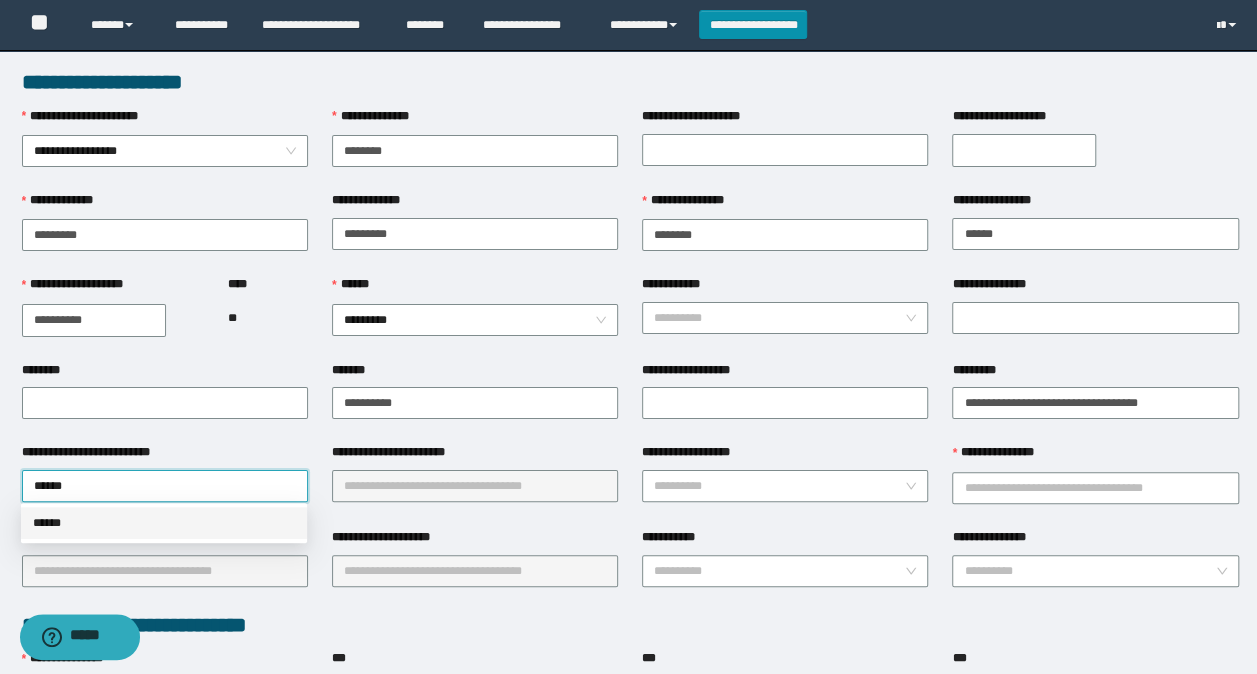 click on "******" at bounding box center [164, 523] 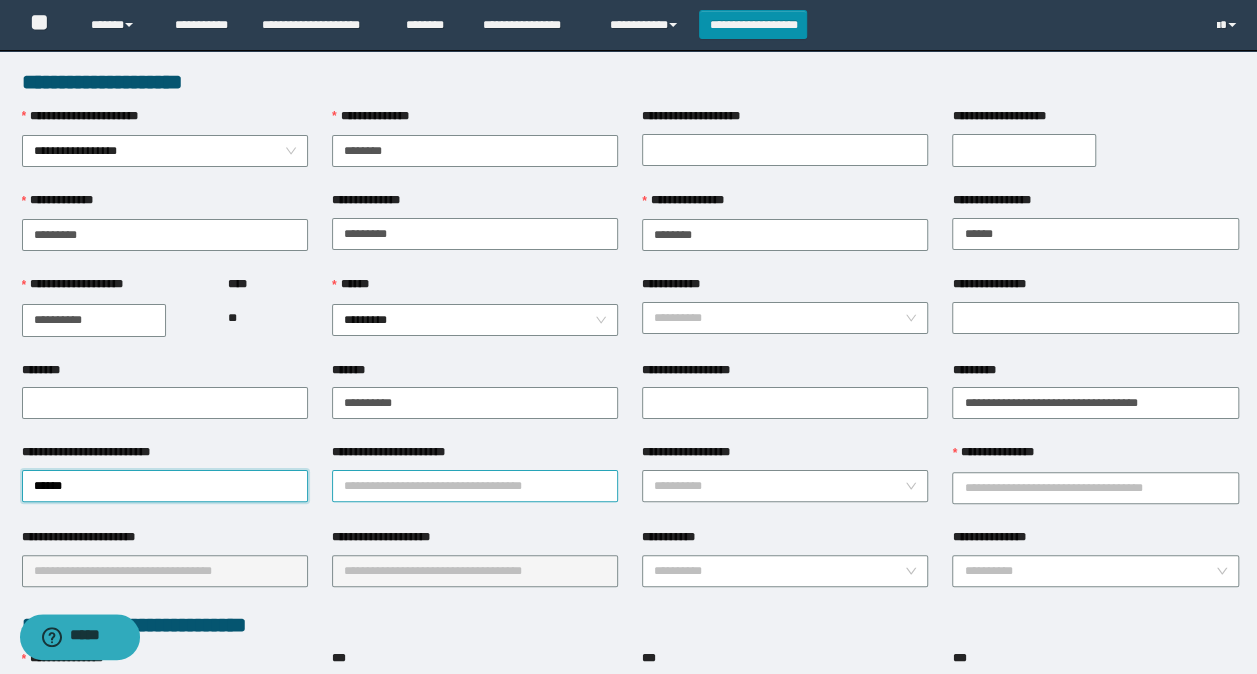 click on "**********" at bounding box center [475, 486] 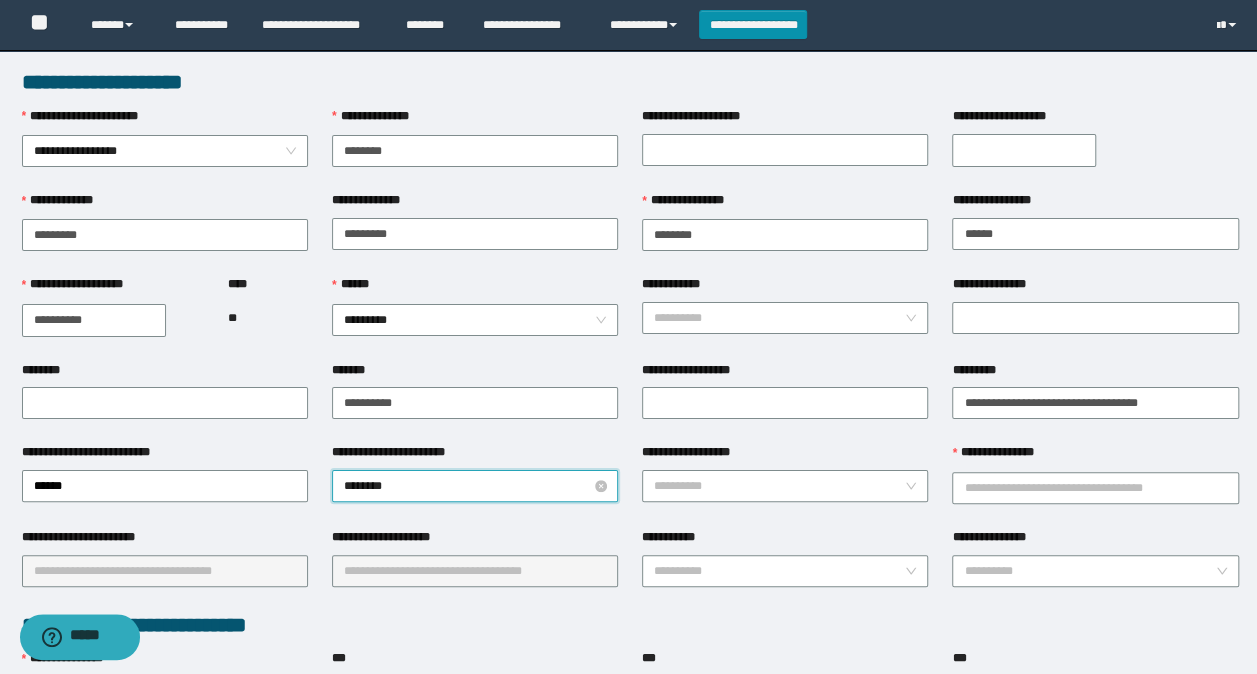type on "*********" 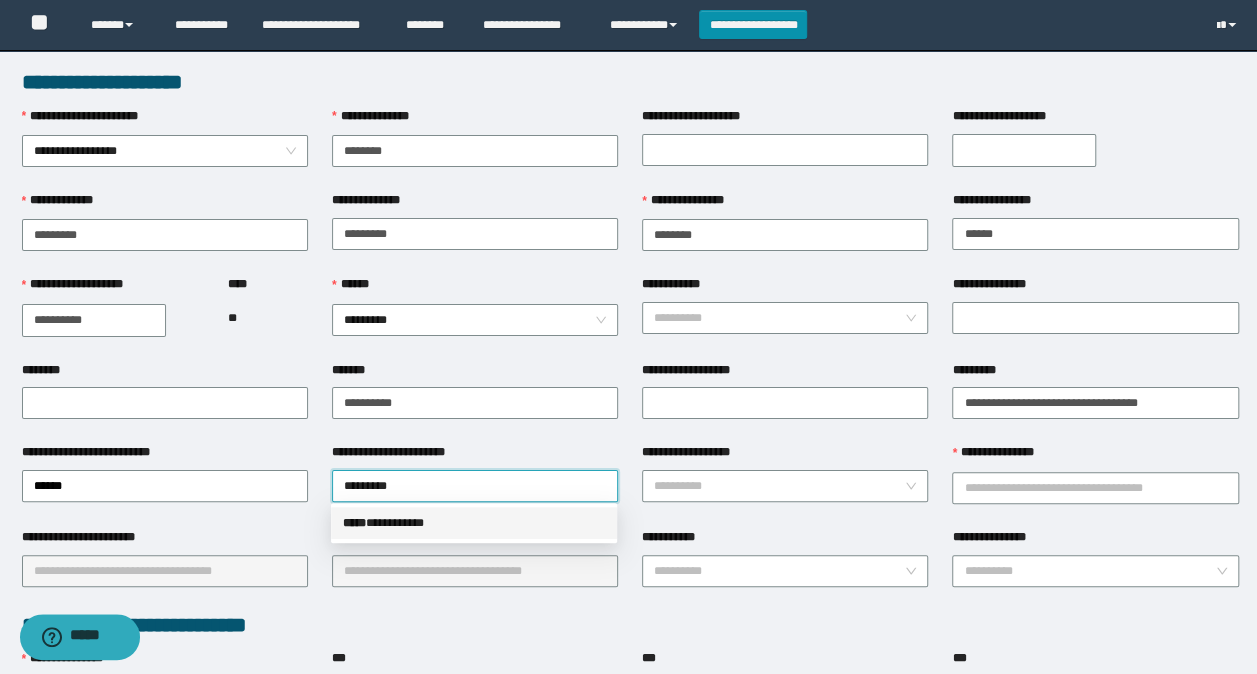 click on "***** * *********" at bounding box center (474, 523) 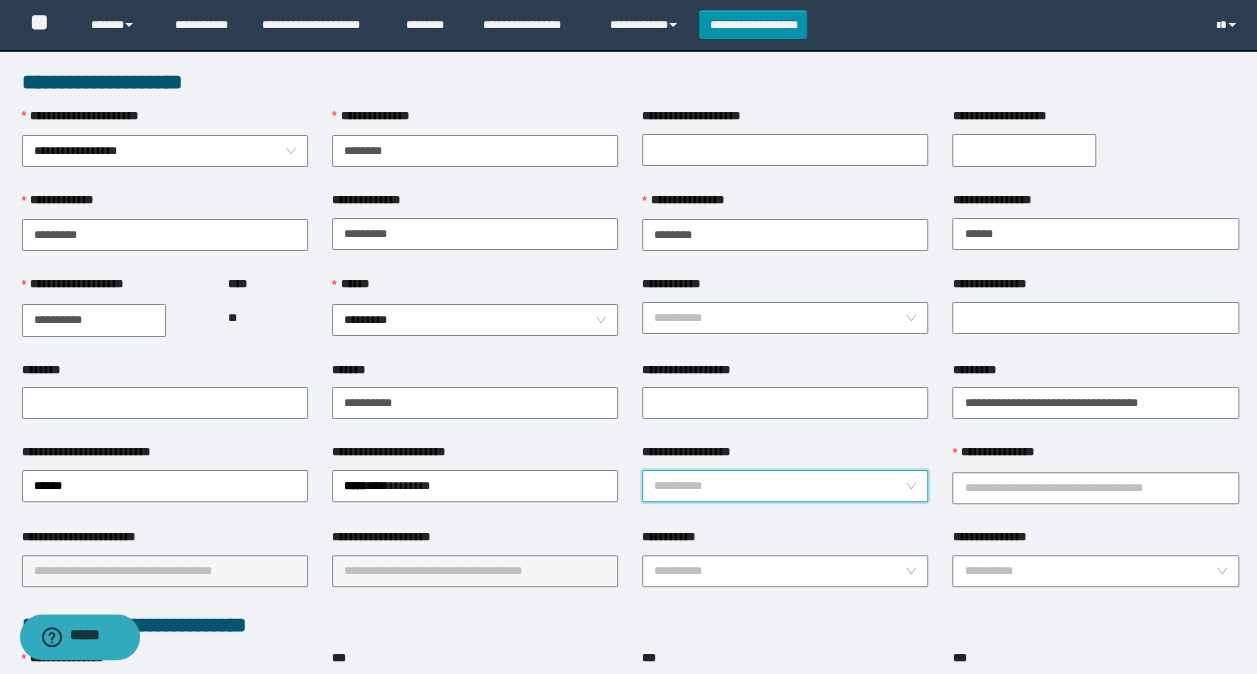 click on "**********" at bounding box center (779, 486) 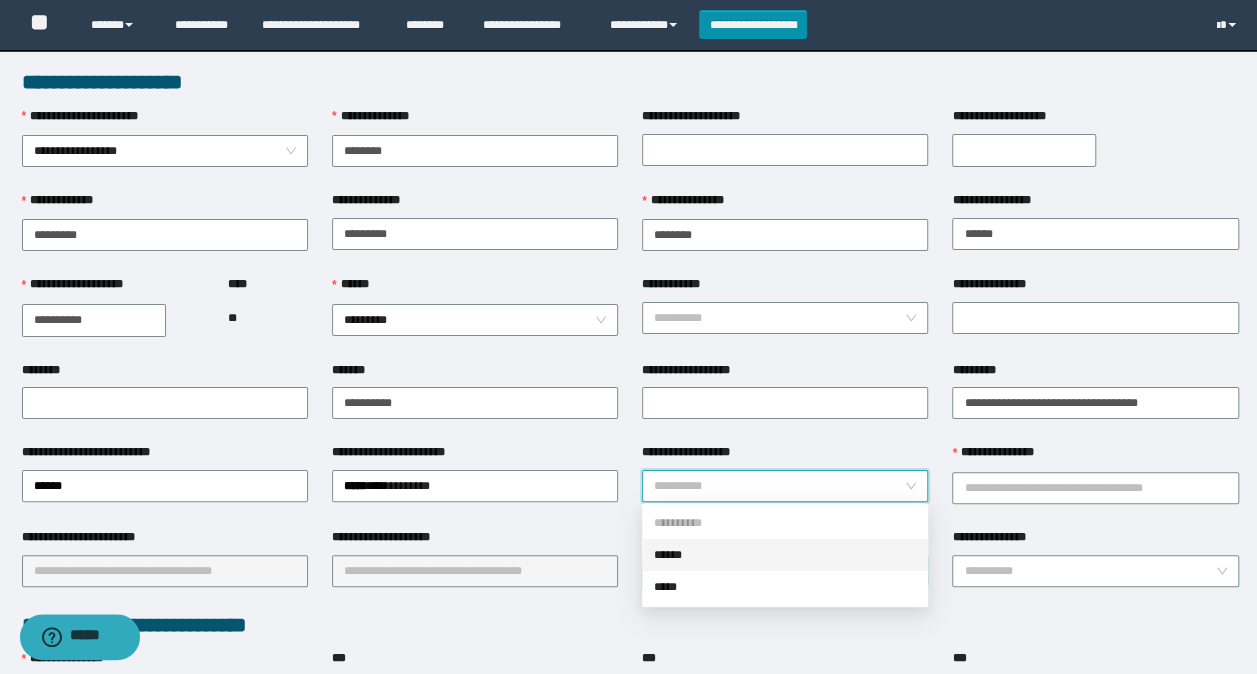 click on "******" at bounding box center (785, 555) 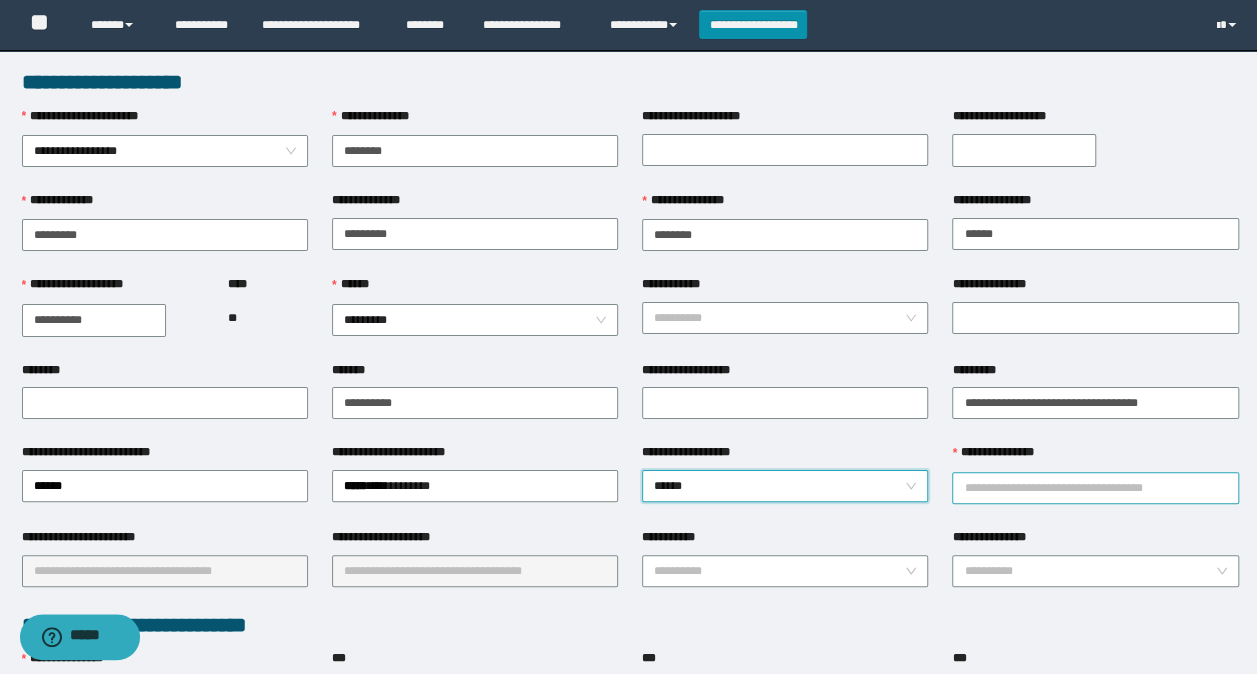 click on "**********" at bounding box center (1095, 488) 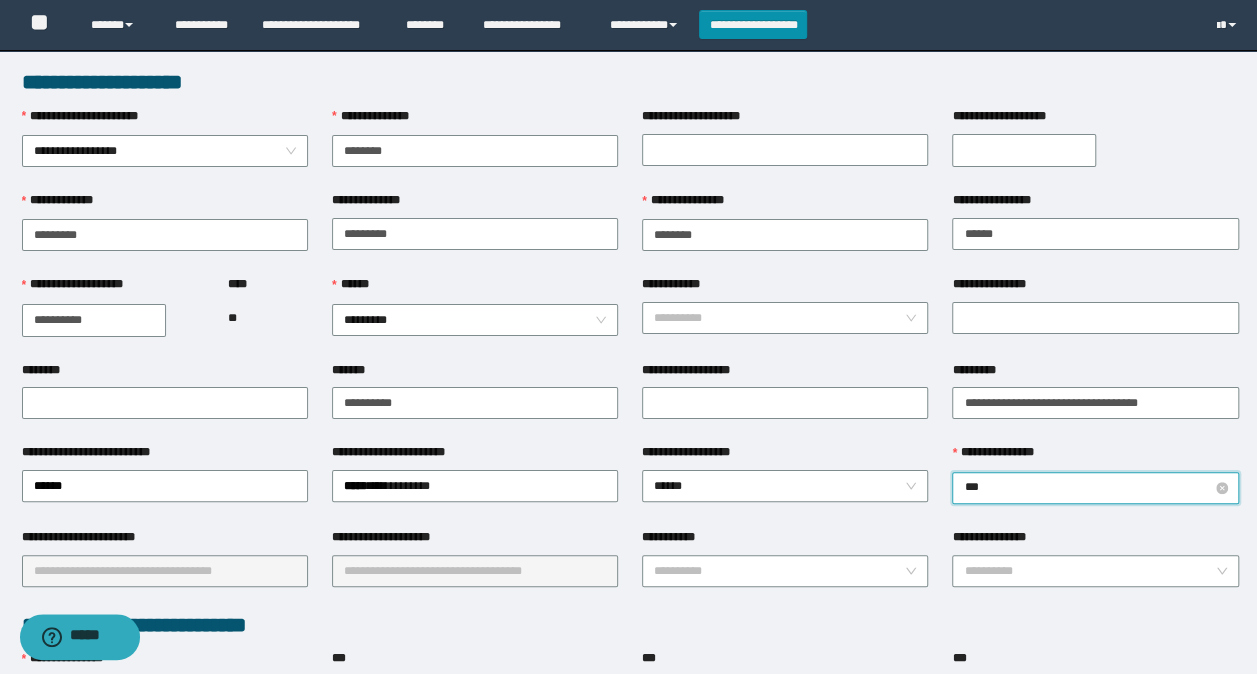 type on "****" 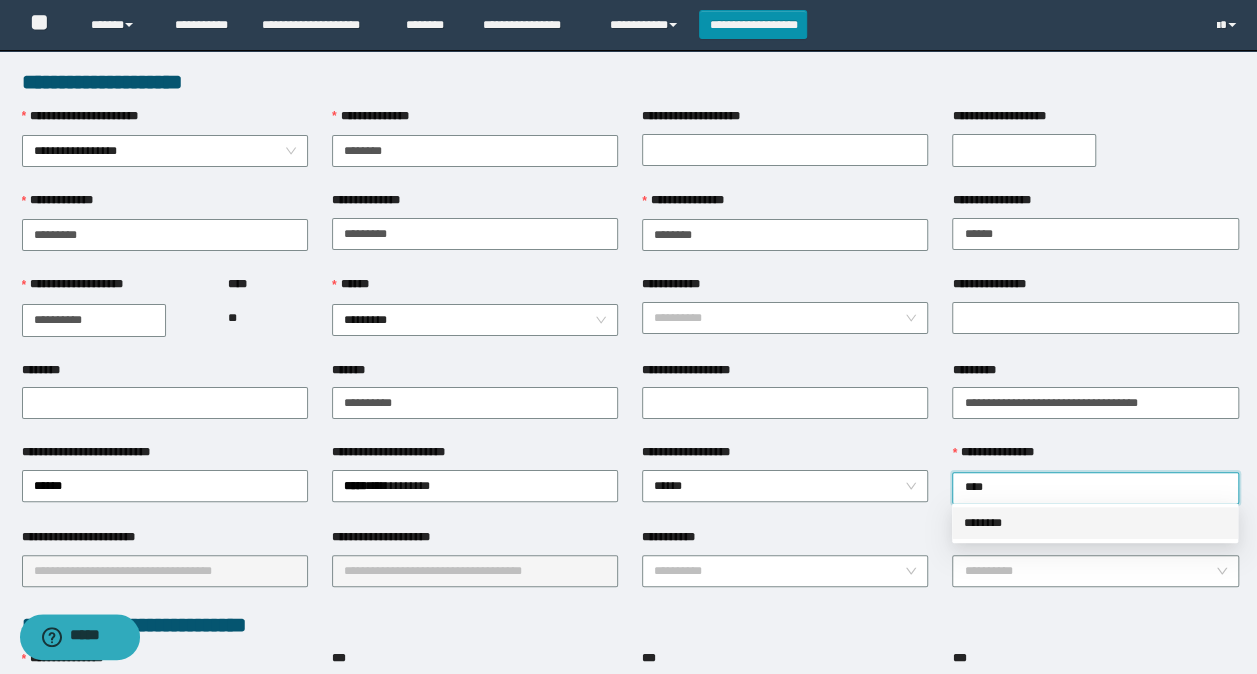 click on "********" at bounding box center [1095, 523] 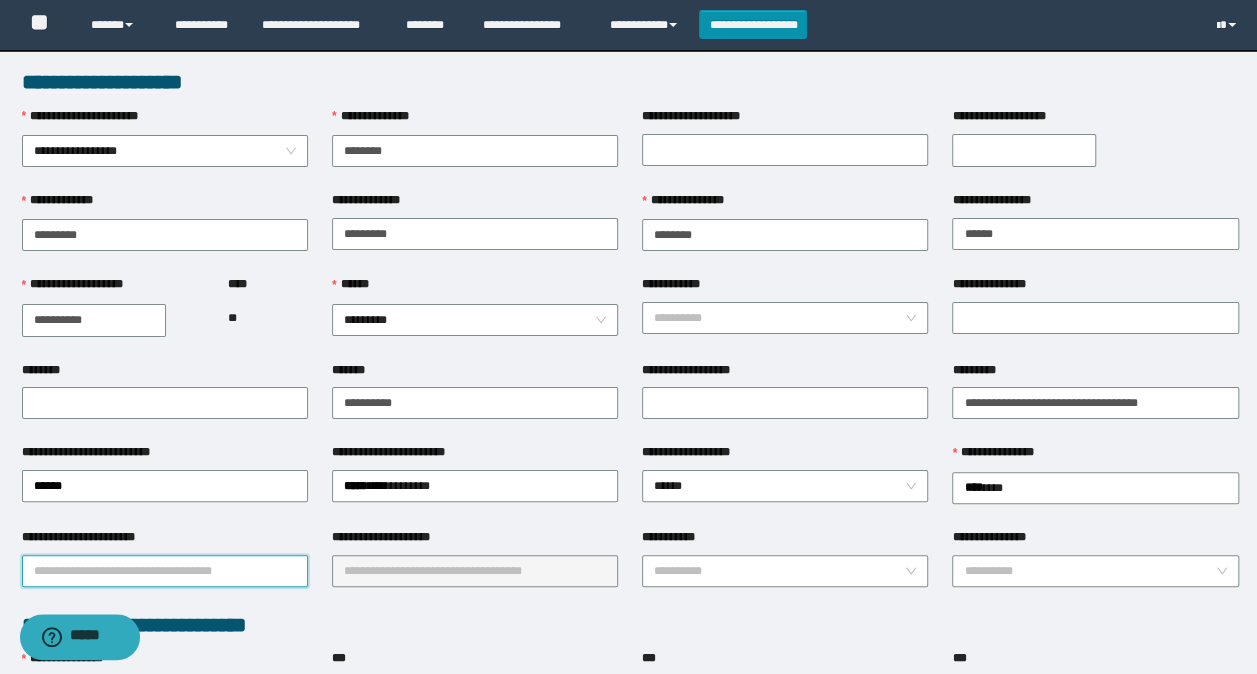 click on "**********" at bounding box center [165, 571] 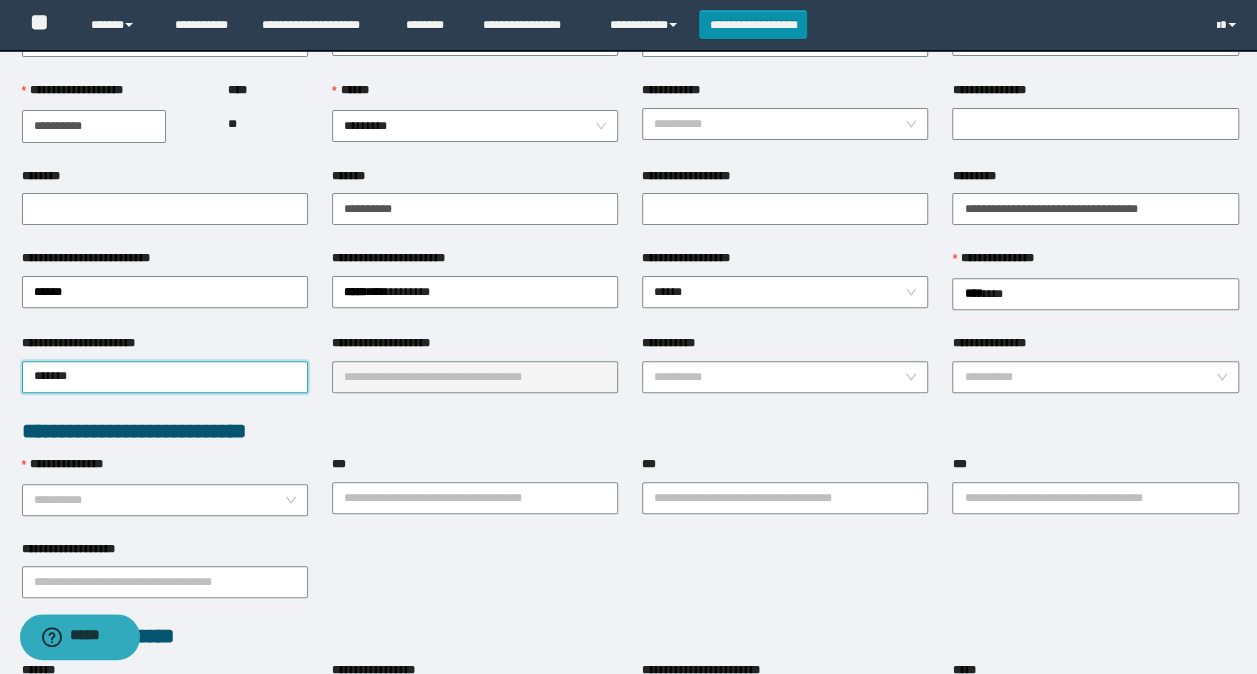 scroll, scrollTop: 200, scrollLeft: 0, axis: vertical 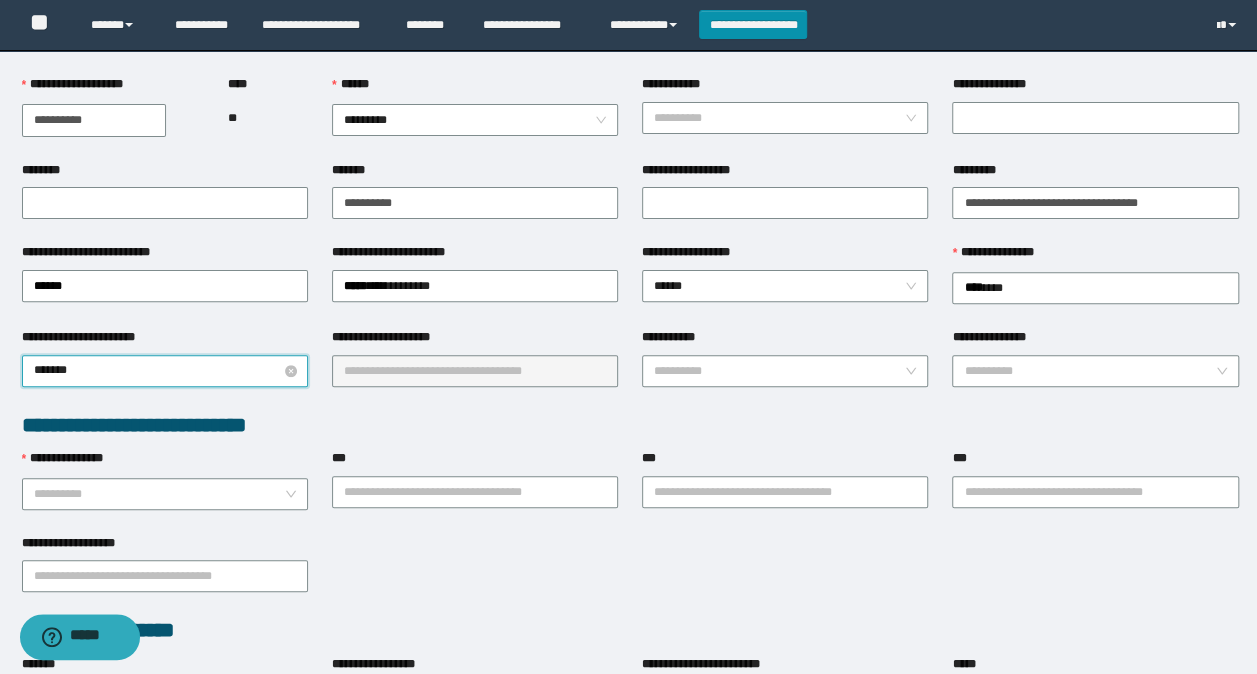 click on "*******" at bounding box center [165, 371] 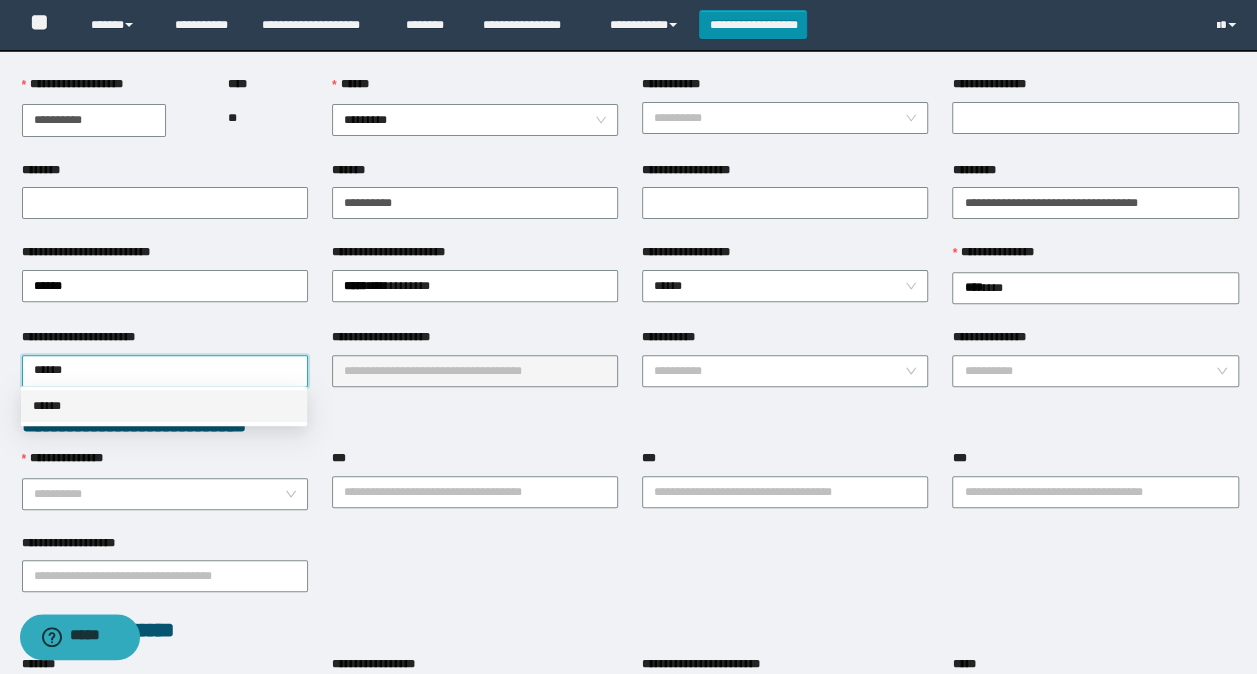 click on "******" at bounding box center (164, 406) 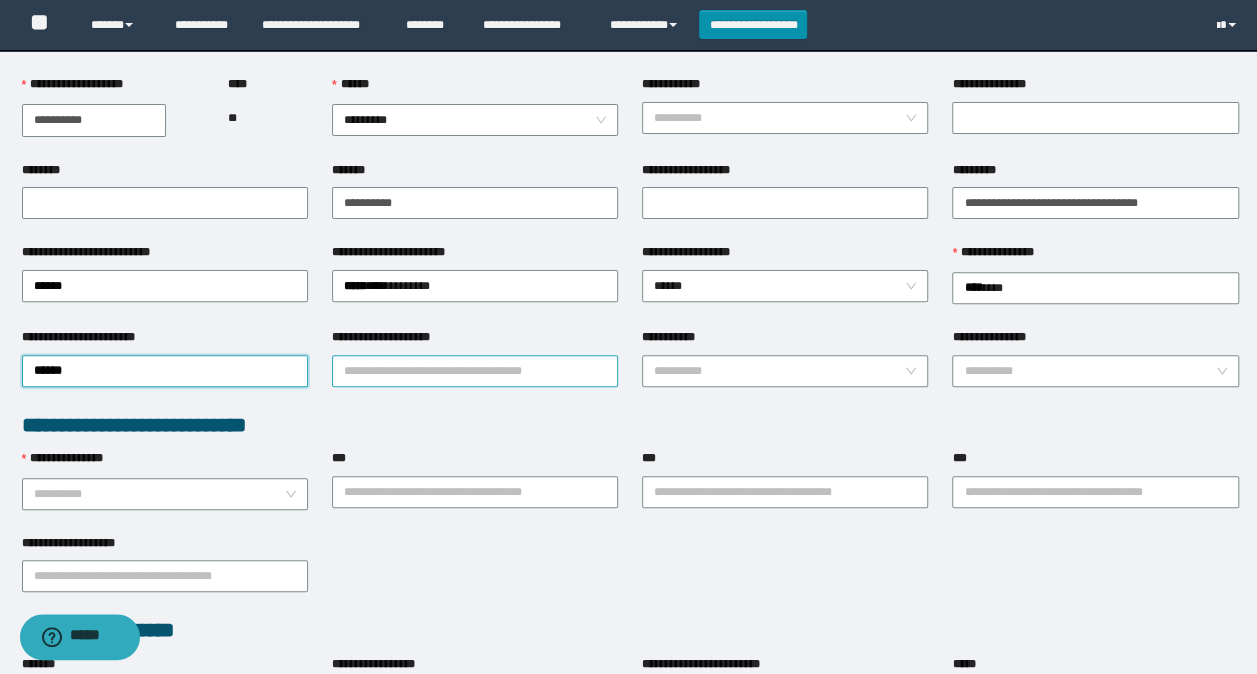 click on "**********" at bounding box center (475, 371) 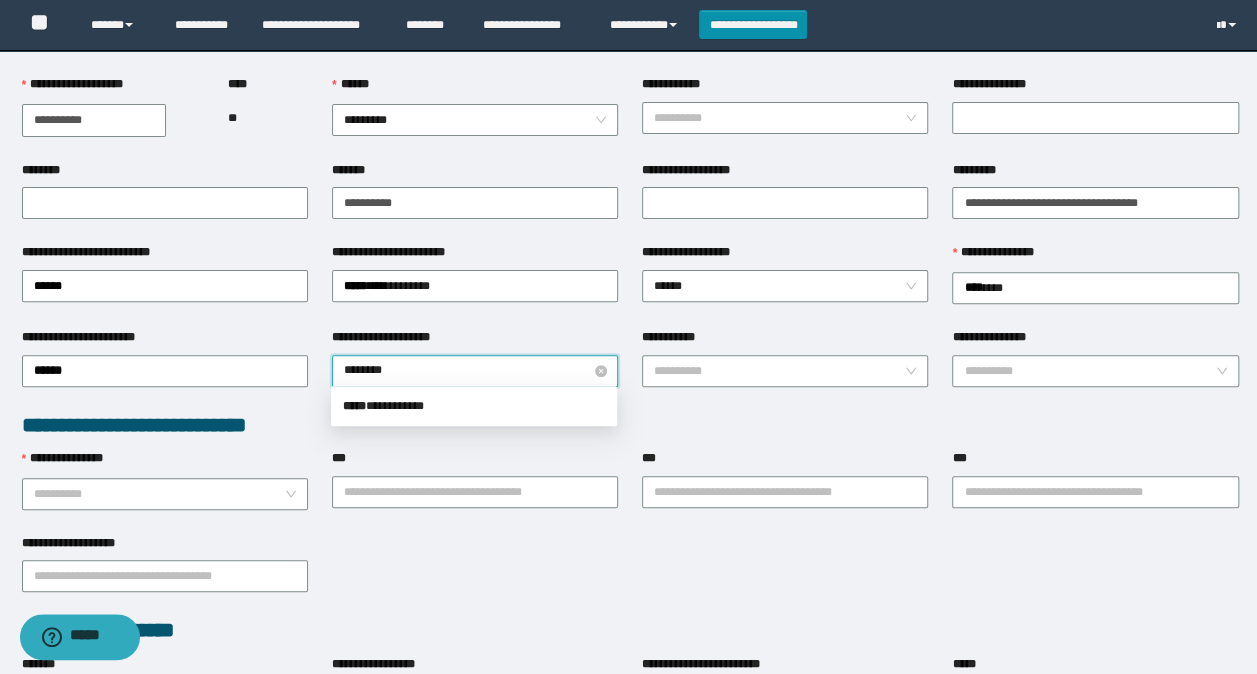 type on "*********" 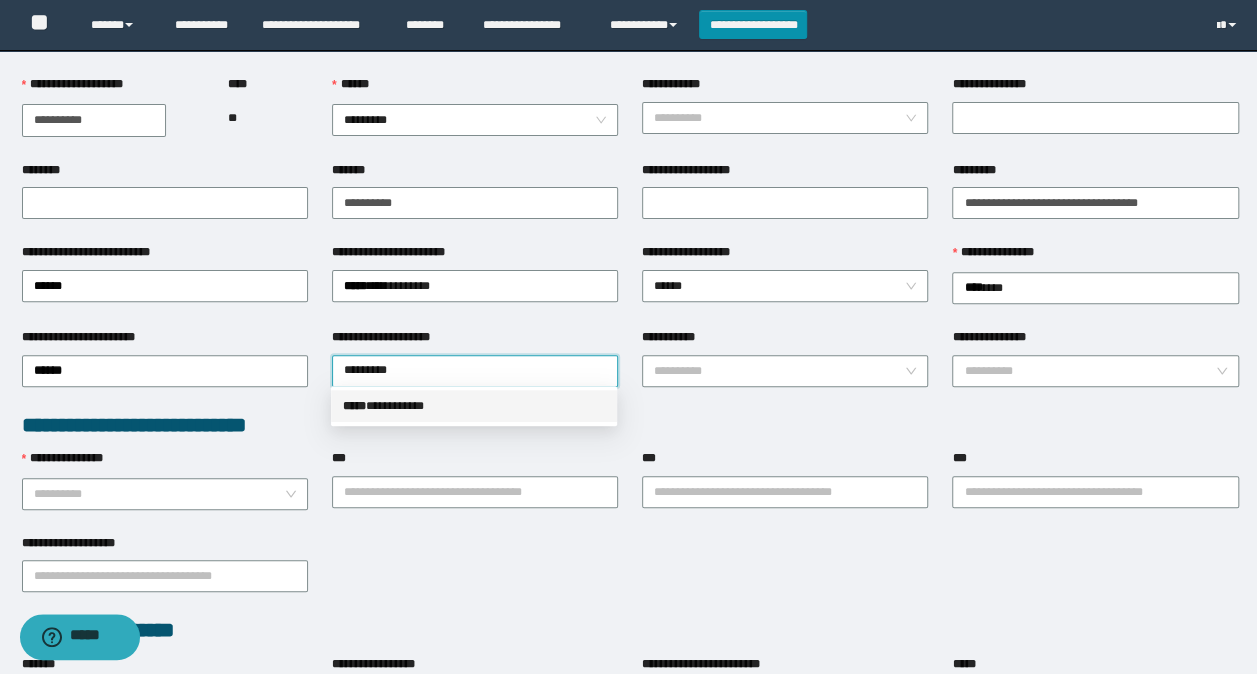 click on "***** * *********" at bounding box center [474, 406] 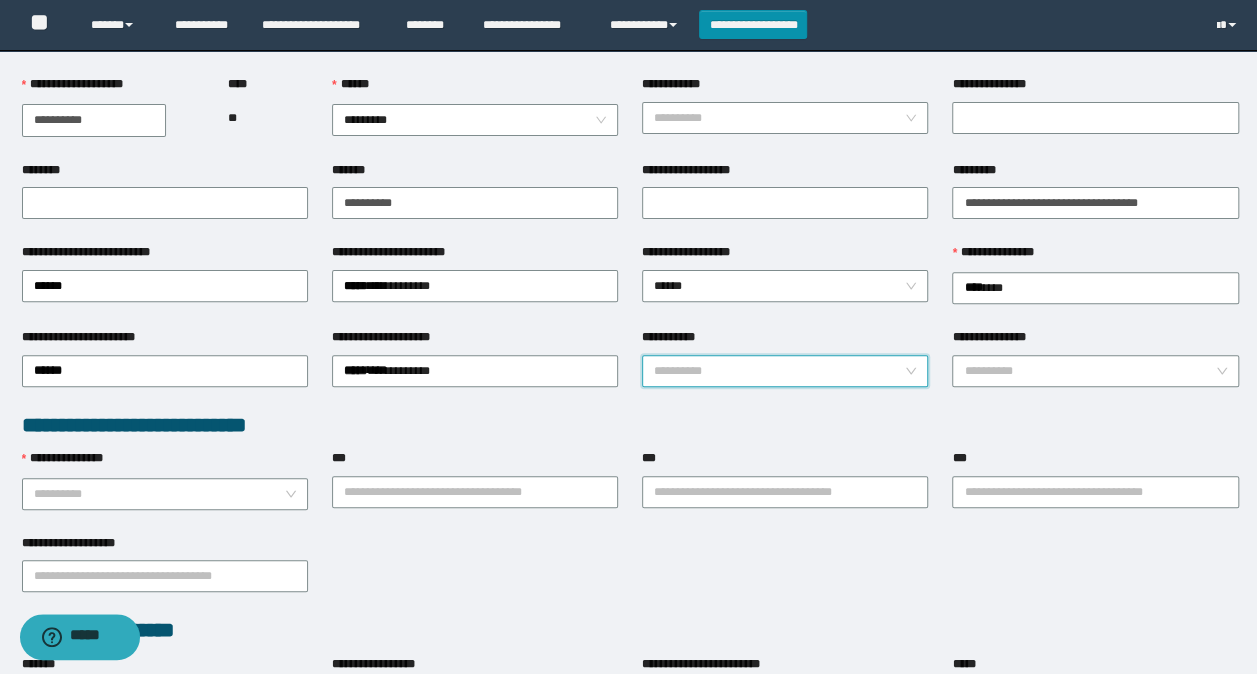 click on "**********" at bounding box center [779, 371] 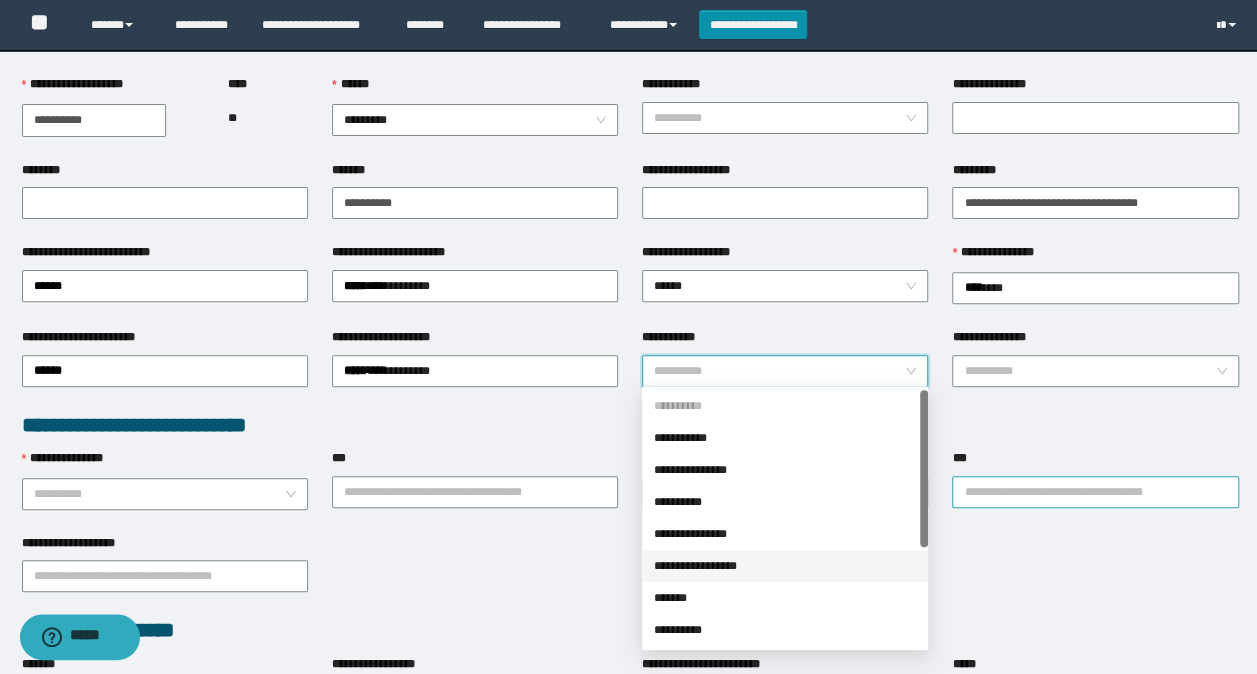 drag, startPoint x: 701, startPoint y: 566, endPoint x: 976, endPoint y: 472, distance: 290.62173 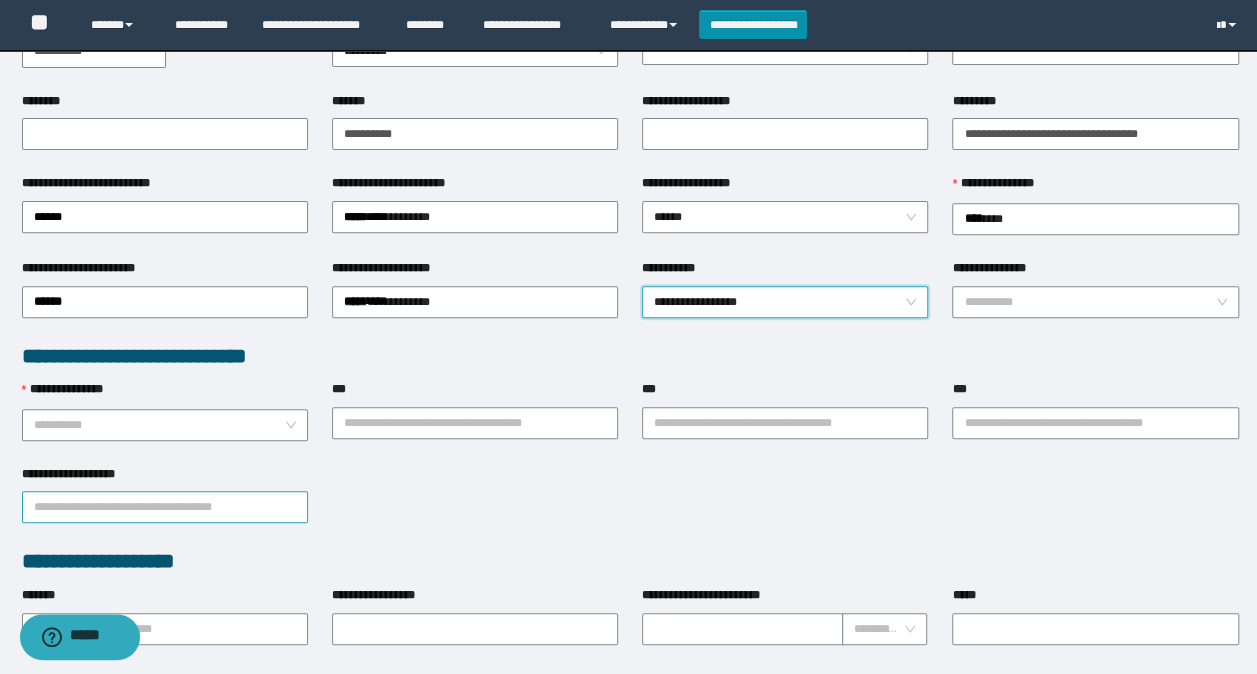 scroll, scrollTop: 300, scrollLeft: 0, axis: vertical 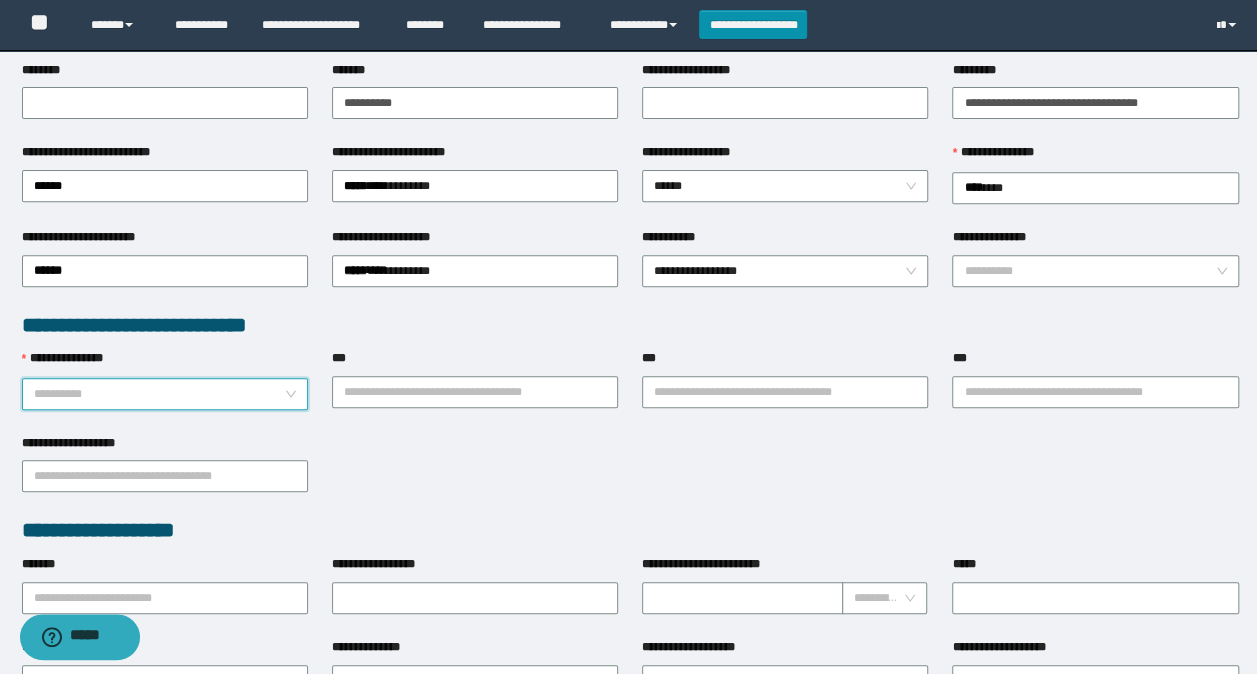 click on "**********" at bounding box center (159, 394) 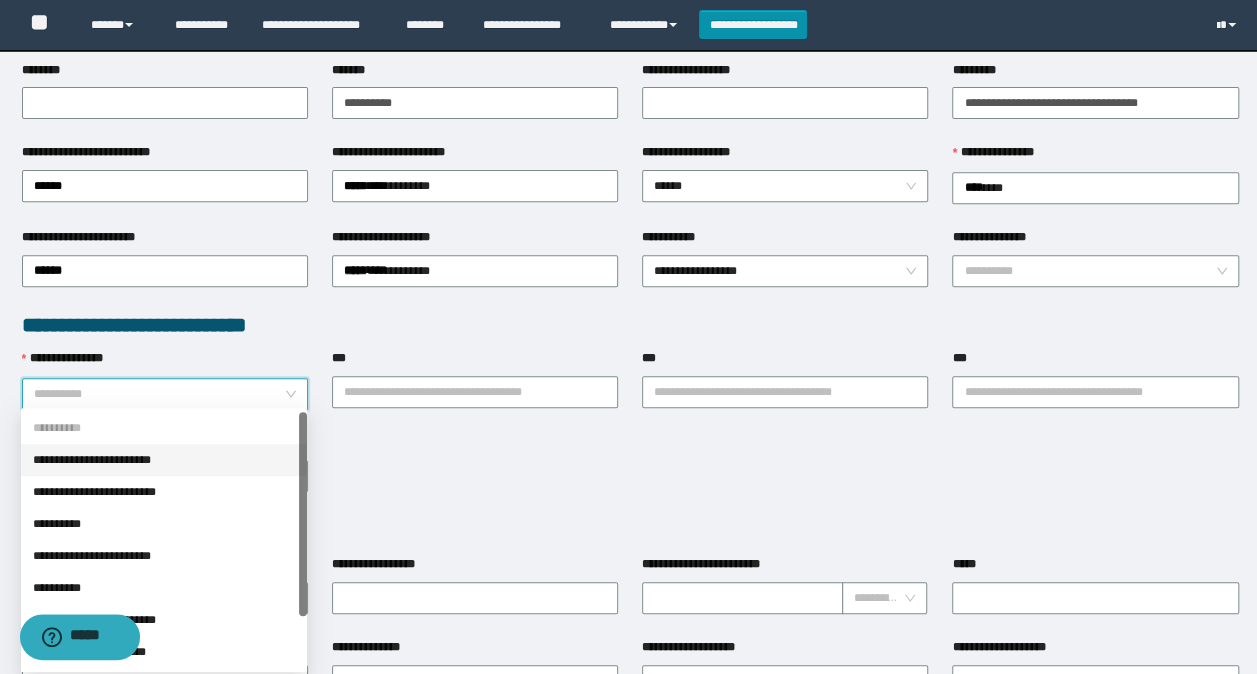 click on "**********" at bounding box center [164, 460] 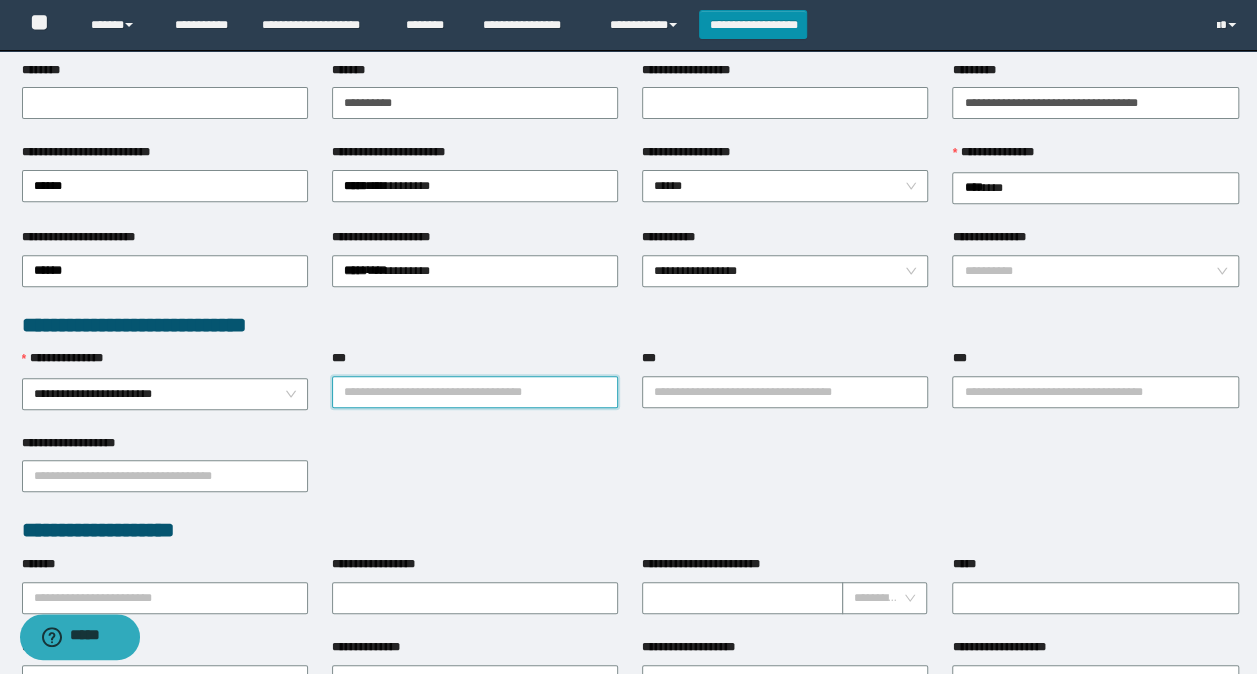 click on "***" at bounding box center (475, 392) 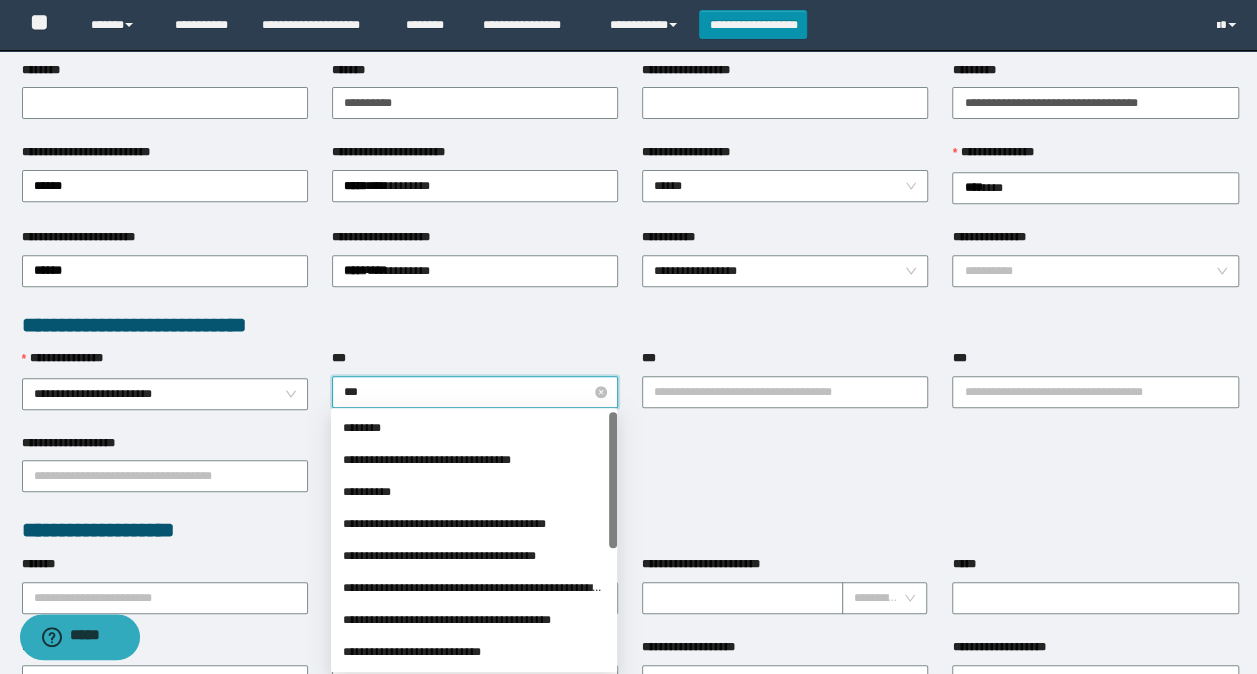 type on "****" 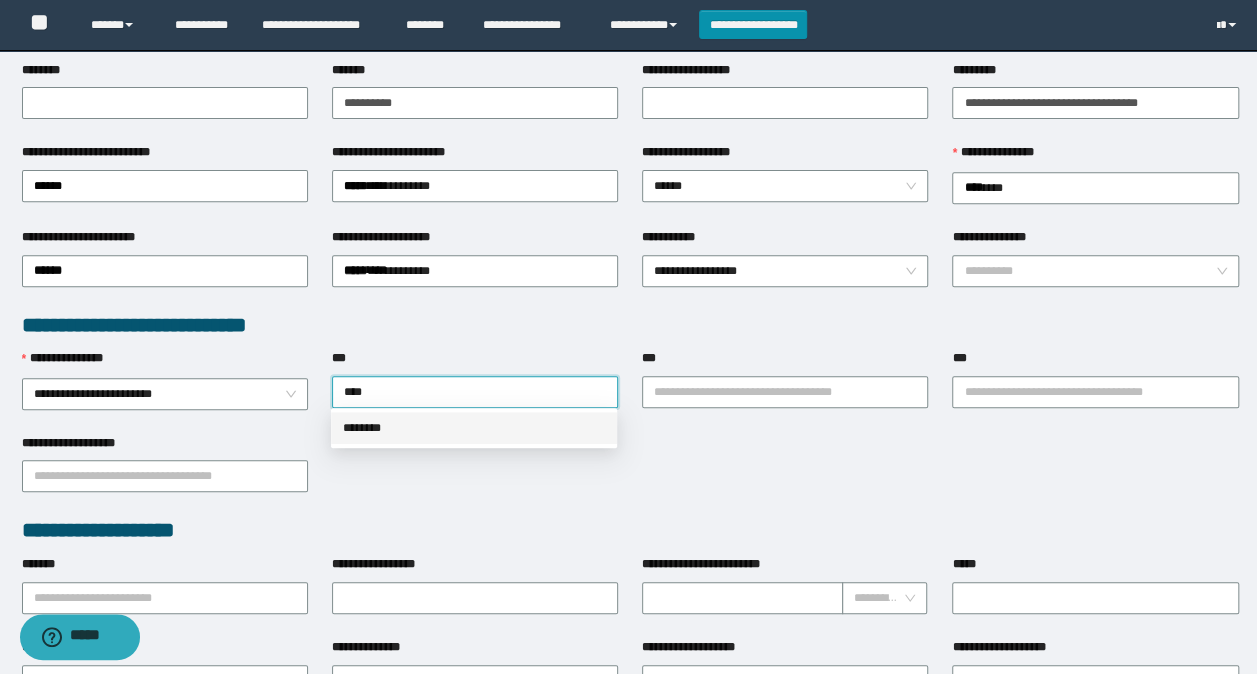 click on "********" at bounding box center (474, 428) 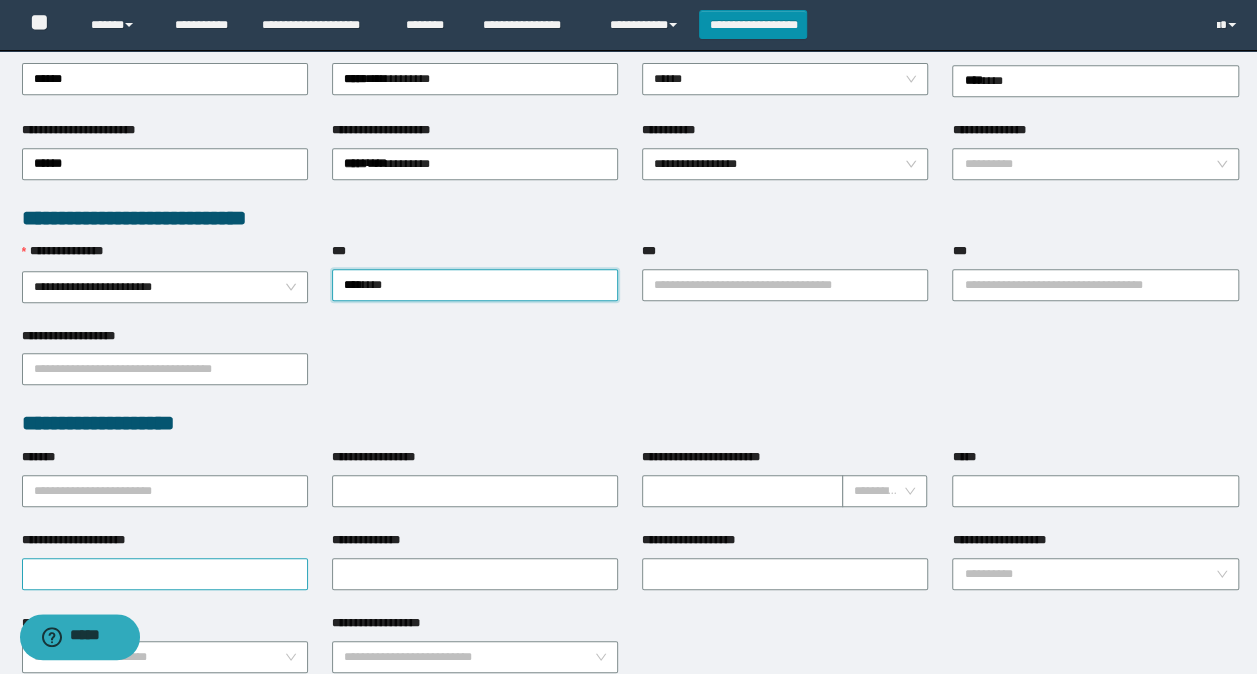 scroll, scrollTop: 500, scrollLeft: 0, axis: vertical 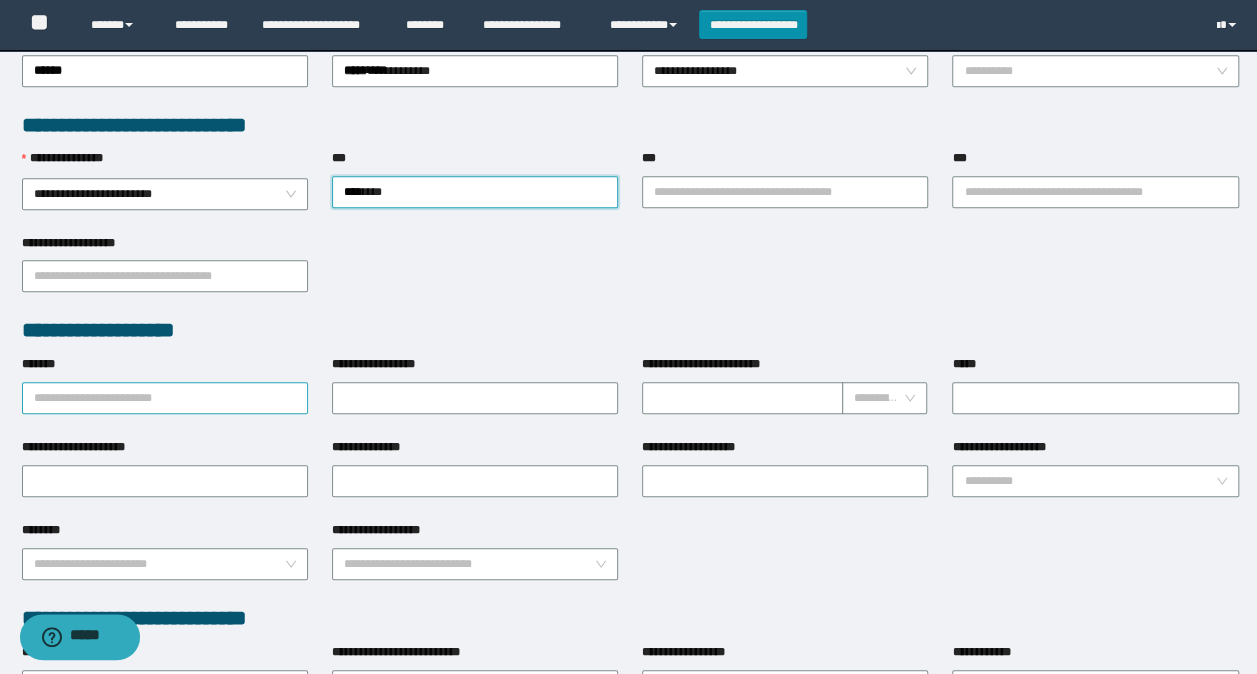 click on "*******" at bounding box center [165, 398] 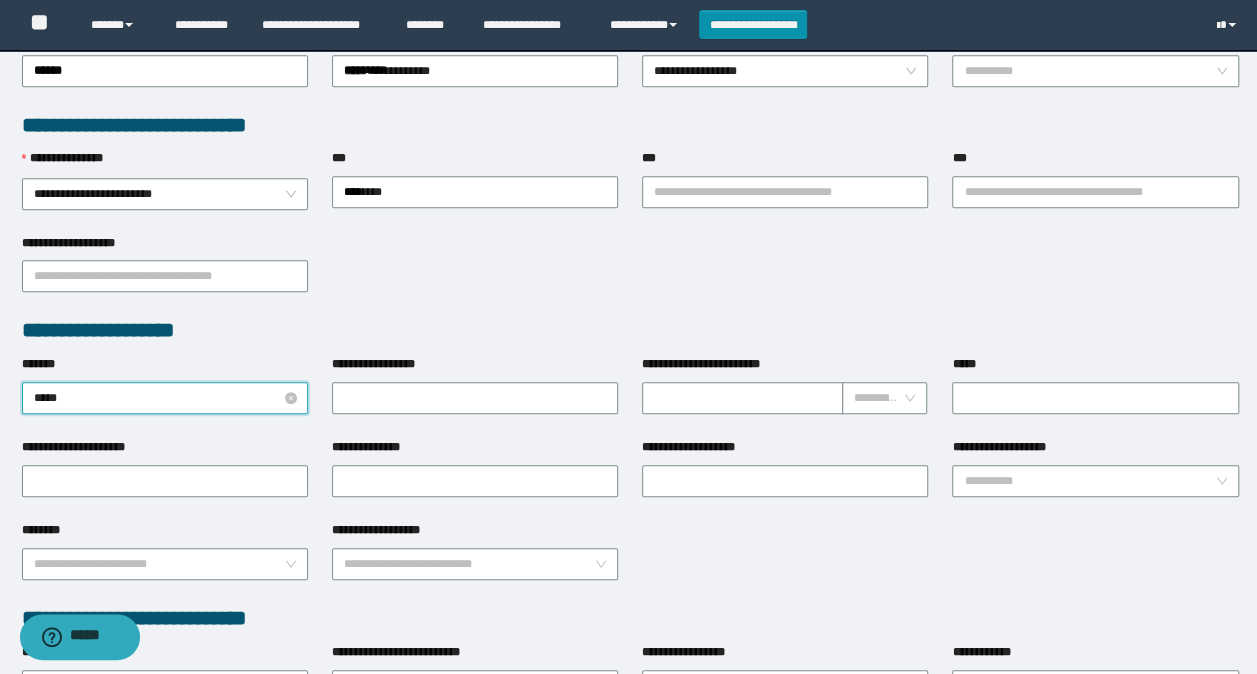type on "******" 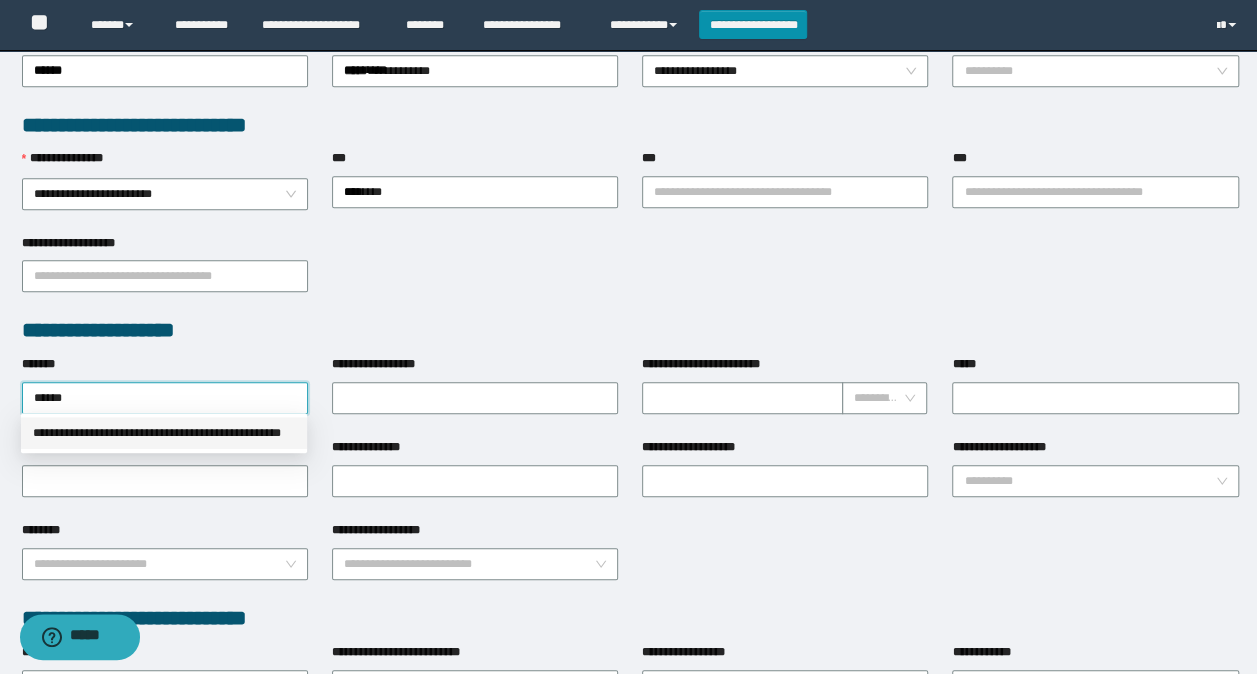 click on "**********" at bounding box center (164, 433) 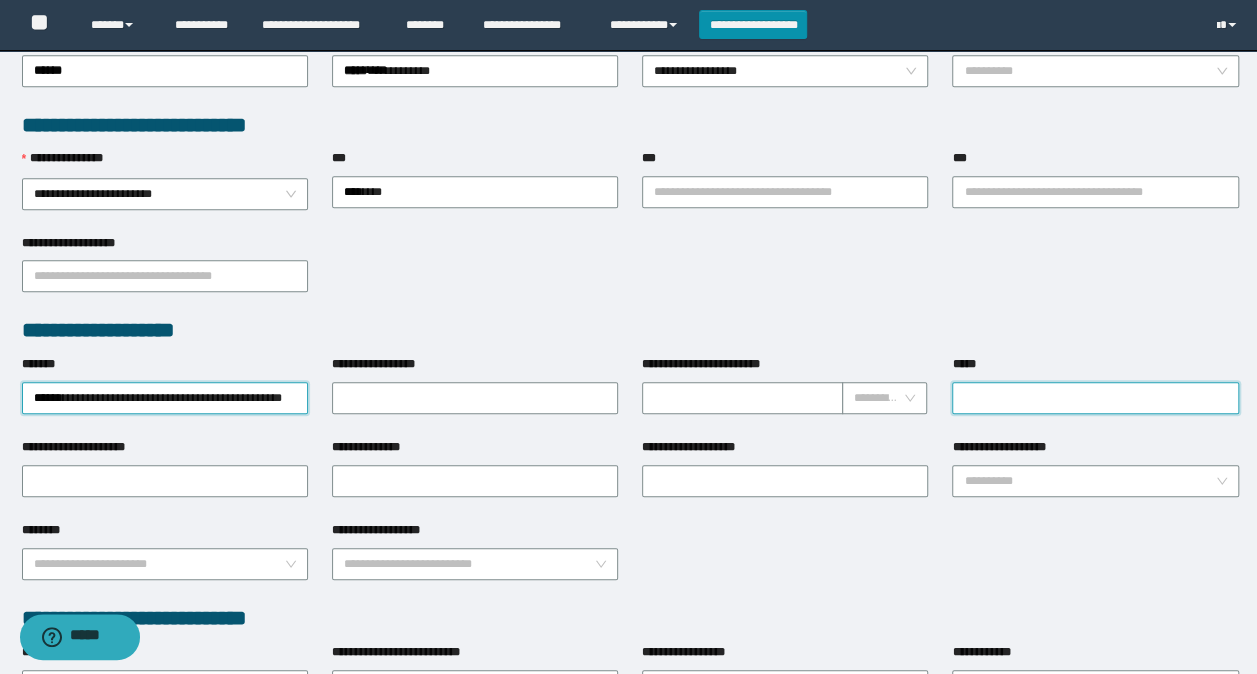 click on "*****" at bounding box center (1095, 398) 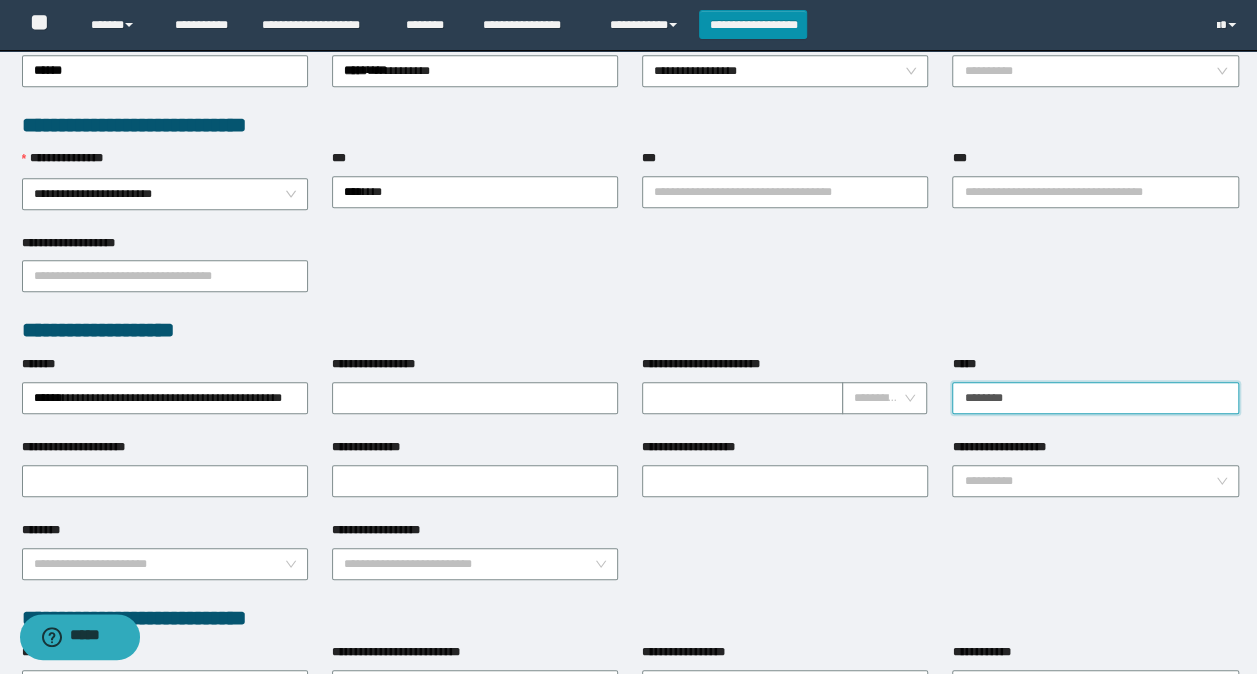 type on "**********" 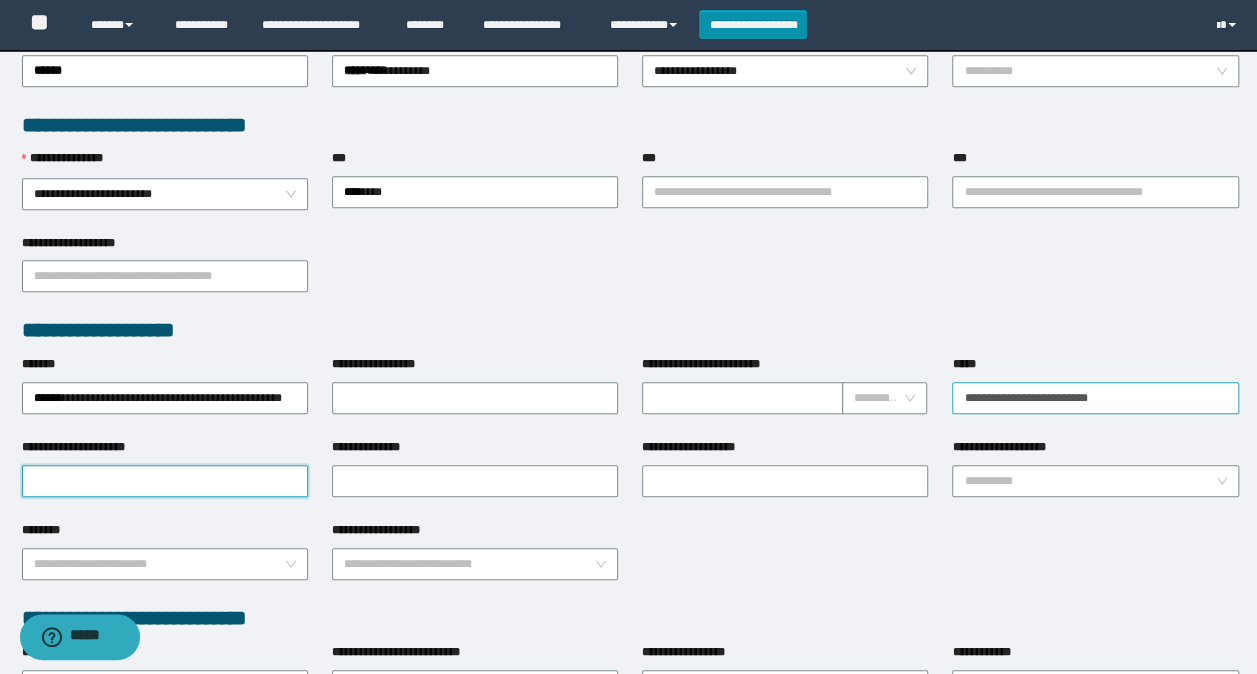 type on "**********" 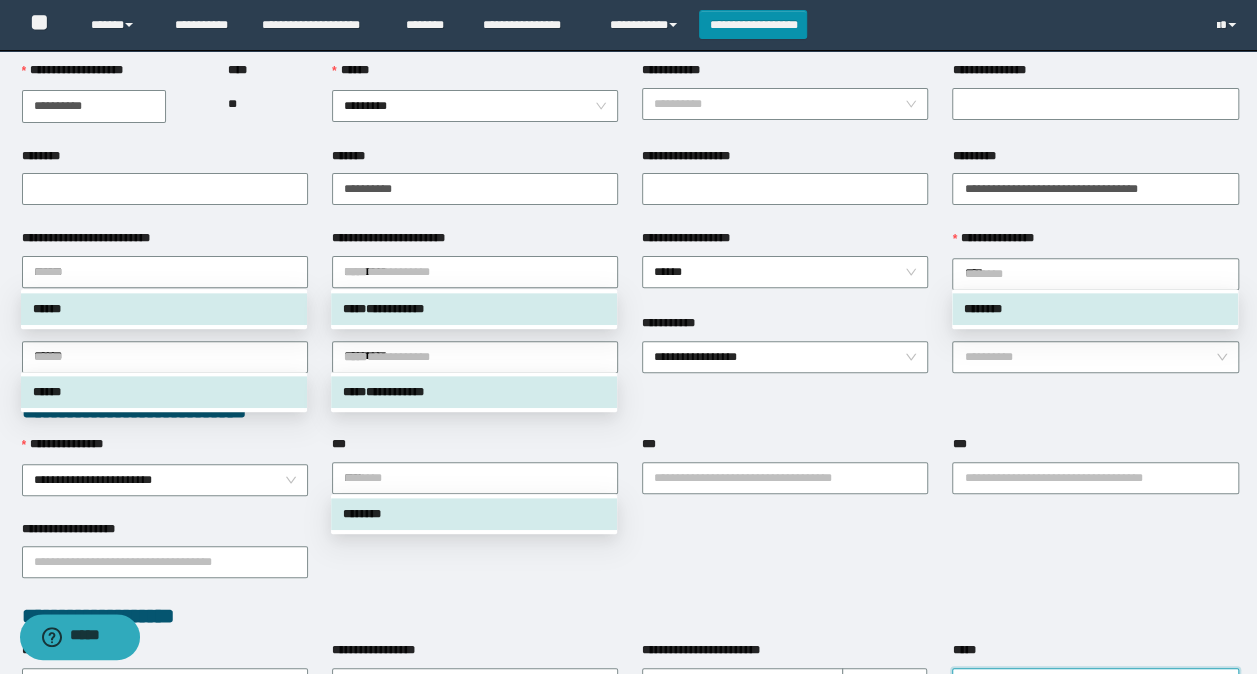 scroll, scrollTop: 200, scrollLeft: 0, axis: vertical 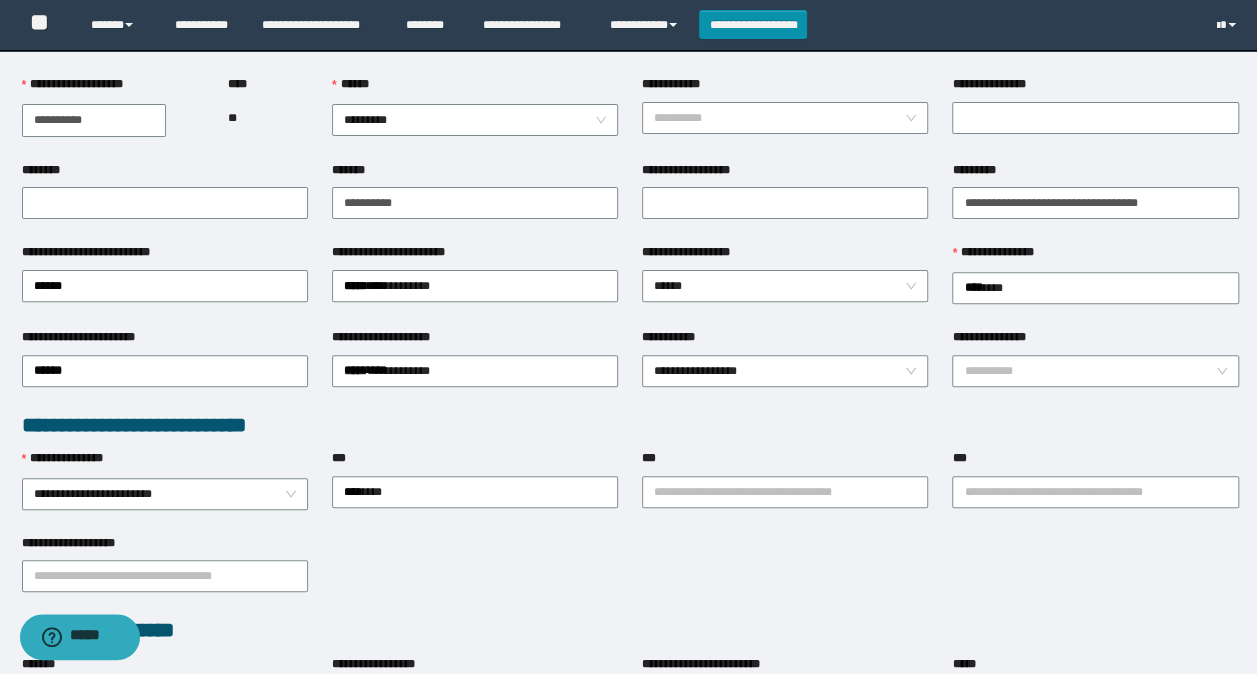drag, startPoint x: 745, startPoint y: 566, endPoint x: 768, endPoint y: 551, distance: 27.45906 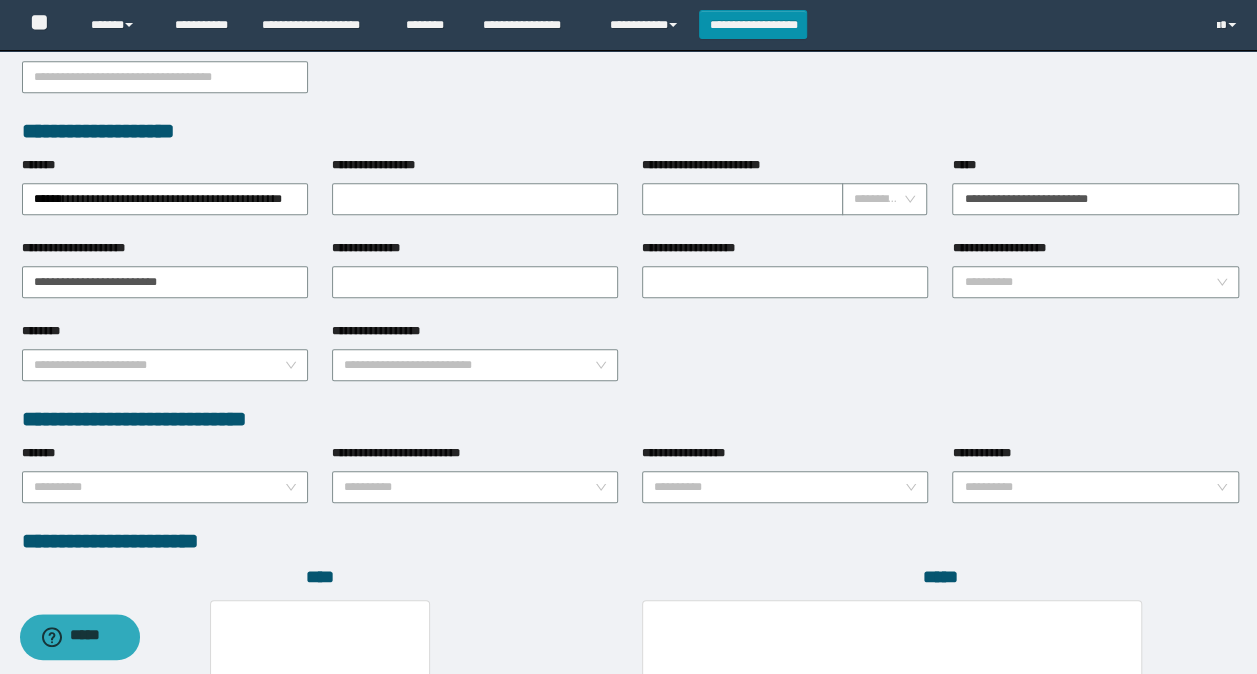 scroll, scrollTop: 700, scrollLeft: 0, axis: vertical 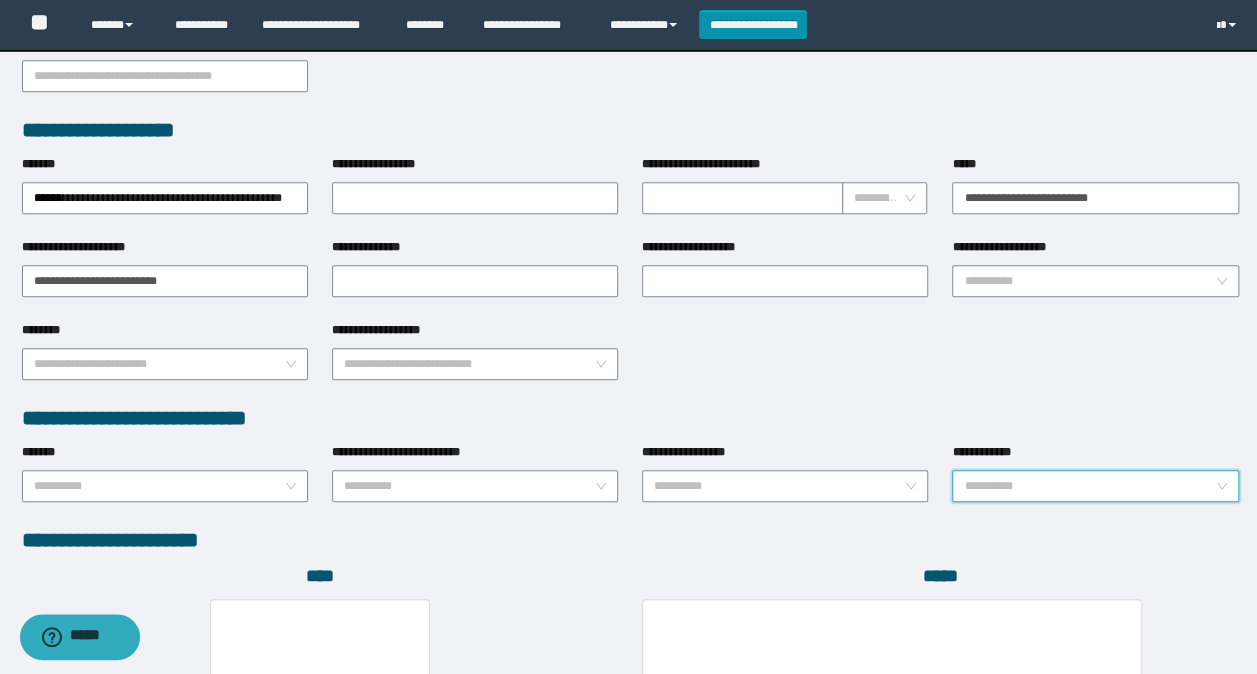 click on "**********" at bounding box center [1089, 486] 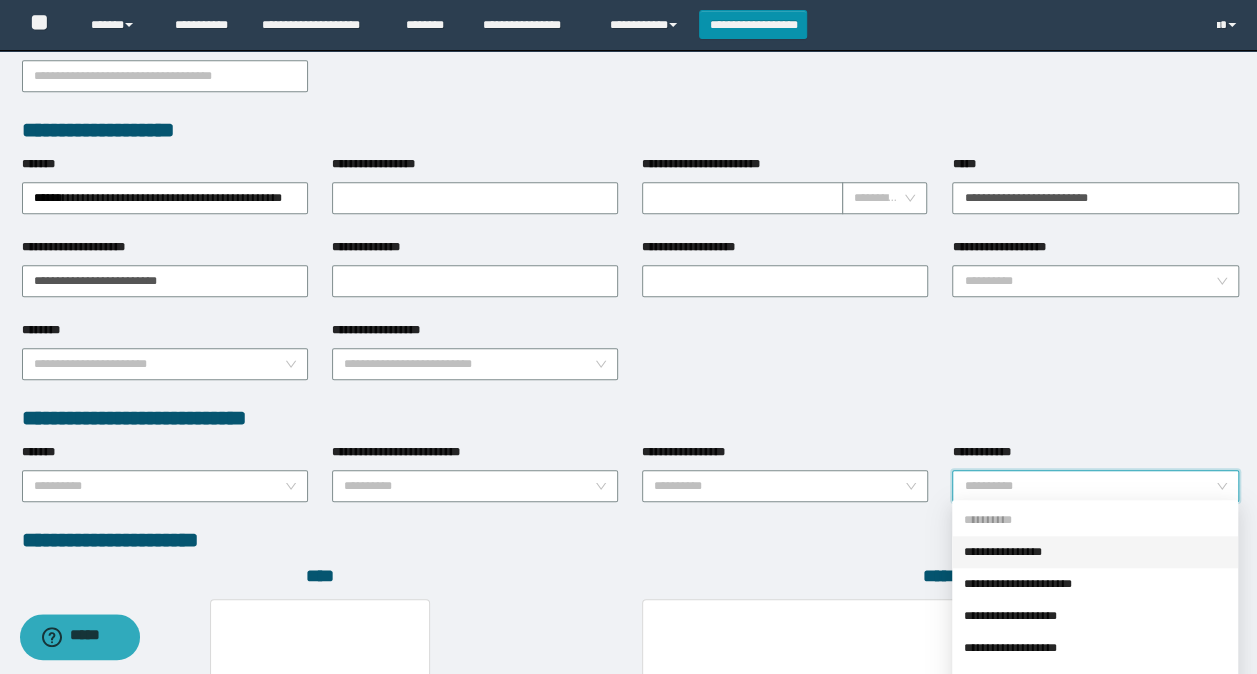 click on "**********" at bounding box center [1095, 552] 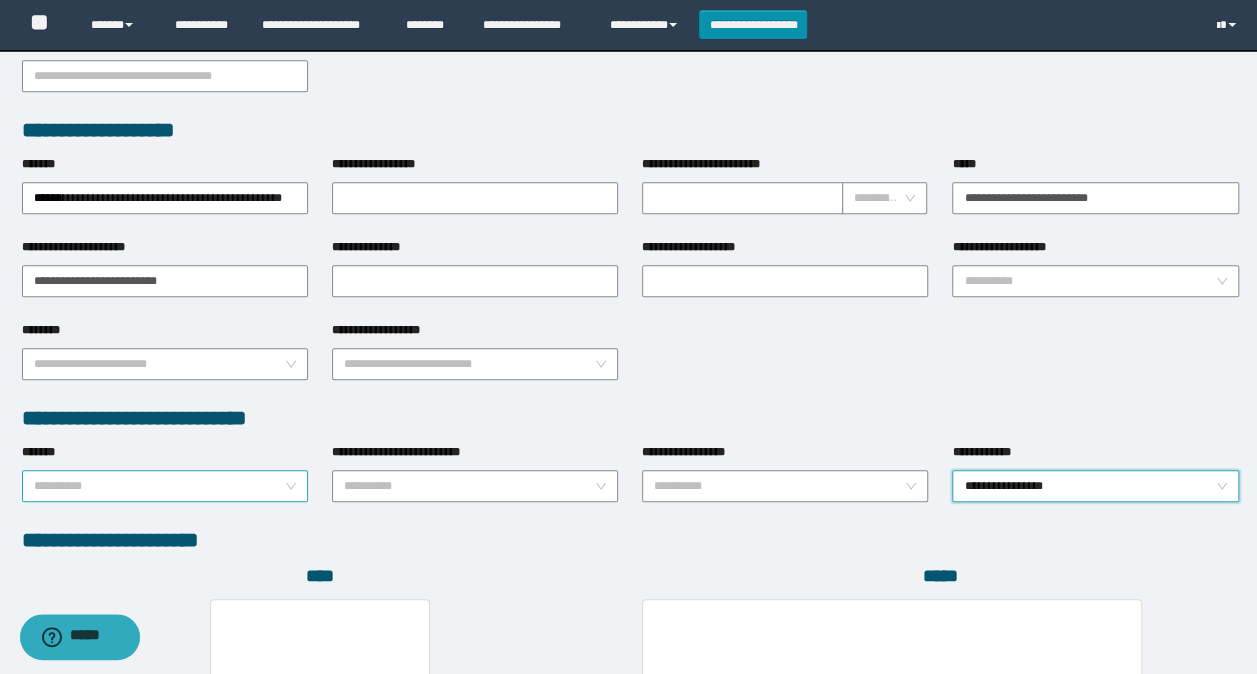 click on "*******" at bounding box center (159, 486) 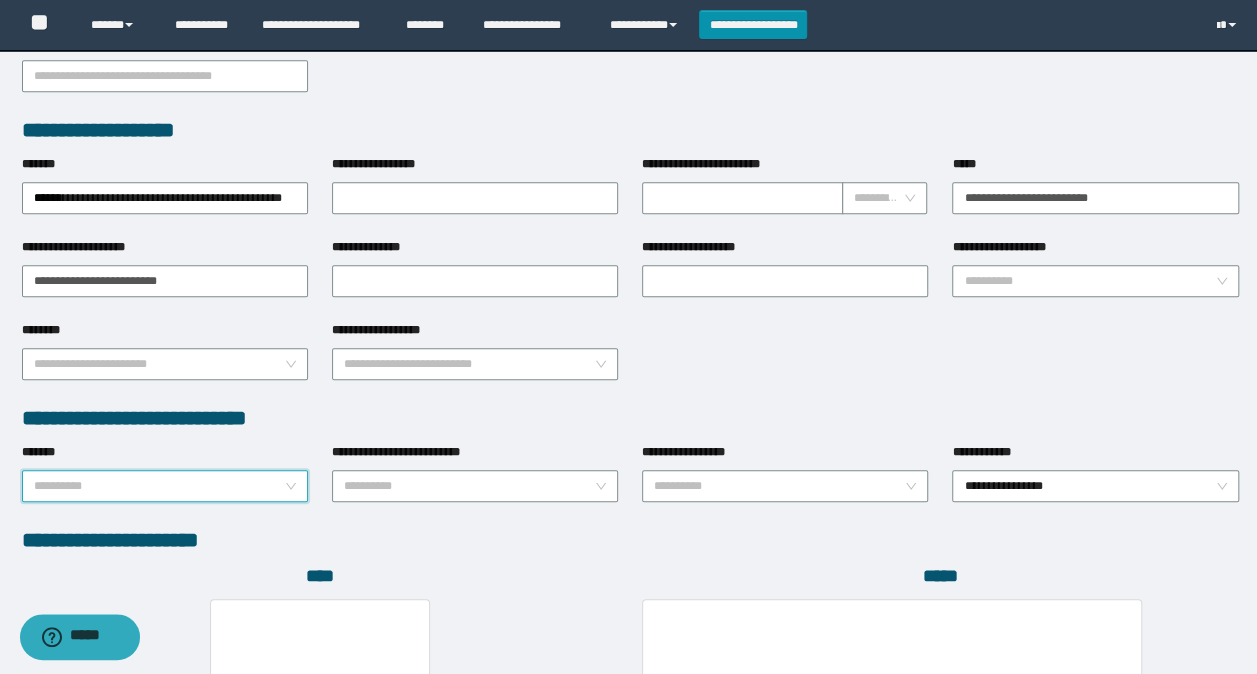 click on "**********" at bounding box center [630, 362] 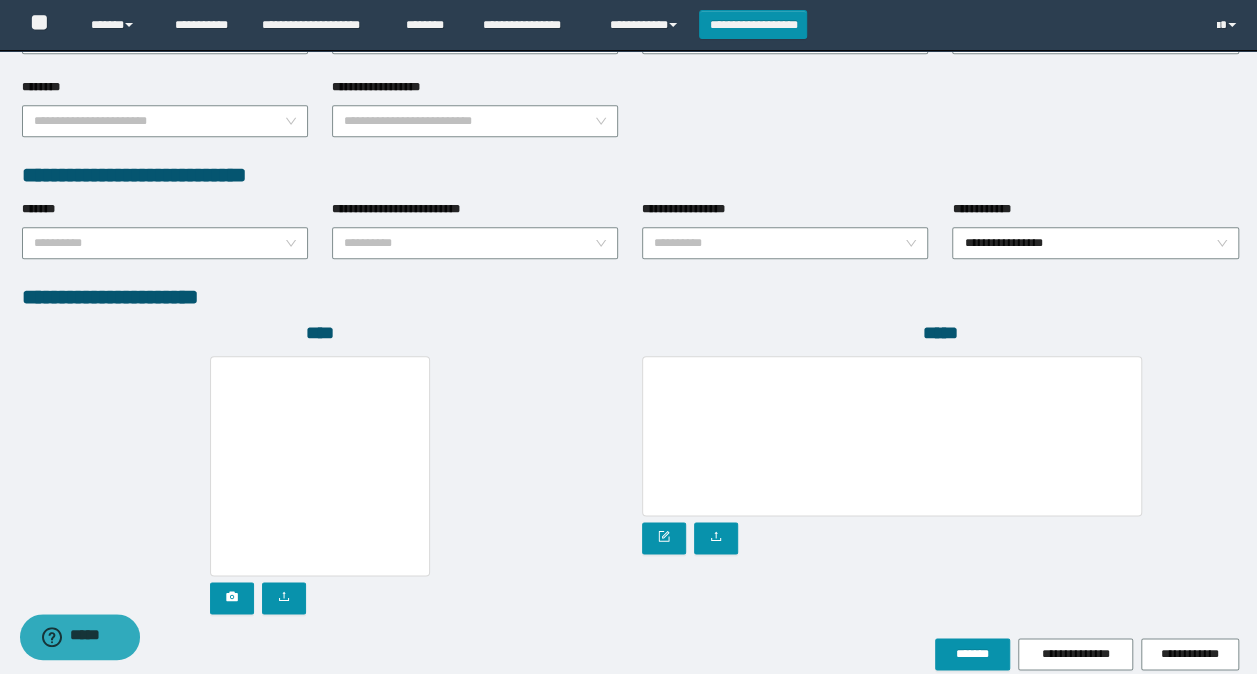 scroll, scrollTop: 1030, scrollLeft: 0, axis: vertical 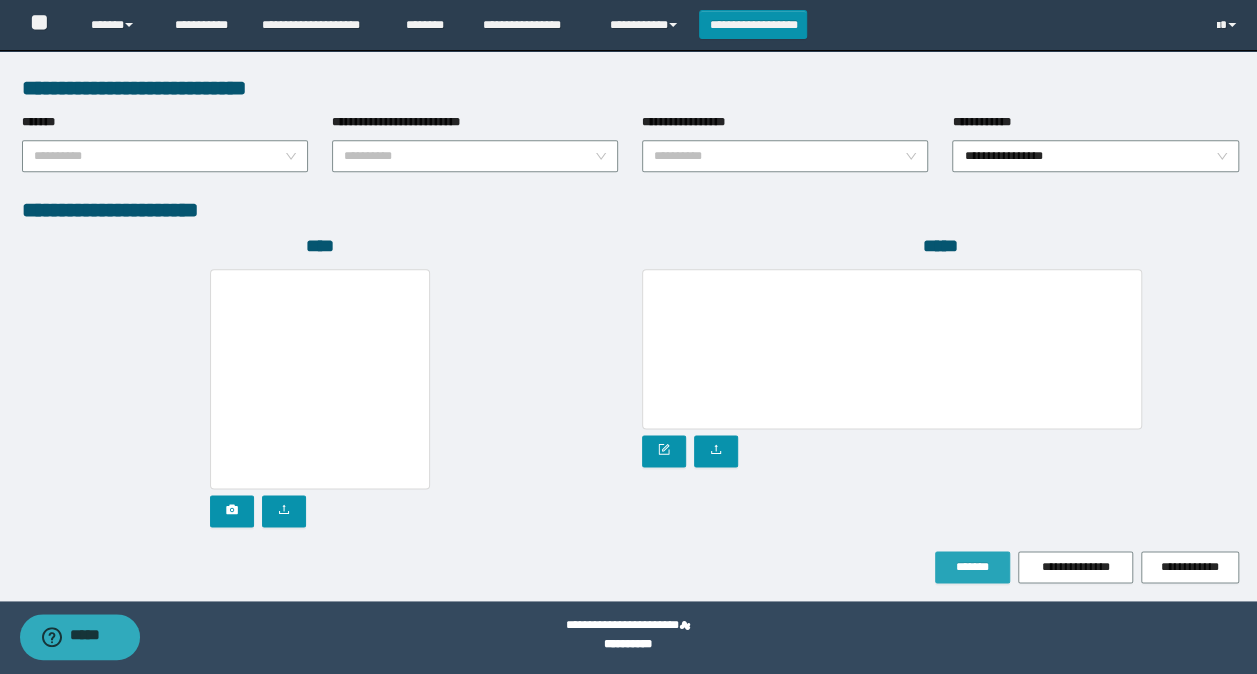 click on "*******" at bounding box center (972, 567) 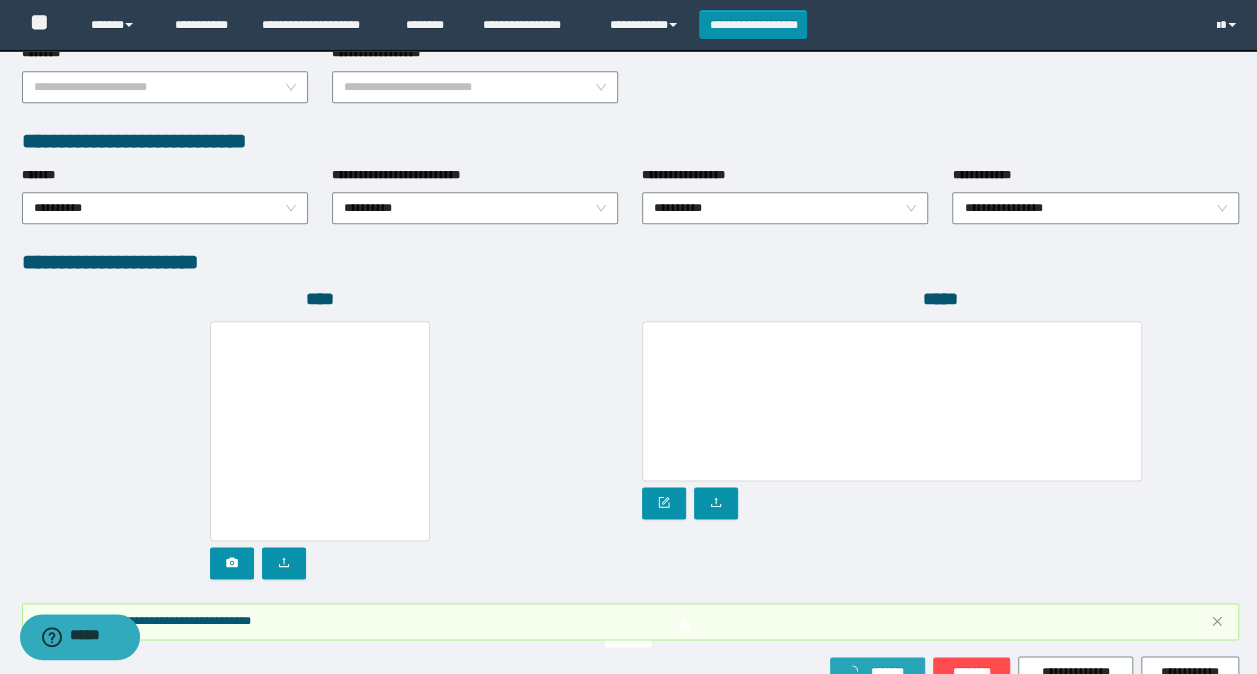 scroll, scrollTop: 1082, scrollLeft: 0, axis: vertical 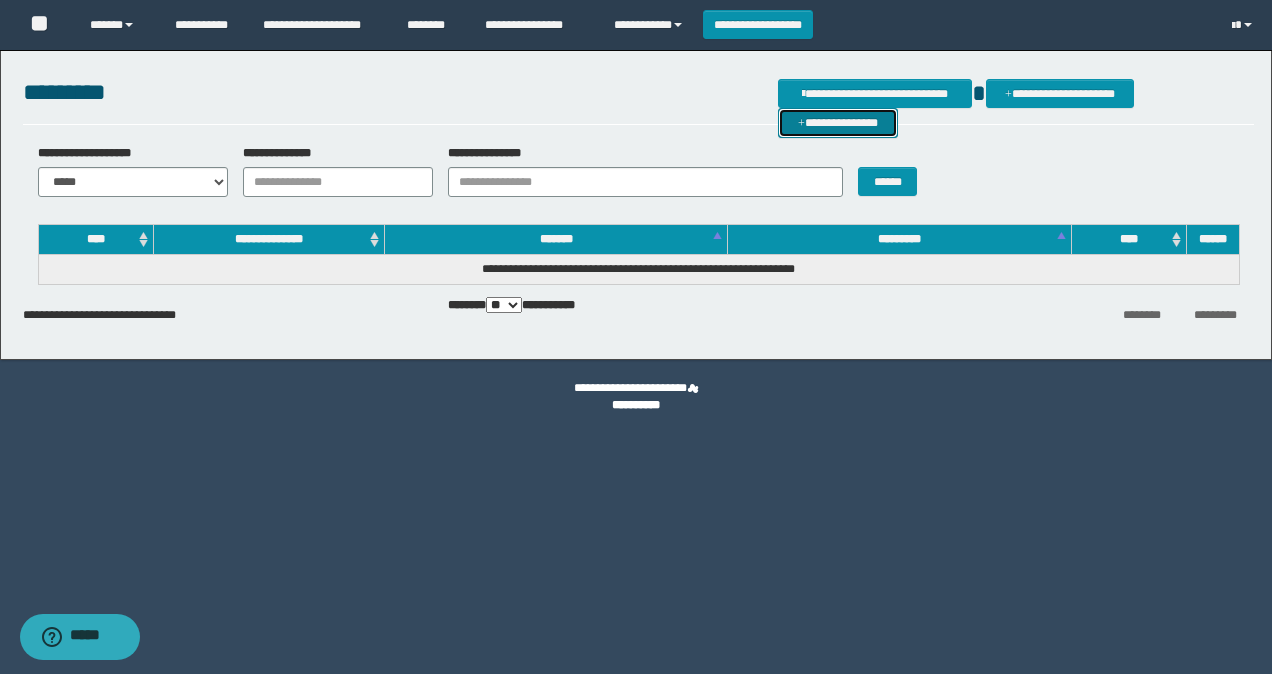 click on "**********" at bounding box center (838, 122) 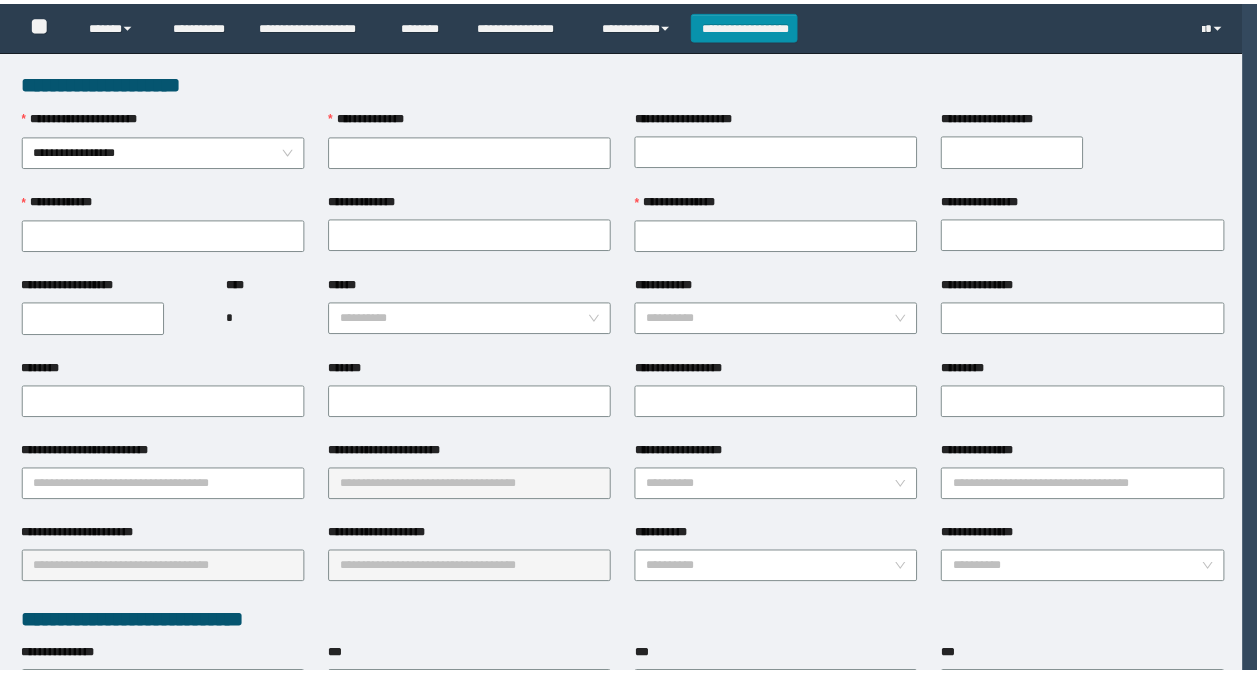 scroll, scrollTop: 0, scrollLeft: 0, axis: both 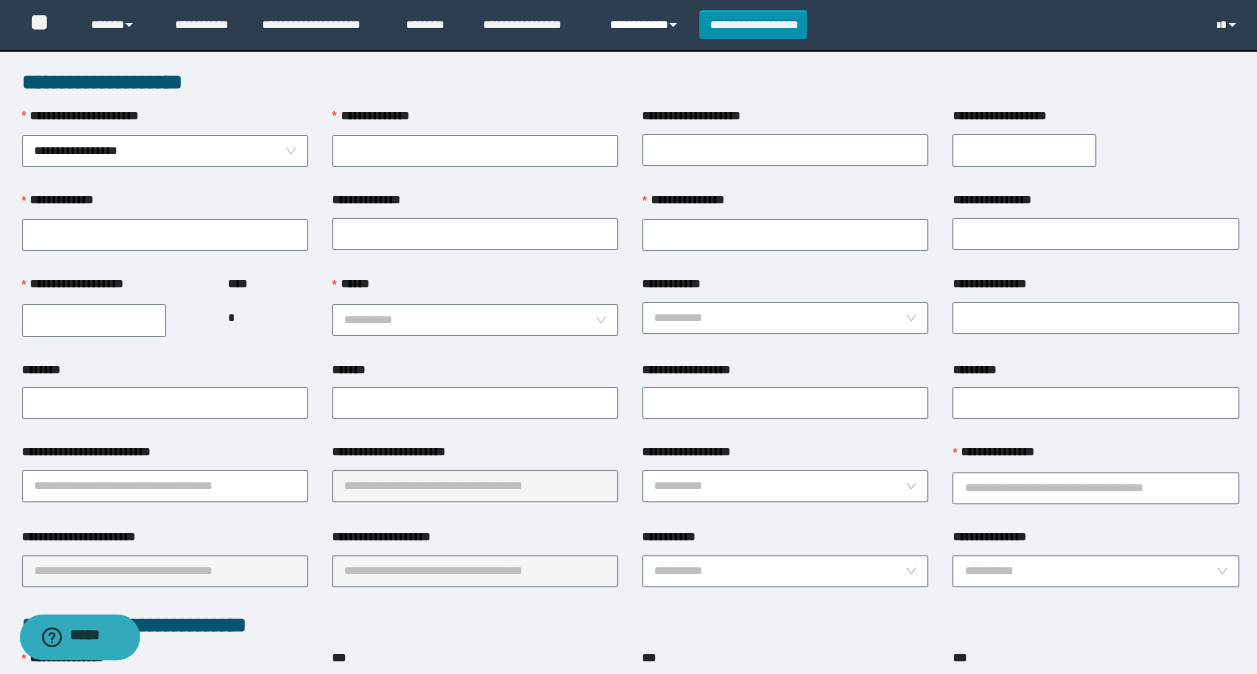 click on "**********" at bounding box center [646, 25] 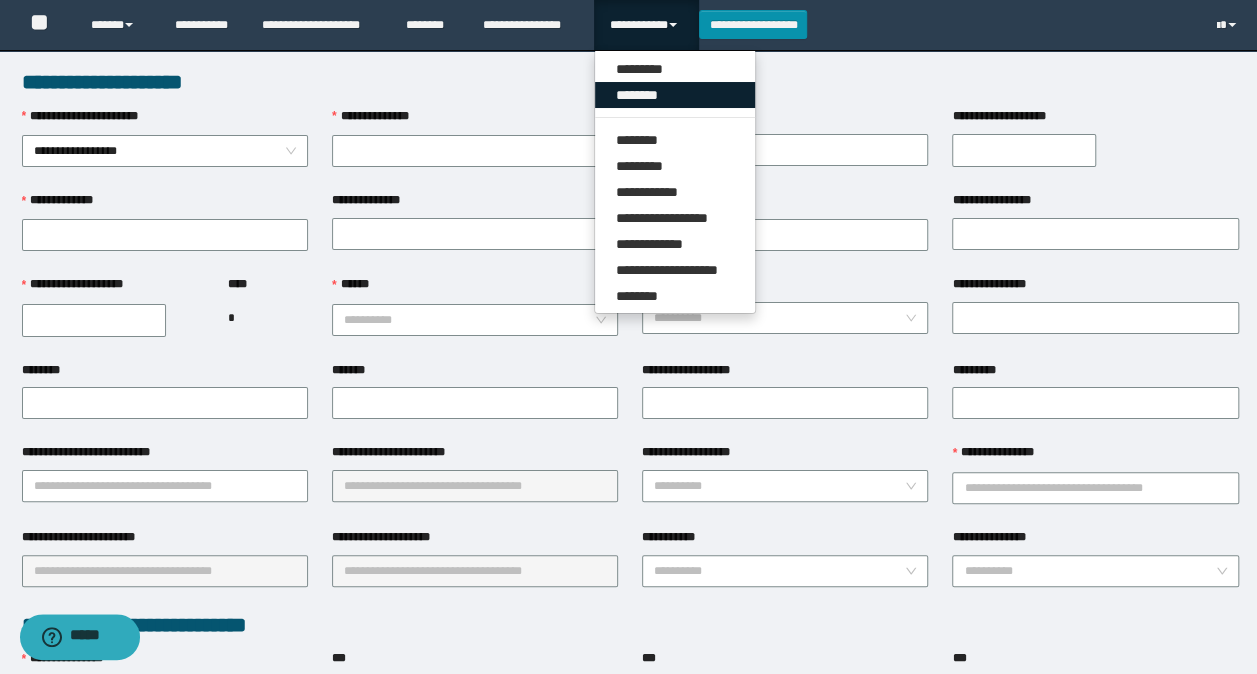 click on "********" at bounding box center [675, 95] 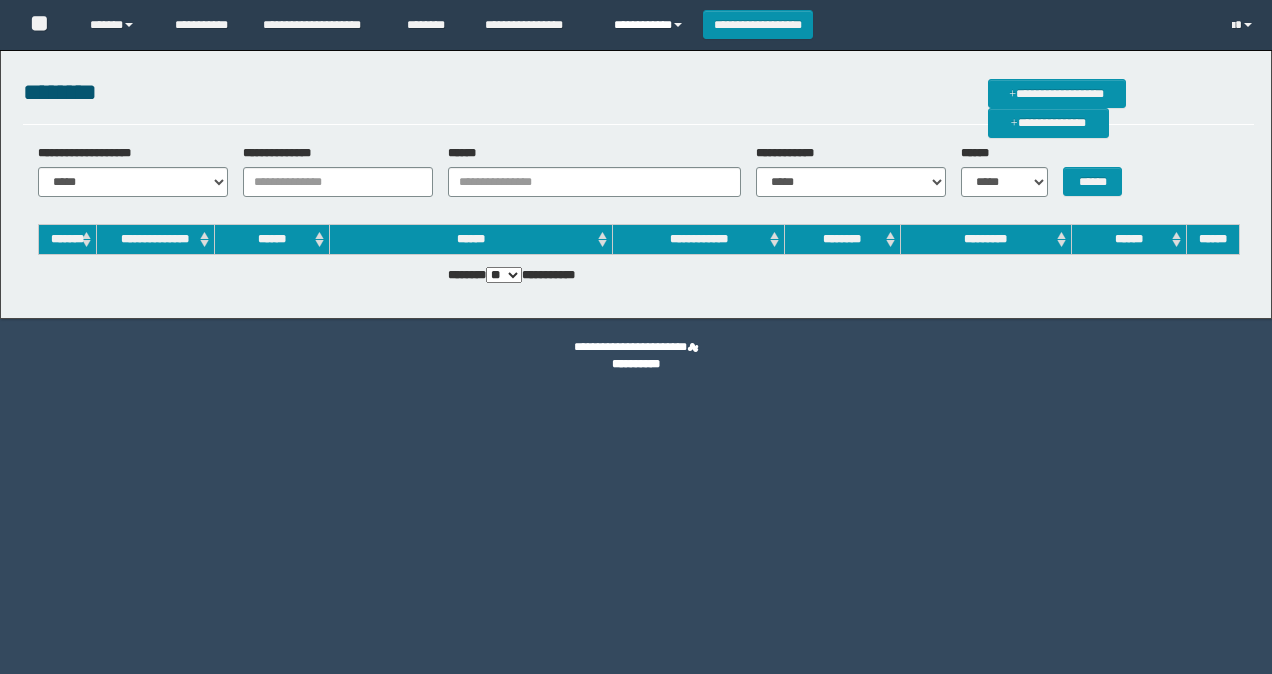 scroll, scrollTop: 0, scrollLeft: 0, axis: both 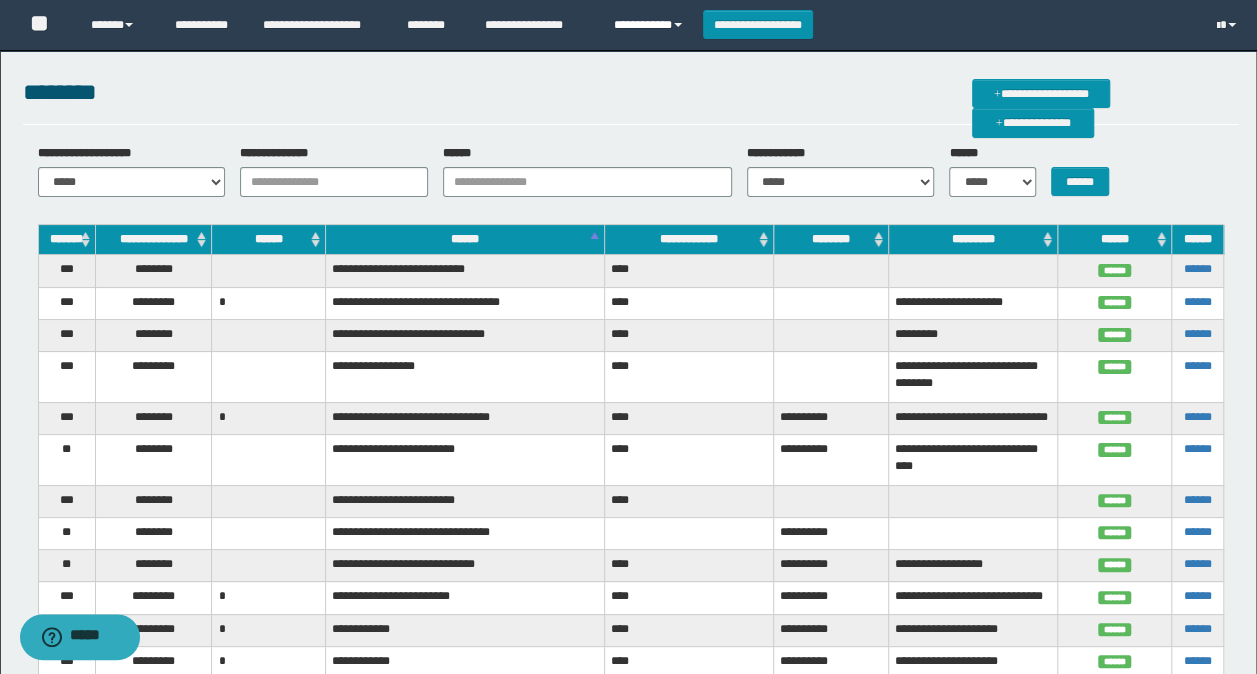 click on "**********" at bounding box center [651, 25] 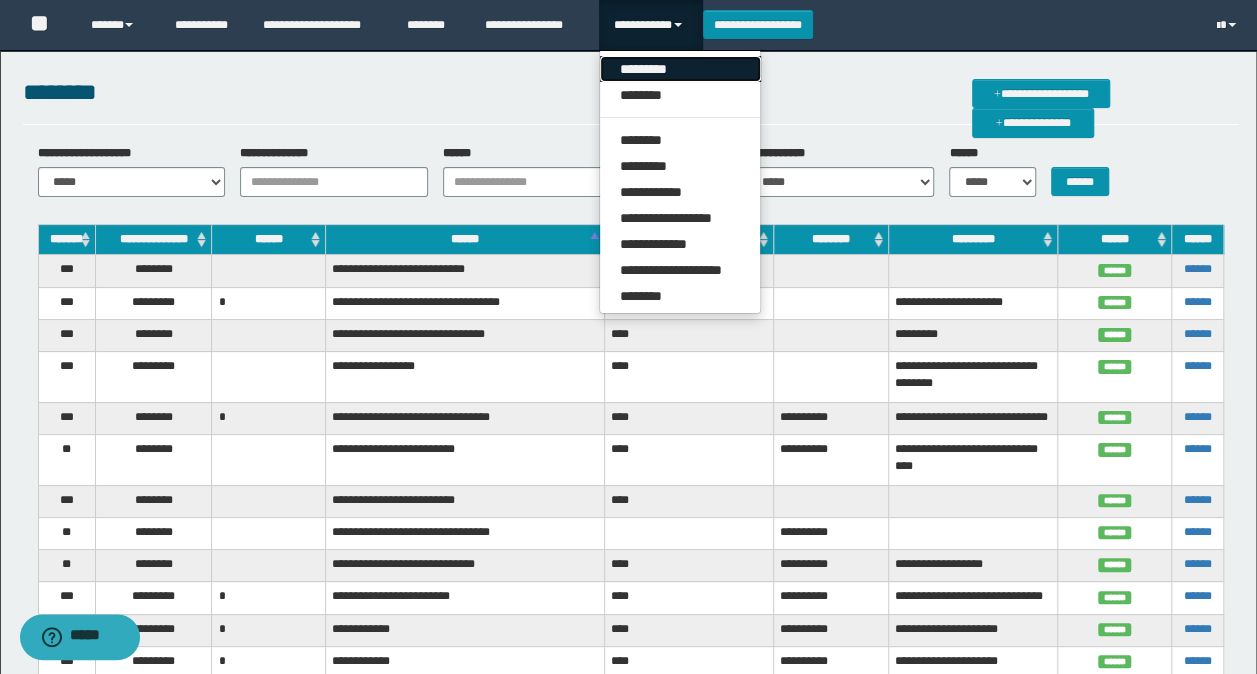 click on "*********" at bounding box center [680, 69] 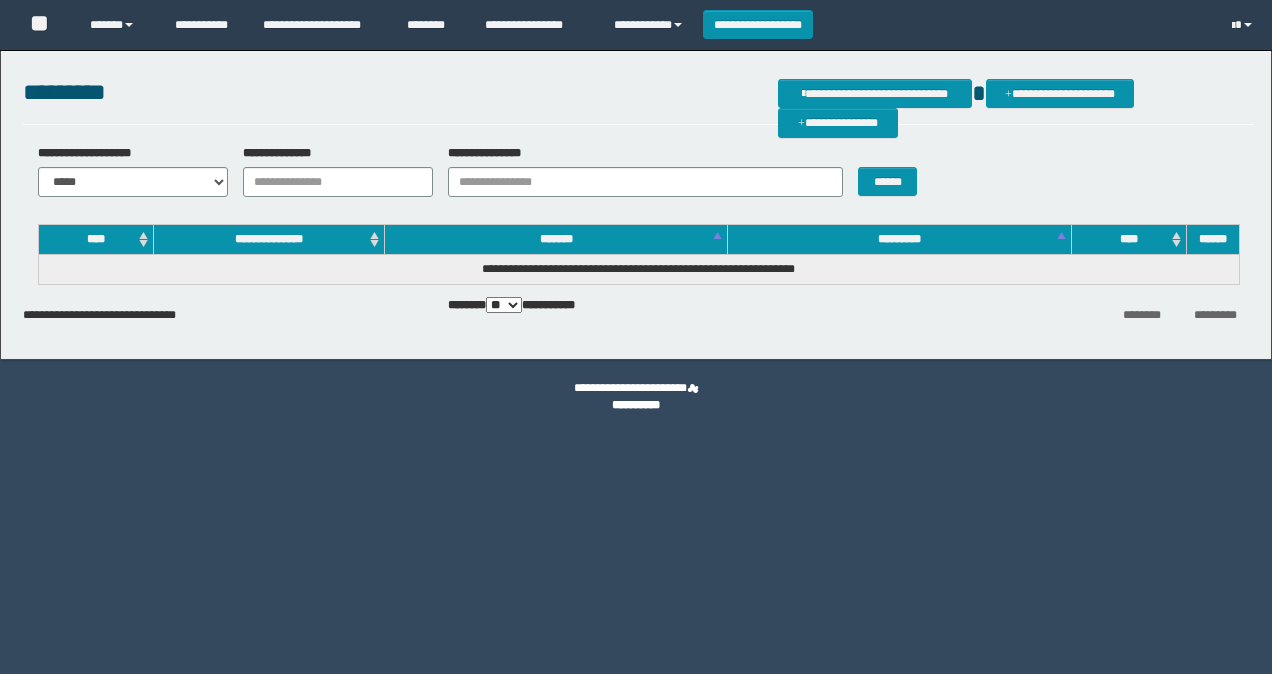 scroll, scrollTop: 0, scrollLeft: 0, axis: both 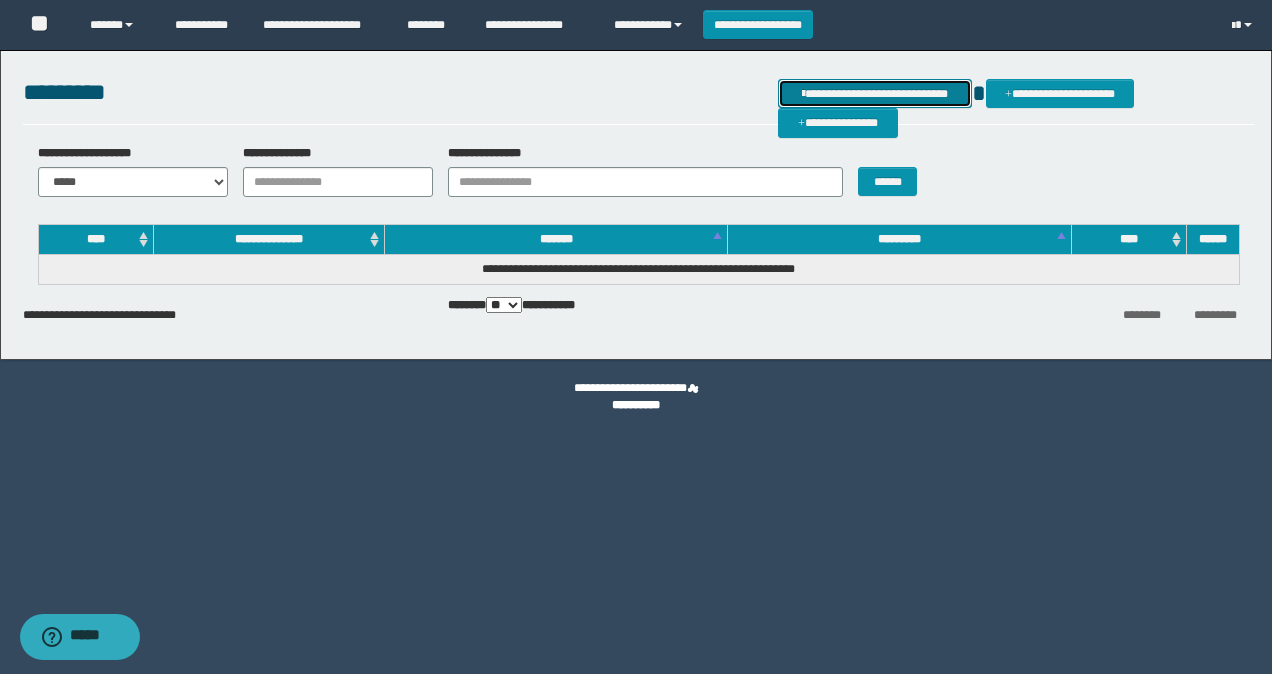 click on "**********" at bounding box center (875, 93) 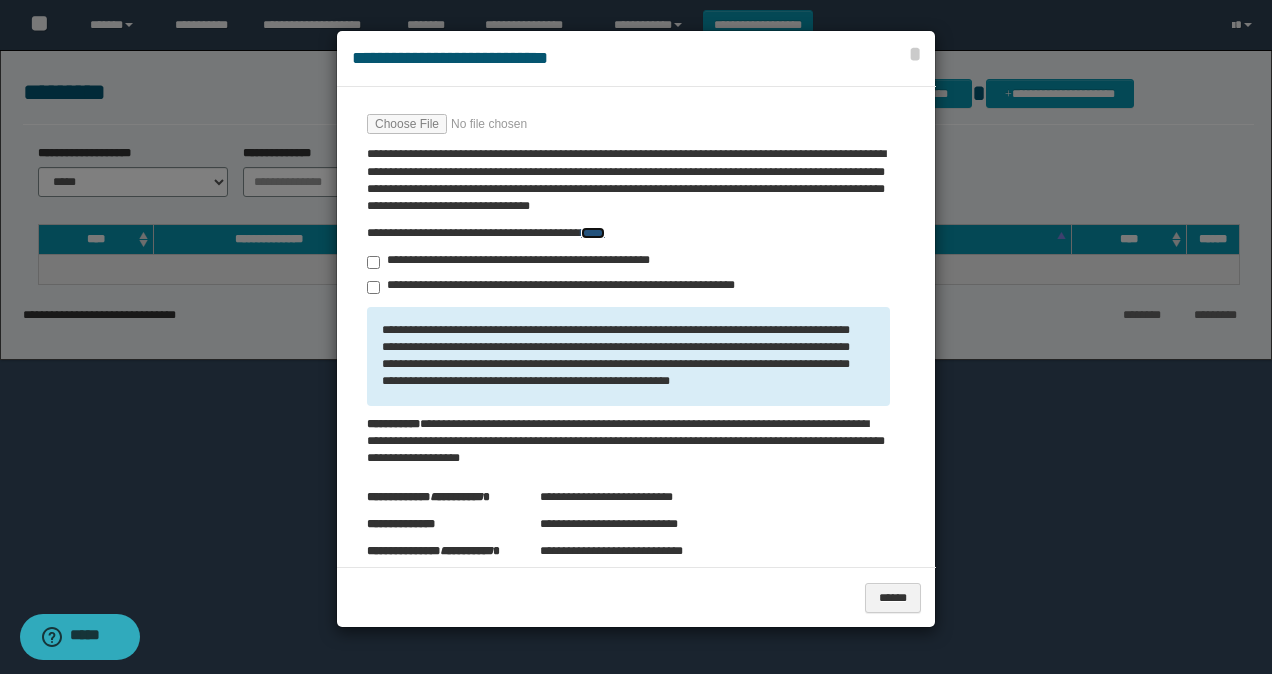 click on "****" at bounding box center (593, 233) 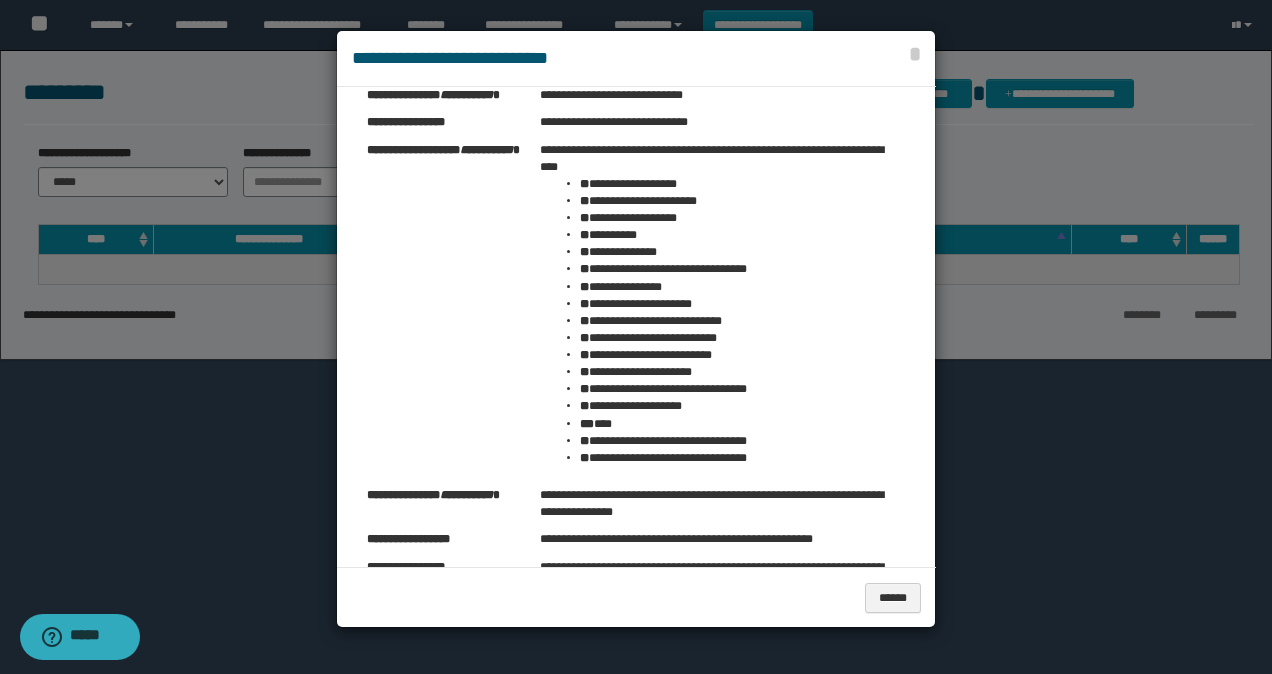 scroll, scrollTop: 500, scrollLeft: 0, axis: vertical 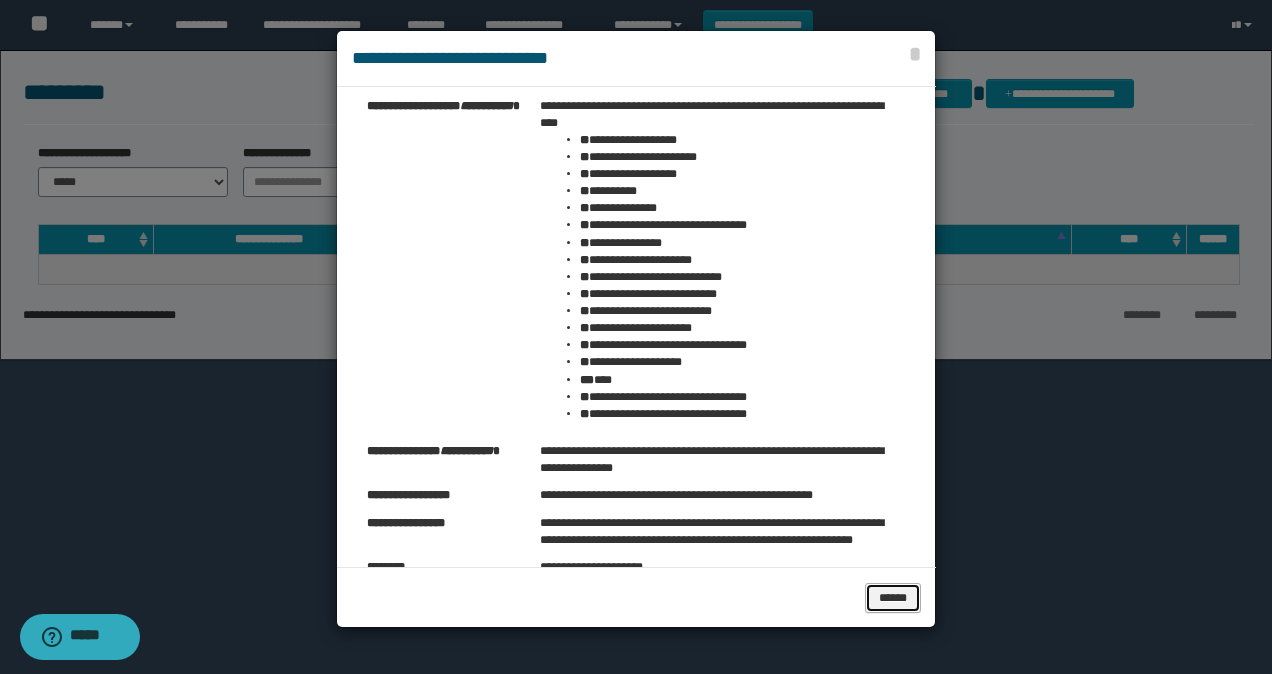 click on "******" at bounding box center [892, 597] 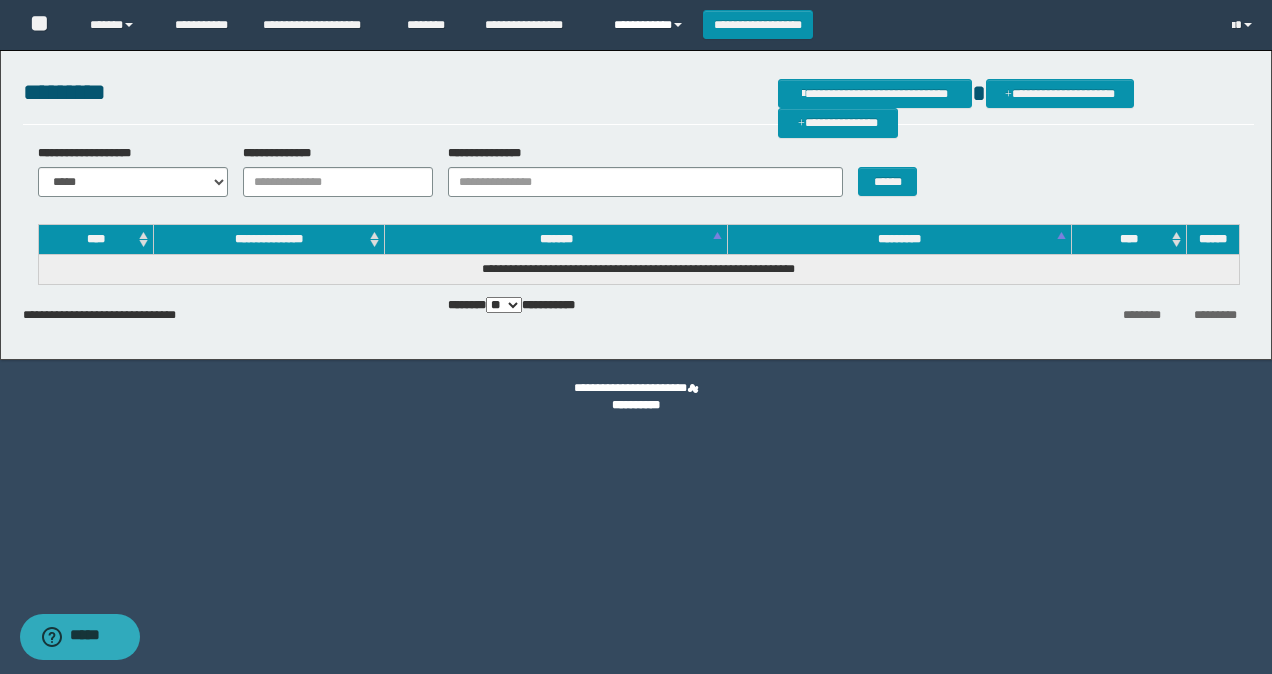 click on "**********" at bounding box center [651, 25] 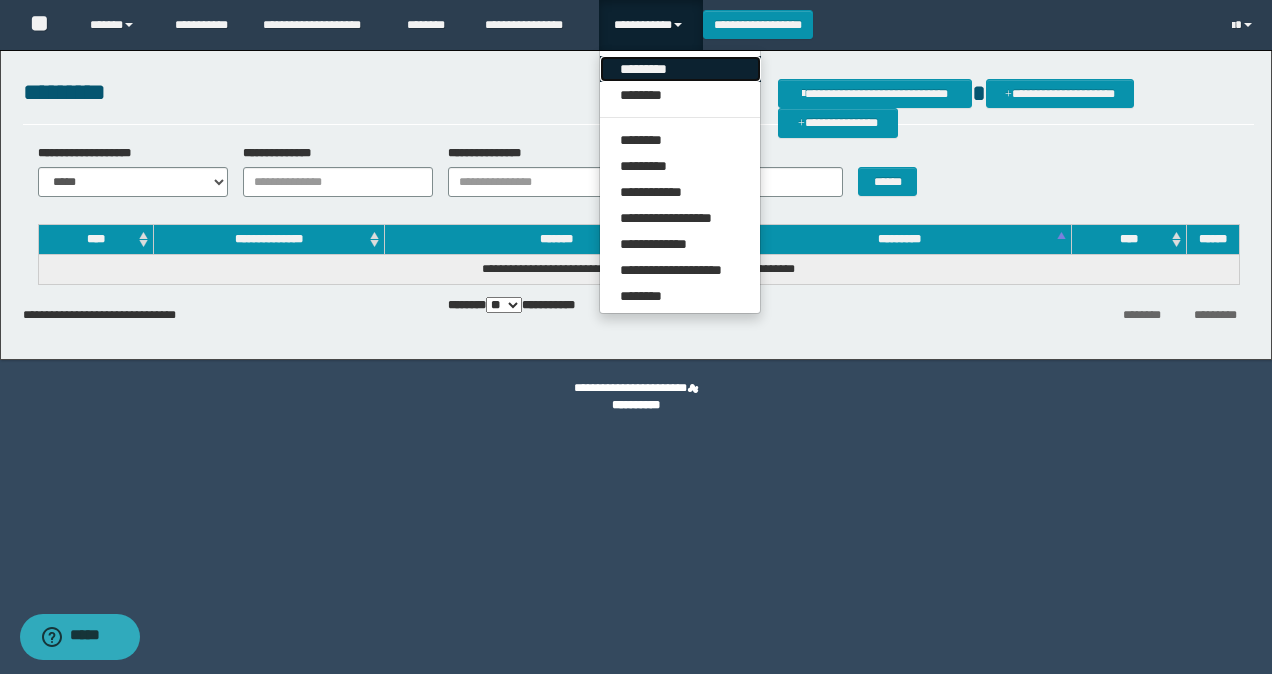 click on "*********" at bounding box center (680, 69) 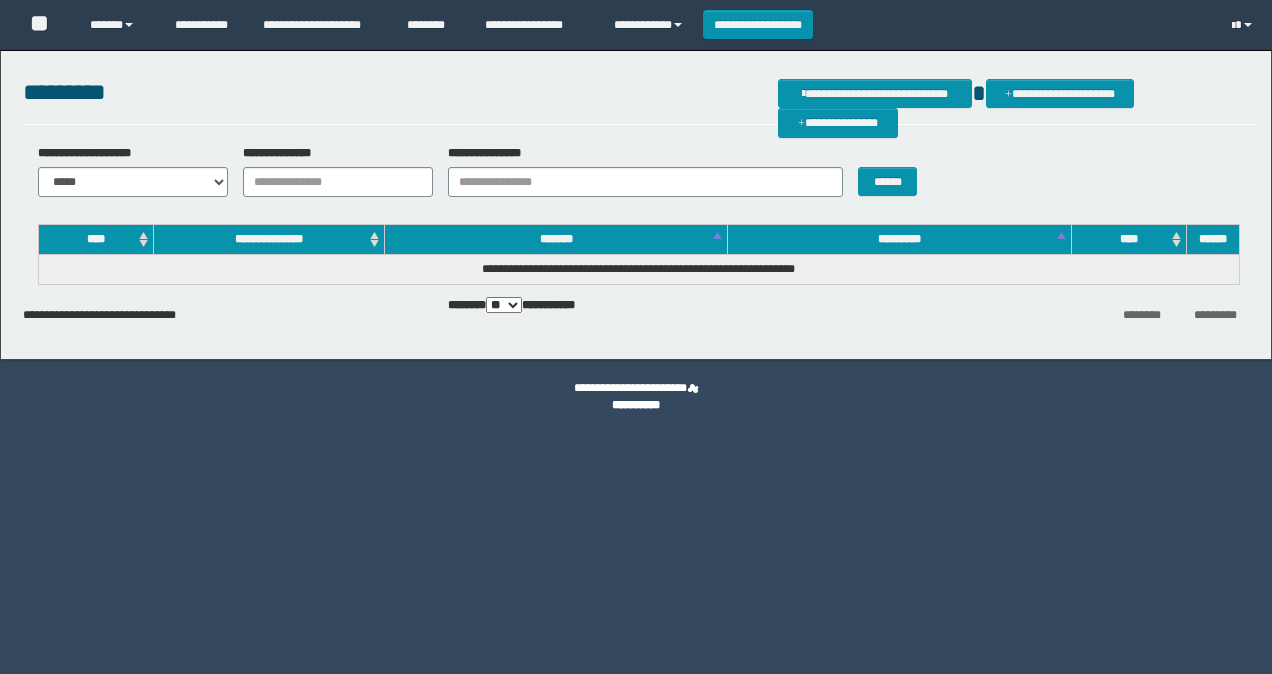 scroll, scrollTop: 0, scrollLeft: 0, axis: both 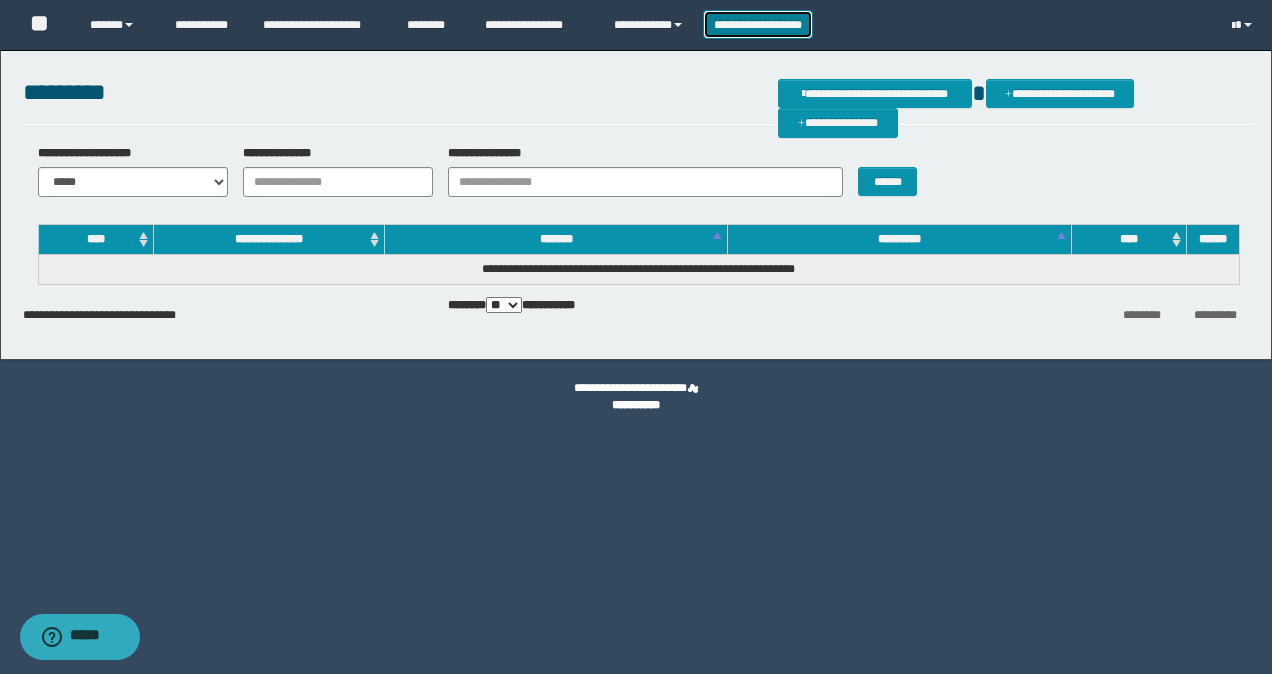 click on "**********" at bounding box center (758, 24) 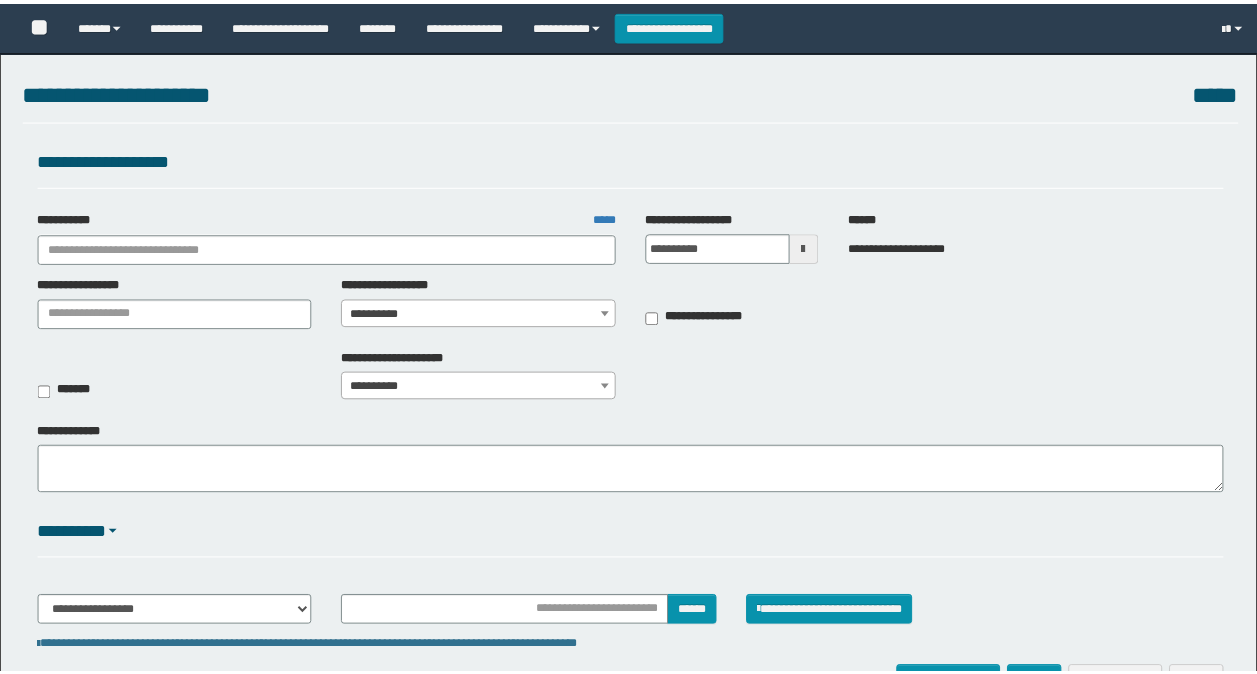 scroll, scrollTop: 0, scrollLeft: 0, axis: both 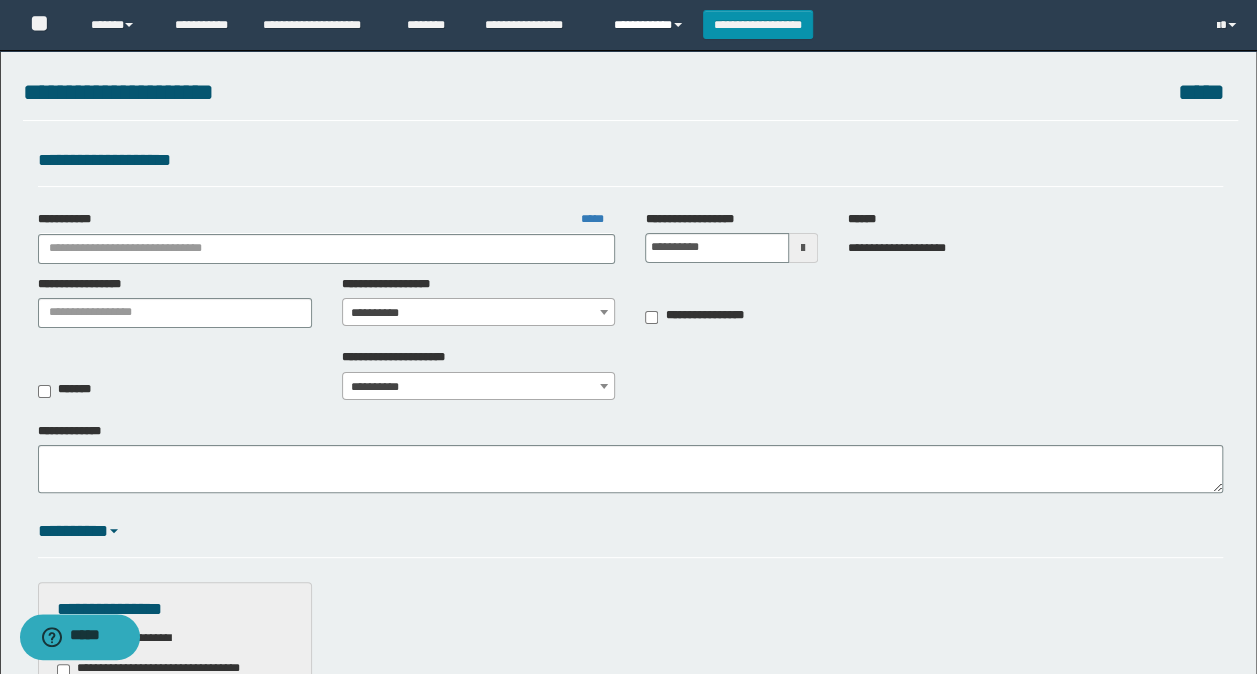 click on "**********" at bounding box center (651, 25) 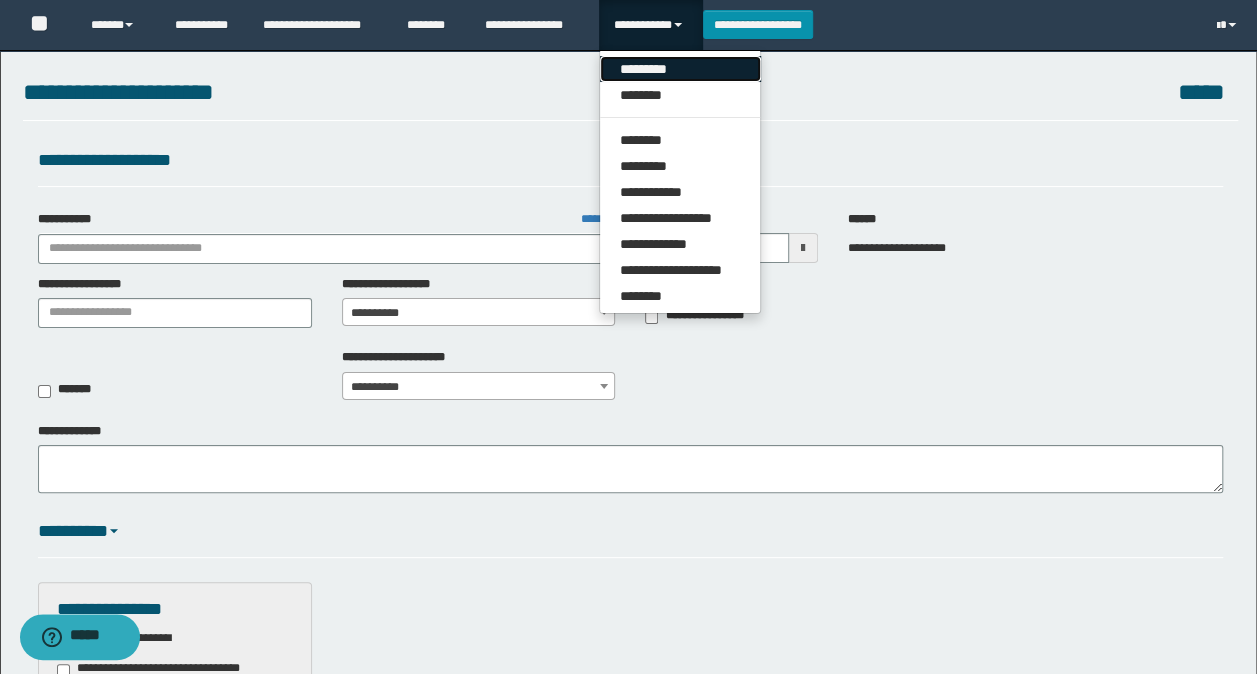 click on "*********" at bounding box center [680, 69] 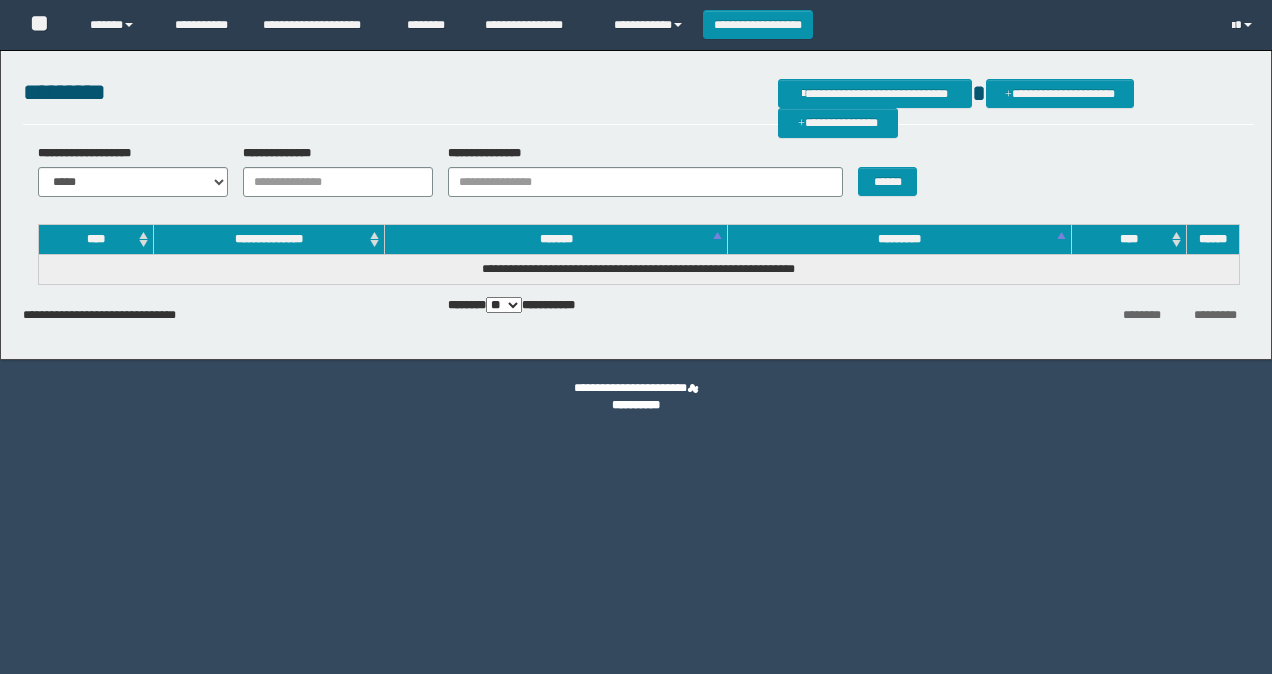 scroll, scrollTop: 0, scrollLeft: 0, axis: both 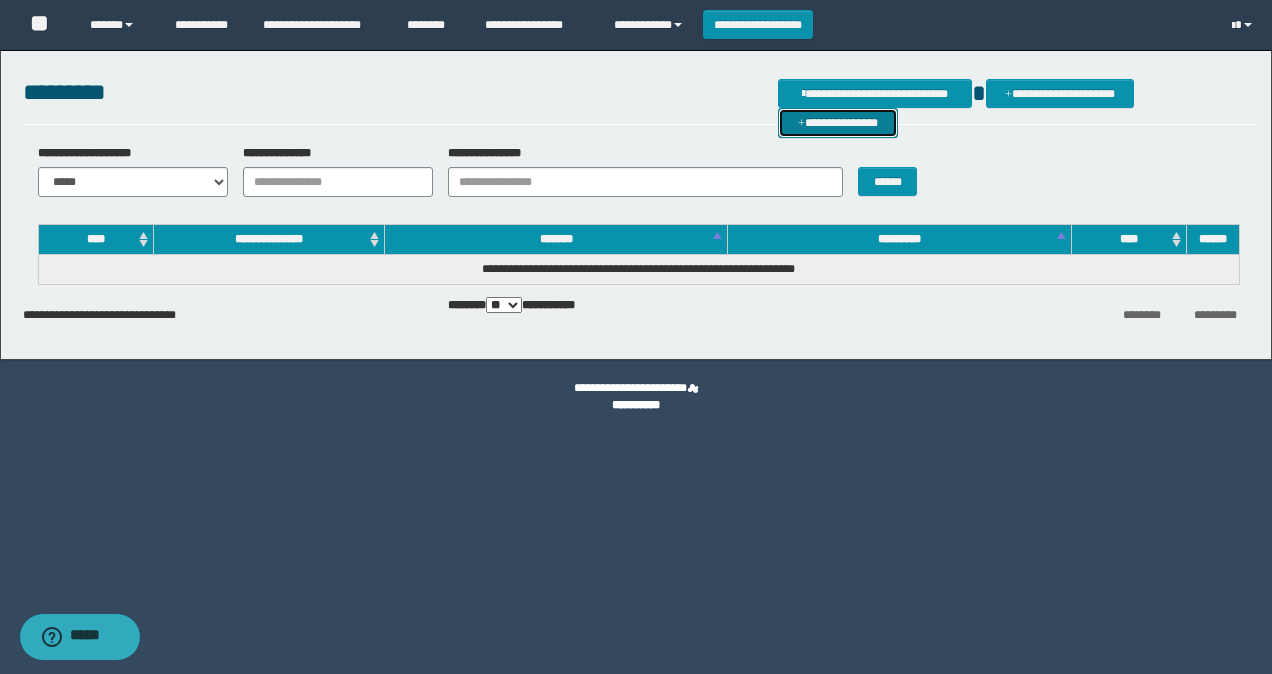 click on "**********" at bounding box center (838, 122) 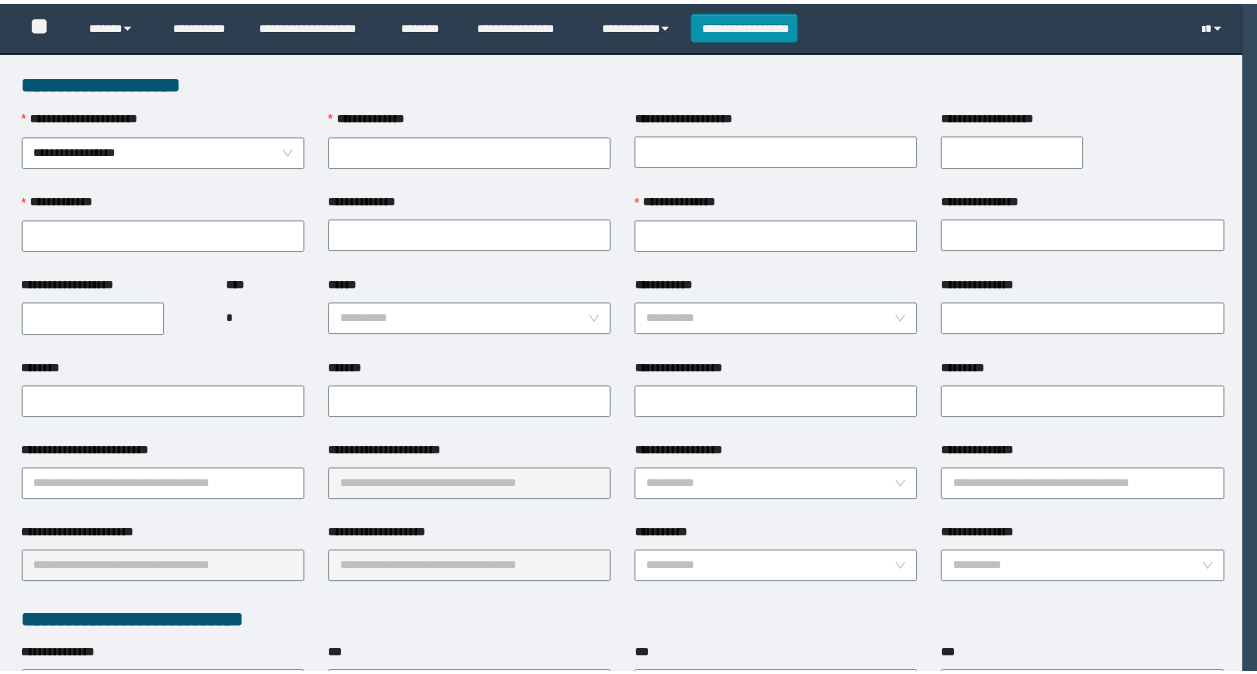 scroll, scrollTop: 0, scrollLeft: 0, axis: both 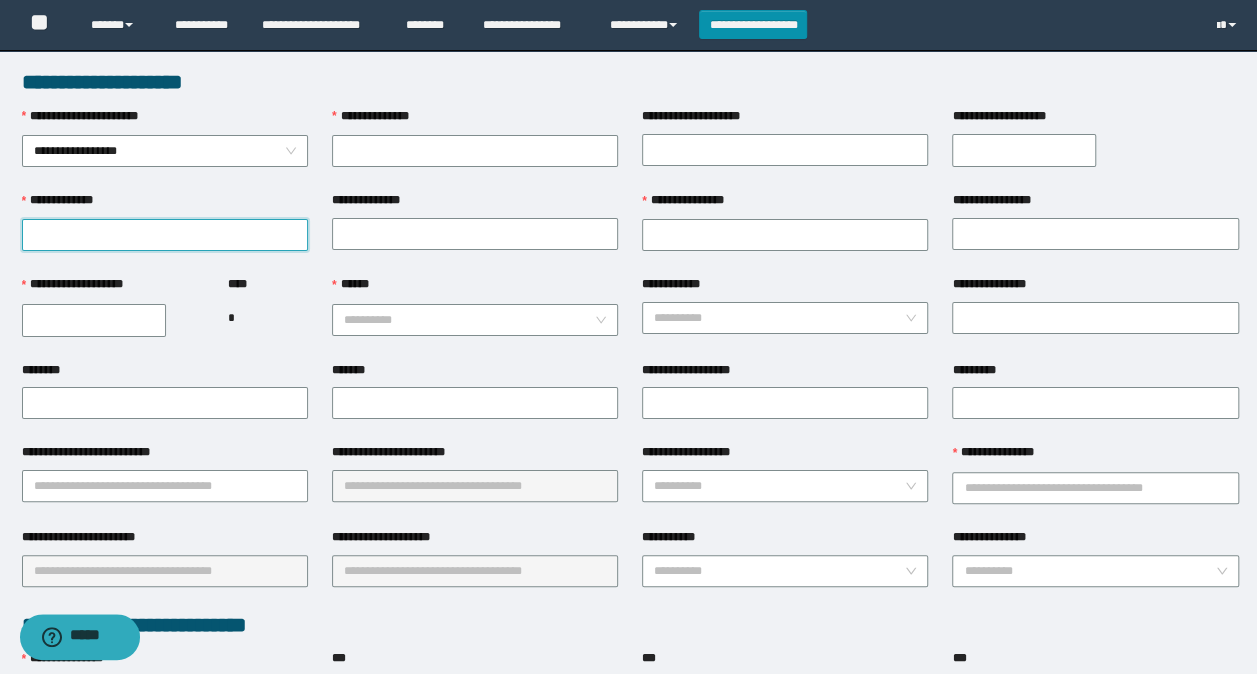 click on "**********" at bounding box center (165, 235) 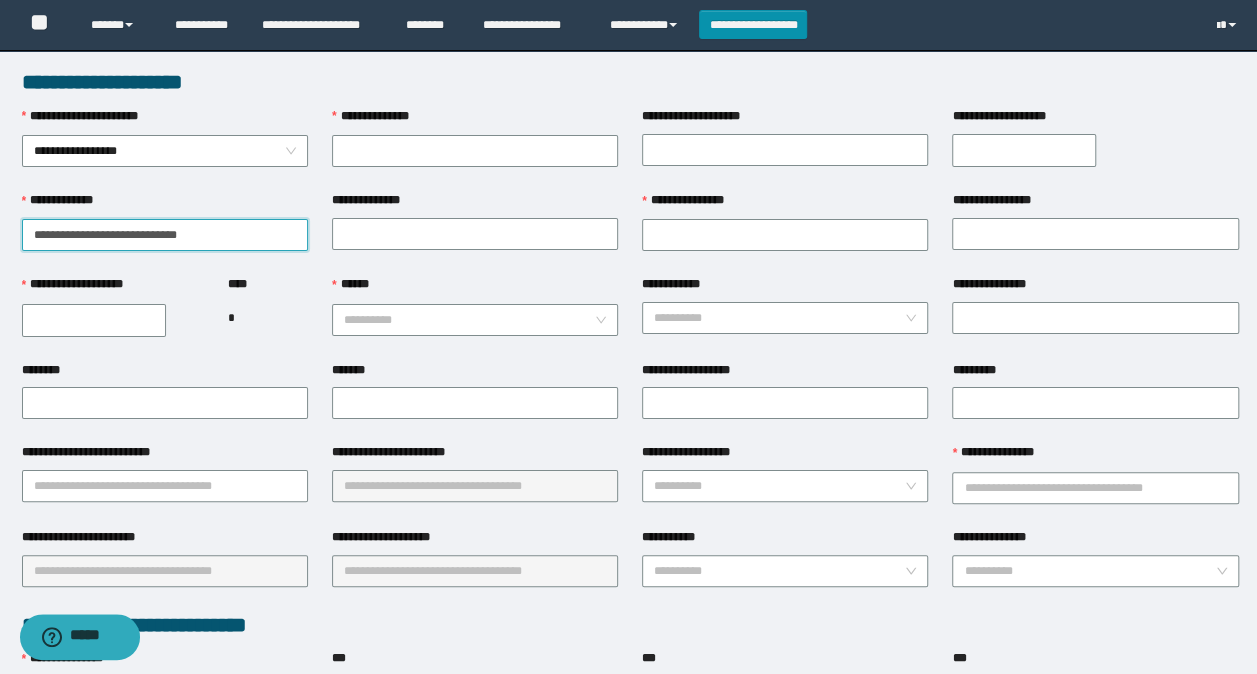 drag, startPoint x: 203, startPoint y: 232, endPoint x: 59, endPoint y: 231, distance: 144.00348 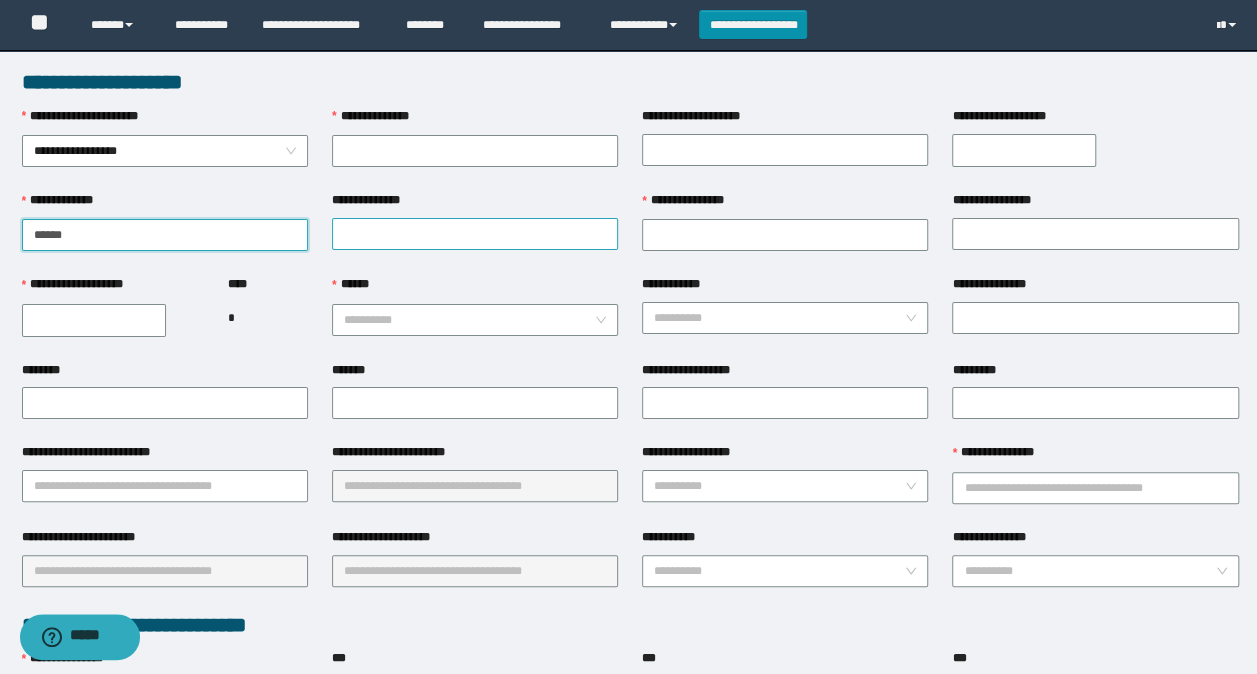 type on "*****" 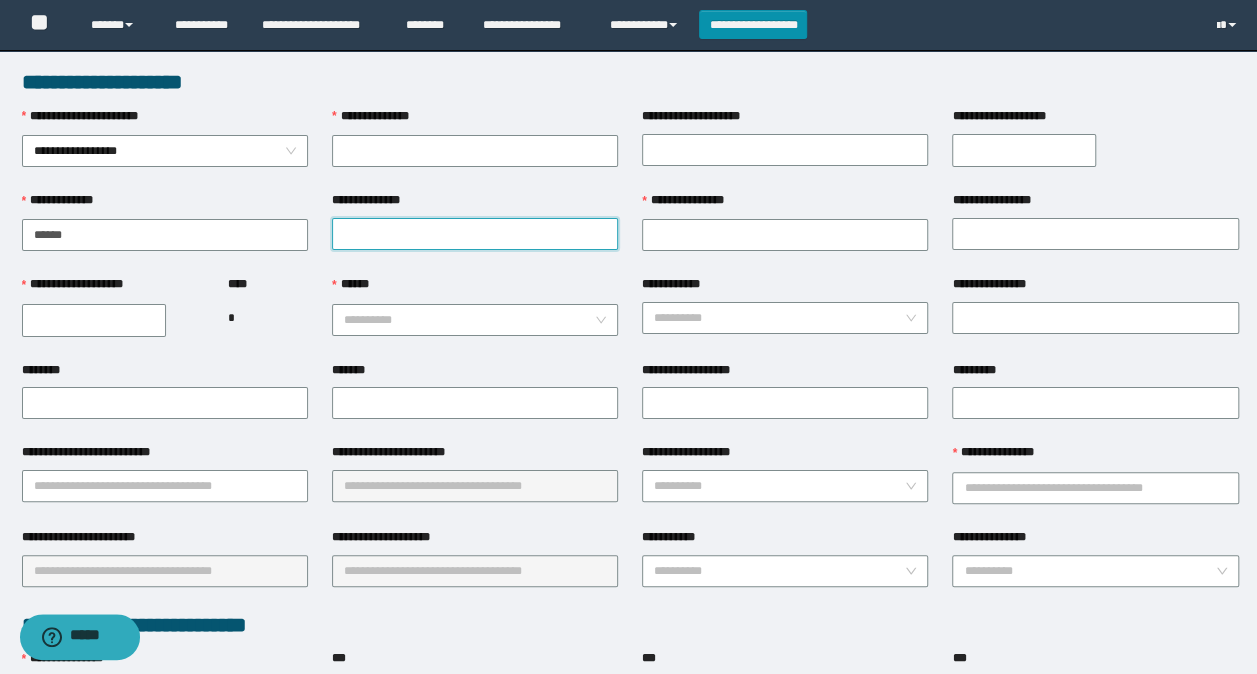 click on "**********" at bounding box center [475, 234] 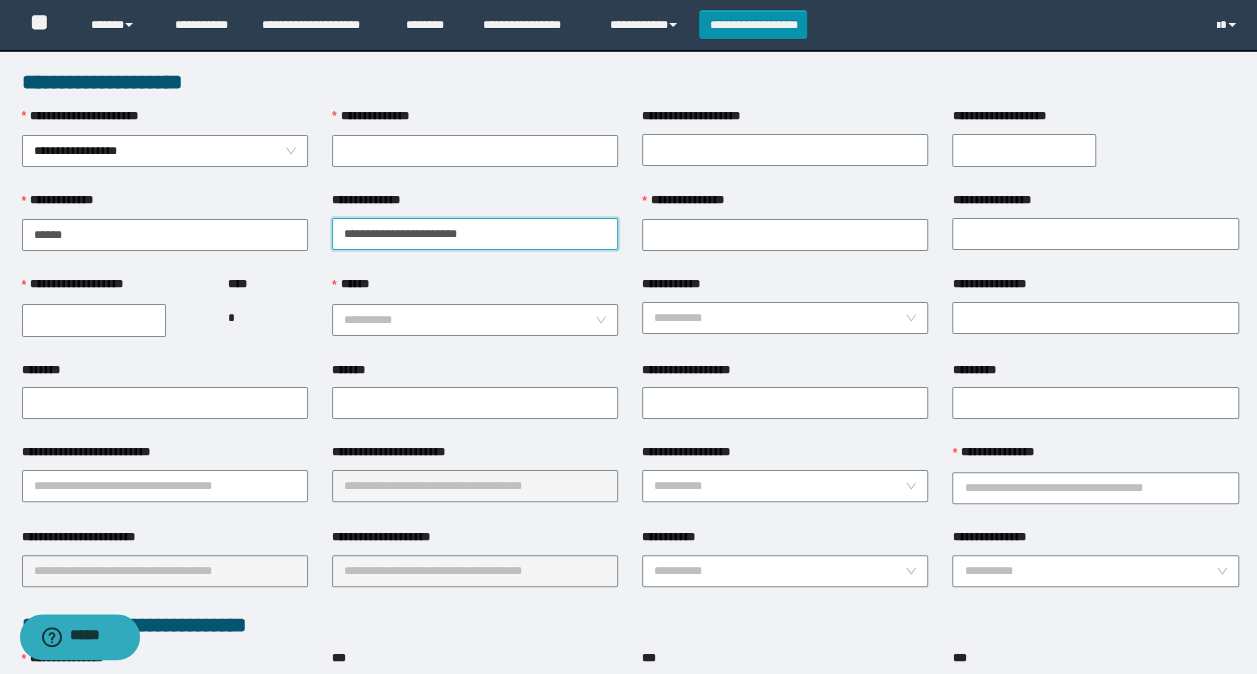 drag, startPoint x: 481, startPoint y: 238, endPoint x: 390, endPoint y: 232, distance: 91.197586 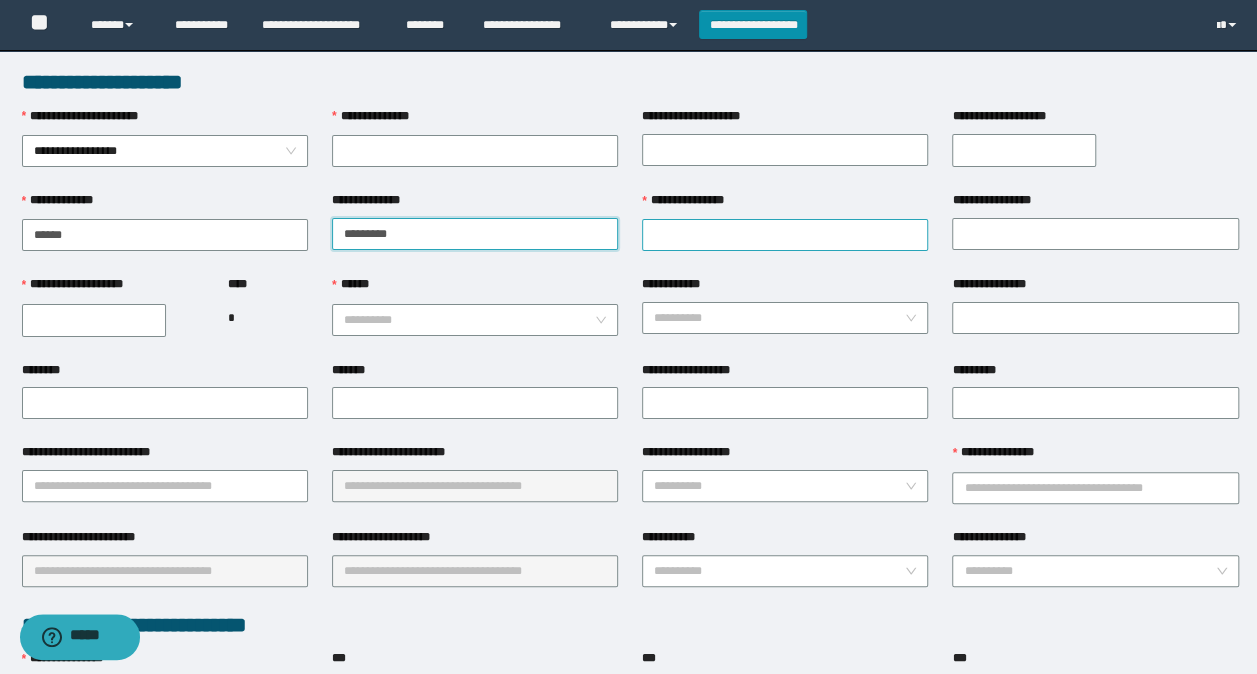 type on "********" 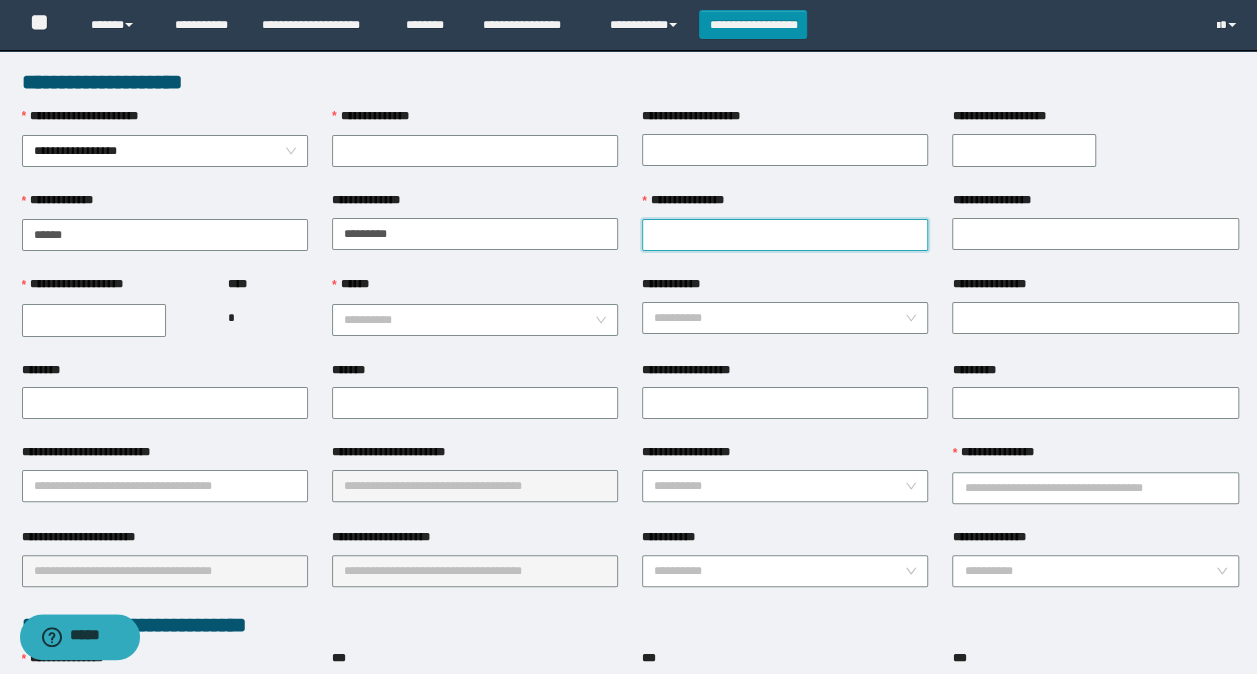 click on "**********" at bounding box center (785, 235) 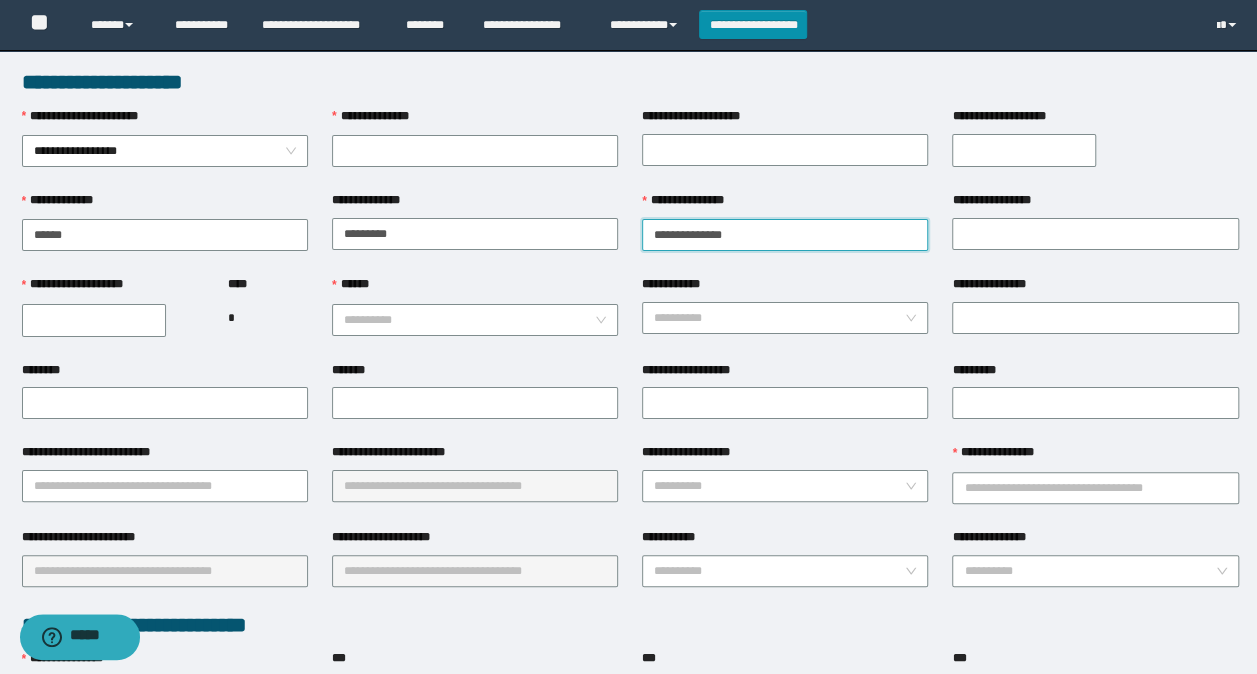 drag, startPoint x: 764, startPoint y: 234, endPoint x: 685, endPoint y: 240, distance: 79.22752 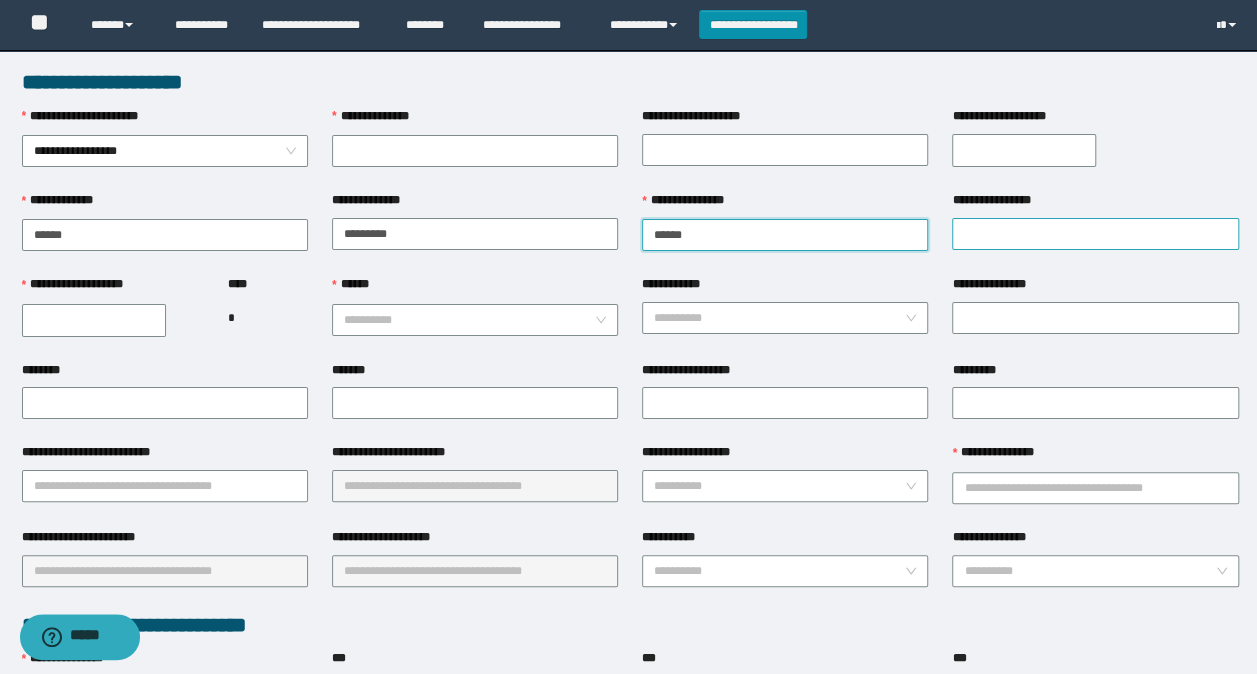 type on "*****" 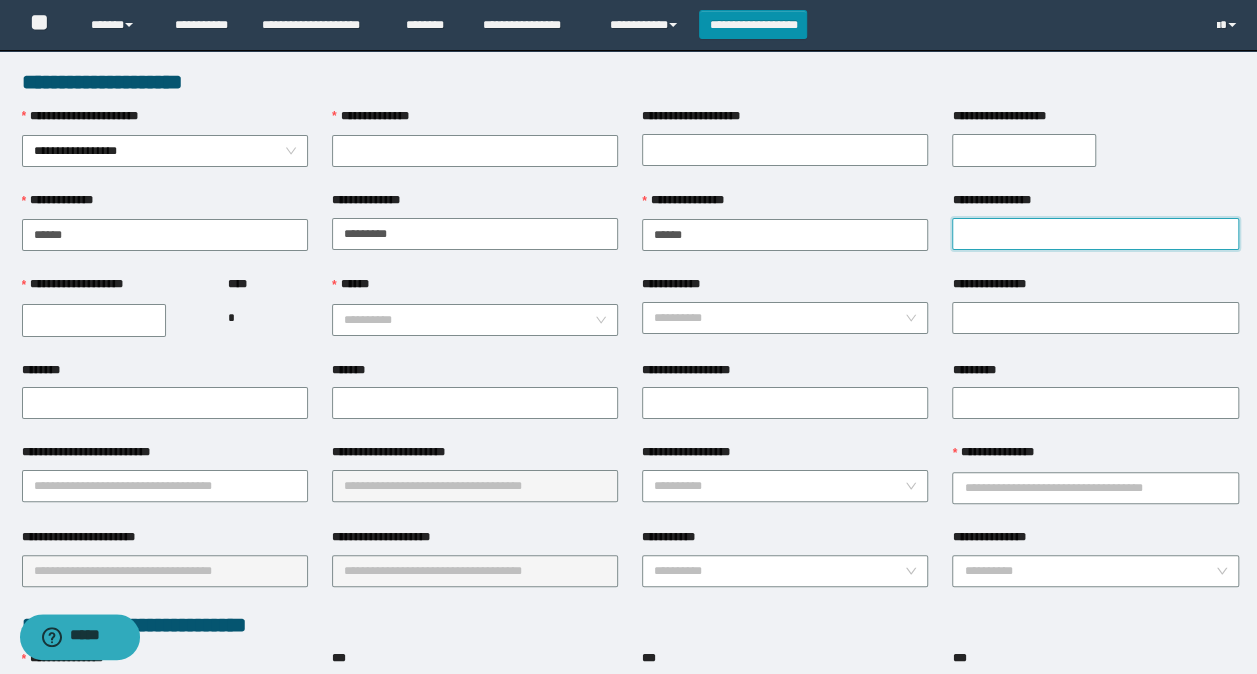 click on "**********" at bounding box center [1095, 234] 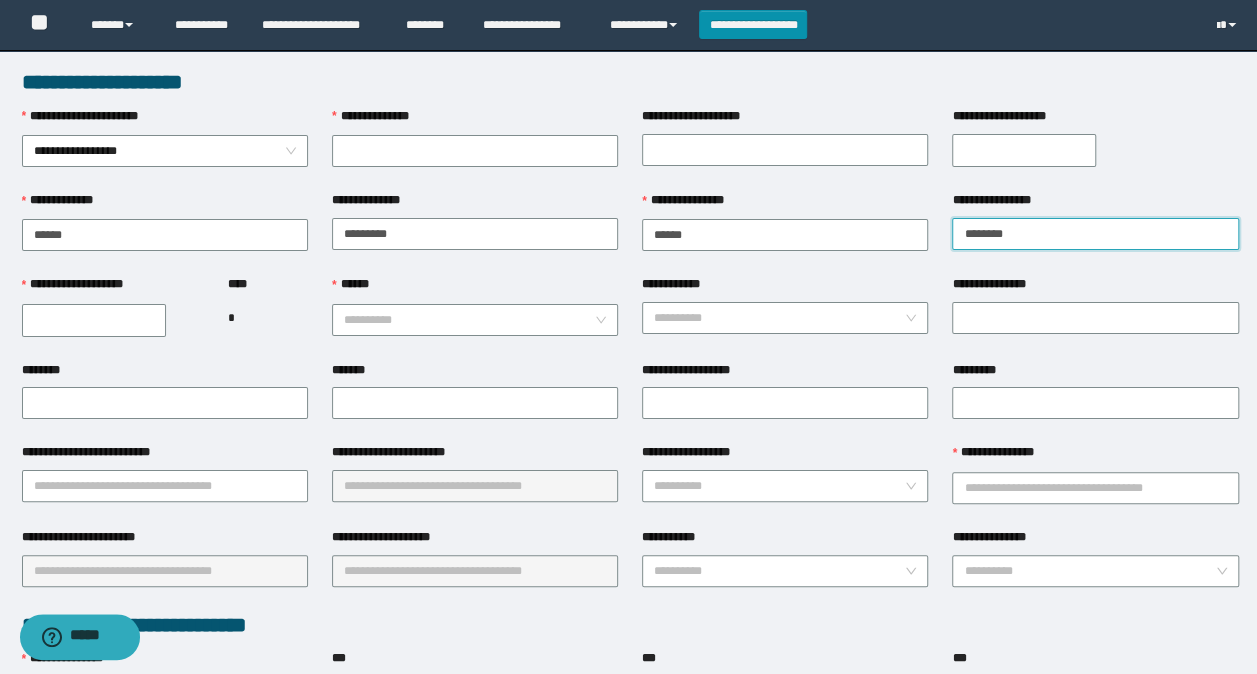 type on "********" 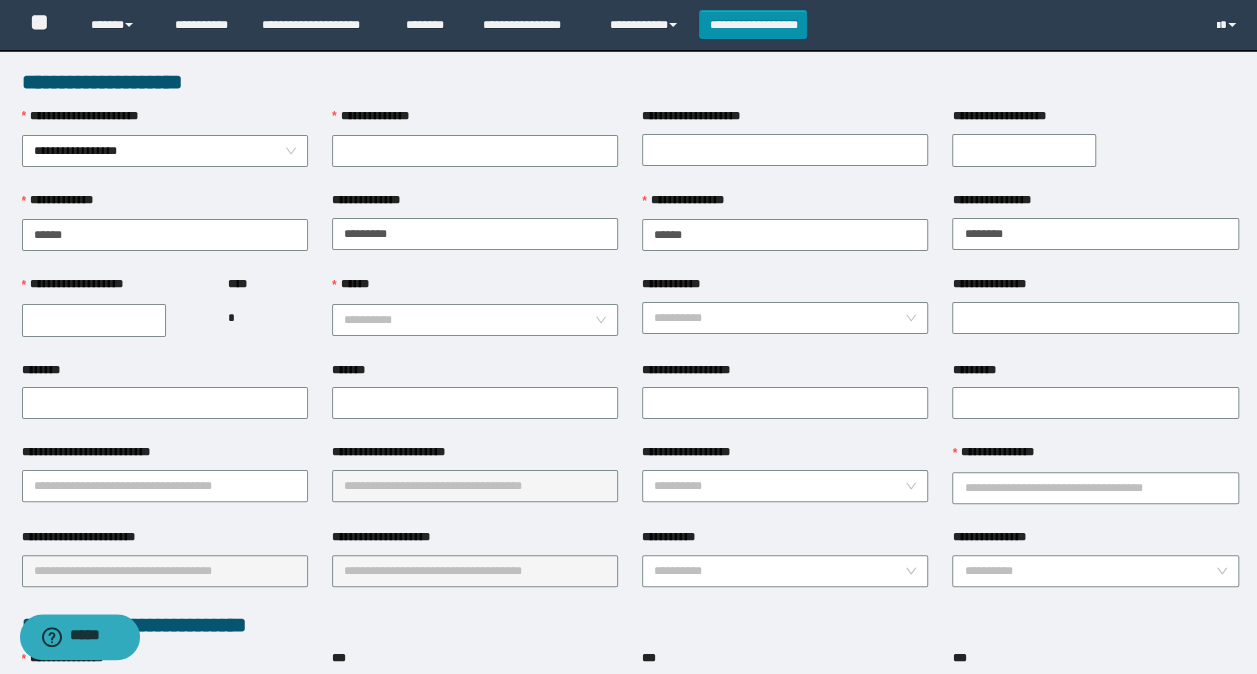 click on "**********" at bounding box center (94, 320) 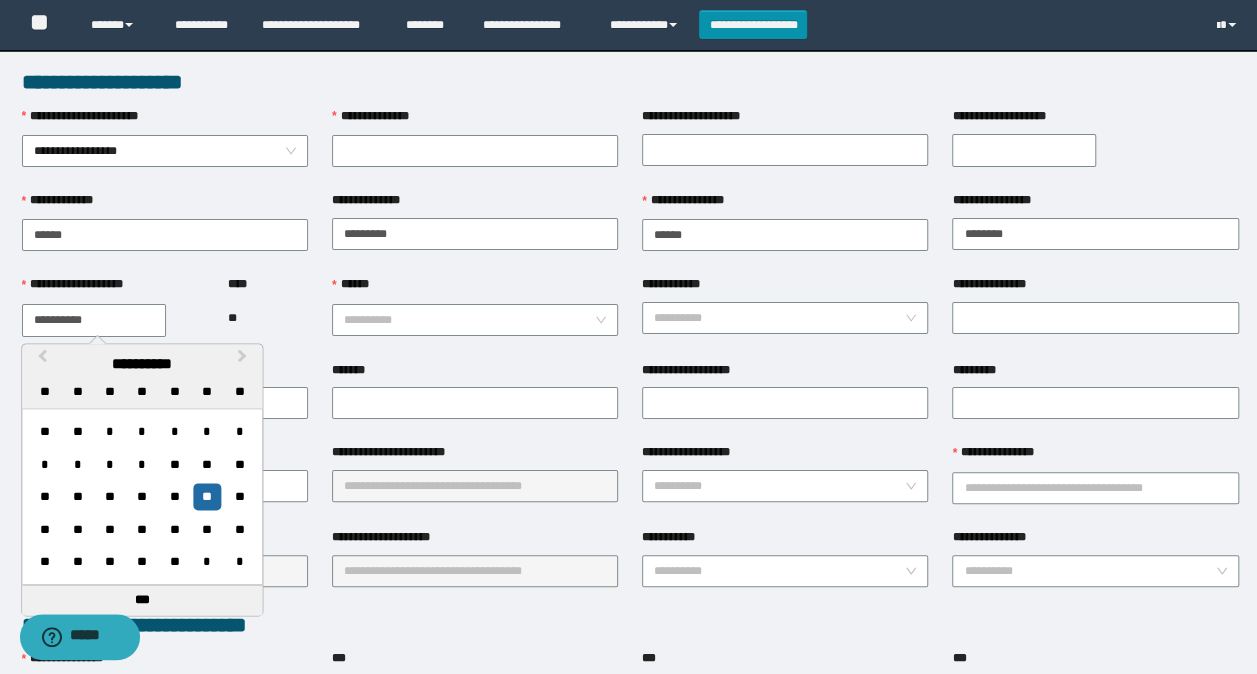 type on "**********" 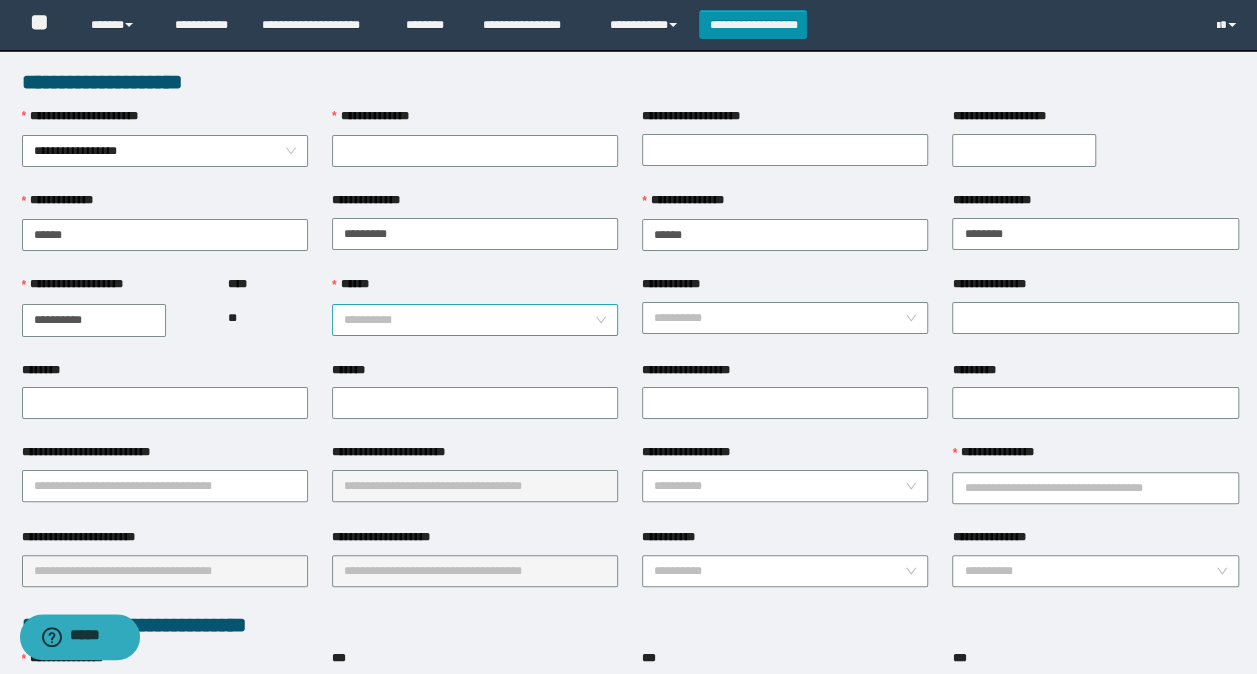 click on "******" at bounding box center (469, 320) 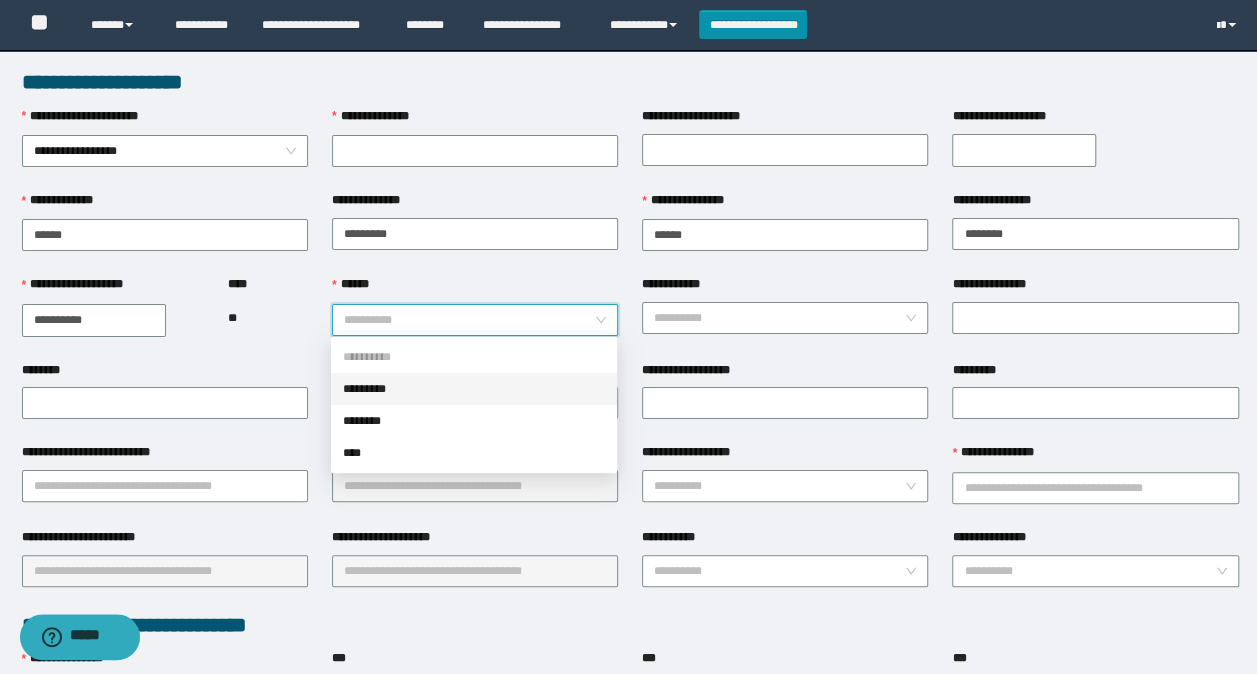 click on "*********" at bounding box center (474, 389) 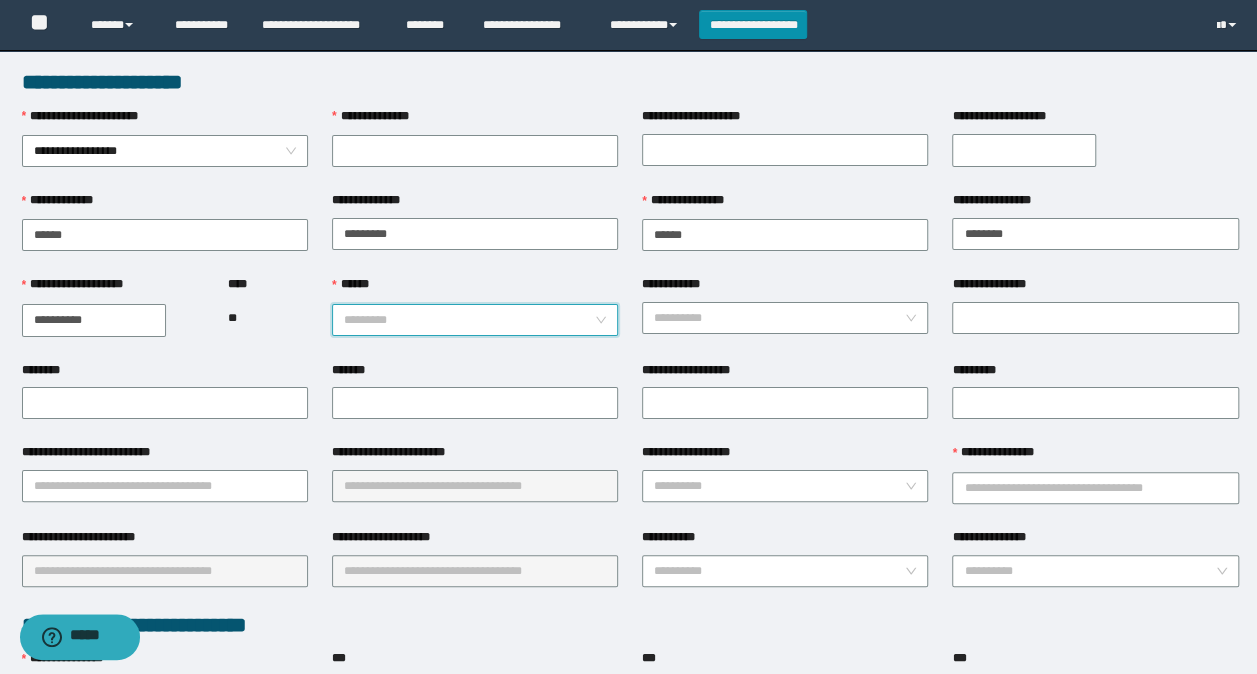click on "*********" at bounding box center [475, 320] 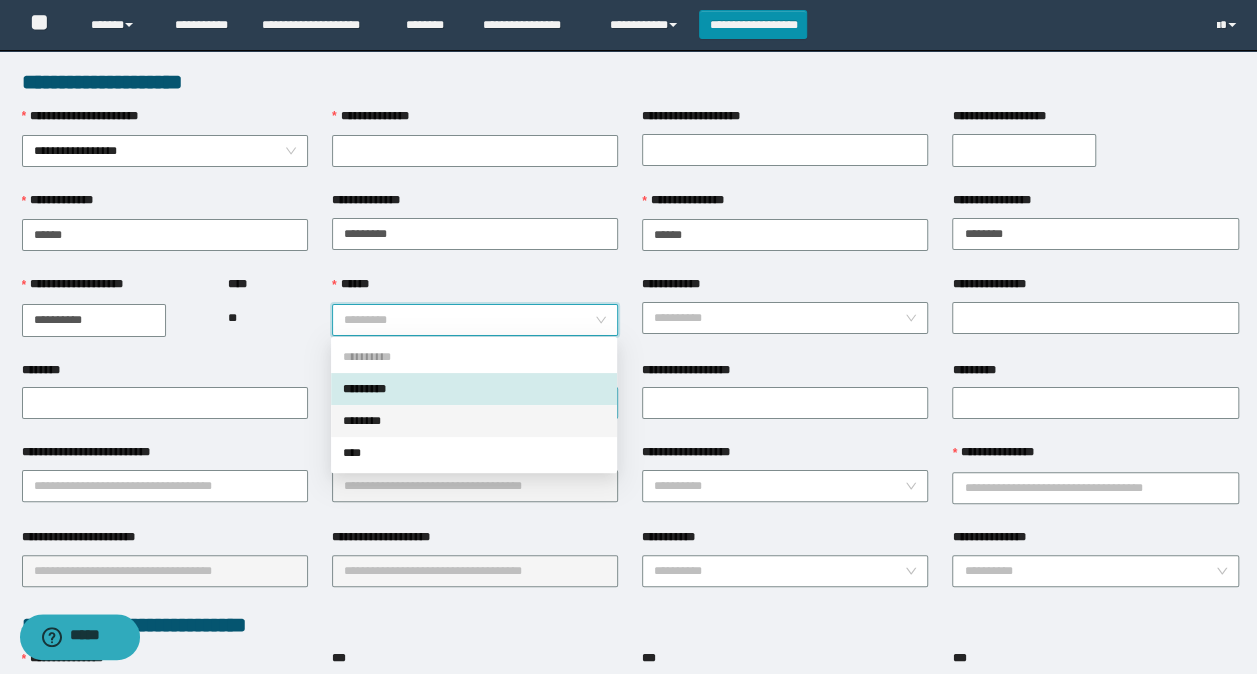 drag, startPoint x: 390, startPoint y: 417, endPoint x: 461, endPoint y: 393, distance: 74.94665 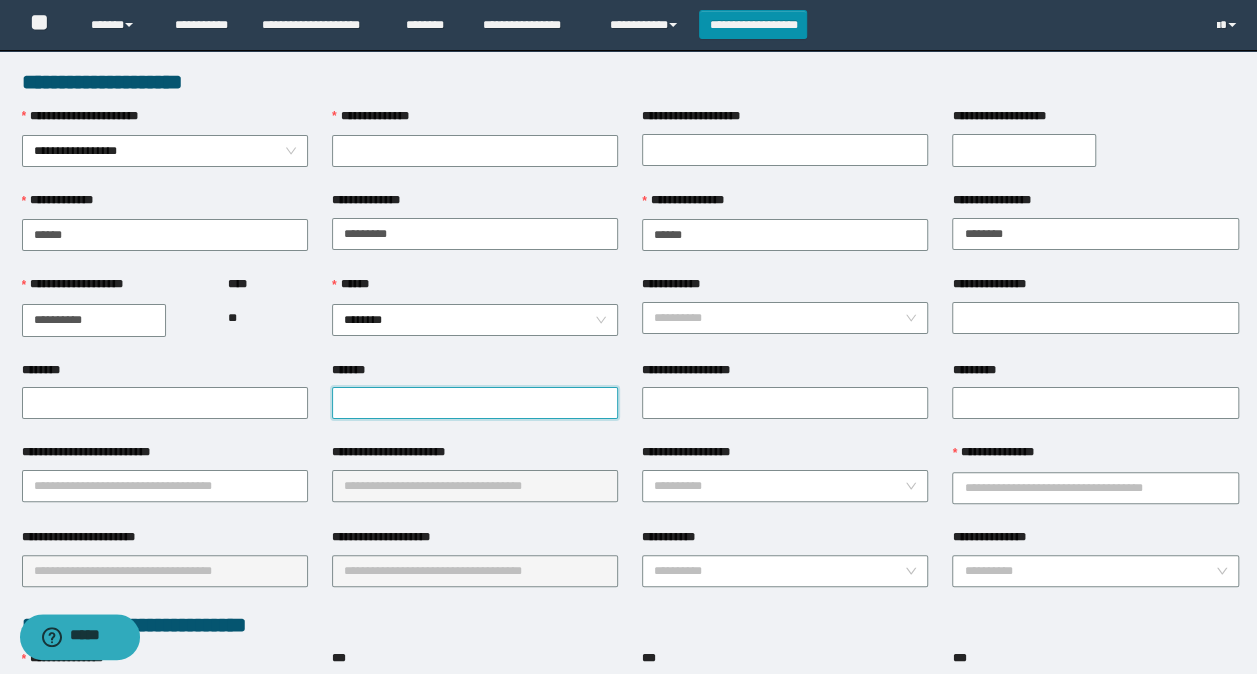 click on "*******" at bounding box center (475, 403) 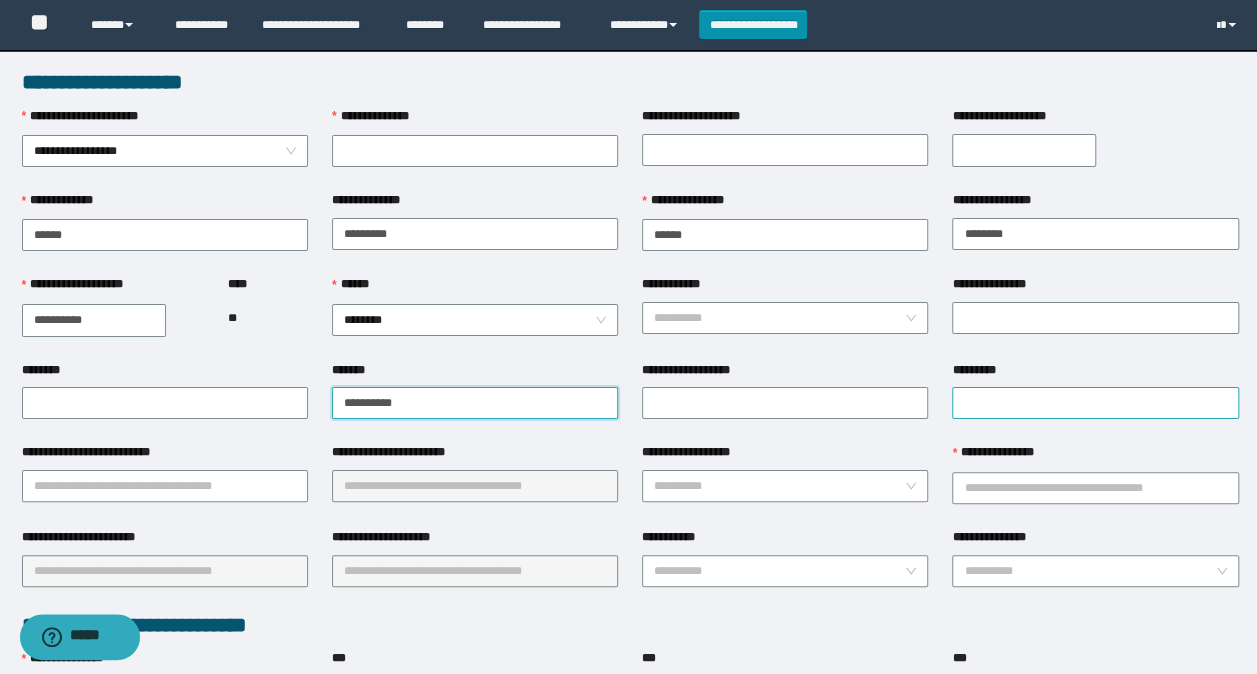 type on "**********" 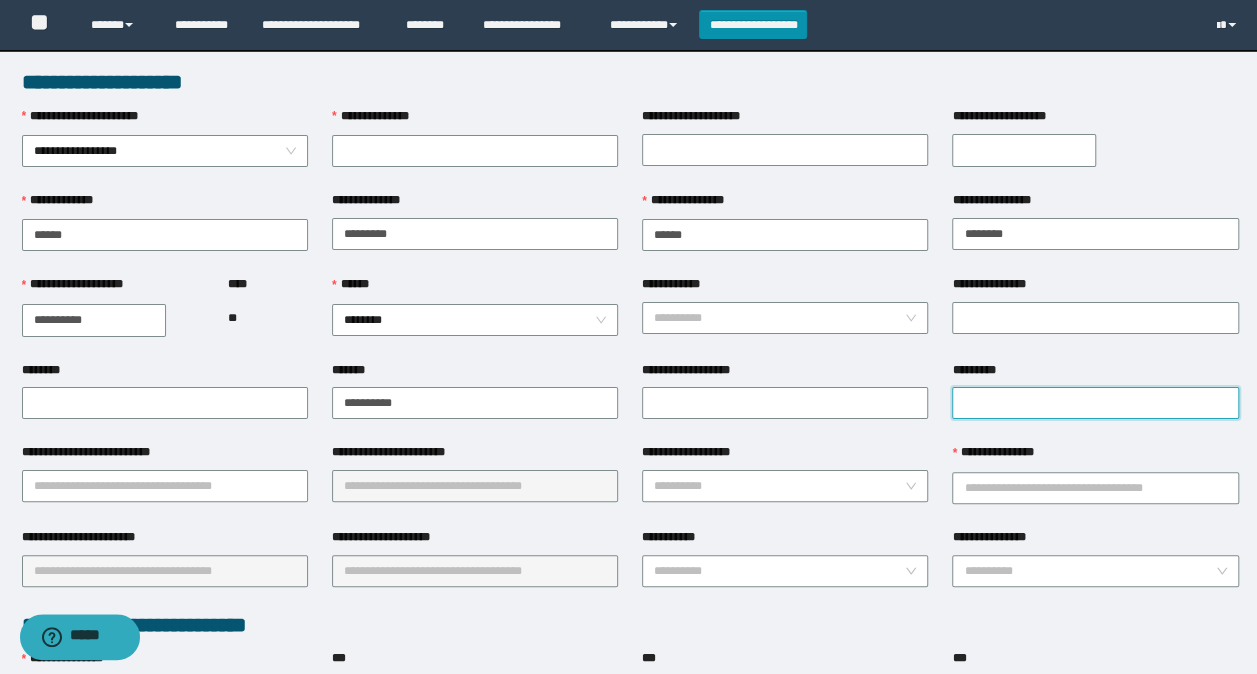 click on "*********" at bounding box center [1095, 403] 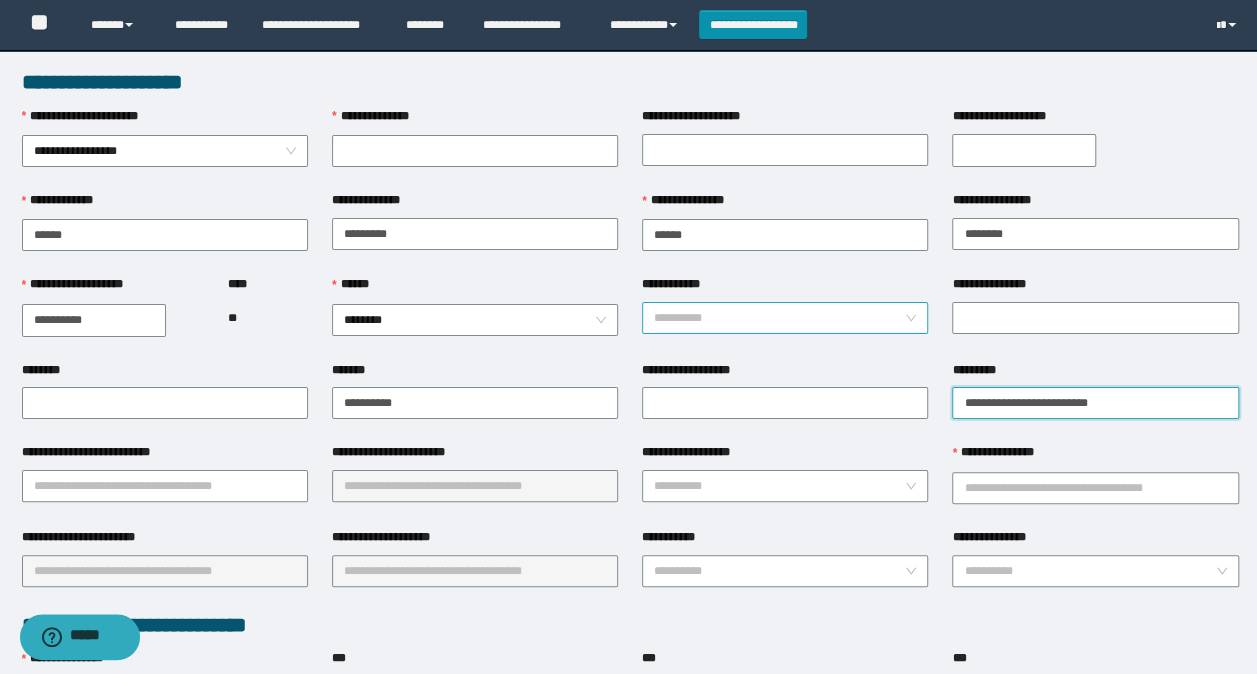 type on "**********" 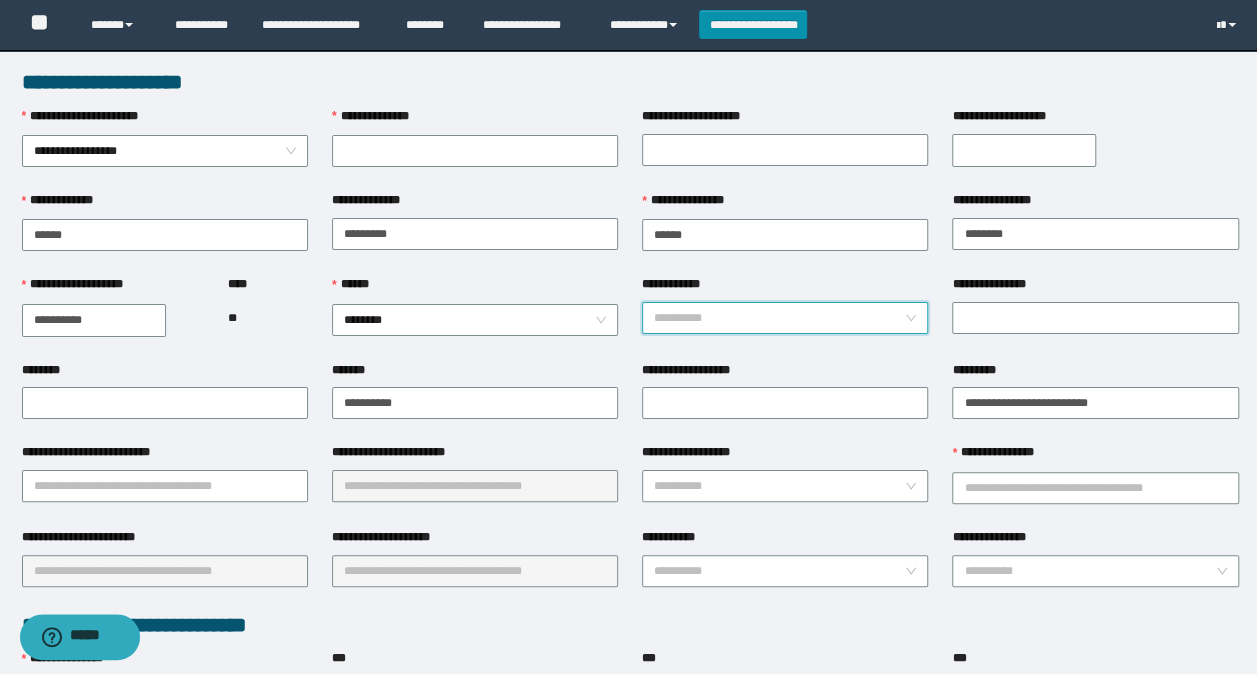 click on "**********" at bounding box center [779, 318] 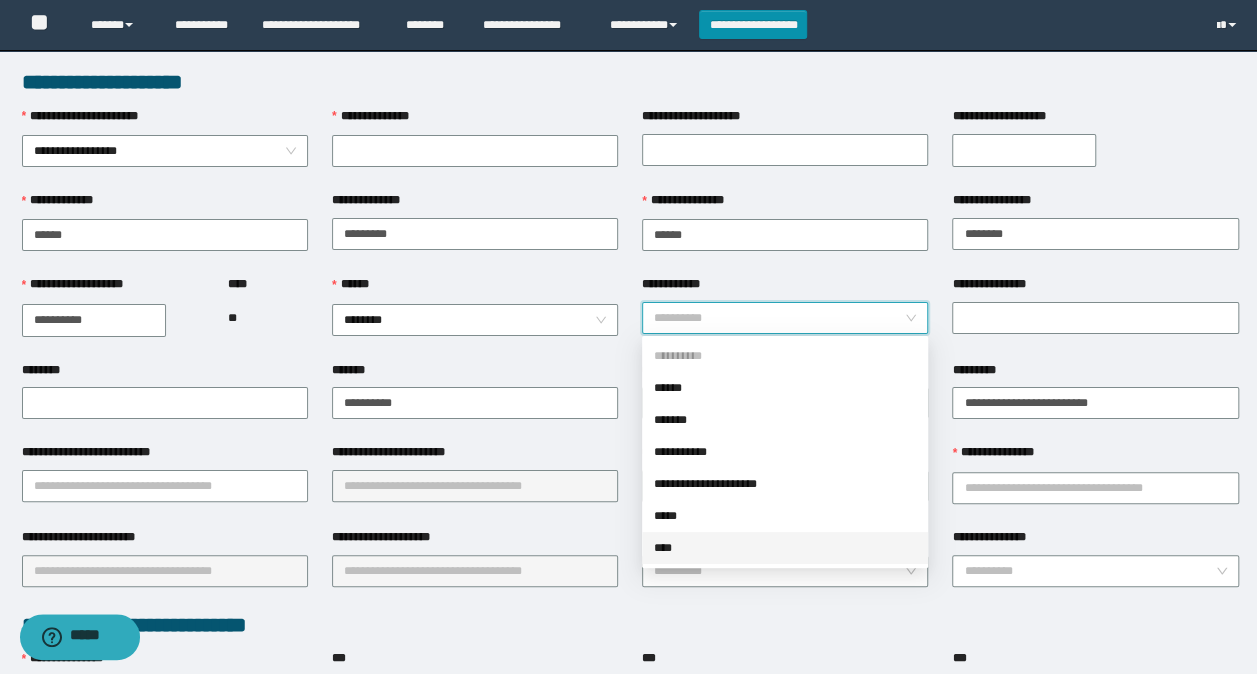 click on "**********" at bounding box center [785, 569] 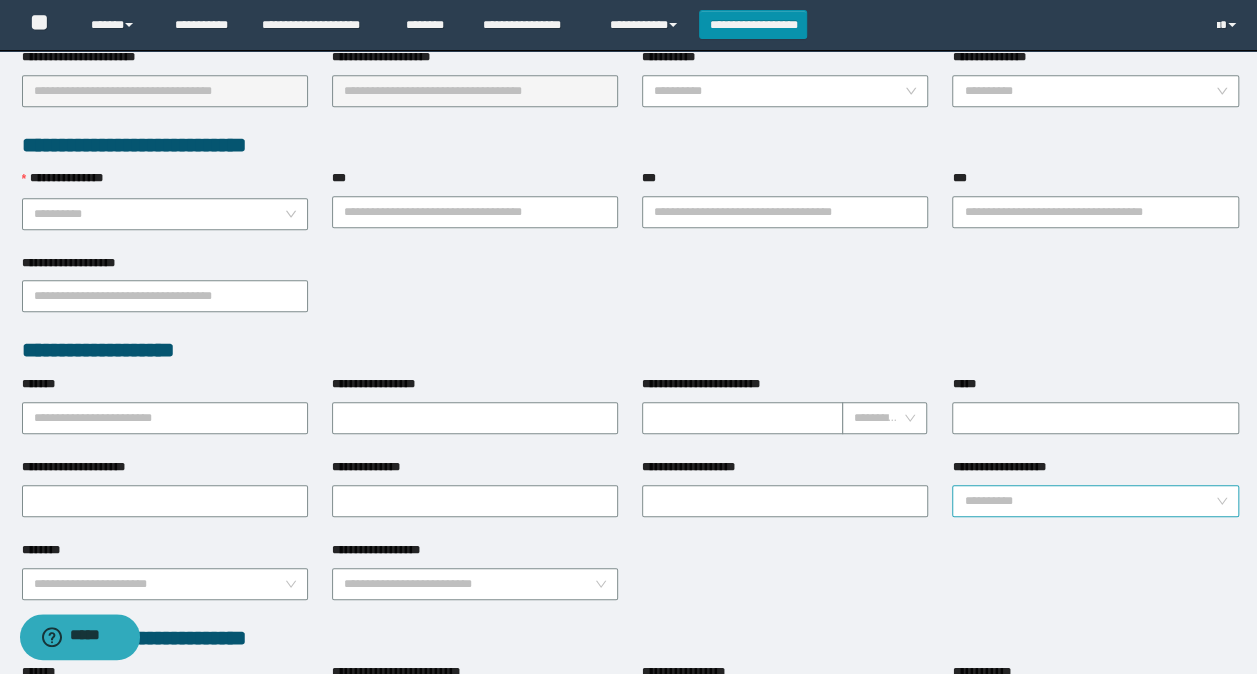 scroll, scrollTop: 500, scrollLeft: 0, axis: vertical 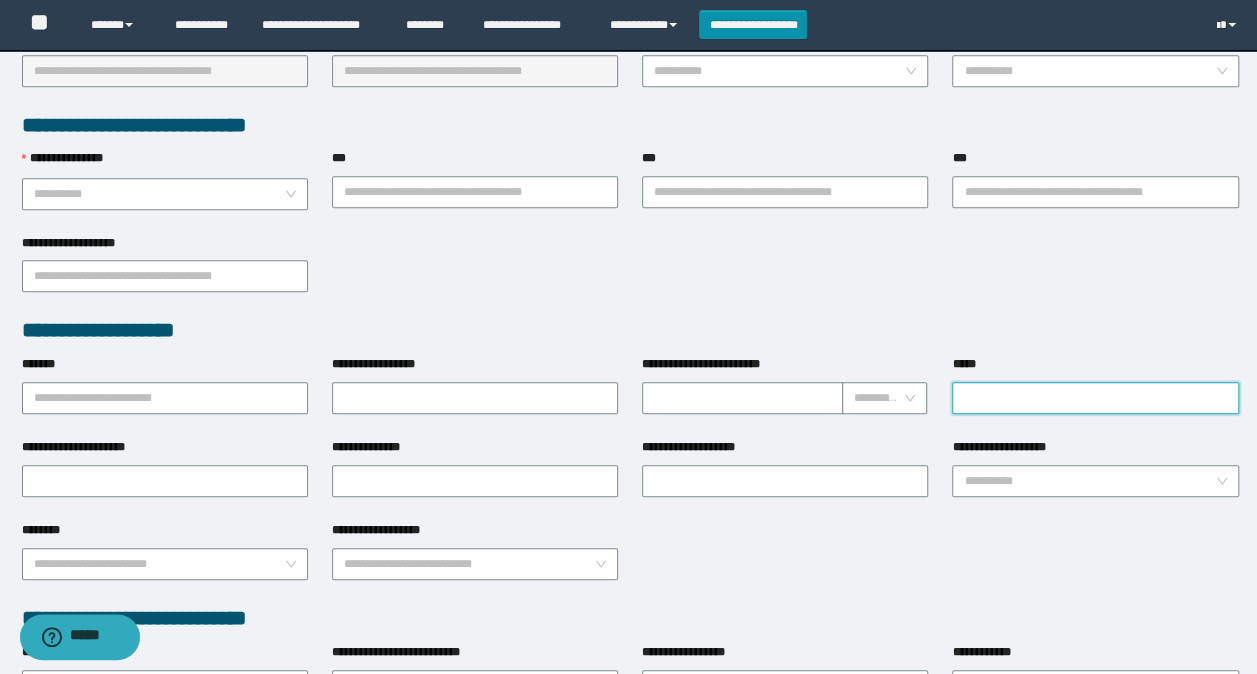 click on "*****" at bounding box center (1095, 398) 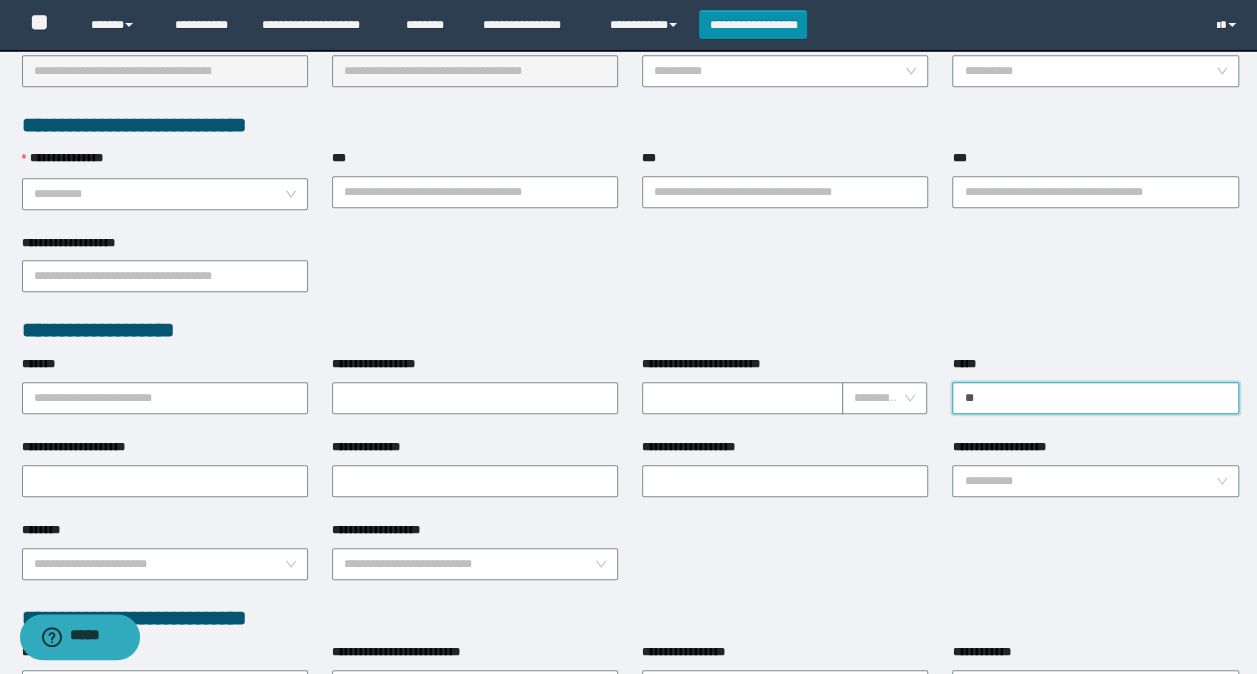 type on "*" 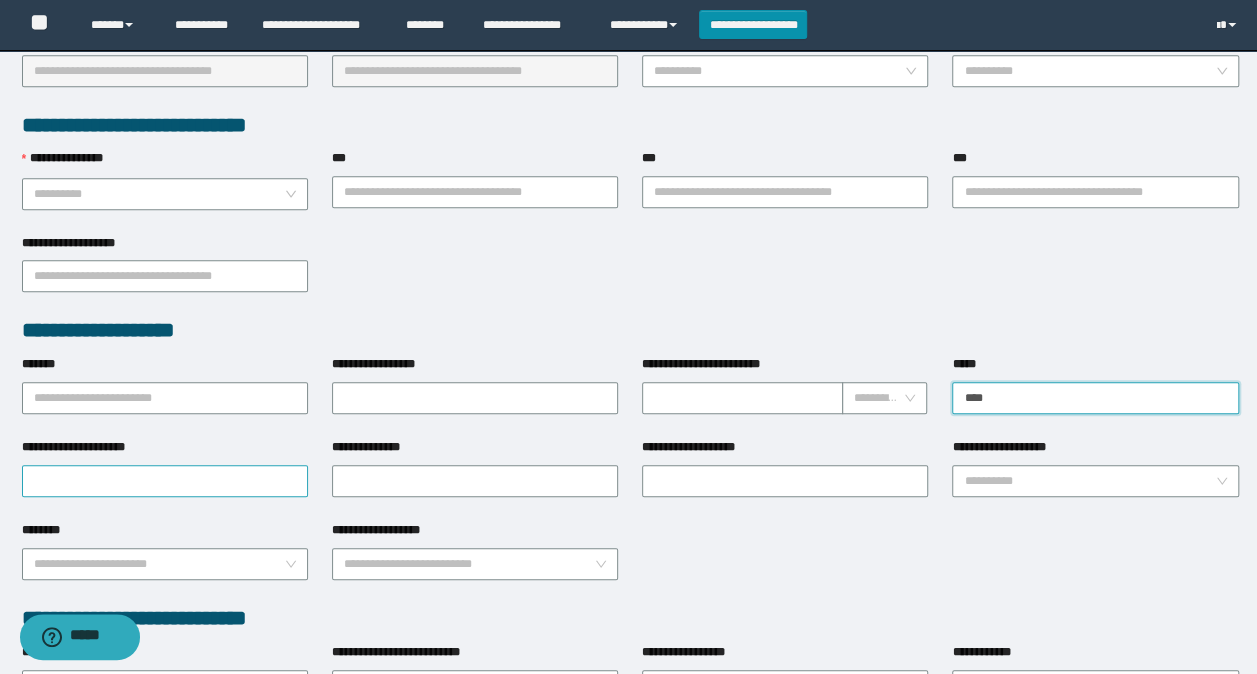 type on "****" 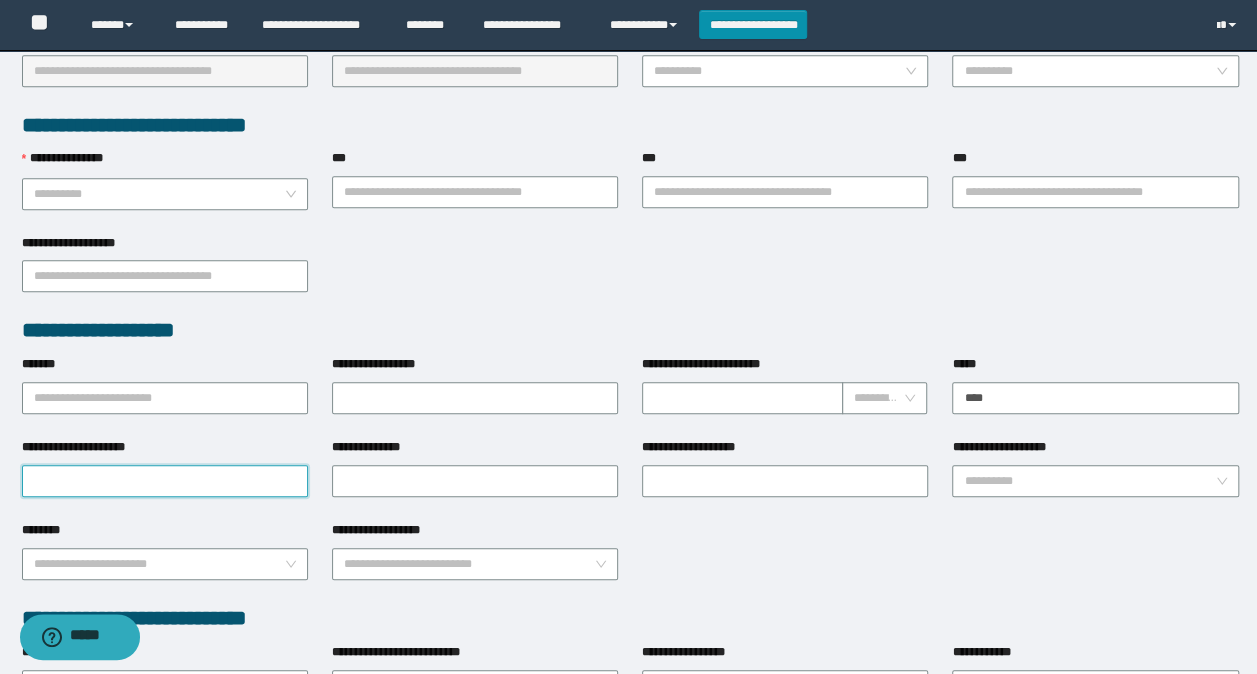 click on "**********" at bounding box center [165, 481] 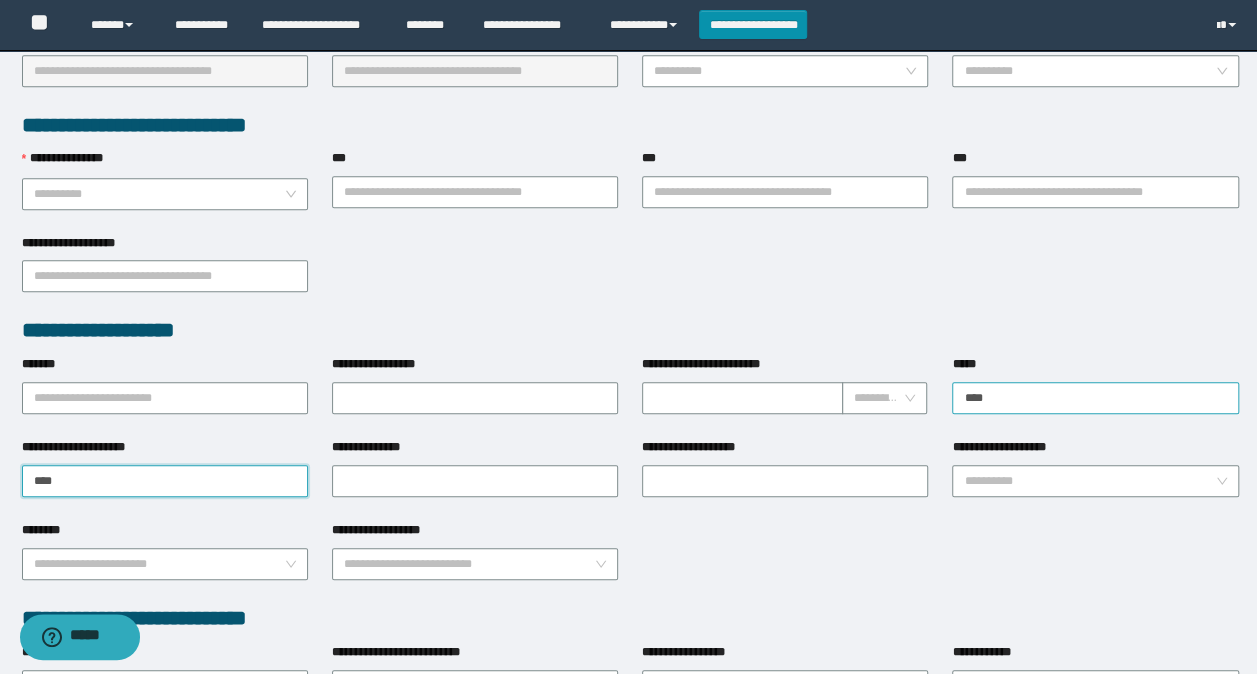type on "****" 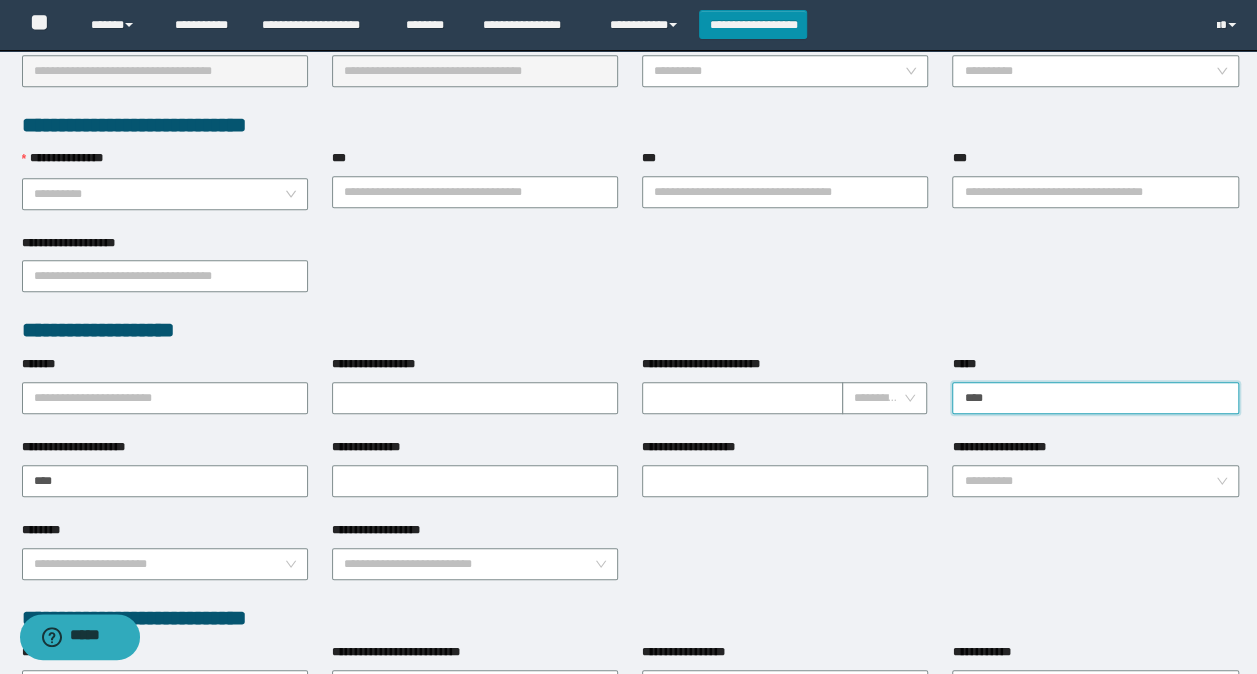 click on "****" at bounding box center (1095, 398) 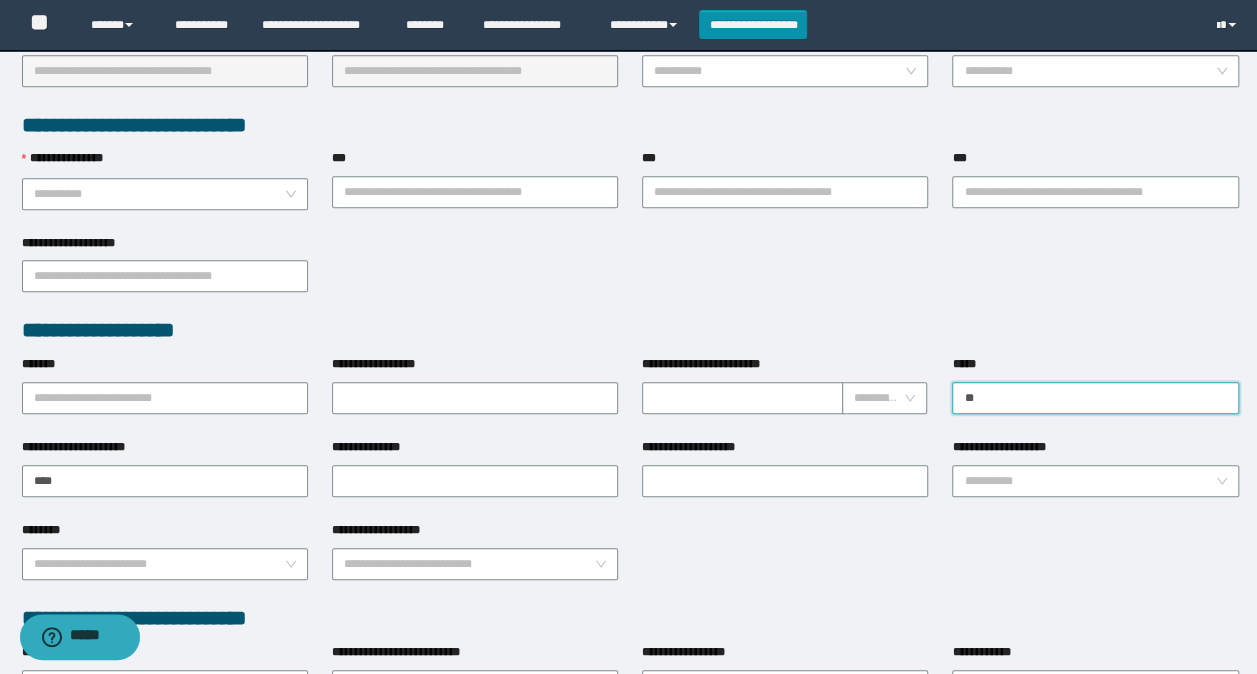 type on "*" 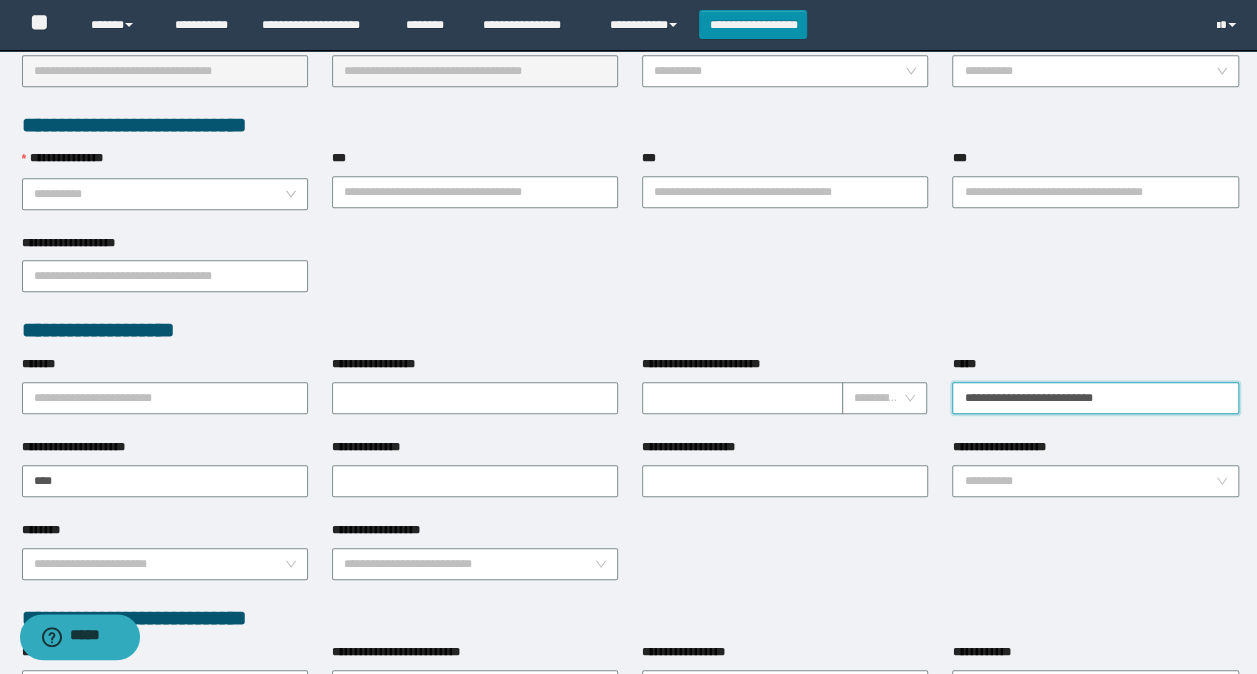 type on "**********" 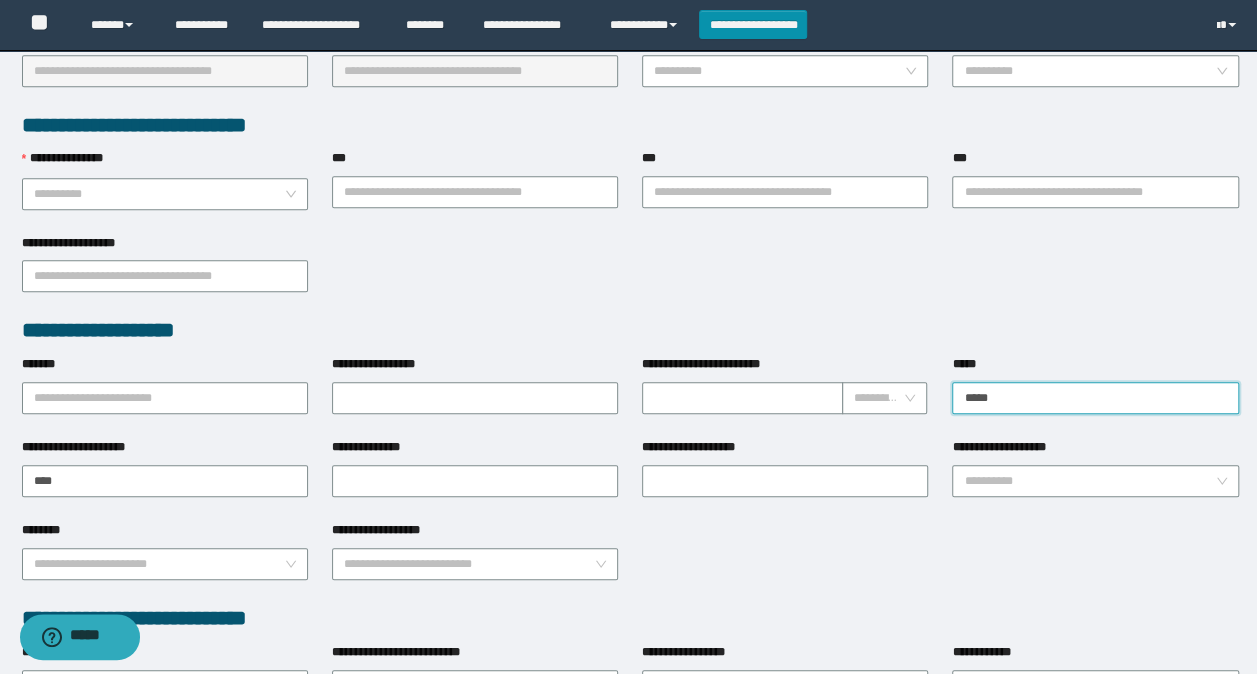 type on "**********" 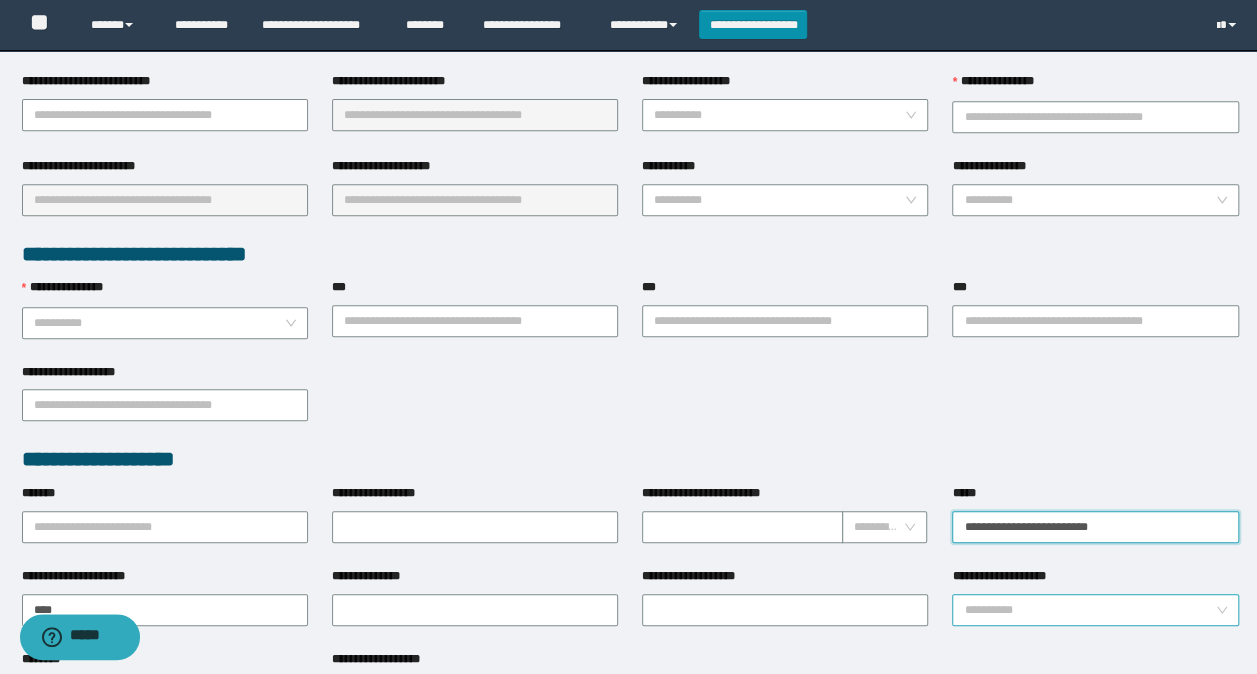 scroll, scrollTop: 500, scrollLeft: 0, axis: vertical 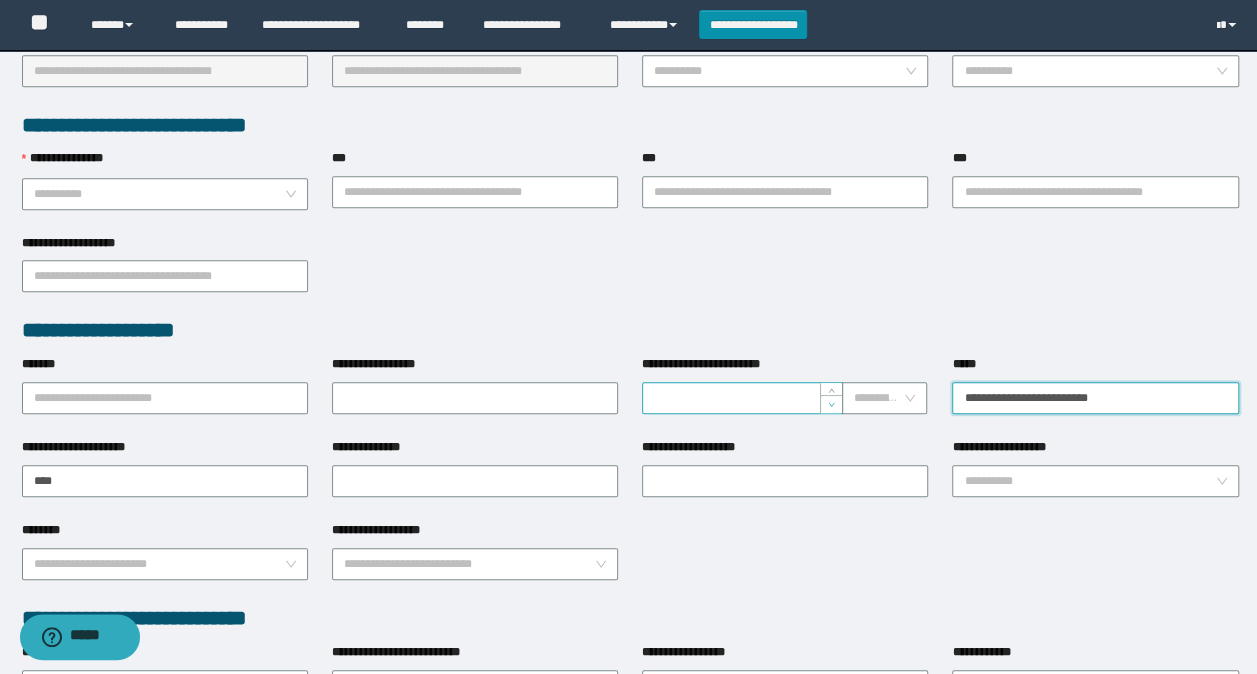 drag, startPoint x: 1116, startPoint y: 397, endPoint x: 825, endPoint y: 396, distance: 291.0017 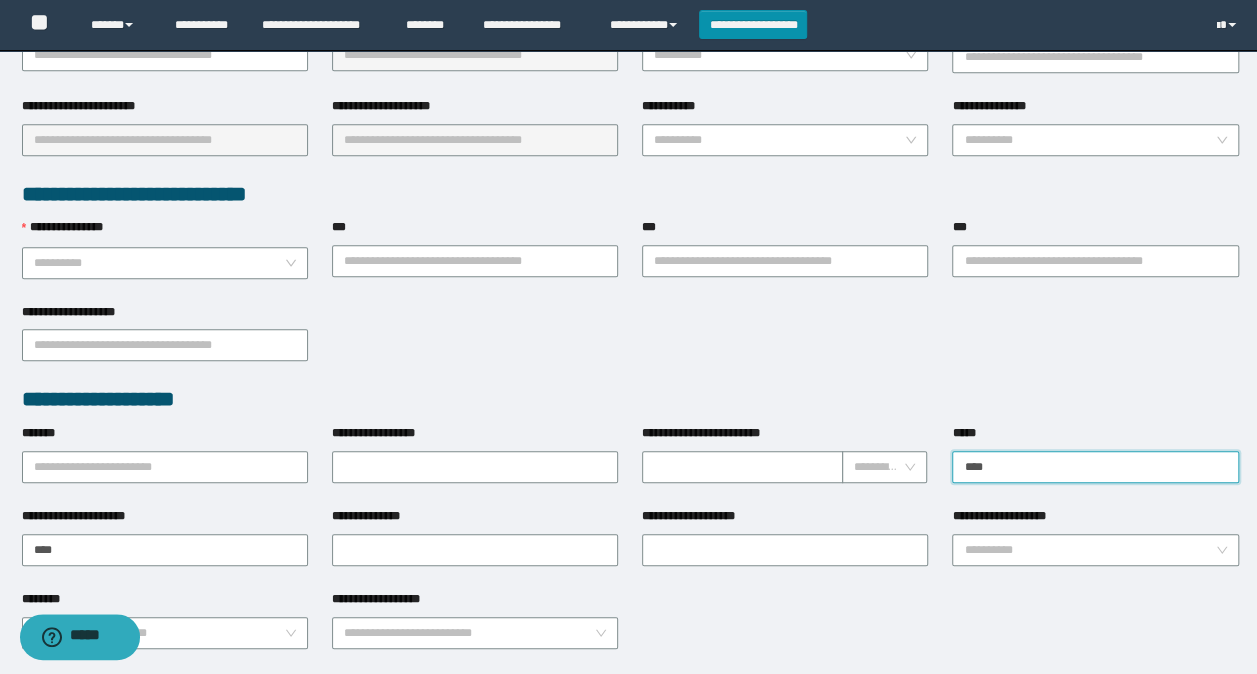 scroll, scrollTop: 400, scrollLeft: 0, axis: vertical 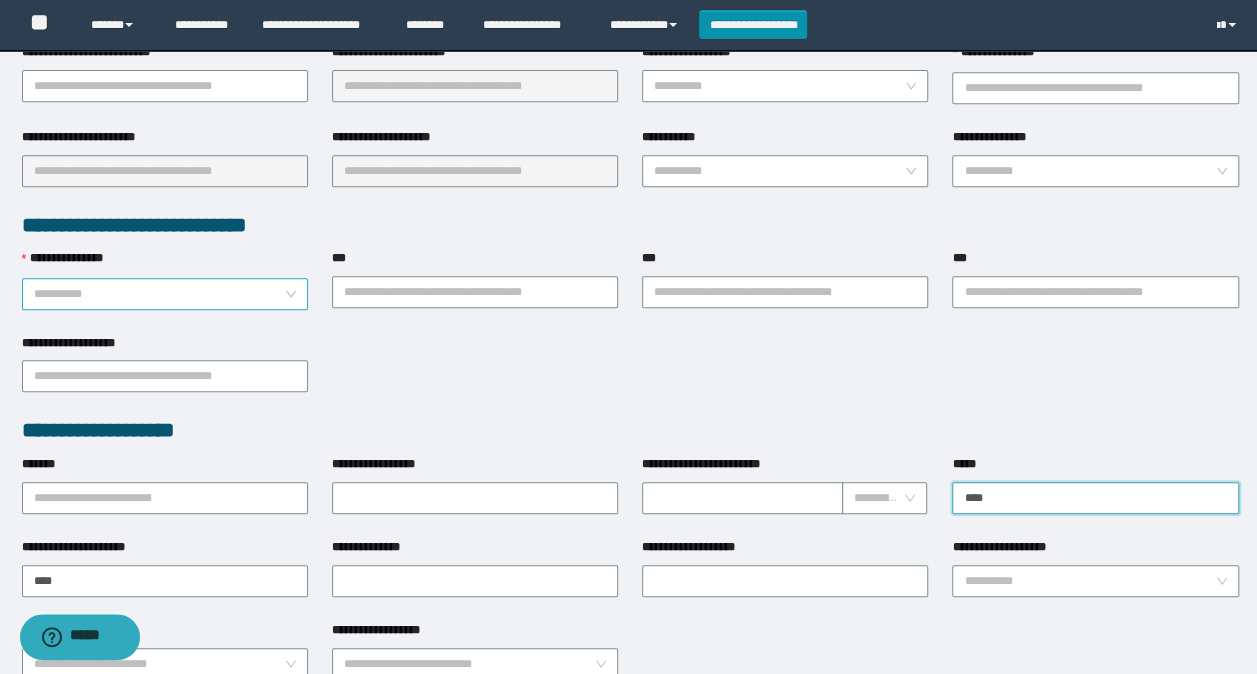 type on "****" 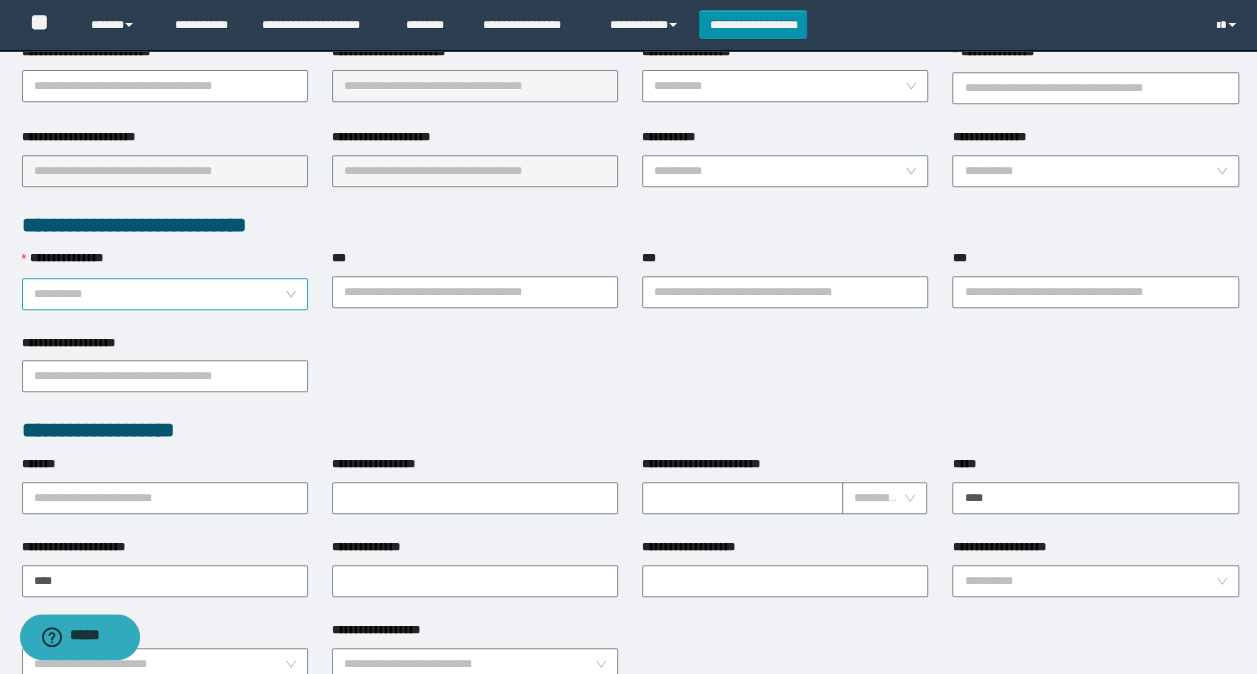 click on "**********" at bounding box center (159, 294) 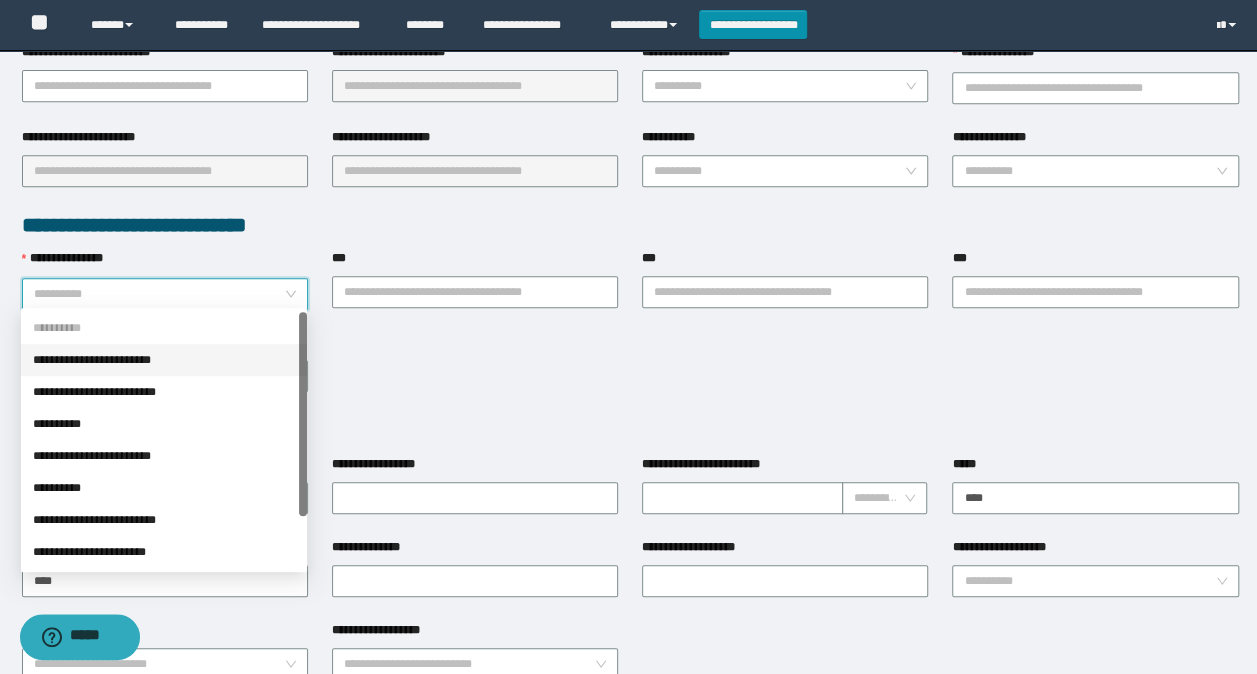 click on "**********" at bounding box center (164, 360) 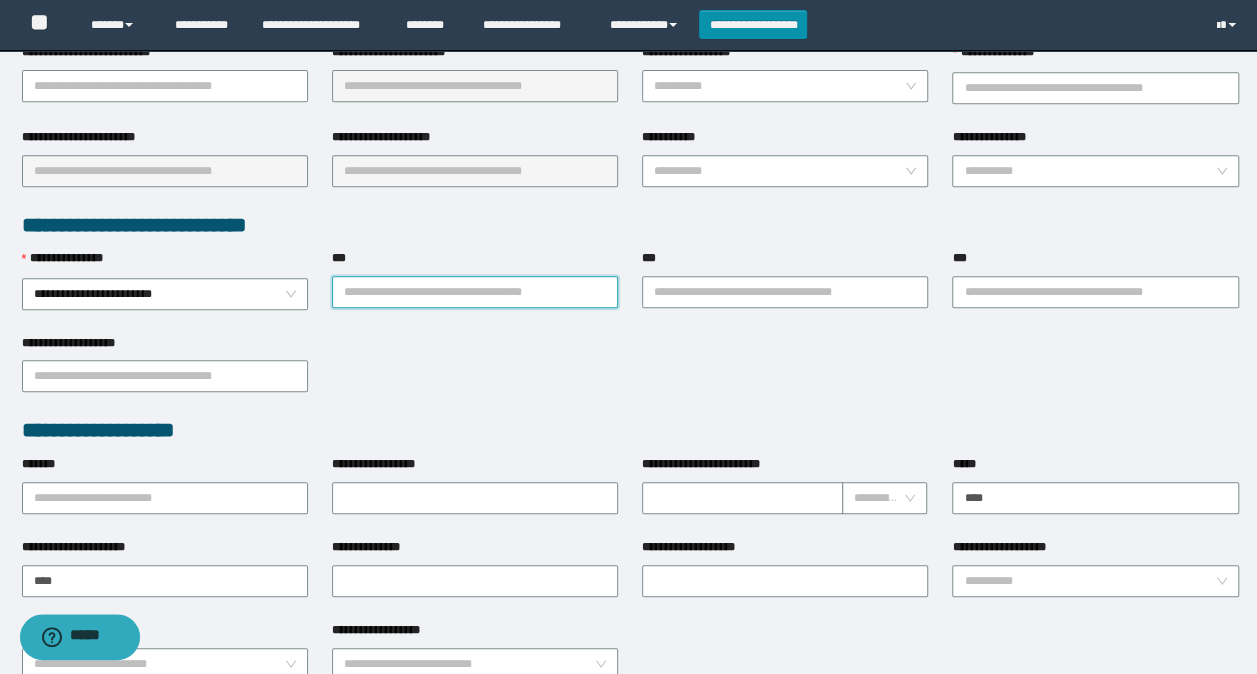 click on "***" at bounding box center [475, 292] 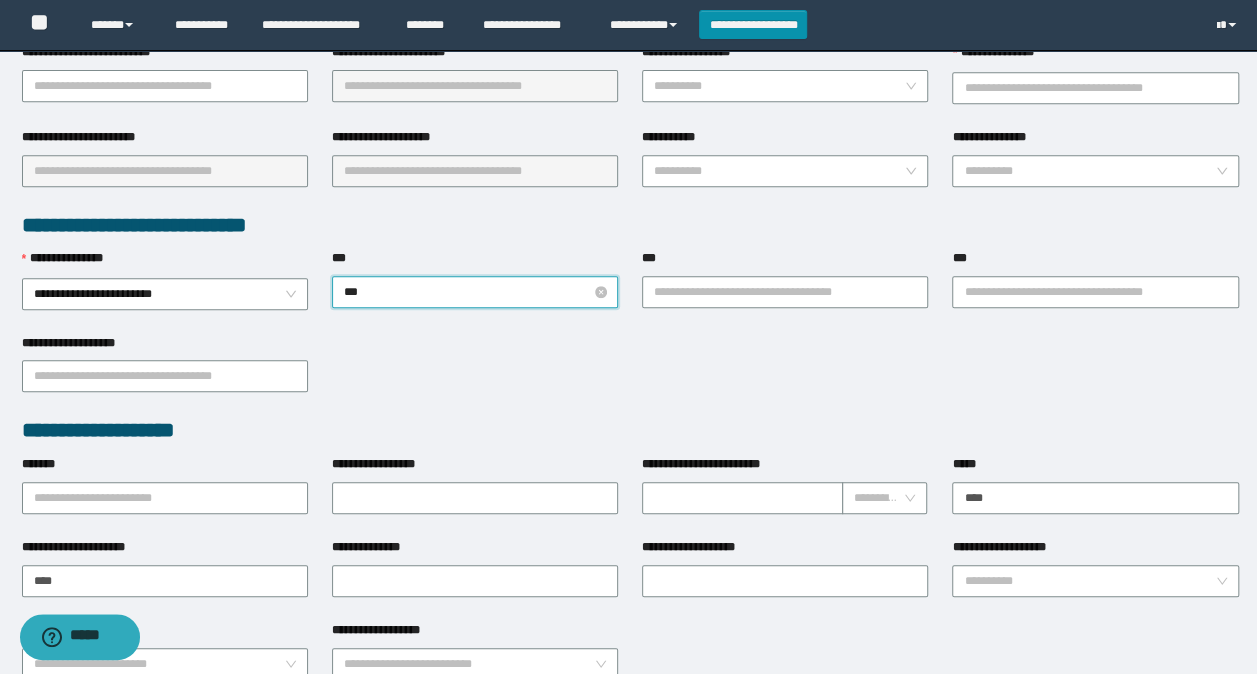 type on "****" 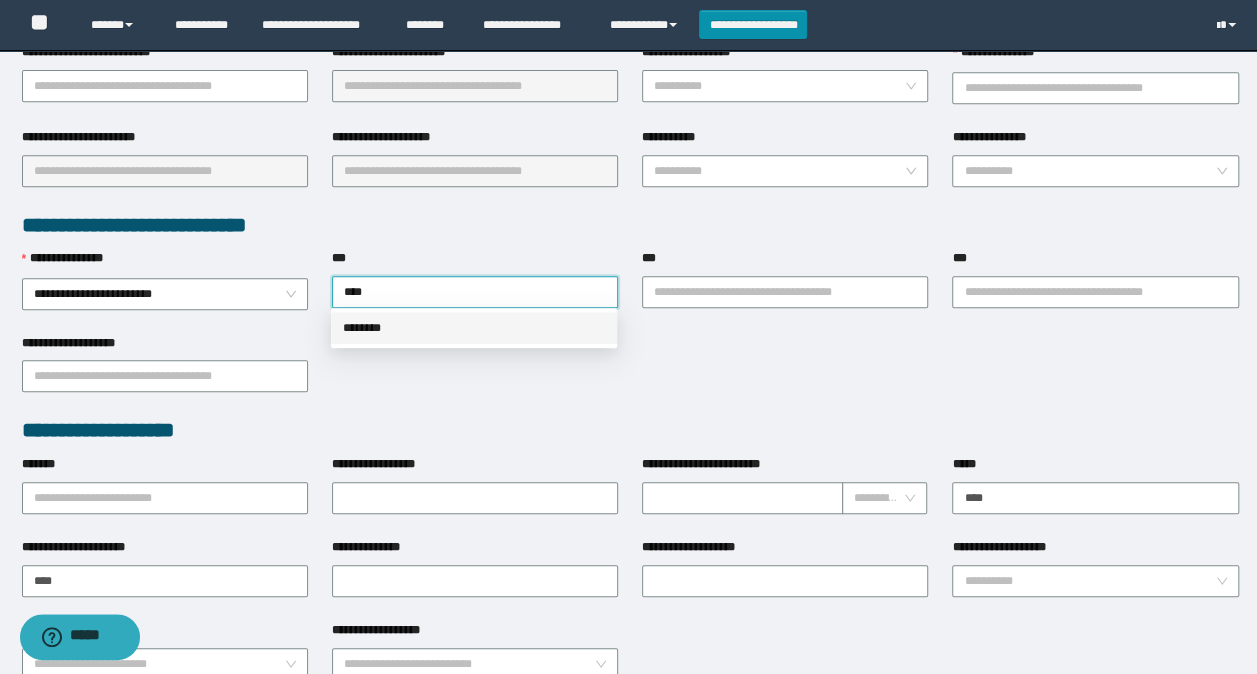 click on "********" at bounding box center [474, 328] 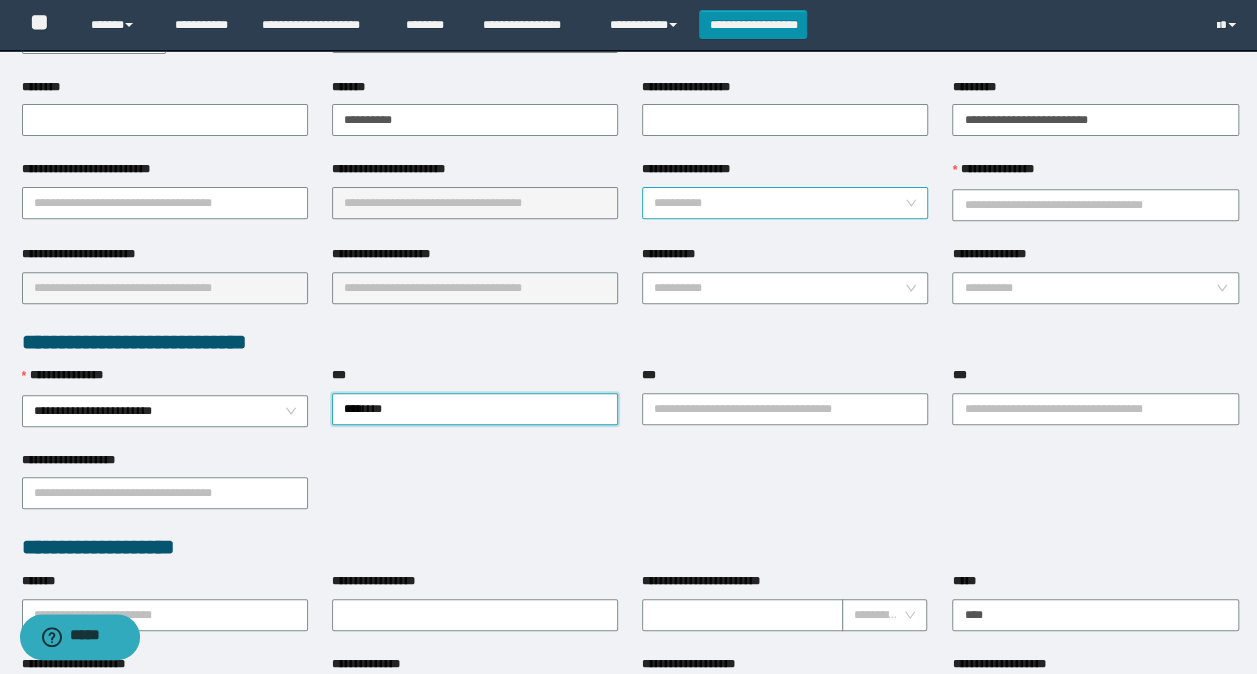 scroll, scrollTop: 100, scrollLeft: 0, axis: vertical 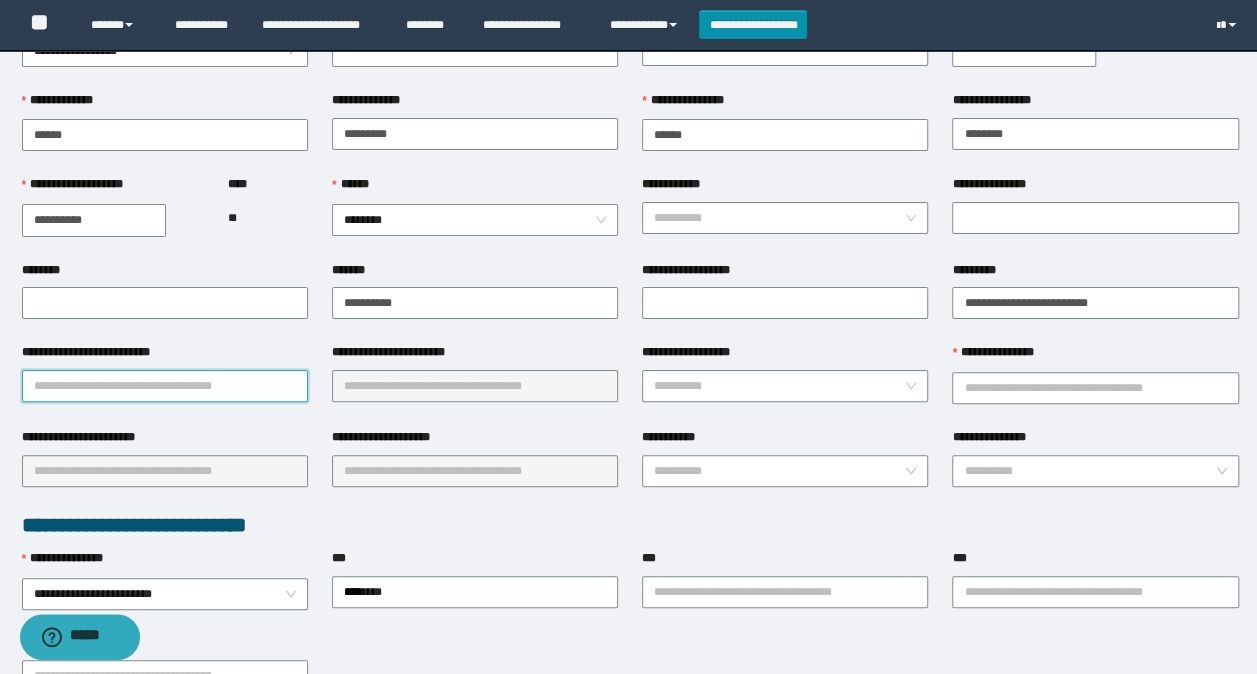 click on "**********" at bounding box center [165, 386] 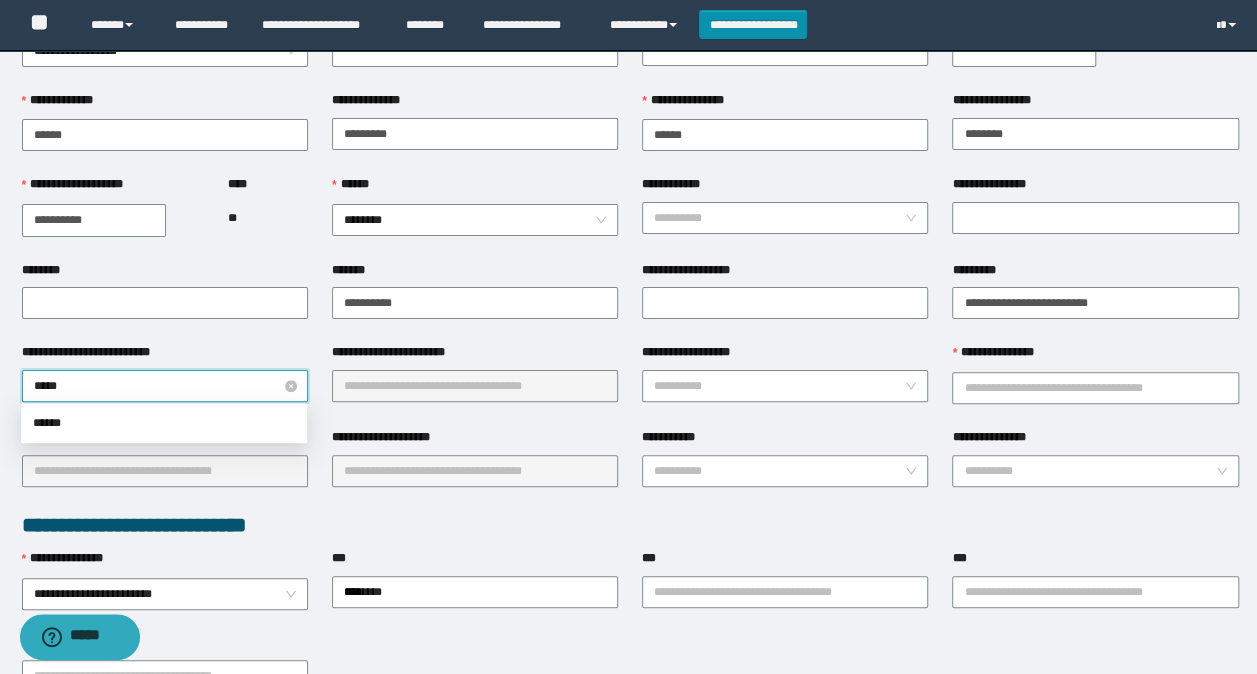 type on "******" 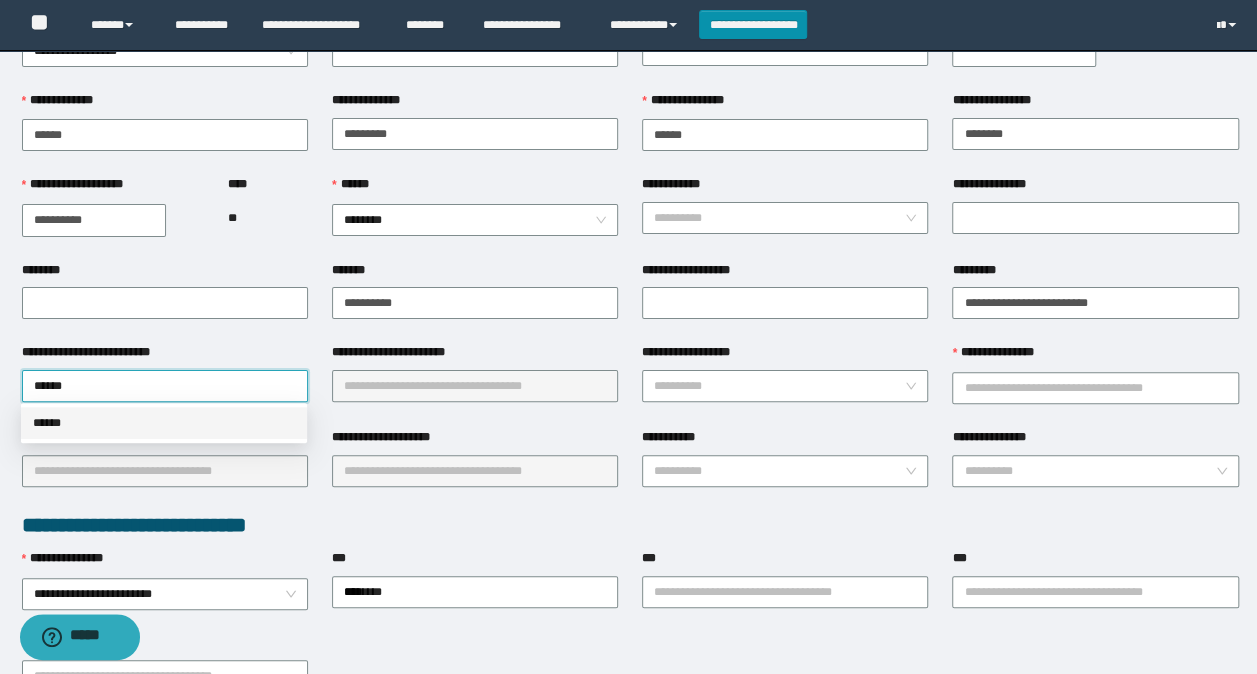 click on "******" at bounding box center (164, 423) 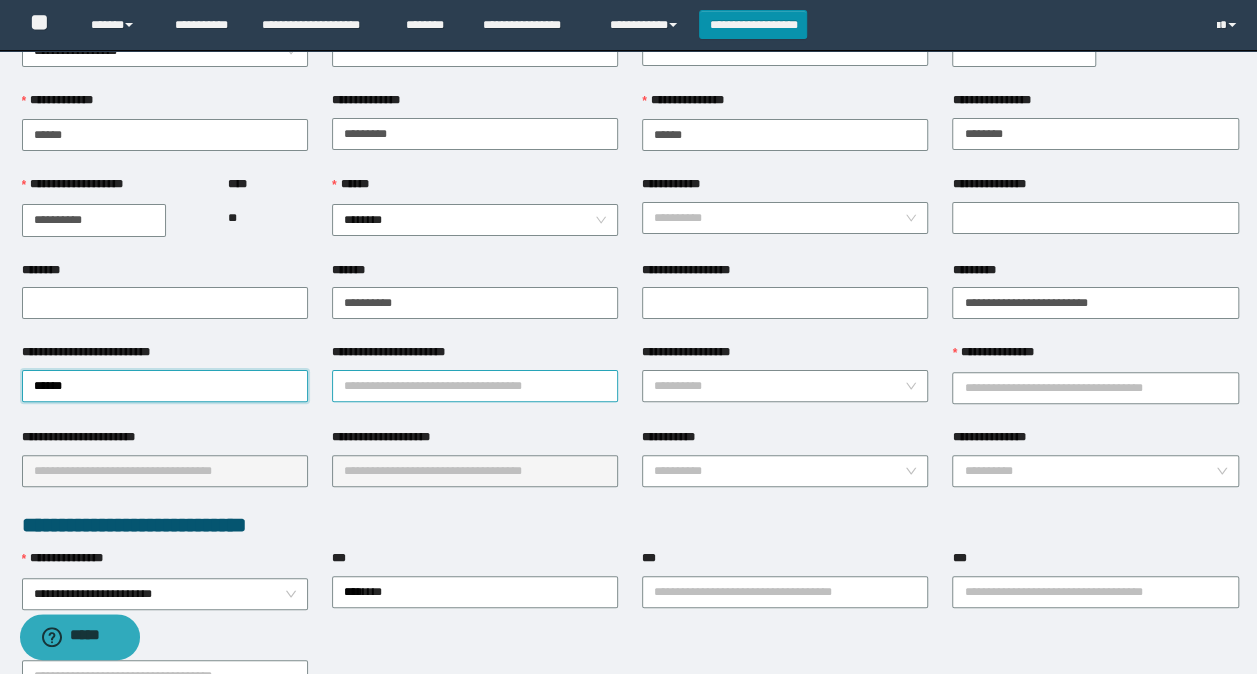 click on "**********" at bounding box center (475, 386) 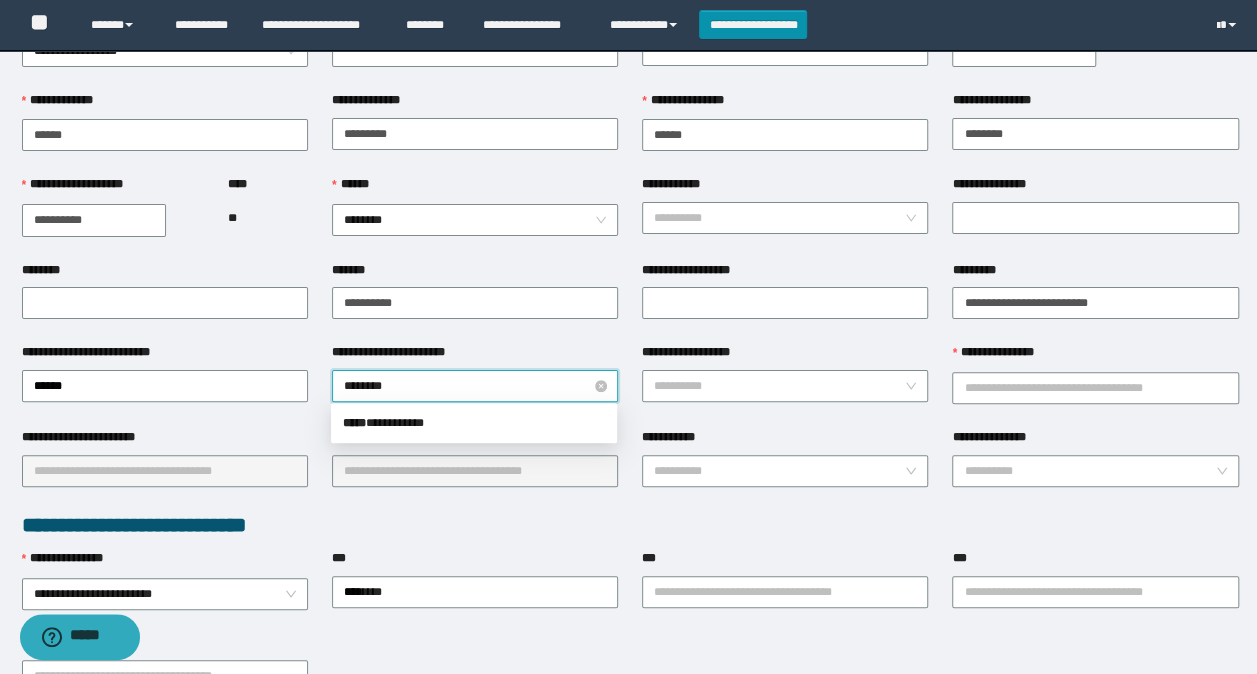 type on "*********" 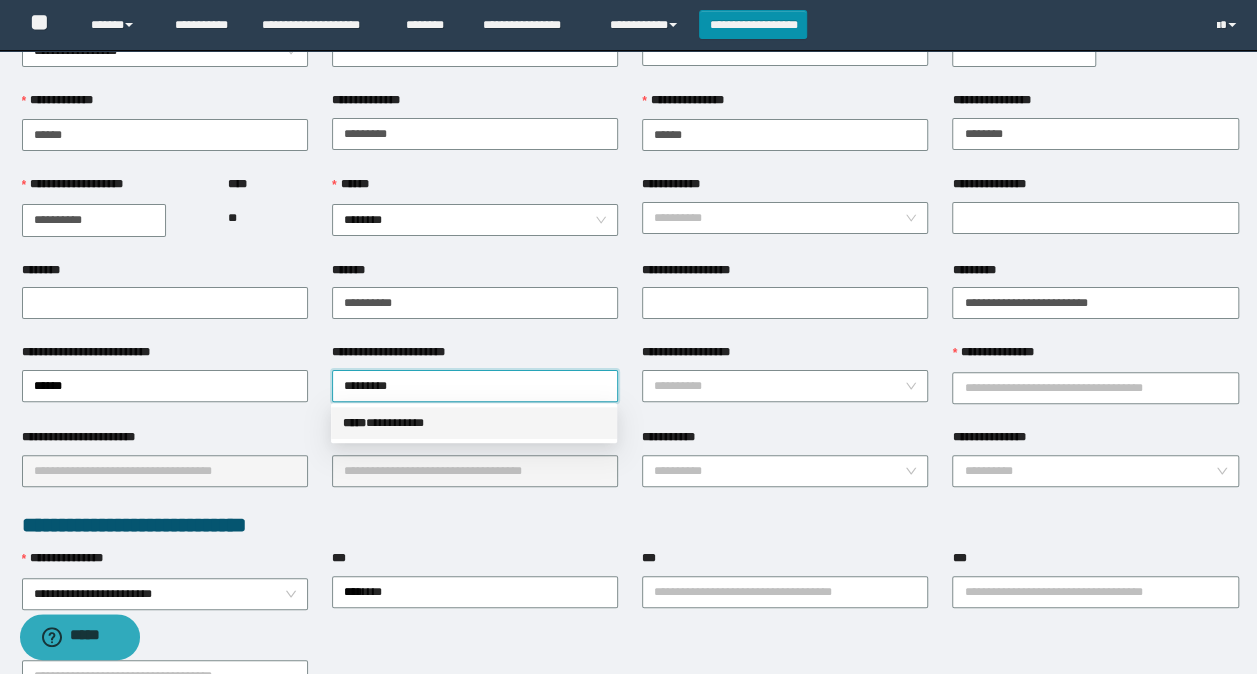 click on "***** * *********" at bounding box center (474, 423) 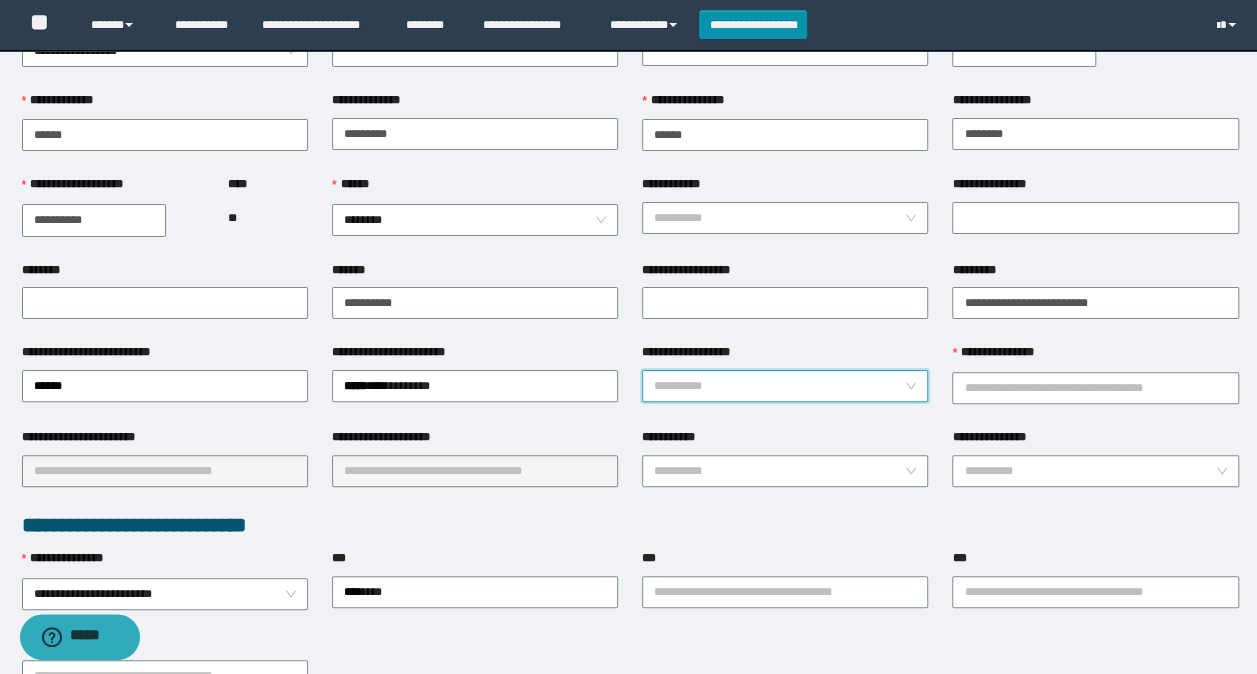 click on "**********" at bounding box center [779, 386] 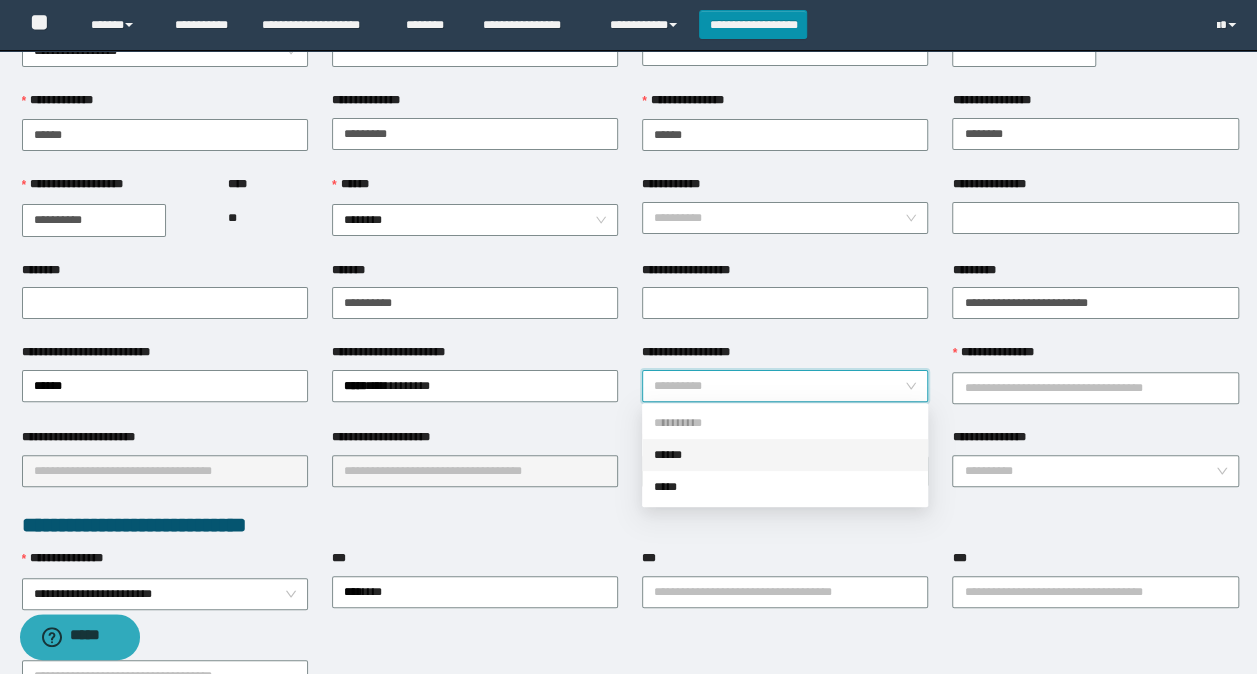 click on "******" at bounding box center [785, 455] 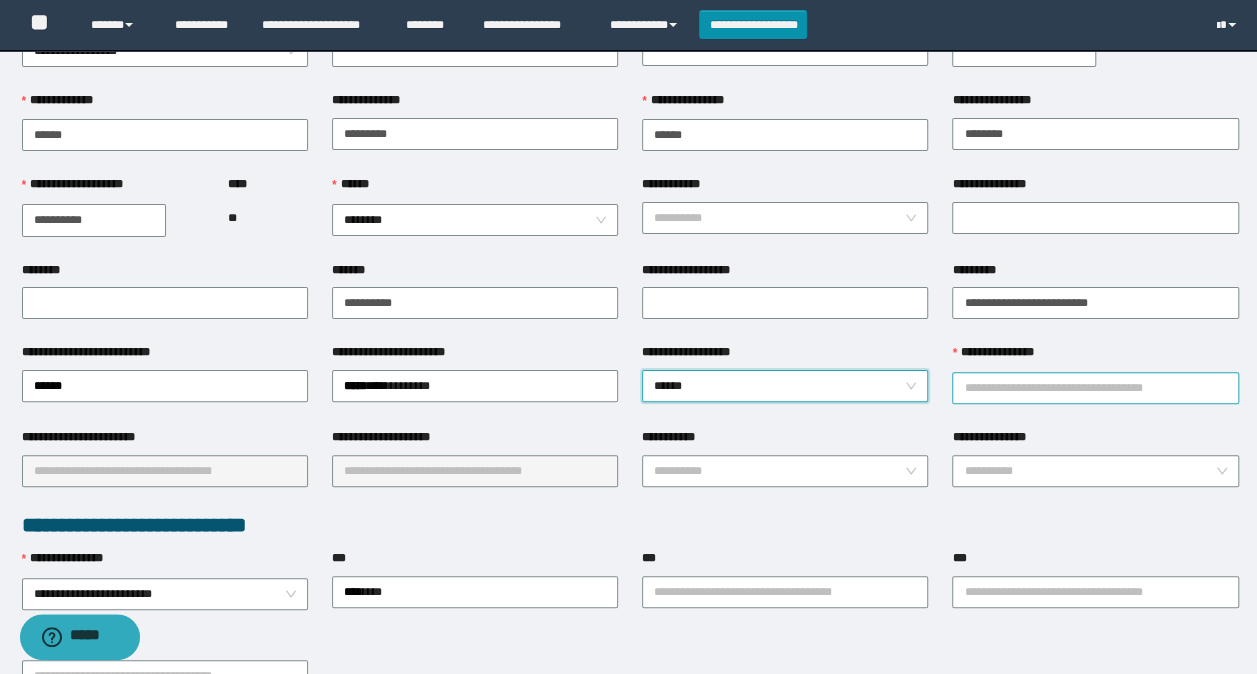 click on "**********" at bounding box center [1095, 388] 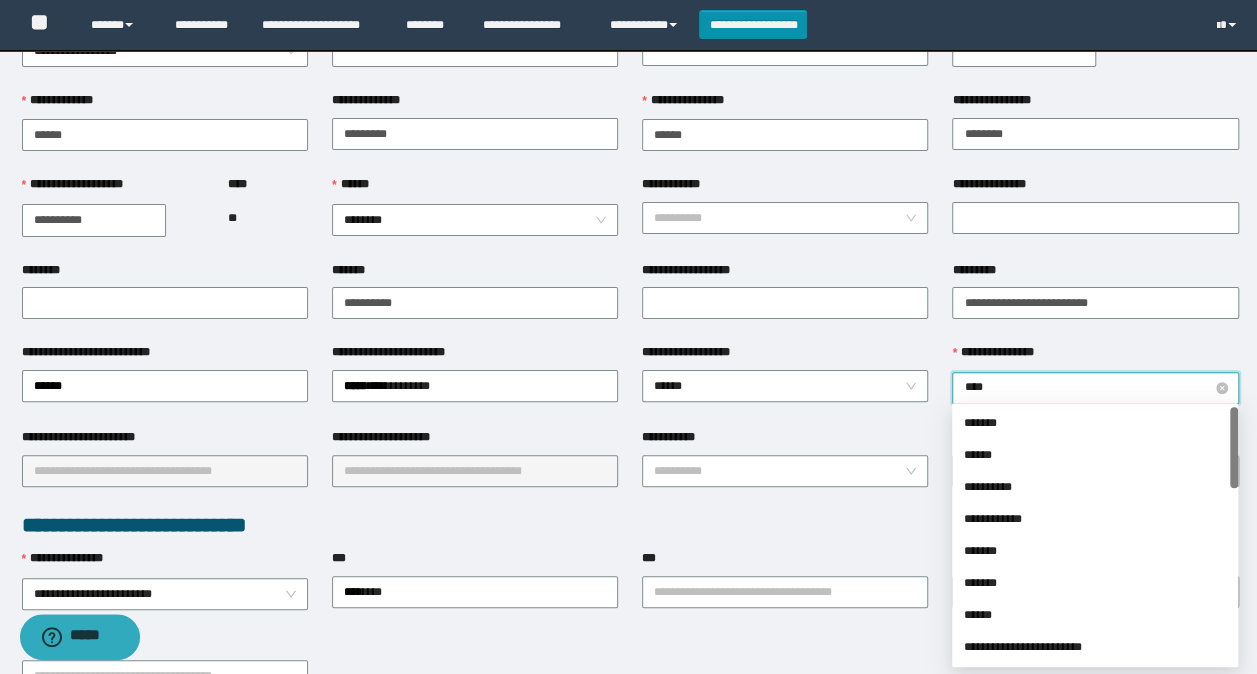 type on "*****" 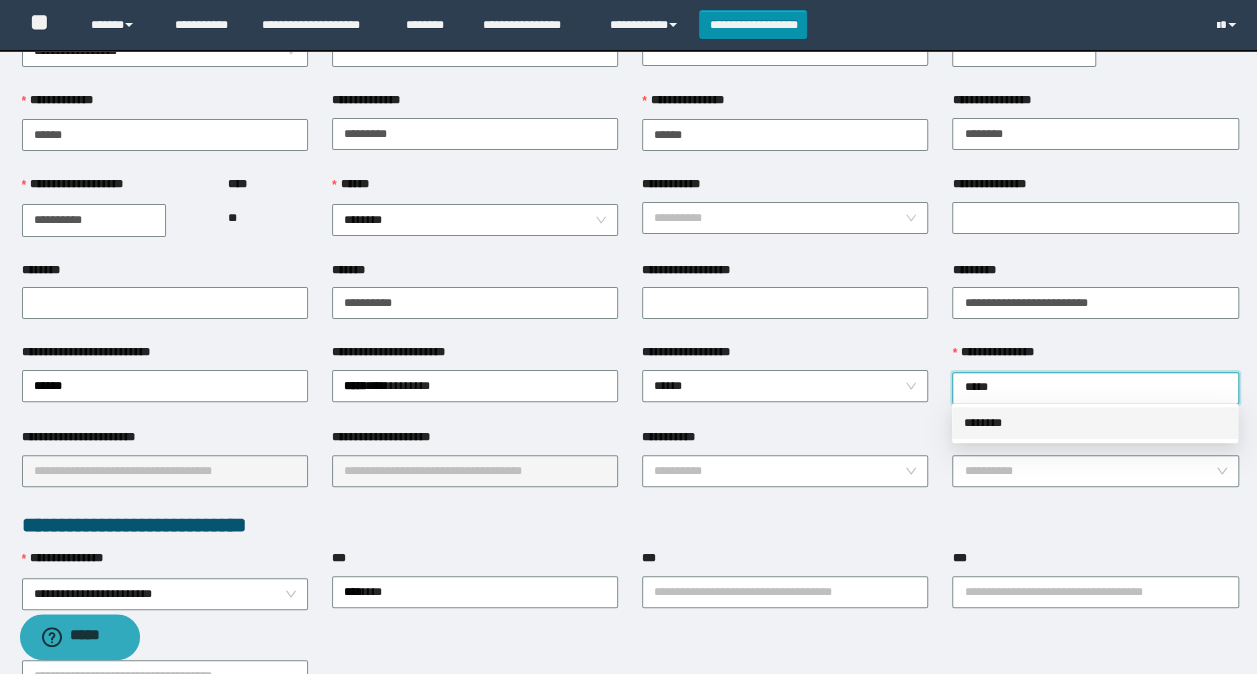 click on "********" at bounding box center (1095, 423) 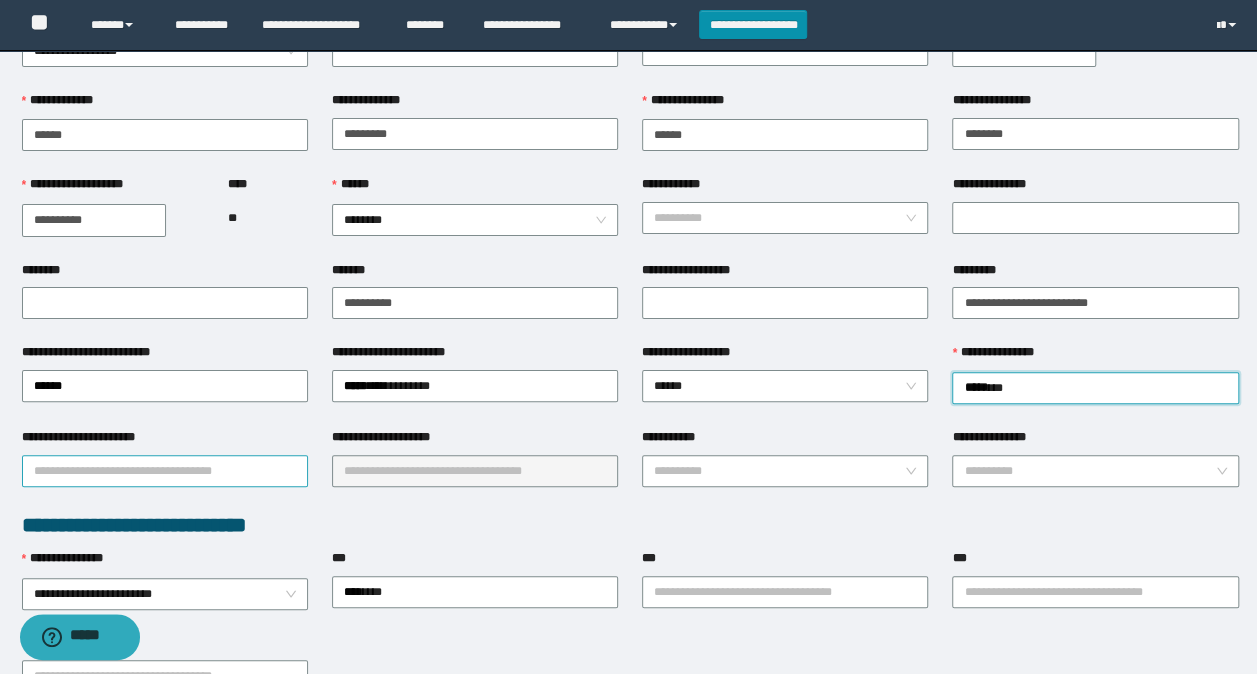 click on "**********" at bounding box center (165, 471) 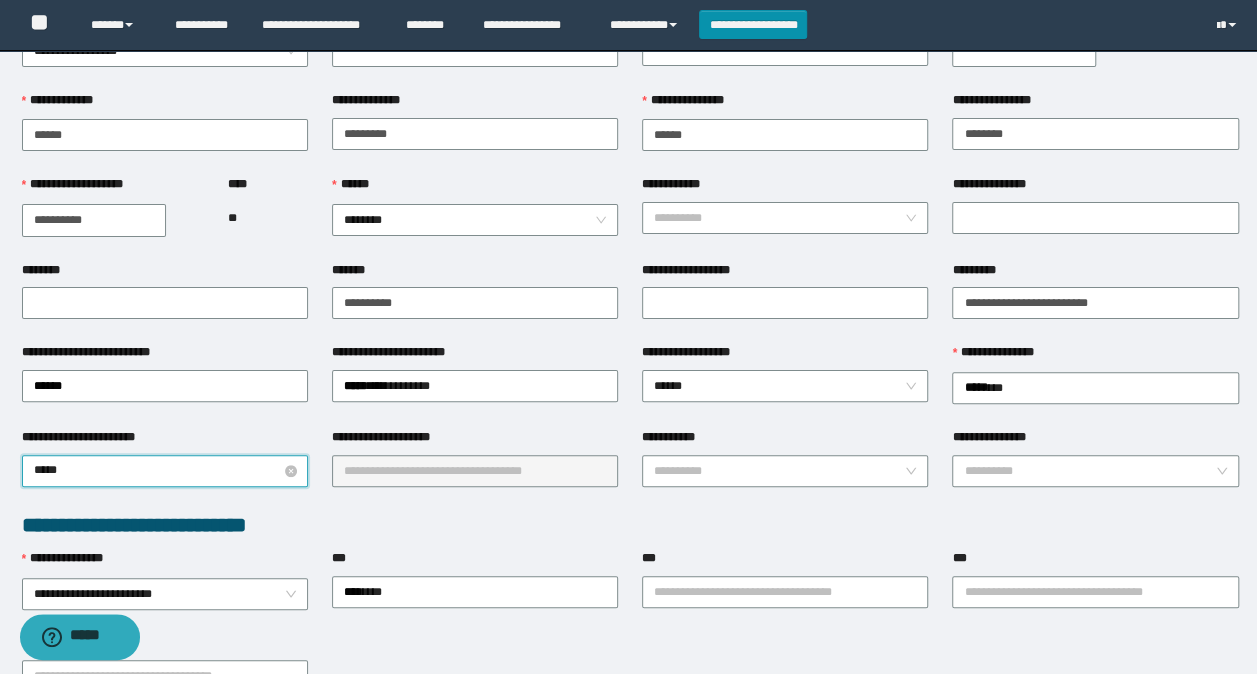 type on "******" 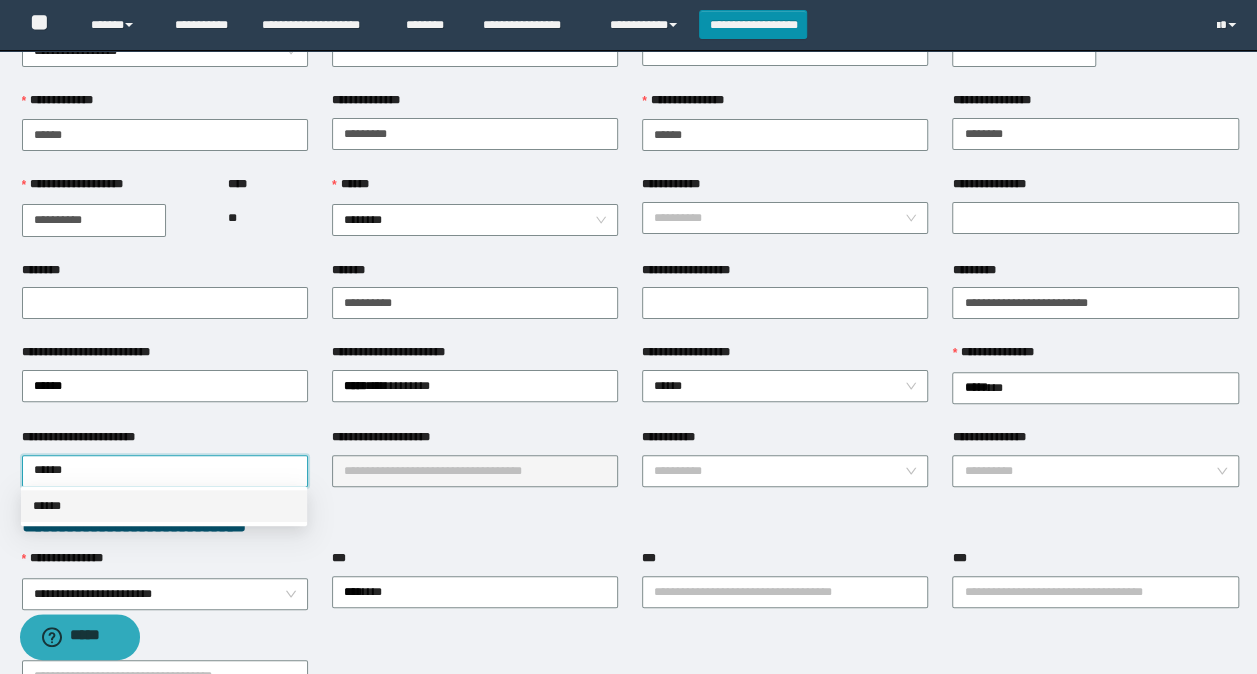 click on "******" at bounding box center (164, 506) 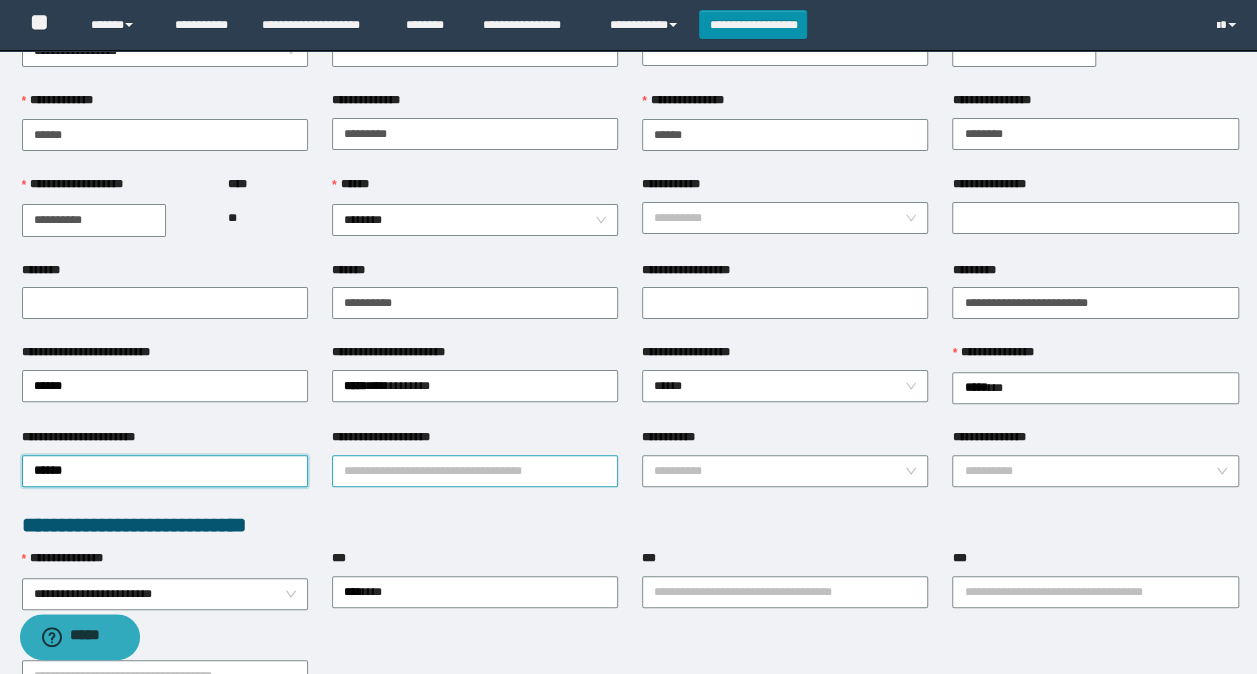click on "**********" at bounding box center (475, 471) 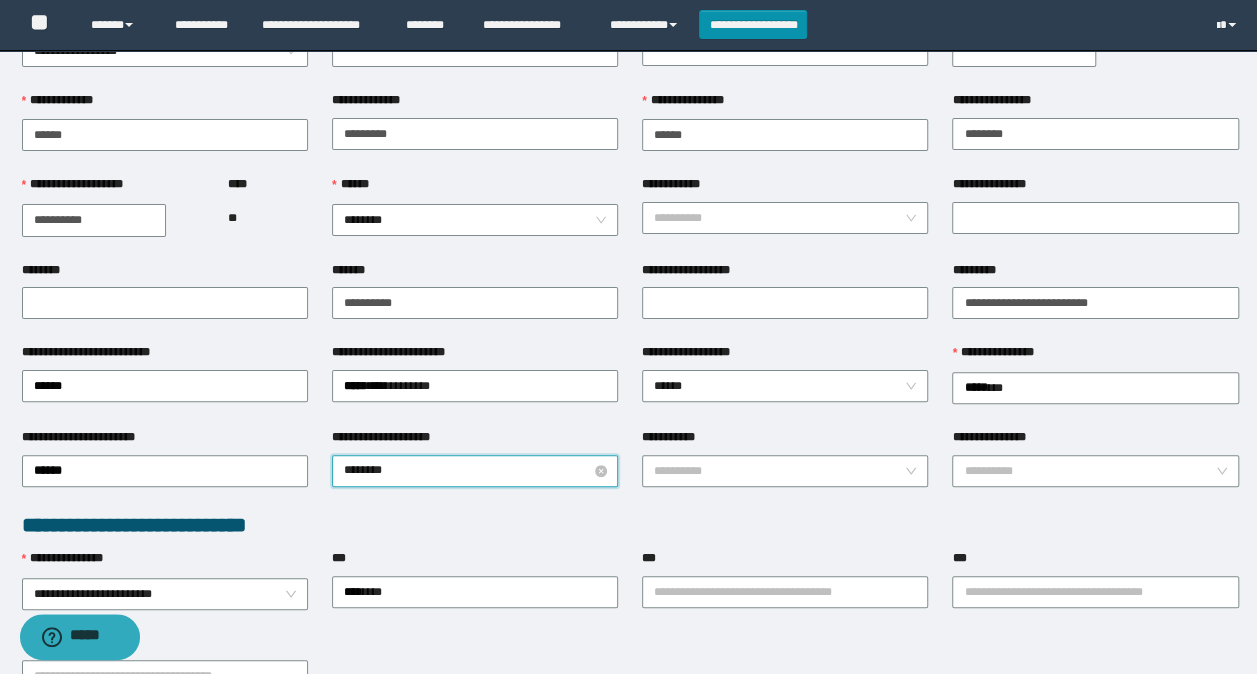 type on "*********" 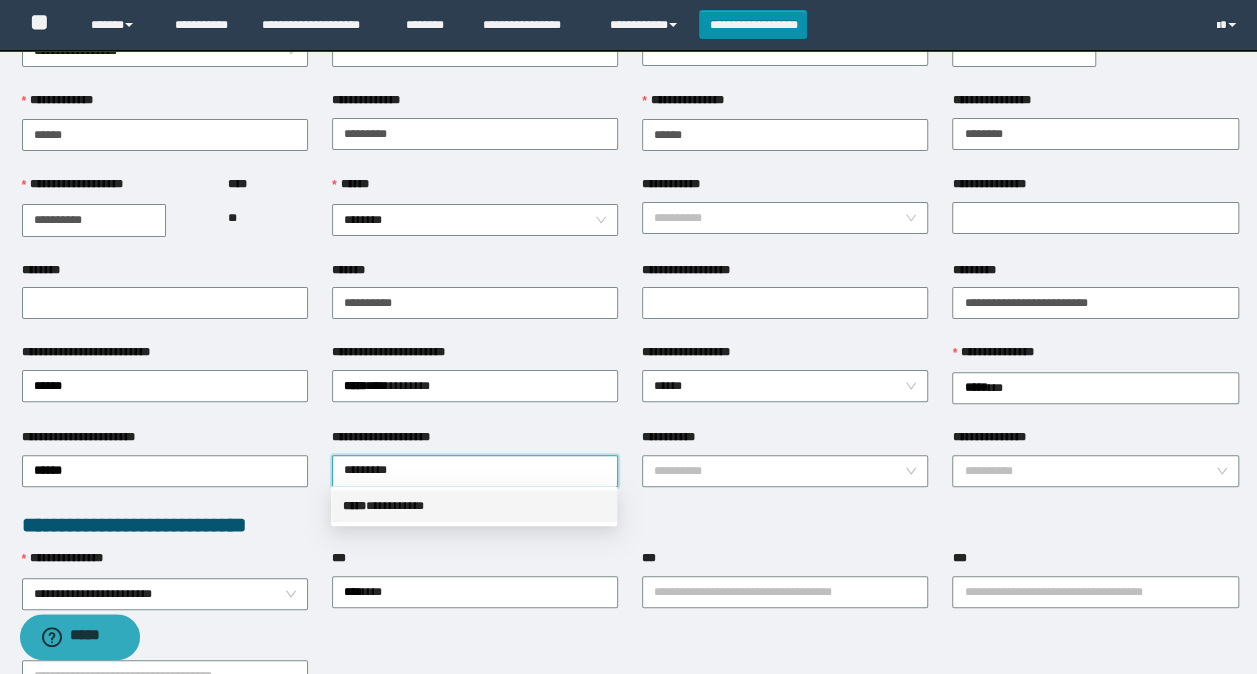click on "***** * *********" at bounding box center [474, 506] 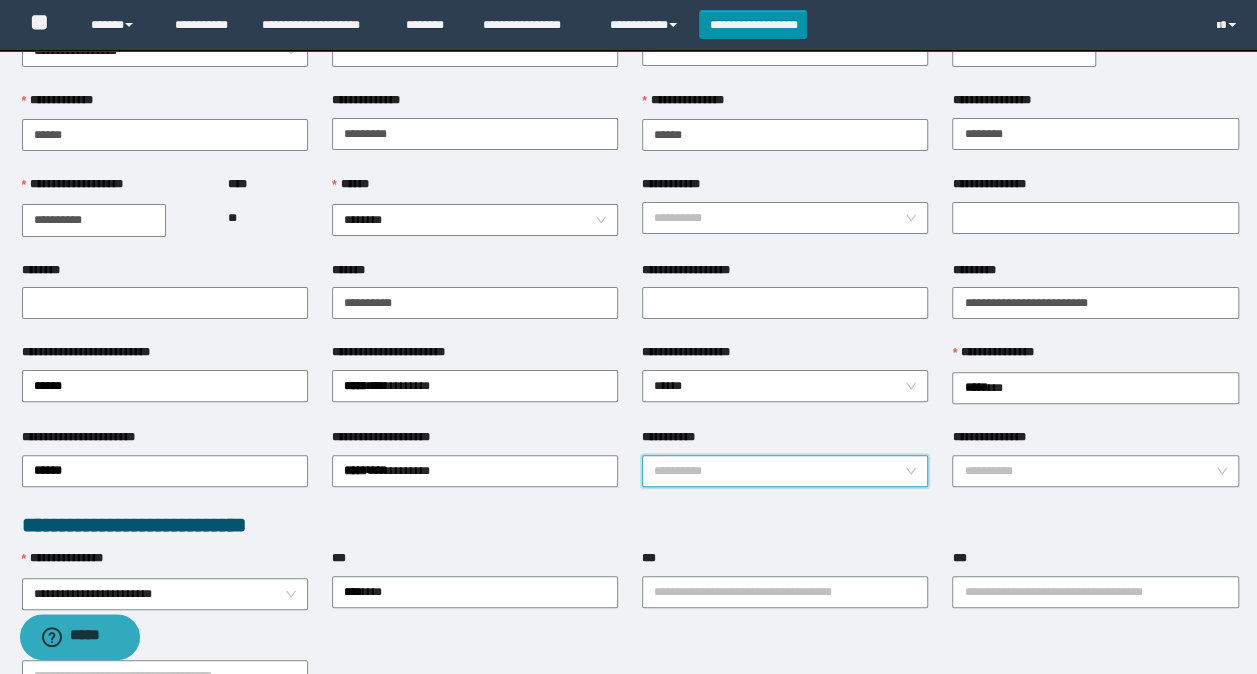 click on "**********" at bounding box center [779, 471] 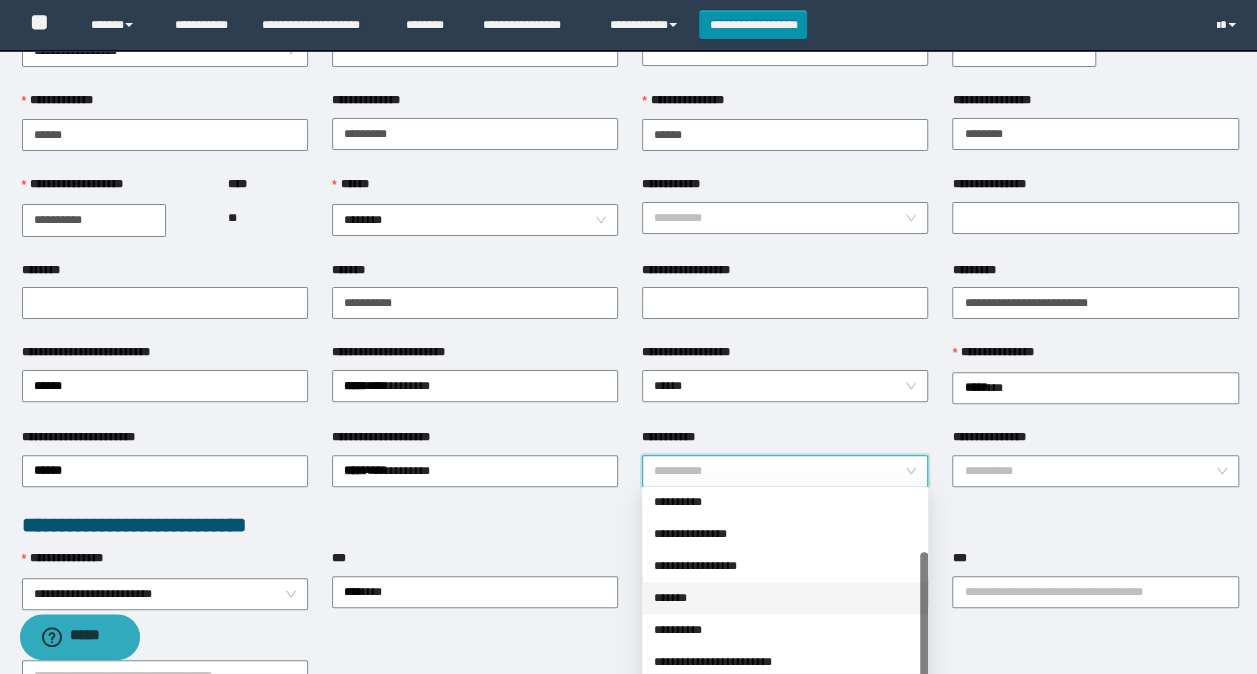 scroll, scrollTop: 160, scrollLeft: 0, axis: vertical 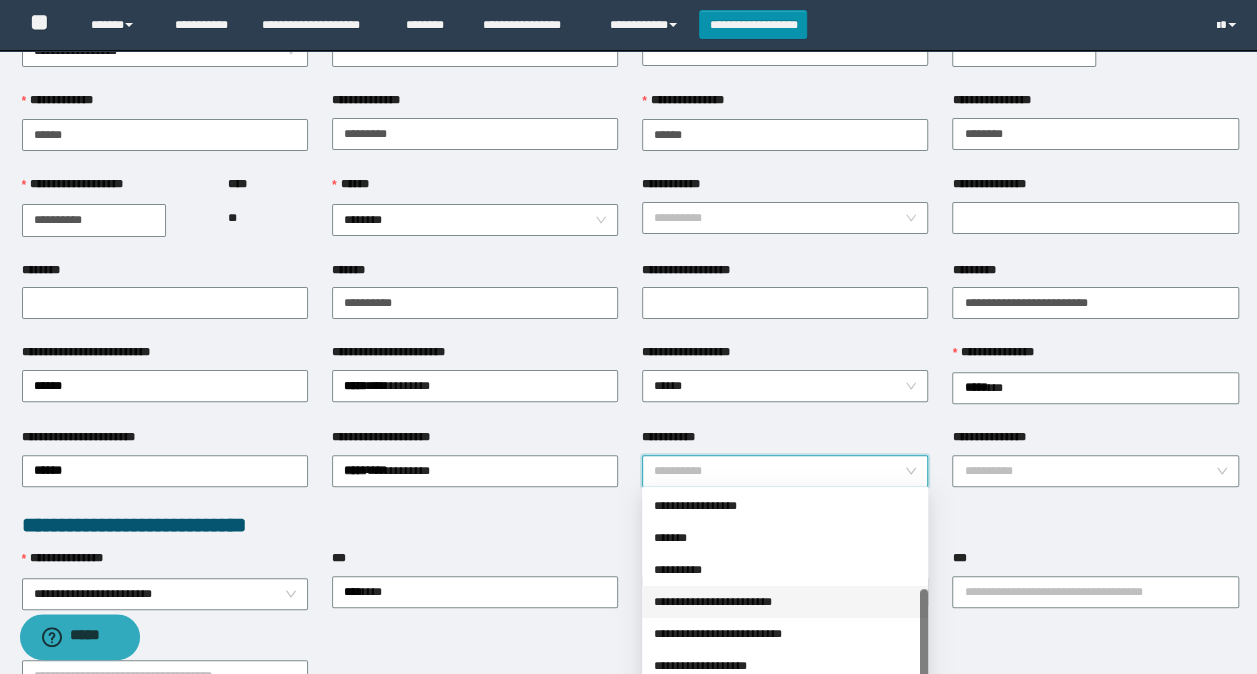 click on "**********" at bounding box center [785, 602] 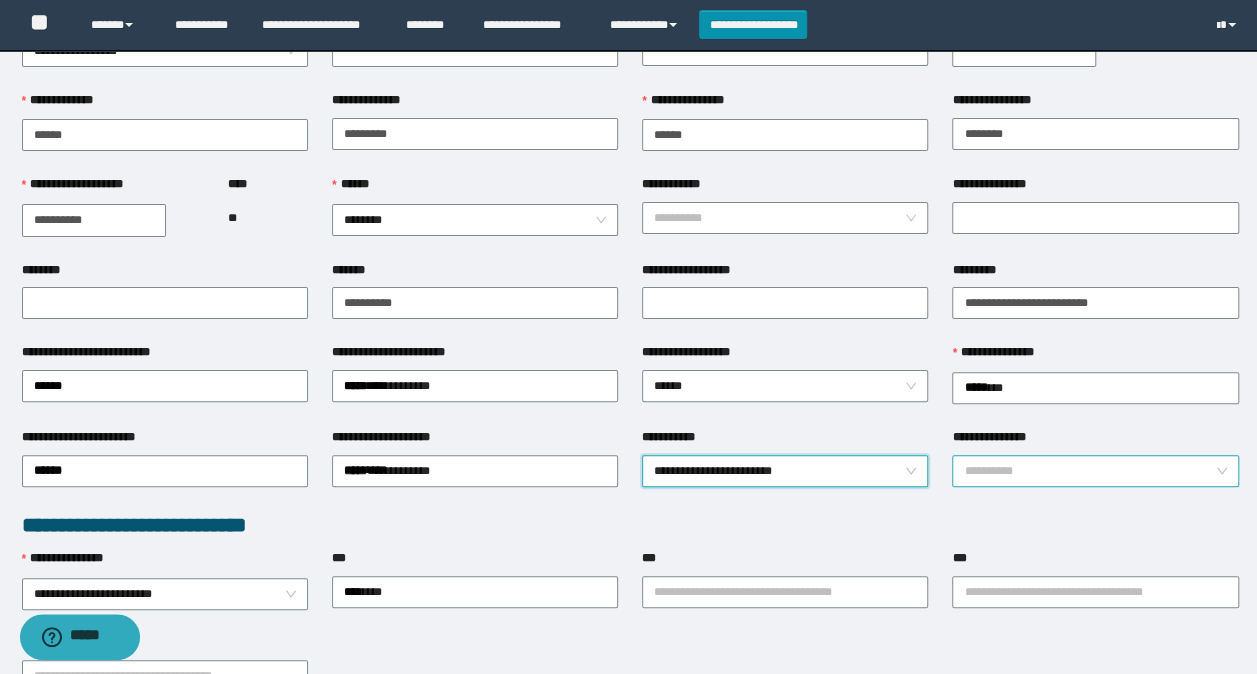click on "**********" at bounding box center (1089, 471) 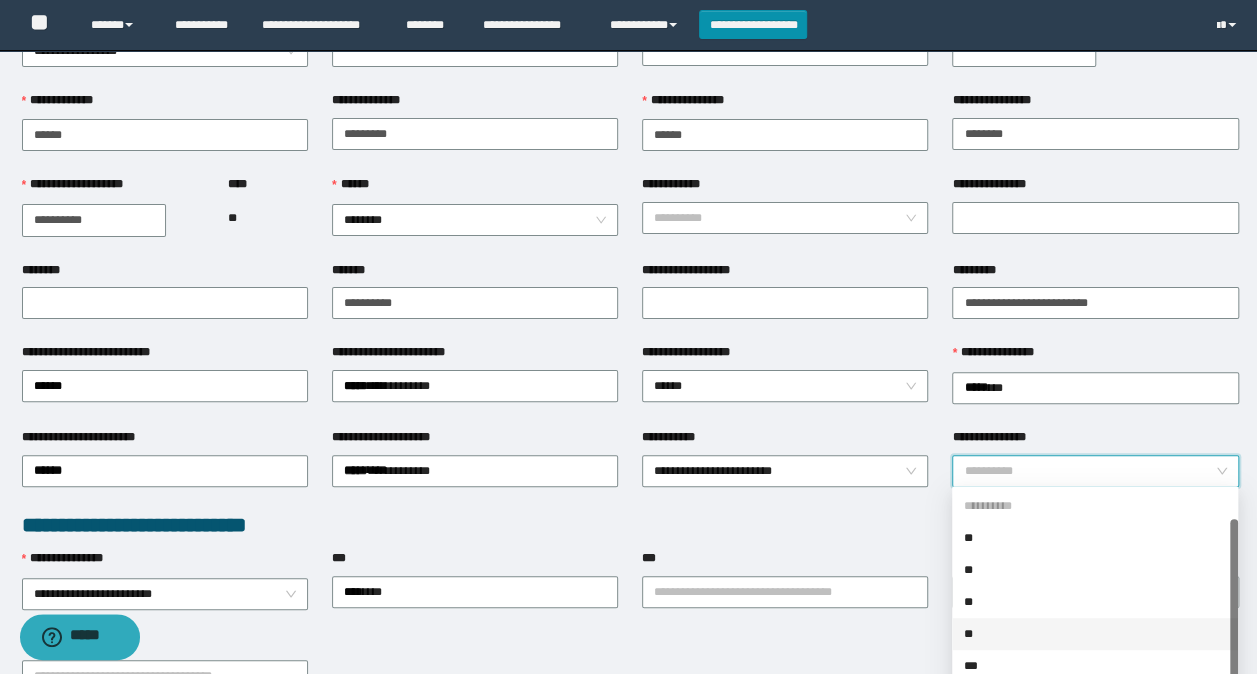 scroll, scrollTop: 32, scrollLeft: 0, axis: vertical 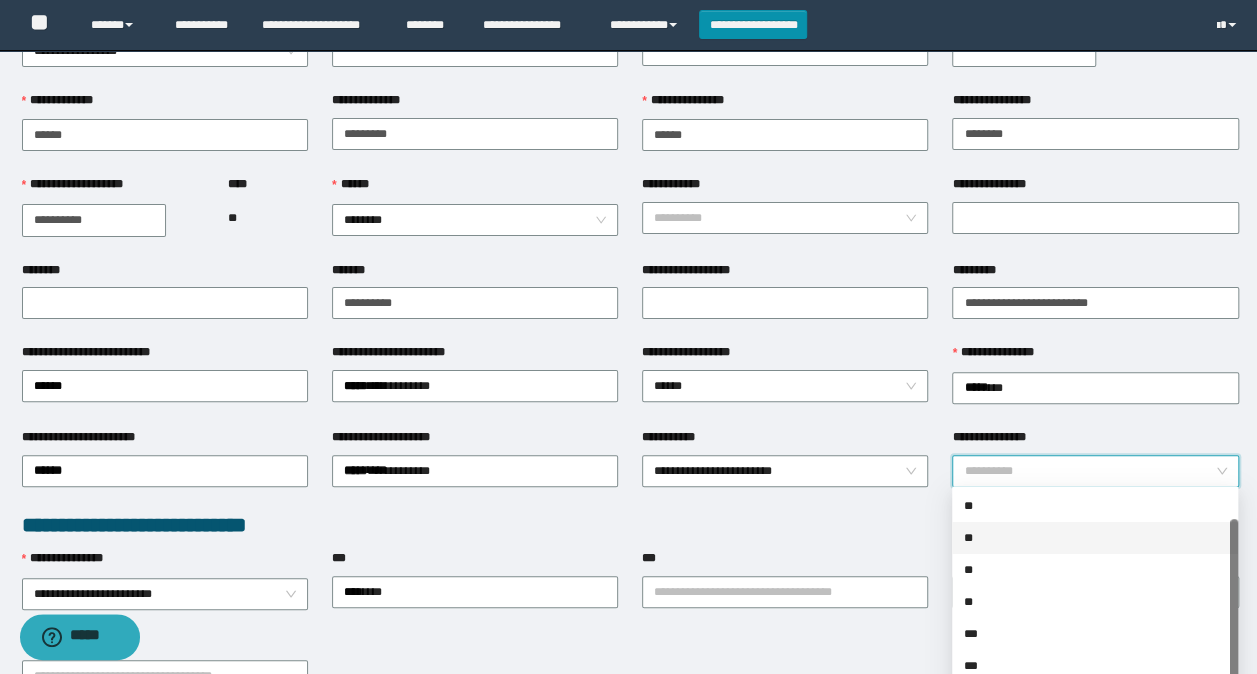 click on "**********" at bounding box center (630, 525) 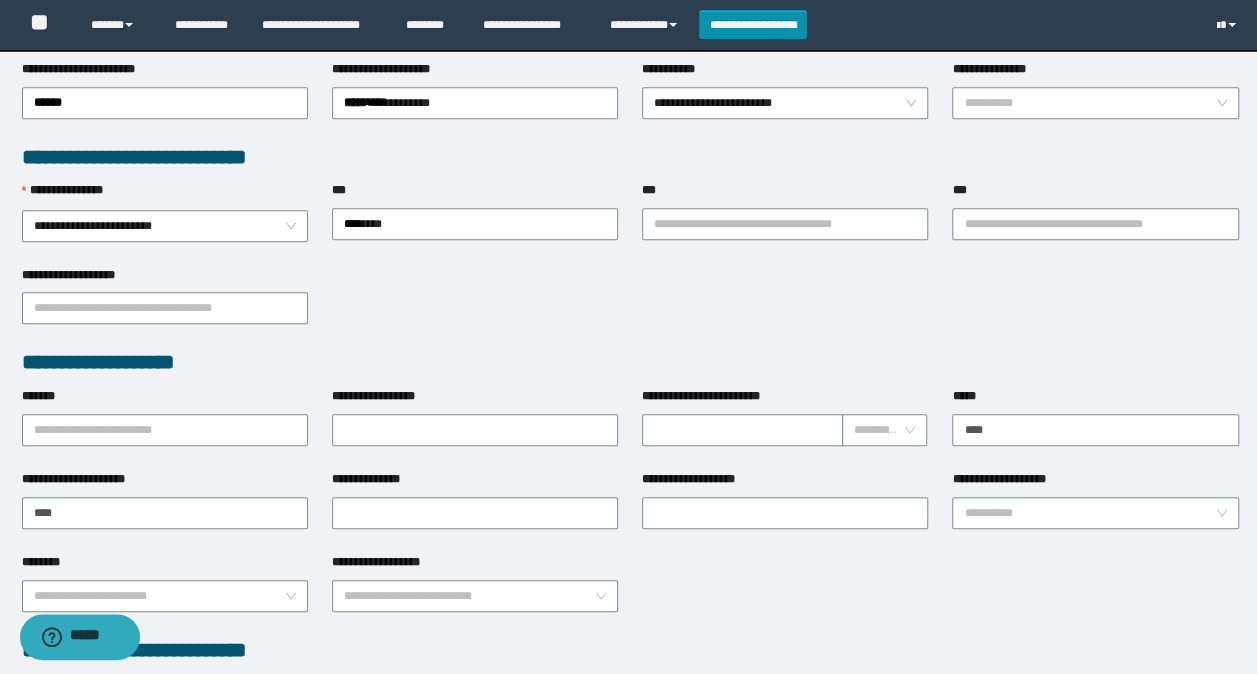 scroll, scrollTop: 500, scrollLeft: 0, axis: vertical 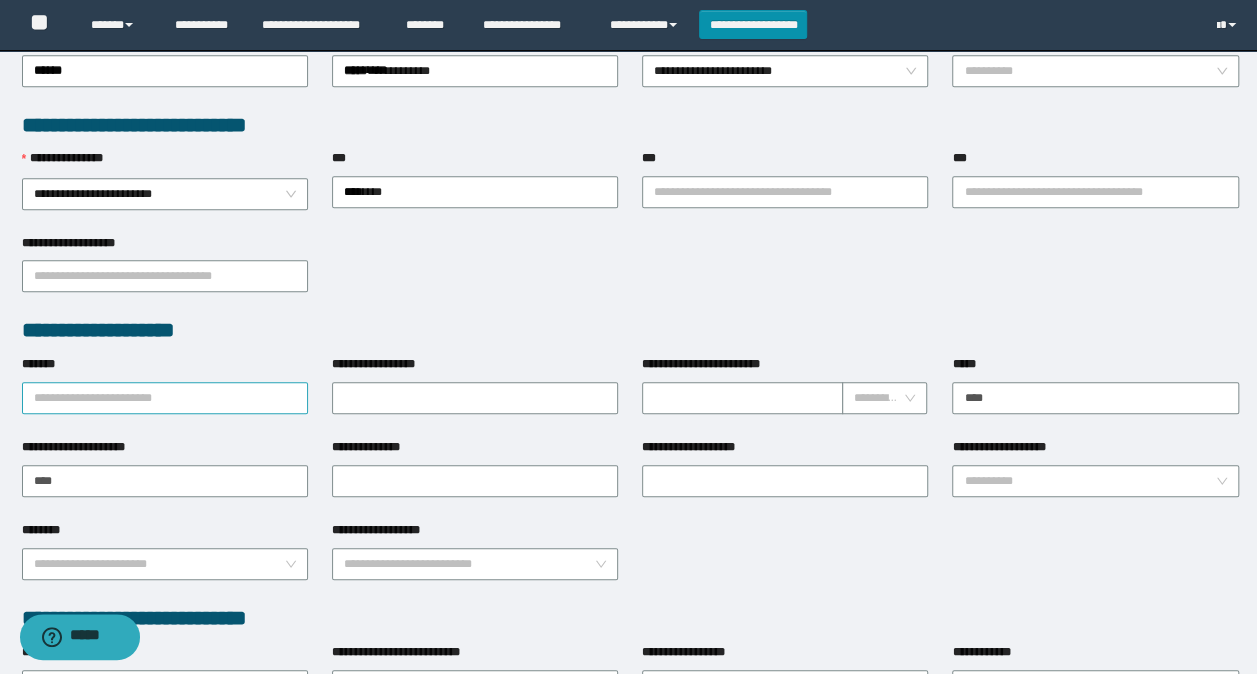 click on "*******" at bounding box center (165, 398) 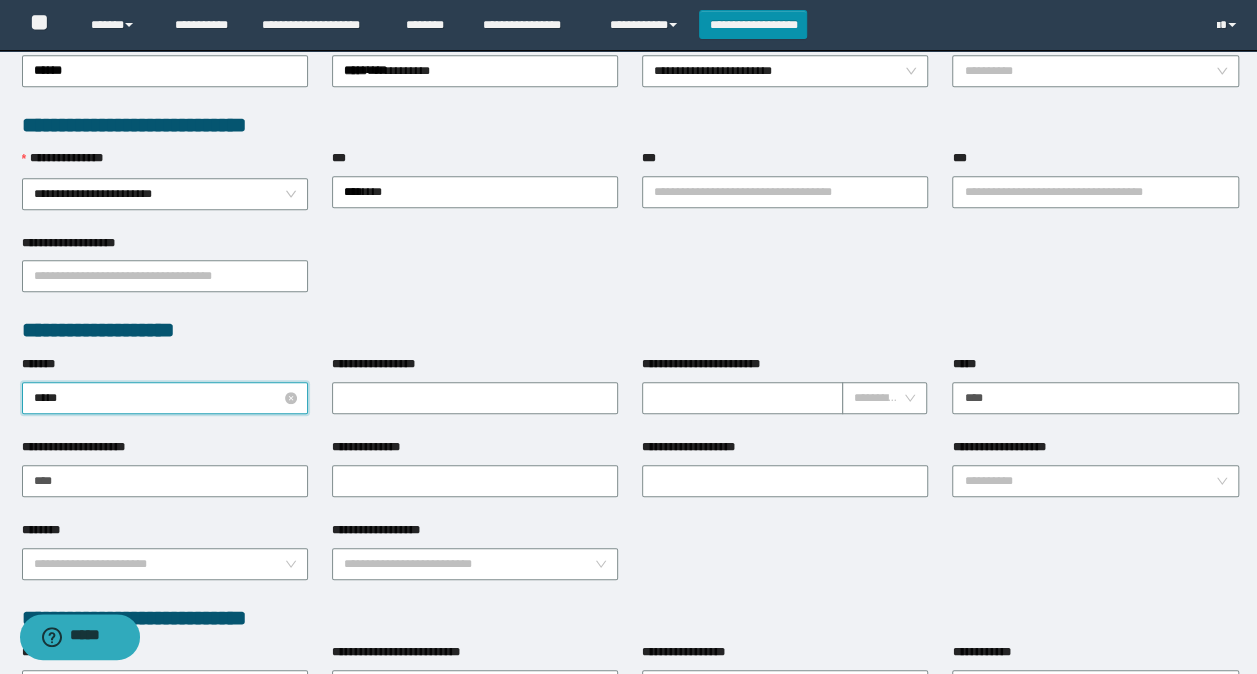 type on "******" 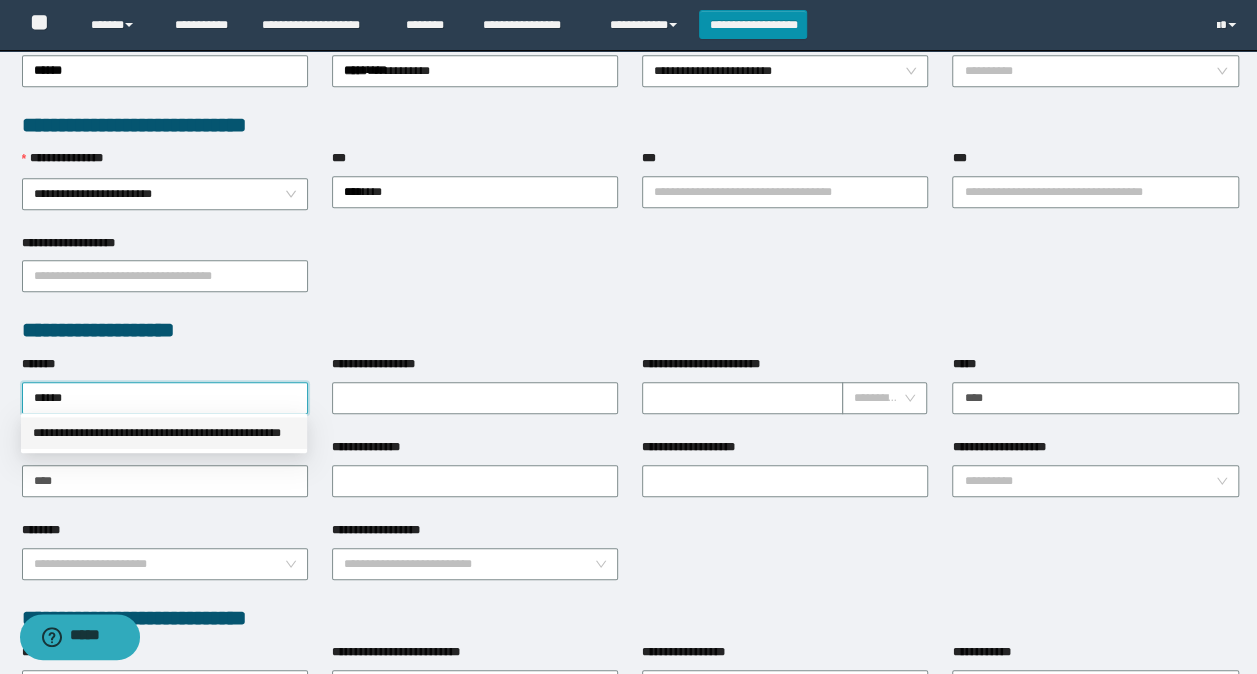 click on "**********" at bounding box center [164, 433] 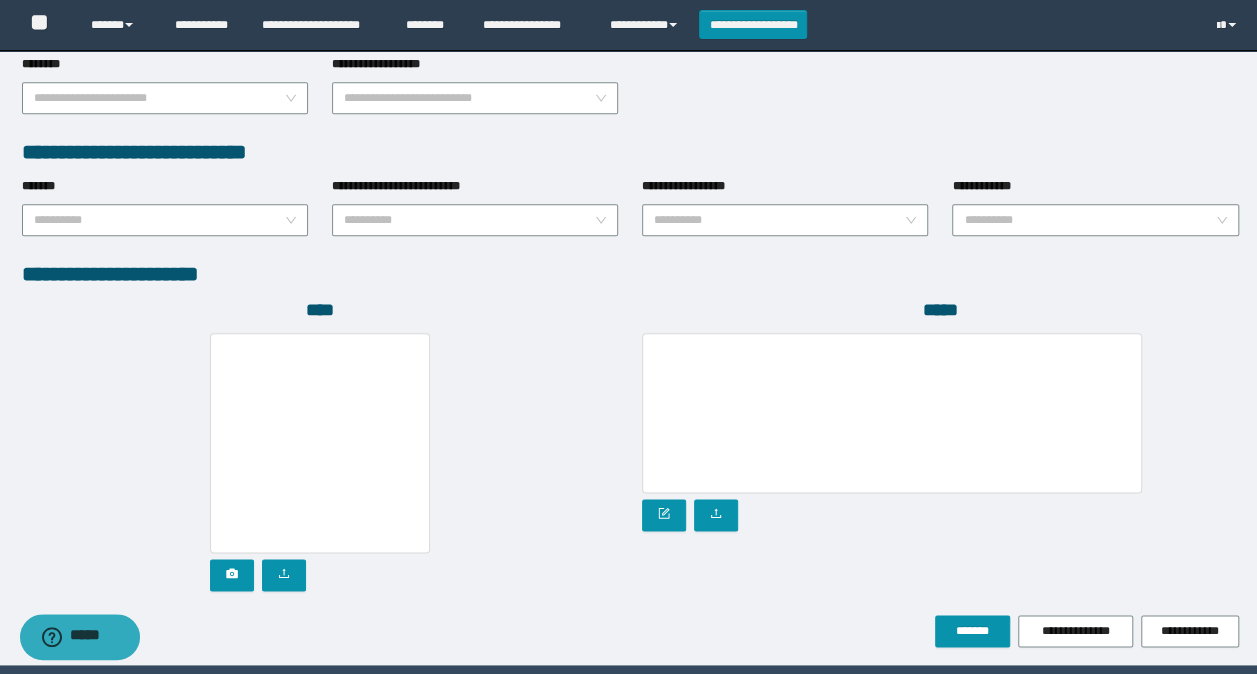 scroll, scrollTop: 1030, scrollLeft: 0, axis: vertical 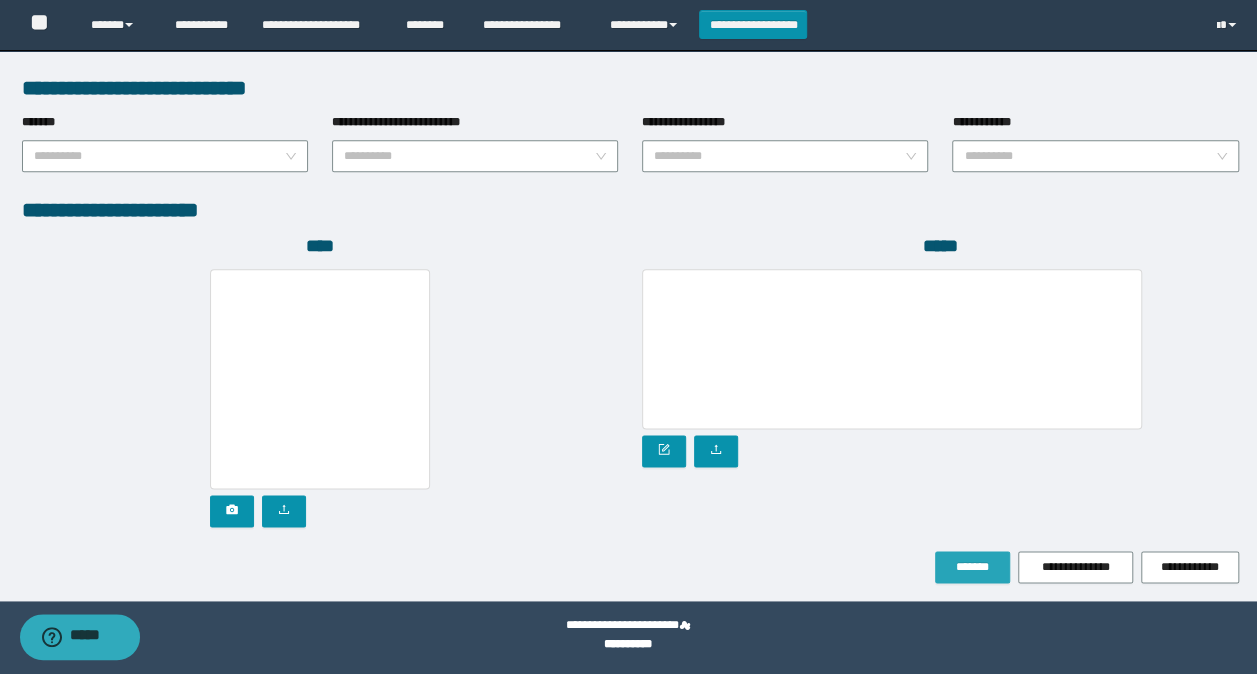 click on "*******" at bounding box center (972, 567) 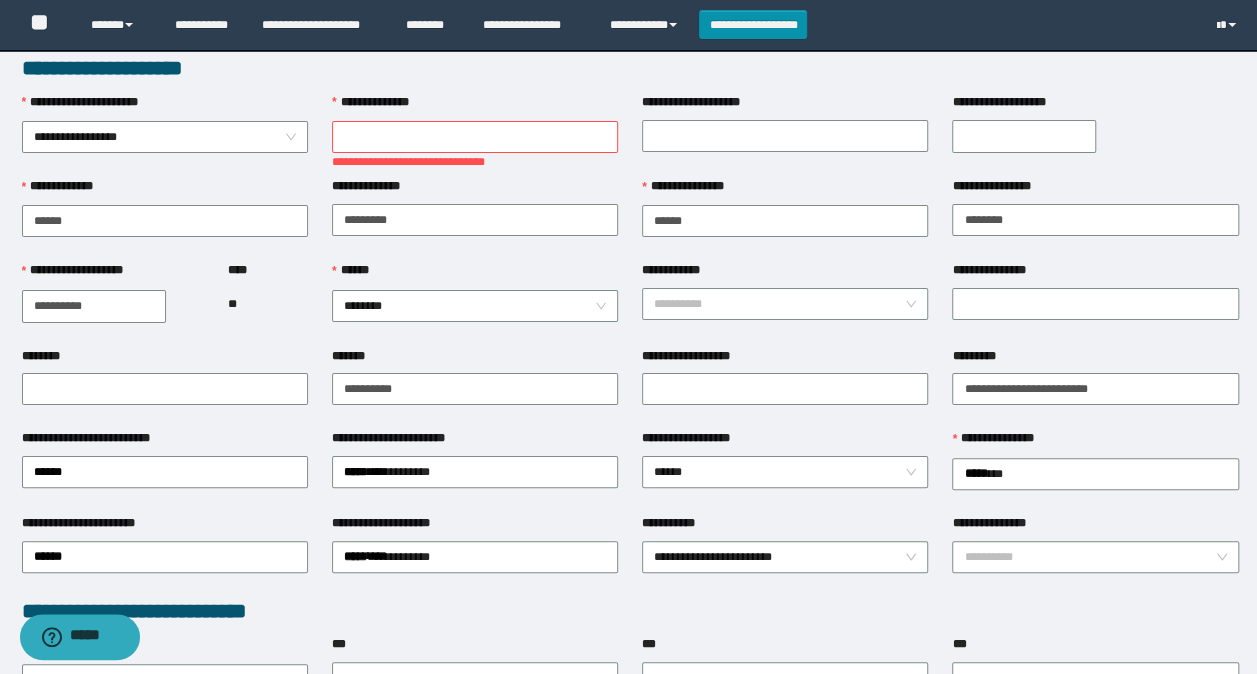 scroll, scrollTop: 0, scrollLeft: 0, axis: both 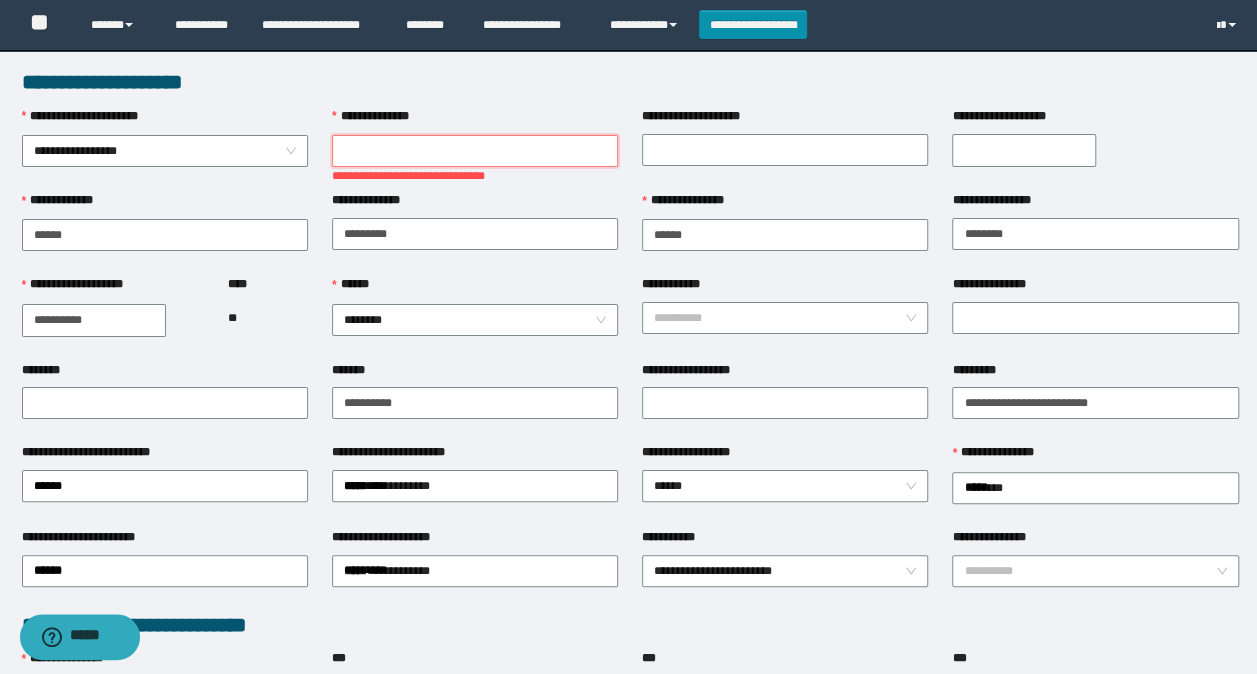 click on "**********" at bounding box center (475, 151) 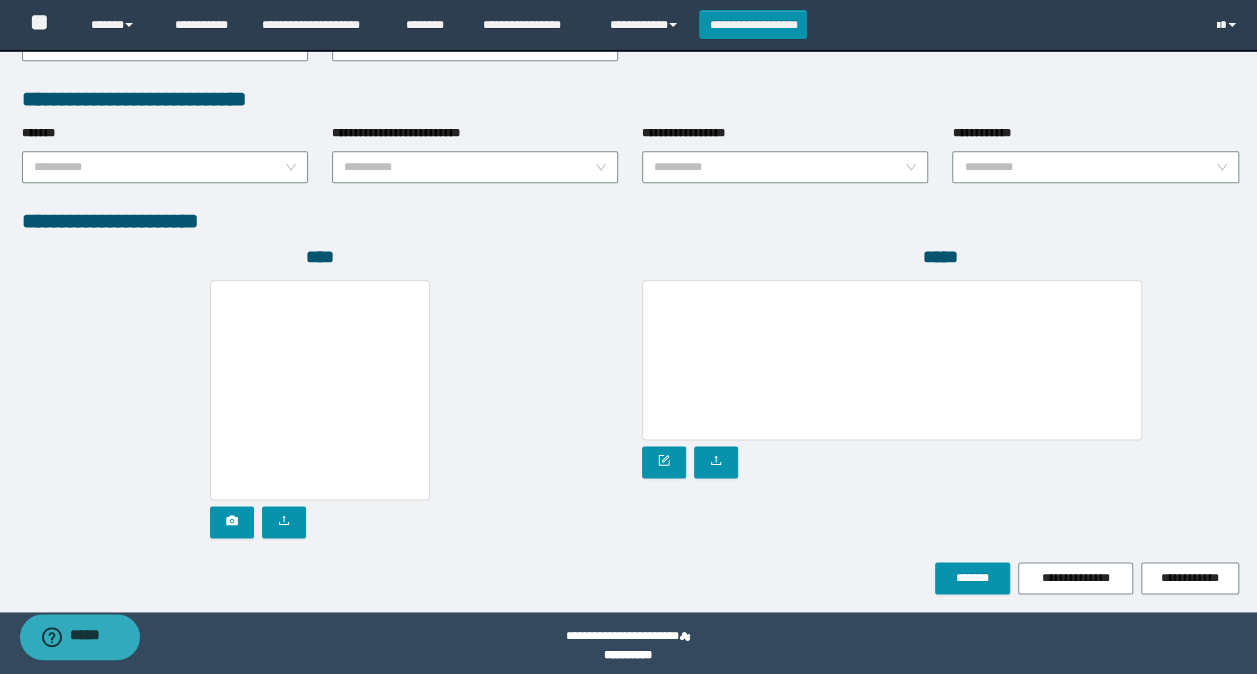 scroll, scrollTop: 1030, scrollLeft: 0, axis: vertical 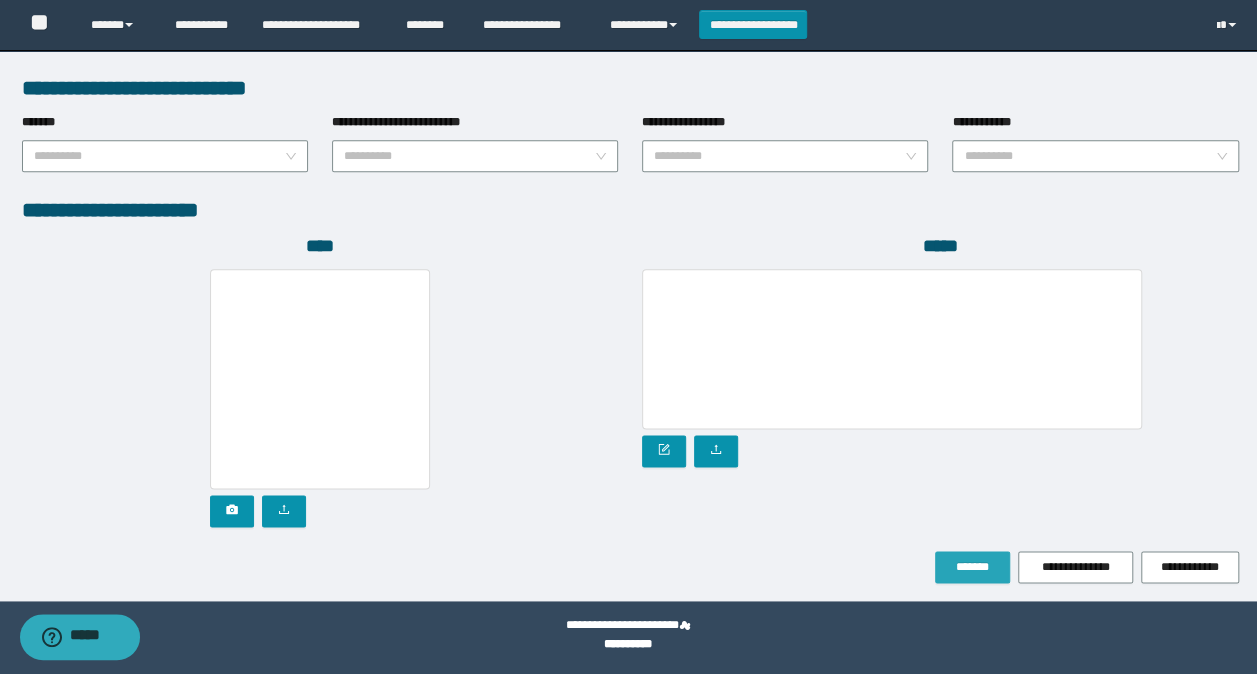 type on "********" 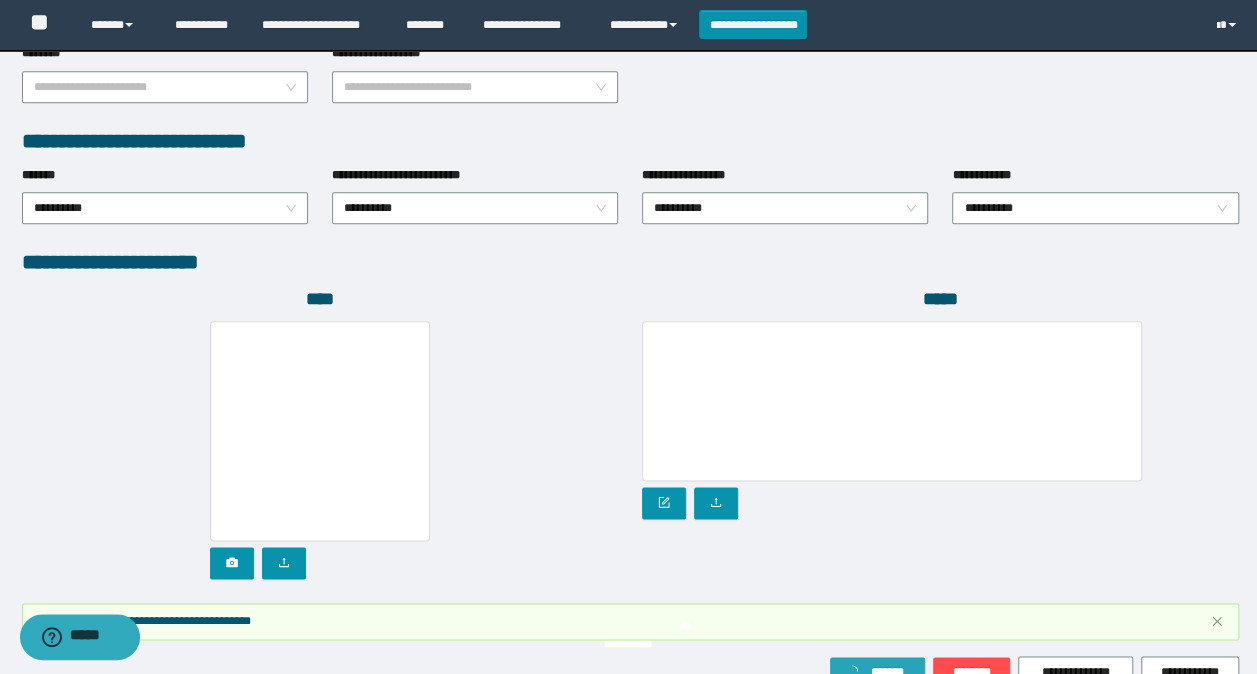 scroll, scrollTop: 1082, scrollLeft: 0, axis: vertical 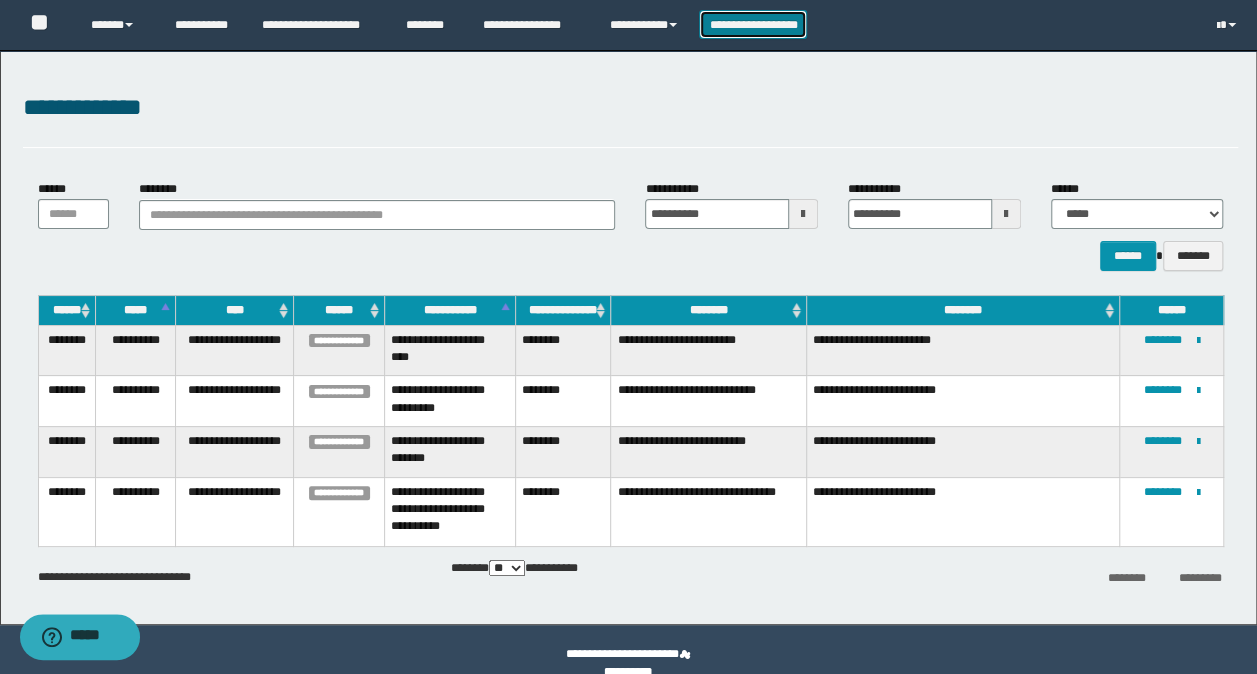 click on "**********" at bounding box center (753, 24) 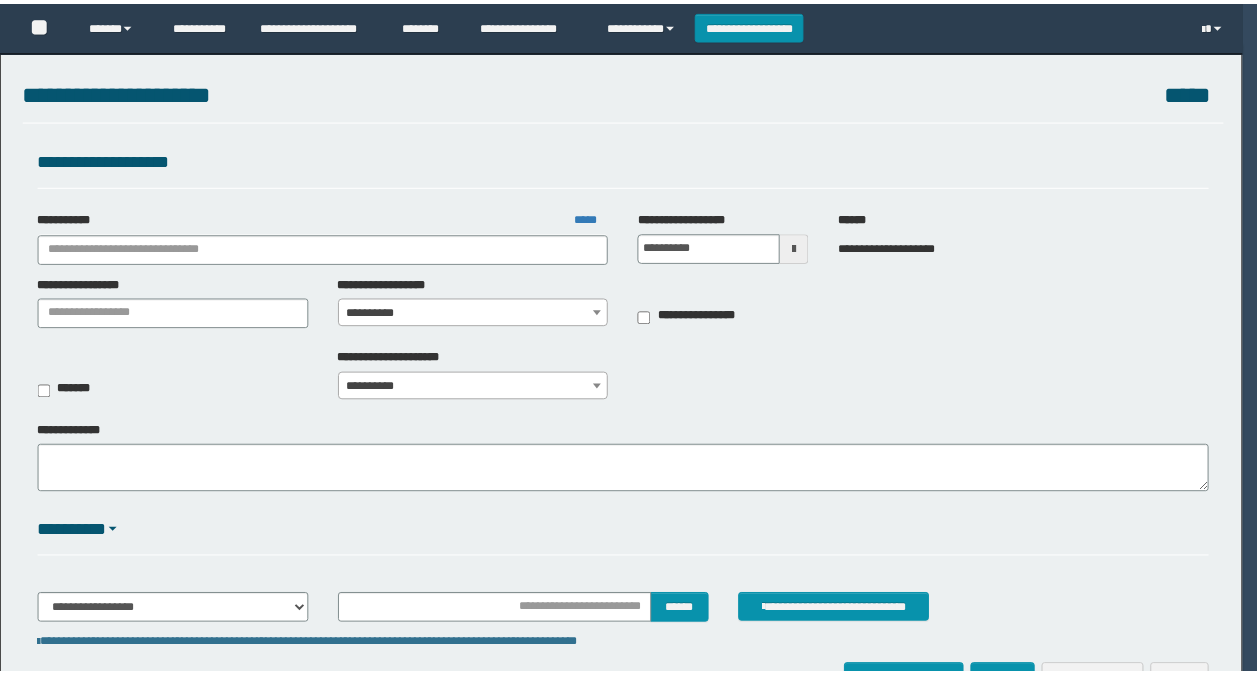 scroll, scrollTop: 0, scrollLeft: 0, axis: both 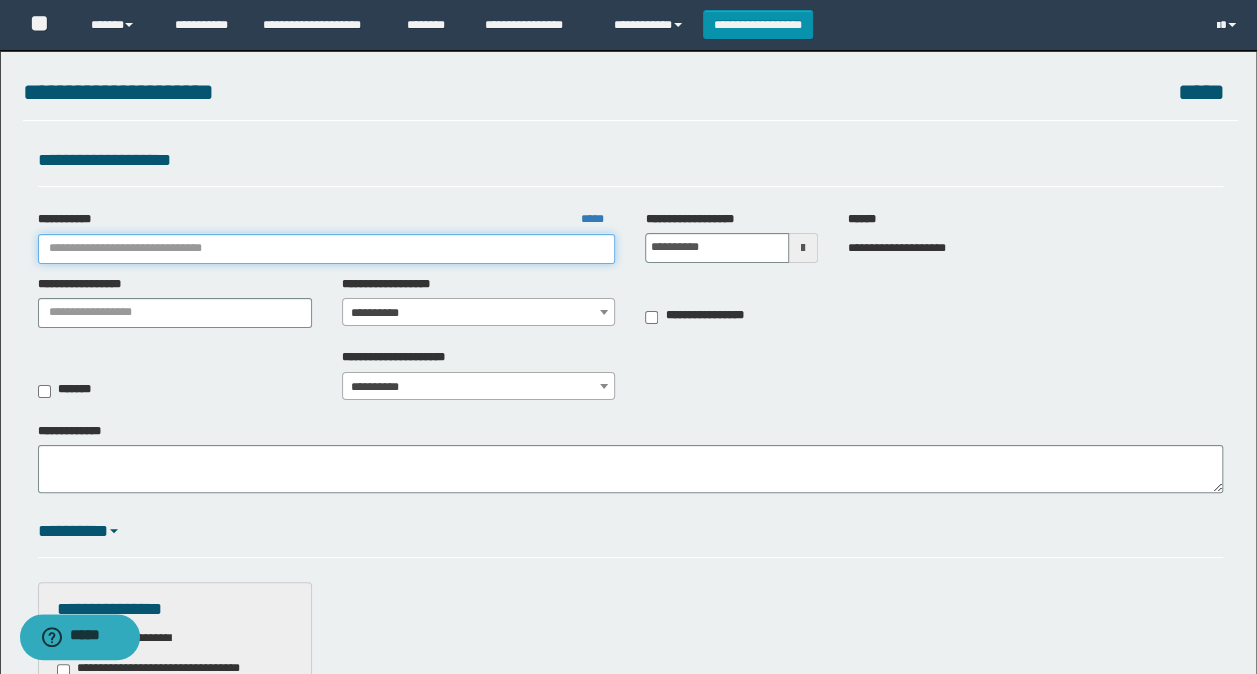 click on "**********" at bounding box center [327, 249] 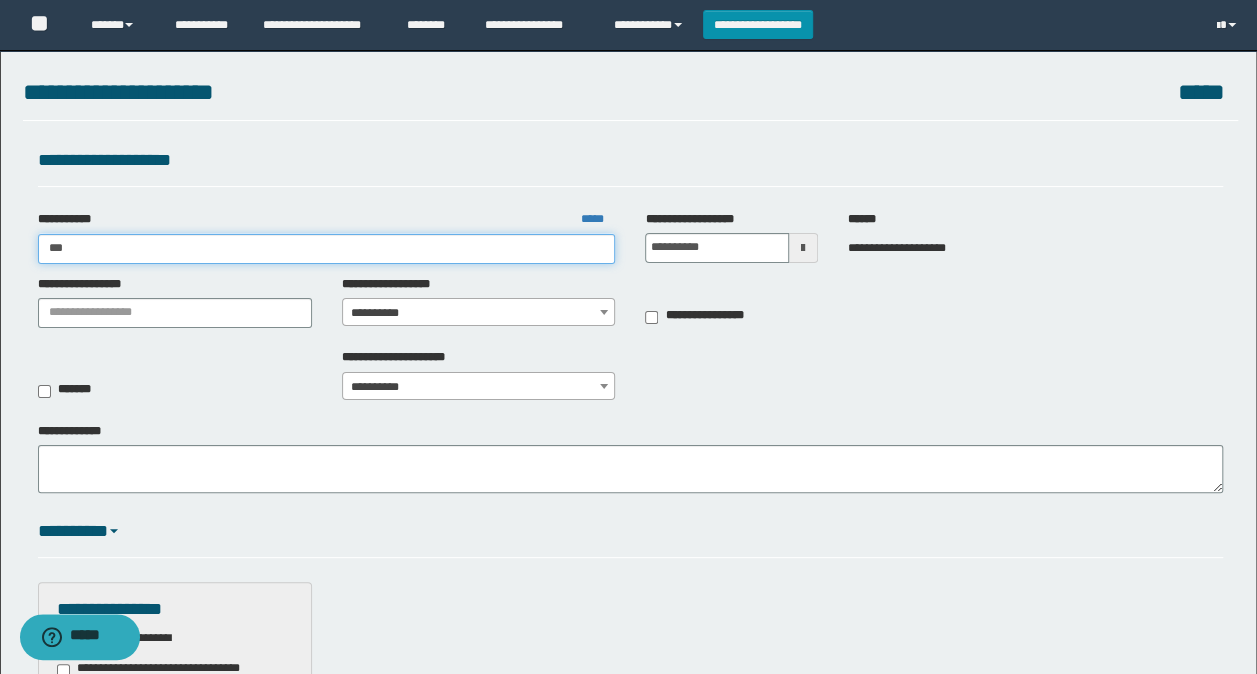 type on "****" 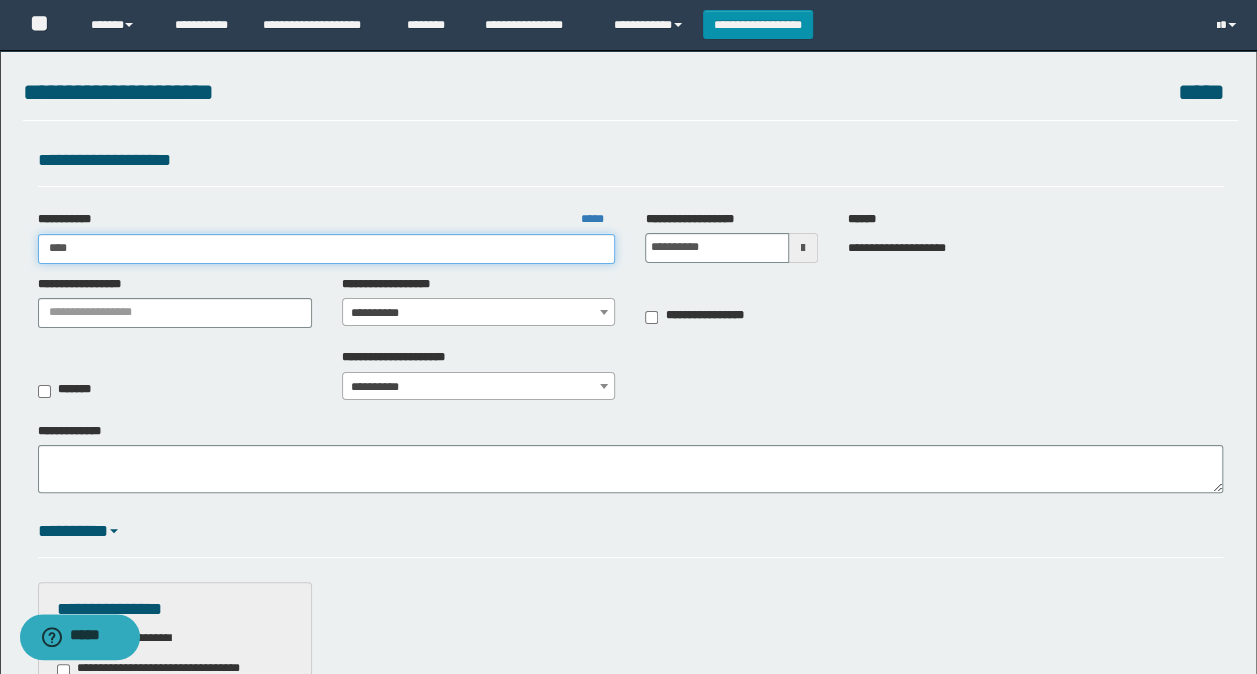 type on "****" 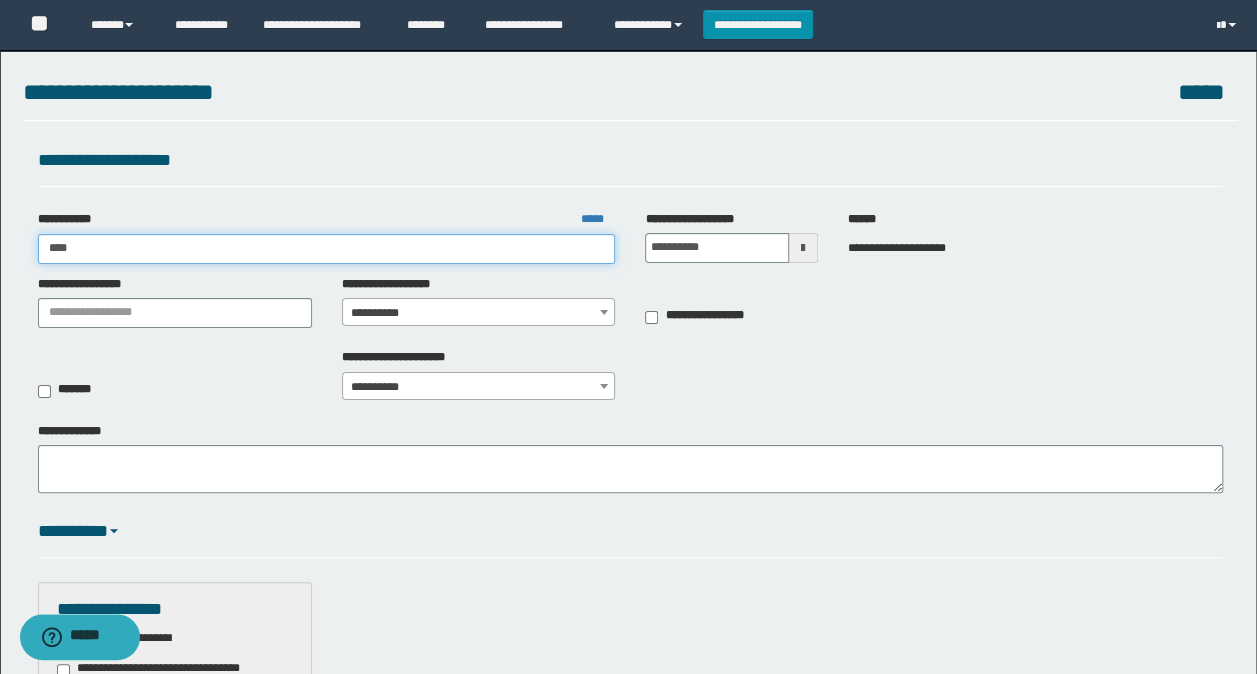 type 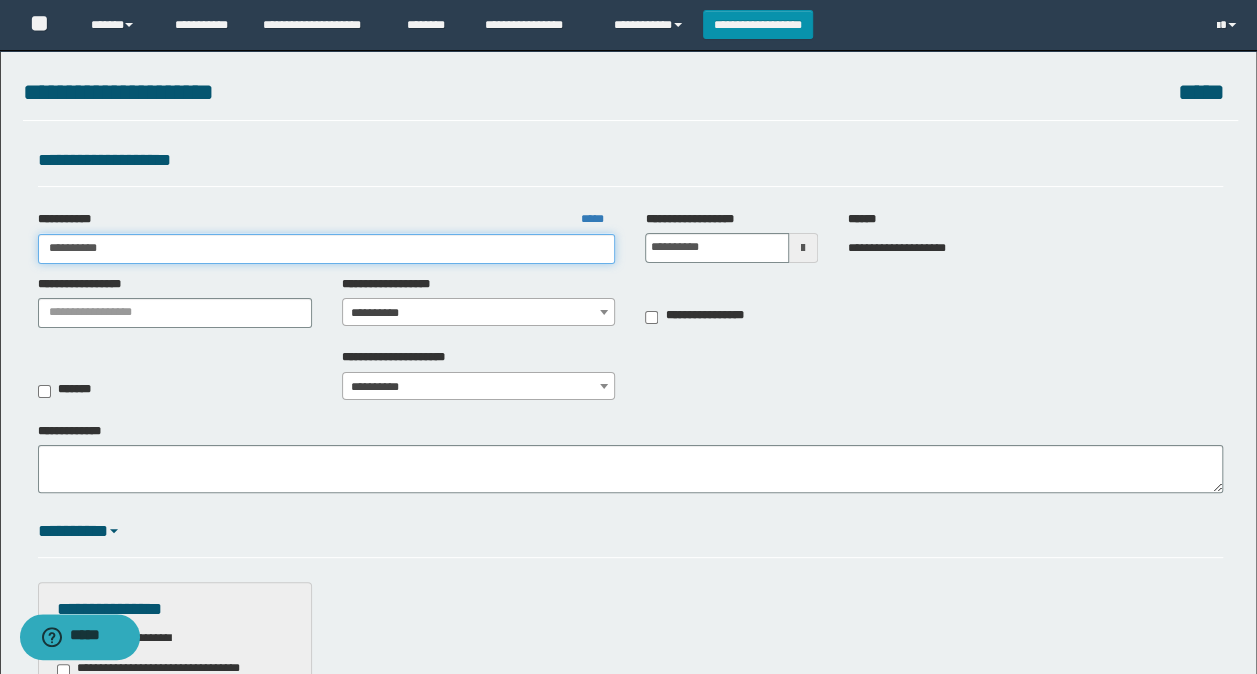 type on "**********" 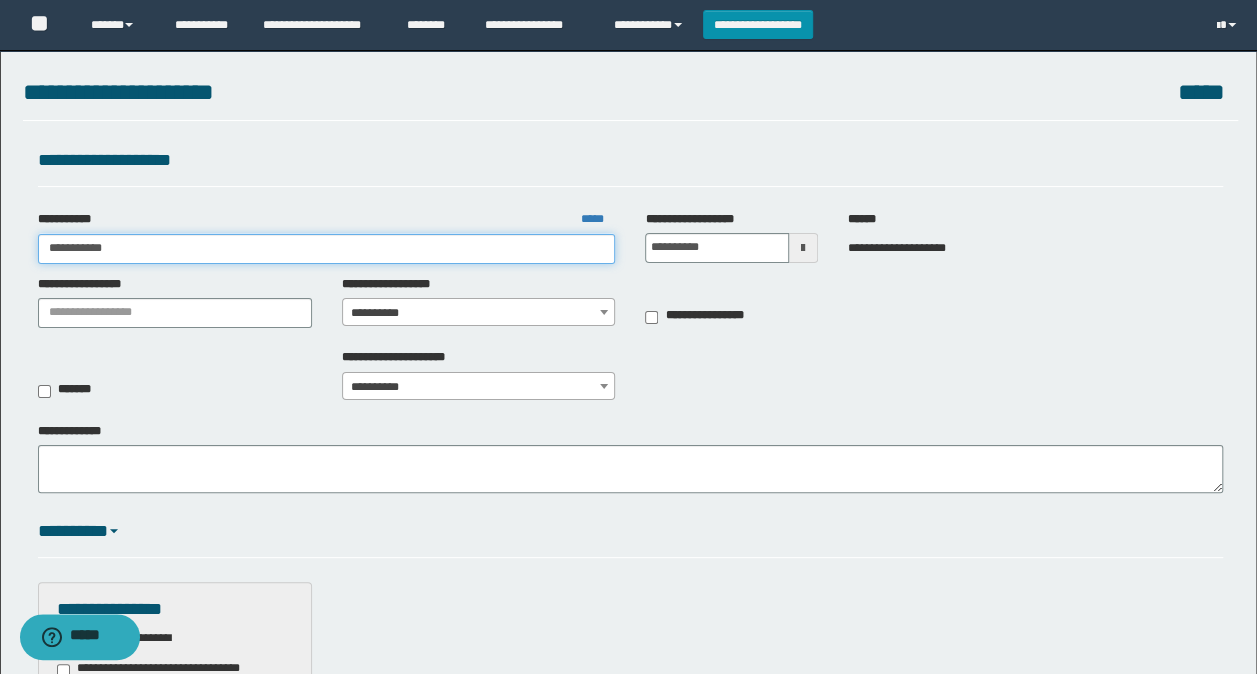 type on "**********" 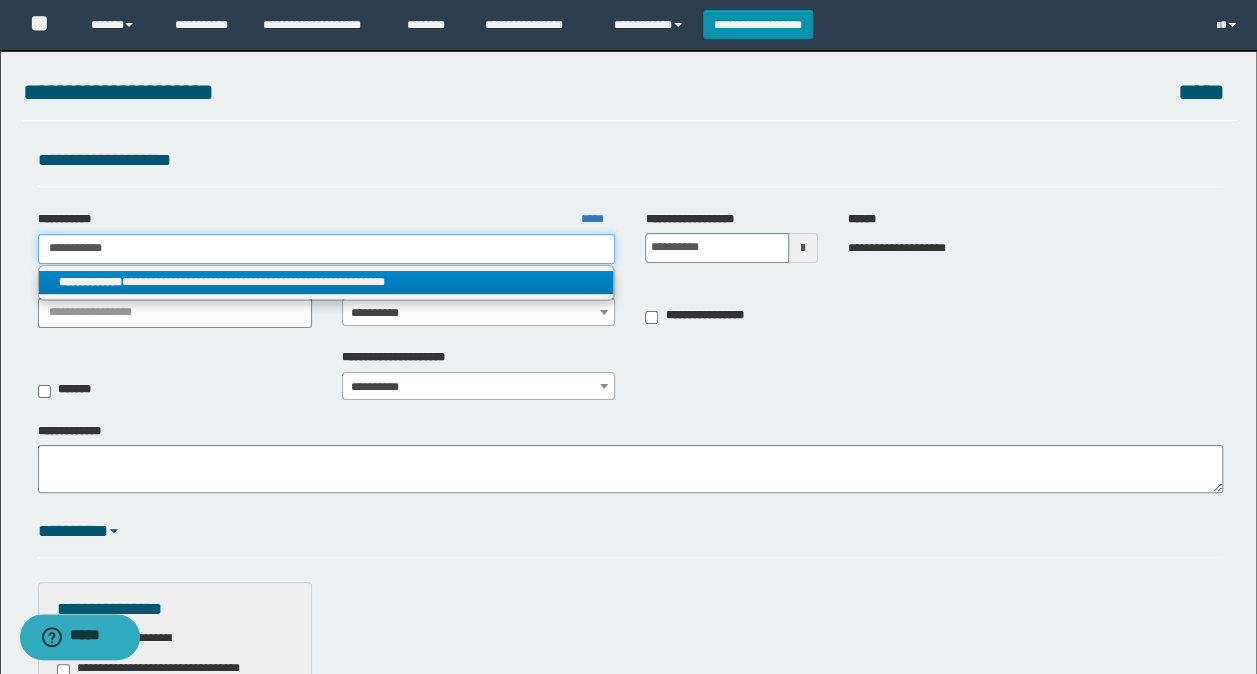 type on "**********" 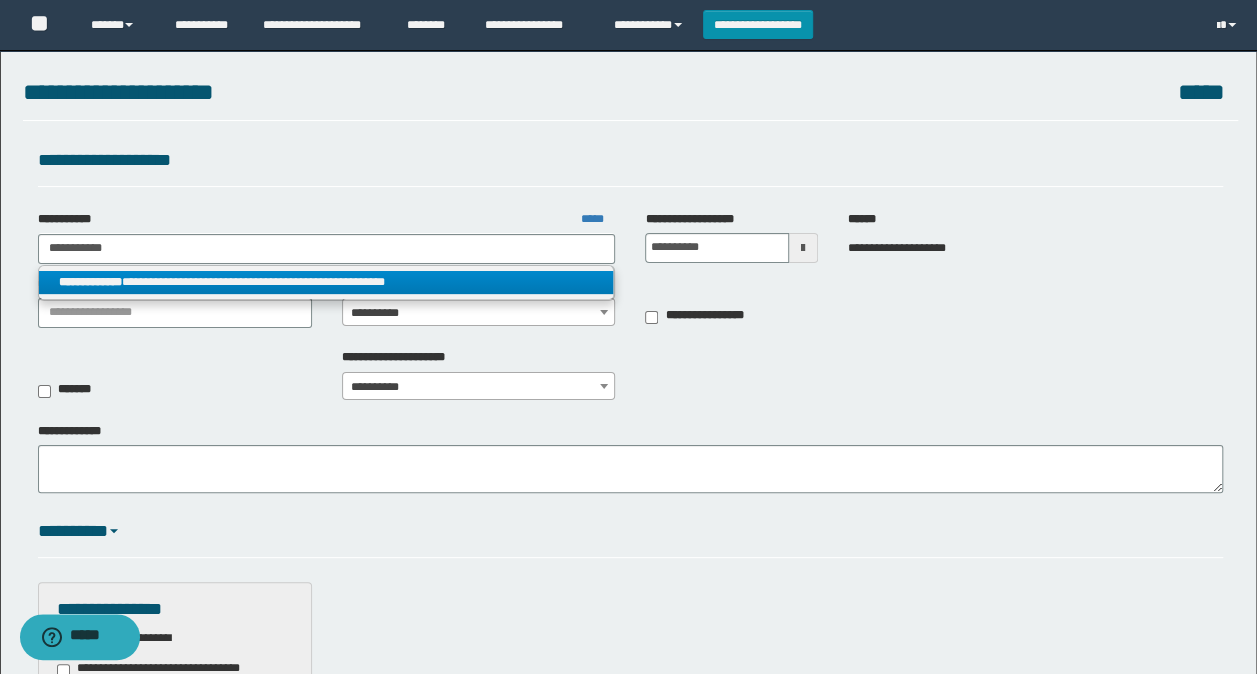 click on "**********" at bounding box center [326, 282] 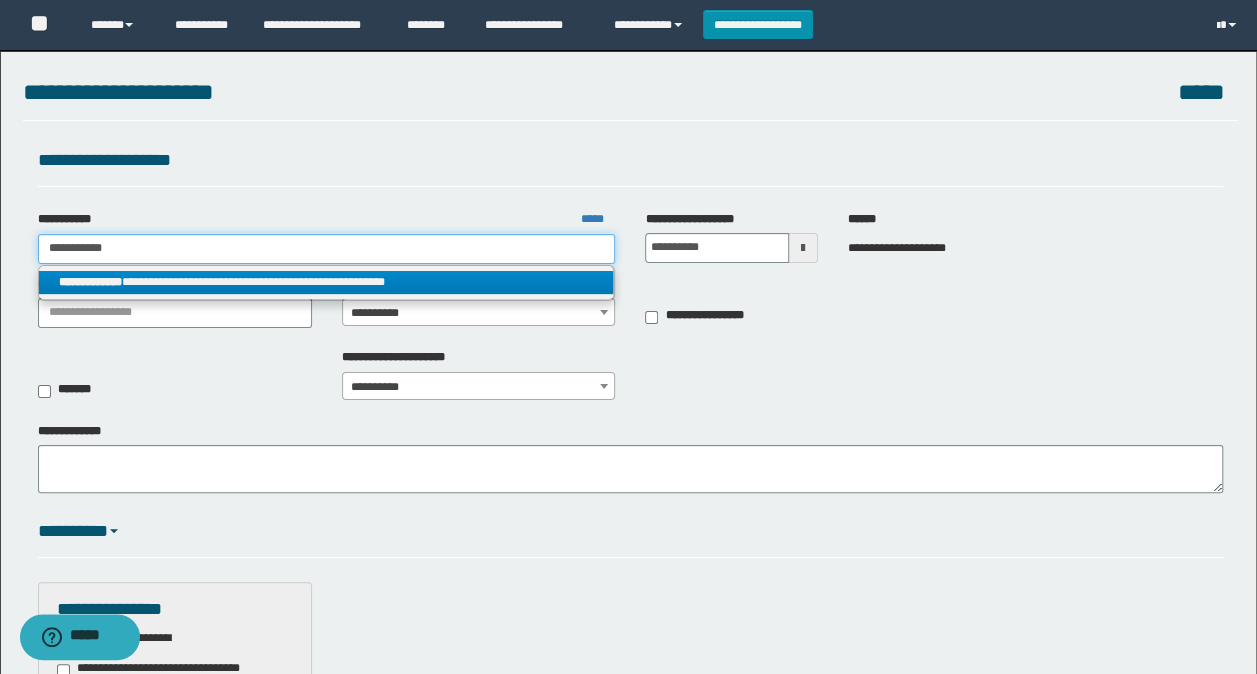 type 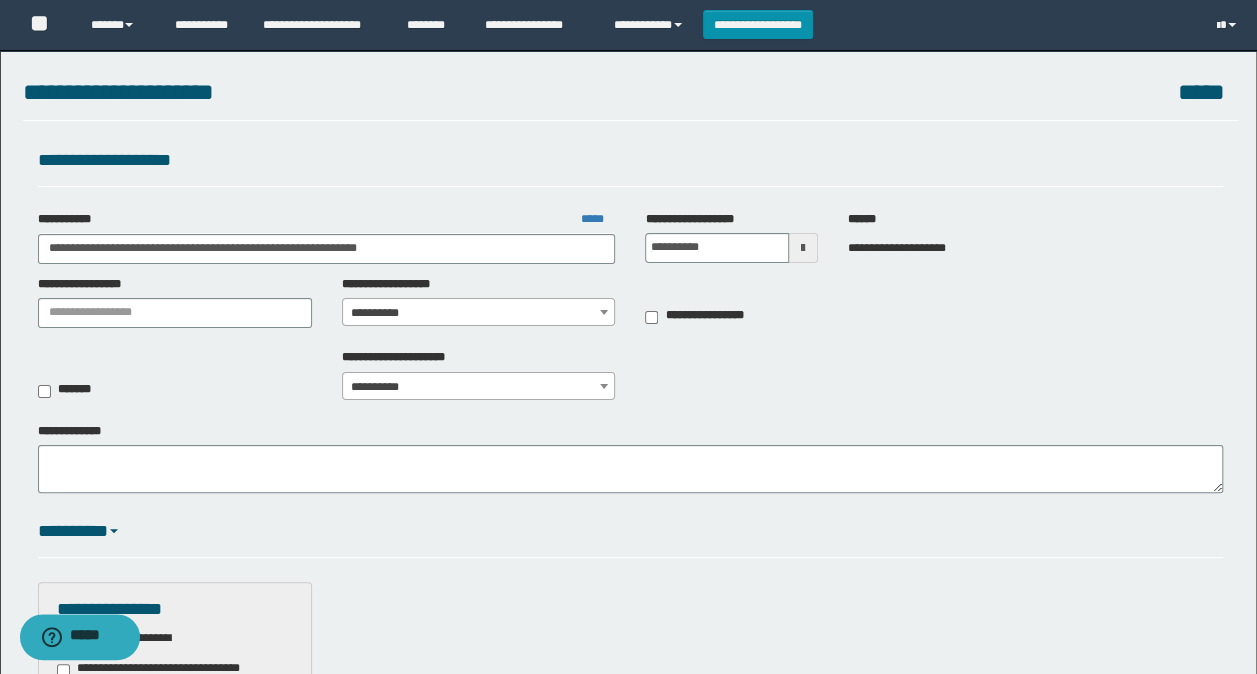 click on "**********" at bounding box center [479, 313] 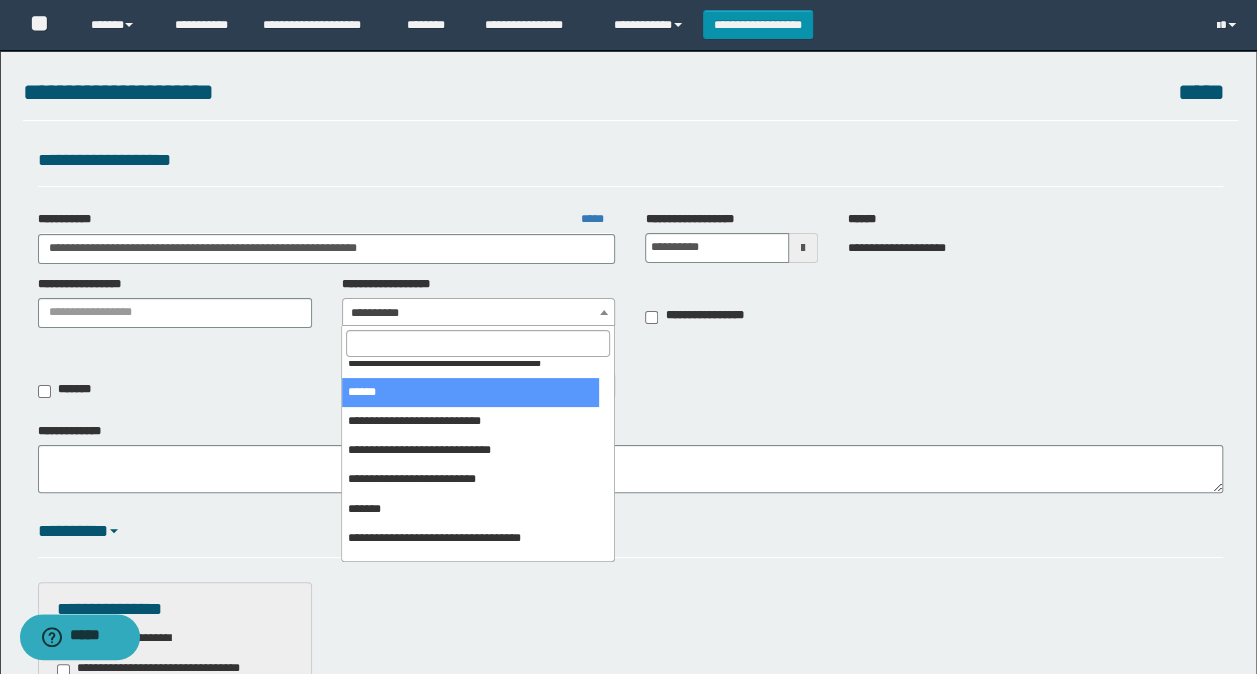 scroll, scrollTop: 100, scrollLeft: 0, axis: vertical 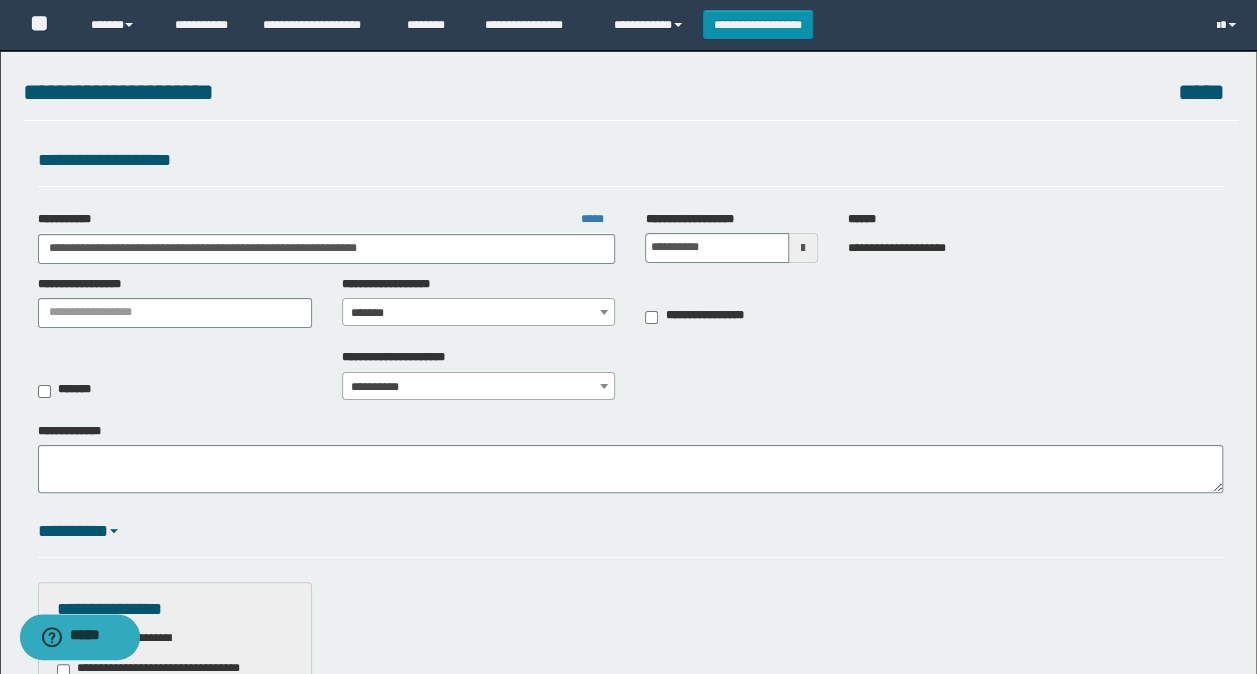 click on "*******" at bounding box center [479, 313] 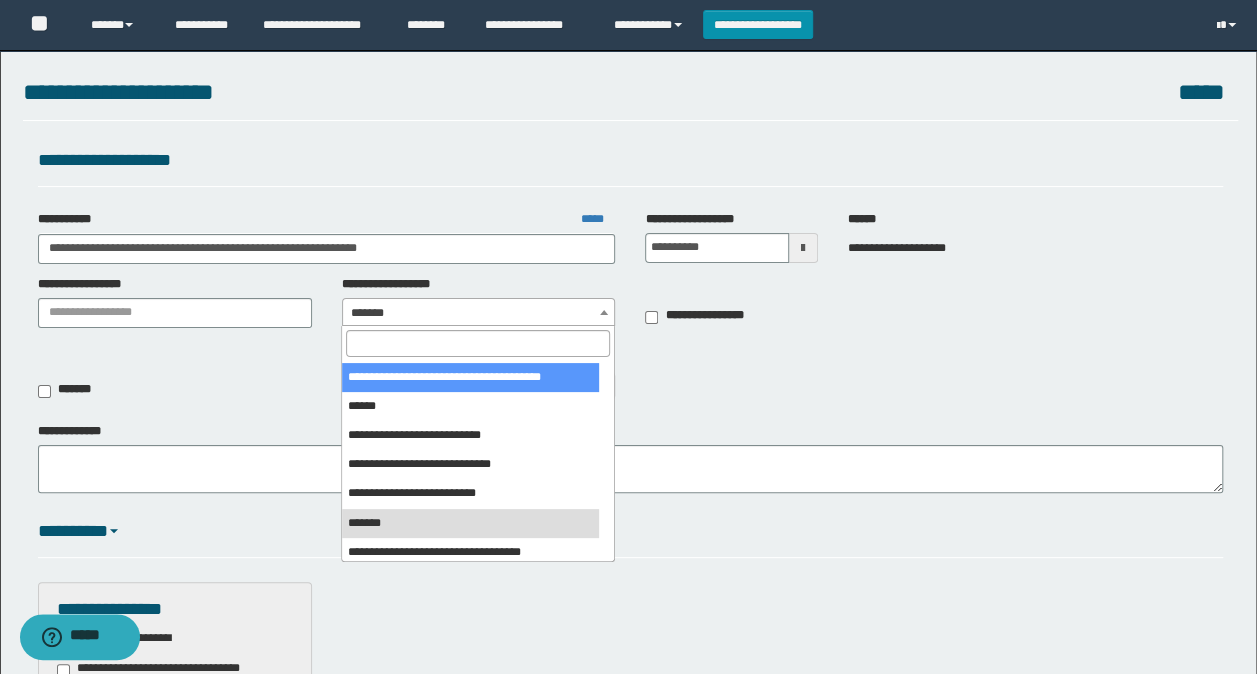scroll, scrollTop: 0, scrollLeft: 0, axis: both 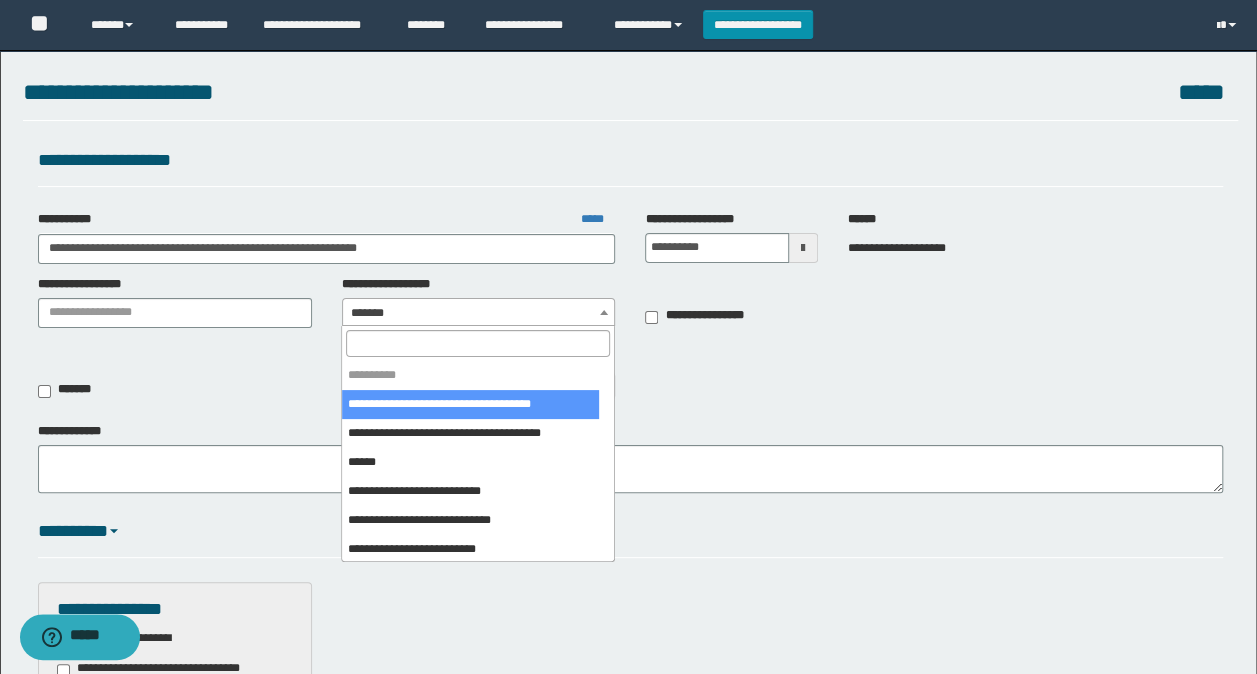 select on "****" 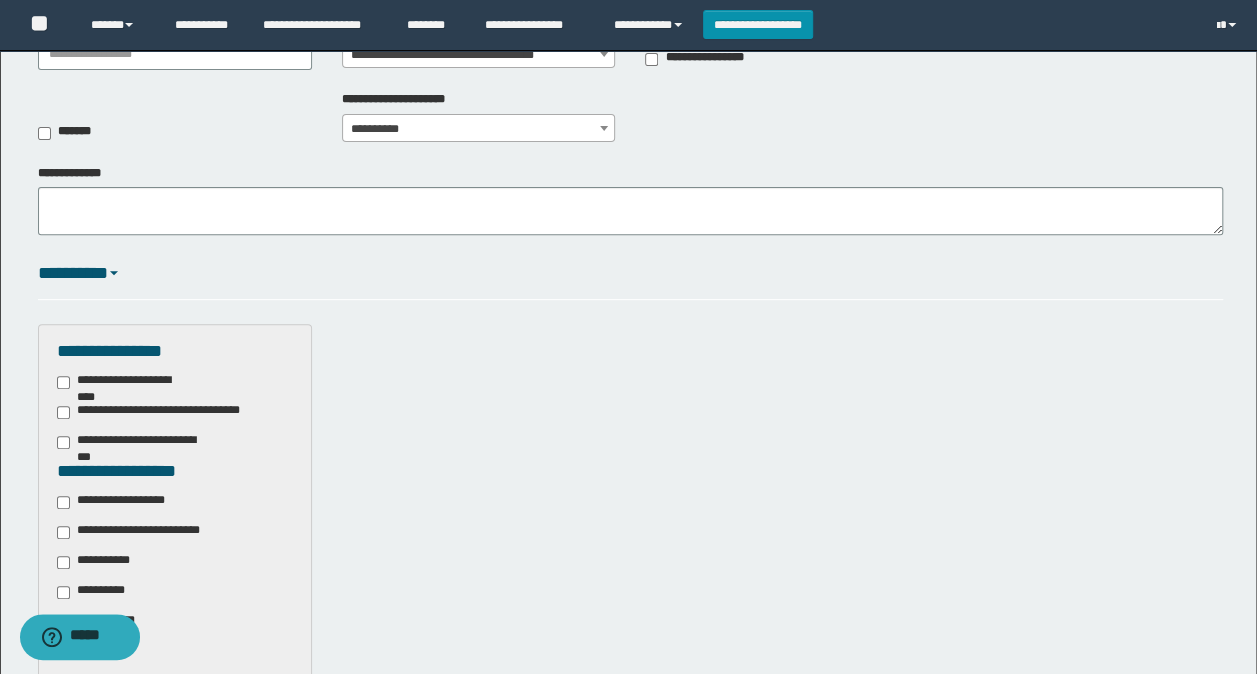 scroll, scrollTop: 300, scrollLeft: 0, axis: vertical 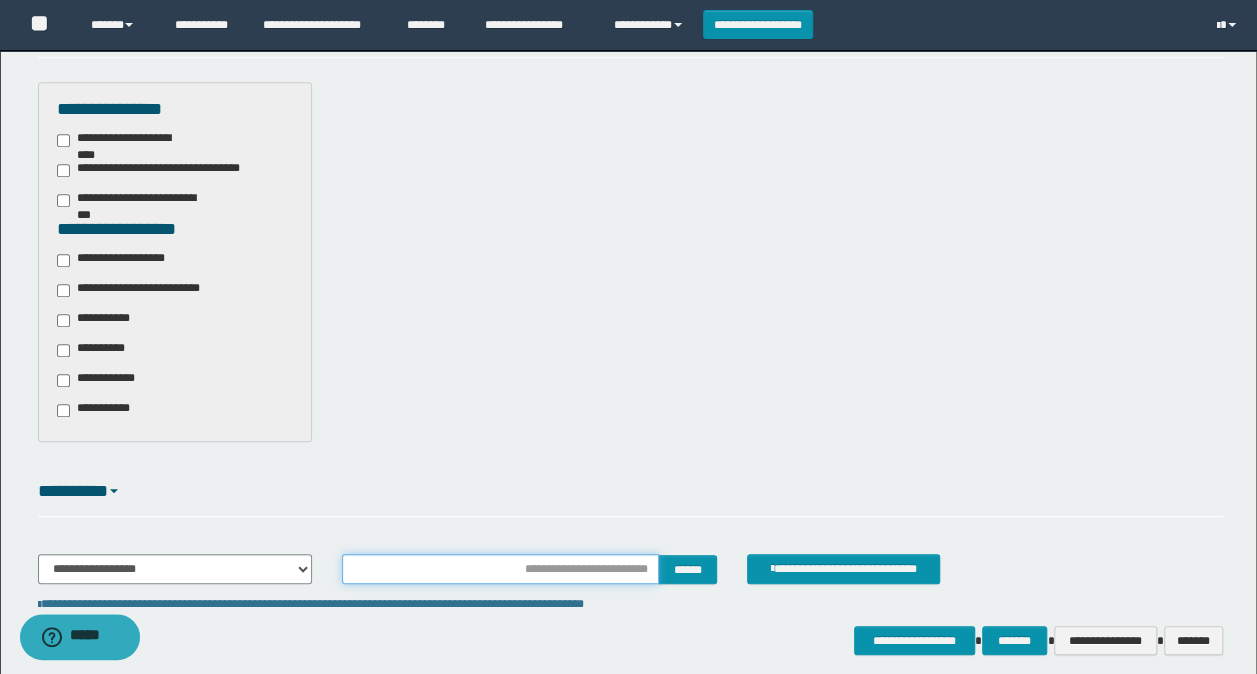 click at bounding box center (501, 569) 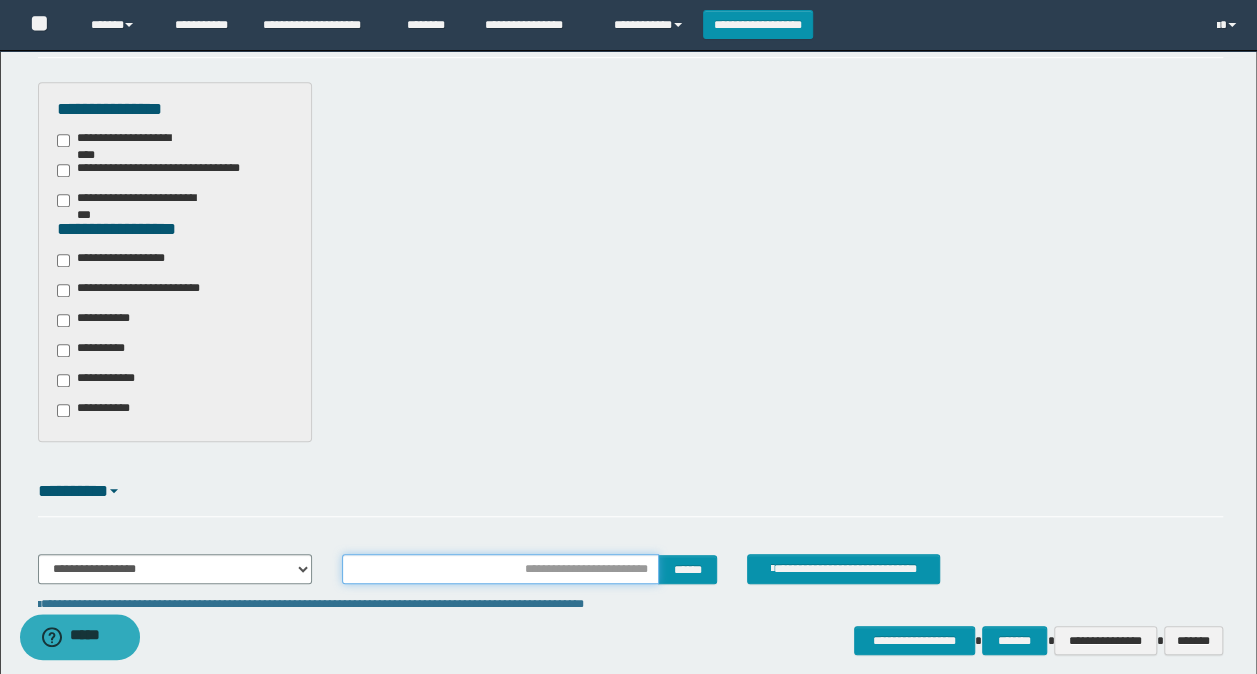 type on "********" 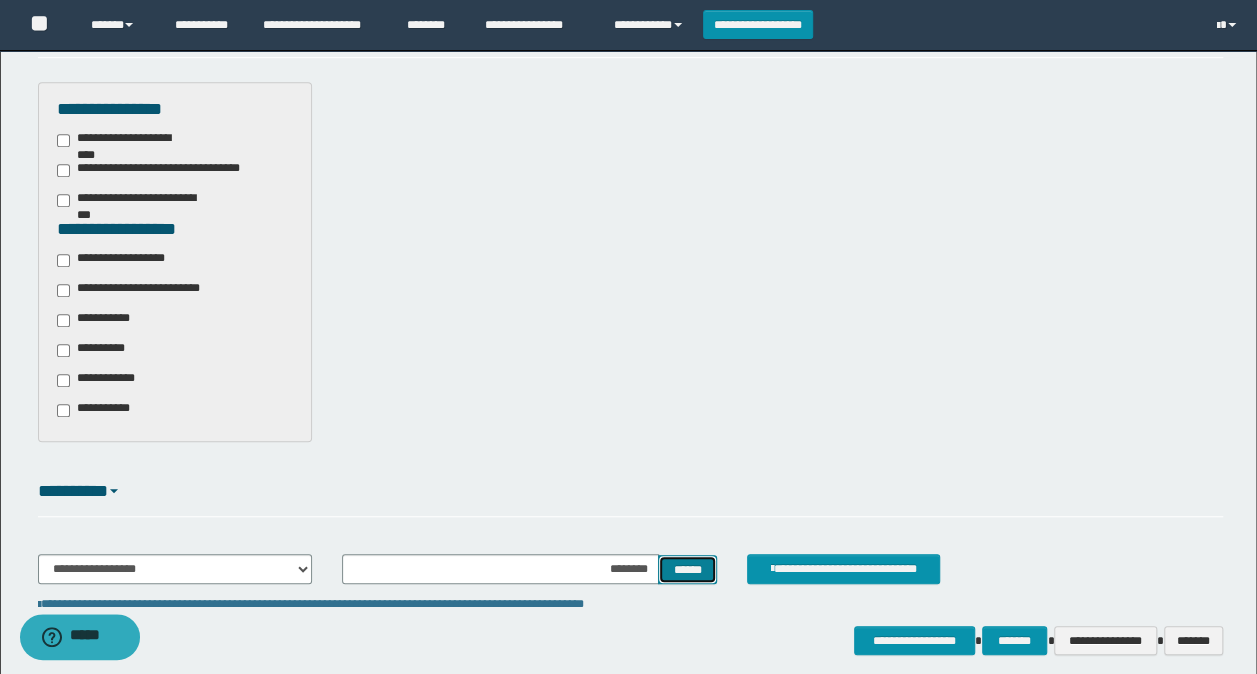 click on "******" at bounding box center [687, 569] 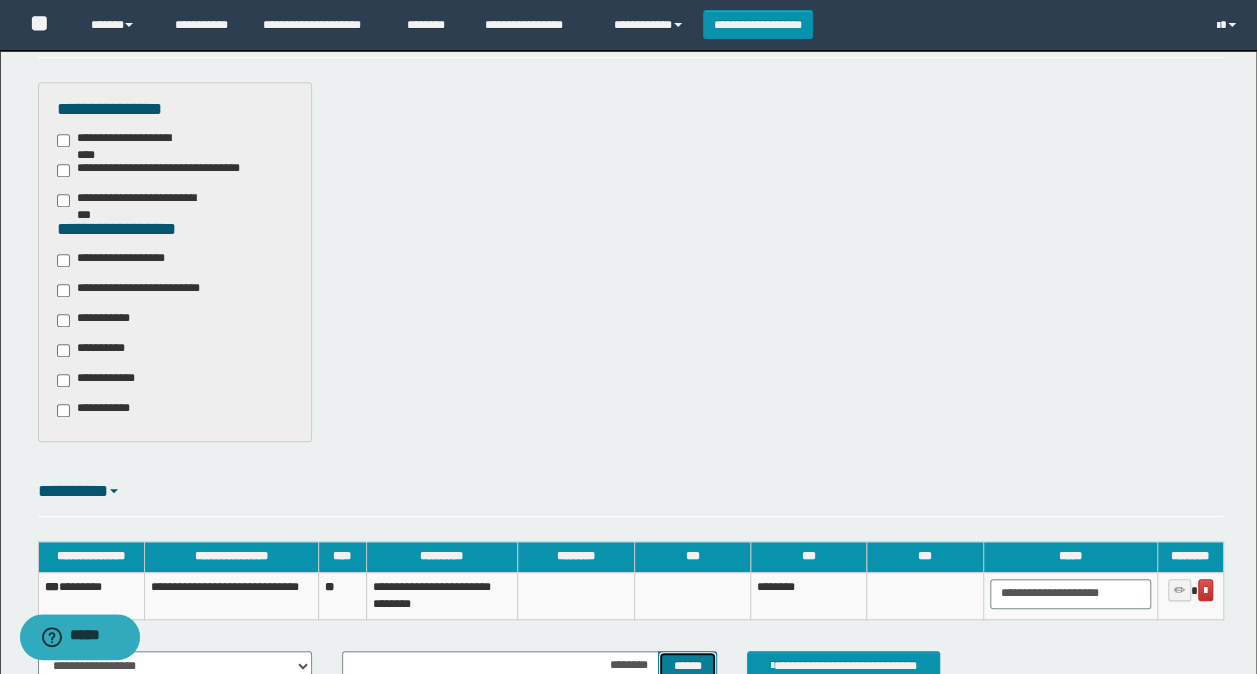 scroll, scrollTop: 682, scrollLeft: 0, axis: vertical 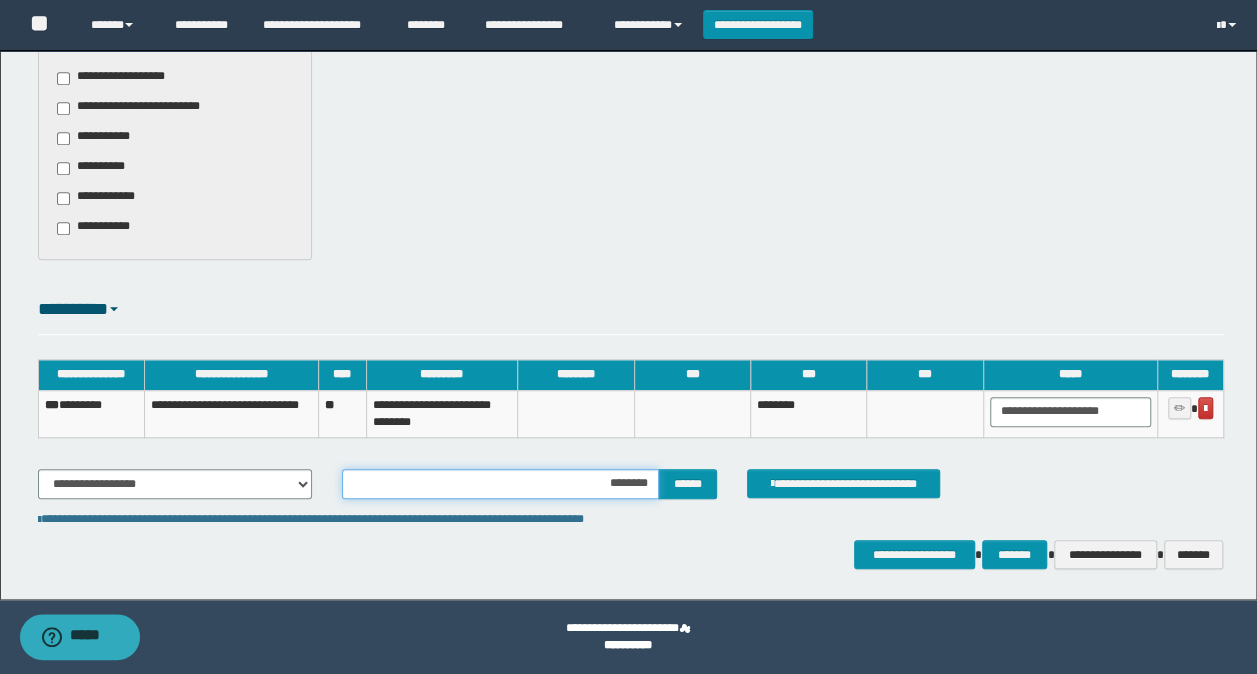 click on "********" at bounding box center [501, 484] 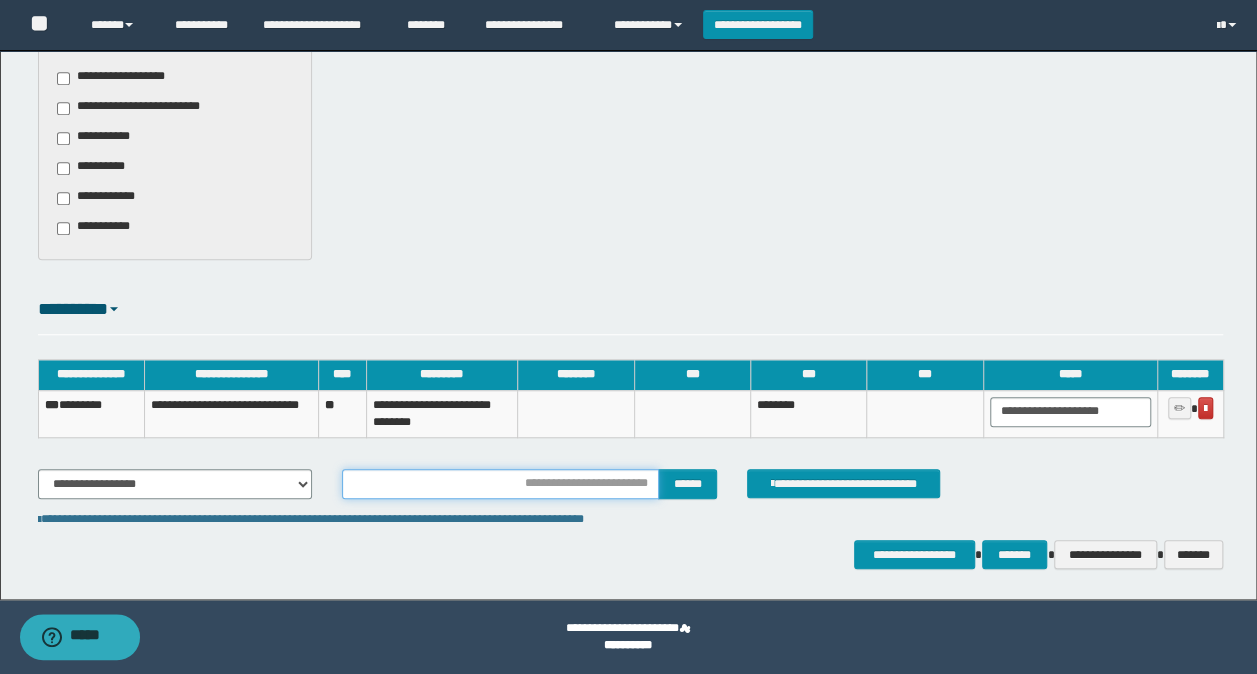 type on "********" 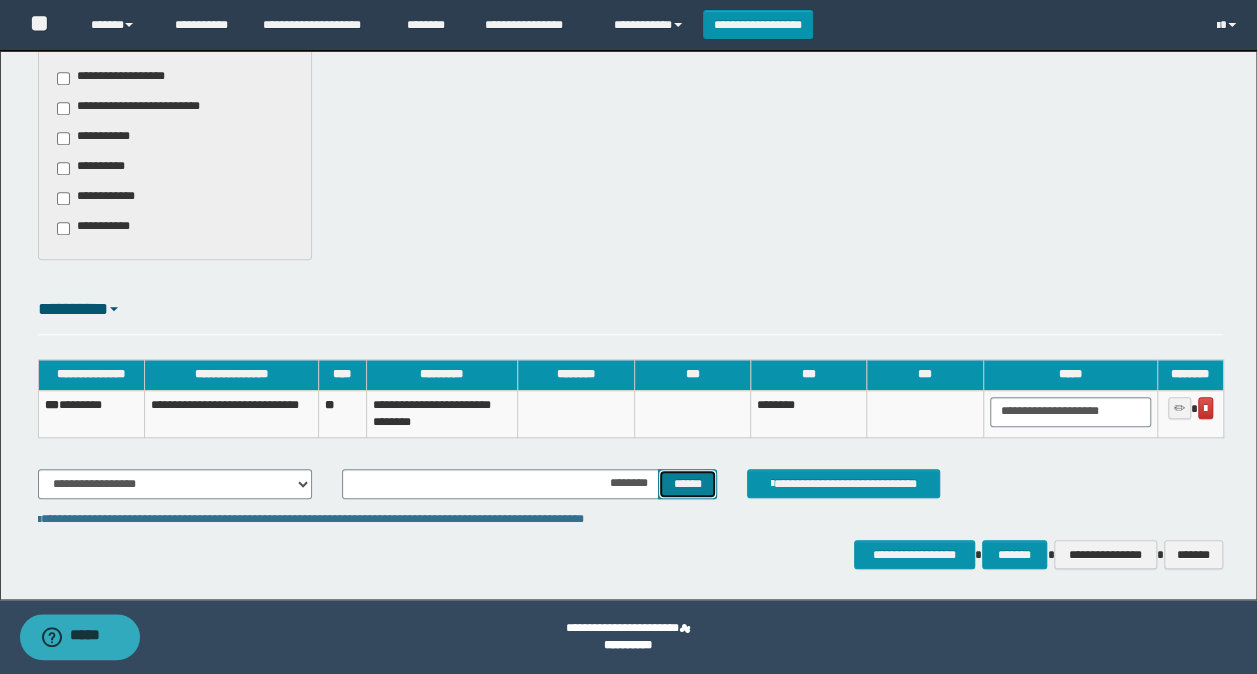 click on "******" at bounding box center (687, 483) 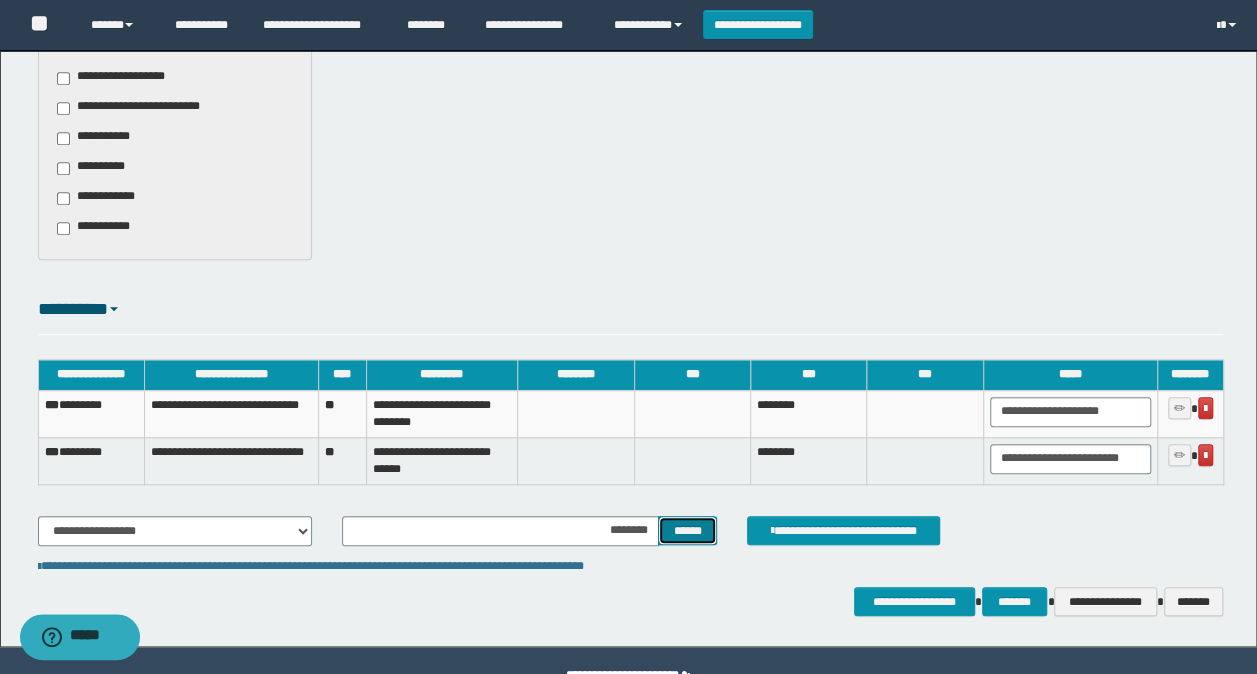 type 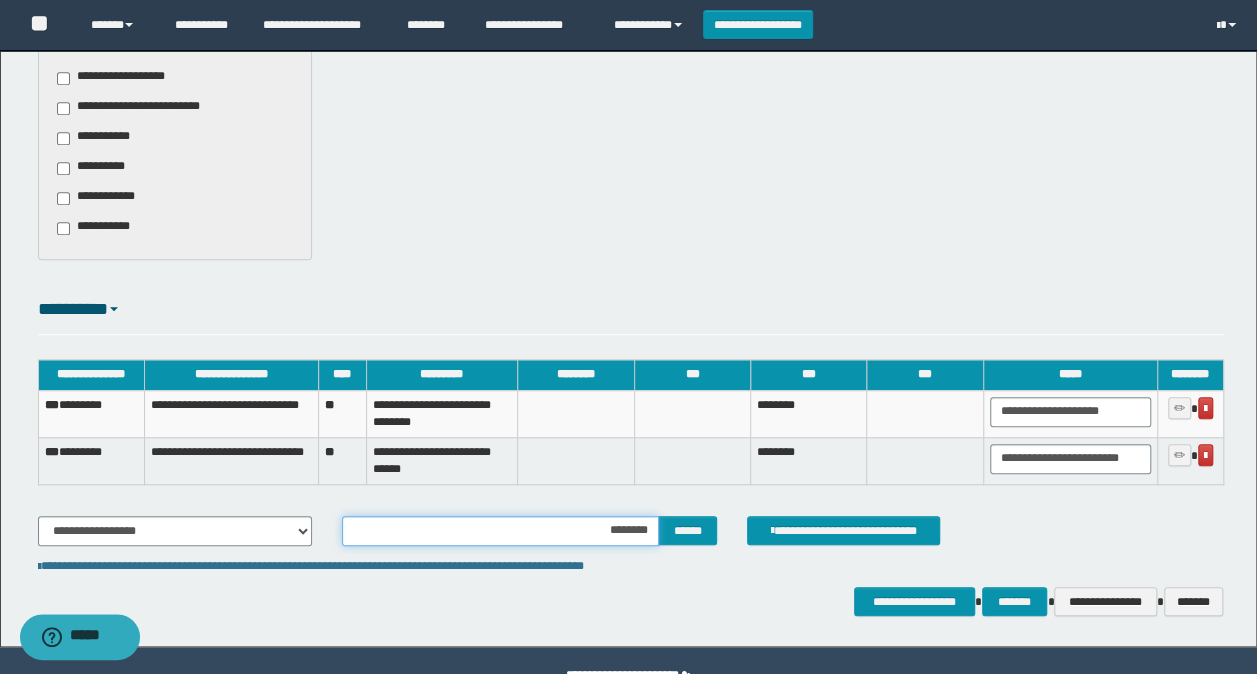 click on "********" at bounding box center [501, 531] 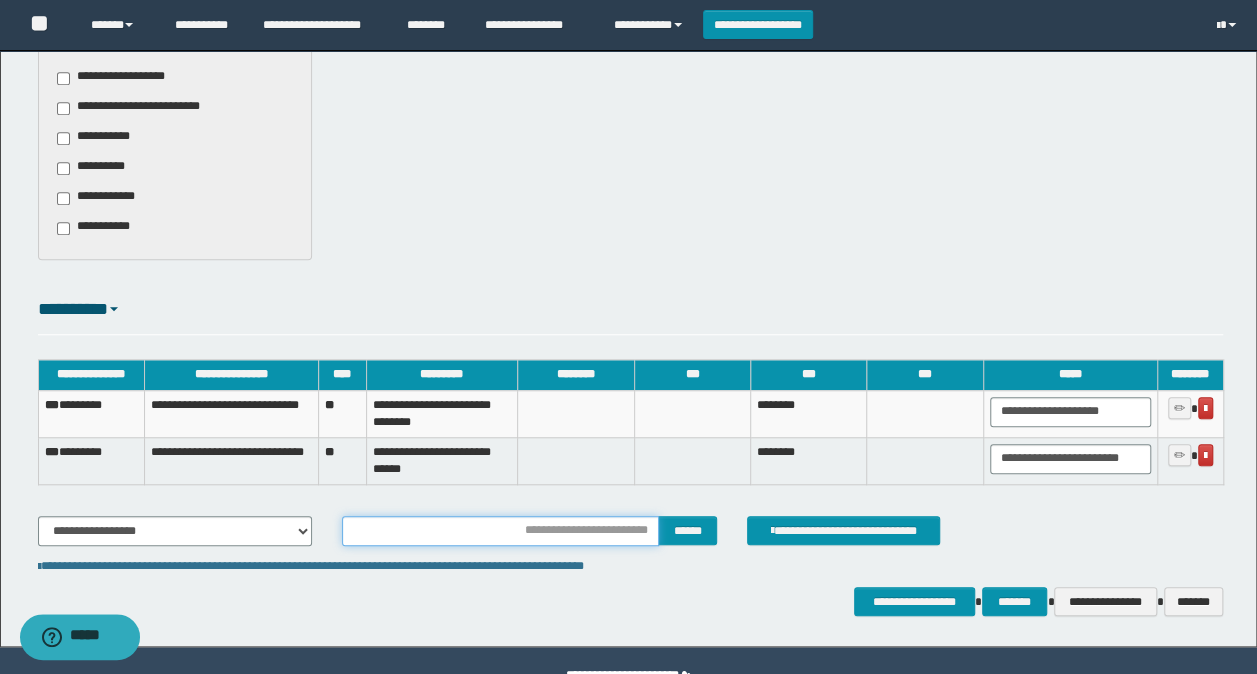 type on "********" 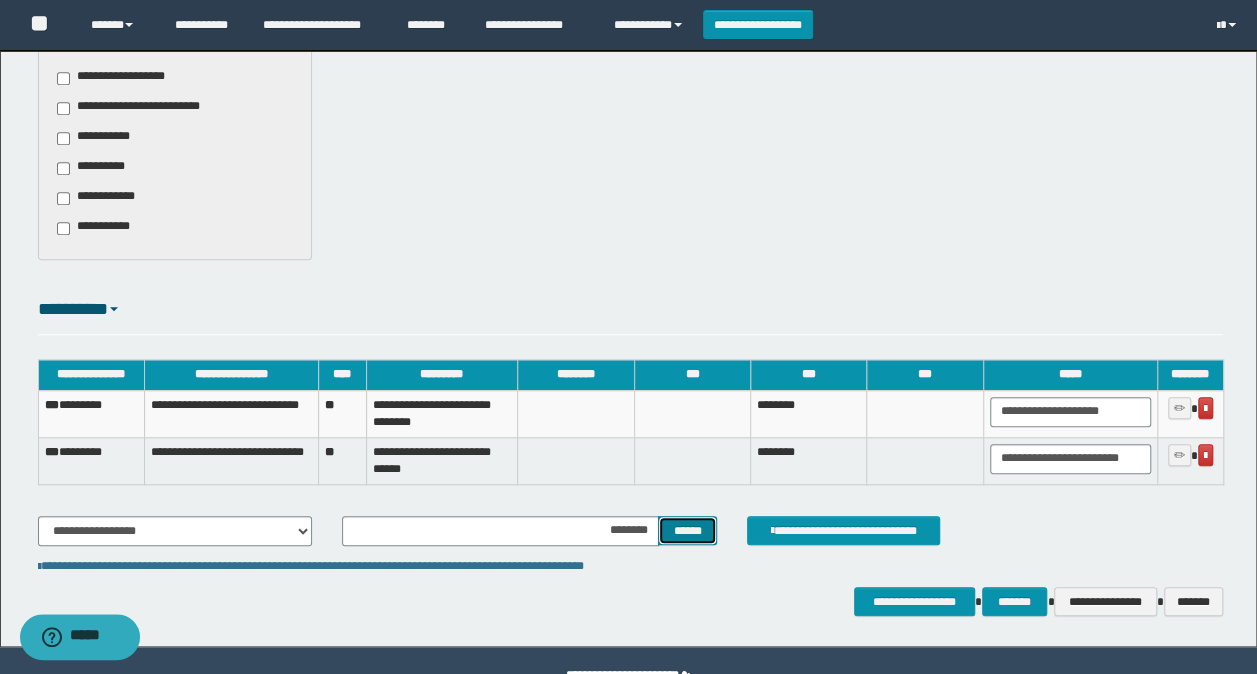 click on "******" at bounding box center (687, 530) 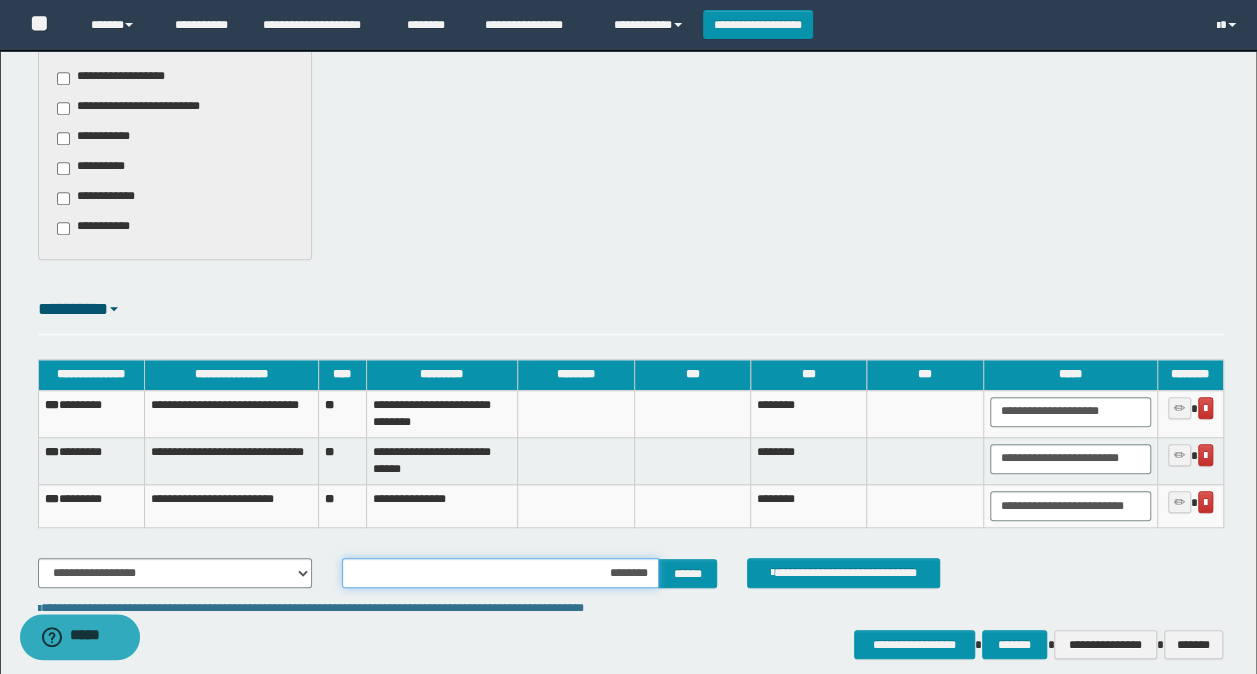 click on "********" at bounding box center [501, 573] 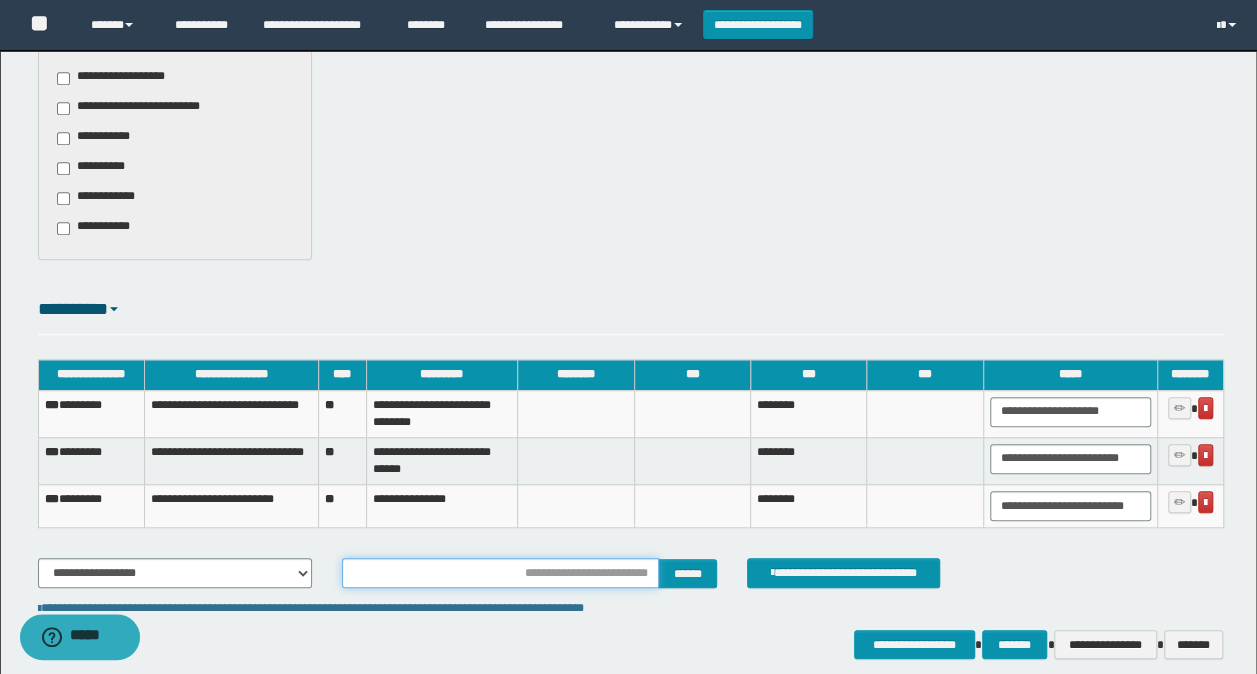 type on "*******" 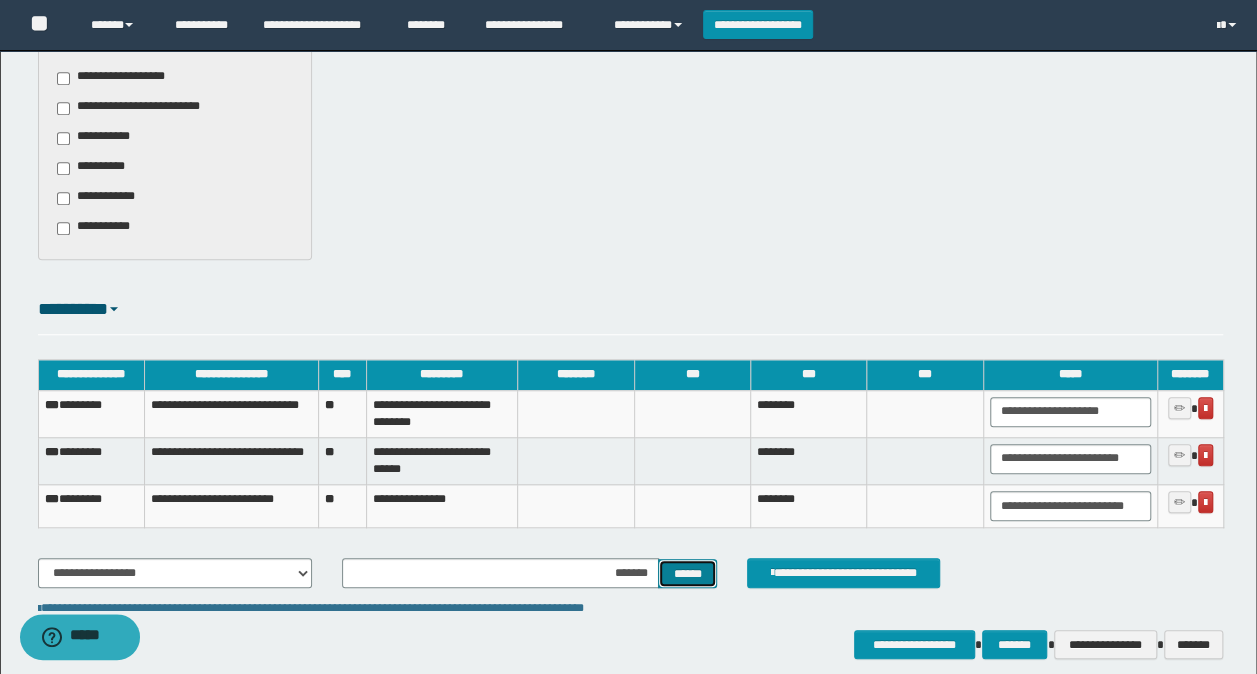 click on "******" at bounding box center [687, 573] 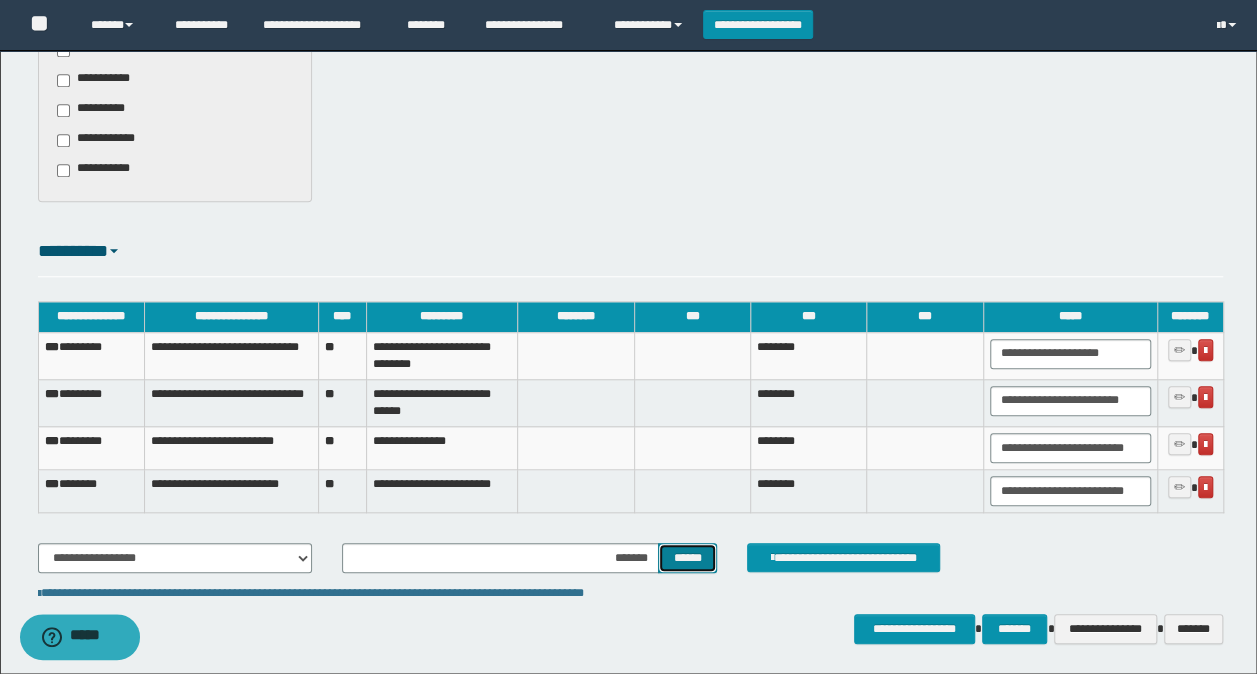 scroll, scrollTop: 782, scrollLeft: 0, axis: vertical 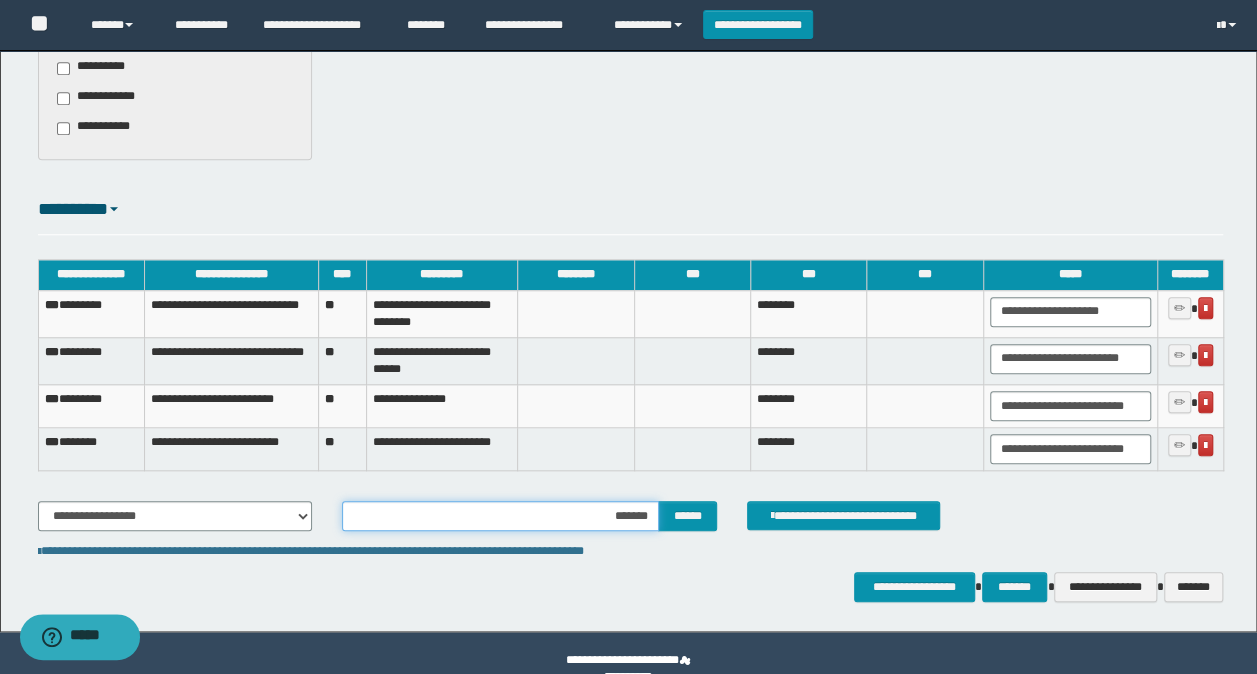 click on "*******" at bounding box center (501, 516) 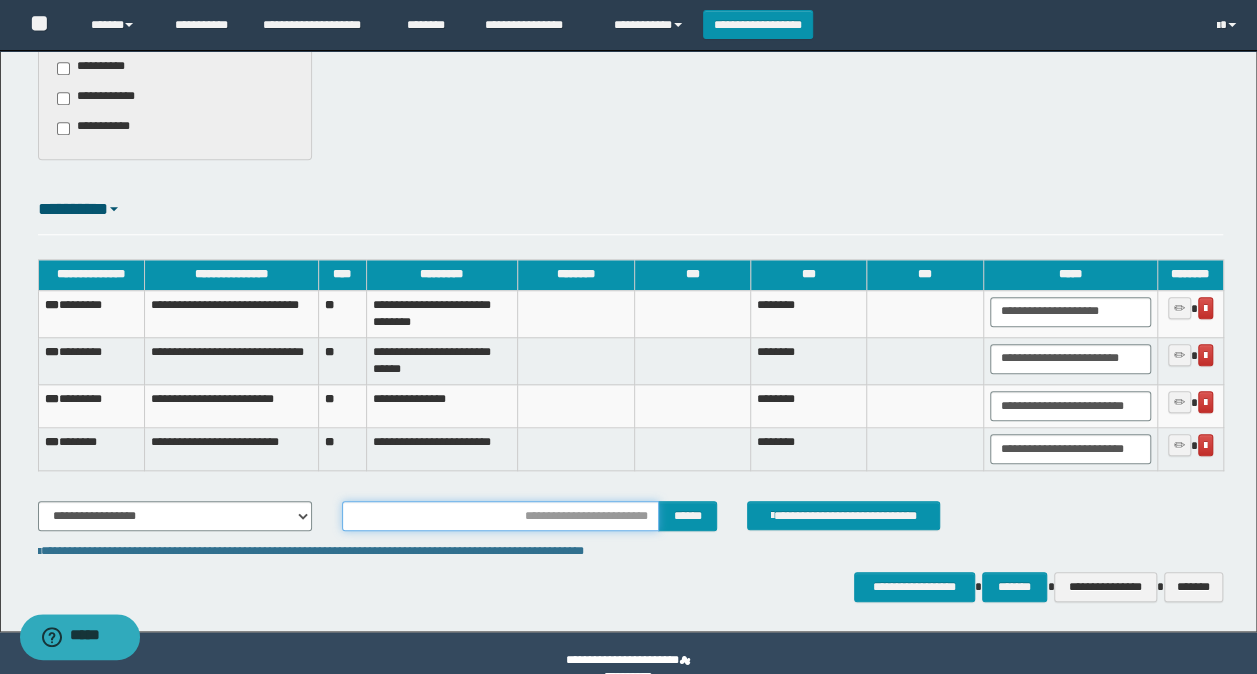 type on "********" 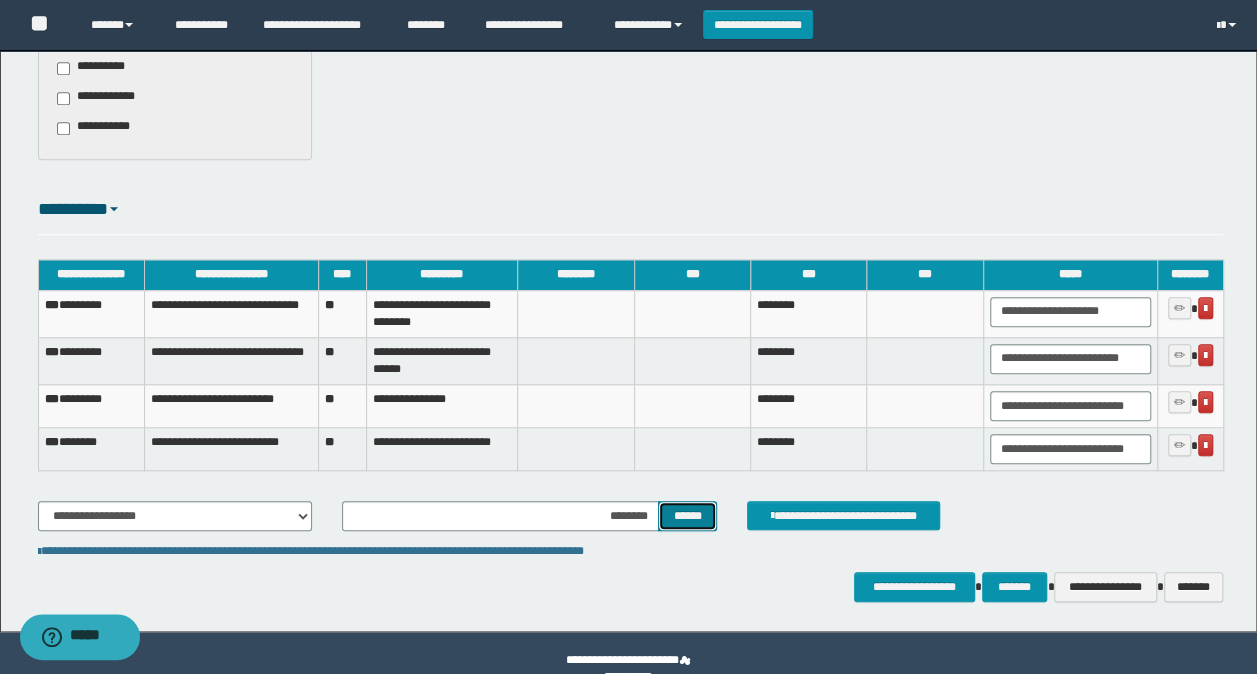 click on "******" at bounding box center [687, 515] 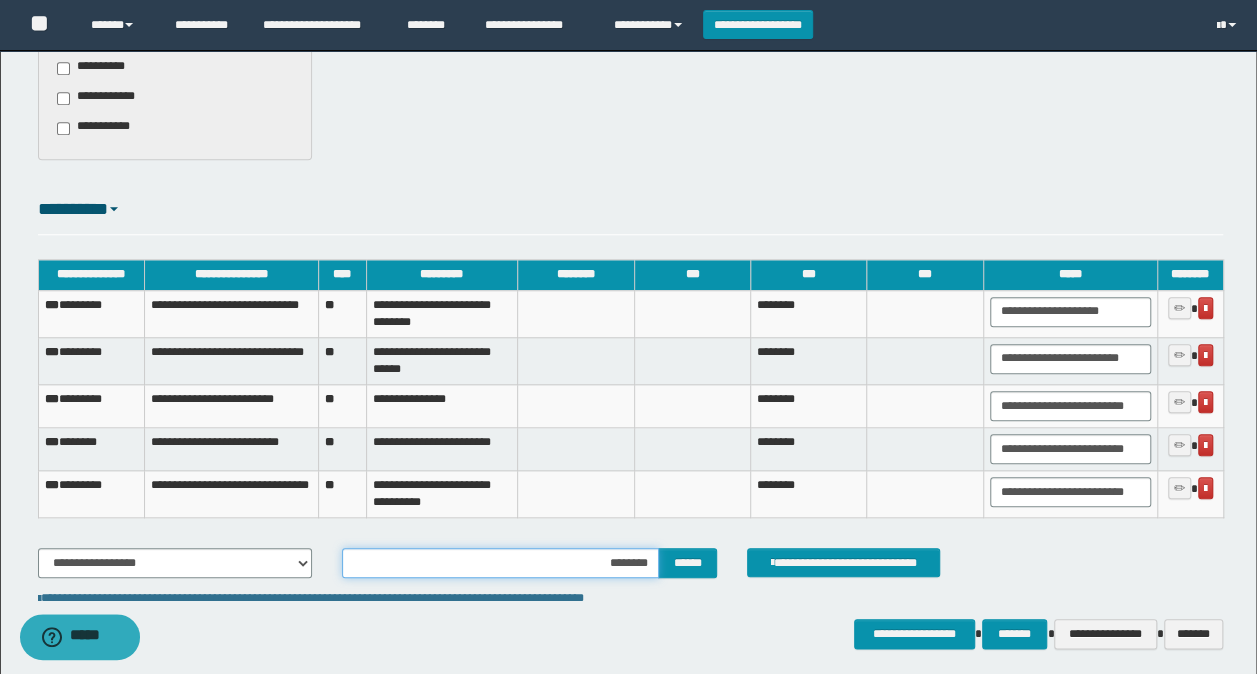click on "********" at bounding box center (501, 563) 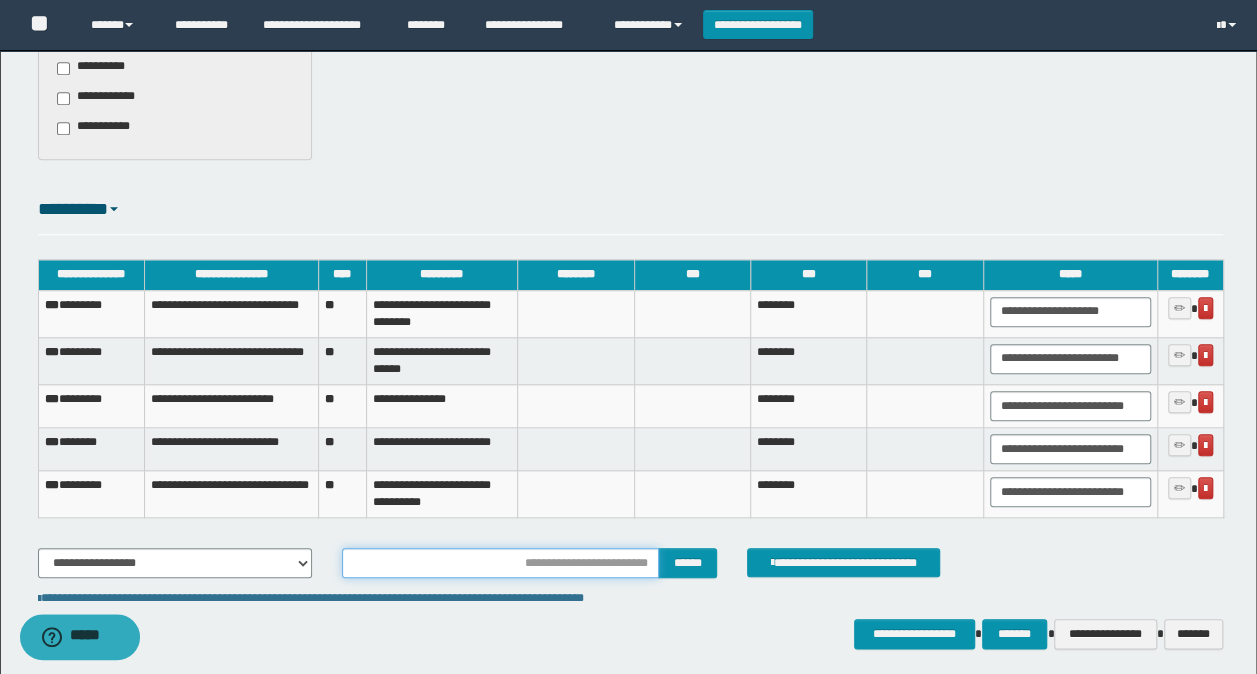 type on "********" 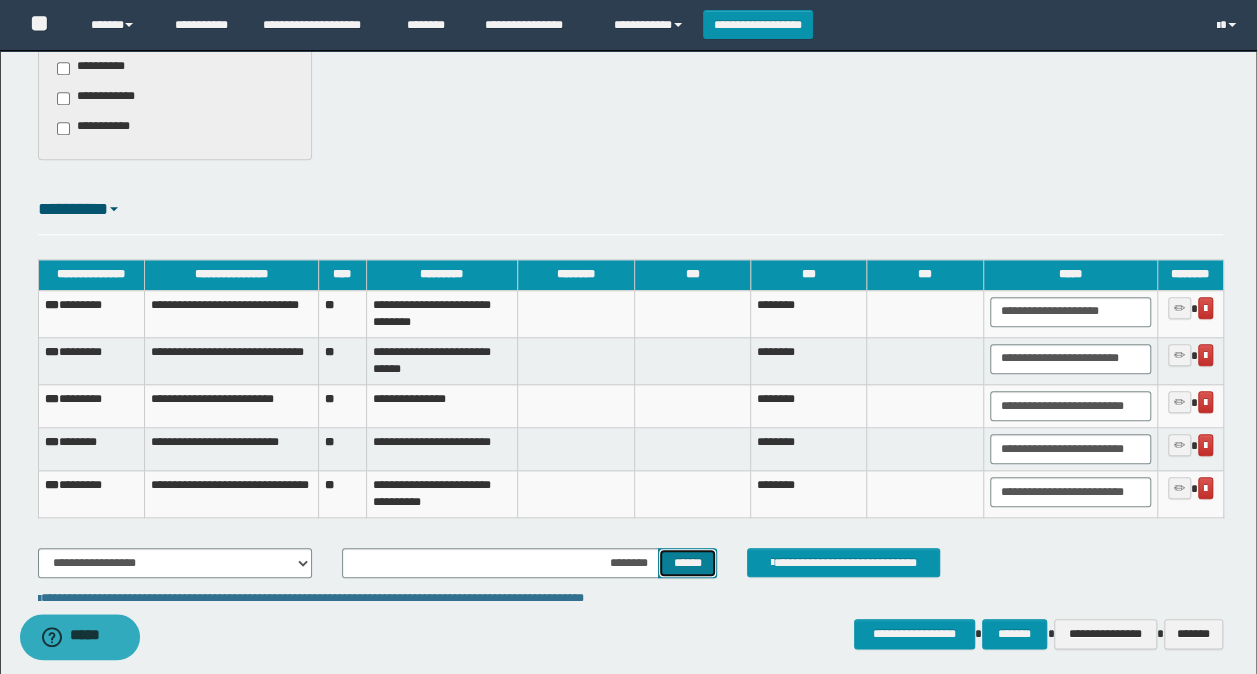 click on "******" at bounding box center [687, 562] 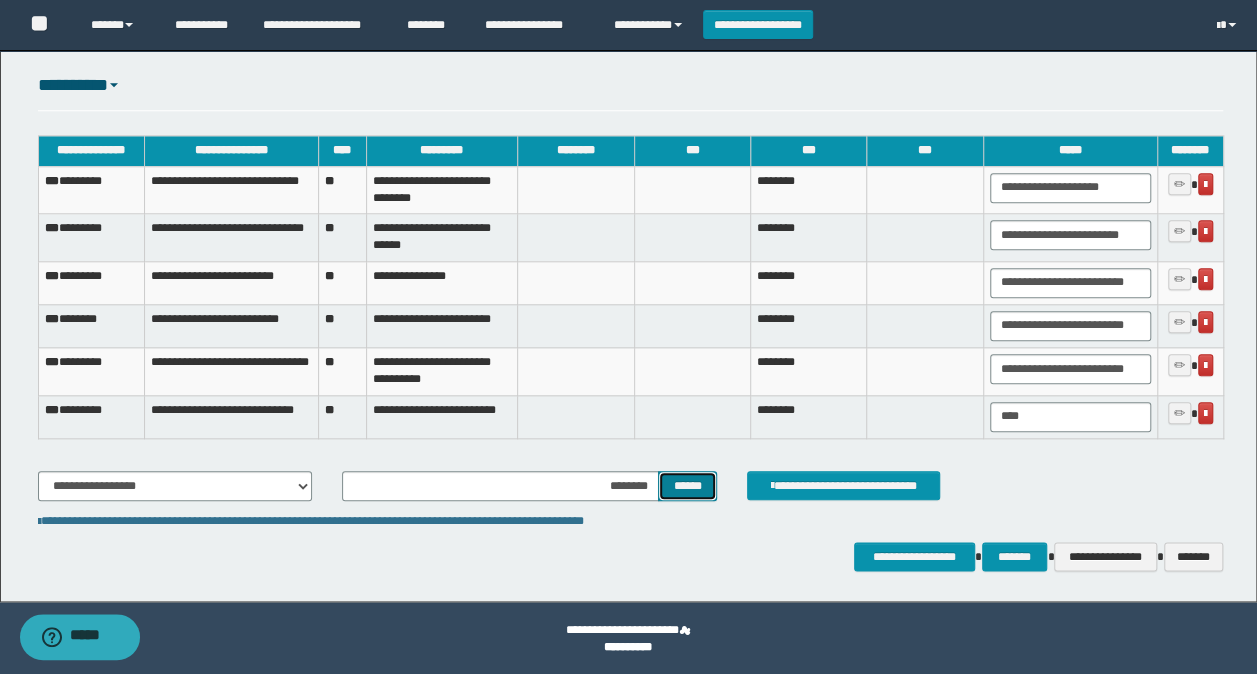 scroll, scrollTop: 908, scrollLeft: 0, axis: vertical 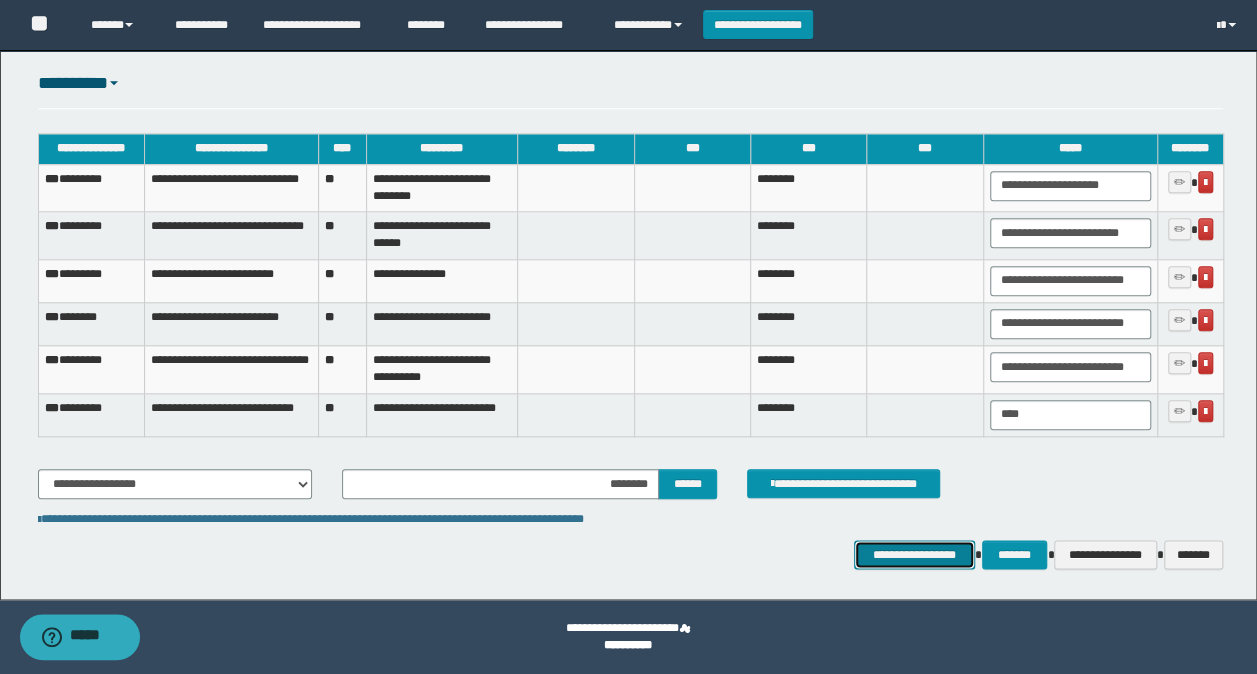 drag, startPoint x: 932, startPoint y: 557, endPoint x: 936, endPoint y: 569, distance: 12.649111 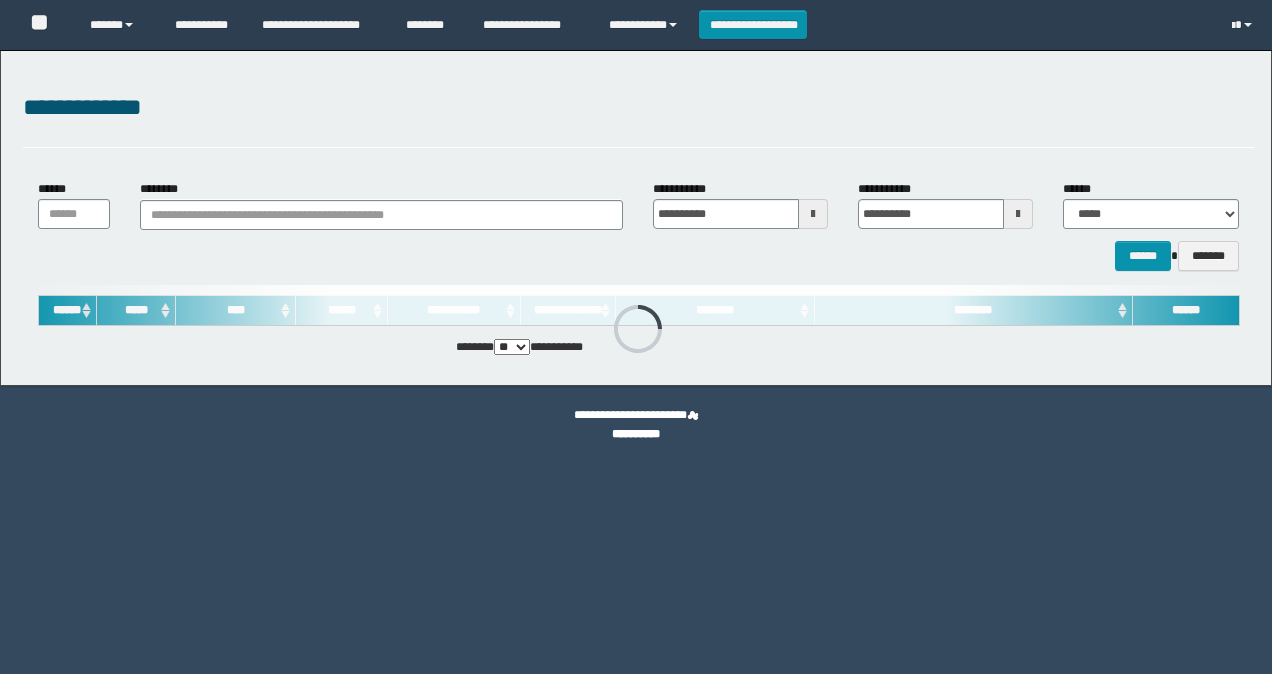 scroll, scrollTop: 0, scrollLeft: 0, axis: both 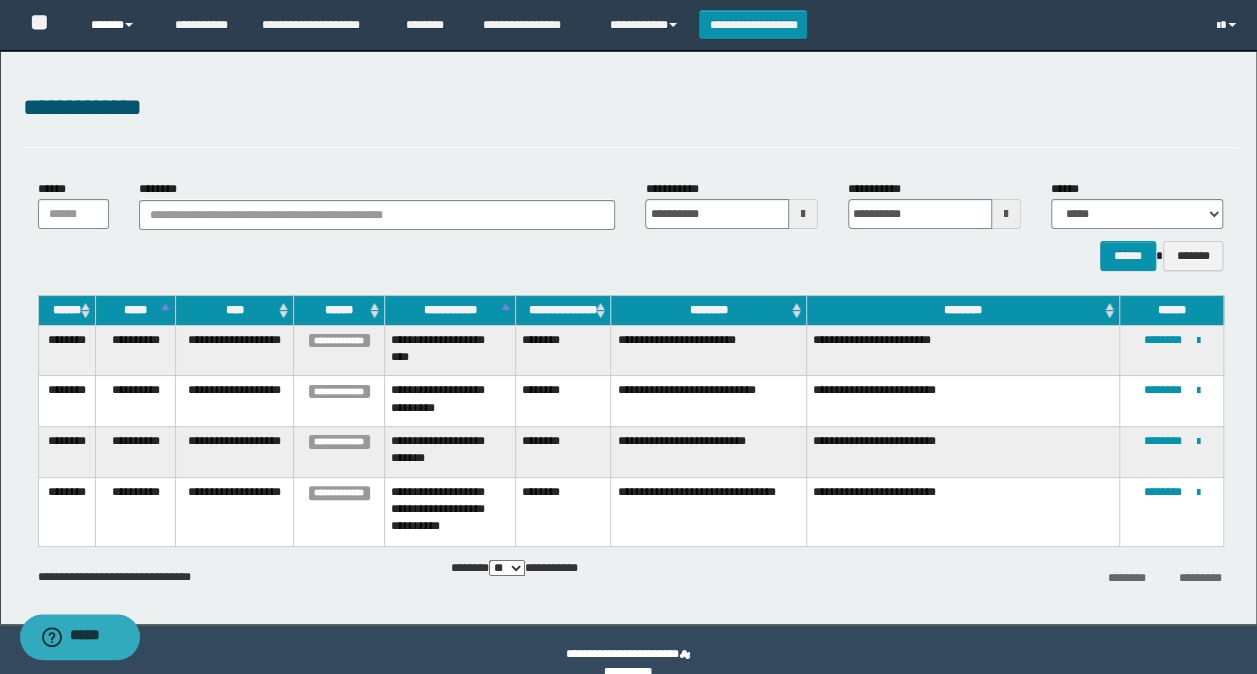 click on "******" at bounding box center [117, 25] 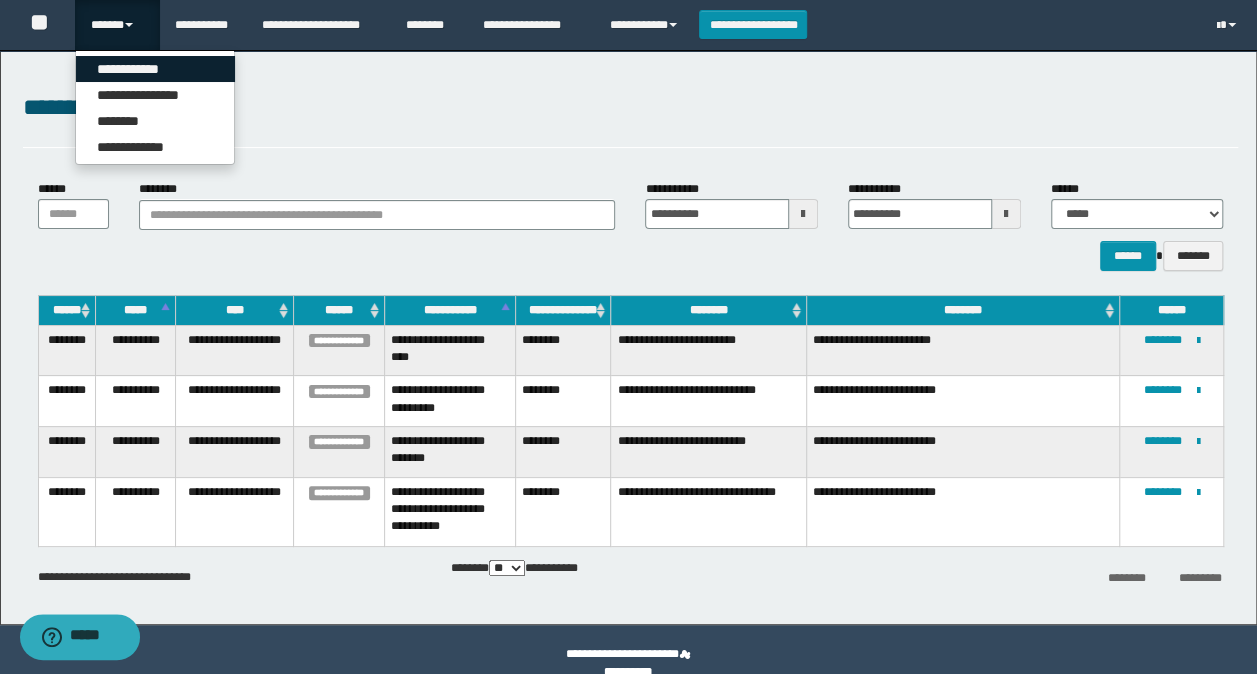 click on "**********" at bounding box center [155, 69] 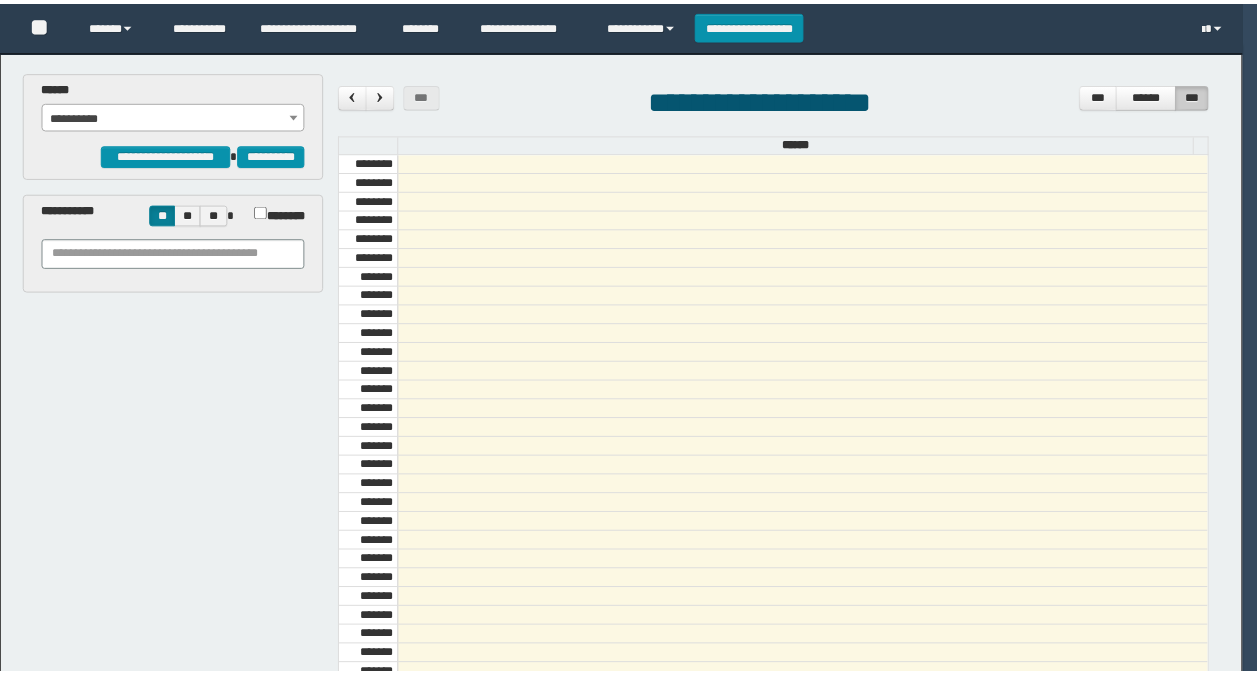 scroll, scrollTop: 0, scrollLeft: 0, axis: both 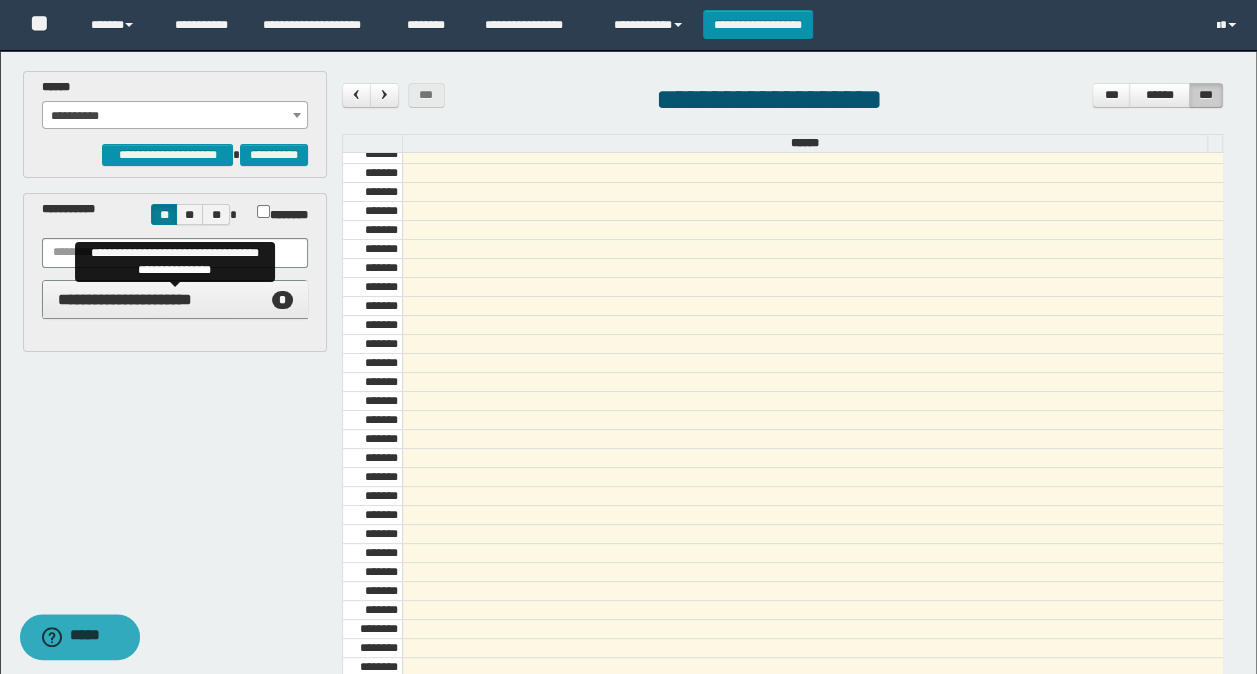 click on "**********" at bounding box center [125, 299] 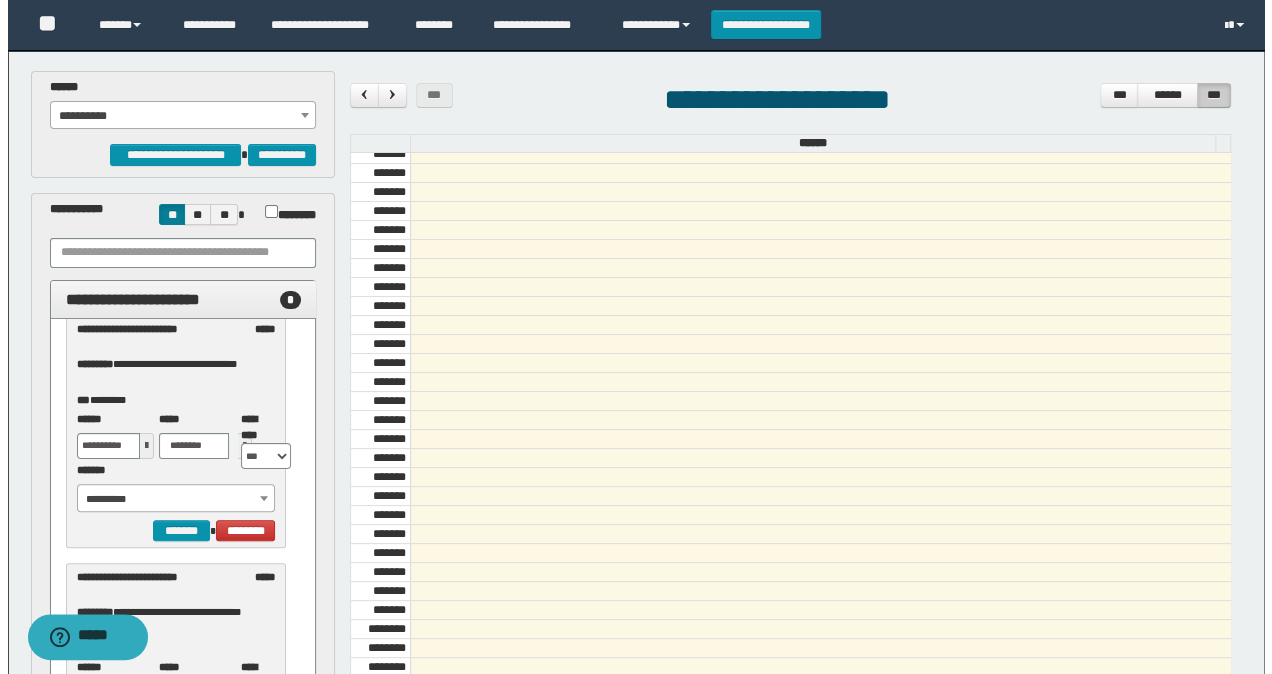 scroll, scrollTop: 33, scrollLeft: 0, axis: vertical 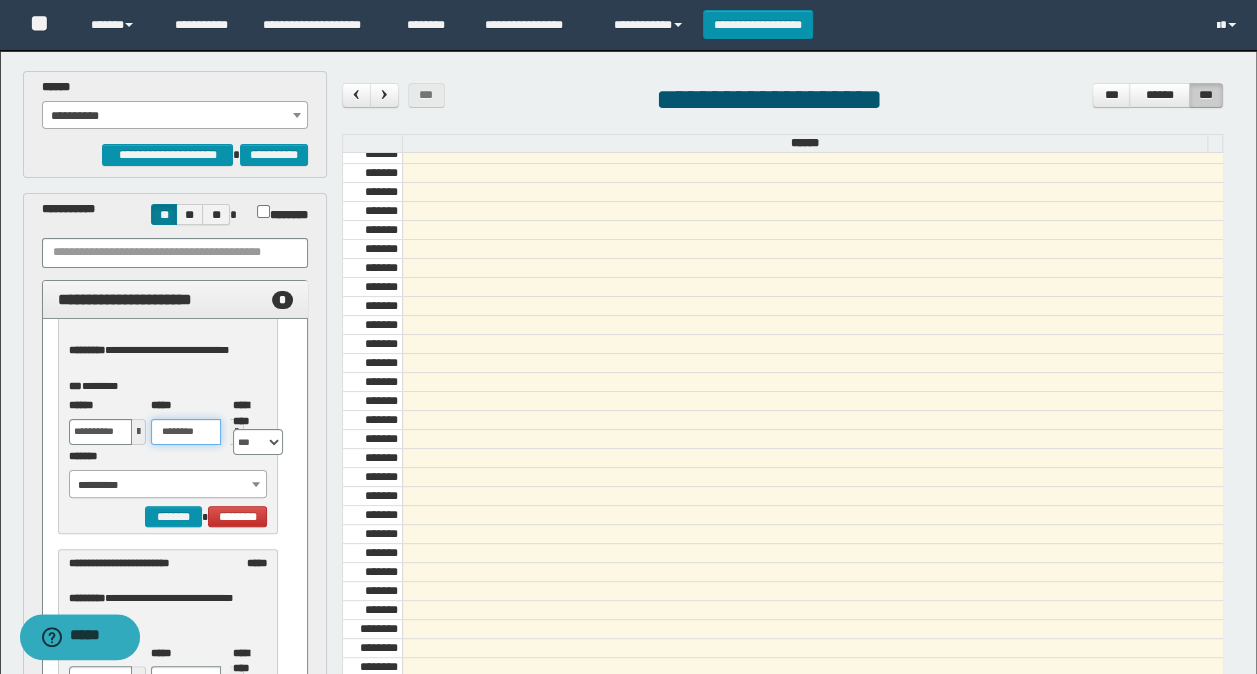 click on "********" at bounding box center [186, 432] 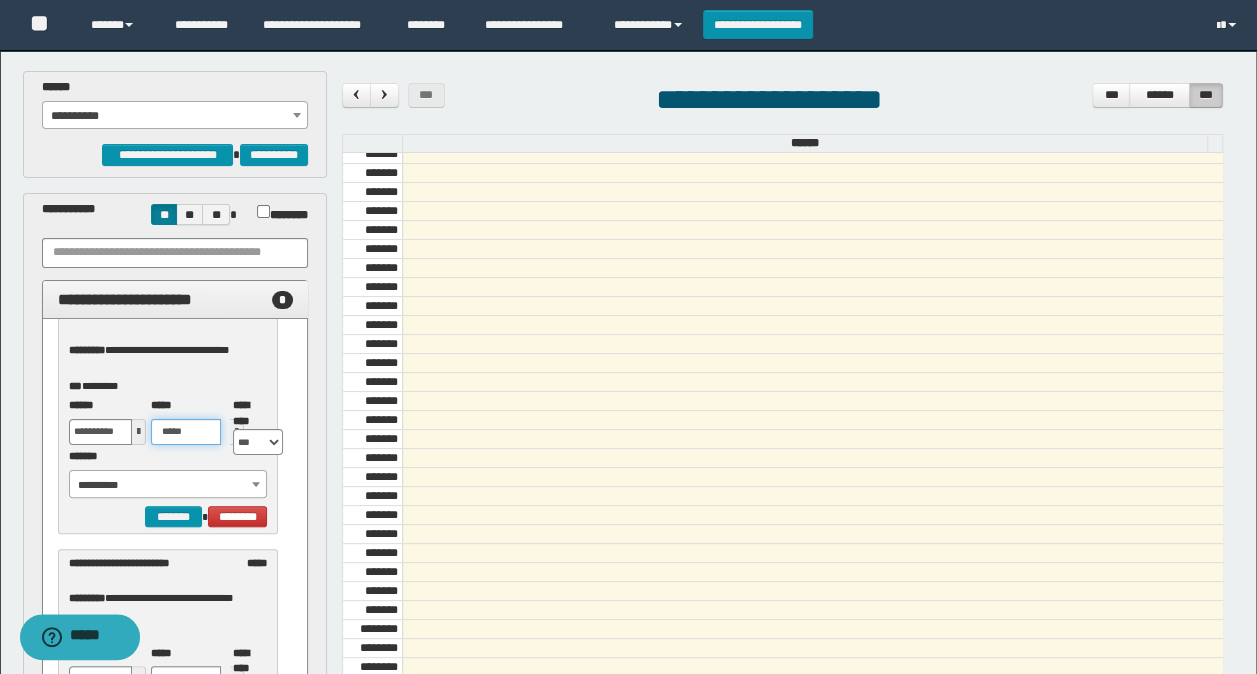 click on "**********" at bounding box center [168, 485] 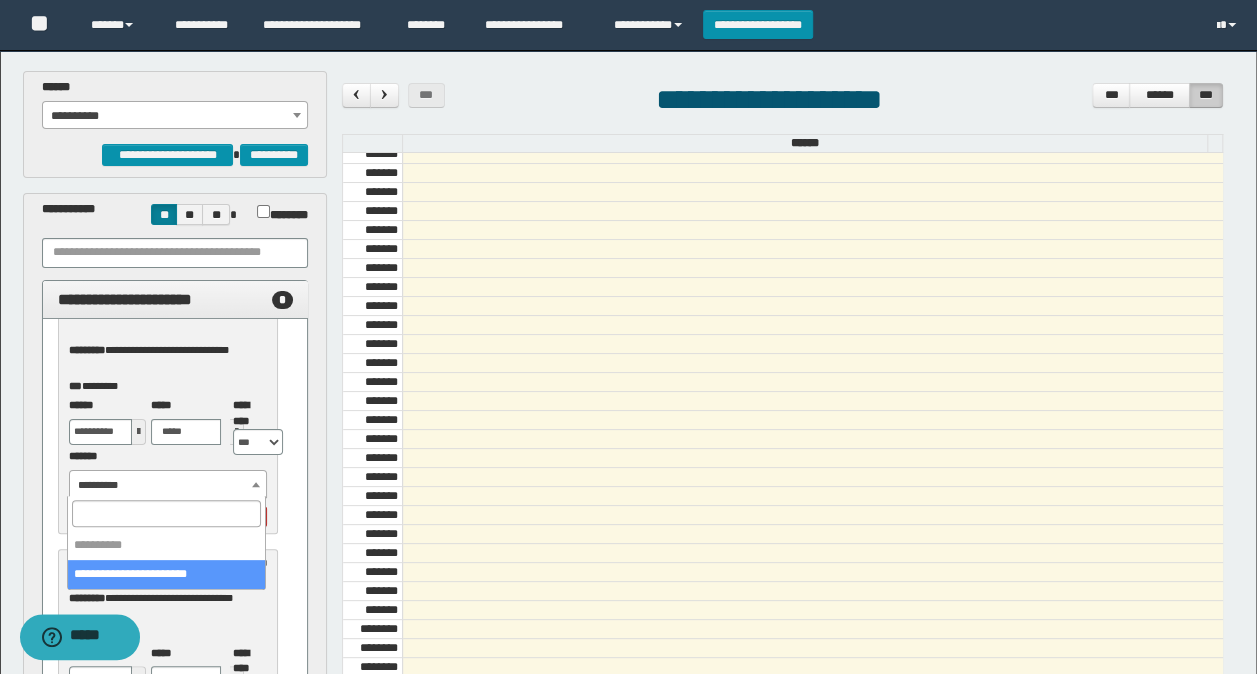 type on "*******" 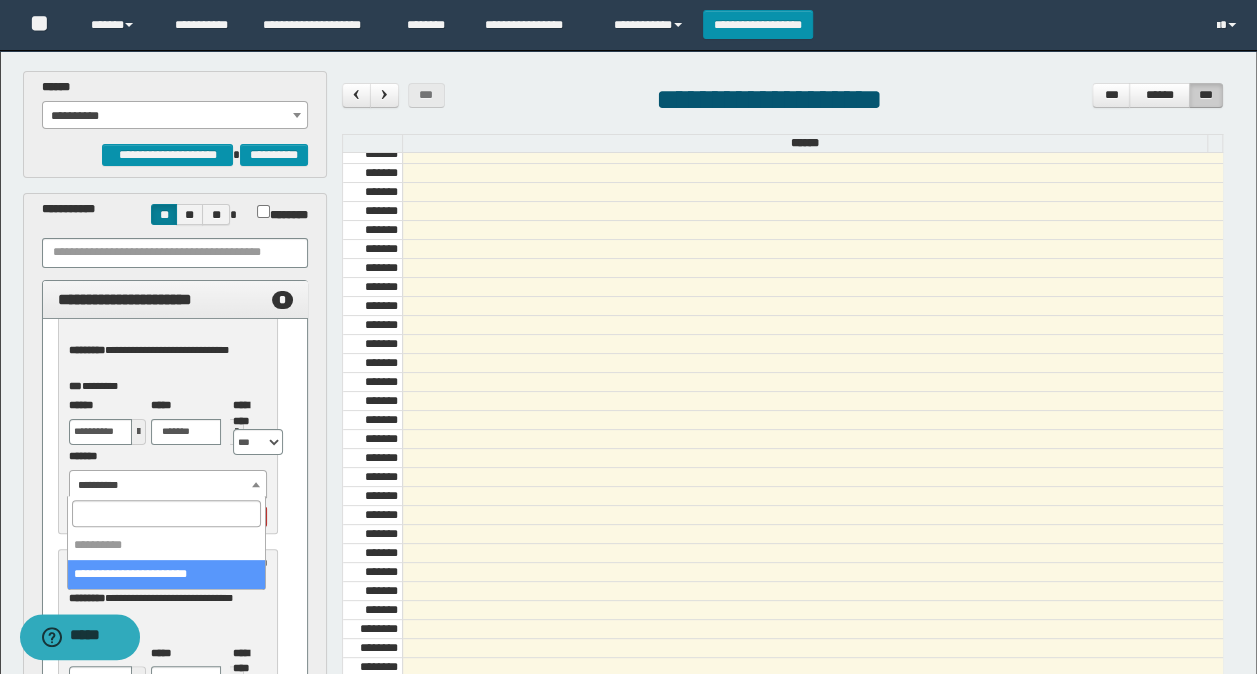 select on "******" 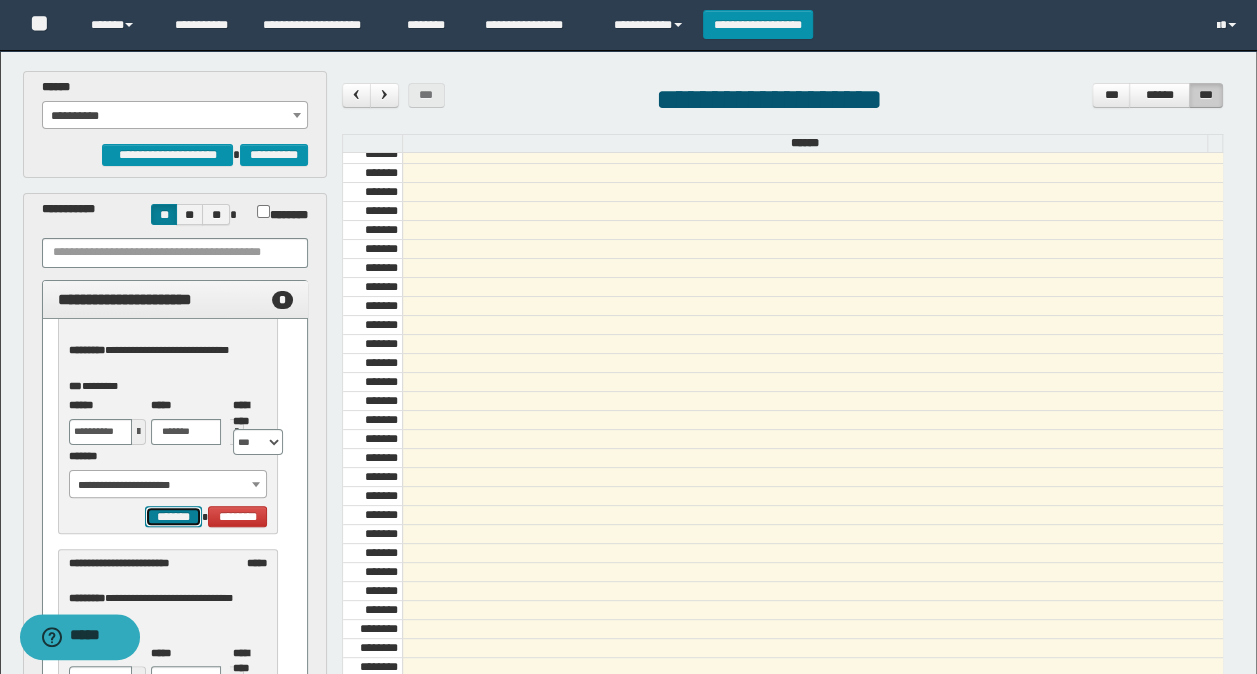 click on "*******" at bounding box center [173, 516] 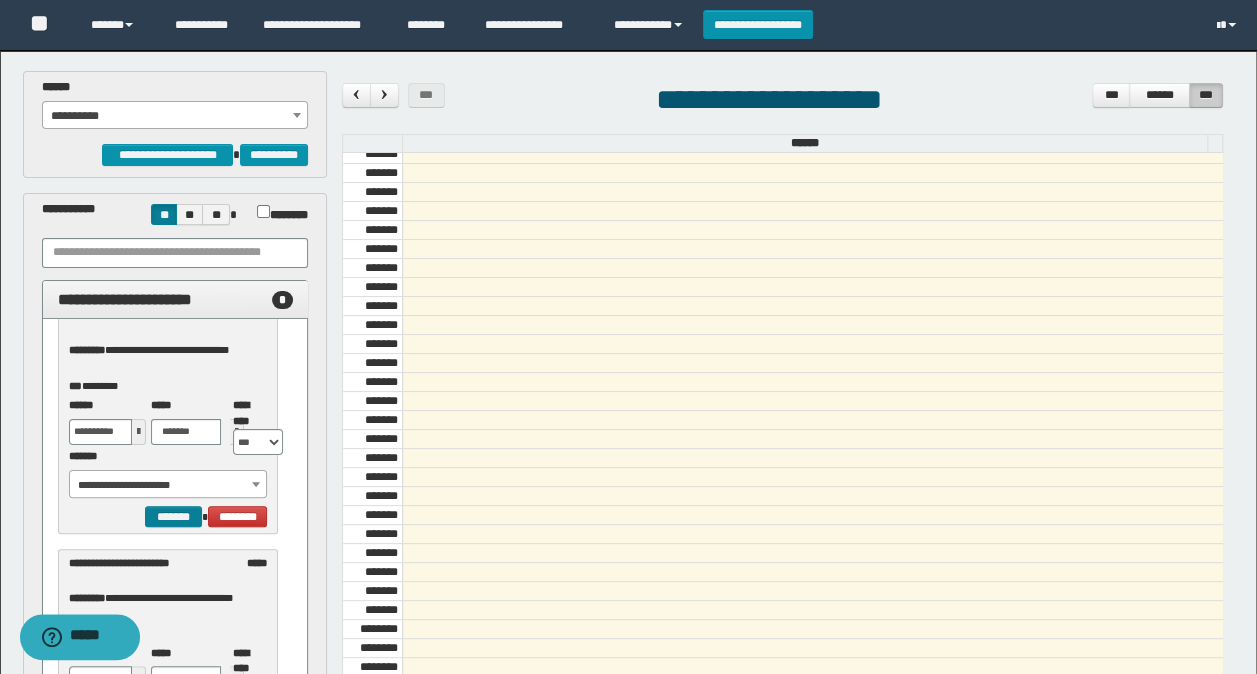 scroll, scrollTop: 0, scrollLeft: 0, axis: both 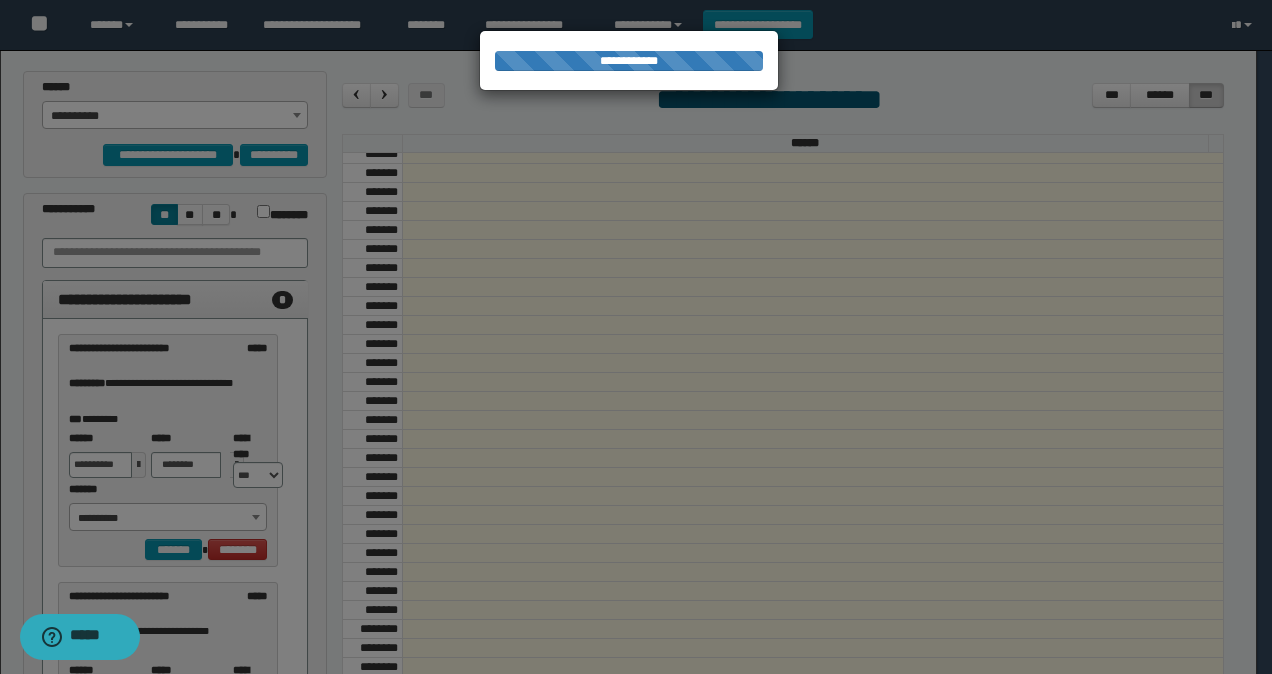 select on "******" 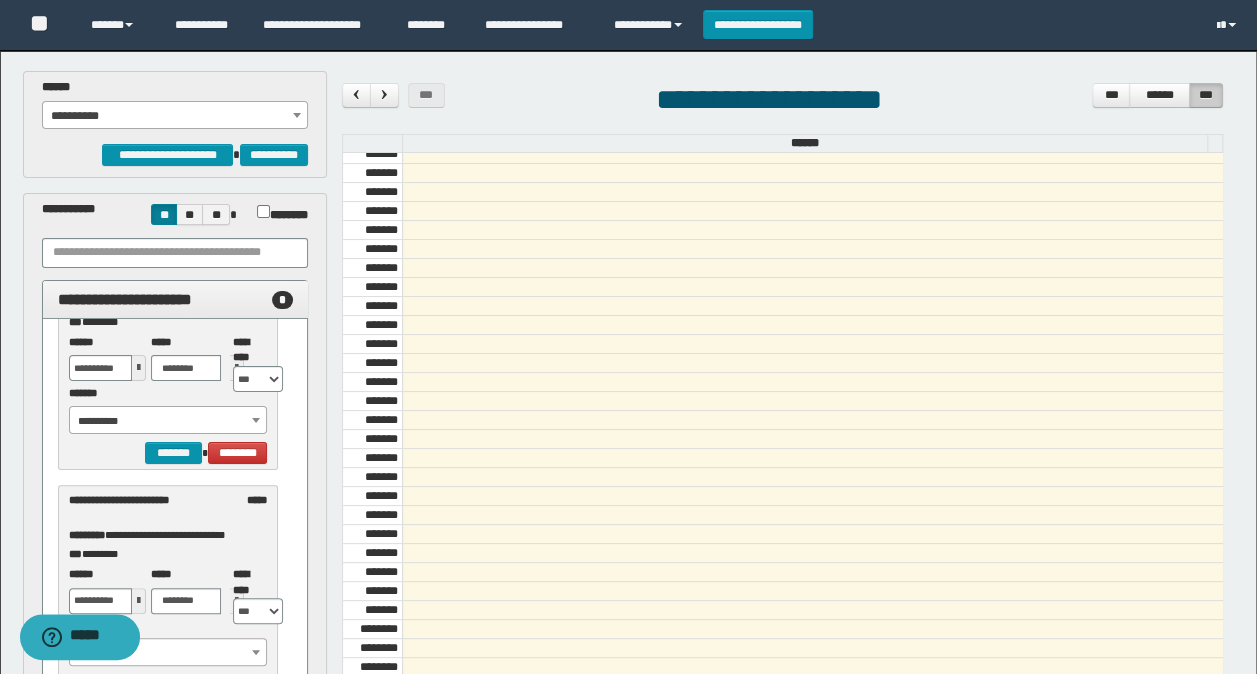 scroll, scrollTop: 821, scrollLeft: 0, axis: vertical 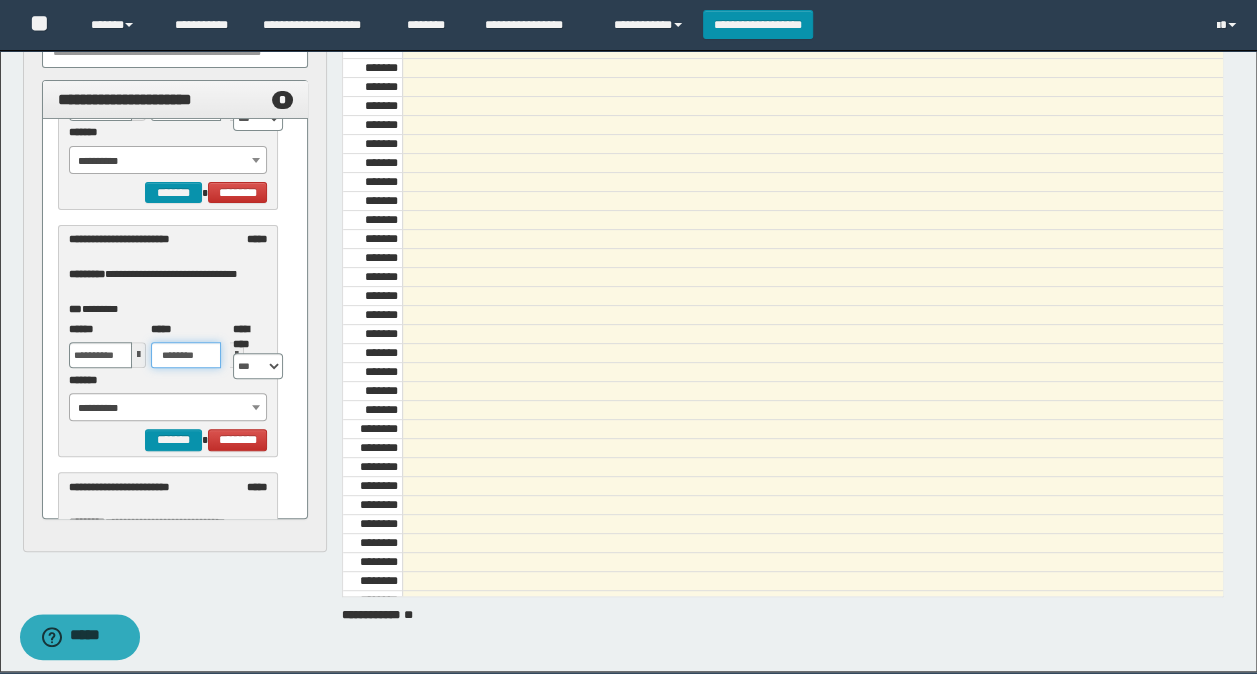 click on "********" at bounding box center [186, 355] 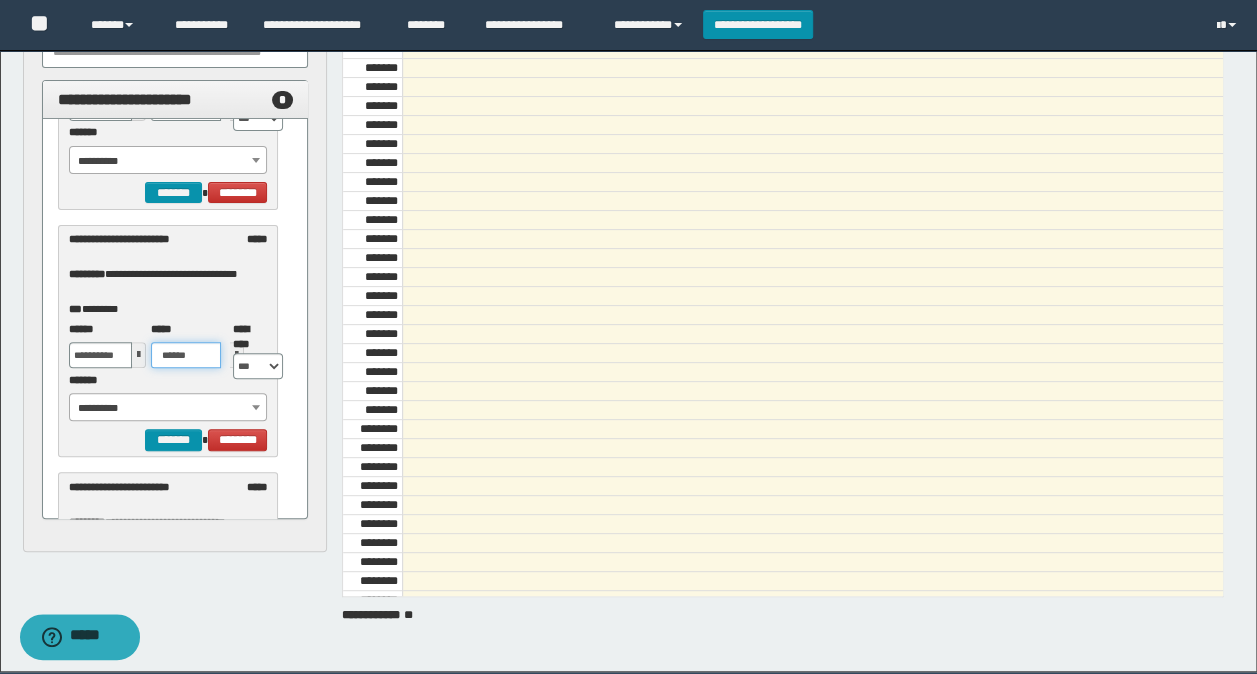 click on "**********" at bounding box center [168, 408] 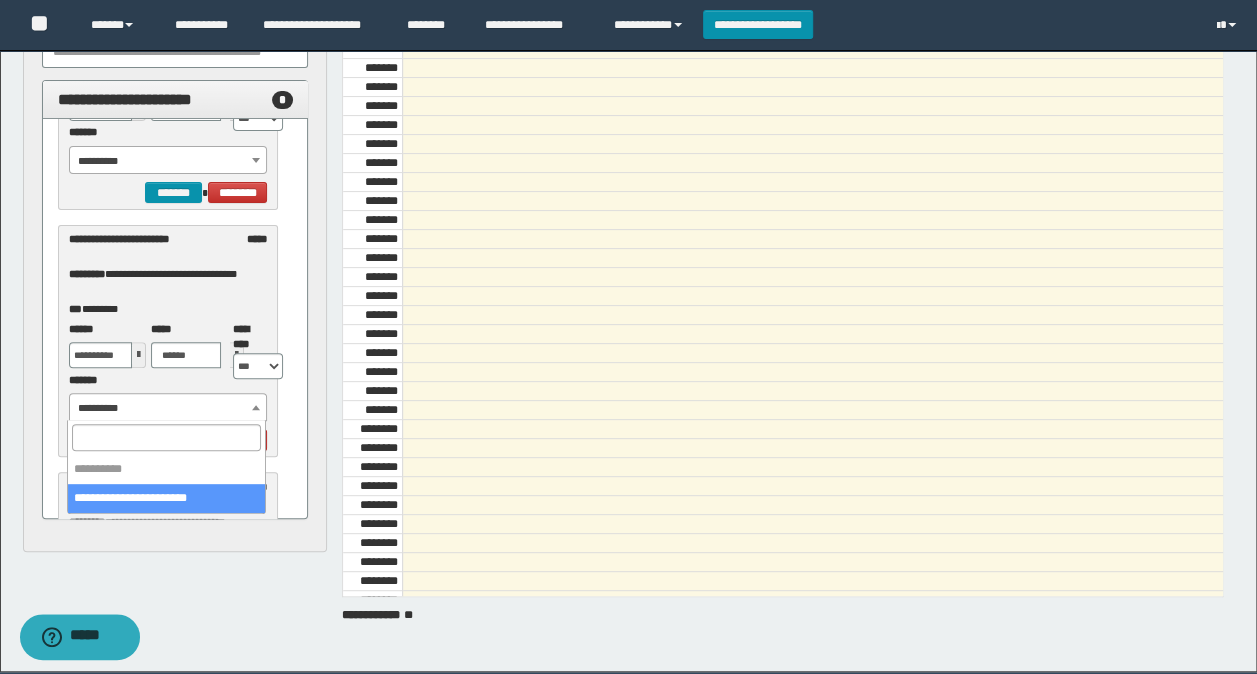 type on "*******" 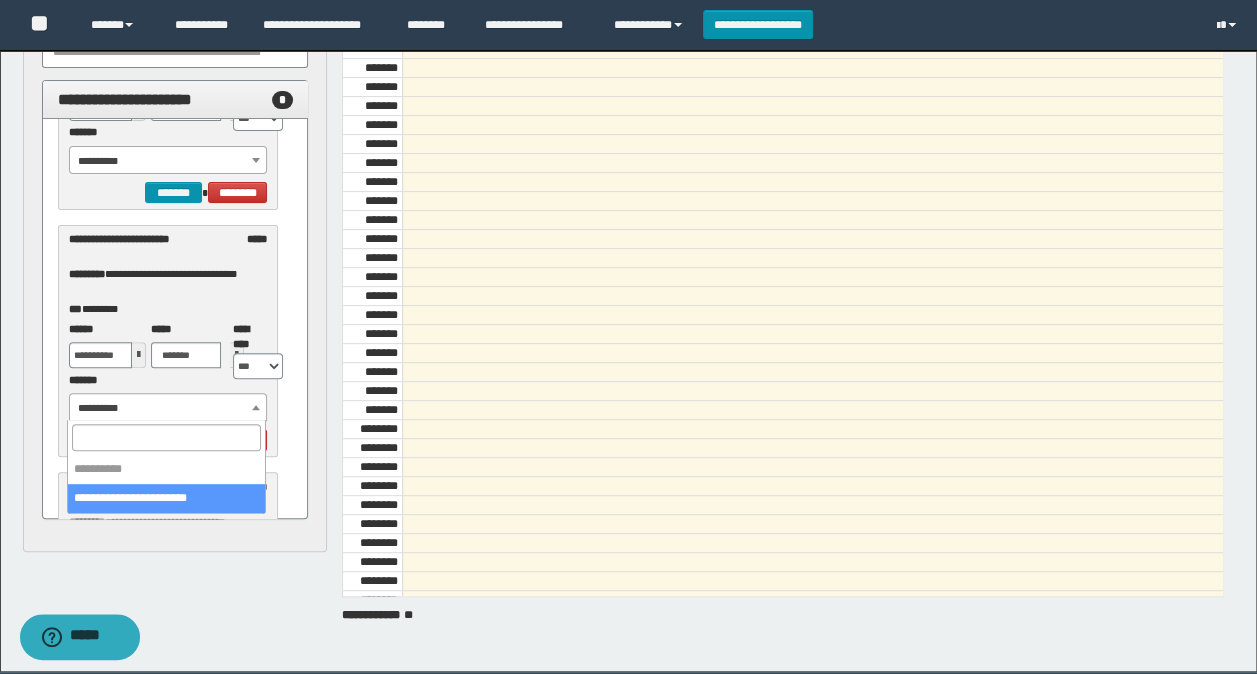 select on "******" 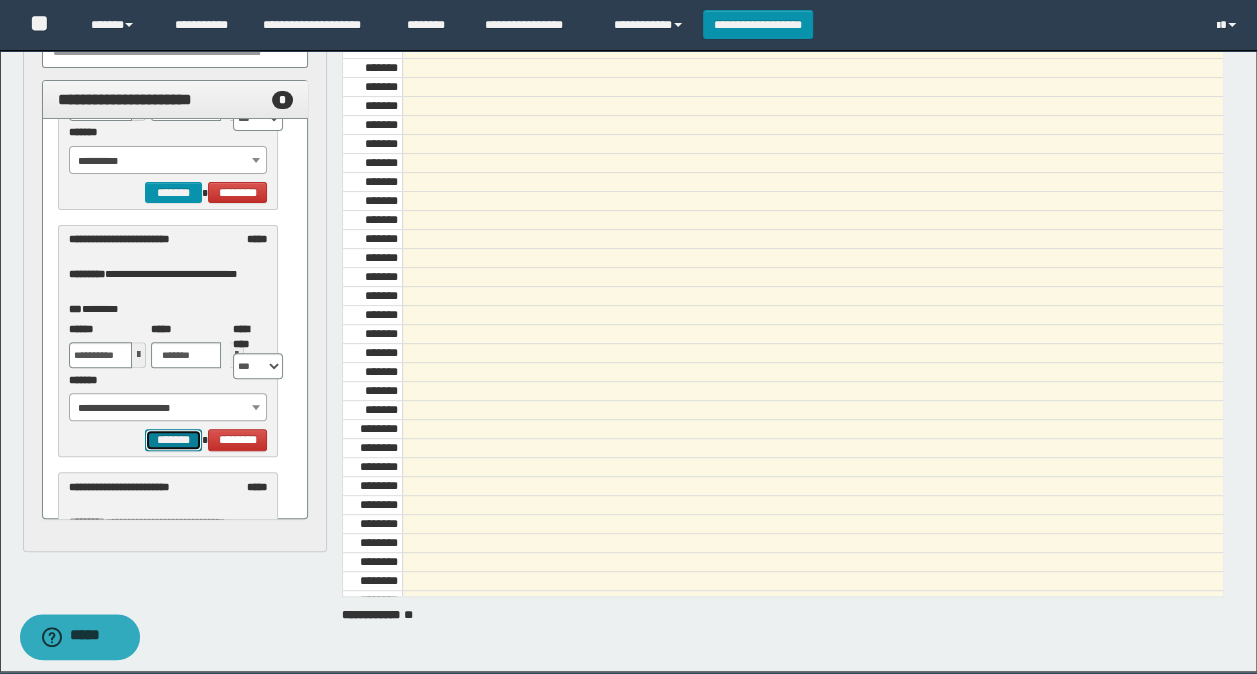click on "*******" at bounding box center (173, 439) 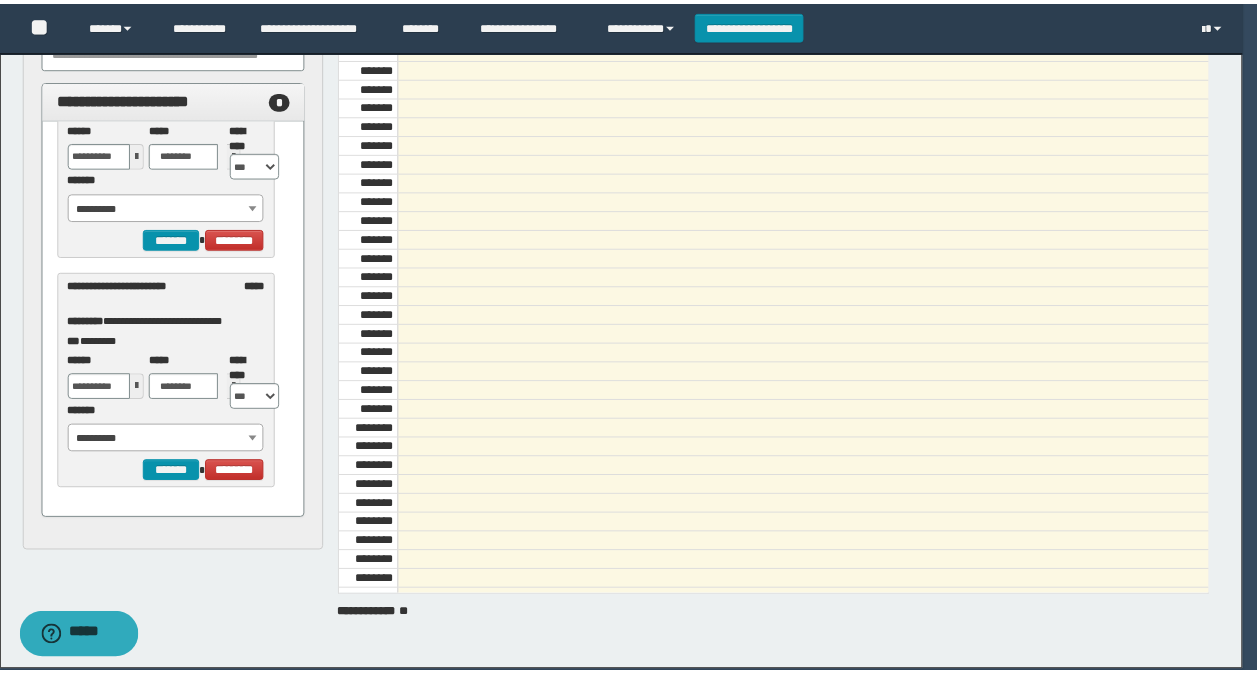 scroll, scrollTop: 574, scrollLeft: 0, axis: vertical 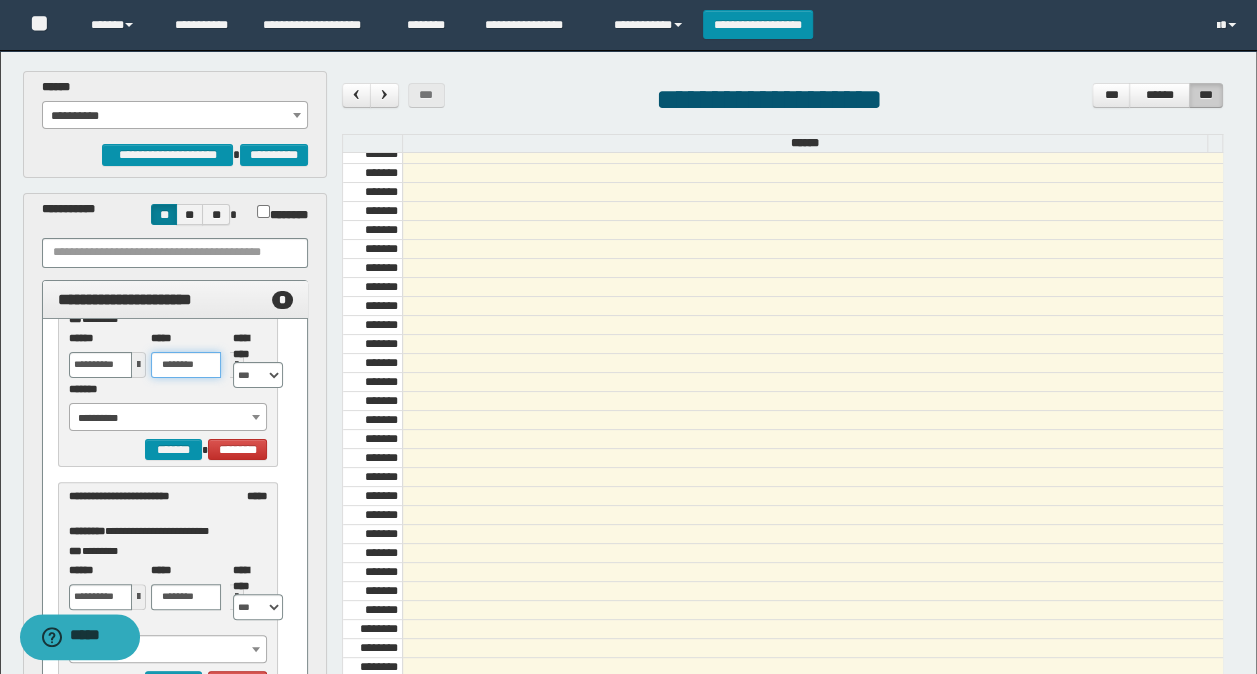 click on "********" at bounding box center (186, 365) 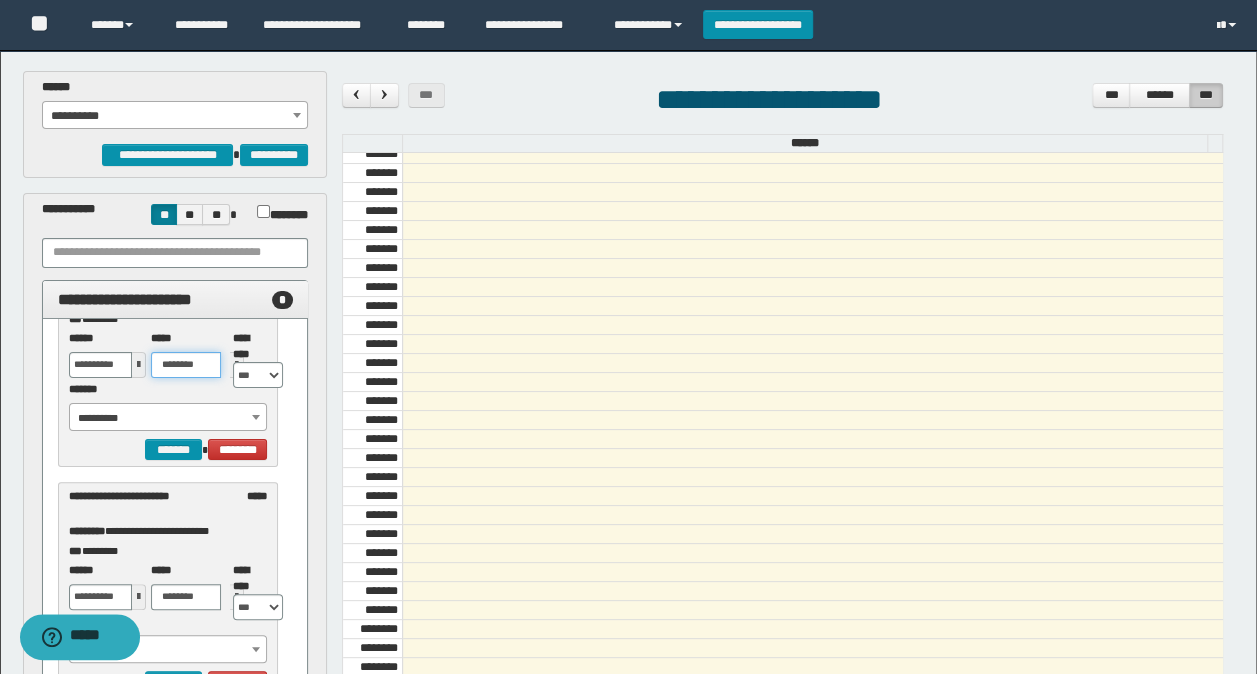 click on "********" at bounding box center (186, 365) 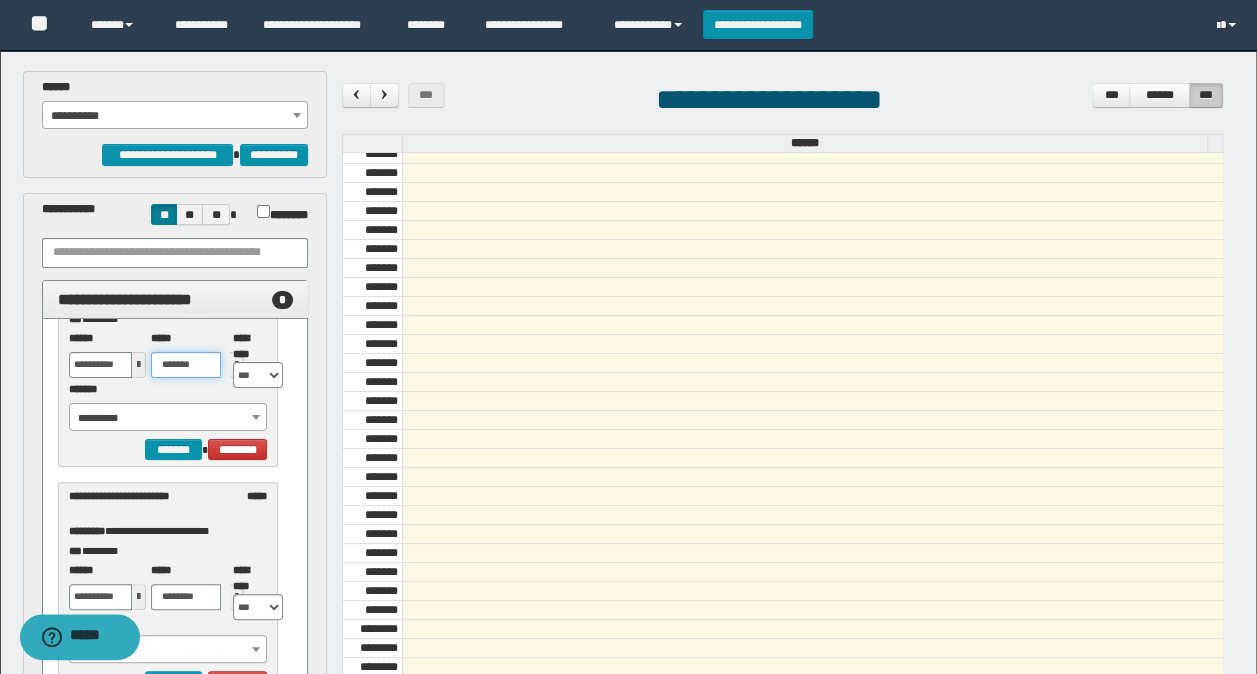 drag, startPoint x: 132, startPoint y: 408, endPoint x: 159, endPoint y: 425, distance: 31.906113 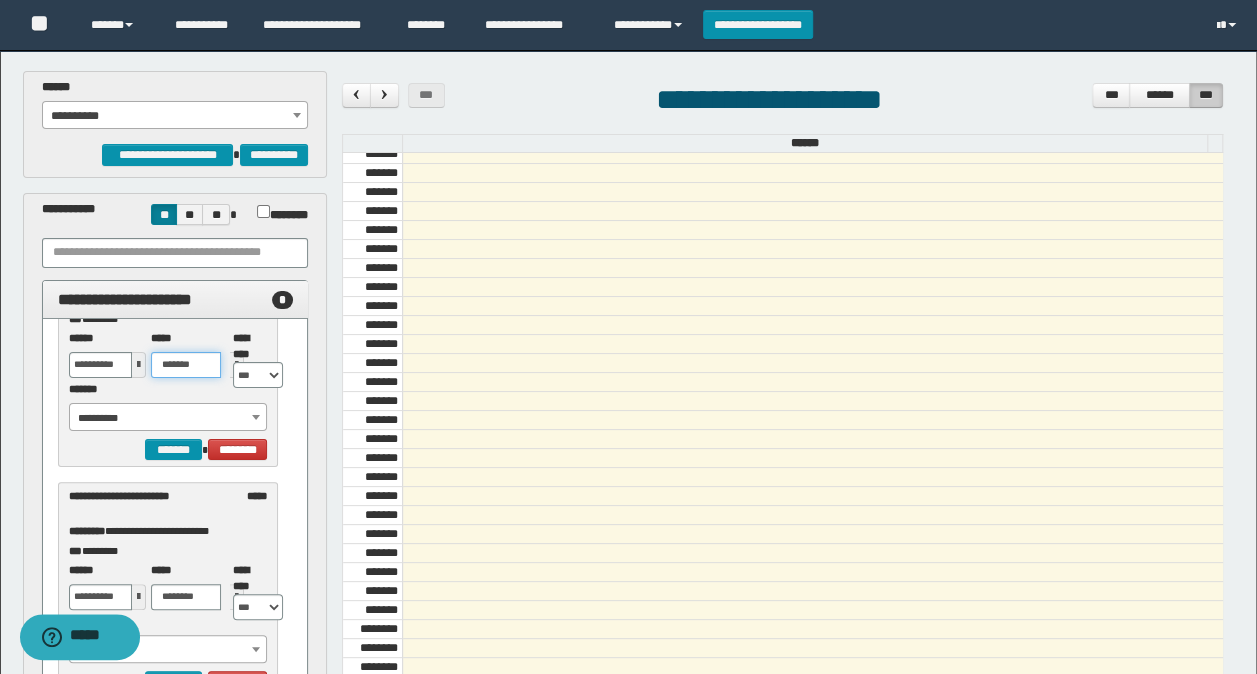 click on "**********" at bounding box center (168, 418) 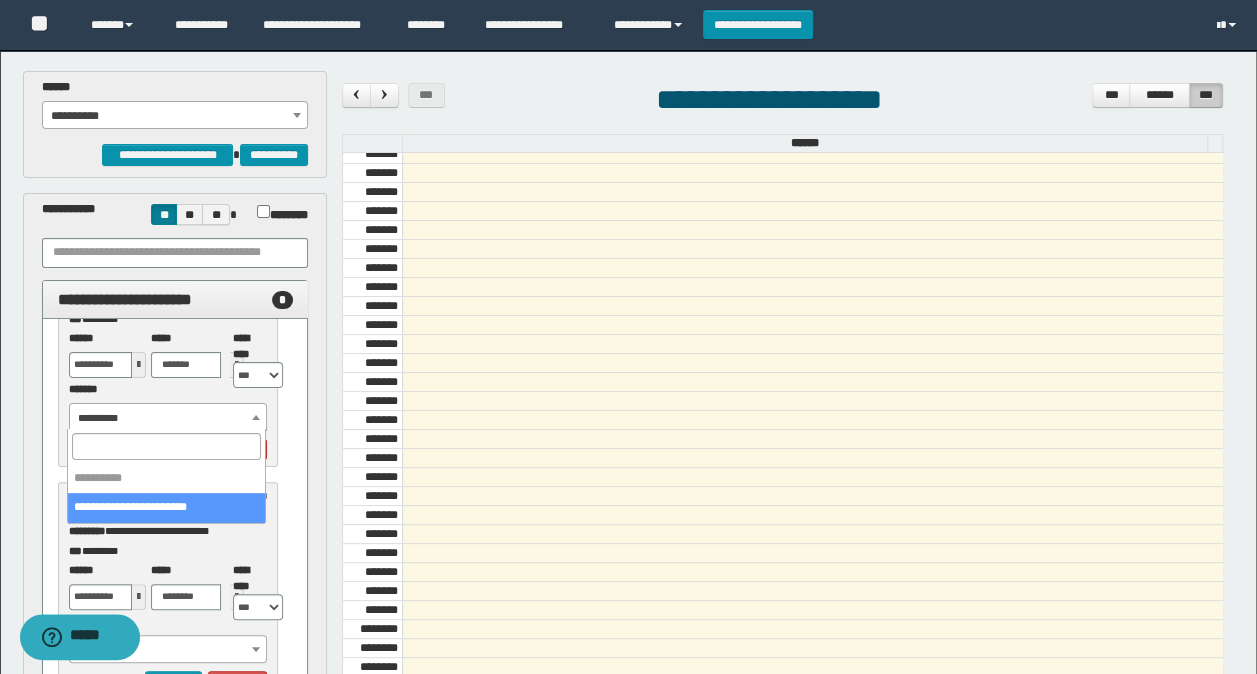 type on "********" 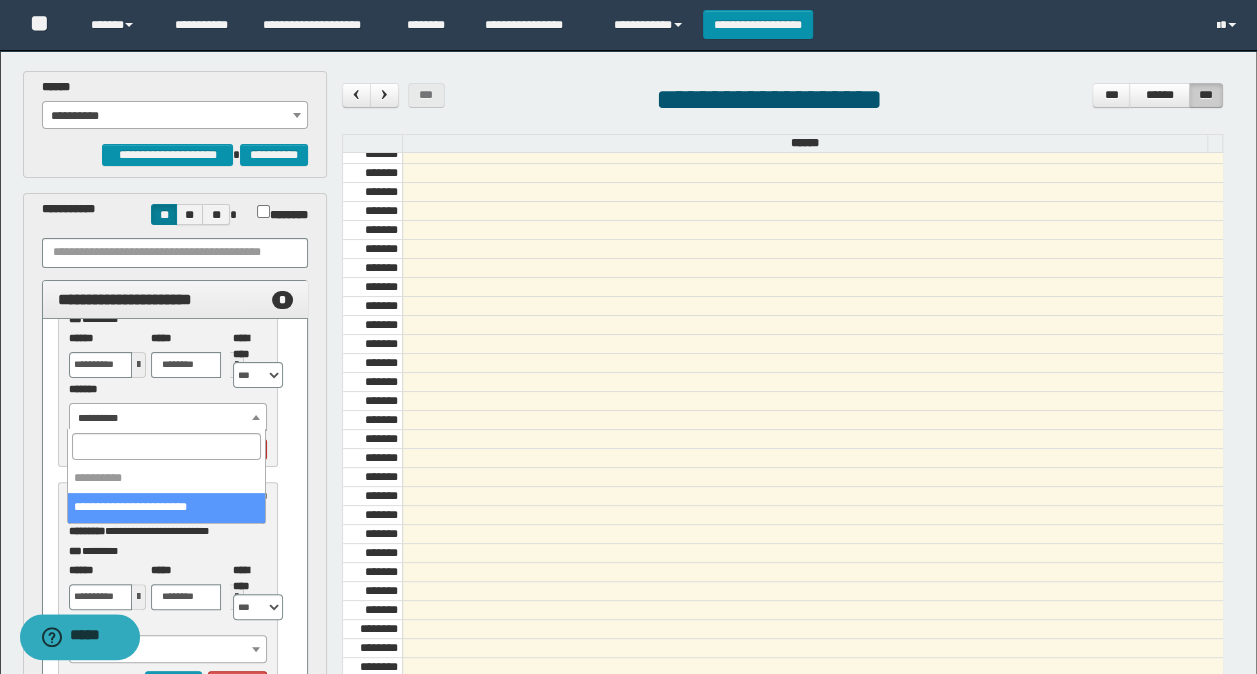 select on "******" 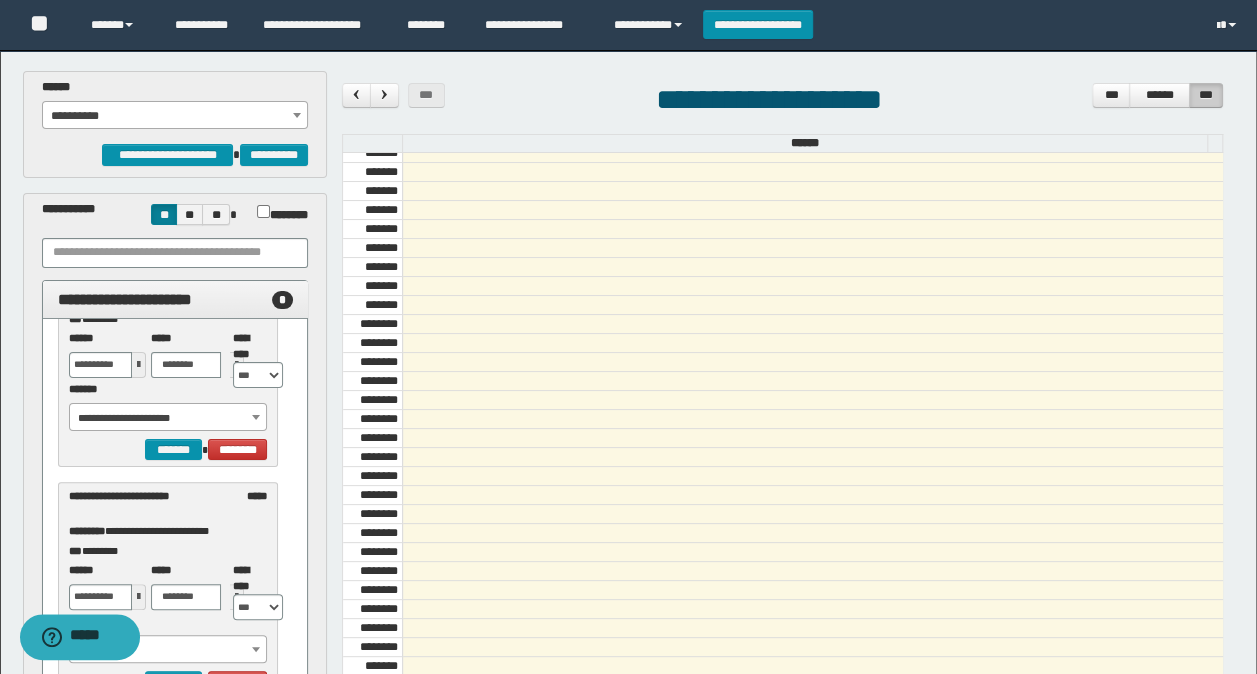 scroll, scrollTop: 773, scrollLeft: 0, axis: vertical 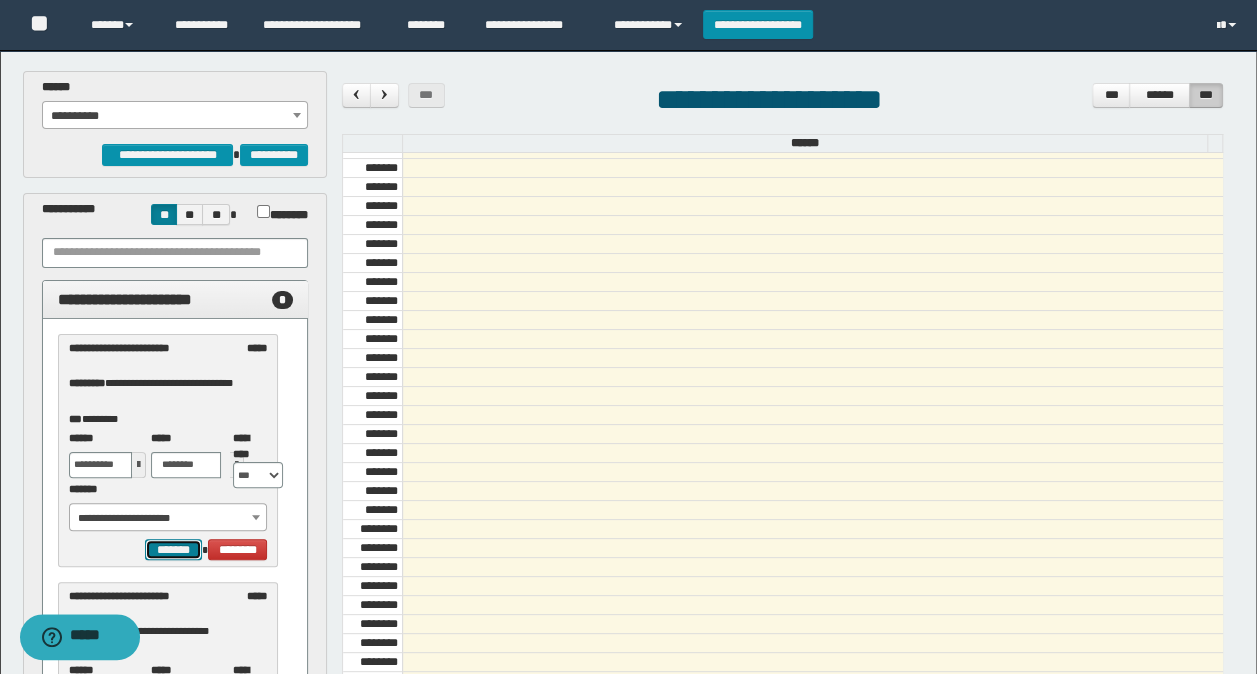 click on "*******" at bounding box center [173, 549] 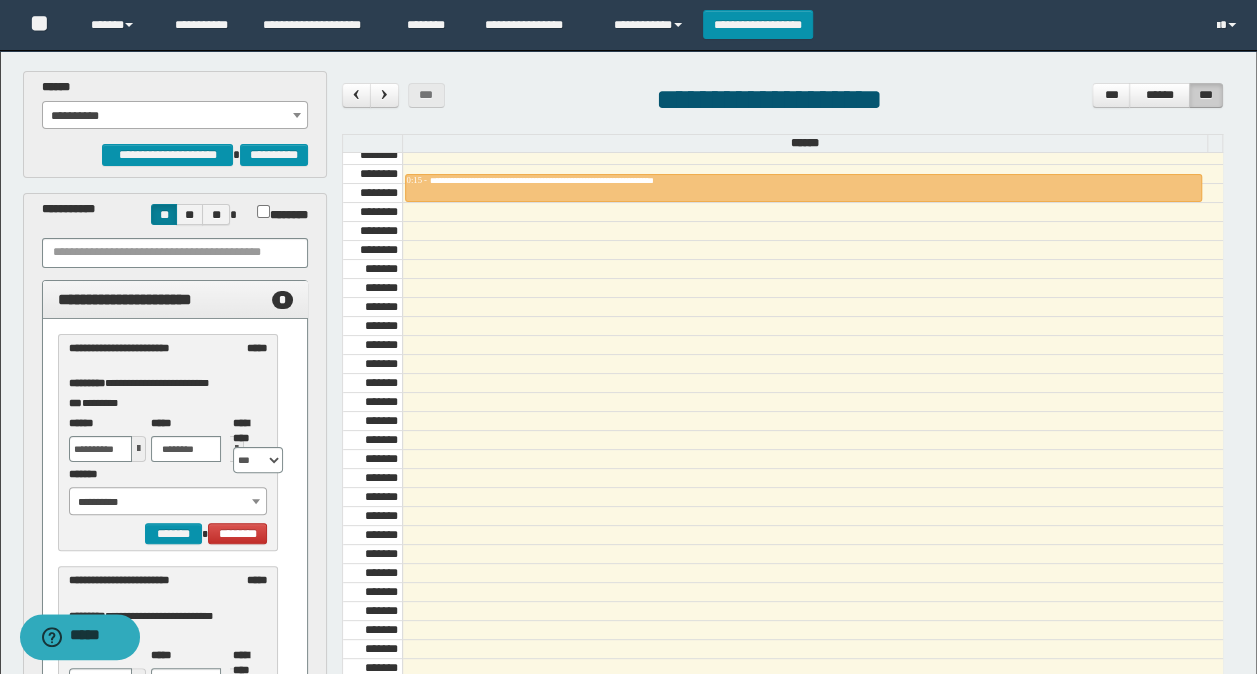 scroll, scrollTop: 0, scrollLeft: 0, axis: both 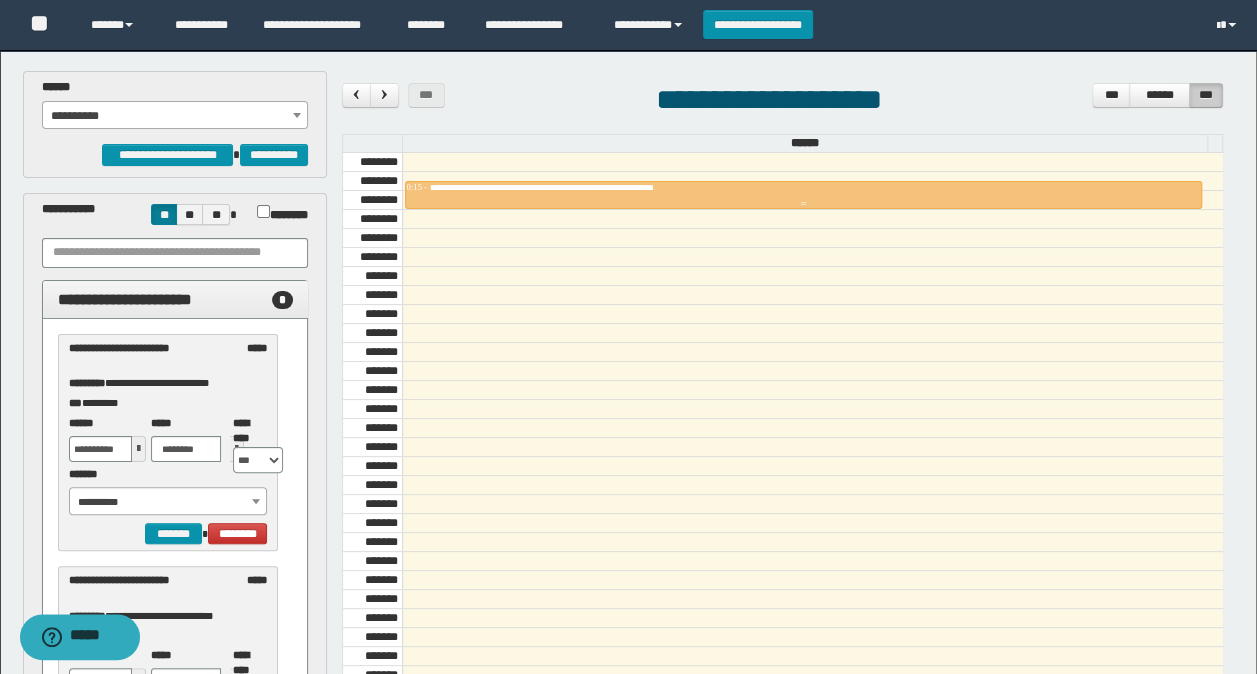 drag, startPoint x: 608, startPoint y: 181, endPoint x: 585, endPoint y: 498, distance: 317.83328 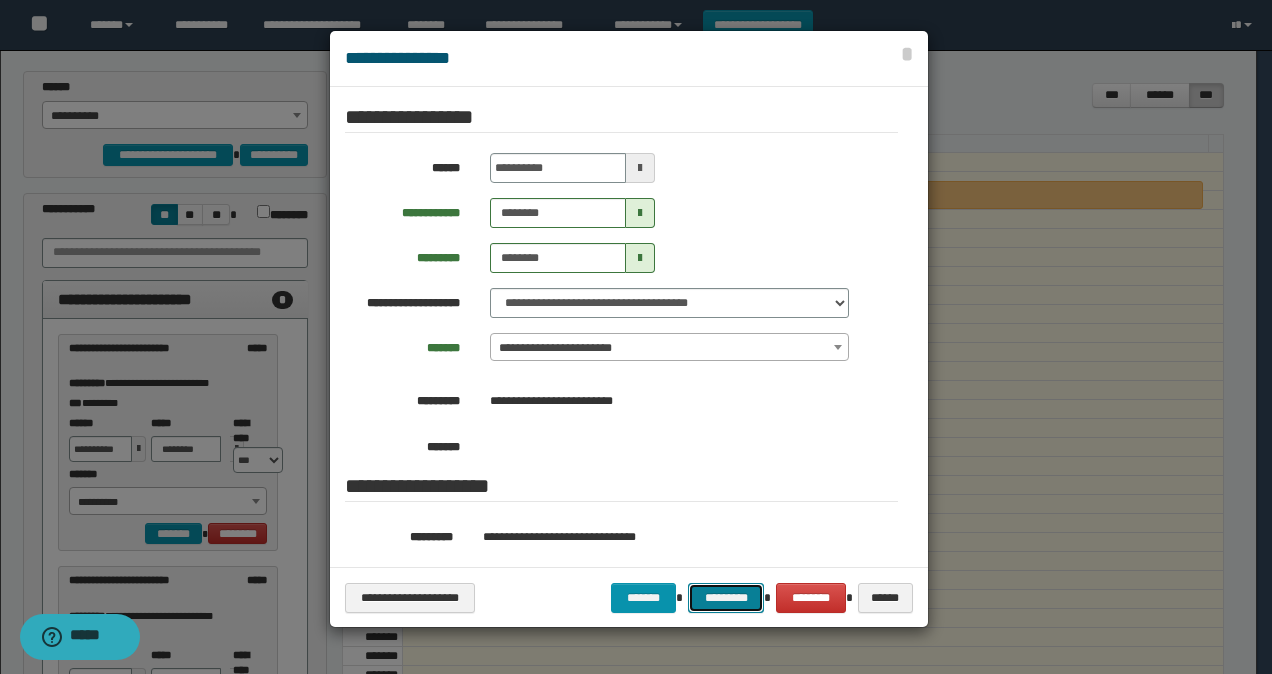 click on "*********" at bounding box center (726, 597) 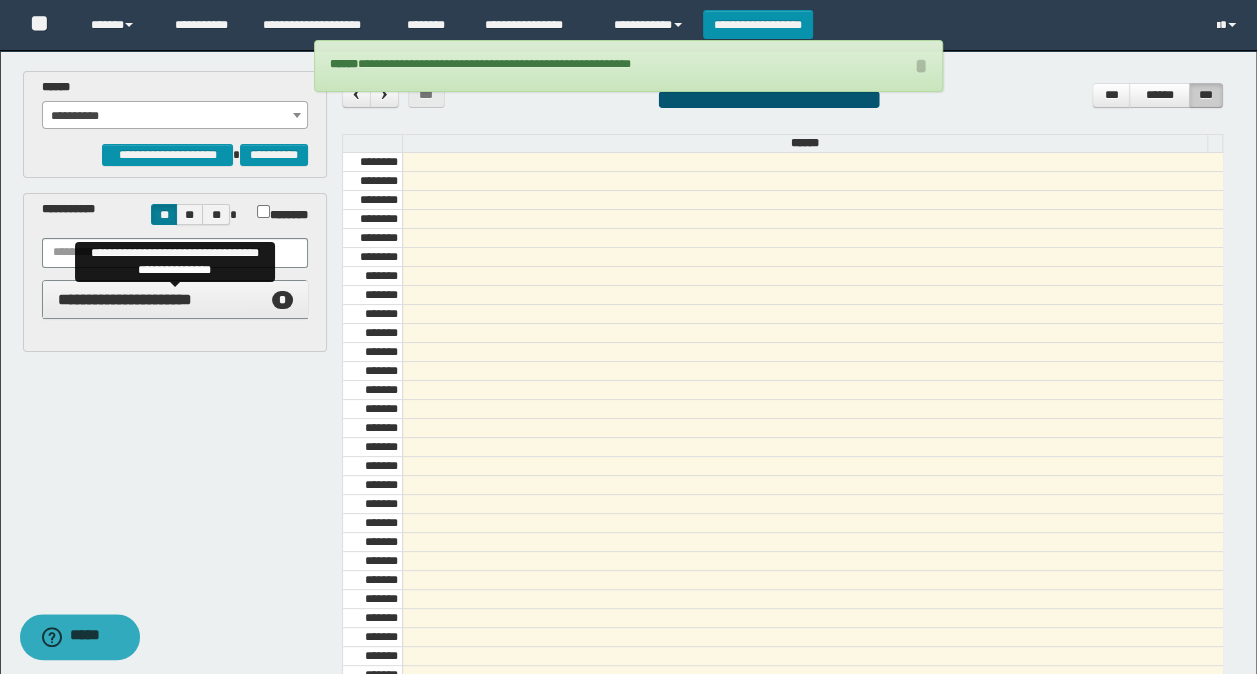 click on "**********" at bounding box center (125, 299) 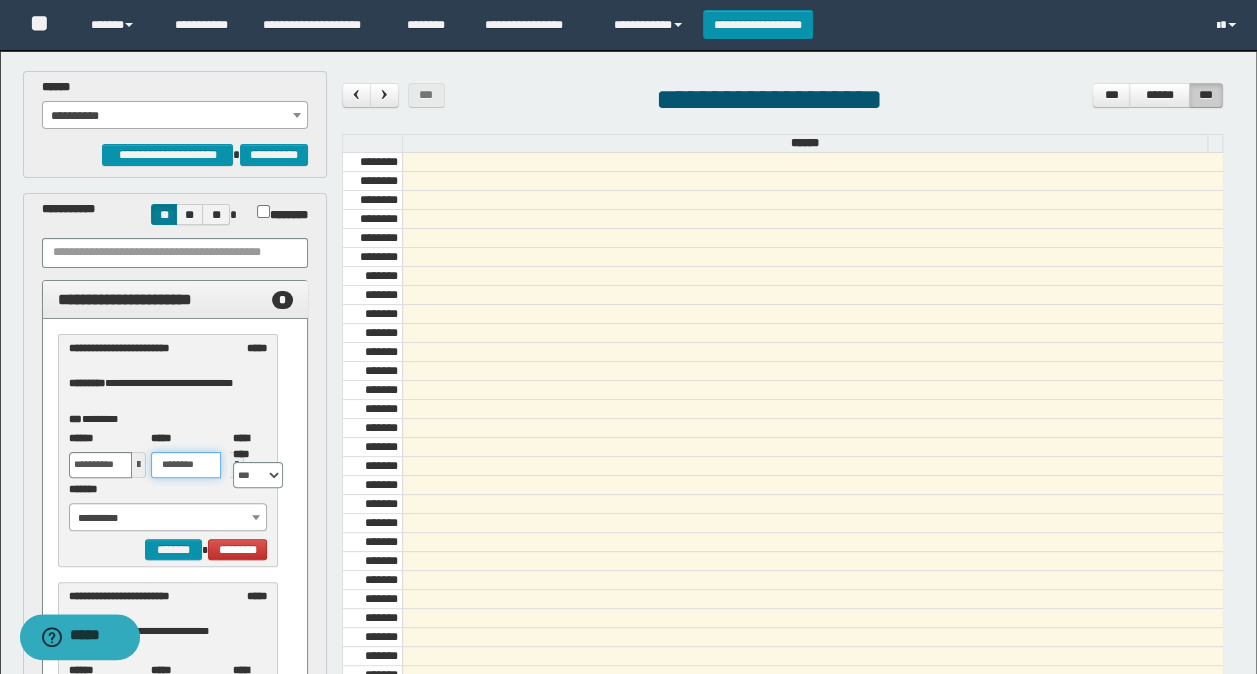 click on "********" at bounding box center [186, 465] 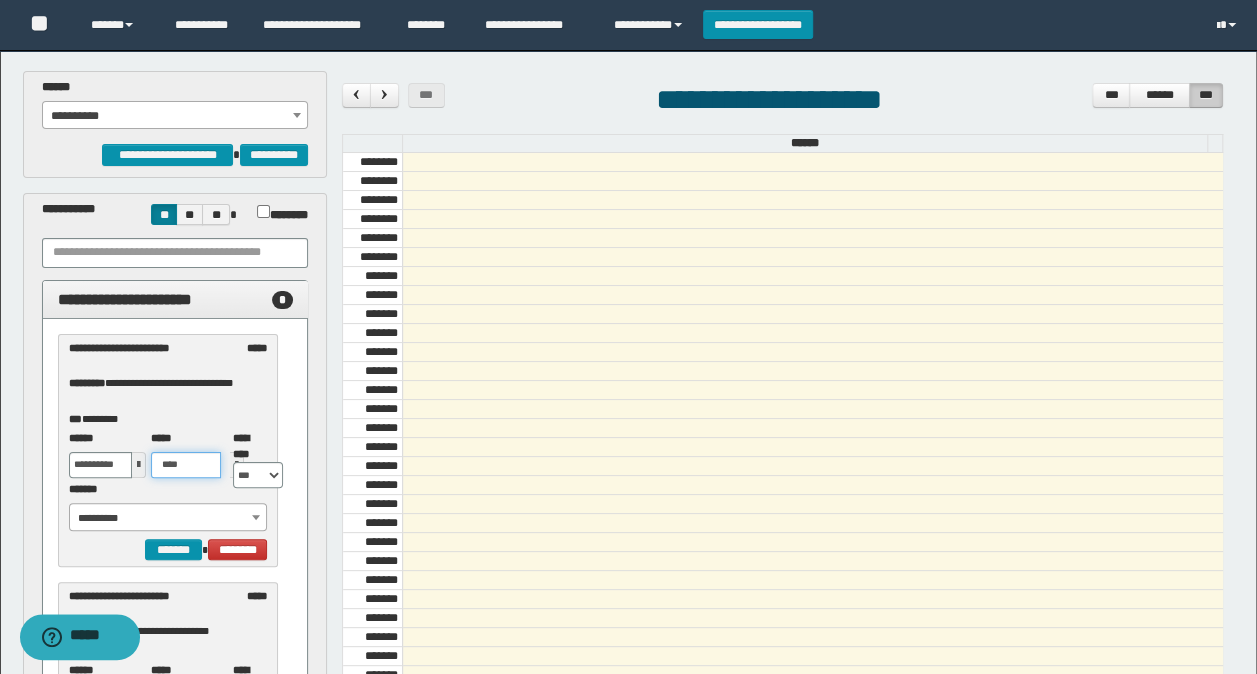 click on "**********" at bounding box center (168, 518) 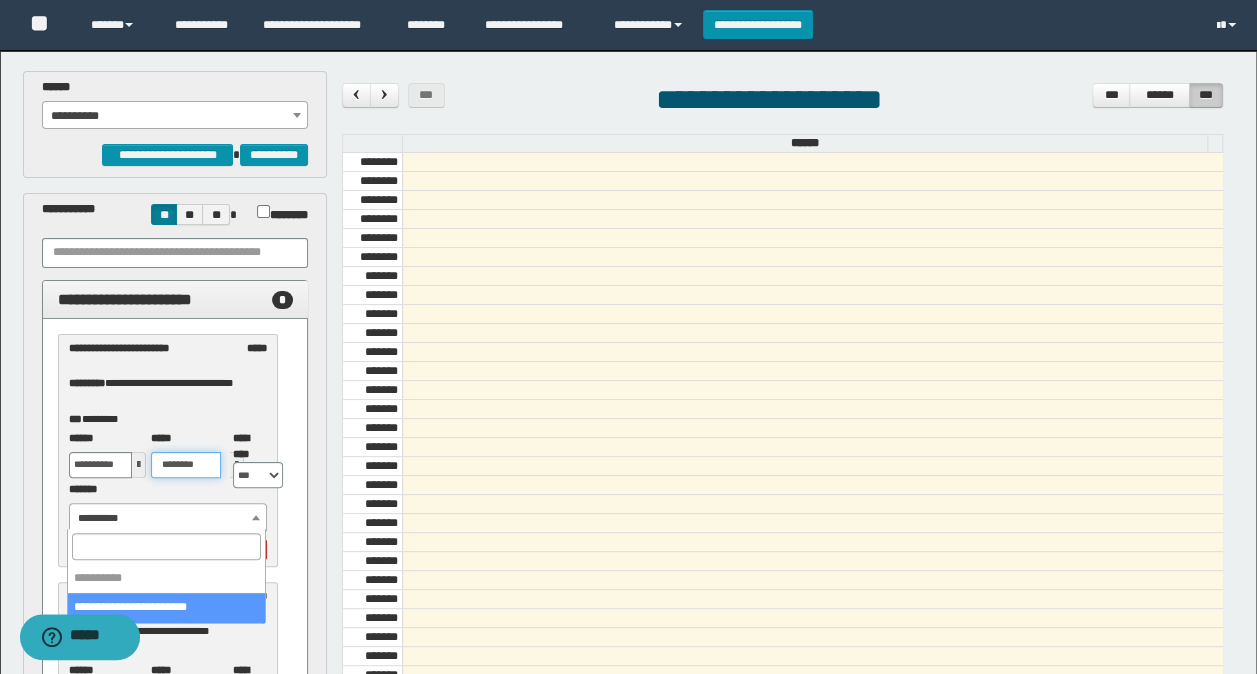 click on "********" at bounding box center (186, 465) 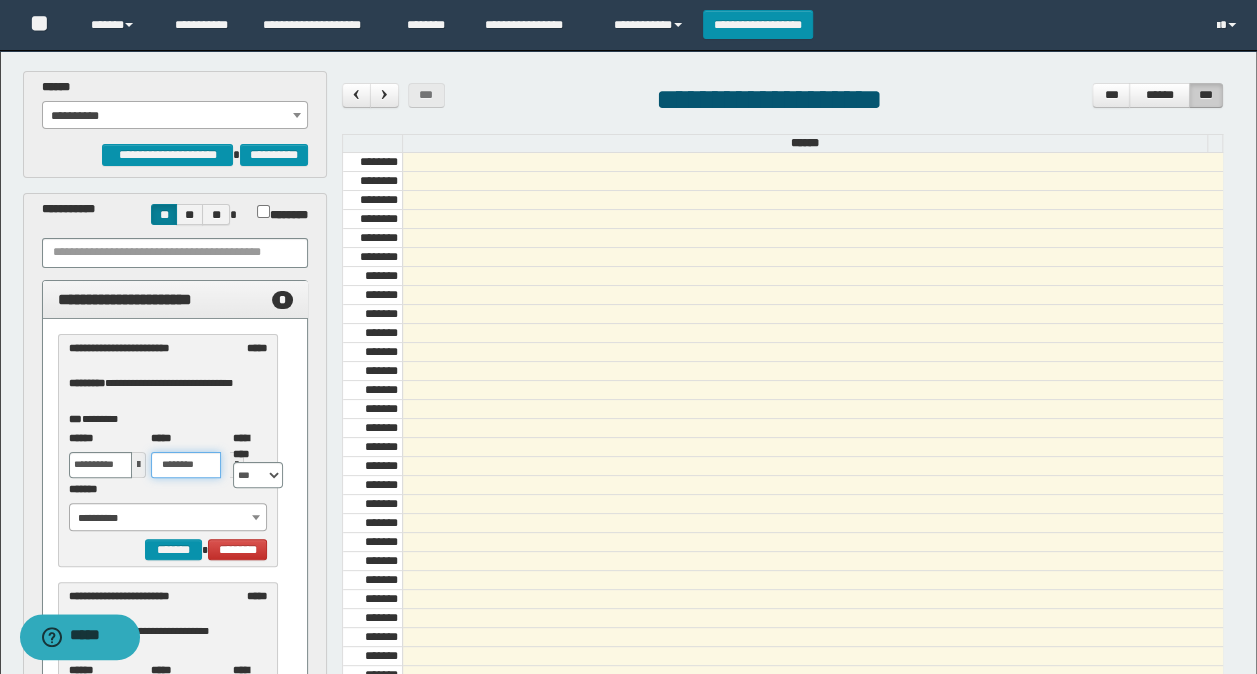 click on "**********" at bounding box center (168, 518) 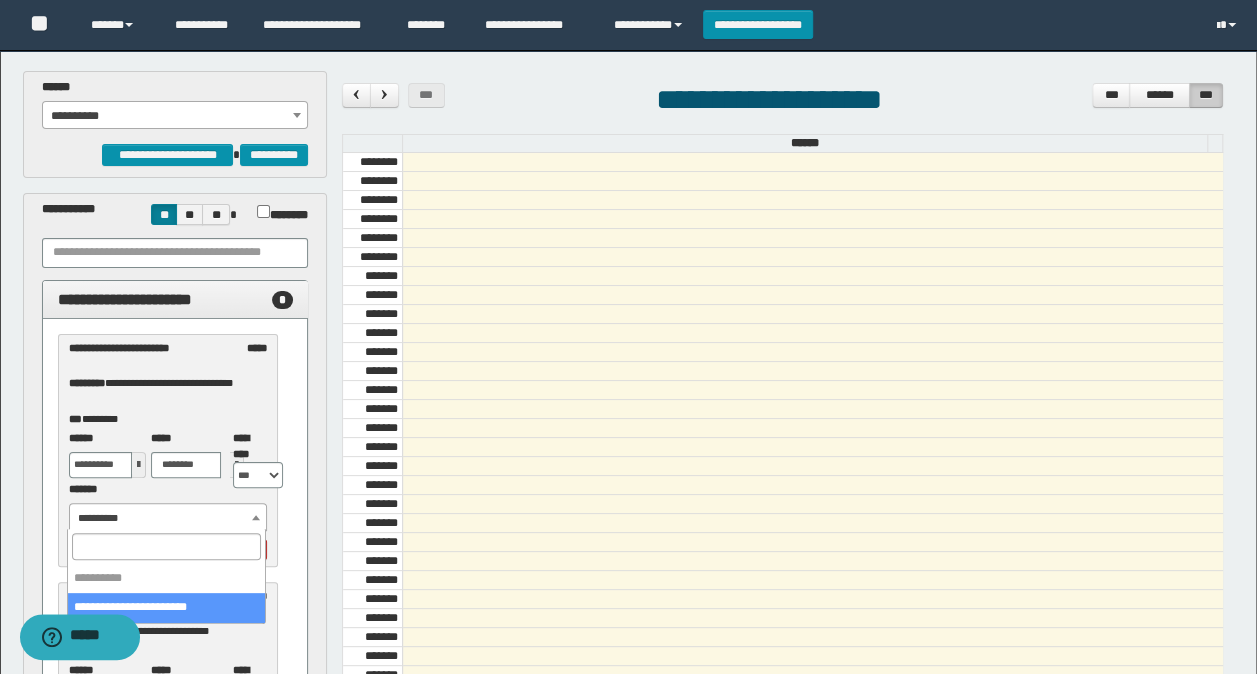 type on "*******" 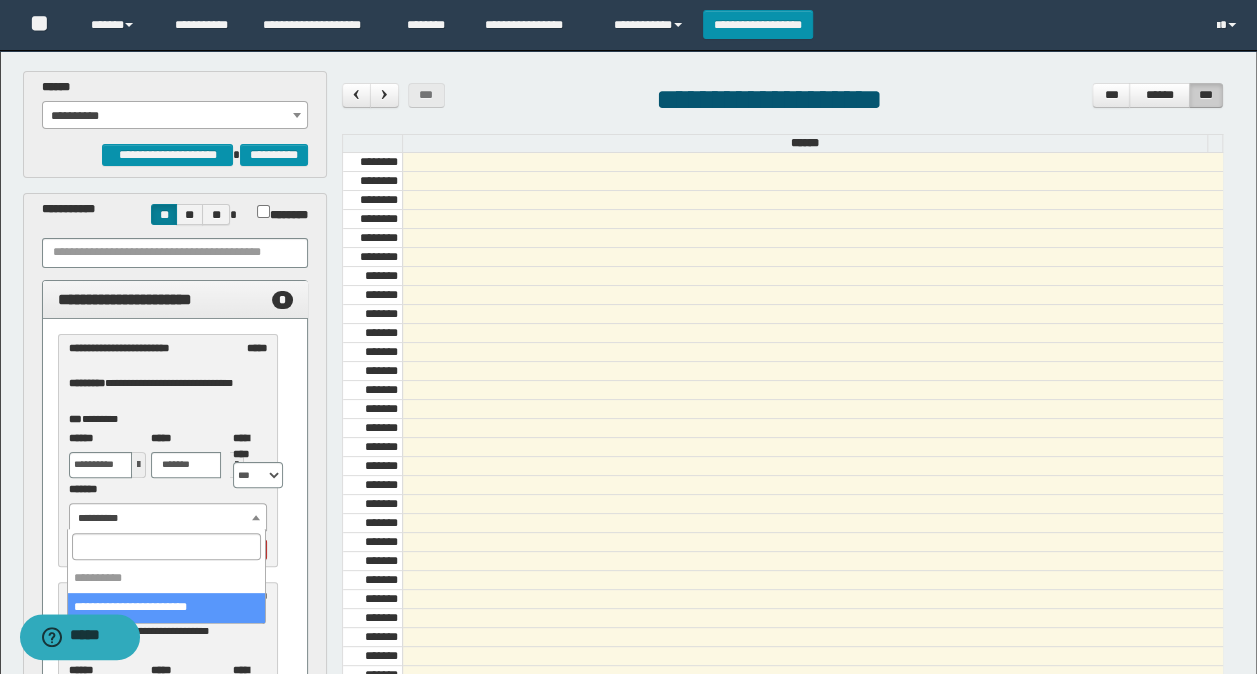 select on "******" 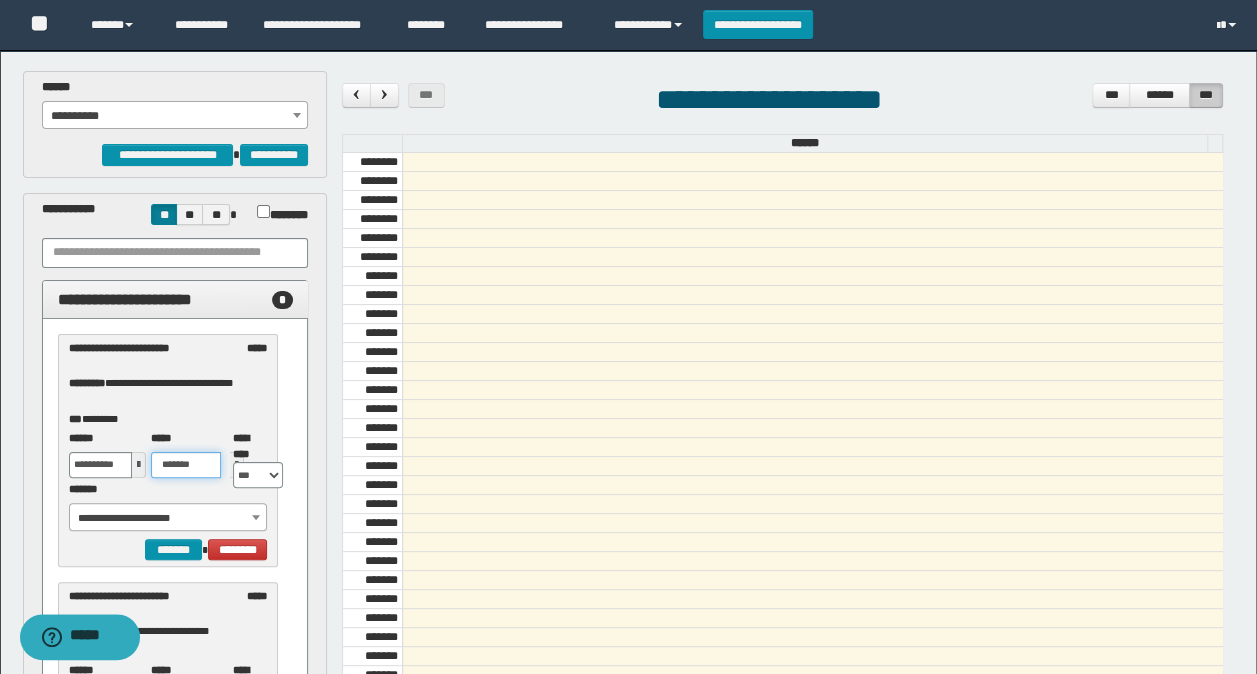 click on "*******" at bounding box center (186, 465) 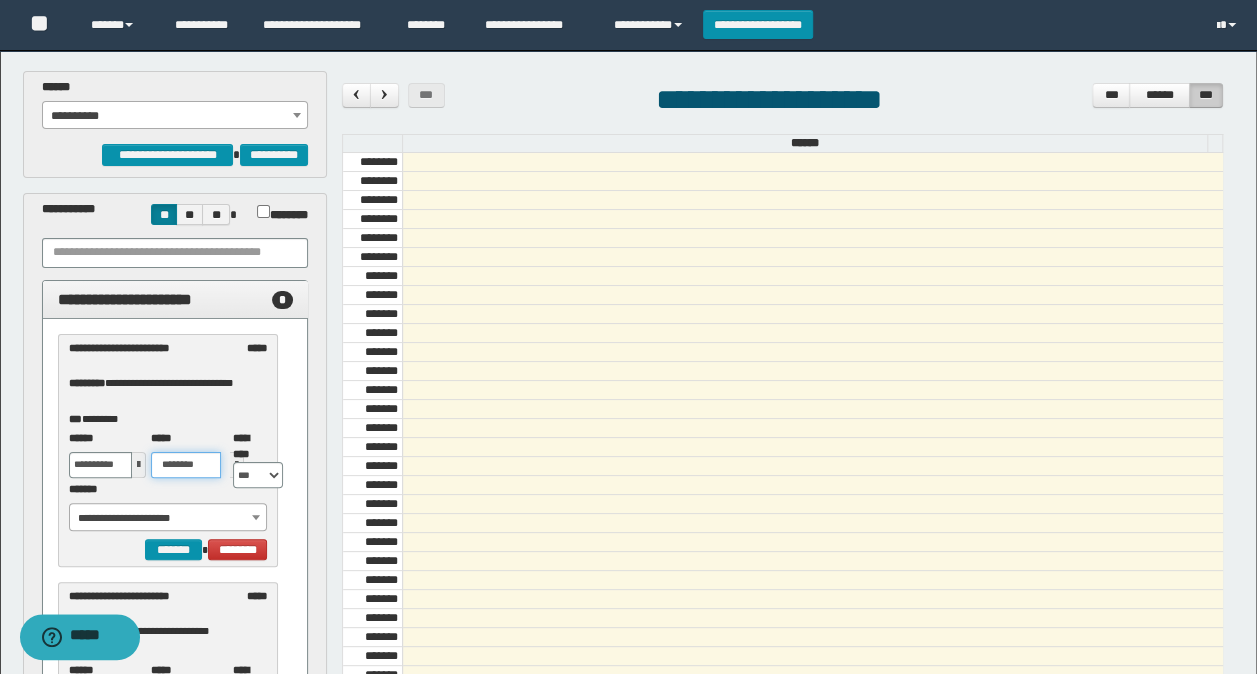 click on "********" at bounding box center [186, 465] 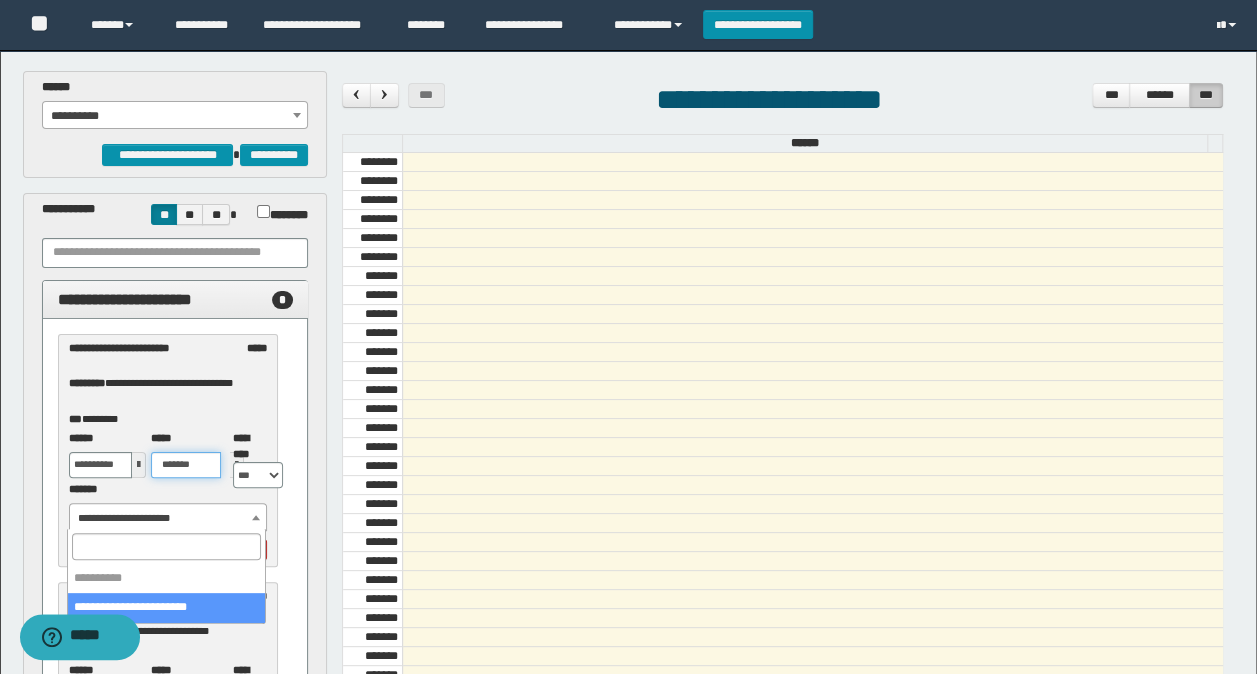 click on "**********" at bounding box center [168, 518] 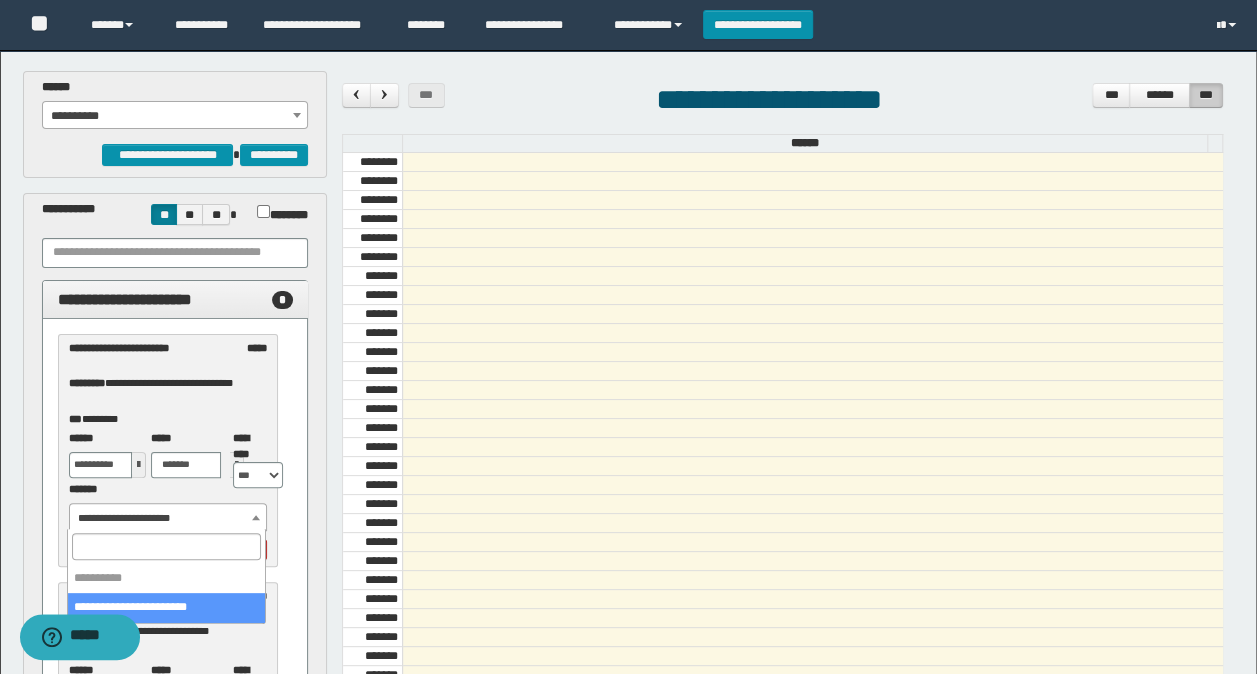 type on "*******" 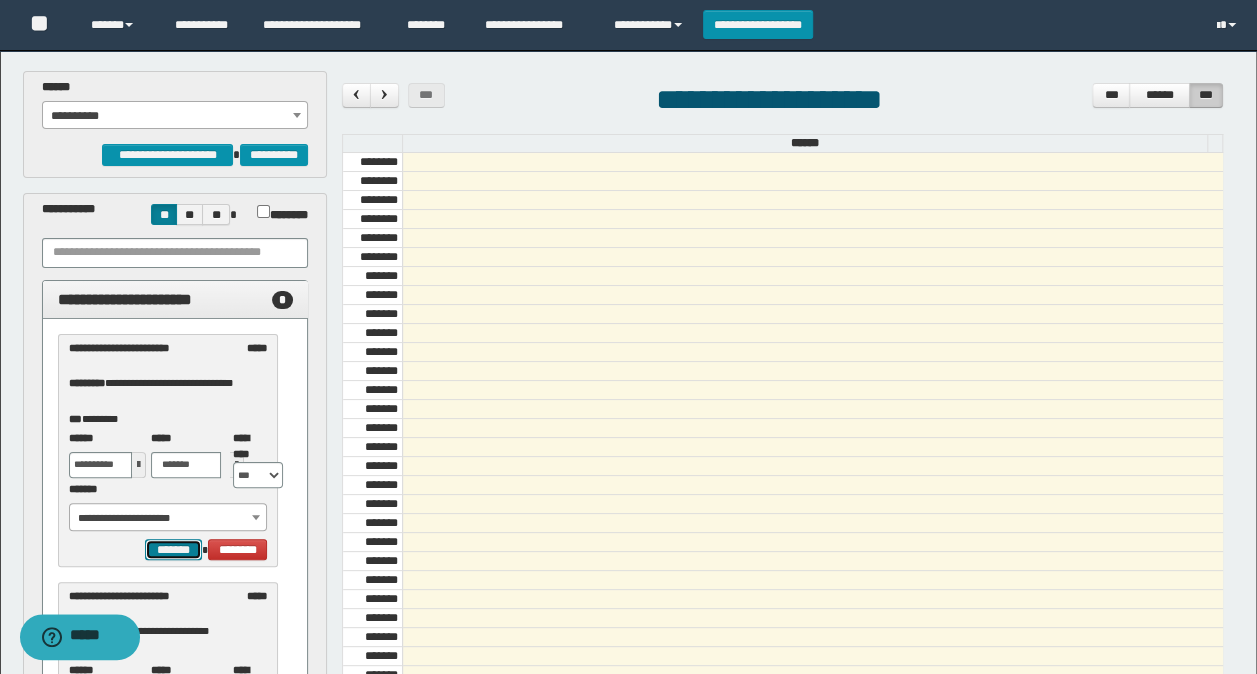 click on "*******" at bounding box center [173, 549] 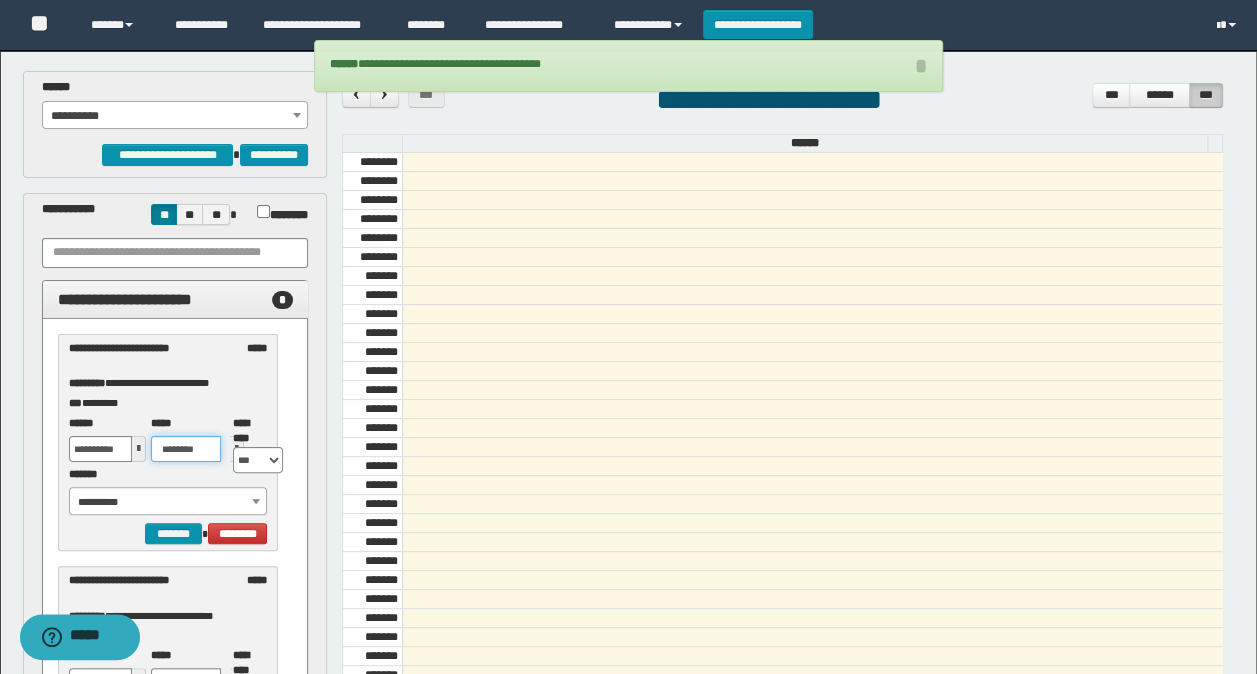 click on "********" at bounding box center (186, 449) 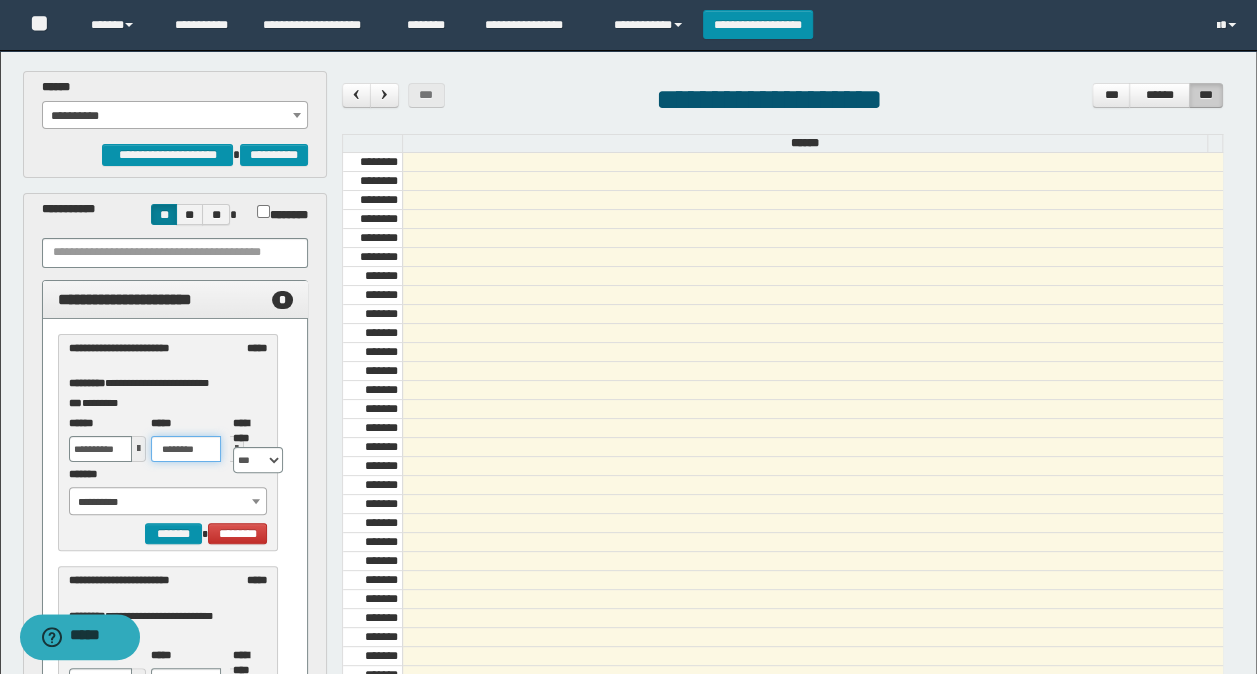 click on "********" at bounding box center [186, 449] 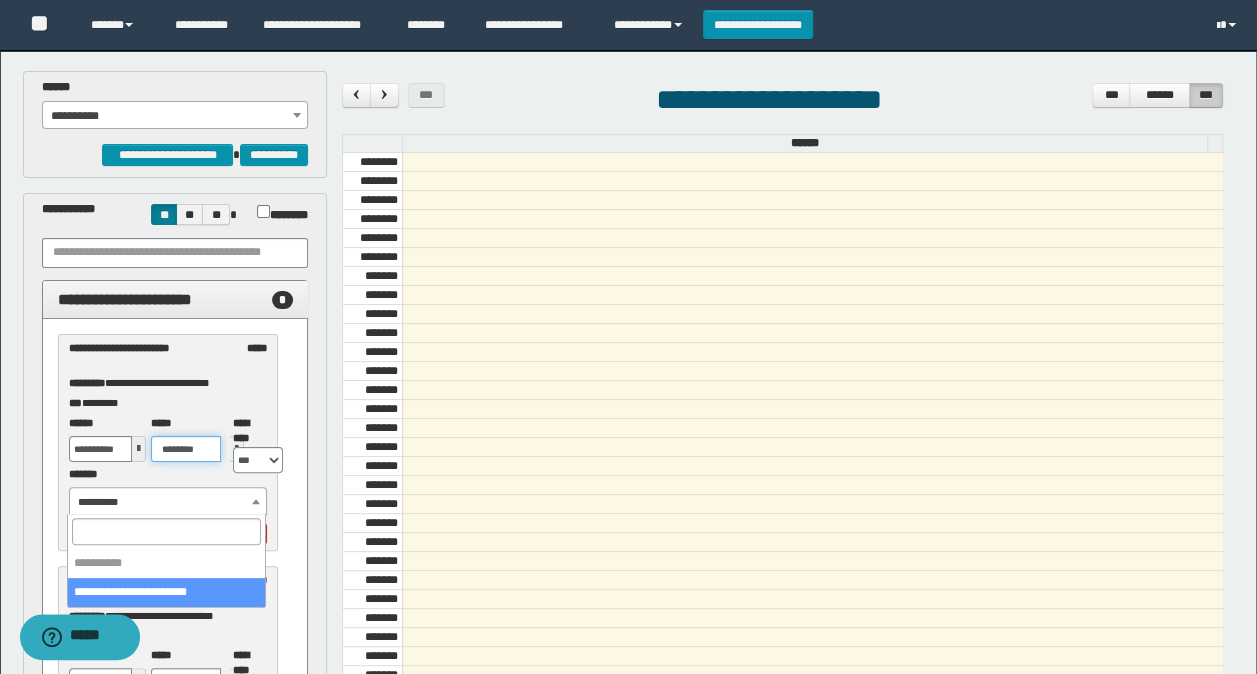 click on "**********" at bounding box center [168, 502] 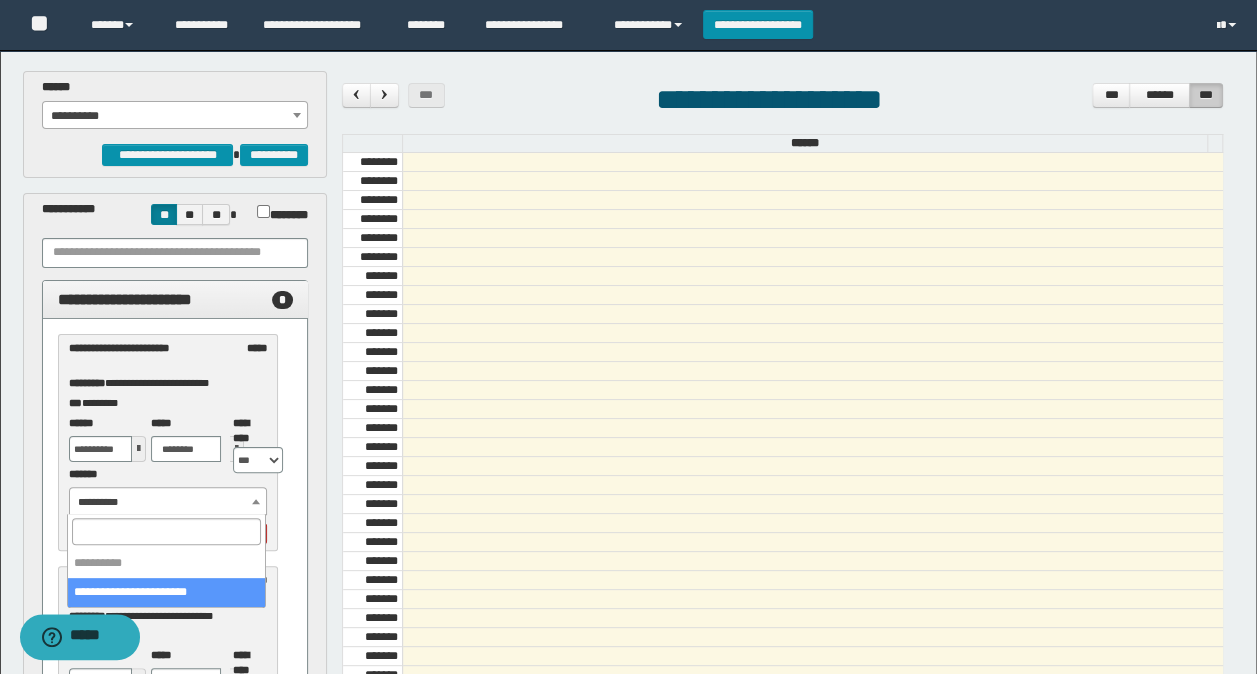 type on "*******" 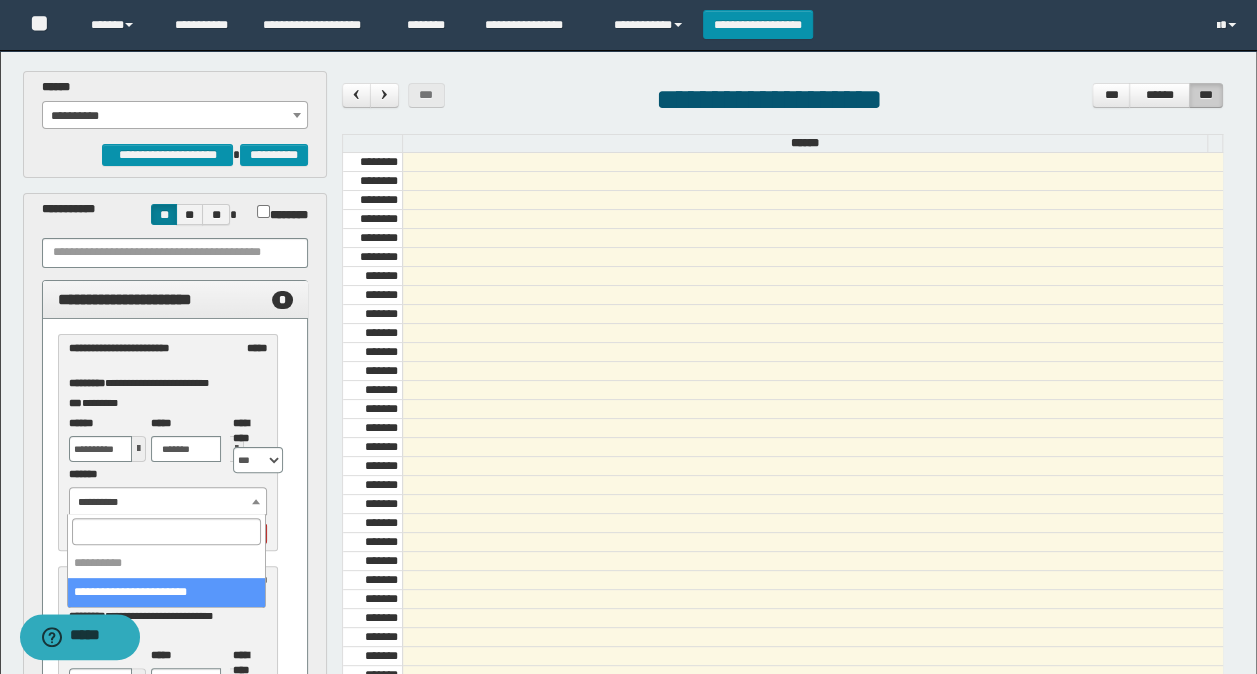 drag, startPoint x: 164, startPoint y: 582, endPoint x: 179, endPoint y: 576, distance: 16.155495 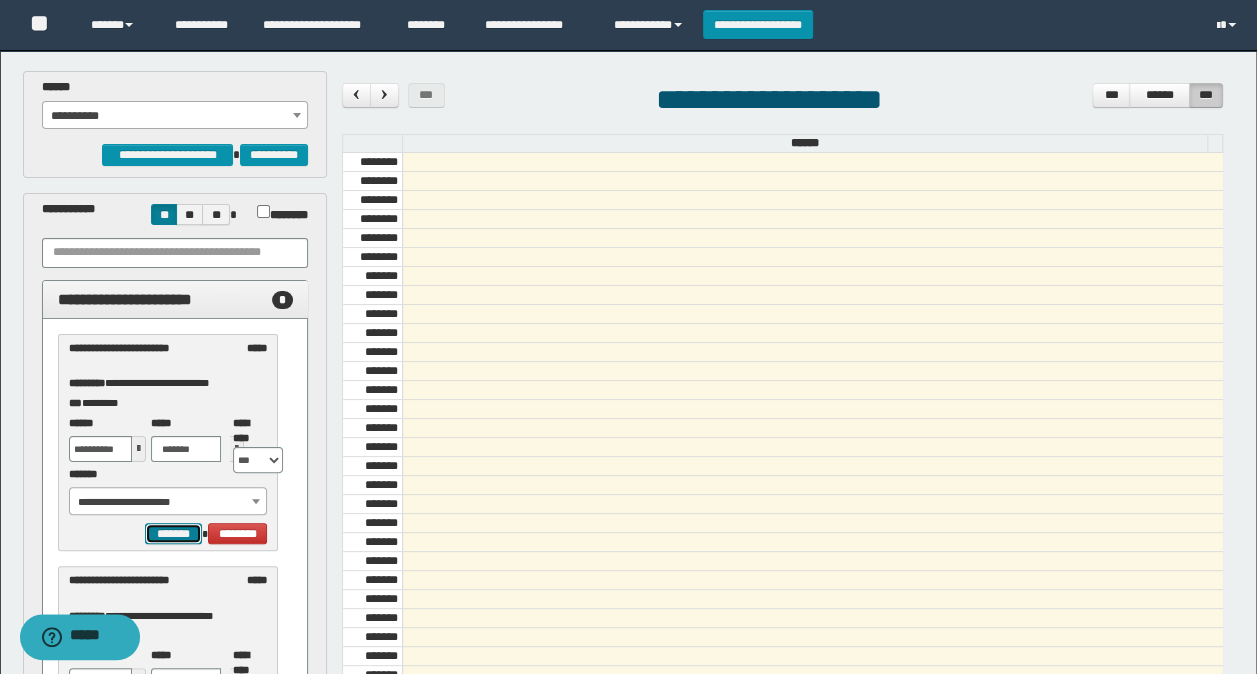 click on "*******" at bounding box center [173, 533] 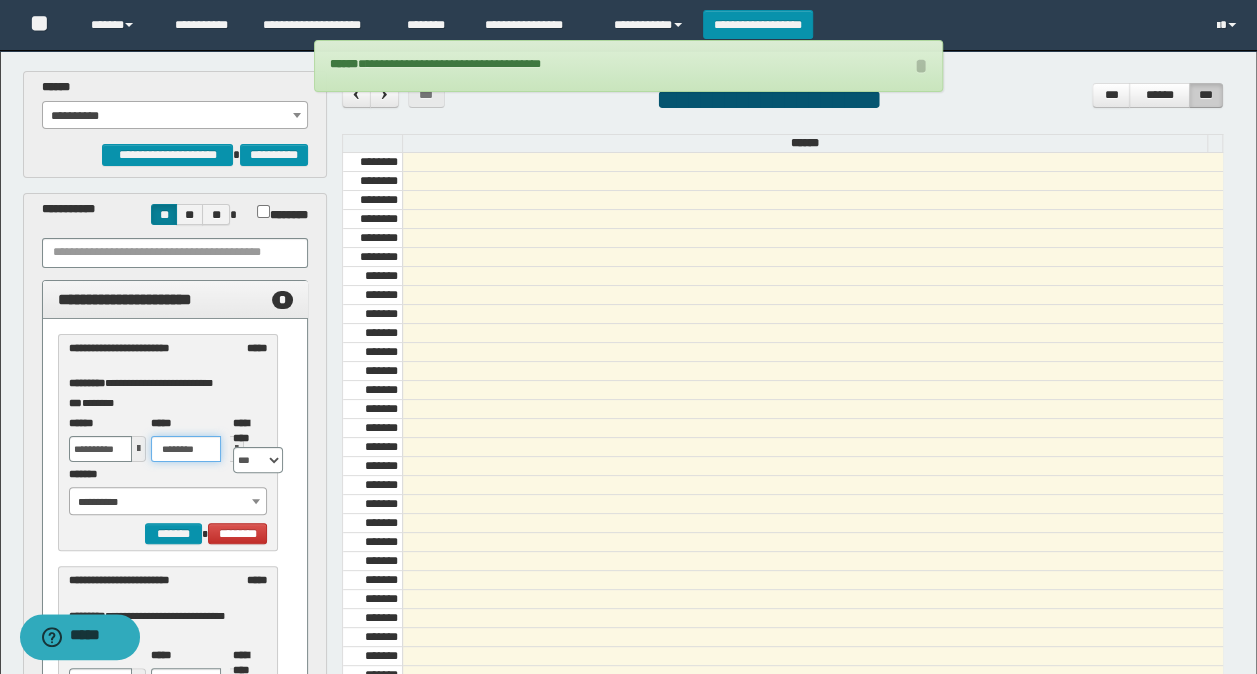 click on "********" at bounding box center (186, 449) 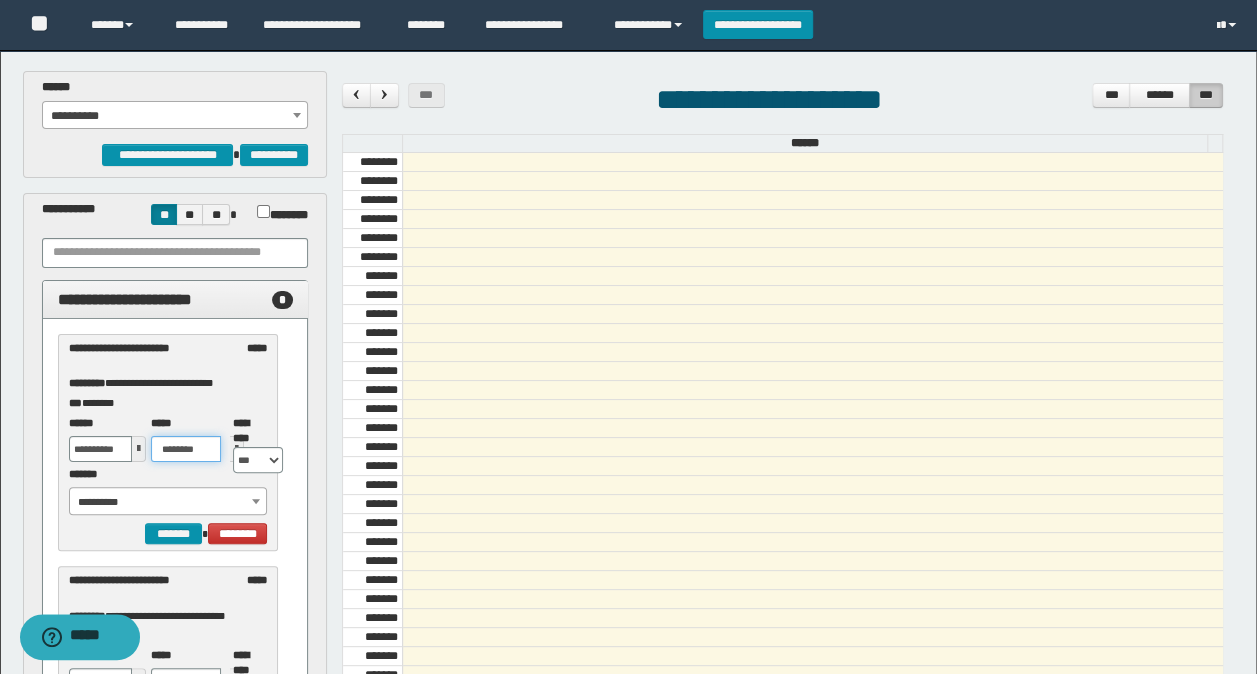 scroll, scrollTop: 94, scrollLeft: 0, axis: vertical 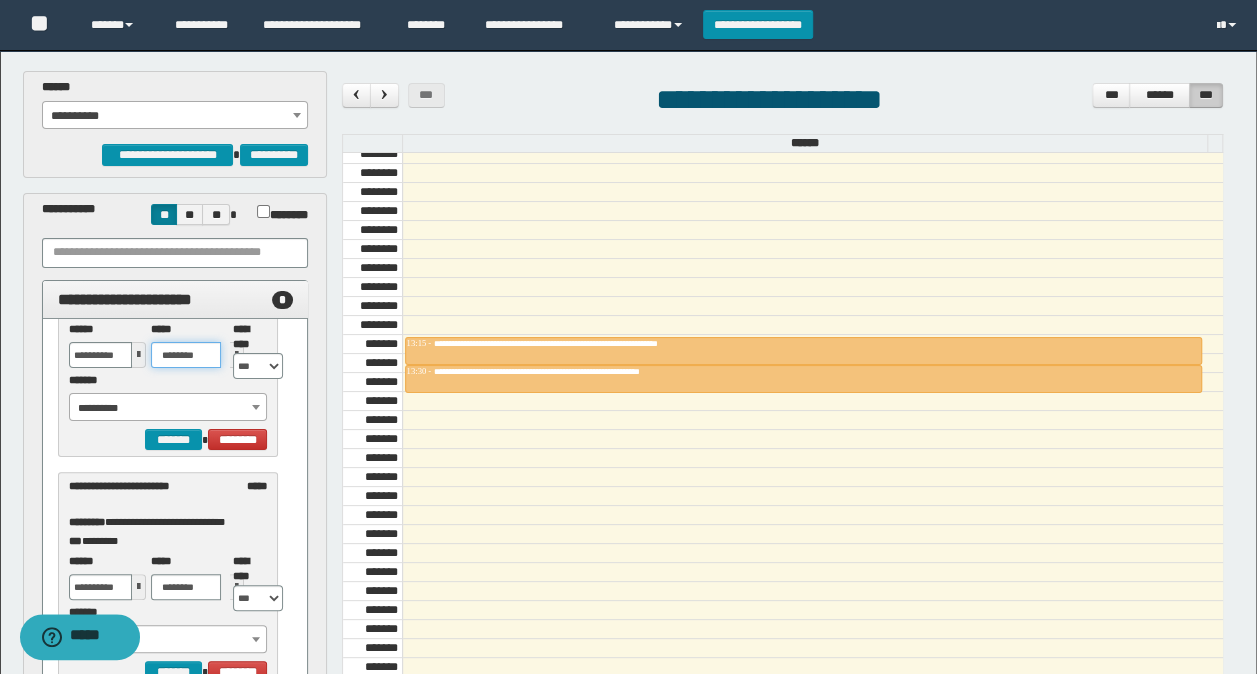 click on "********" at bounding box center [186, 355] 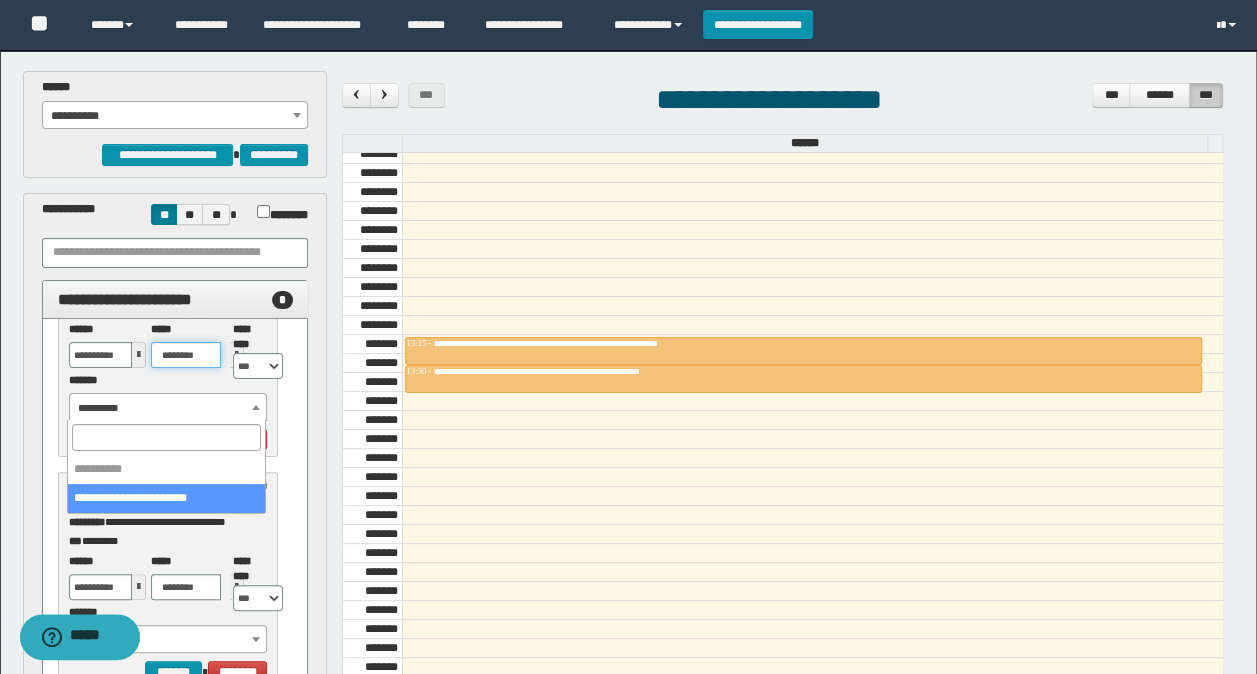 click on "**********" at bounding box center [168, 408] 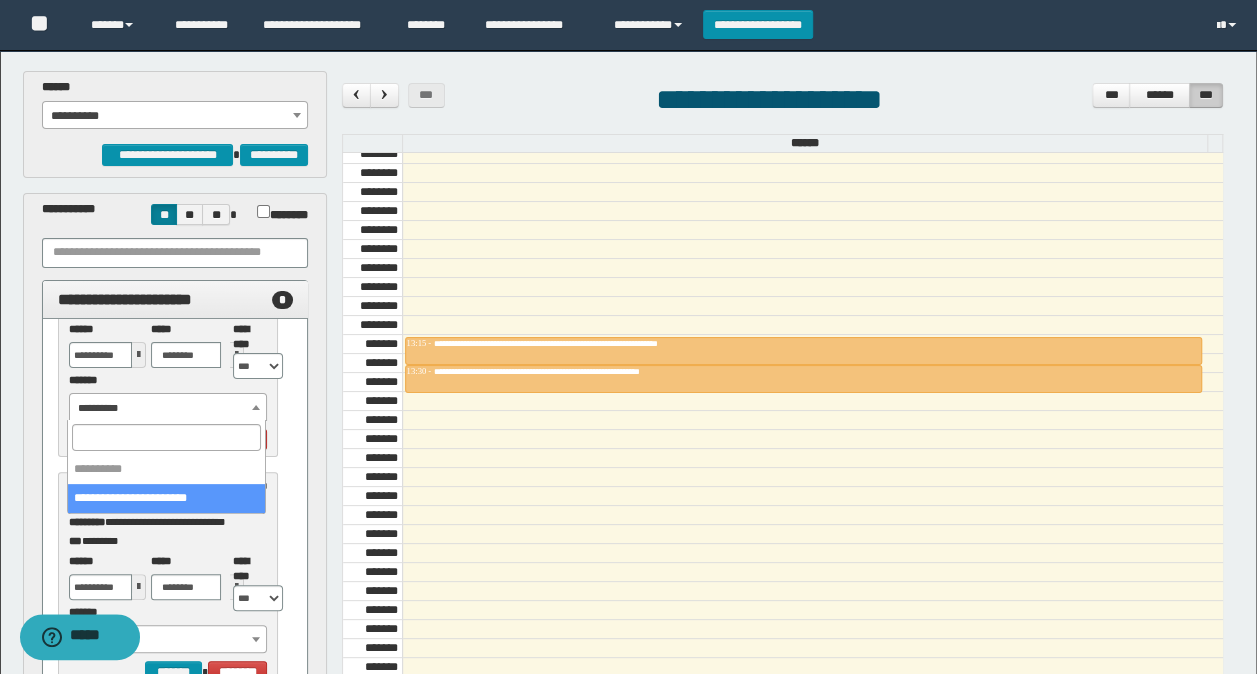 type on "*******" 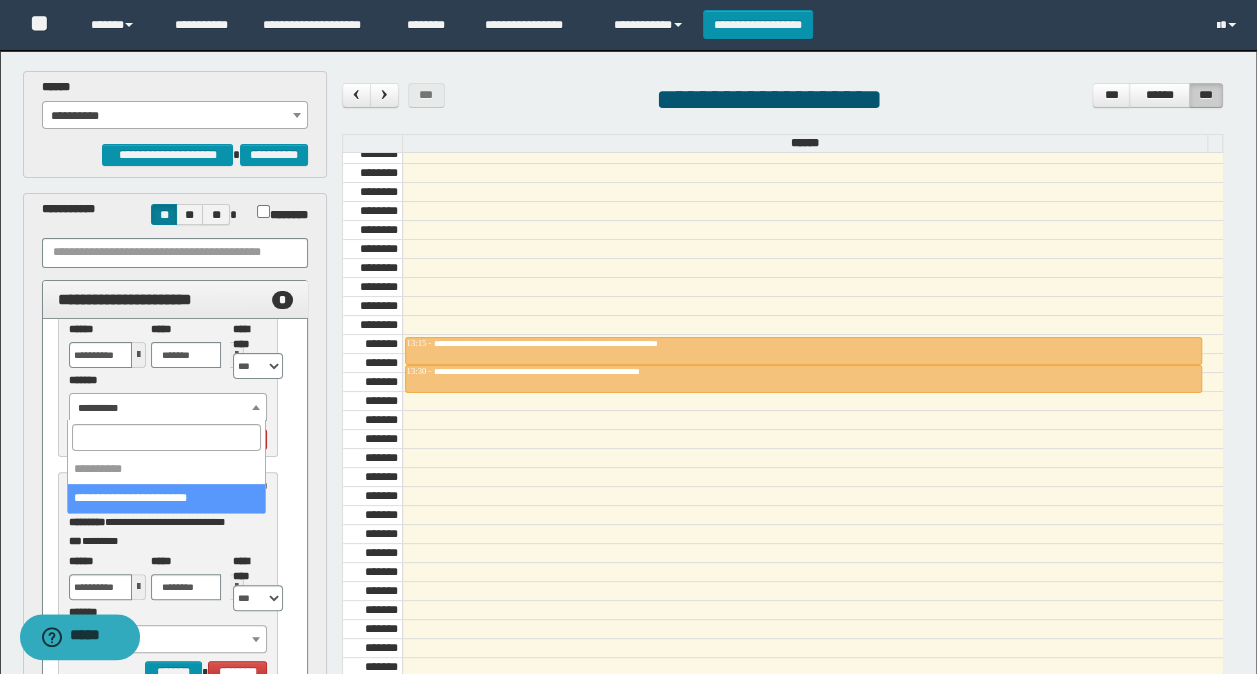 select on "******" 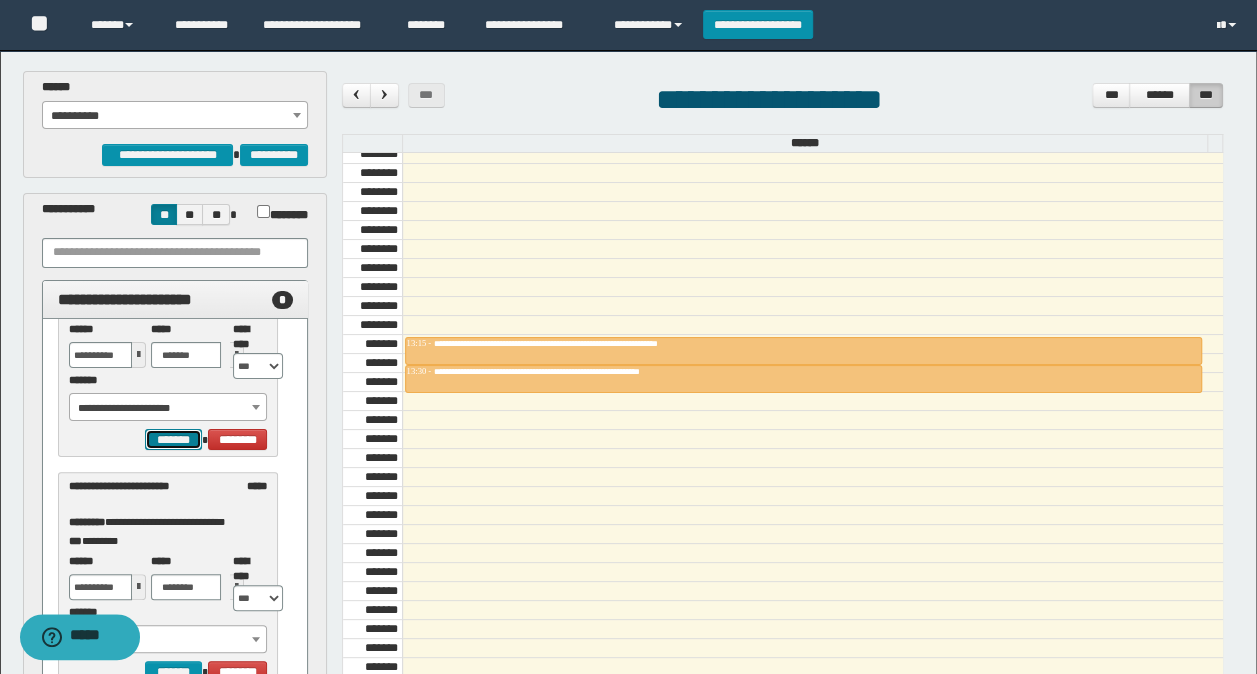 click on "*******" at bounding box center [173, 439] 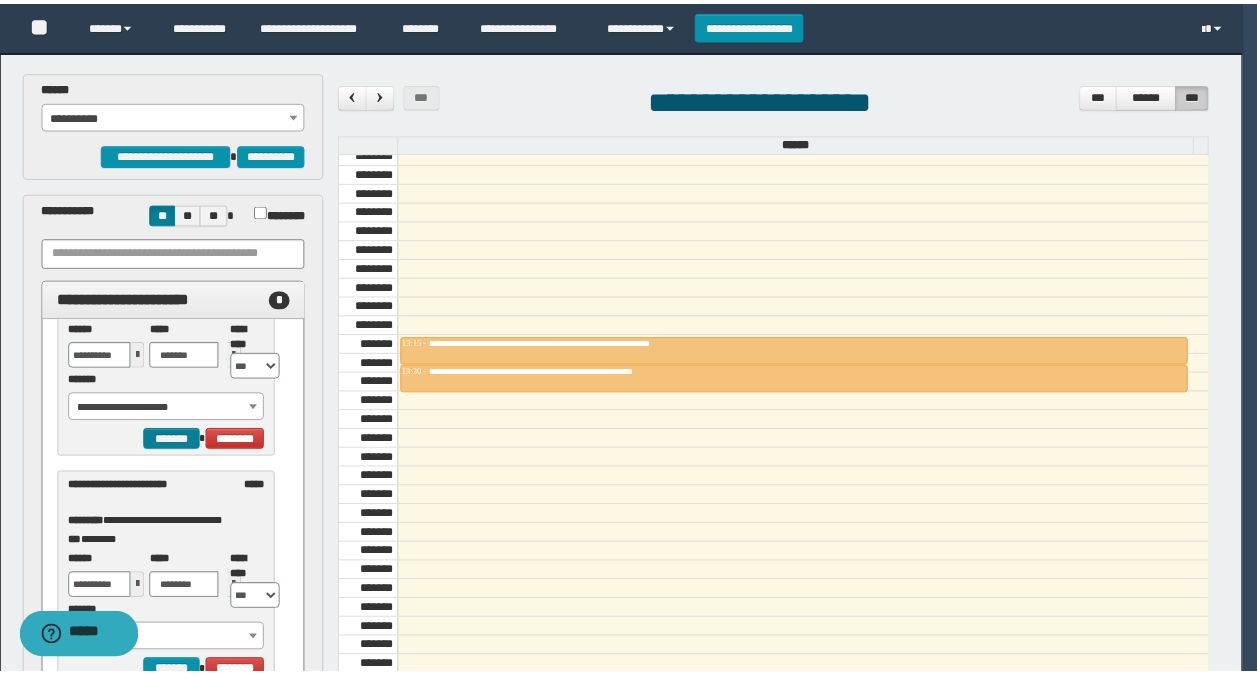 scroll, scrollTop: 0, scrollLeft: 0, axis: both 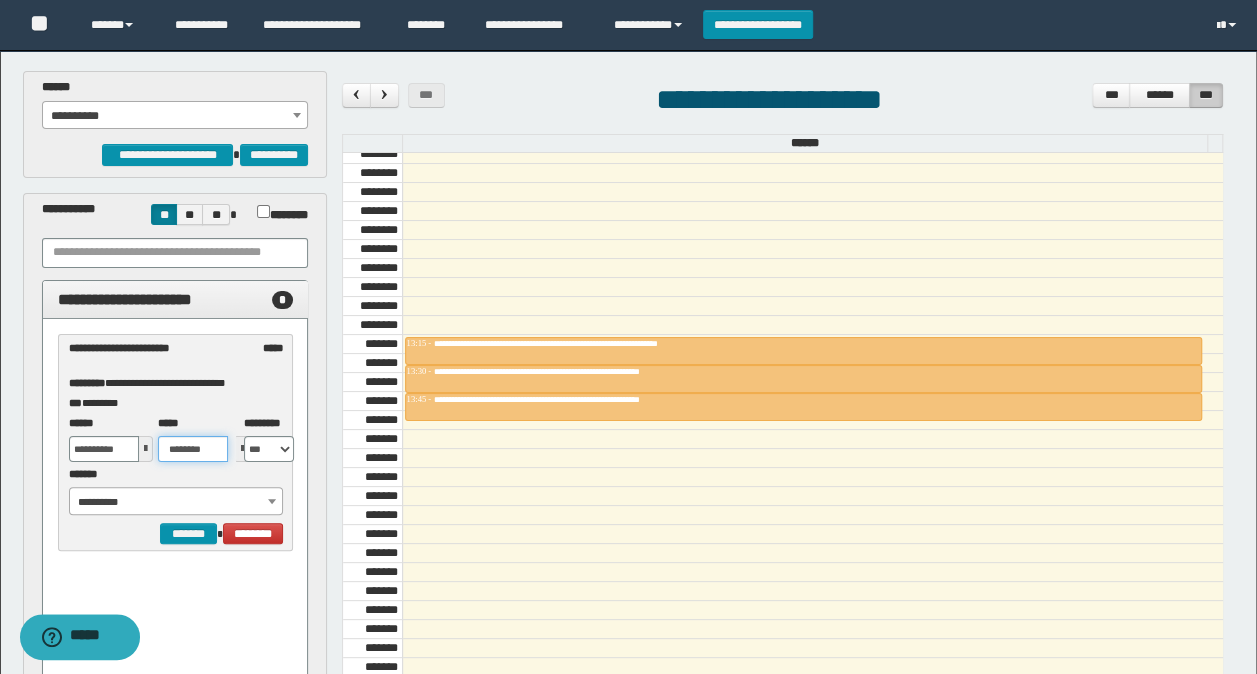 click on "********" at bounding box center (193, 449) 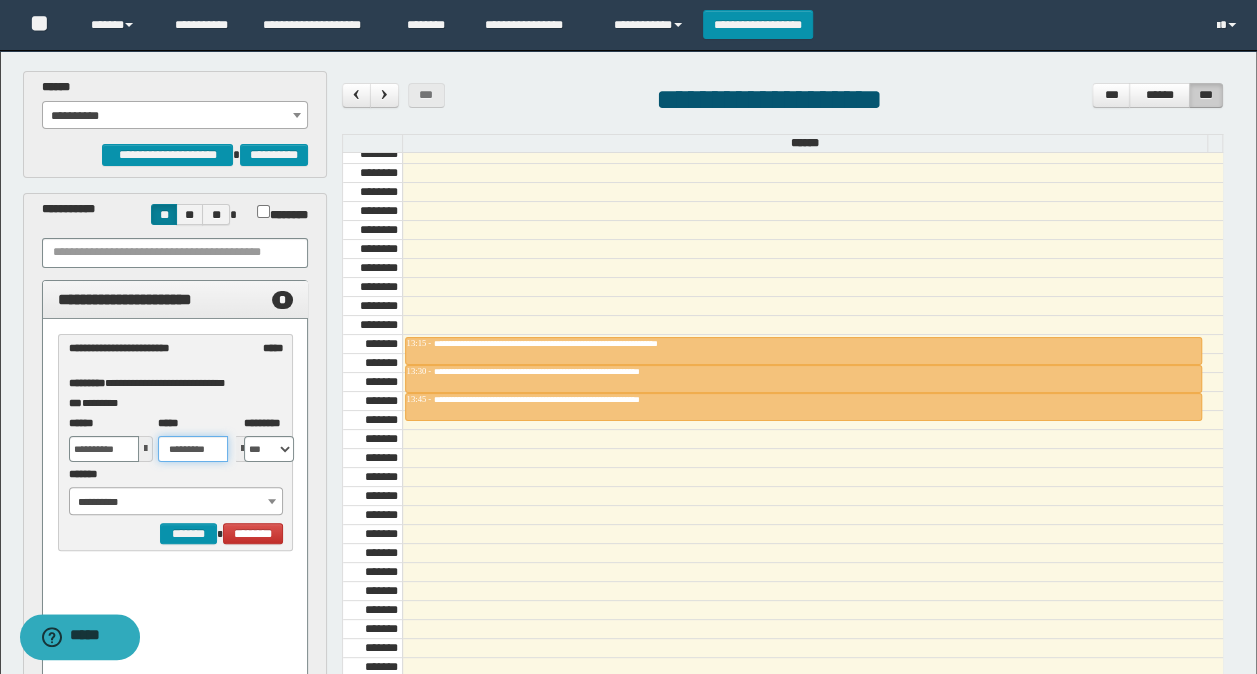 click on "**********" at bounding box center (176, 502) 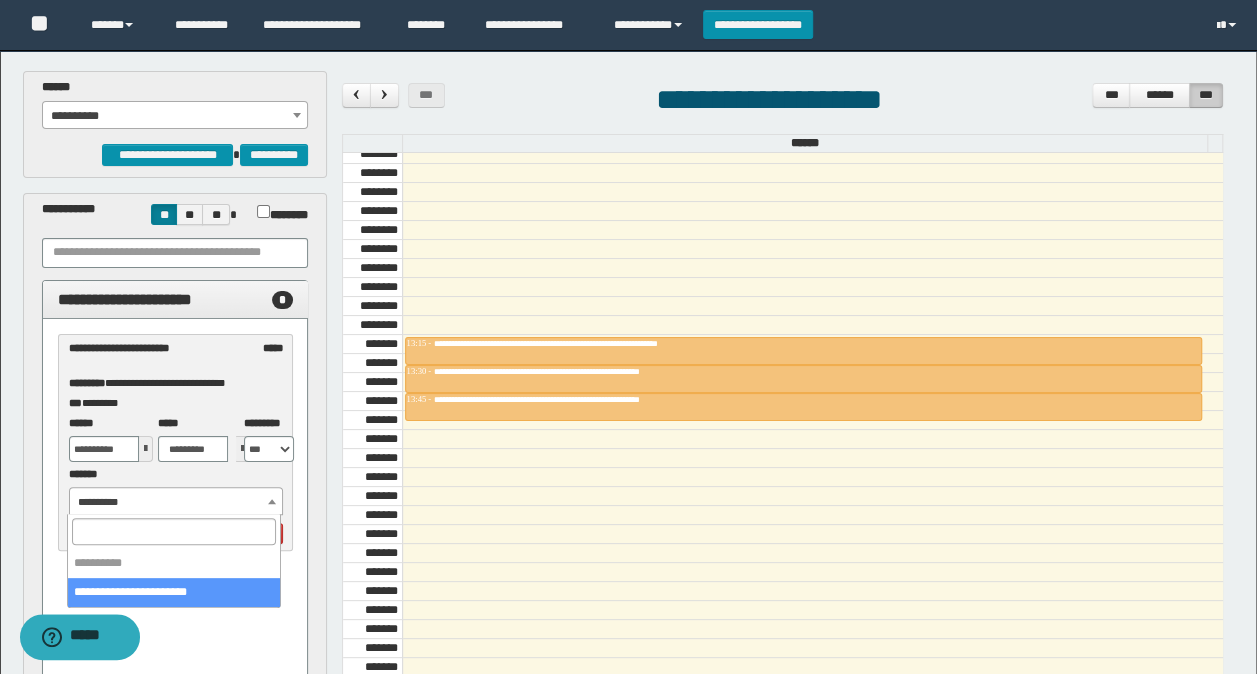 type on "*******" 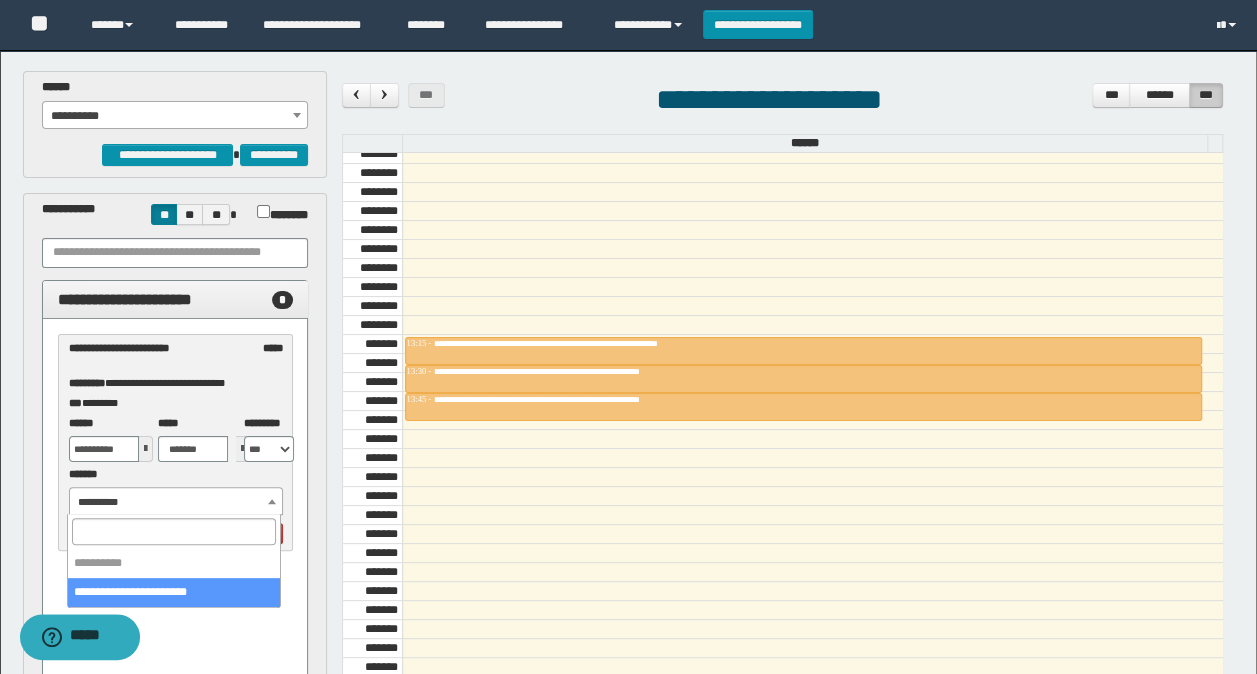 select on "******" 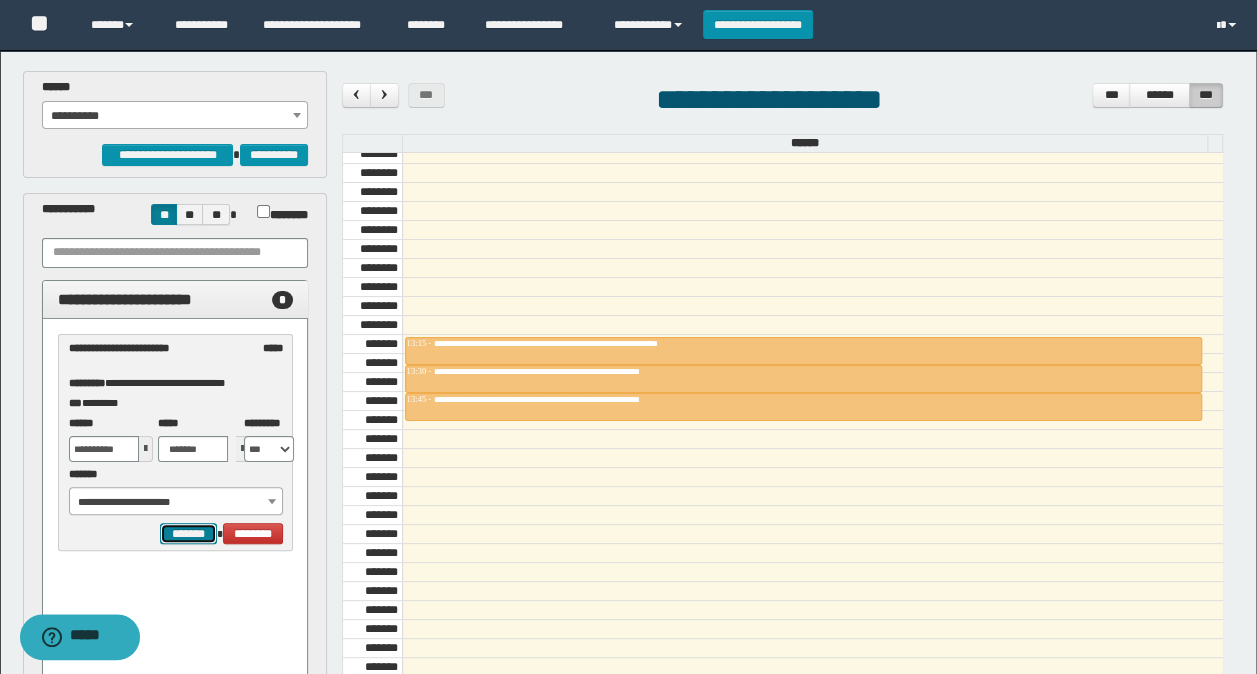 click on "*******" at bounding box center (188, 533) 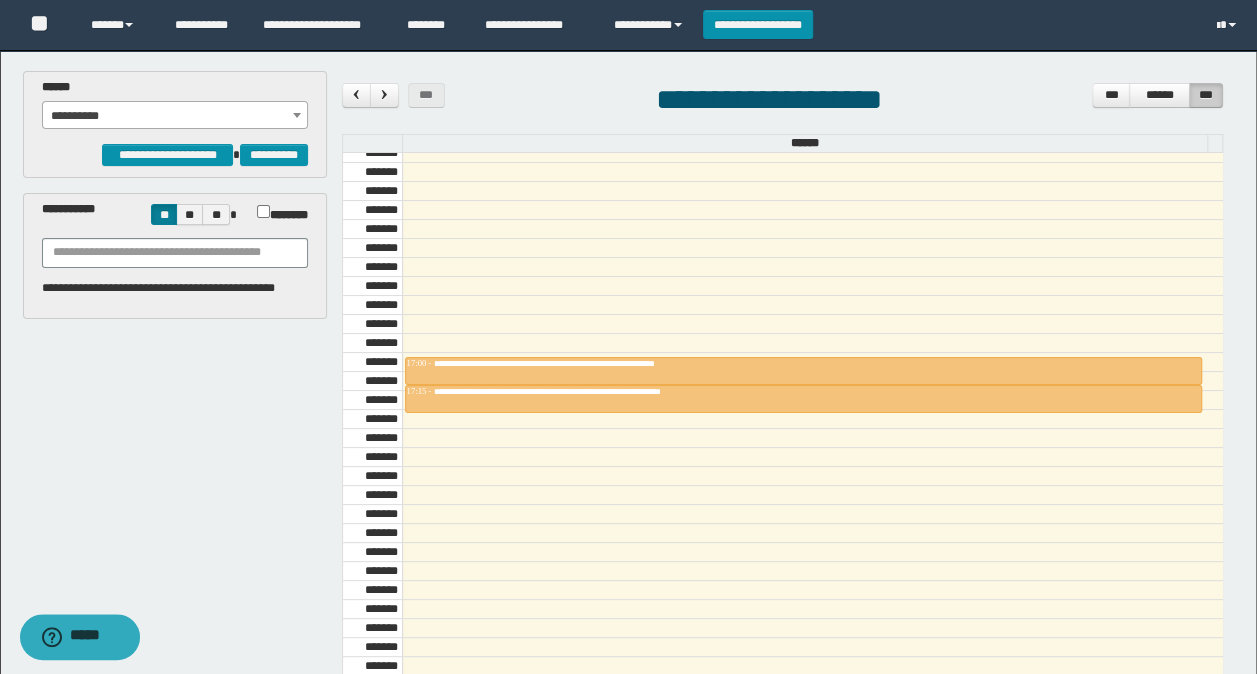 scroll, scrollTop: 2044, scrollLeft: 0, axis: vertical 